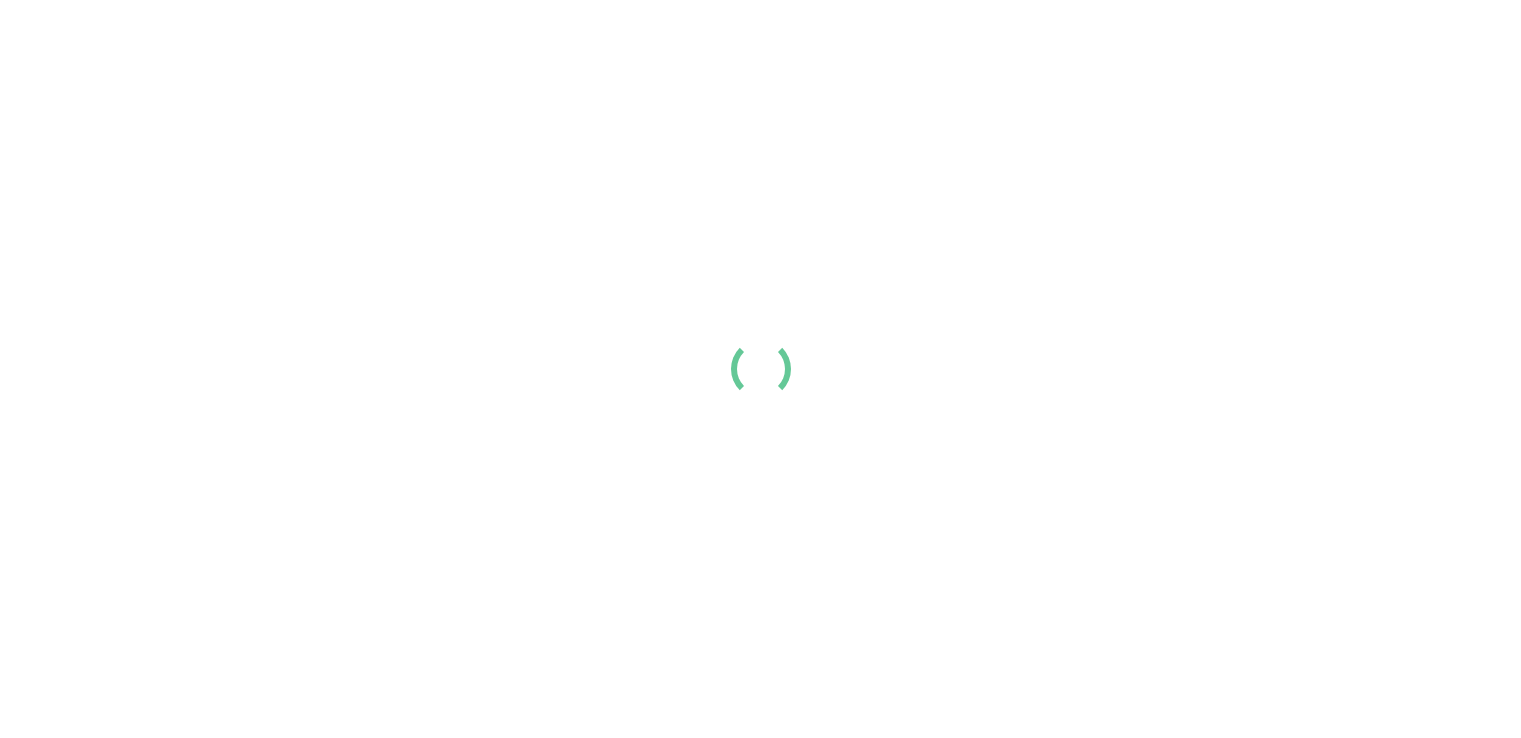 scroll, scrollTop: 0, scrollLeft: 0, axis: both 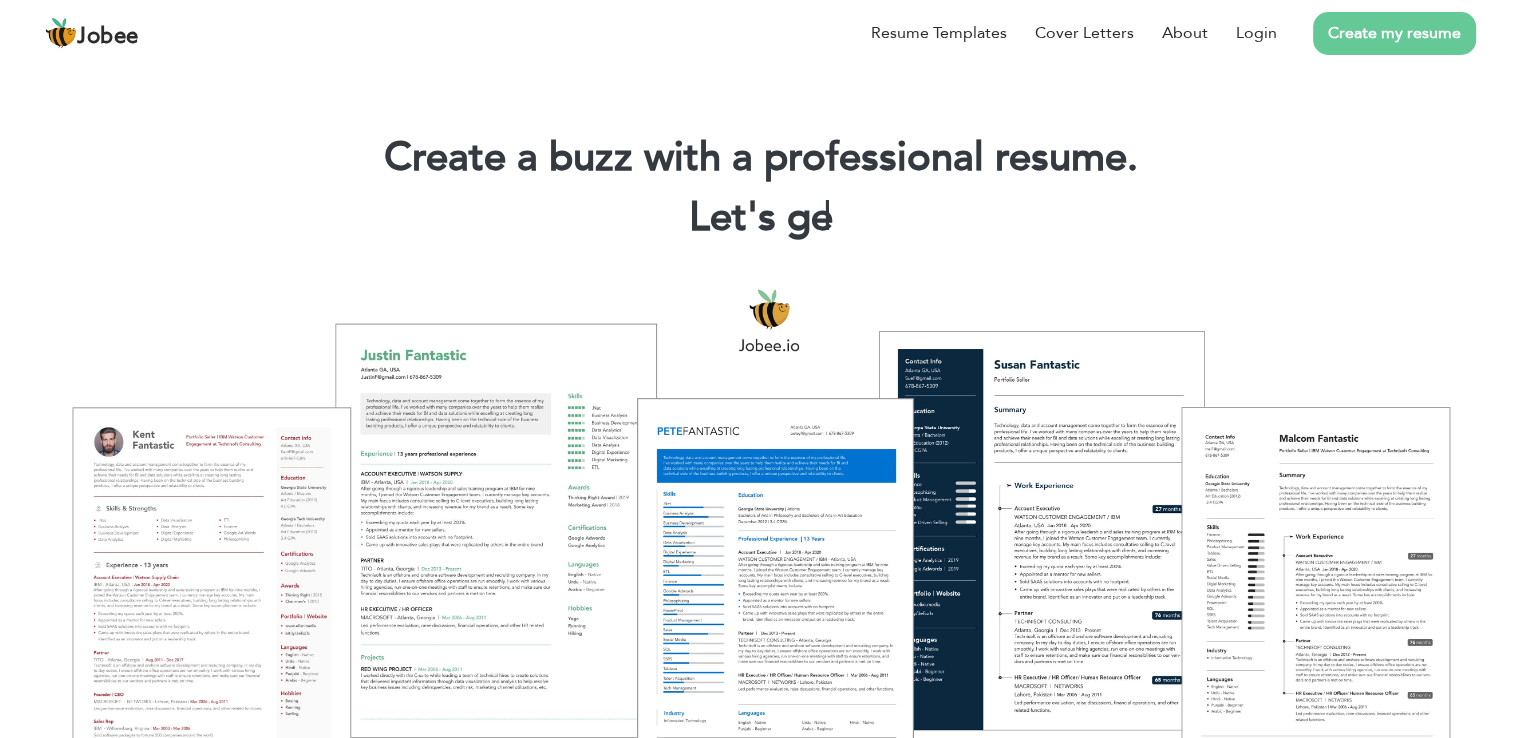 click on "Create my resume" at bounding box center [1394, 33] 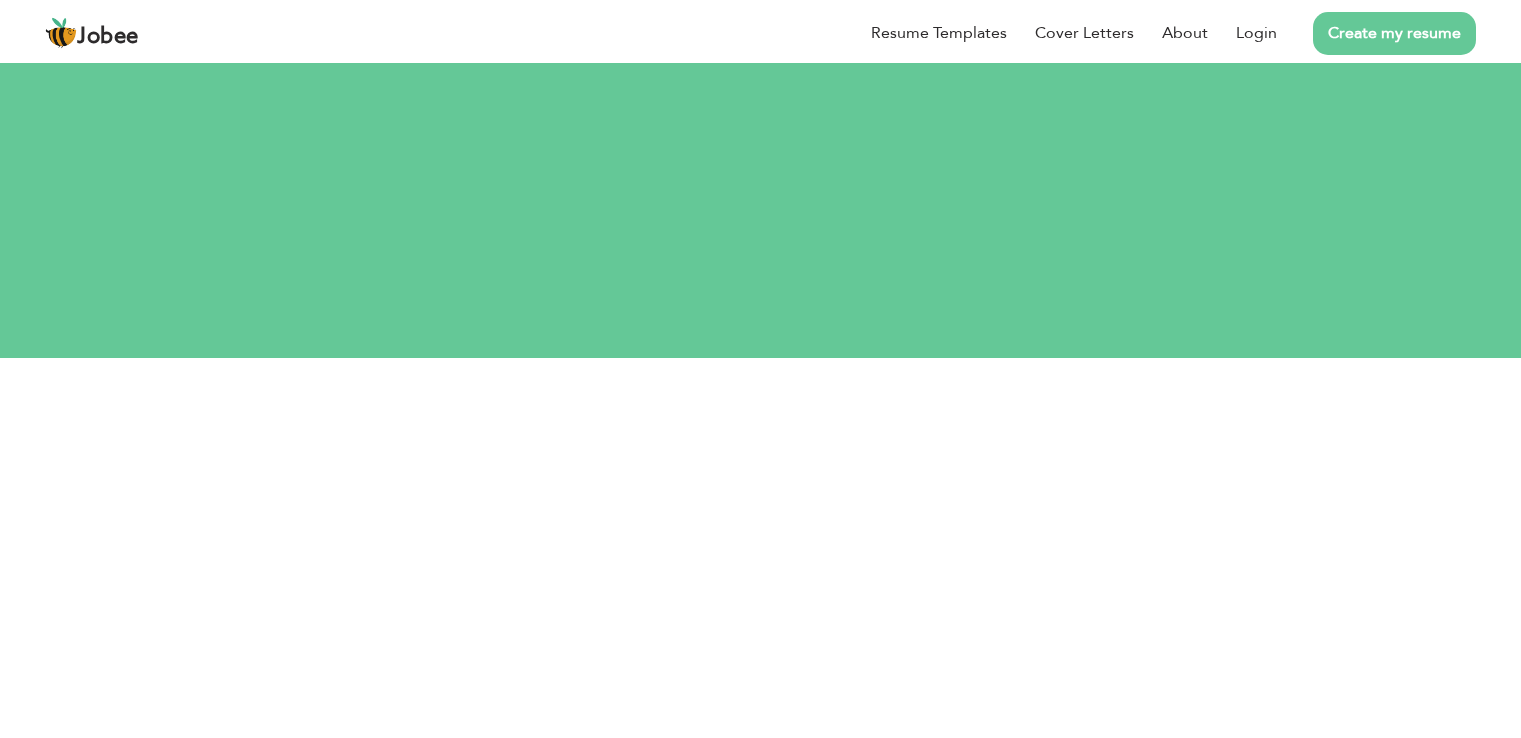 scroll, scrollTop: 0, scrollLeft: 0, axis: both 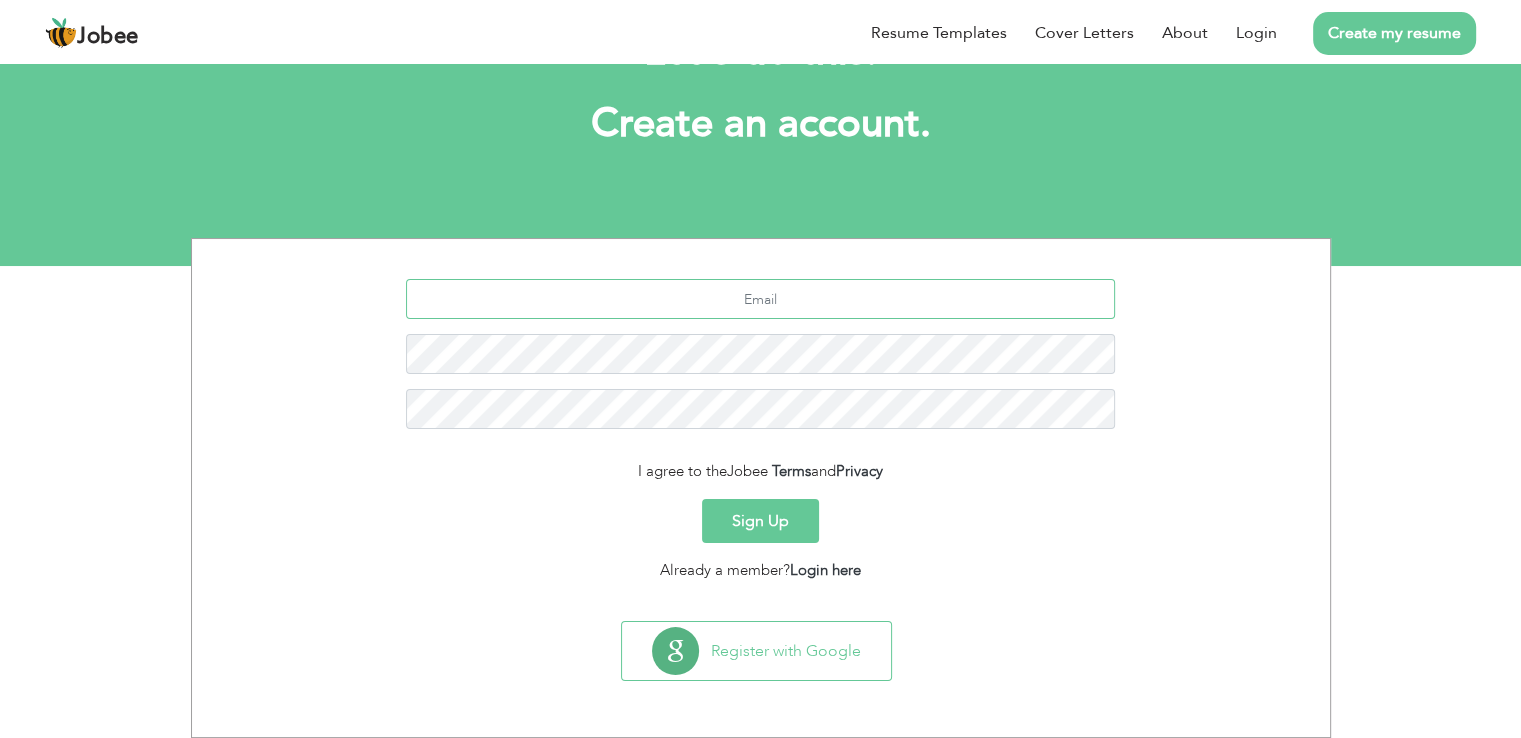 click at bounding box center (760, 299) 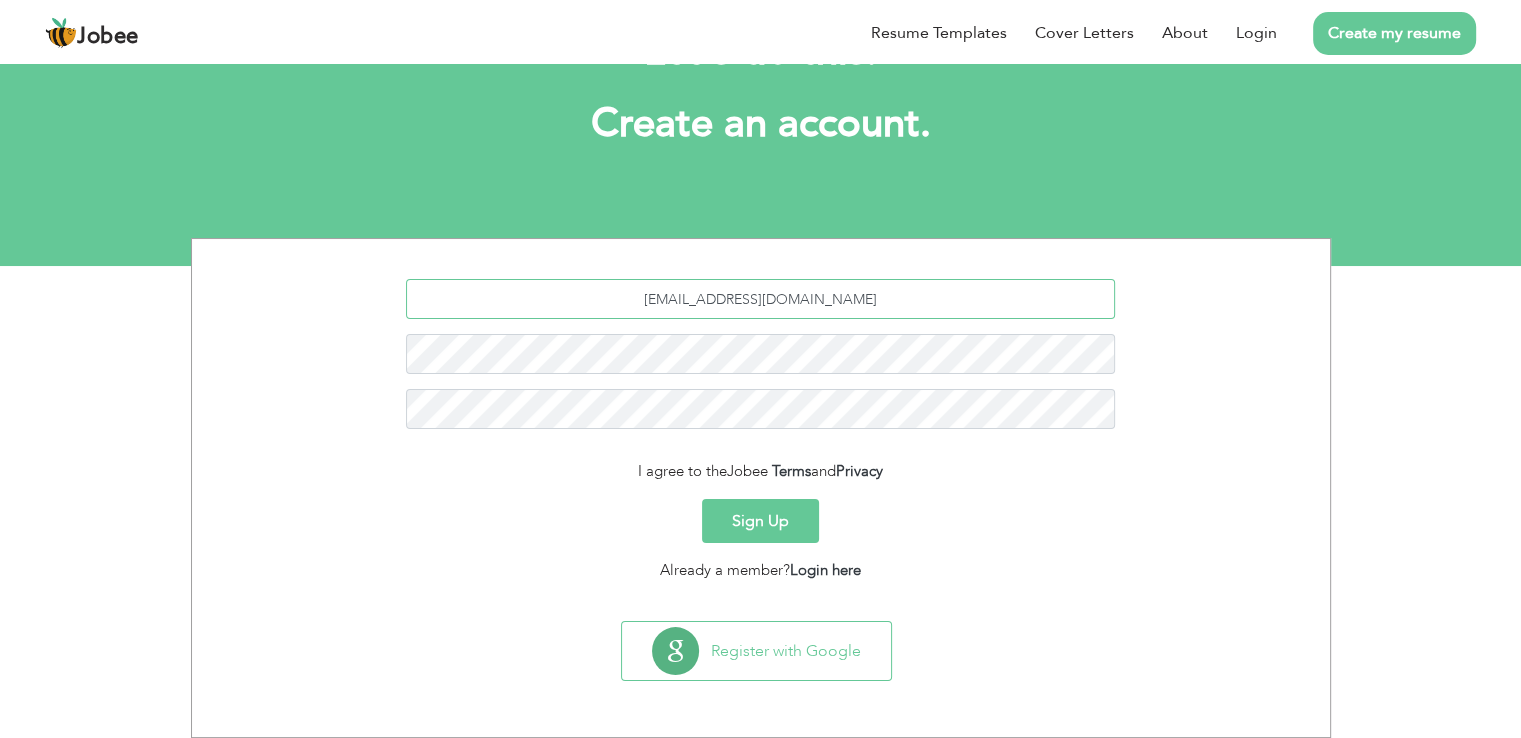 type on "sameerfarooqui5625@gmail.com" 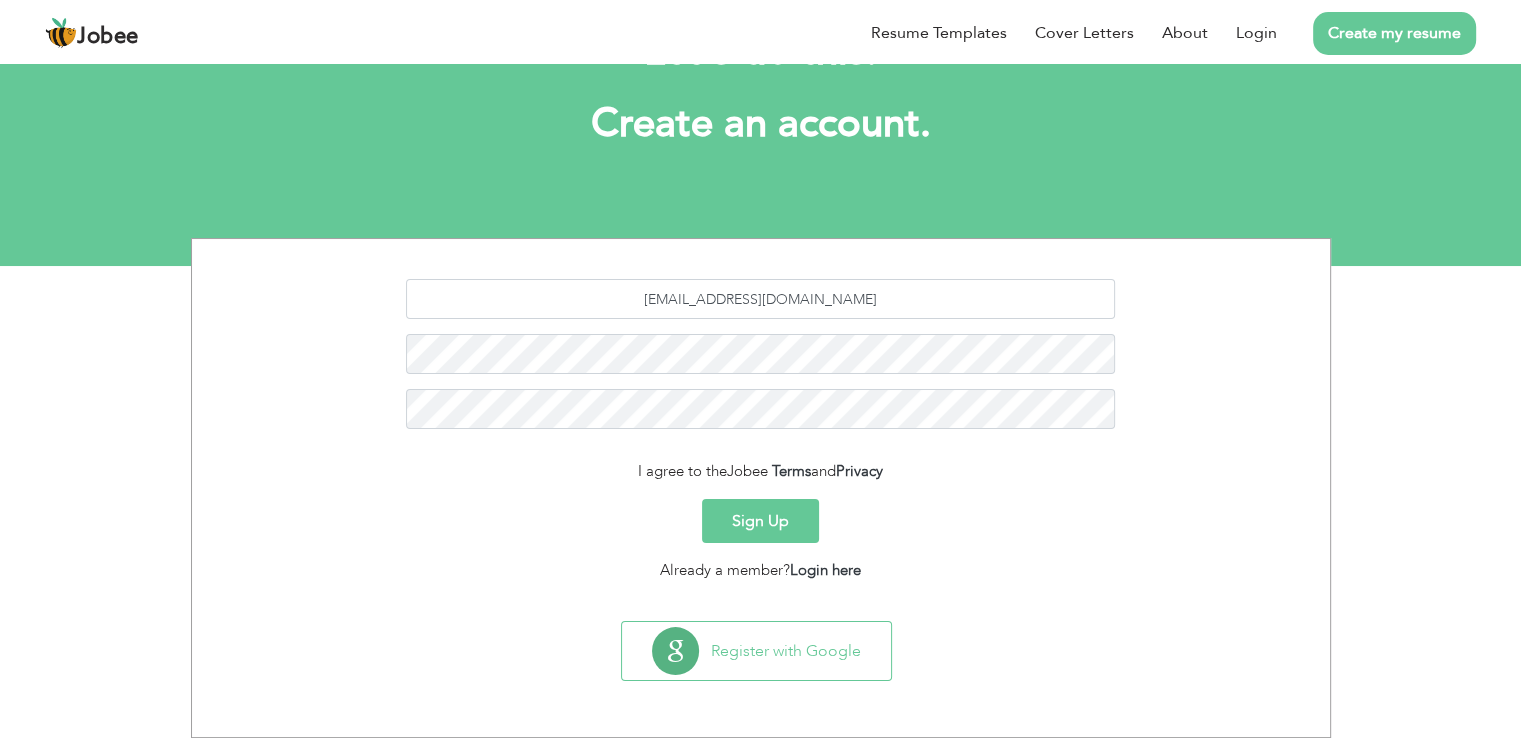 click on "sameerfarooqui5625@gmail.com
I agree to the  Jobee   Terms  and  Privacy
Sign Up
Already a member?  Login here" at bounding box center [761, 426] 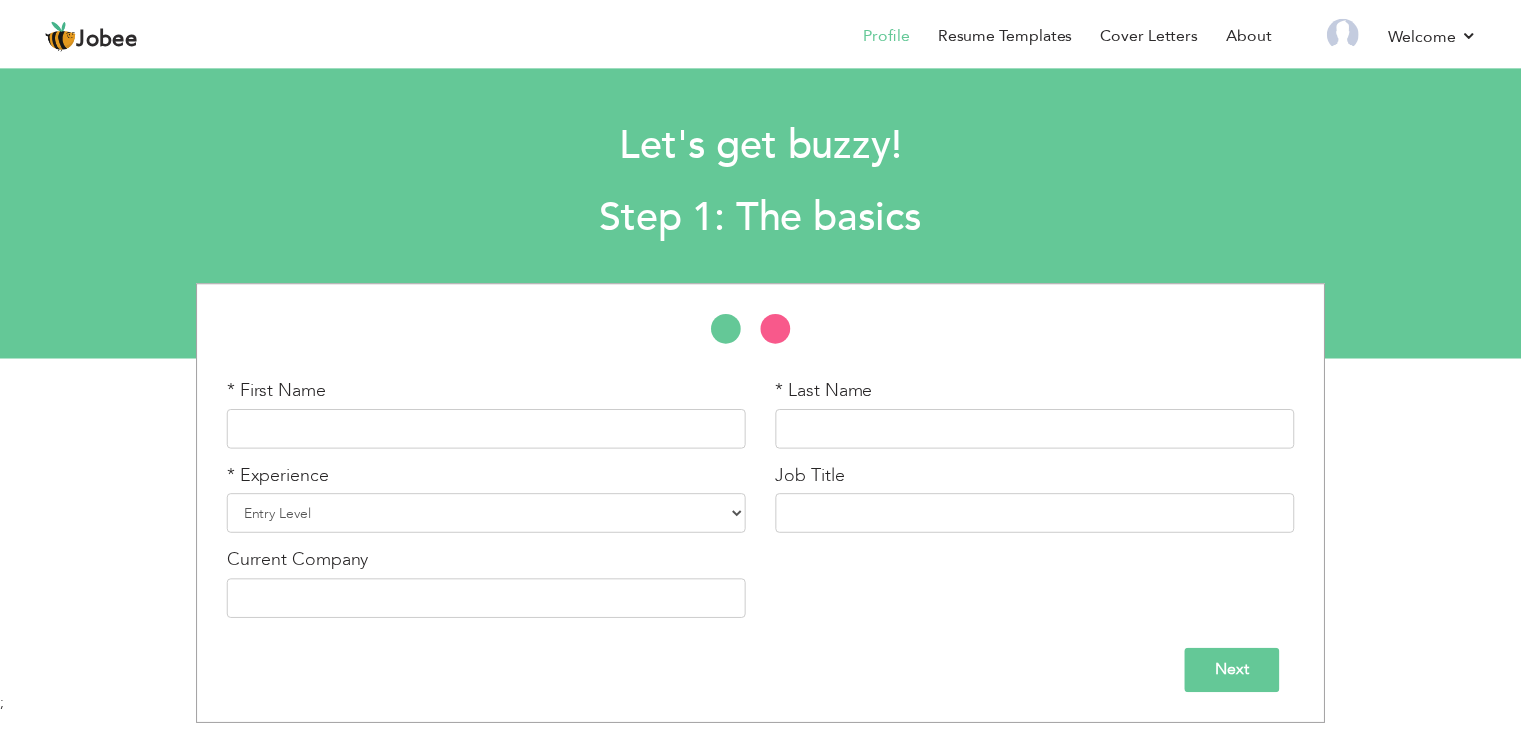 scroll, scrollTop: 0, scrollLeft: 0, axis: both 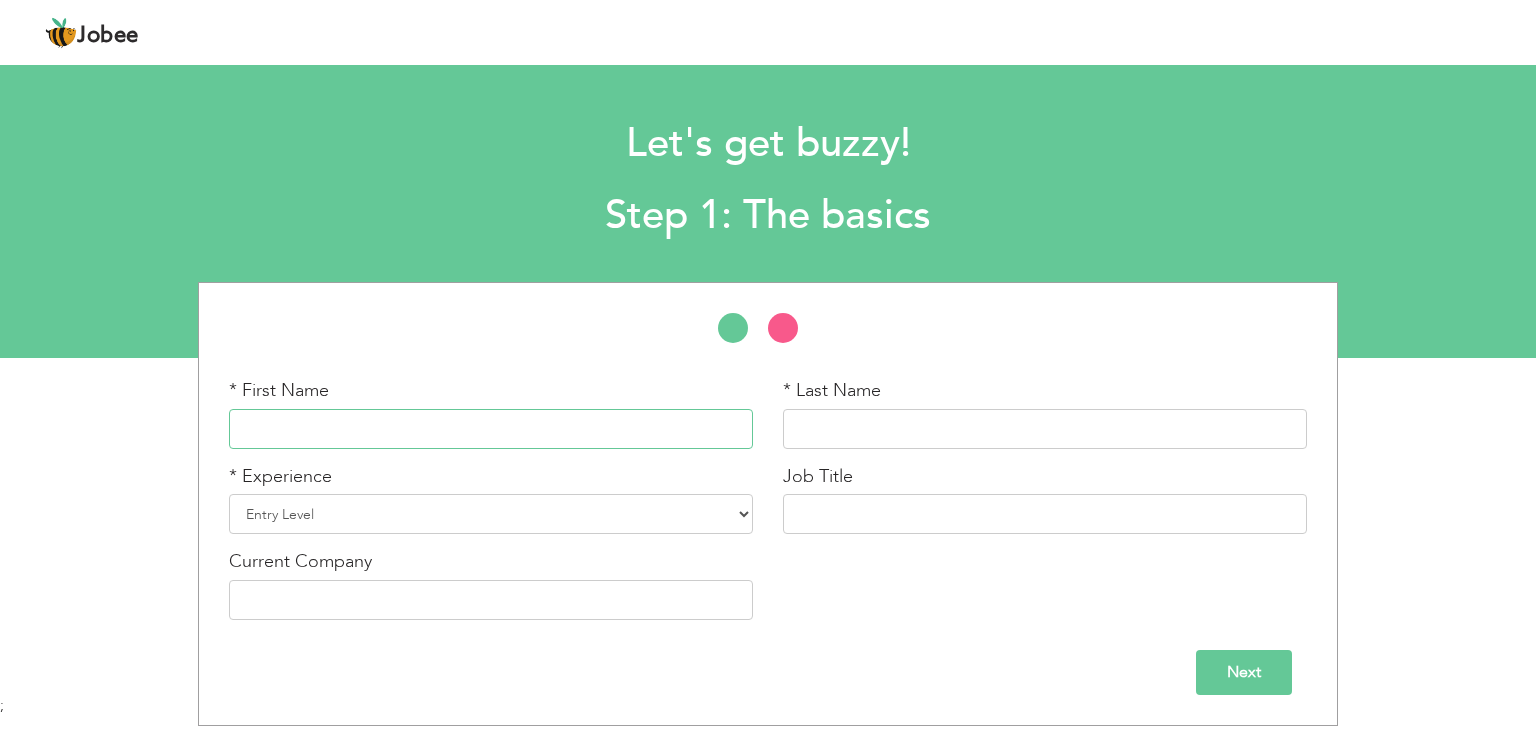 click at bounding box center (491, 429) 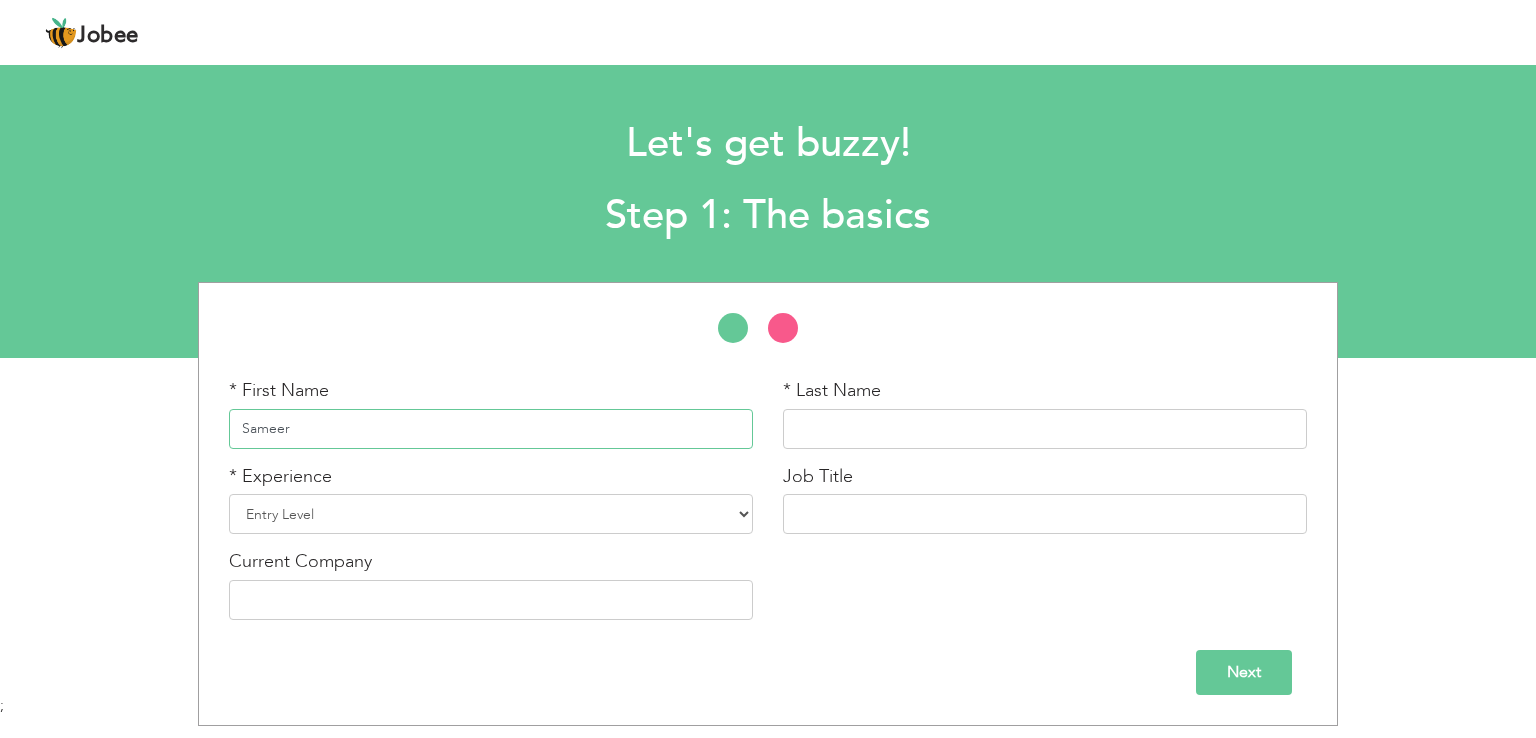 type on "Sameer" 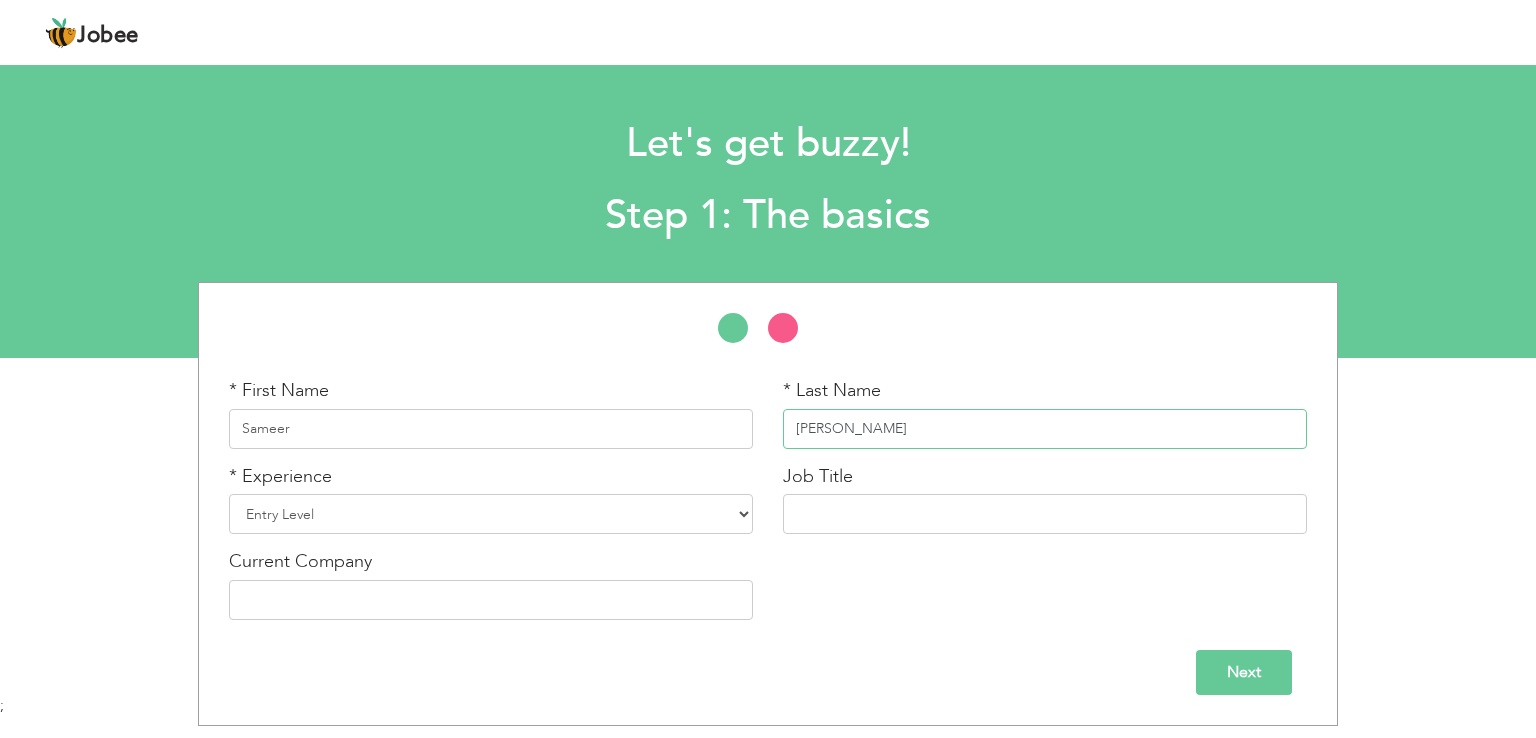 type on "Farooqui" 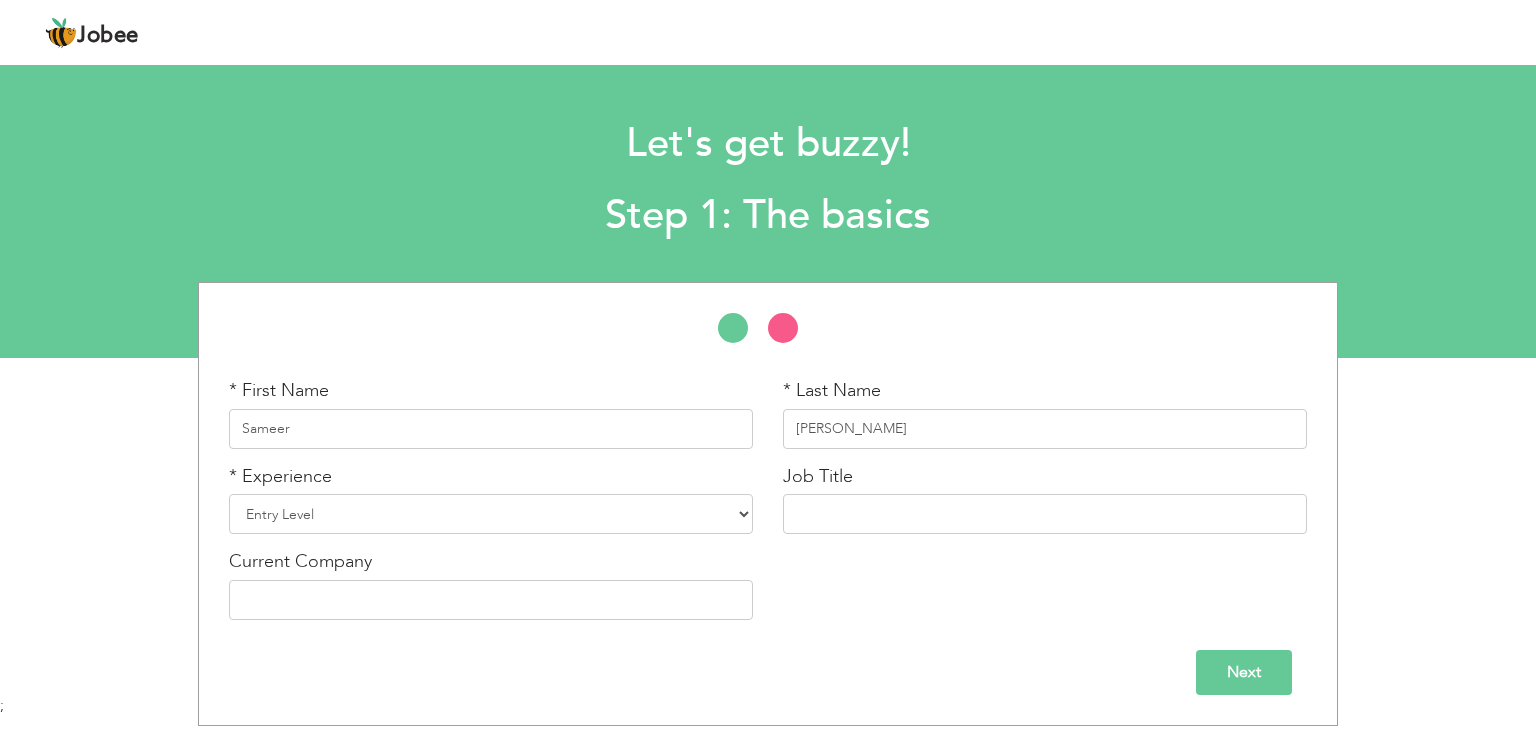 click on "* Experience
Entry Level
Less than 1 Year
1 Year
2 Years
3 Years
4 Years
5 Years
6 Years
7 Years
8 Years
9 Years
10 Years
11 Years
12 Years
13 Years
14 Years
15 Years
16 Years
17 Years
18 Years
19 Years
20 Years
21 Years
22 Years
23 Years
24 Years
25 Years
26 Years
27 Years
28 Years
29 Years
30 Years
31 Years
32 Years
33 Years
34 Years
35 Years
More than 35 Years" at bounding box center [491, 499] 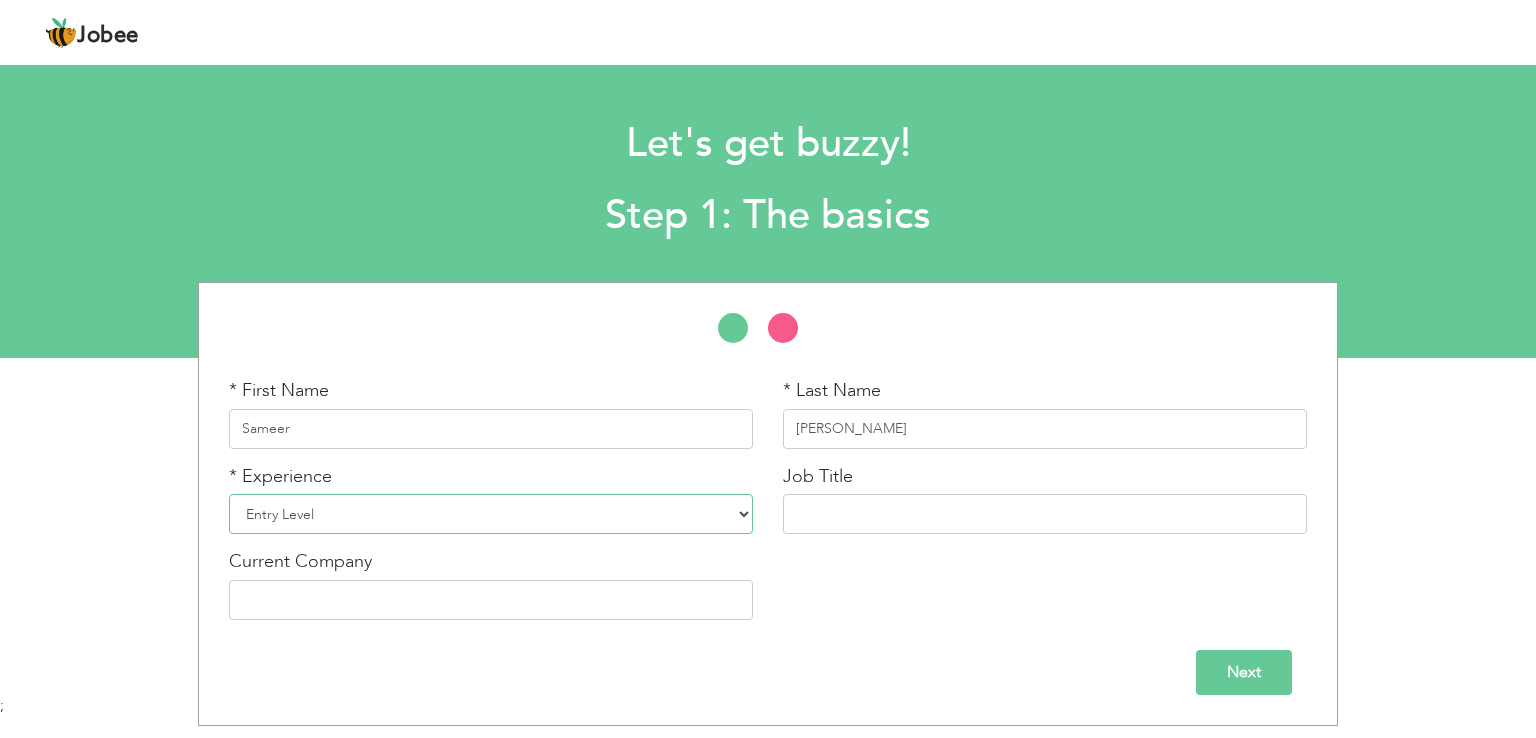 click on "Entry Level
Less than 1 Year
1 Year
2 Years
3 Years
4 Years
5 Years
6 Years
7 Years
8 Years
9 Years
10 Years
11 Years
12 Years
13 Years
14 Years
15 Years
16 Years
17 Years
18 Years
19 Years
20 Years
21 Years
22 Years
23 Years
24 Years
25 Years
26 Years
27 Years
28 Years
29 Years
30 Years
31 Years
32 Years
33 Years
34 Years
35 Years
More than 35 Years" at bounding box center (491, 514) 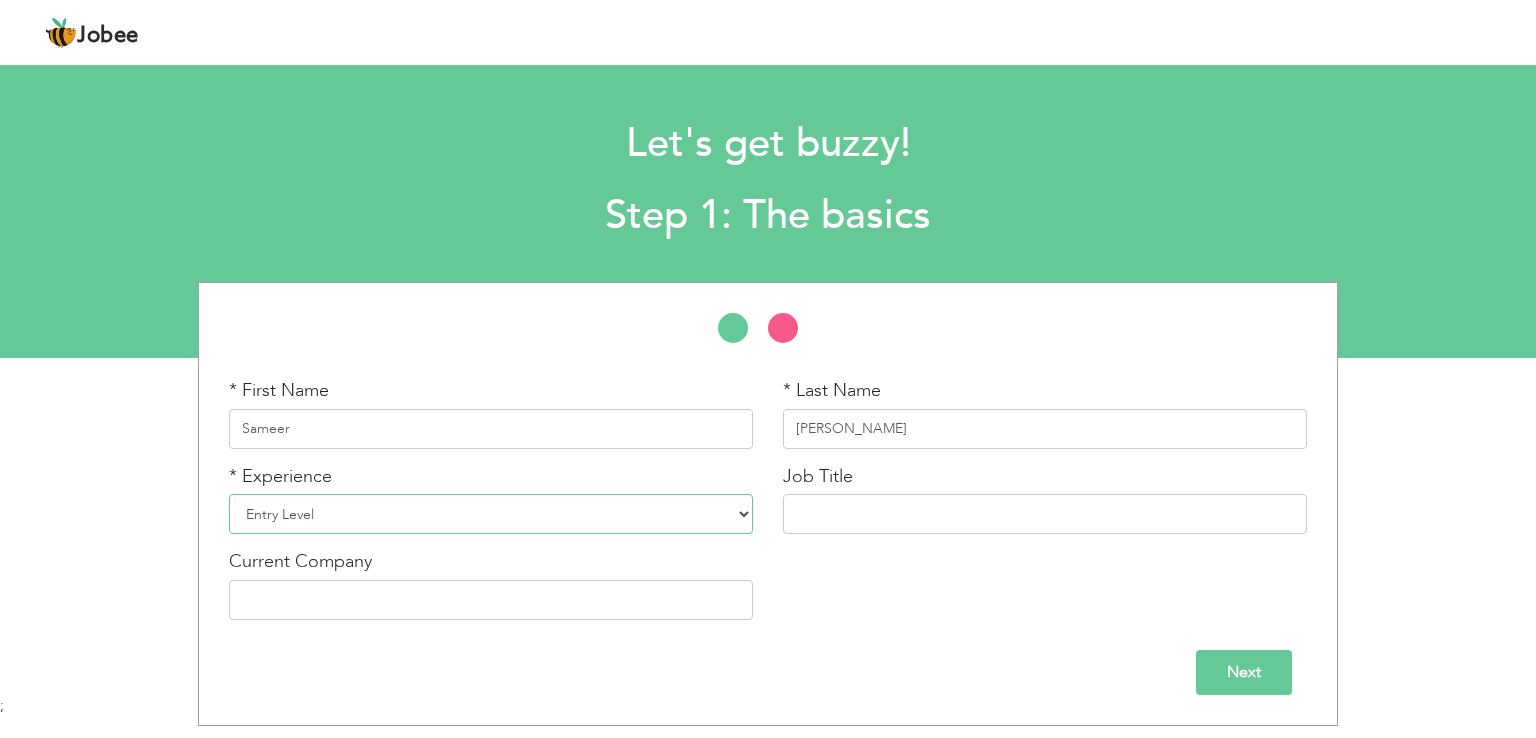 select on "5" 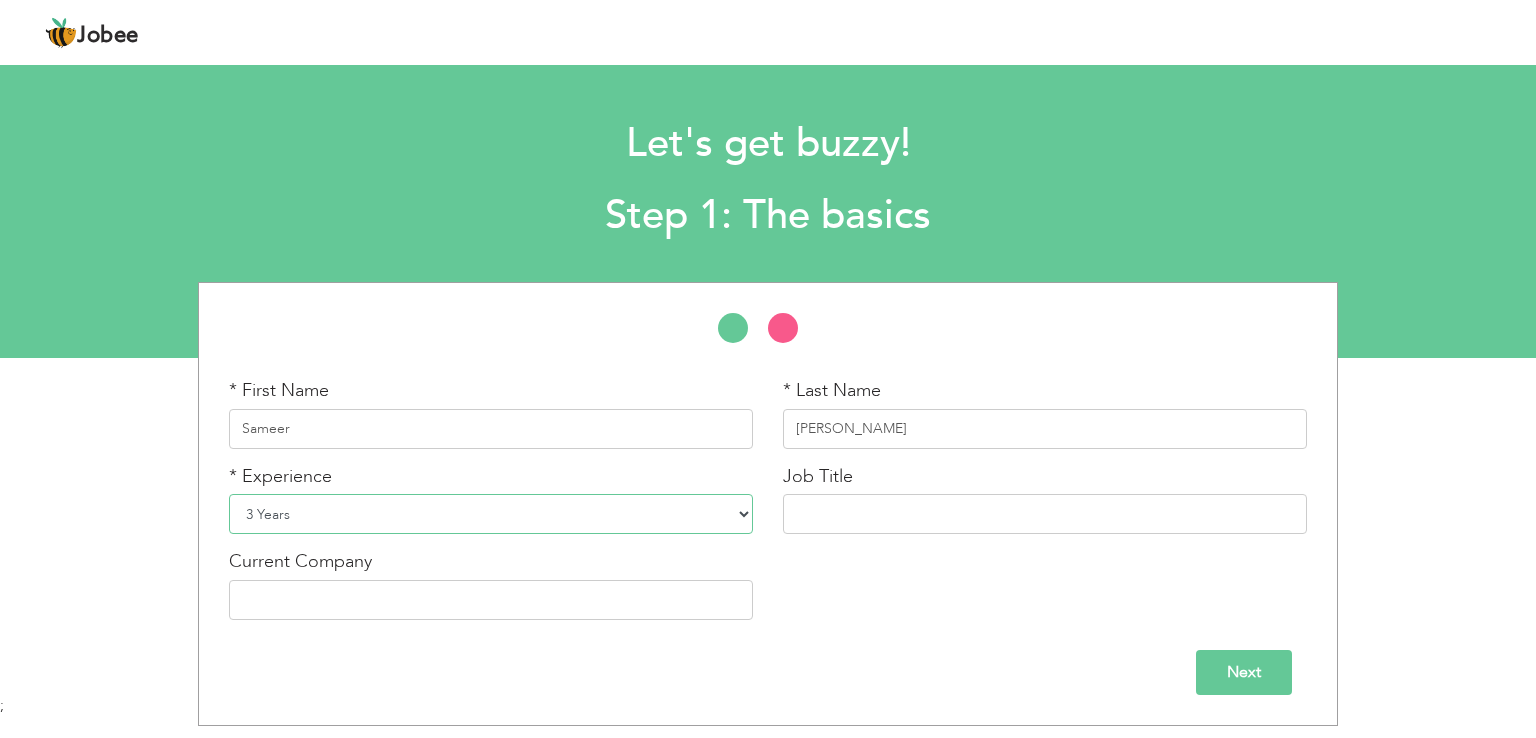 click on "Entry Level
Less than 1 Year
1 Year
2 Years
3 Years
4 Years
5 Years
6 Years
7 Years
8 Years
9 Years
10 Years
11 Years
12 Years
13 Years
14 Years
15 Years
16 Years
17 Years
18 Years
19 Years
20 Years
21 Years
22 Years
23 Years
24 Years
25 Years
26 Years
27 Years
28 Years
29 Years
30 Years
31 Years
32 Years
33 Years
34 Years
35 Years
More than 35 Years" at bounding box center [491, 514] 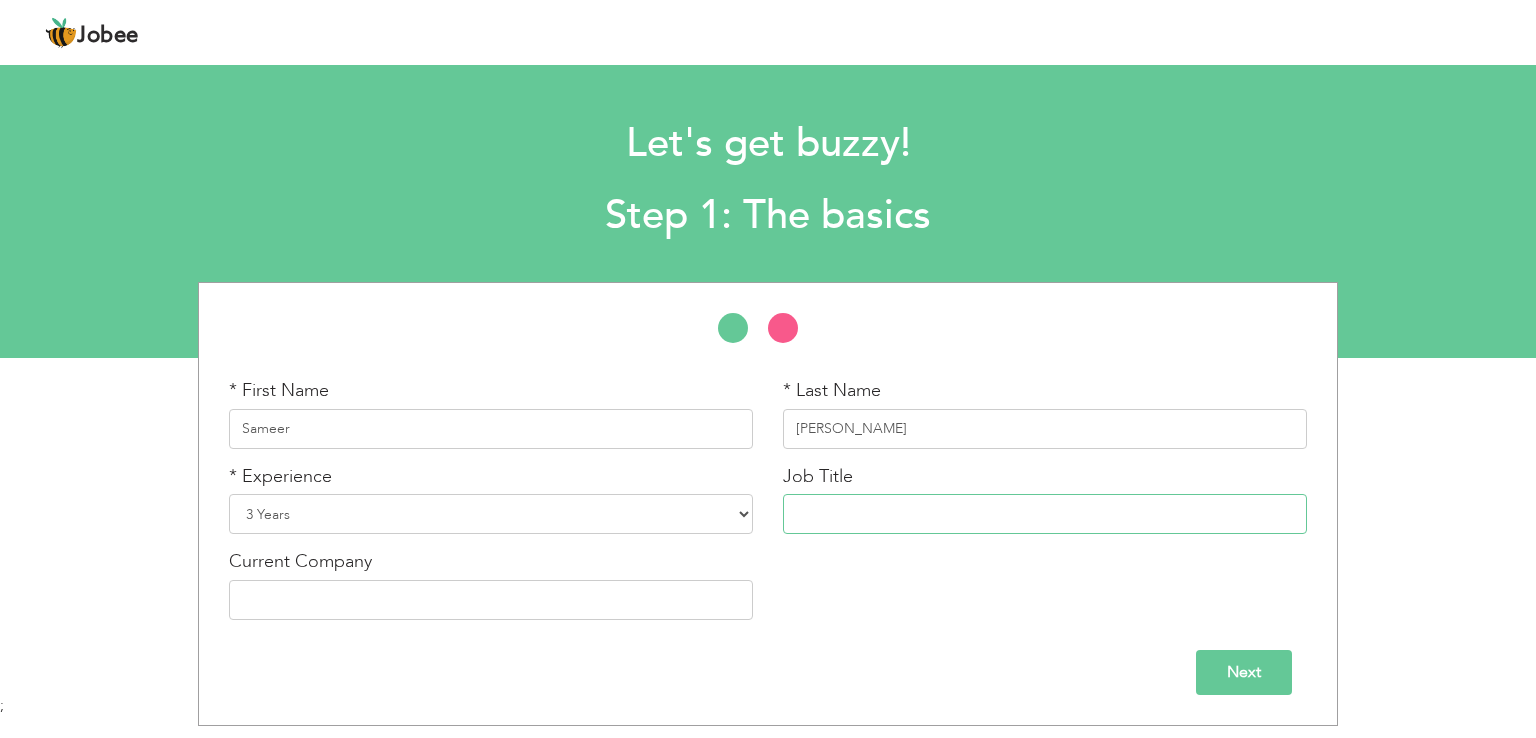click at bounding box center (1045, 514) 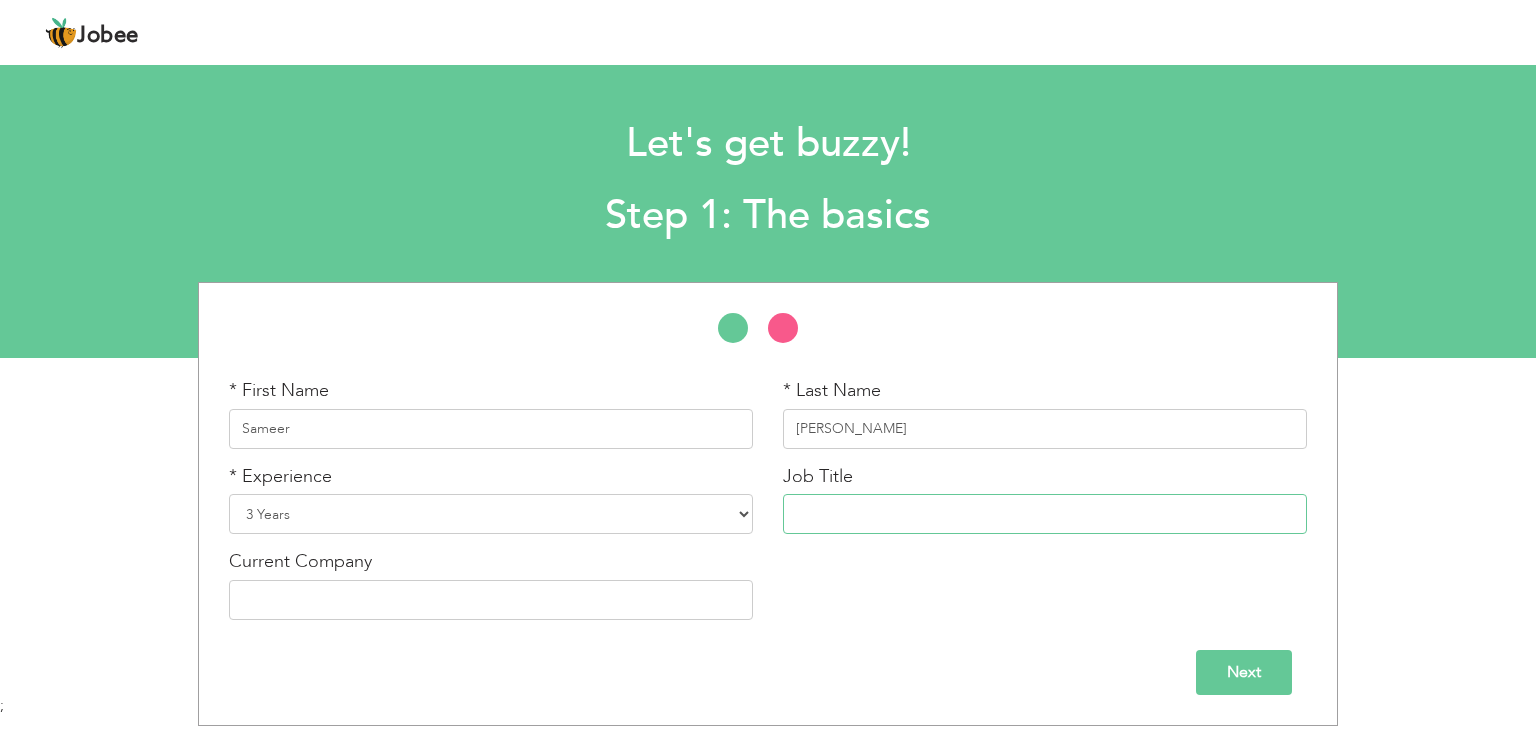 paste on "Operations & People Manager | Healthcare | HR | Customer Success" 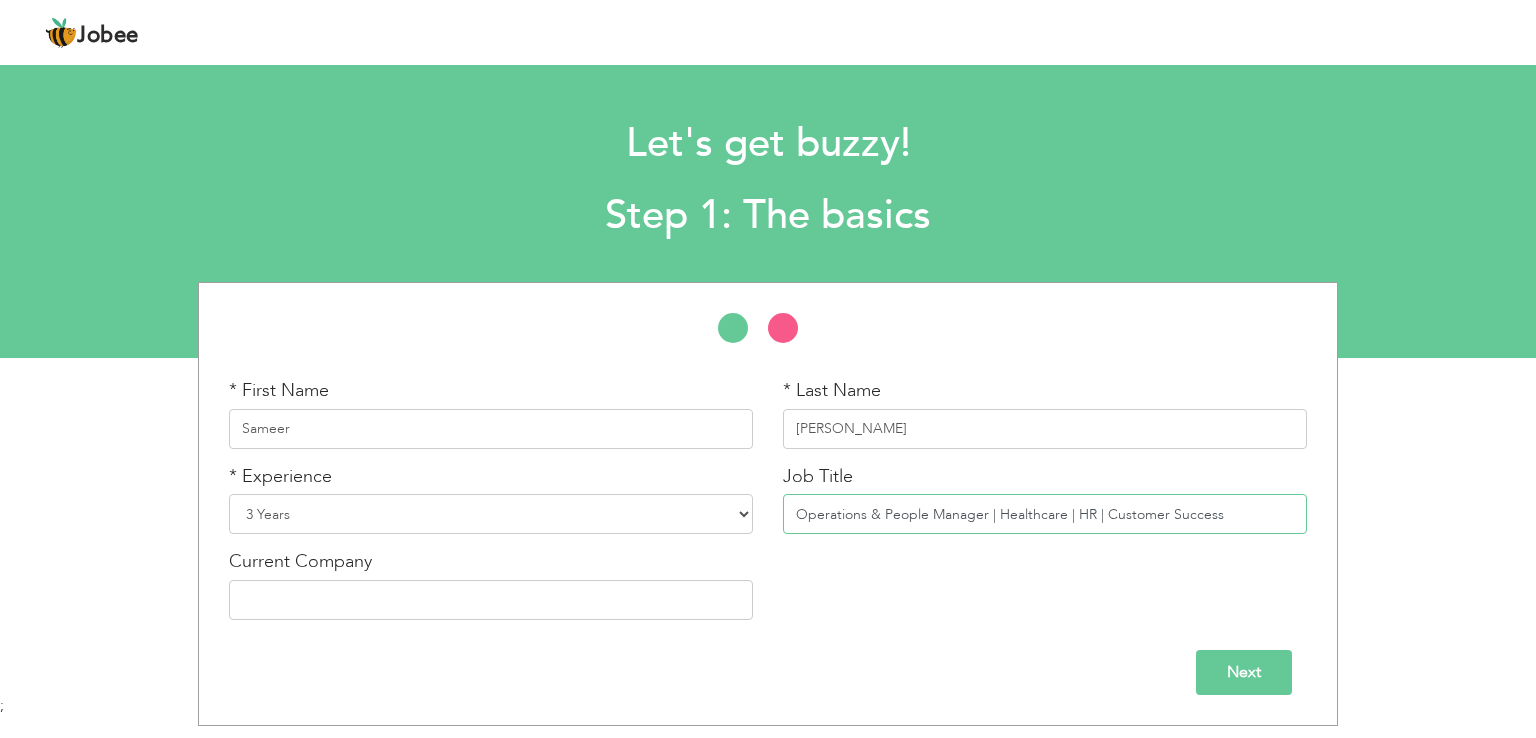 type on "Operations & People Manager | Healthcare | HR | Customer Success" 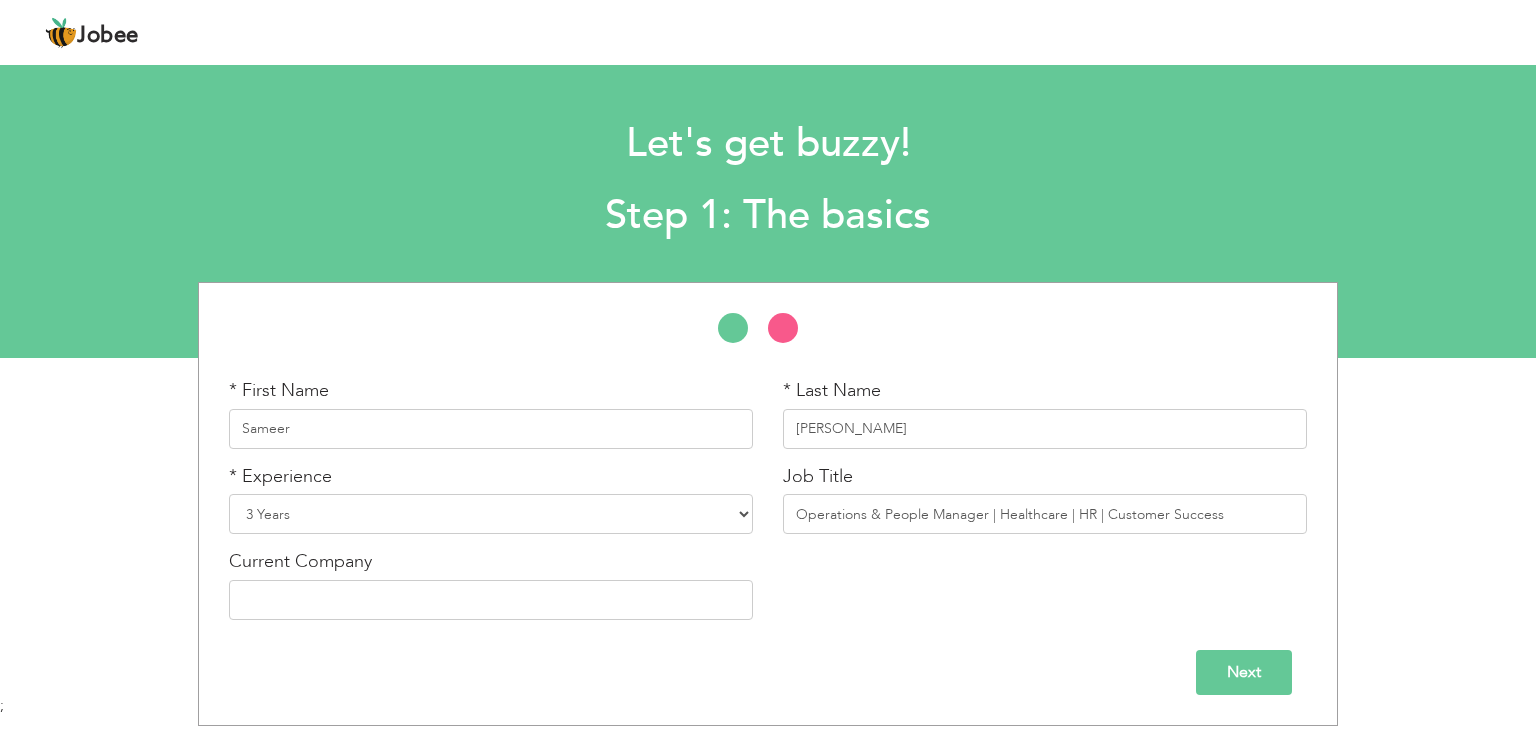 click on "Next" at bounding box center (1244, 672) 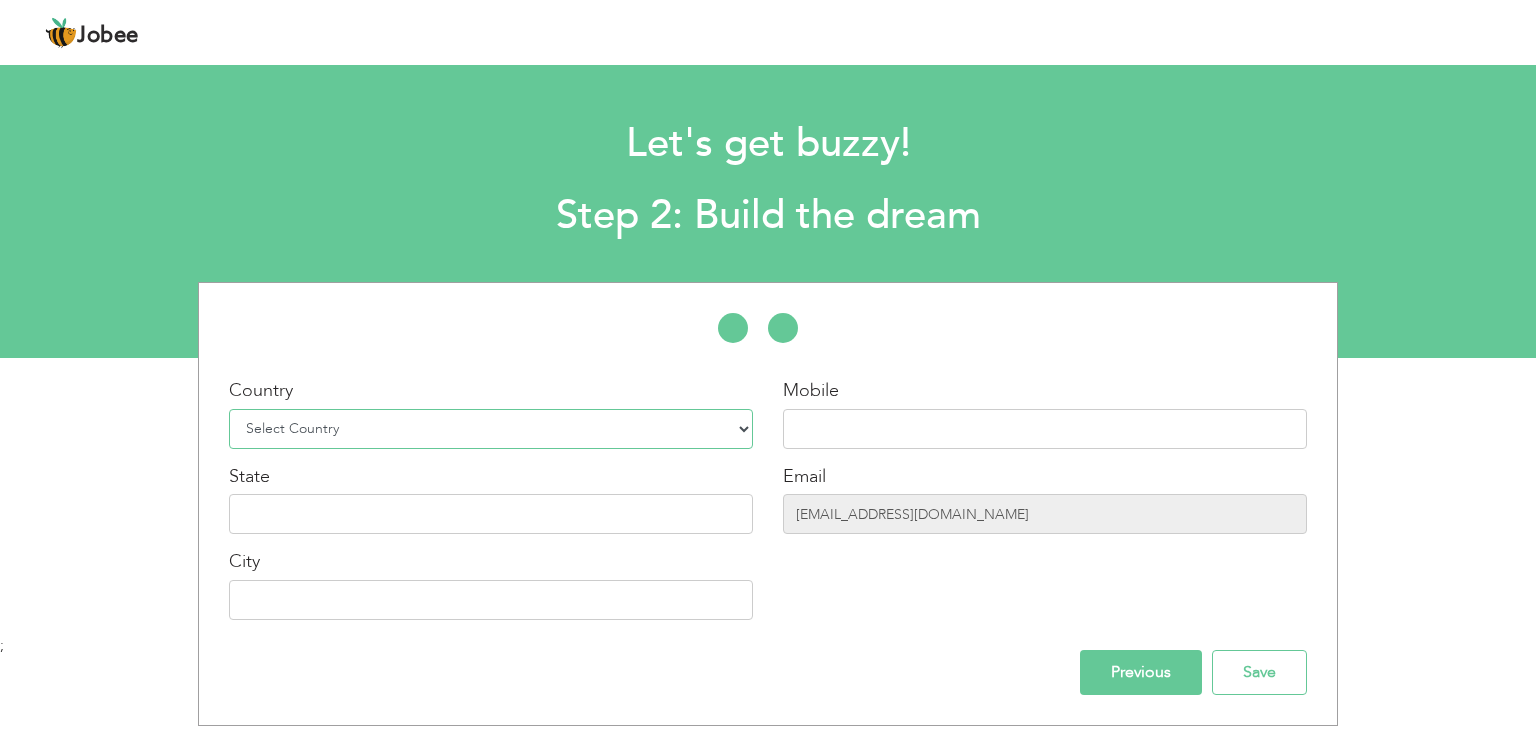click on "Select Country
Afghanistan
Albania
Algeria
American Samoa
Andorra
Angola
Anguilla
Antarctica
Antigua and Barbuda
Argentina
Armenia
Aruba
Australia
Austria
Azerbaijan
Bahamas
Bahrain
Bangladesh
Barbados
Belarus
Belgium
Belize
Benin
Bermuda
Bhutan
Bolivia
Bosnia-Herzegovina
Botswana
Bouvet Island
Brazil
British Indian Ocean Territory
Brunei Darussalam
Bulgaria
Burkina Faso
Burundi
Cambodia
Cameroon
Canada
Cape Verde
Cayman Islands
Central African Republic
Chad
Chile
China
Christmas Island
Cocos (Keeling) Islands
Colombia
Comoros
Congo
Congo, Dem. Republic
Cook Islands
Costa Rica
Croatia
Cuba
Cyprus
Czech Rep
Denmark
Djibouti
Dominica
Dominican Republic
Ecuador
Egypt
El Salvador
Equatorial Guinea
Eritrea
Estonia
Ethiopia
European Union
Falkland Islands (Malvinas)
Faroe Islands
Fiji
Finland
France
French Guiana
French Southern Territories
Gabon
Gambia
Georgia" at bounding box center [491, 429] 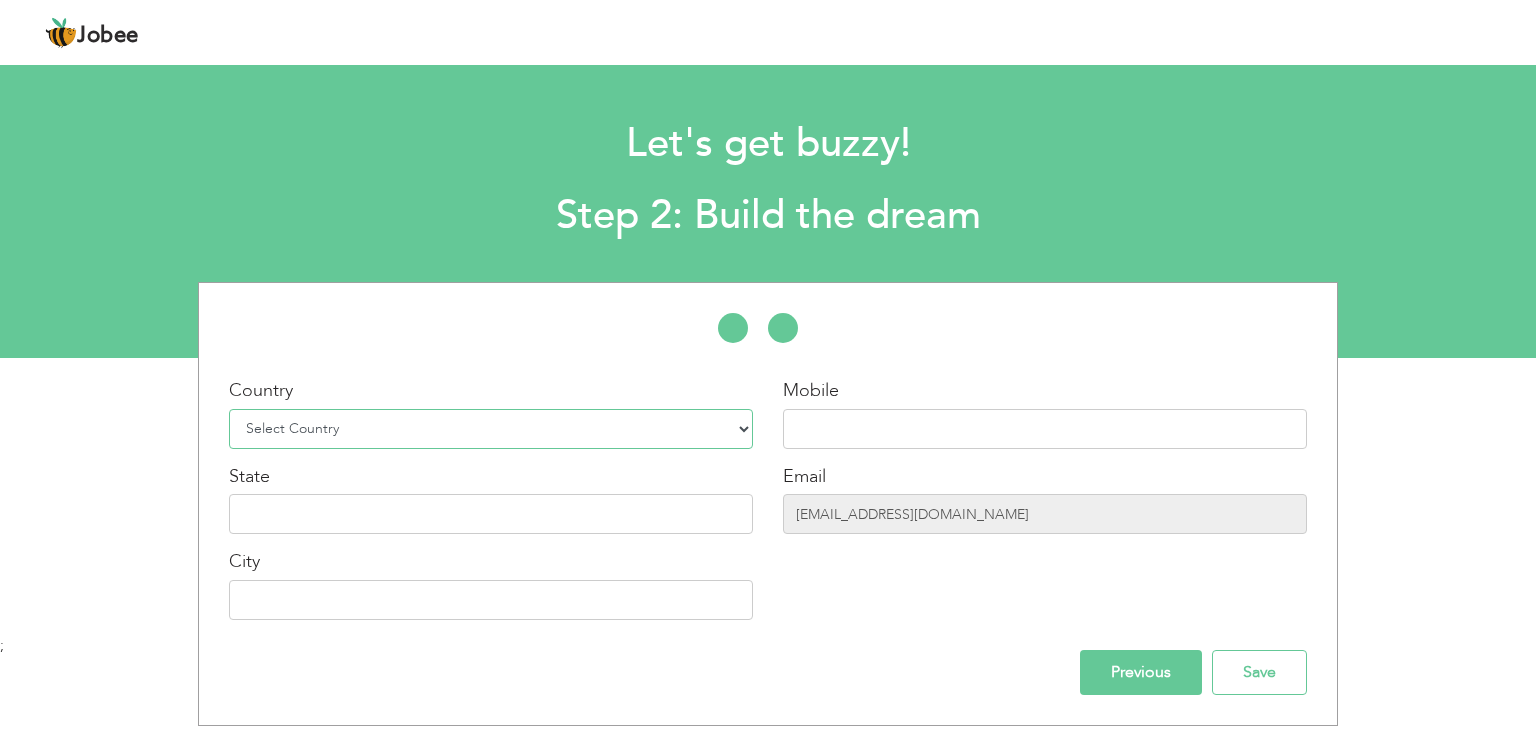 select on "166" 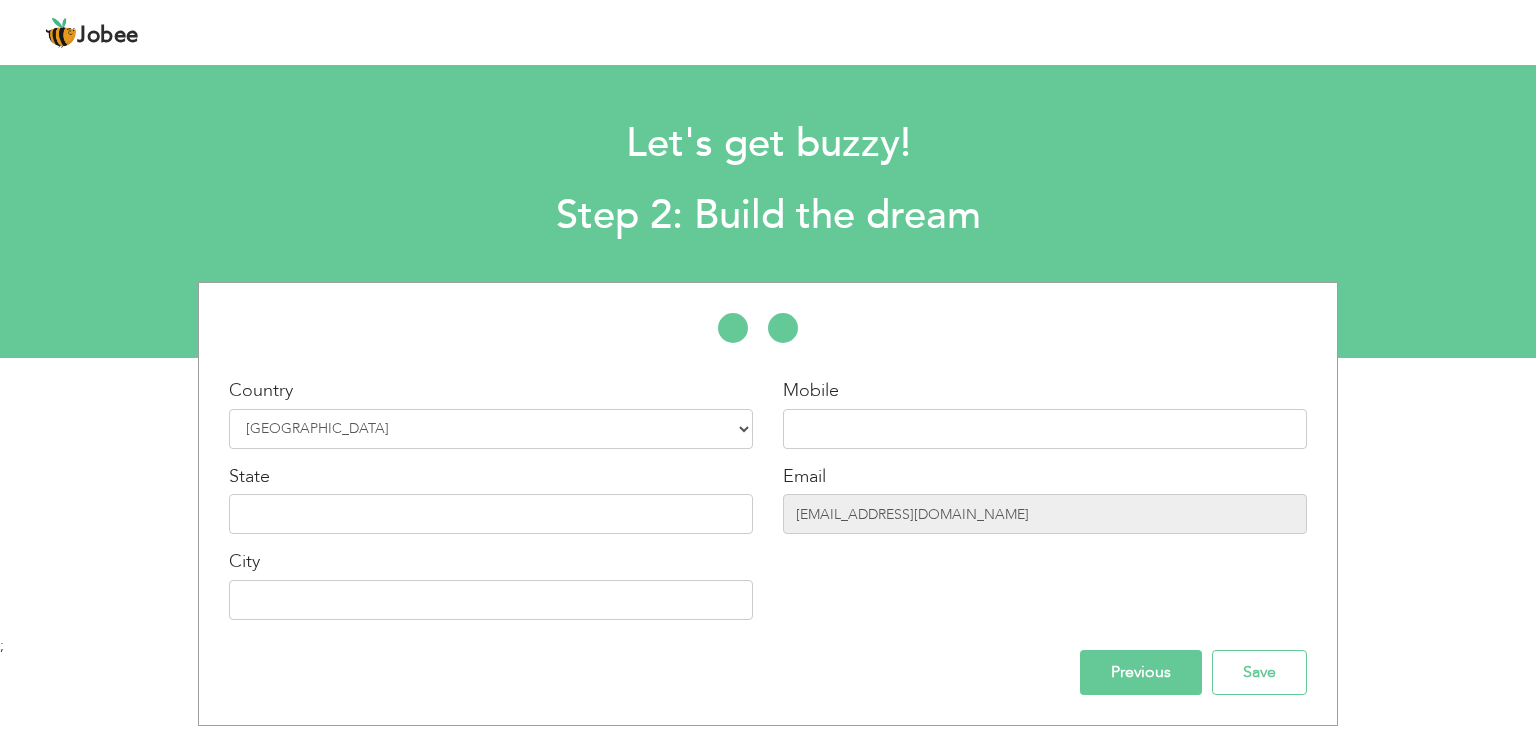 click on "Mobile
Email
sameerfarooqui5625@gmail.com" at bounding box center [1045, 506] 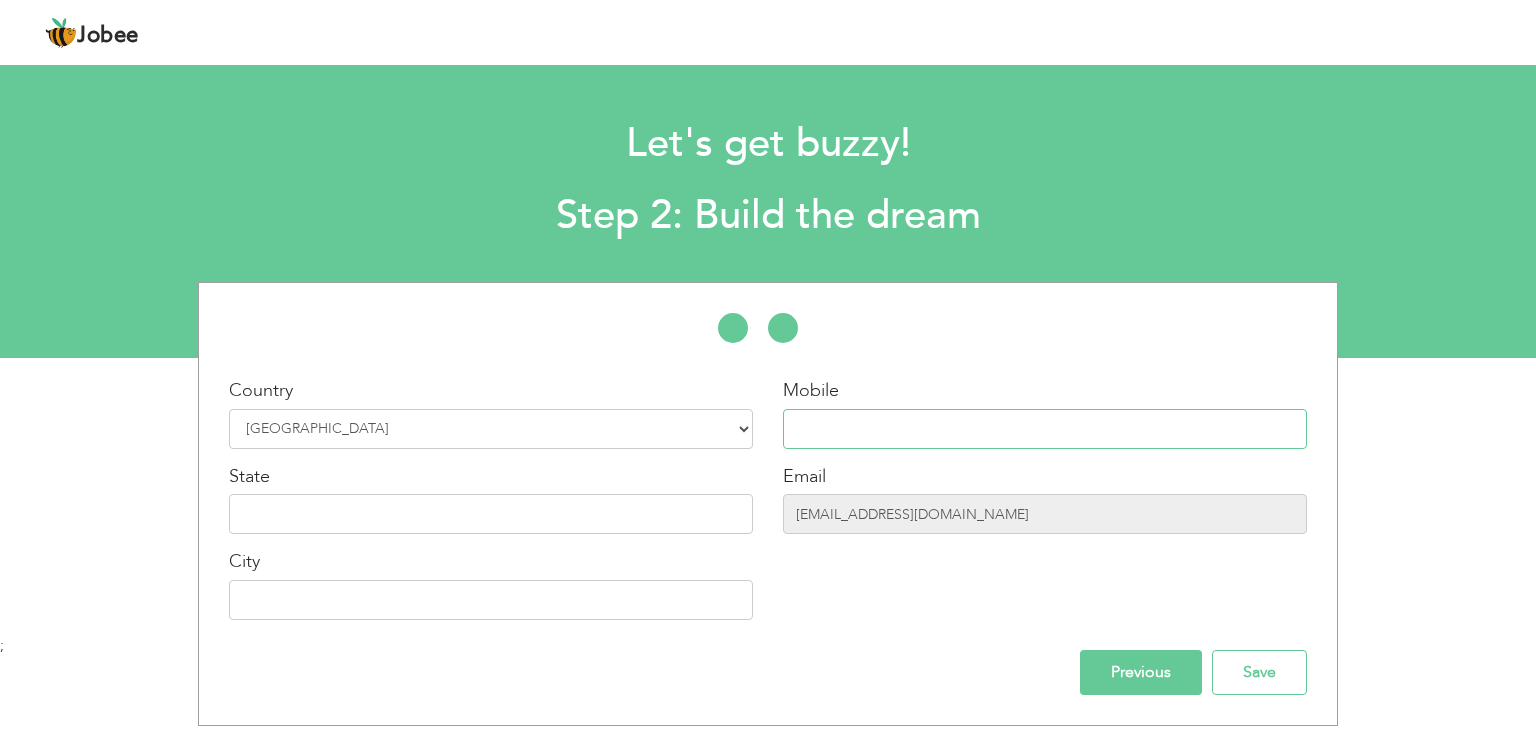 click at bounding box center (1045, 429) 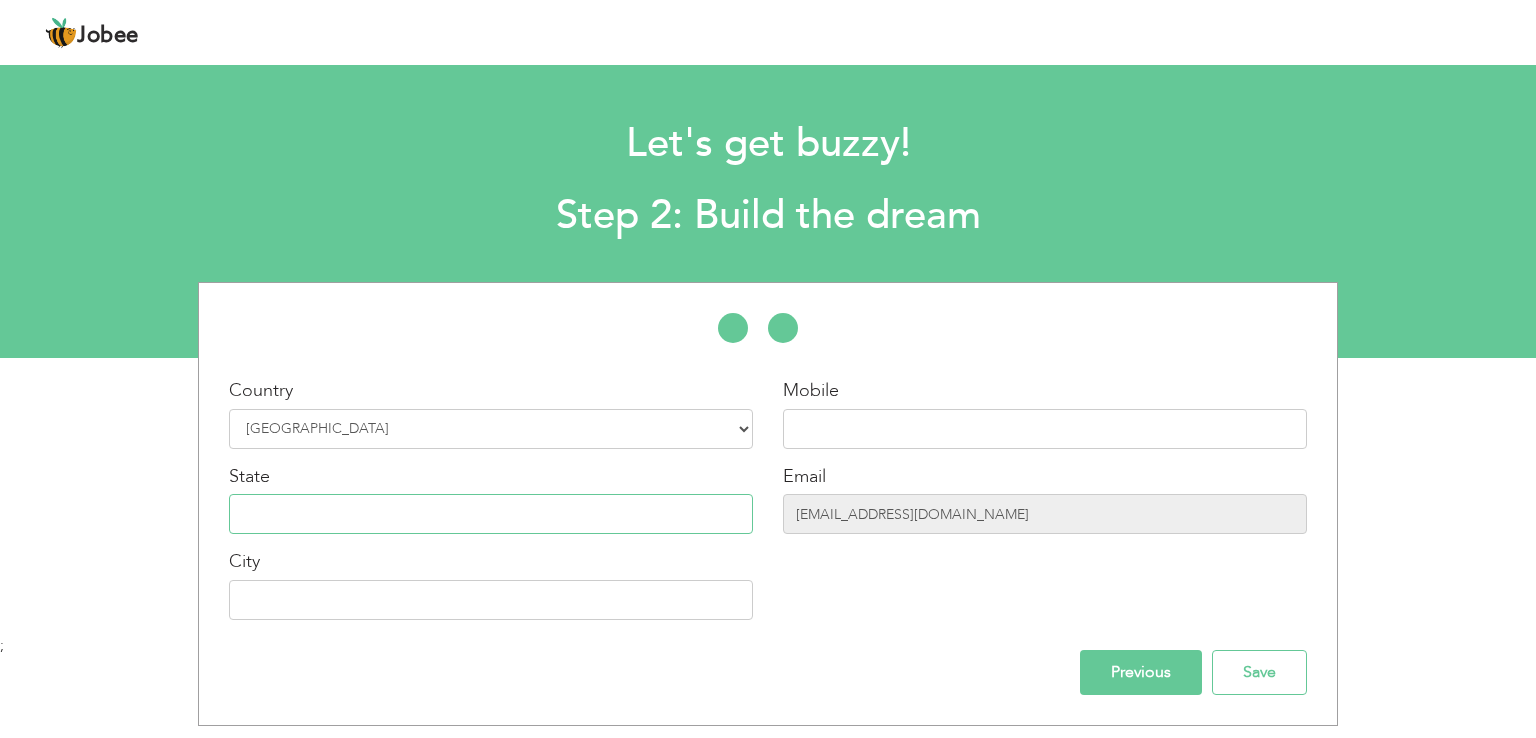 click at bounding box center [491, 514] 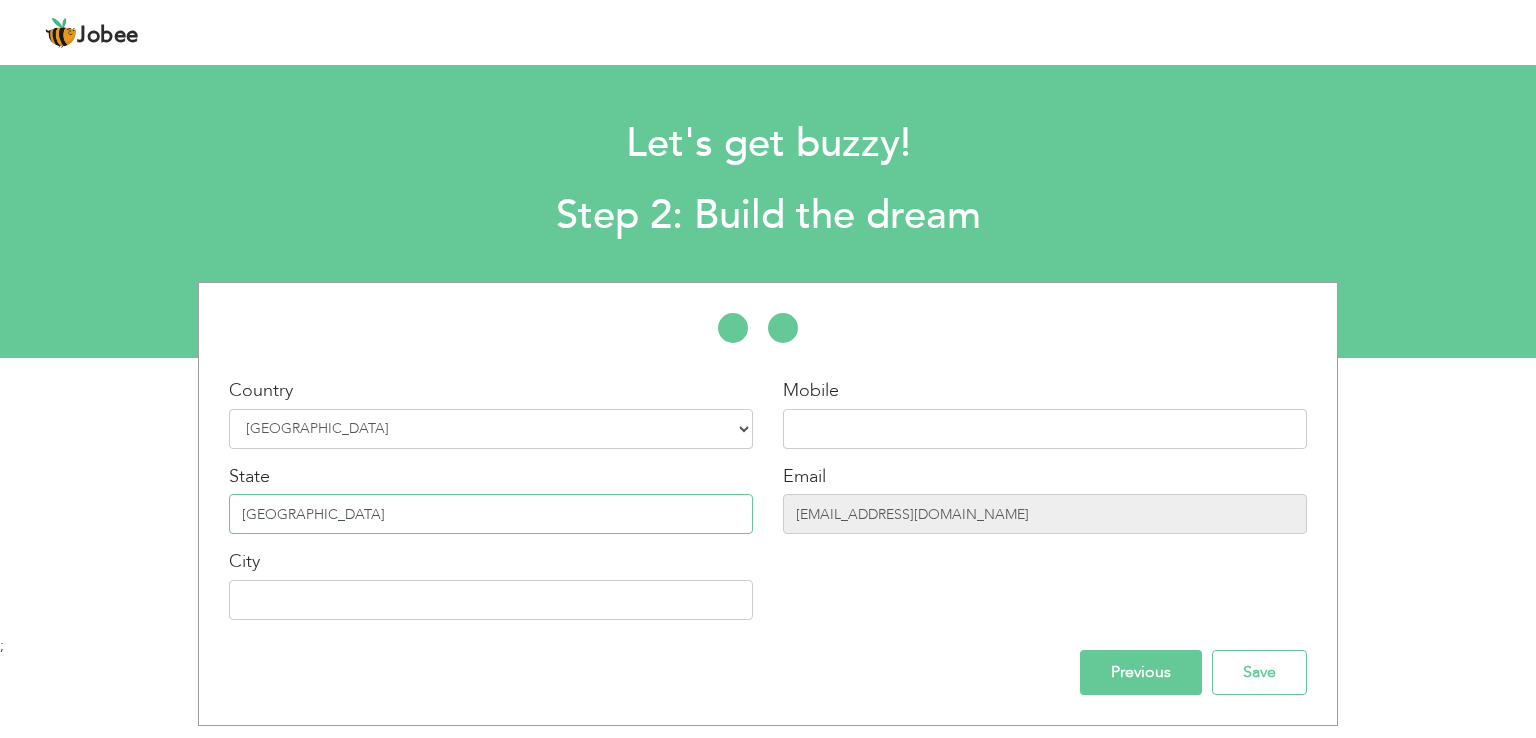 type on "Punjab" 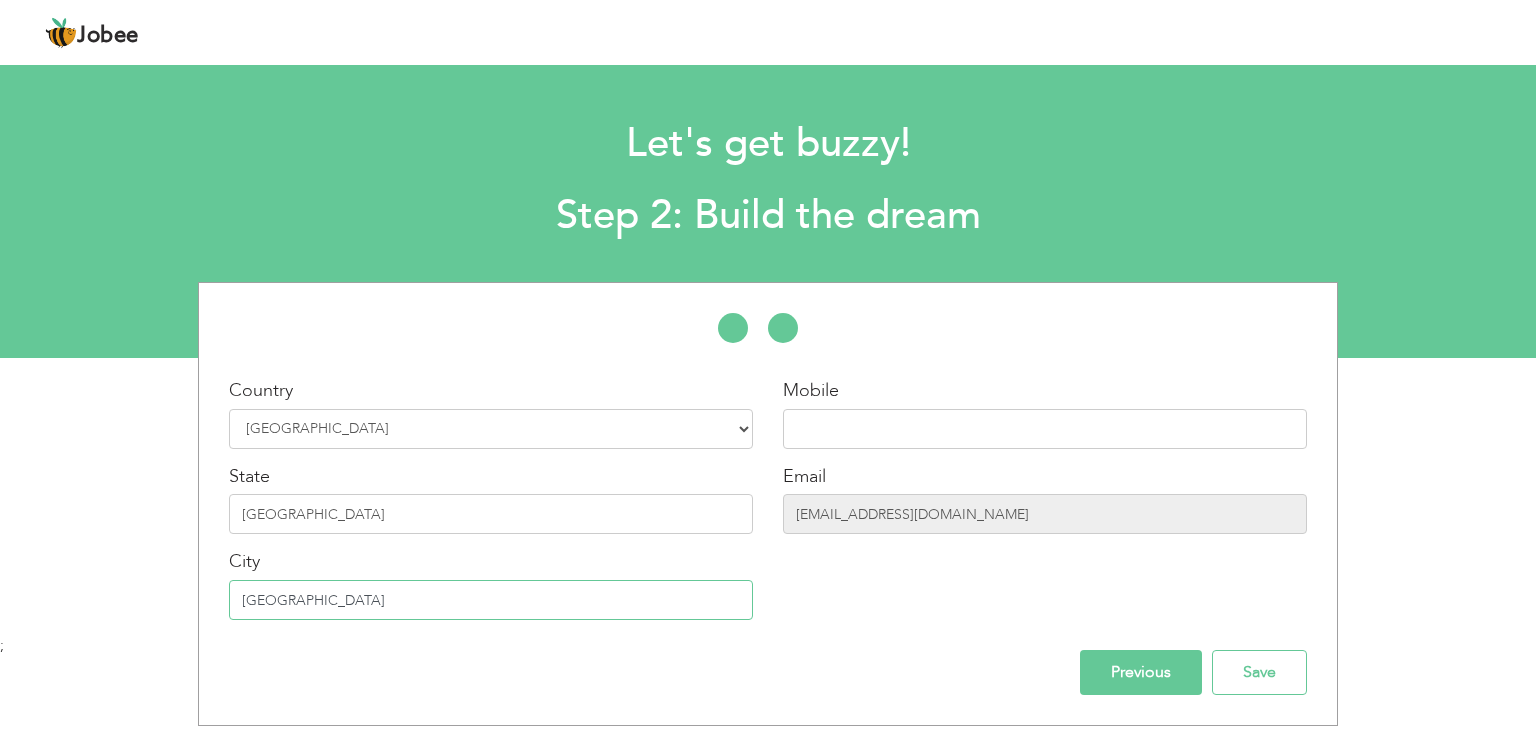 type on "[GEOGRAPHIC_DATA]" 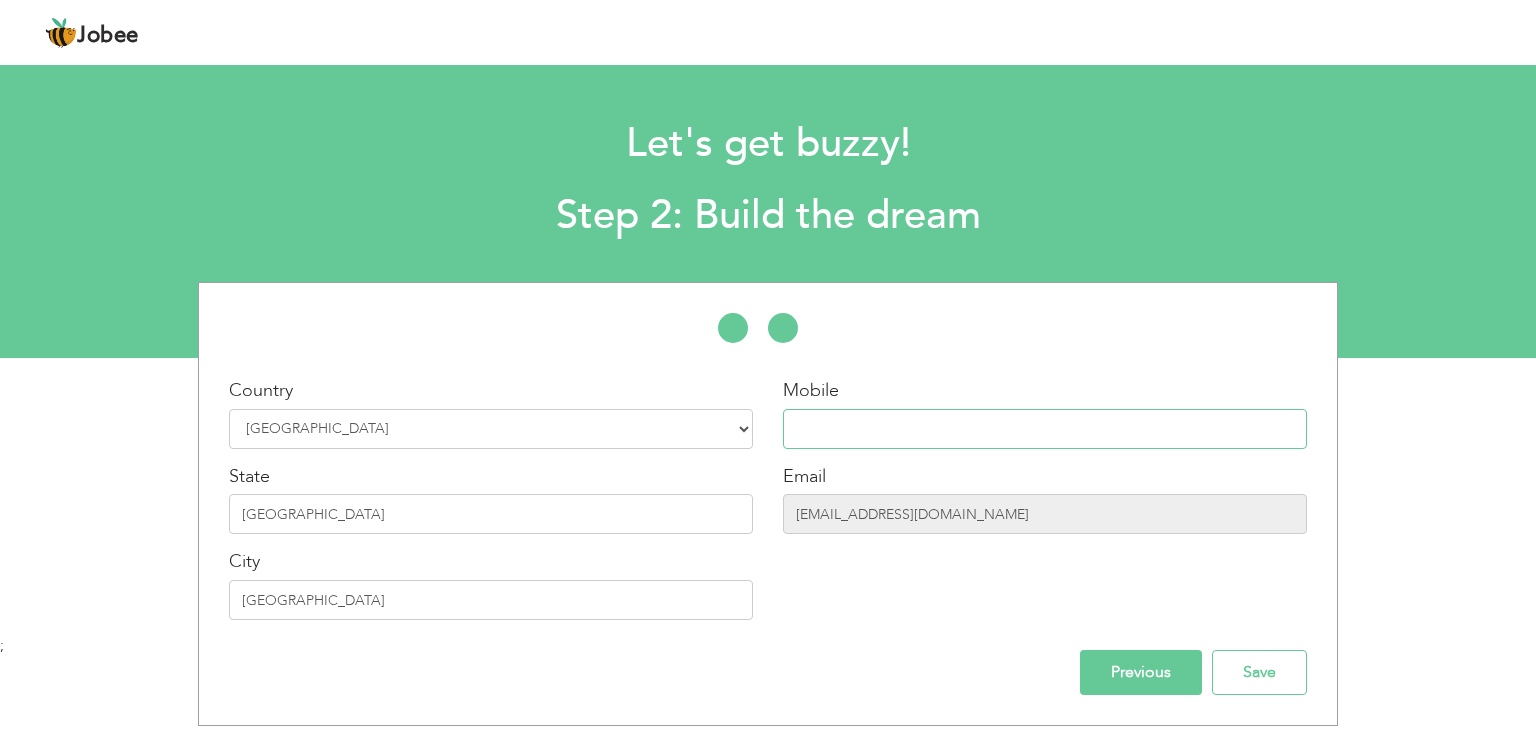 click at bounding box center [1045, 429] 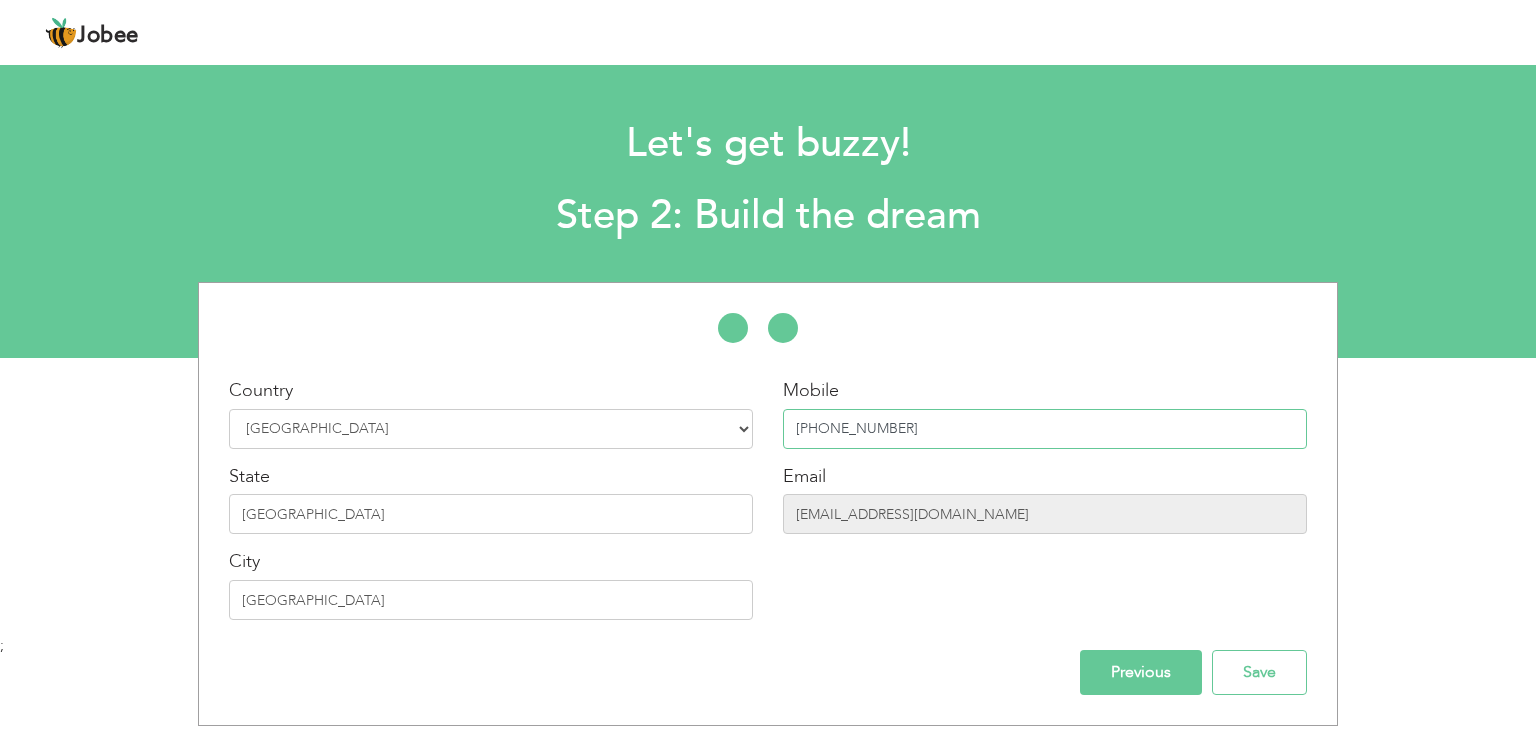 type on "+923280634564" 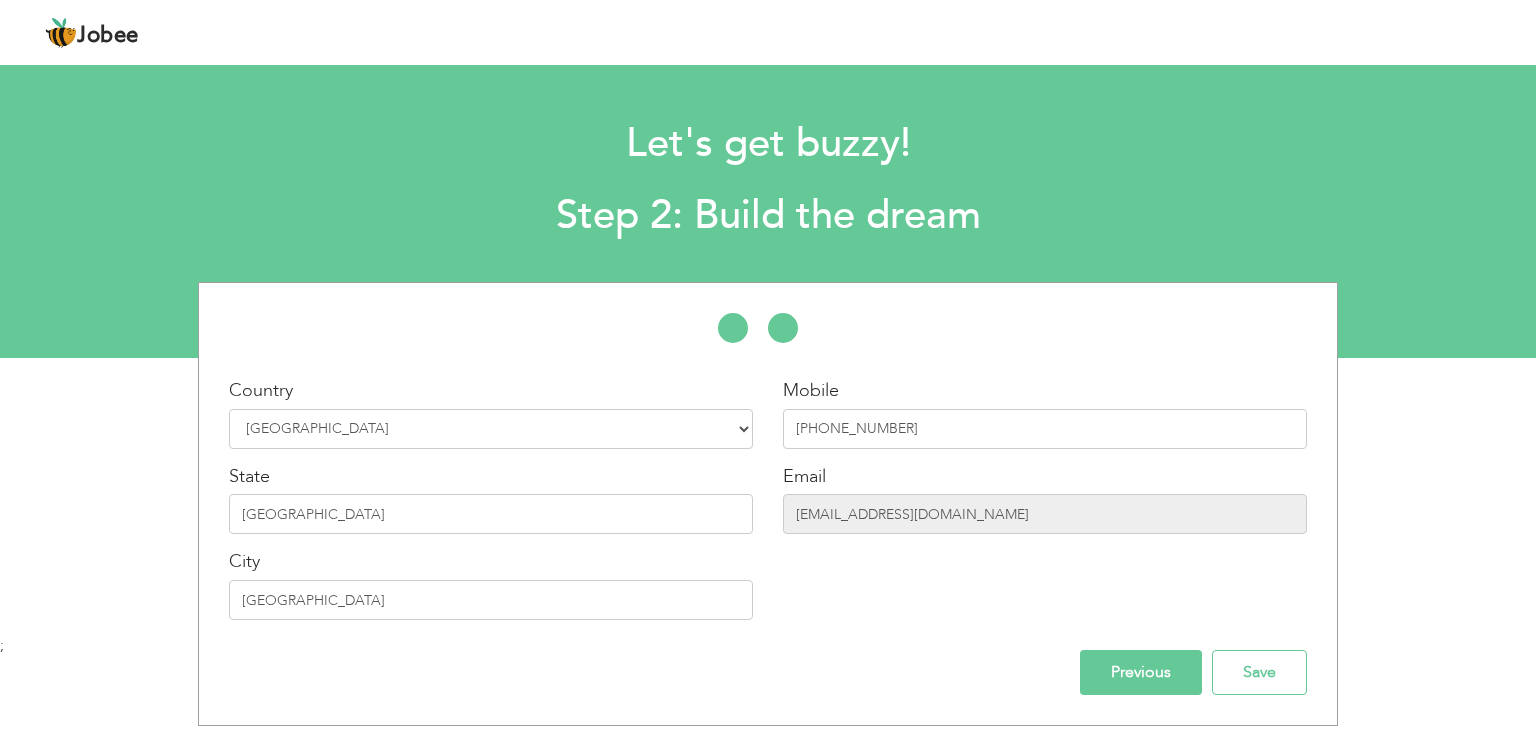 drag, startPoint x: 192, startPoint y: 636, endPoint x: 816, endPoint y: 563, distance: 628.2555 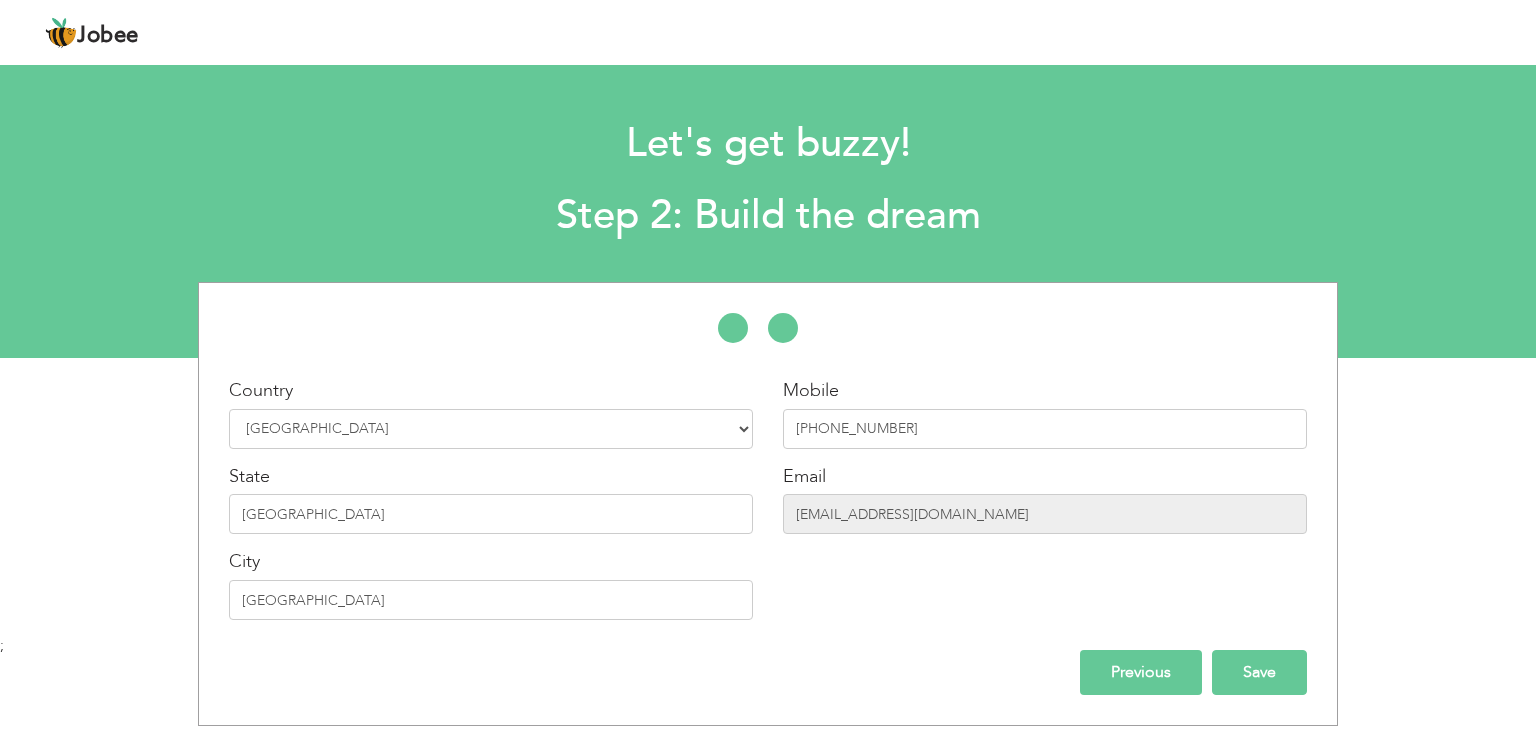 click on "Save" at bounding box center [1259, 672] 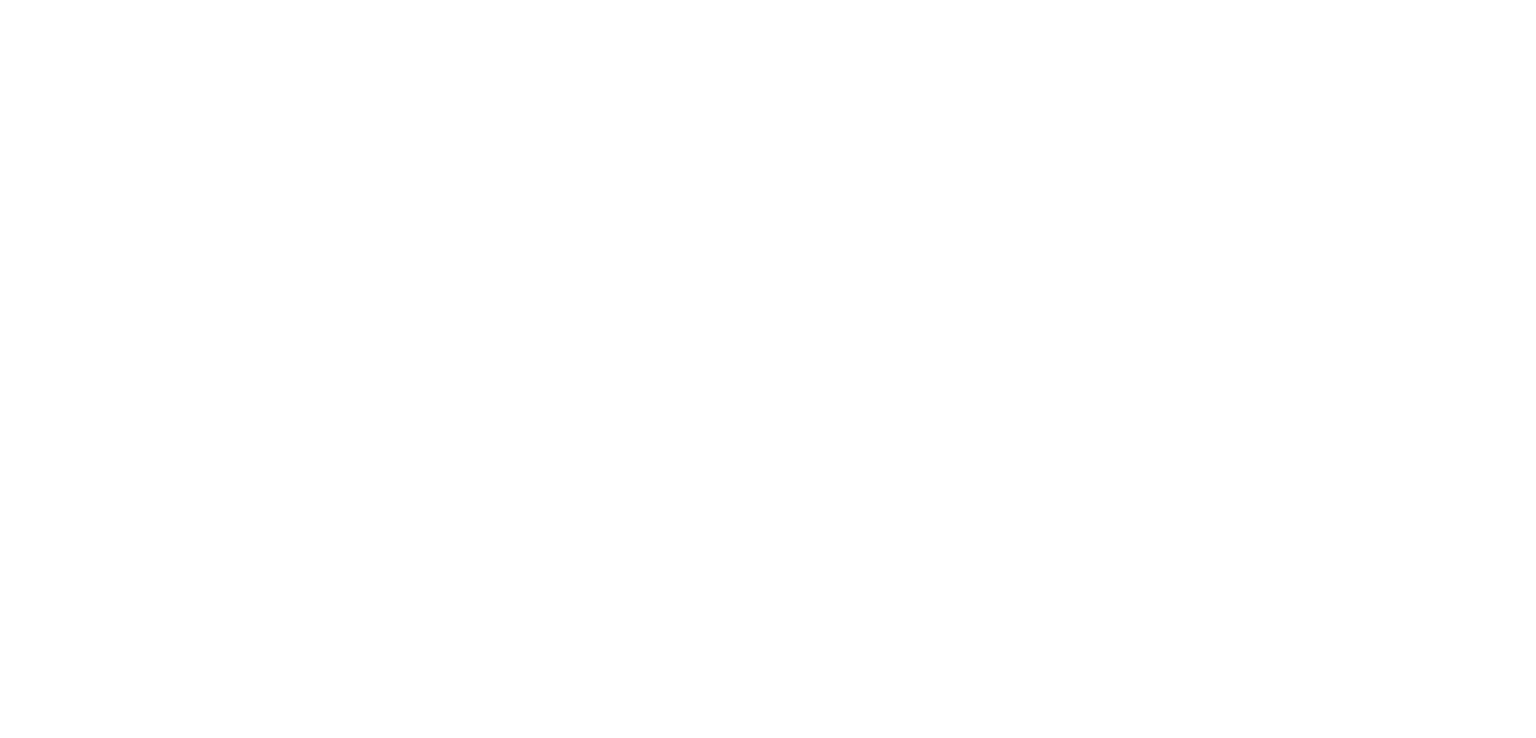 scroll, scrollTop: 0, scrollLeft: 0, axis: both 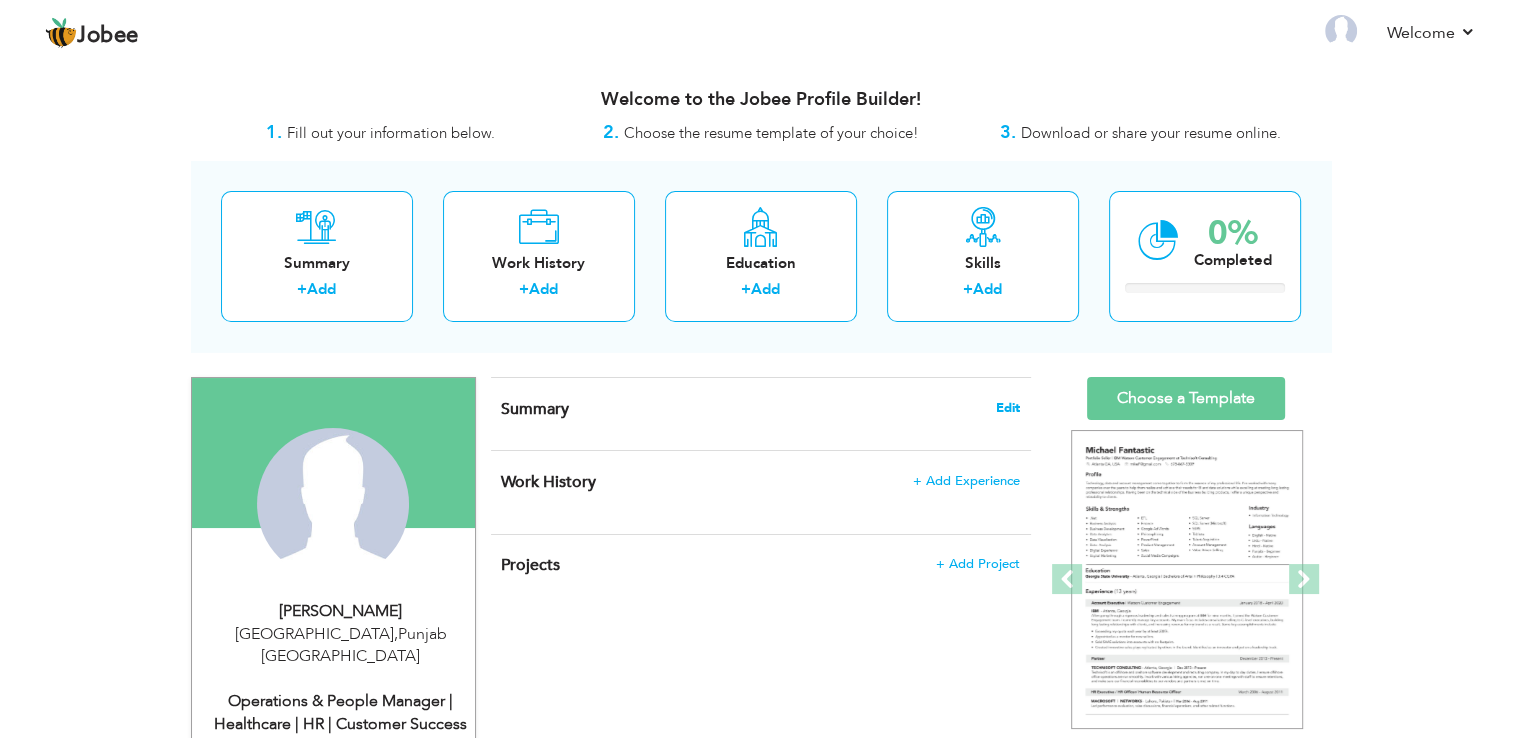 click on "Edit" at bounding box center (1008, 408) 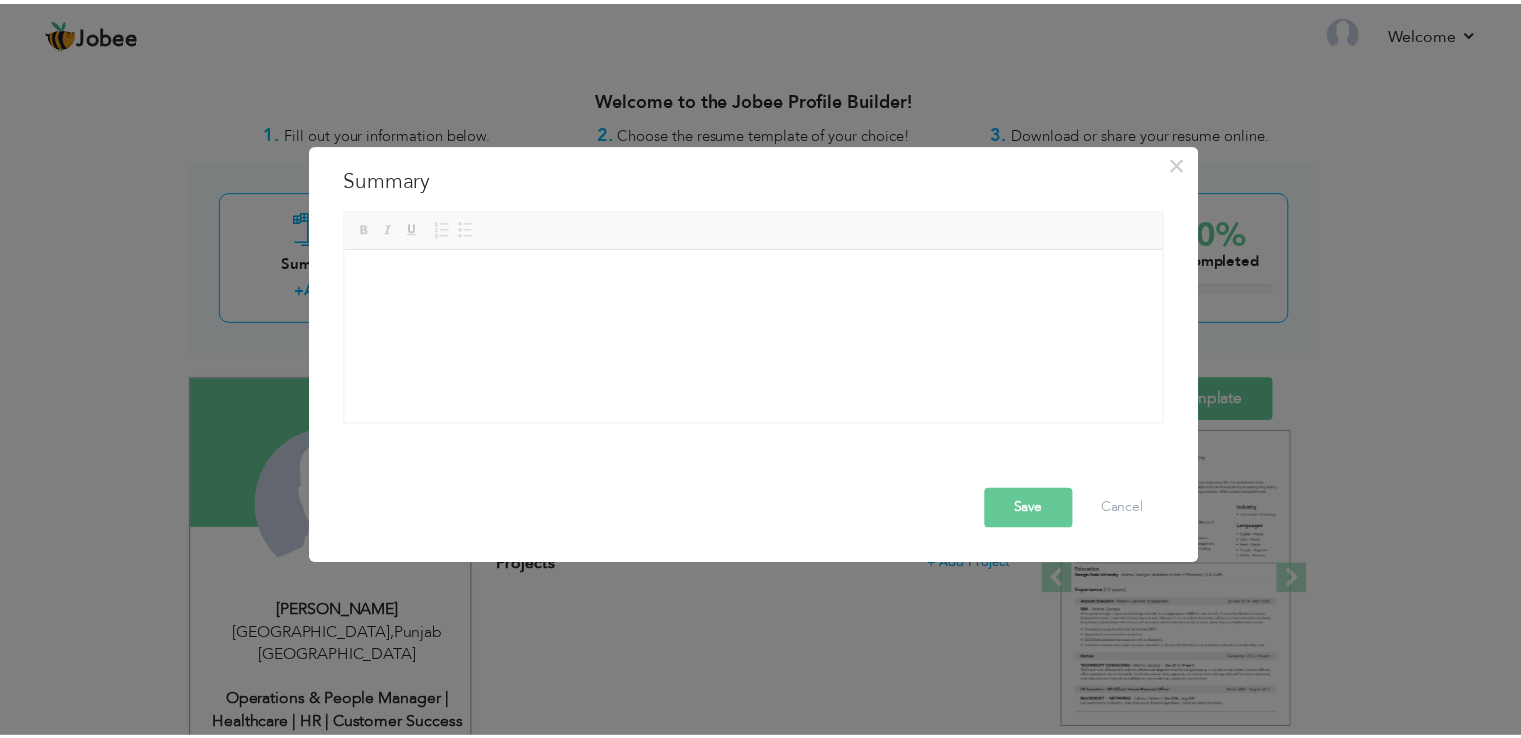 scroll, scrollTop: 0, scrollLeft: 0, axis: both 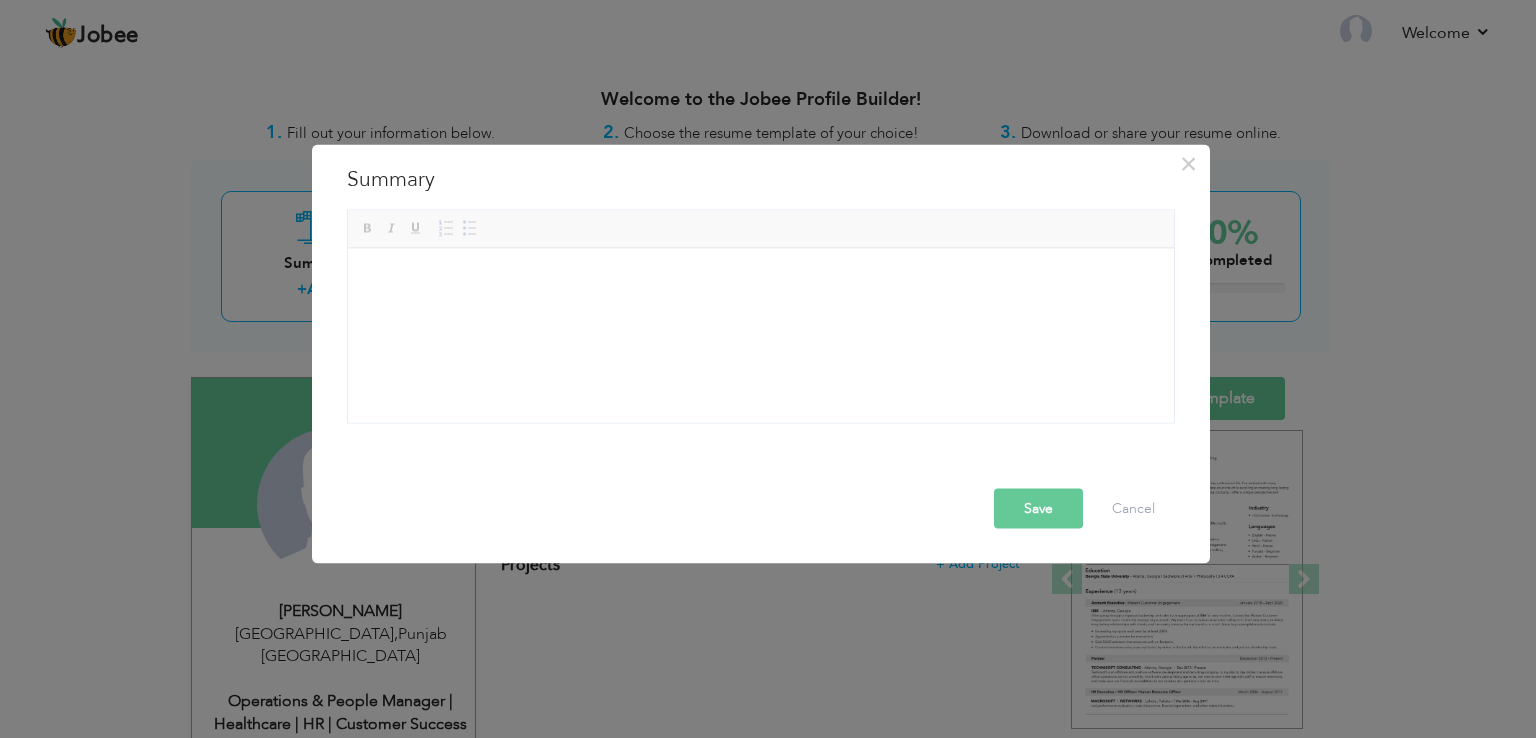 click at bounding box center [760, 278] 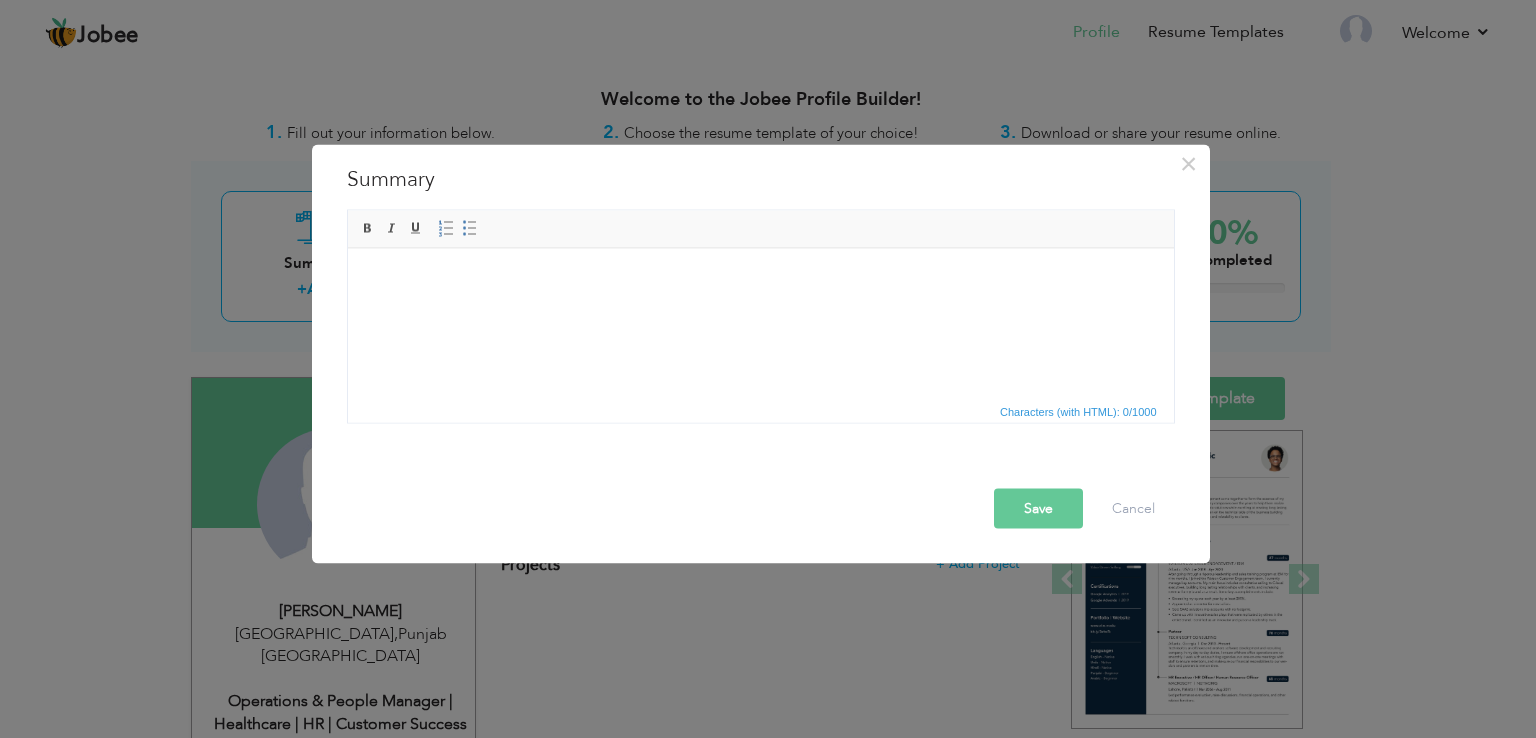 drag, startPoint x: 1274, startPoint y: 428, endPoint x: 1255, endPoint y: 493, distance: 67.72001 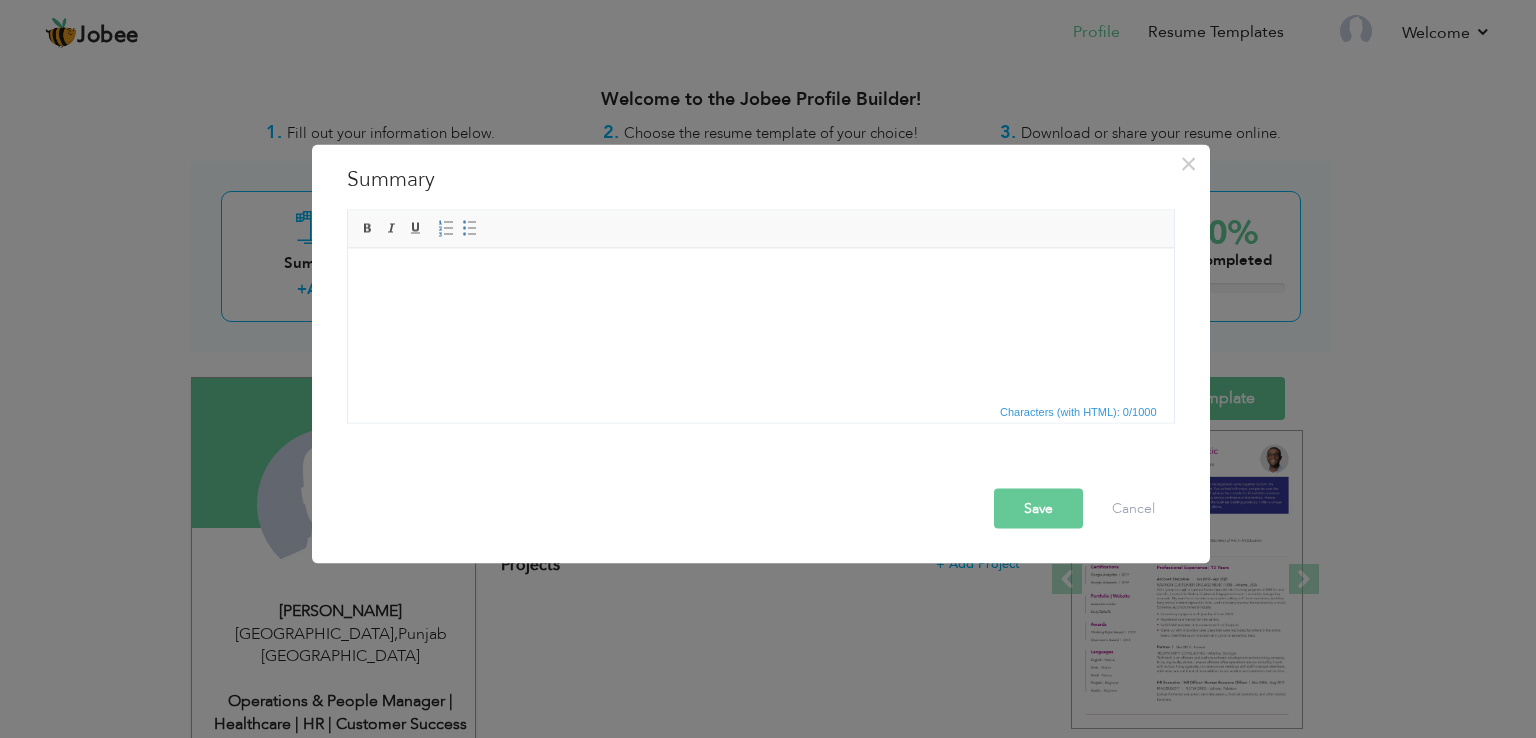 paste 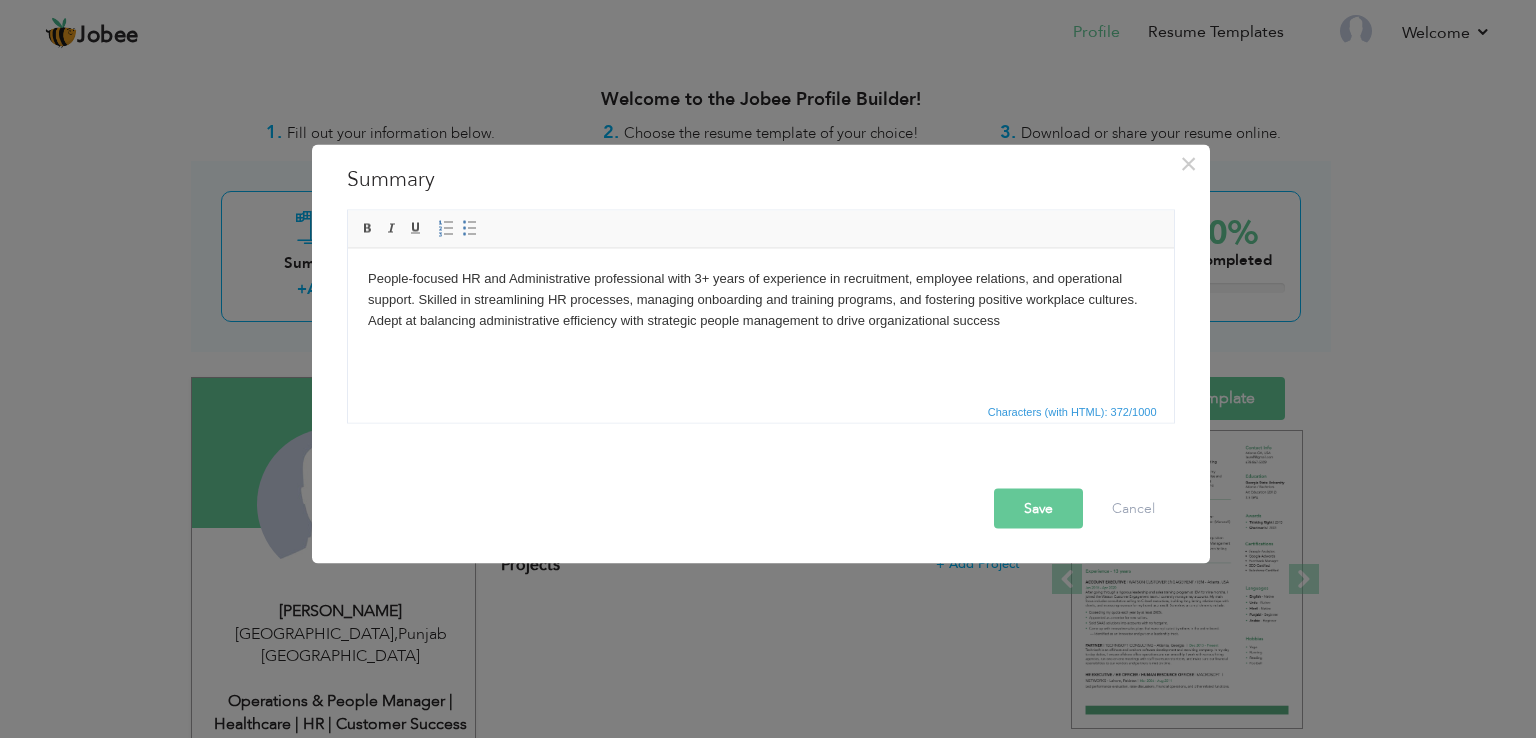 type 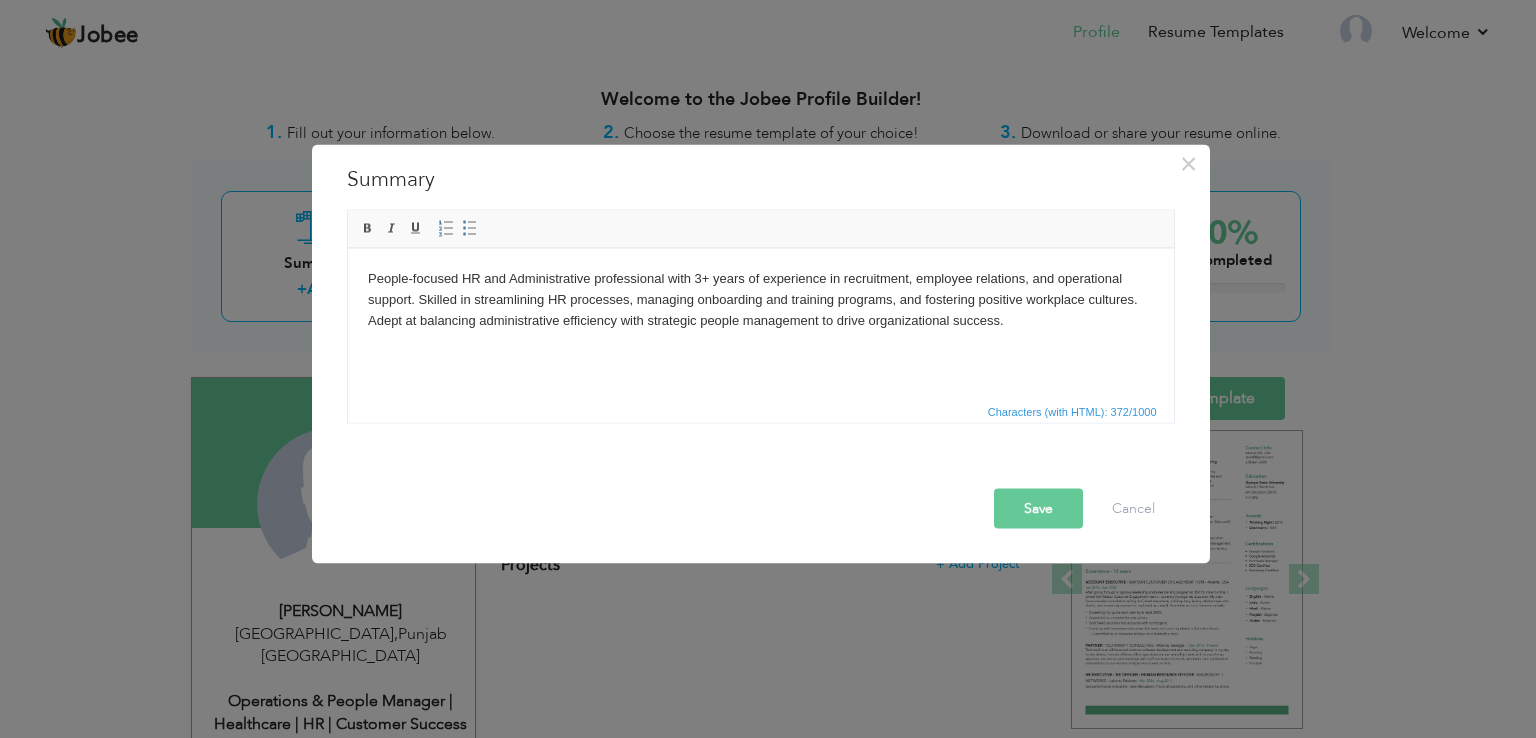 click on "People-focused HR and Administrative professional with 3+ years of experience in recruitment, employee relations, and operational support. Skilled in streamlining HR processes, managing onboarding and training programs, and fostering positive workplace cultures. Adept at balancing administrative efficiency with strategic people management to drive organizational success." at bounding box center [760, 299] 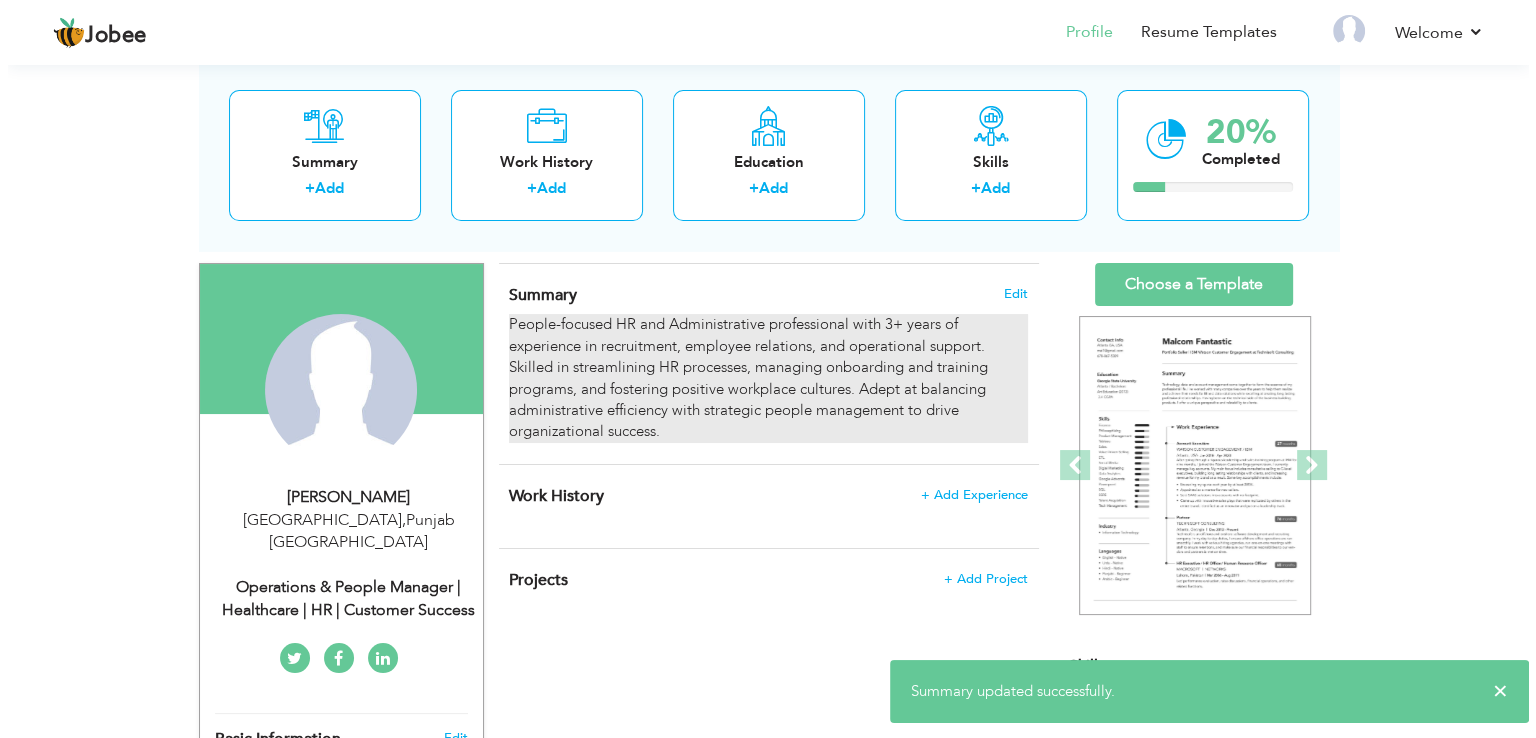 scroll, scrollTop: 300, scrollLeft: 0, axis: vertical 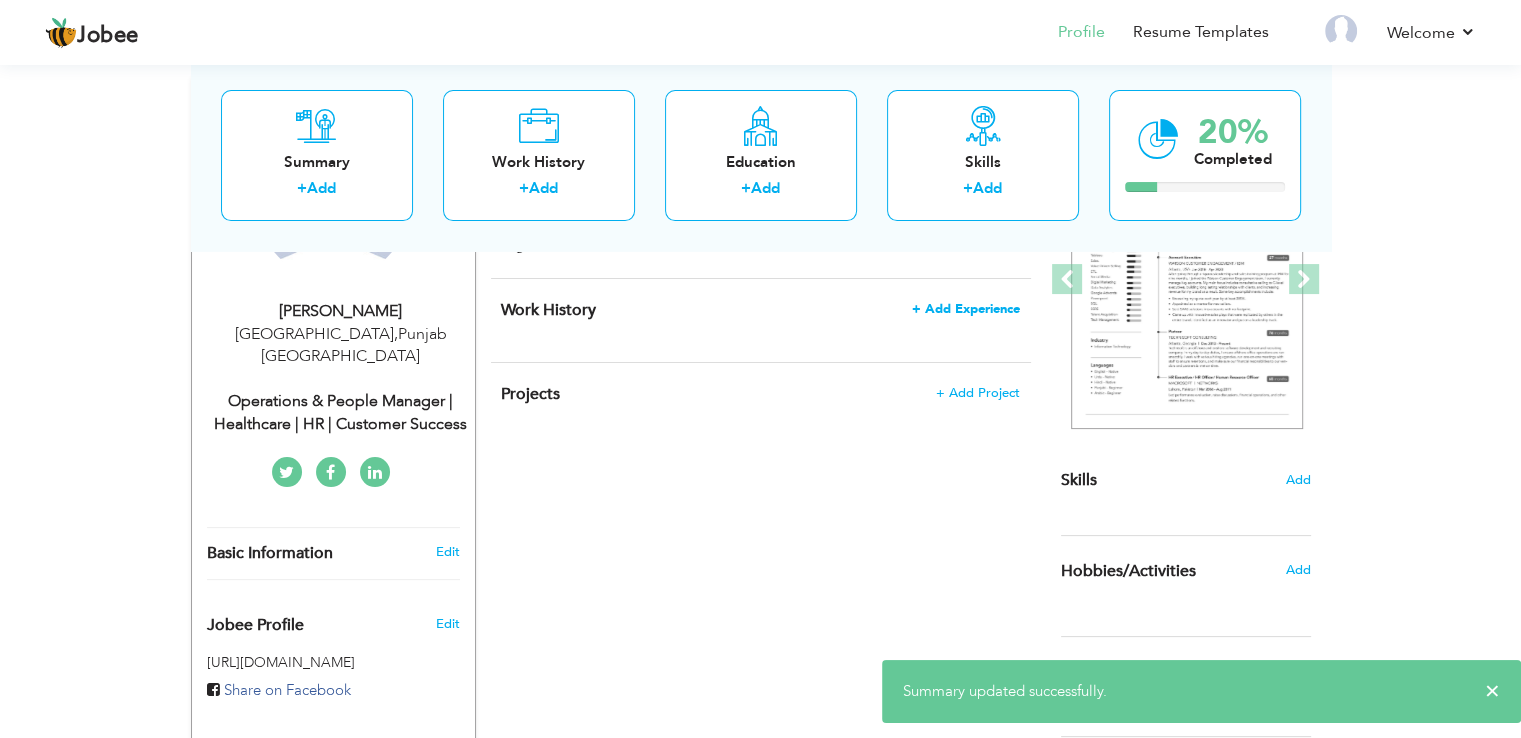 click on "+ Add Experience" at bounding box center (966, 309) 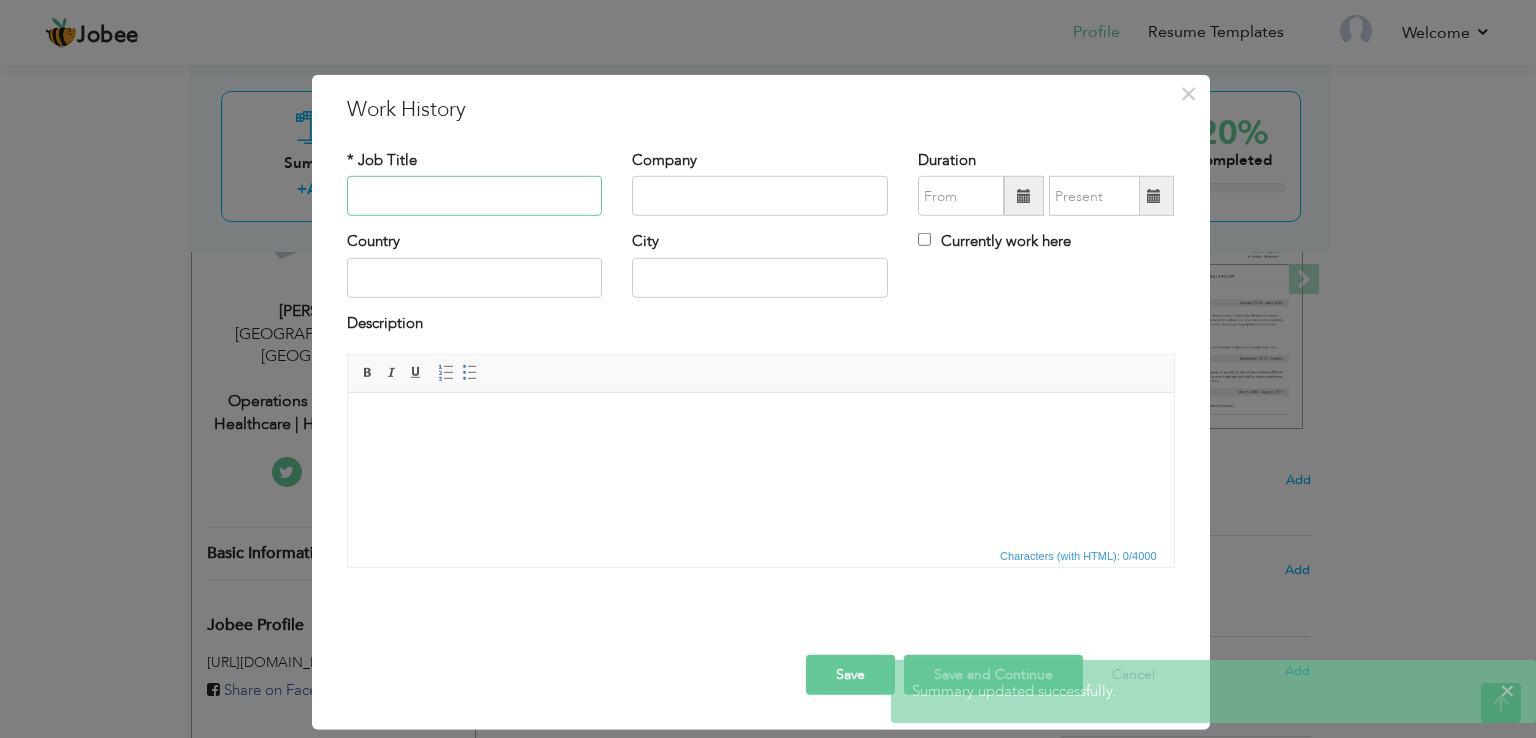 click at bounding box center (475, 196) 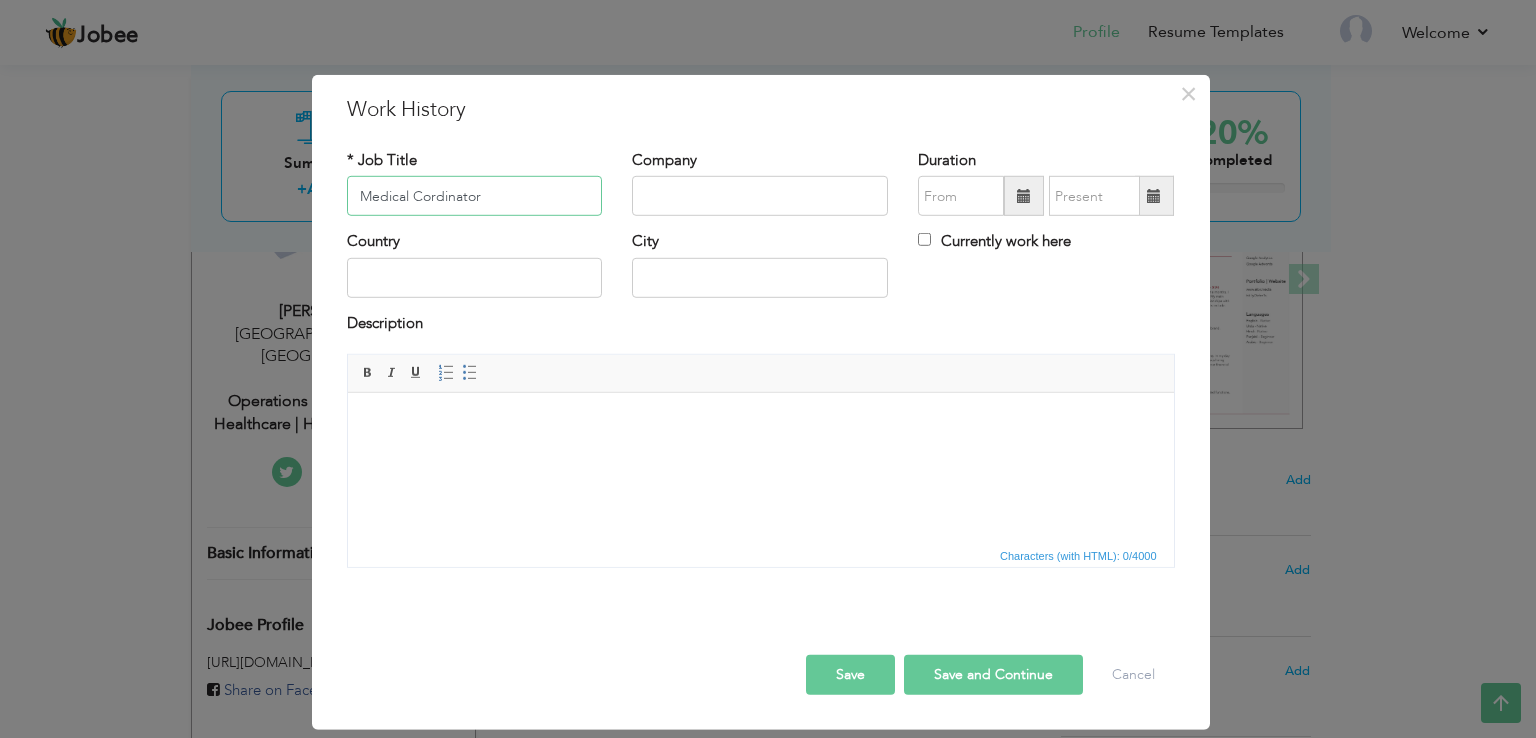type on "Medical Cordinator" 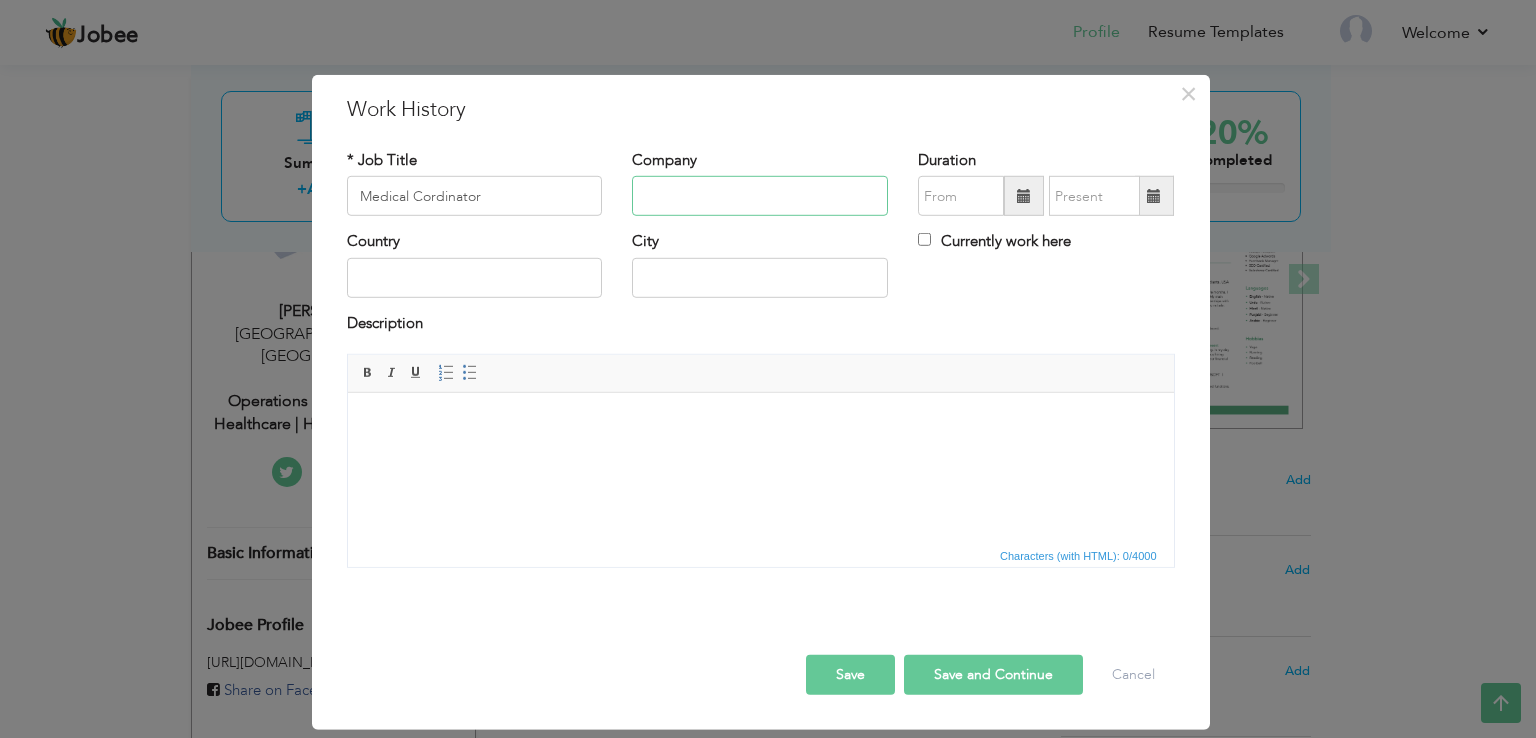 click at bounding box center [760, 196] 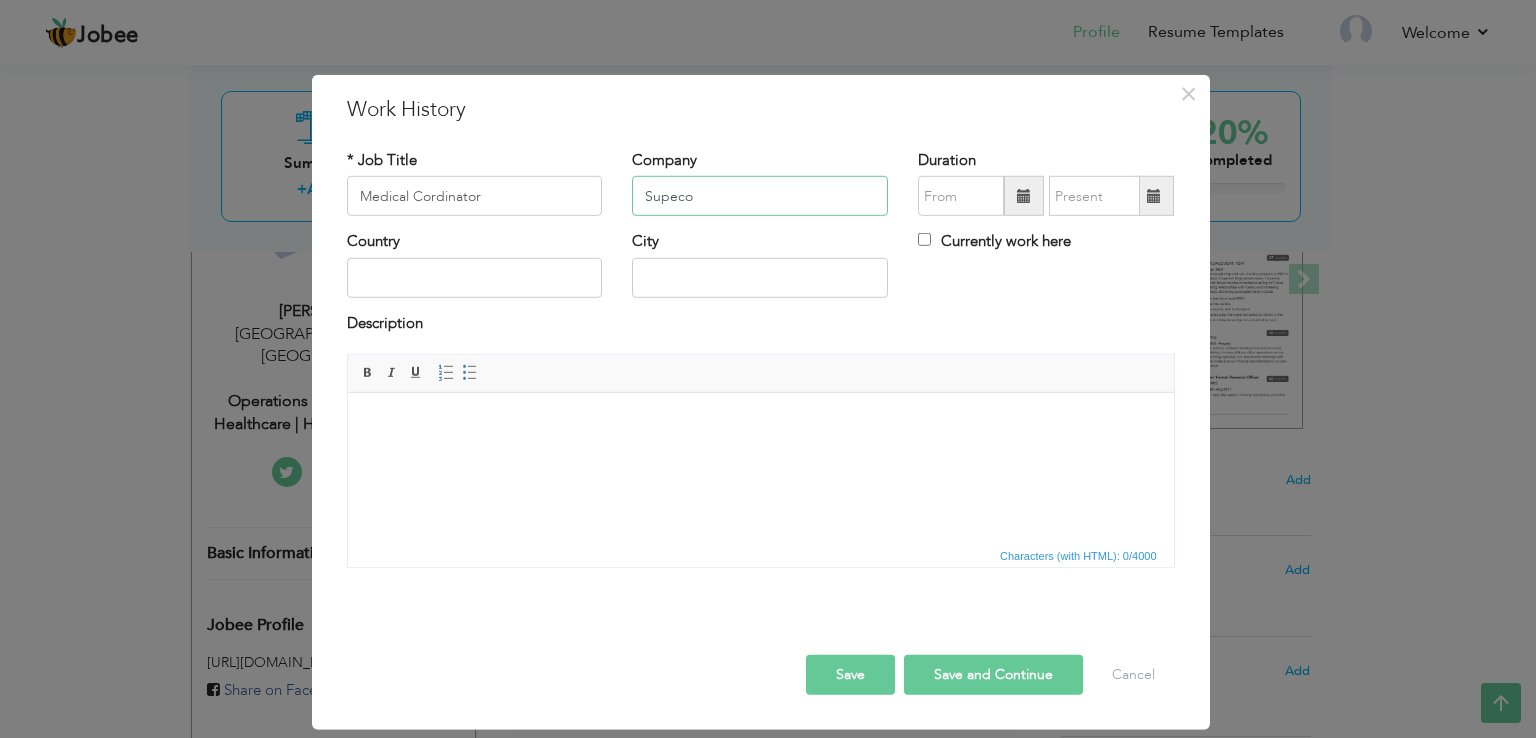 type on "Supeco" 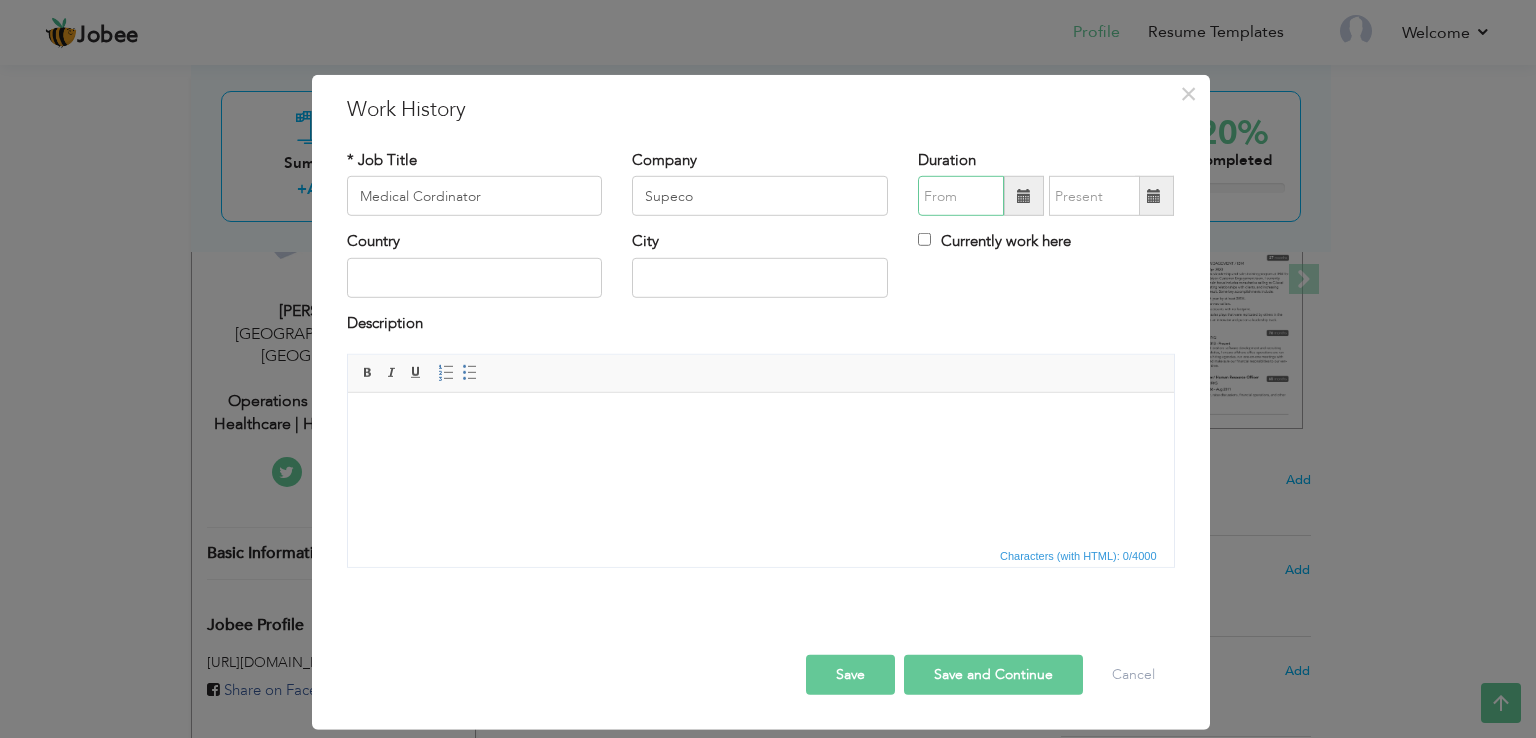 type on "07/2025" 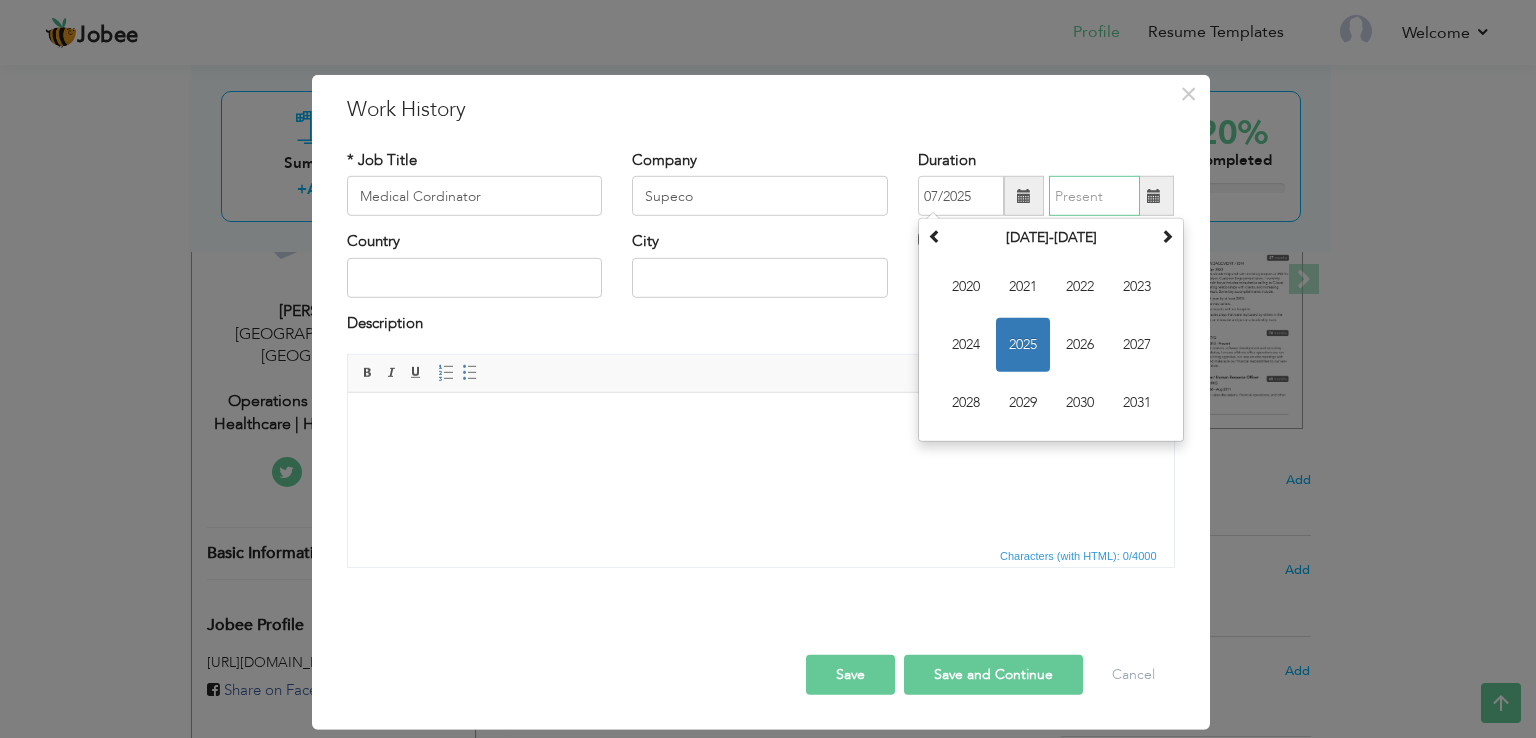 type on "07/2025" 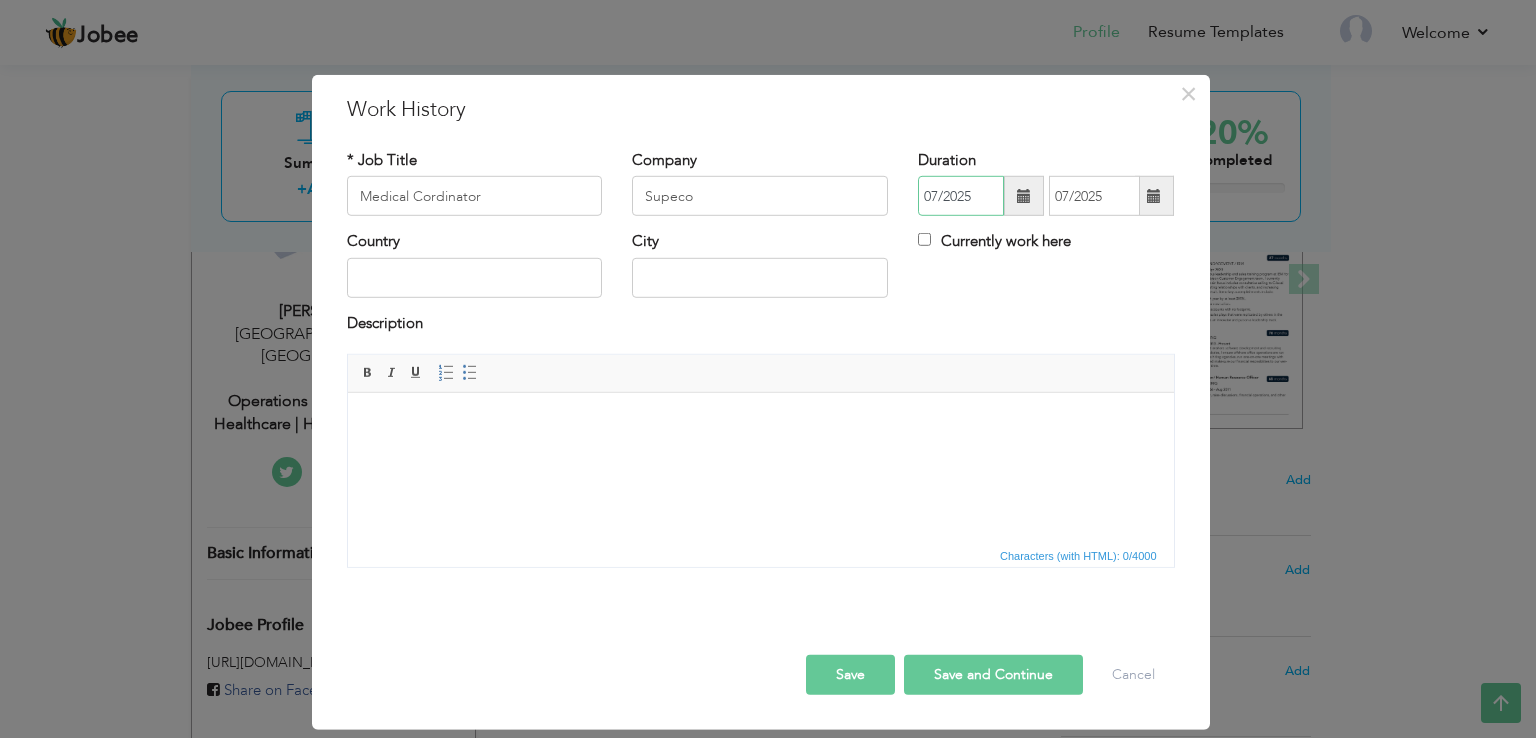 click on "07/2025" at bounding box center [961, 196] 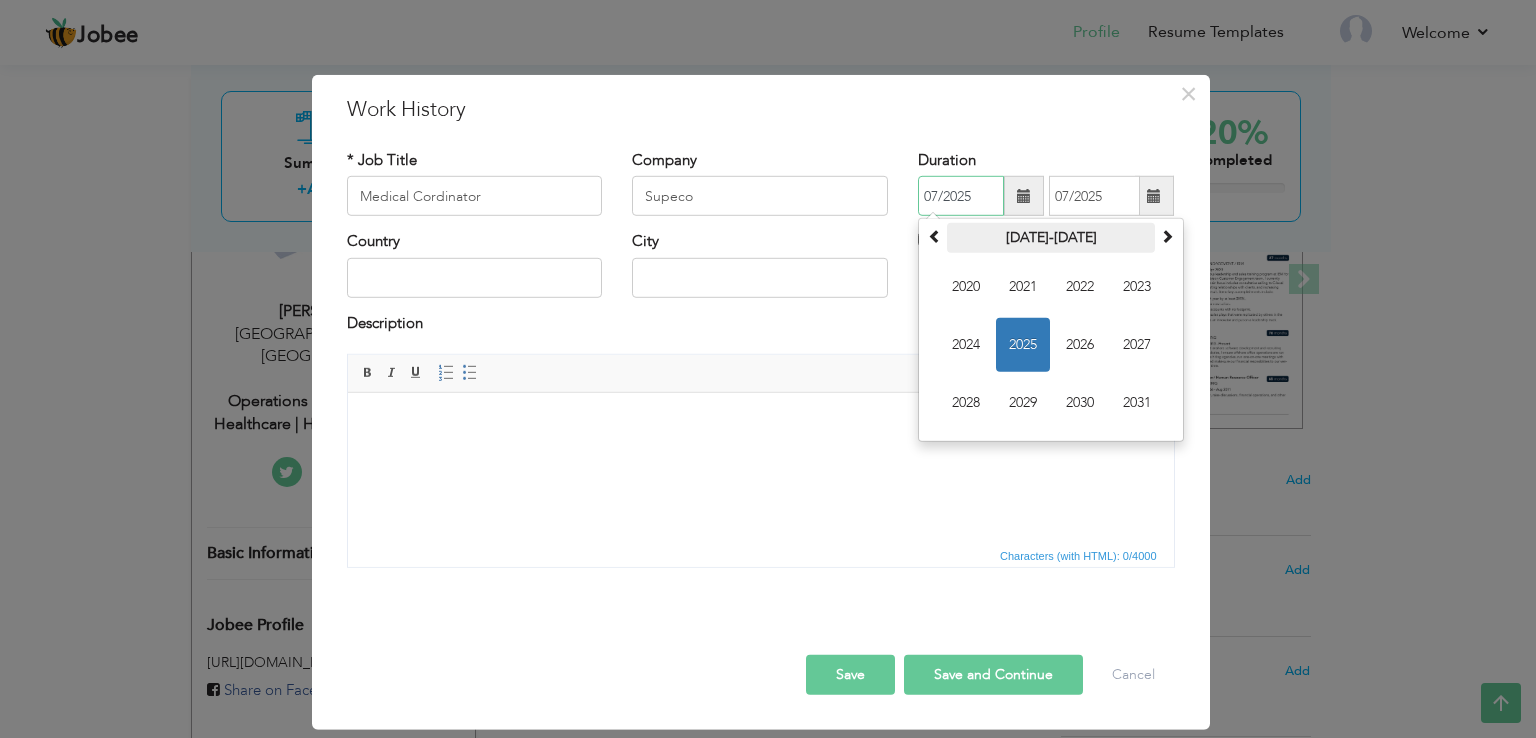 click on "2020-2031" at bounding box center [1051, 238] 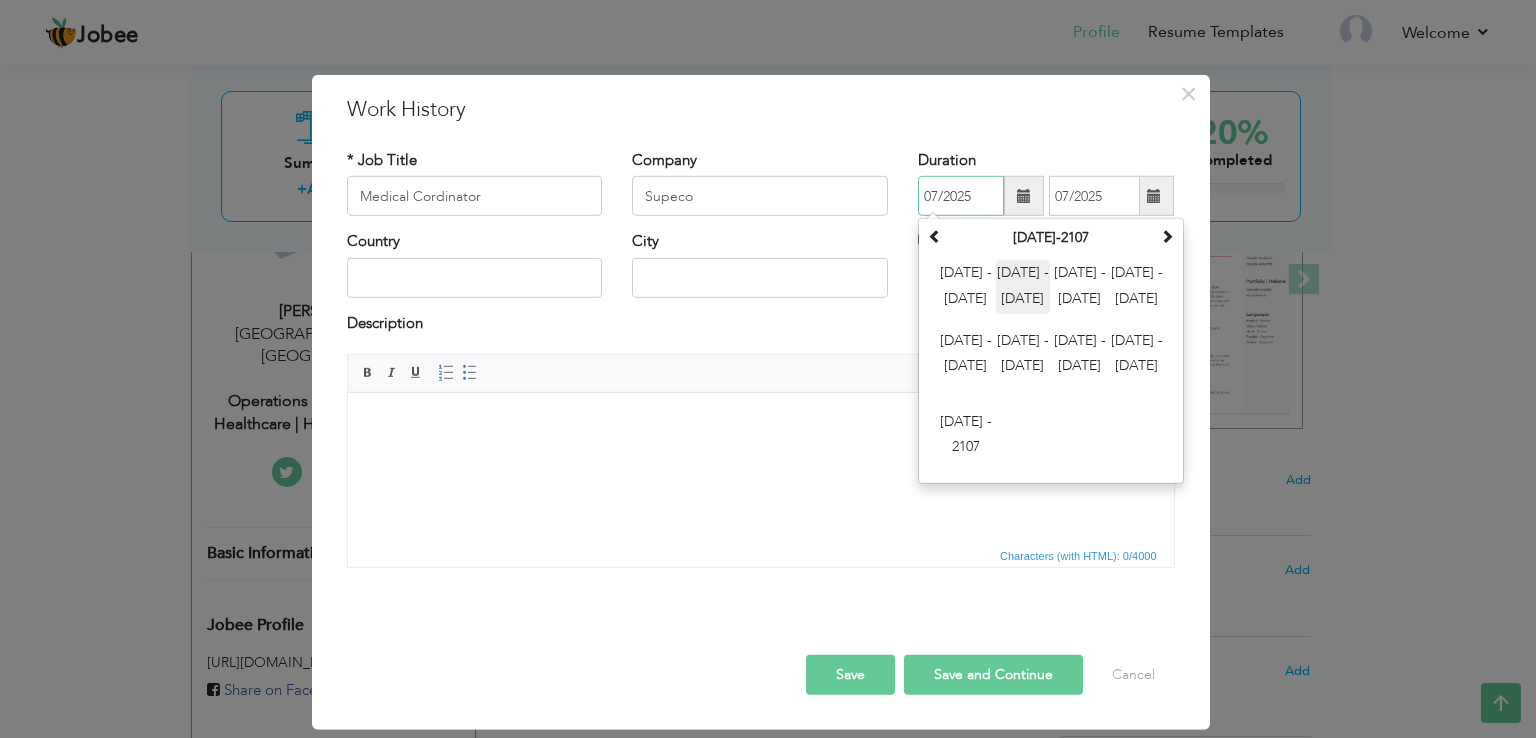 click on "2012 - 2023" at bounding box center (1023, 287) 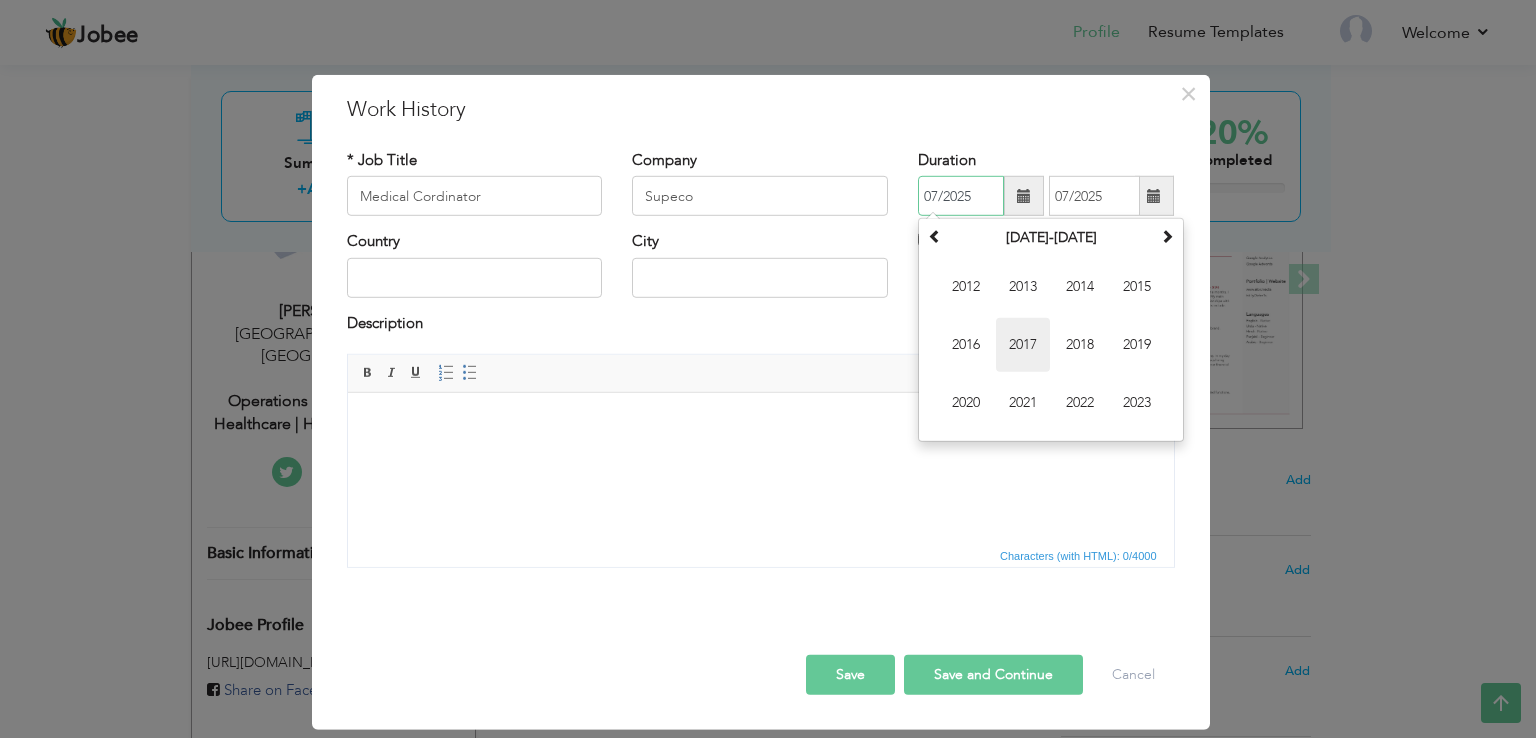 click on "2017" at bounding box center (1023, 345) 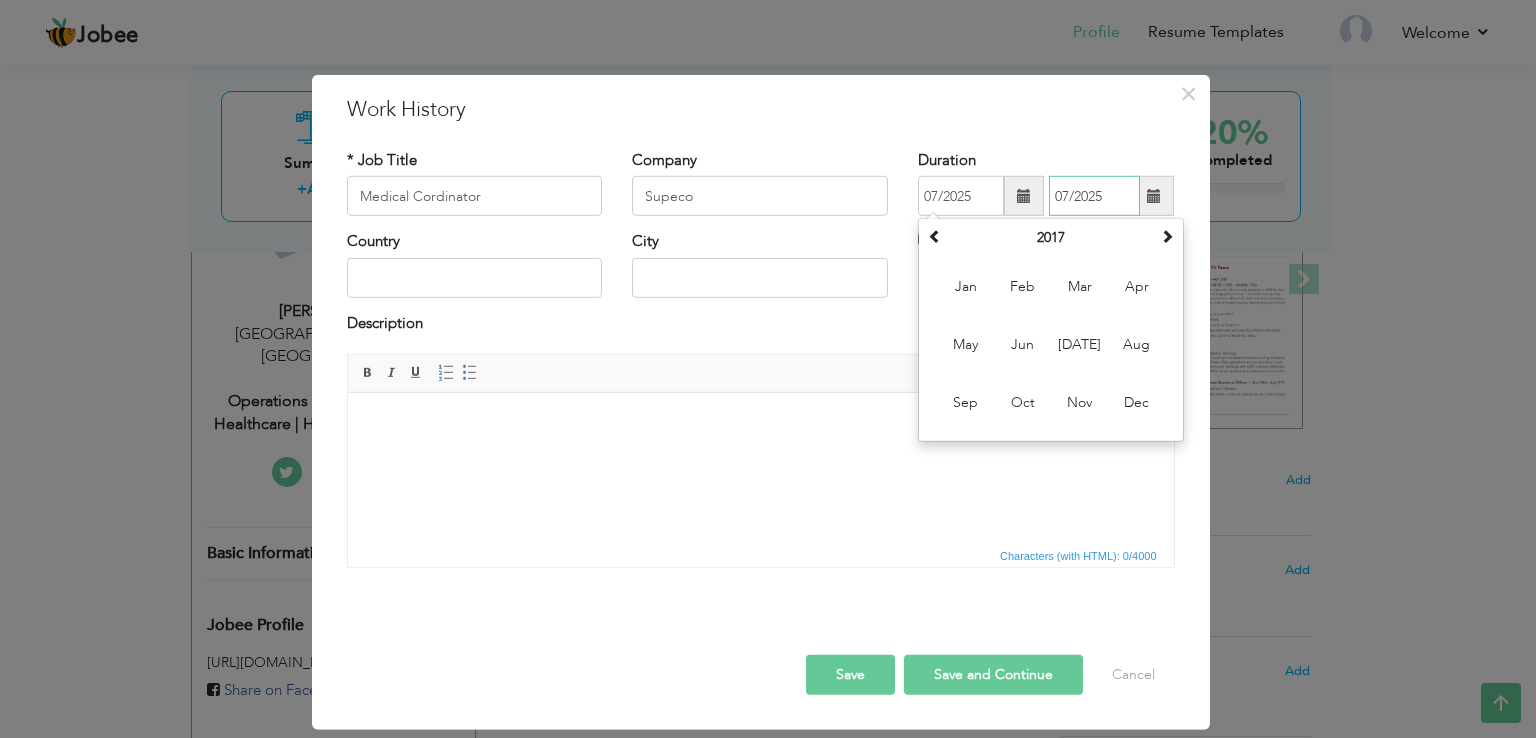 click on "07/2025" at bounding box center [1094, 196] 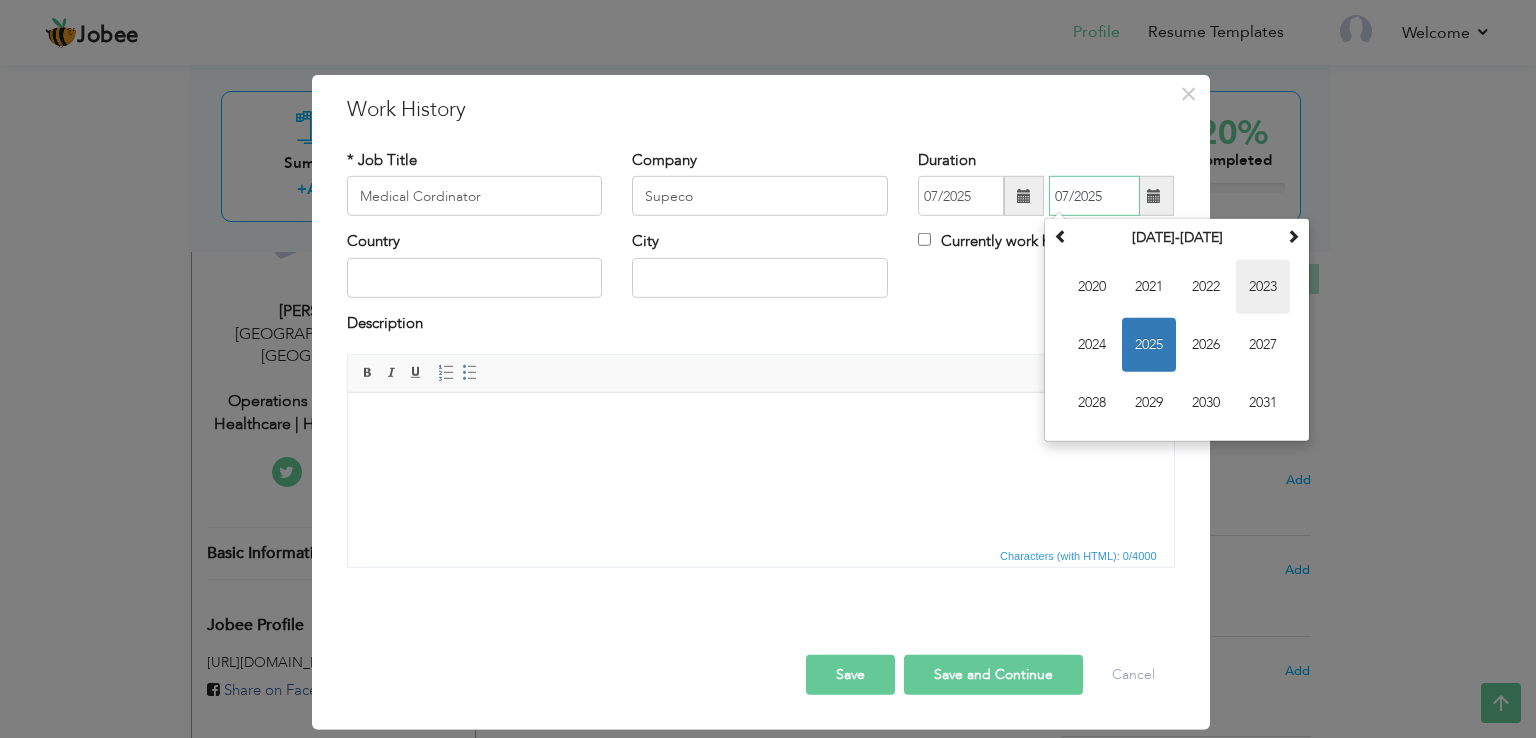 click on "2023" at bounding box center (1263, 287) 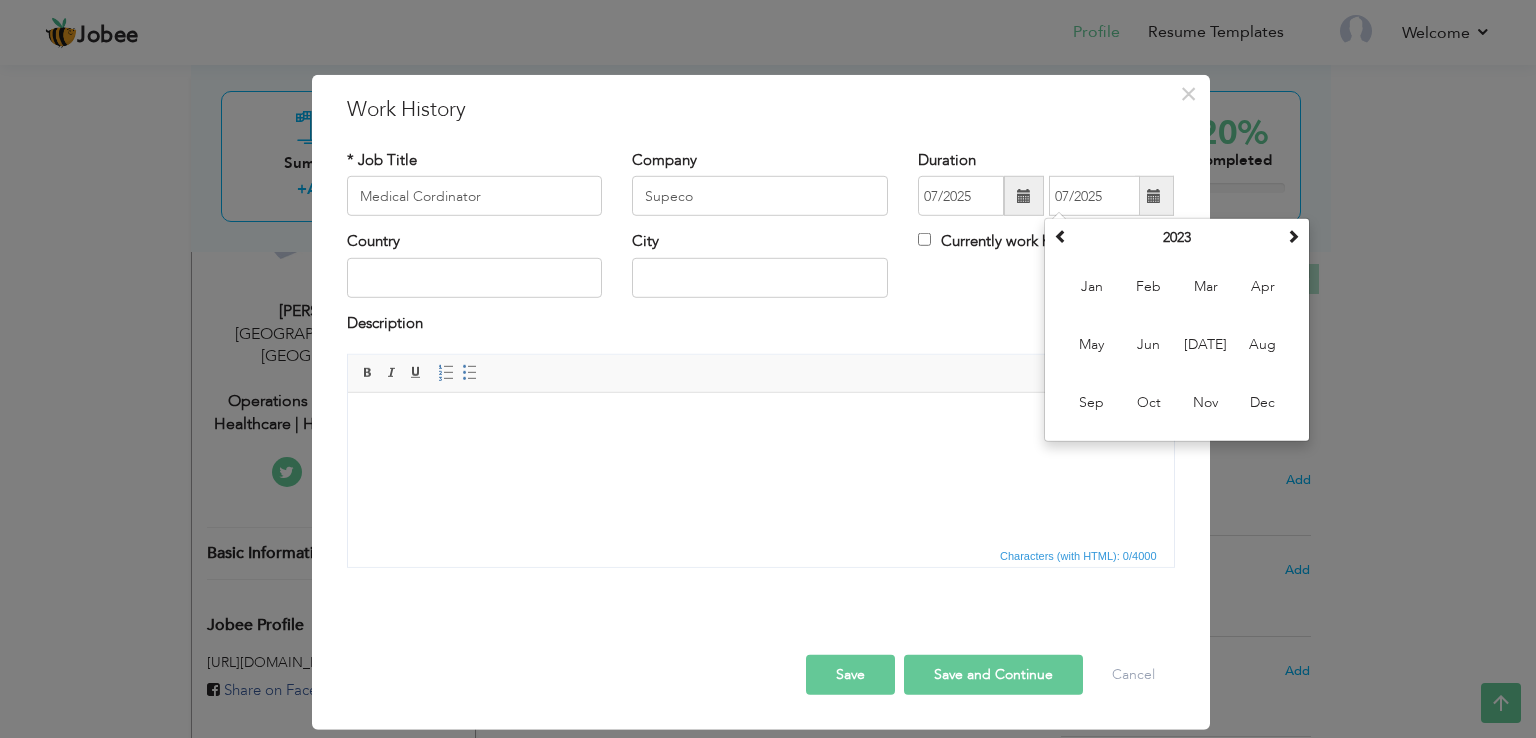 click on "Country
City
Currently work here" at bounding box center (761, 271) 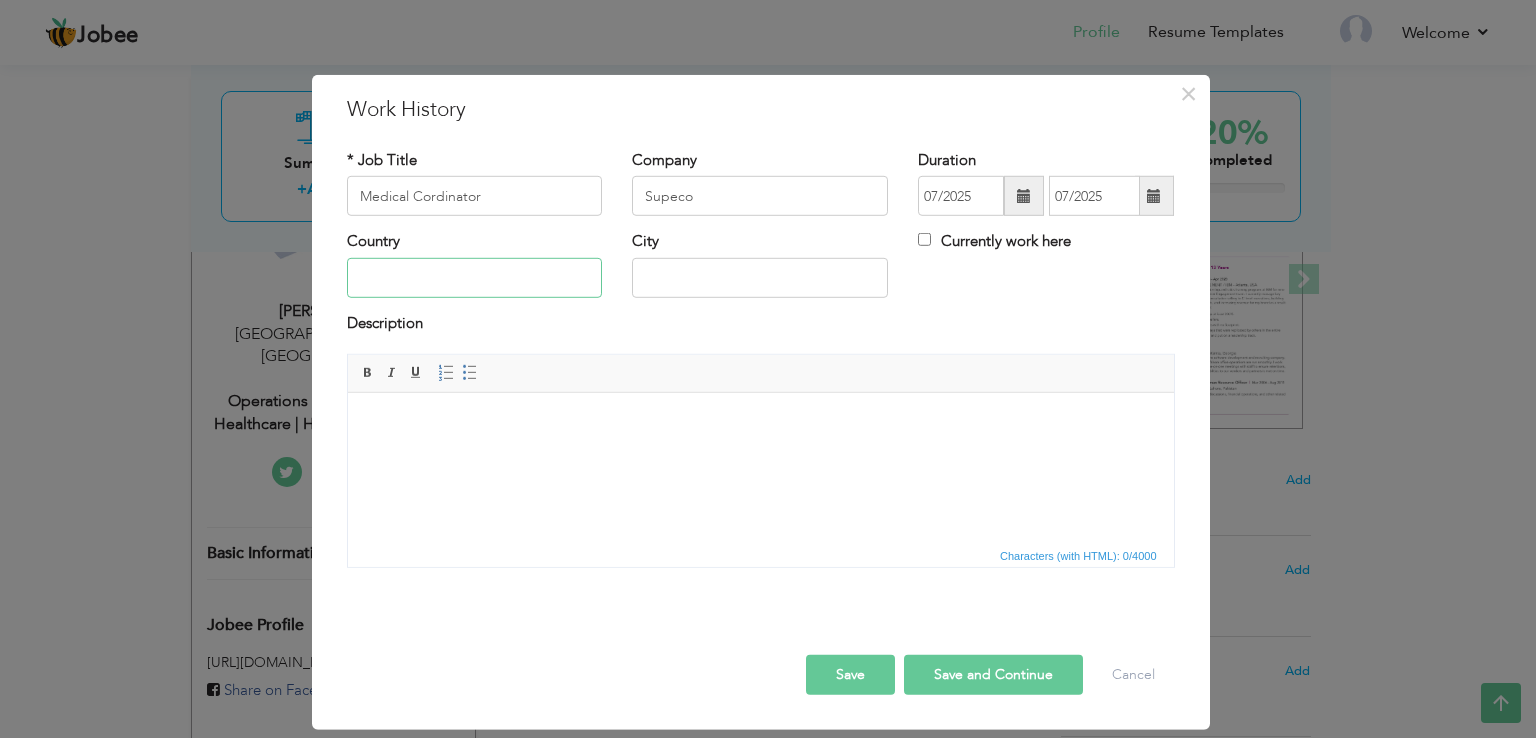 click at bounding box center [475, 278] 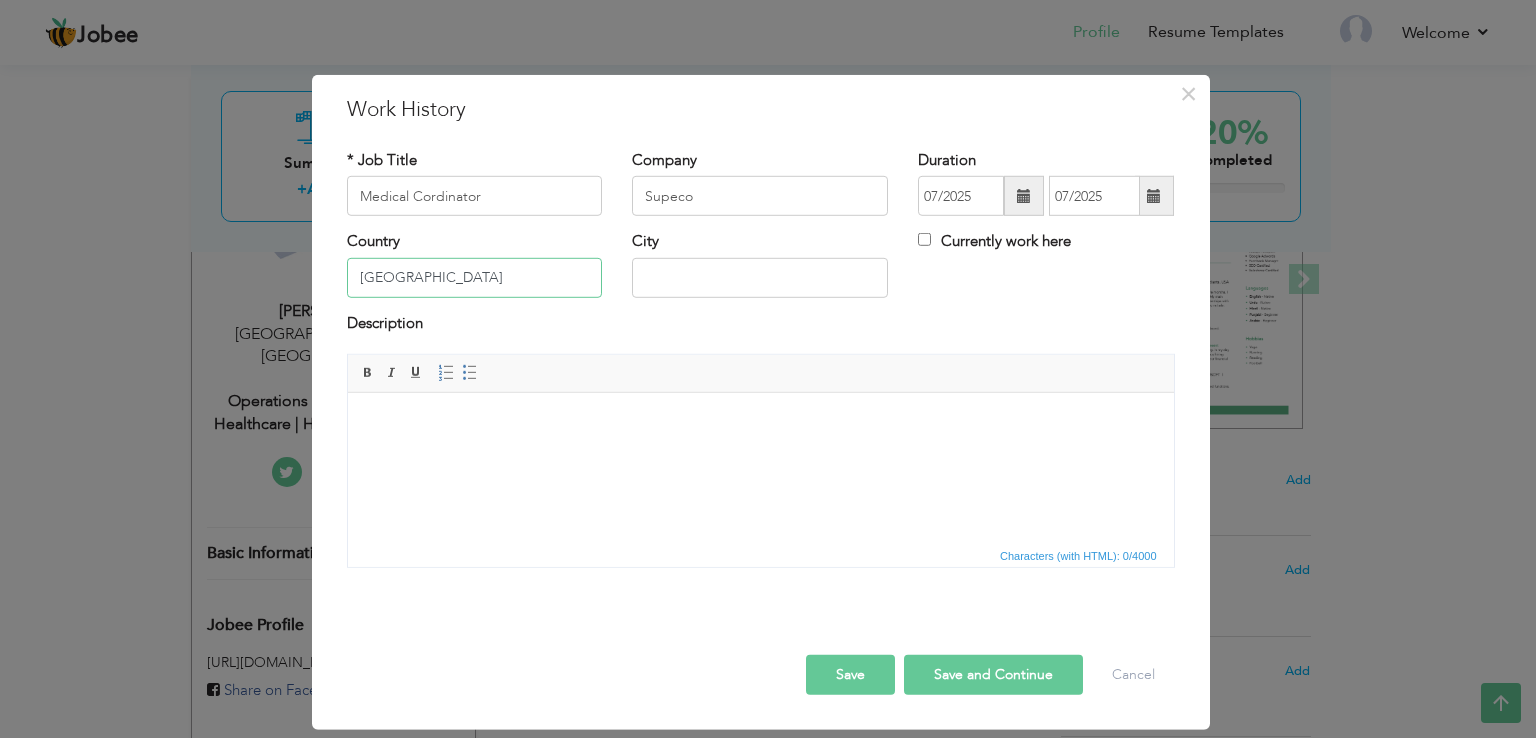 type on "[GEOGRAPHIC_DATA]" 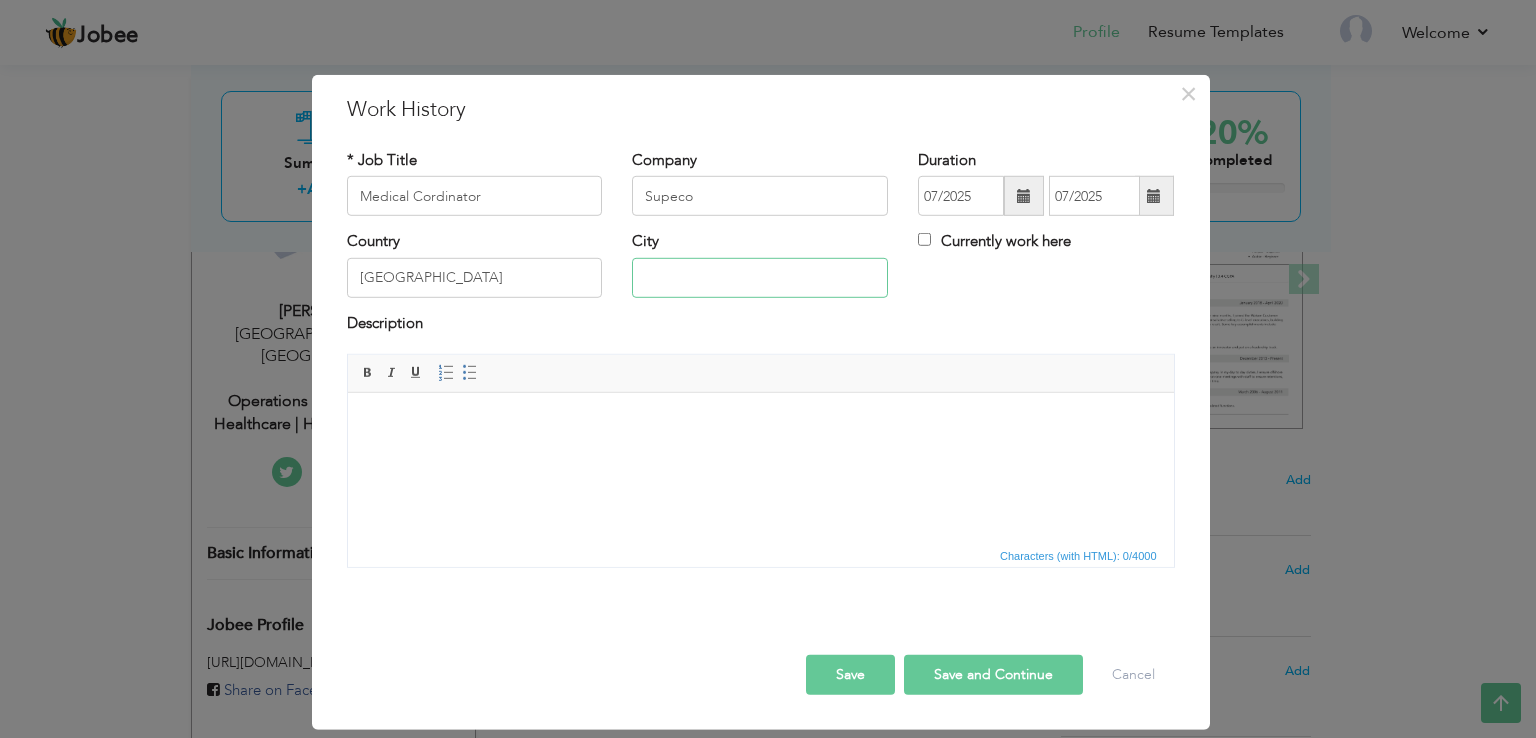 click at bounding box center [760, 278] 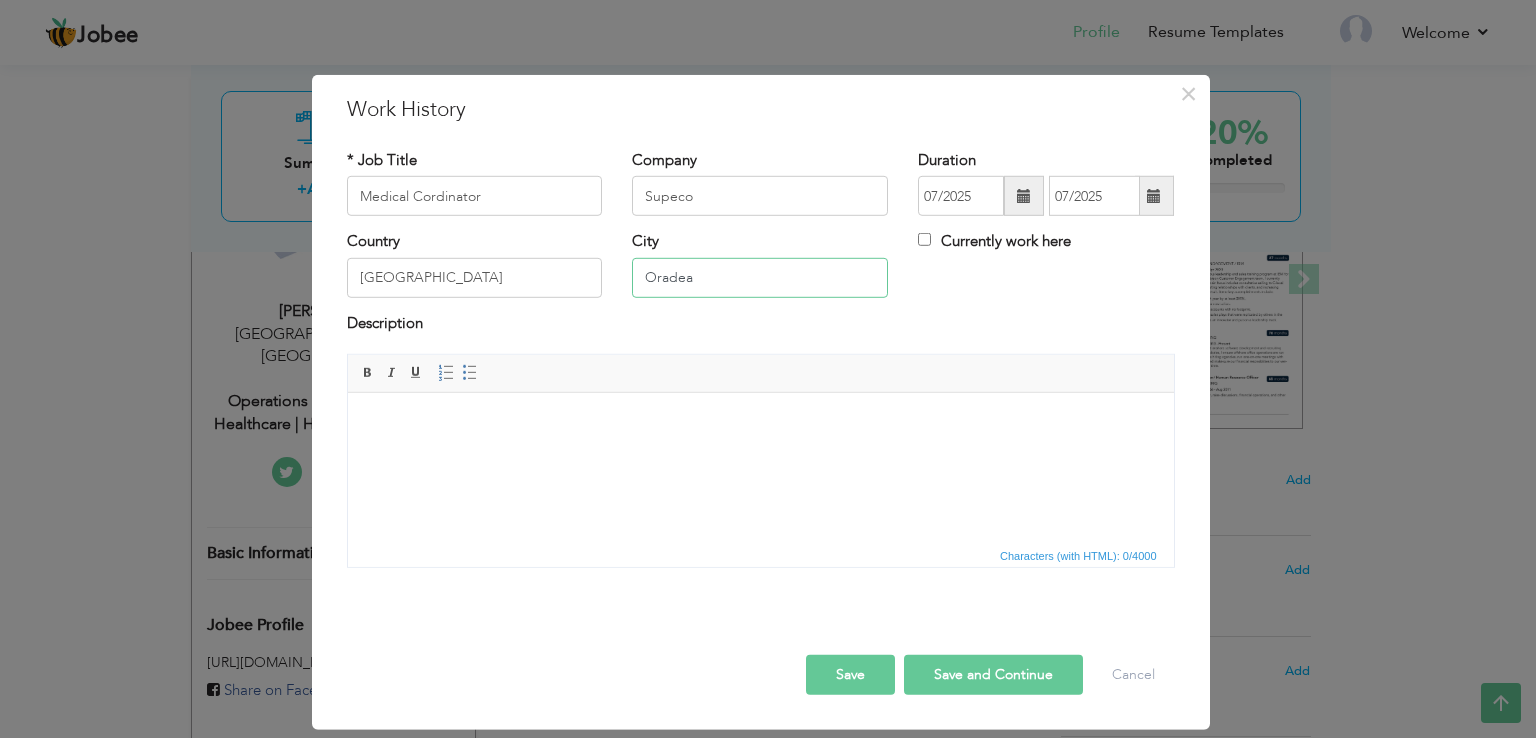 type on "Oradea" 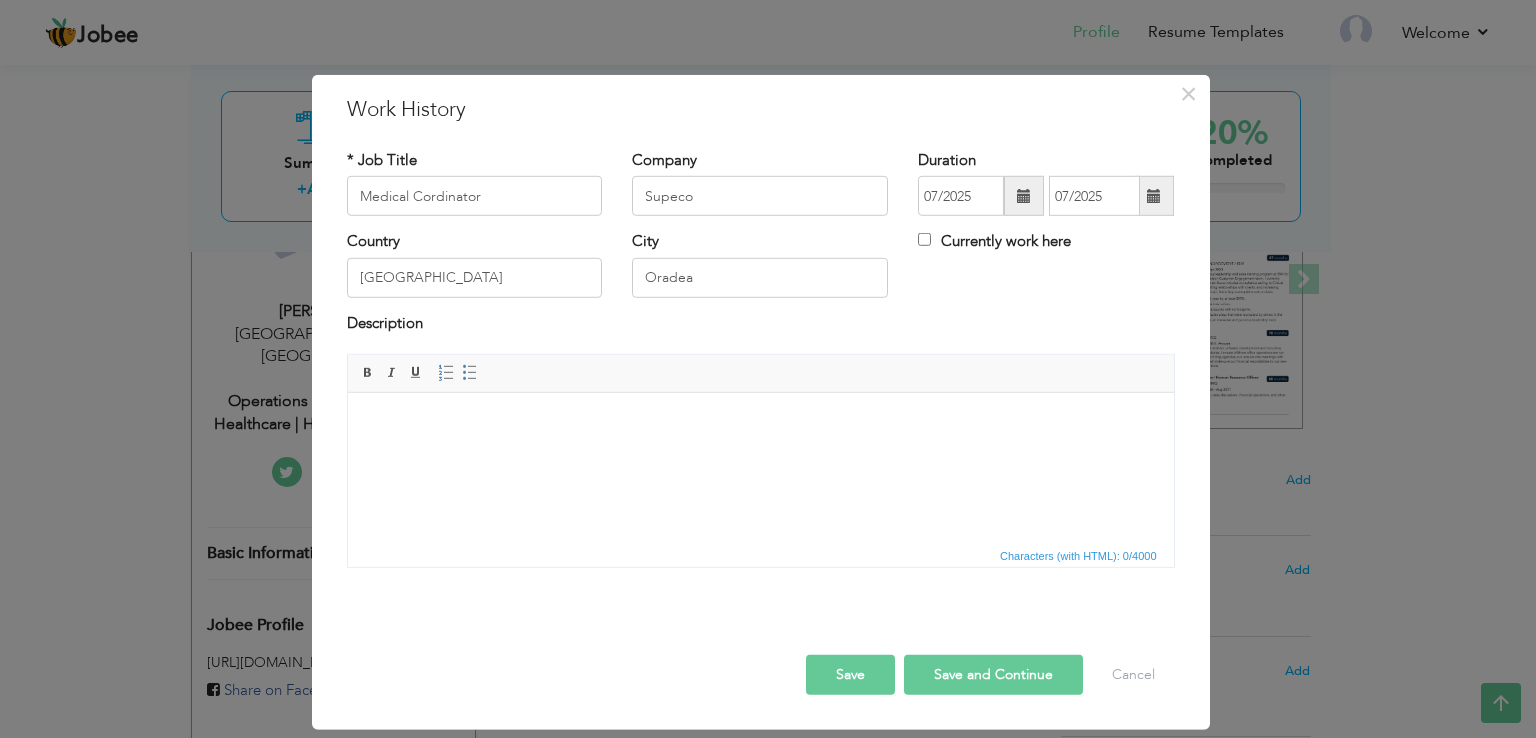 click at bounding box center (760, 423) 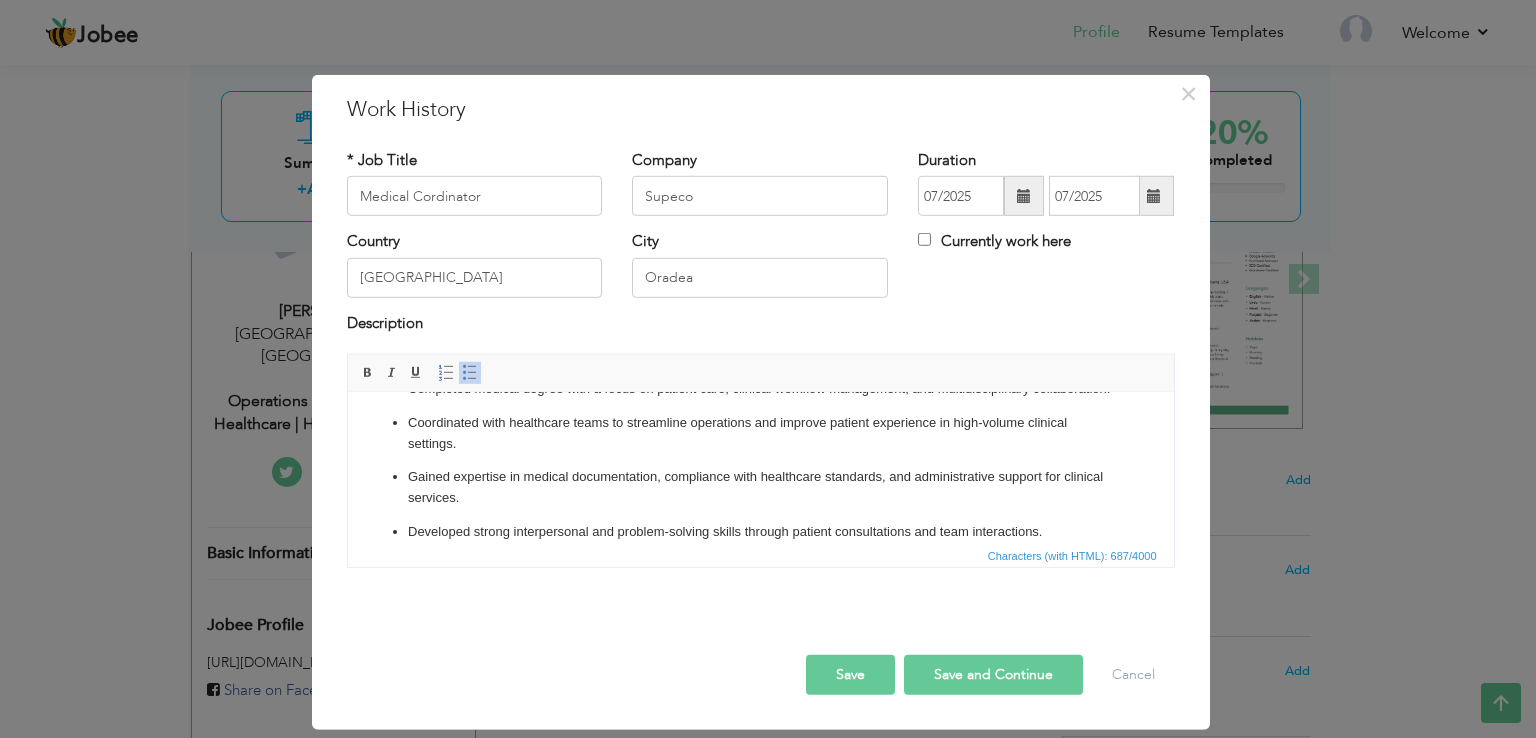 scroll, scrollTop: 108, scrollLeft: 0, axis: vertical 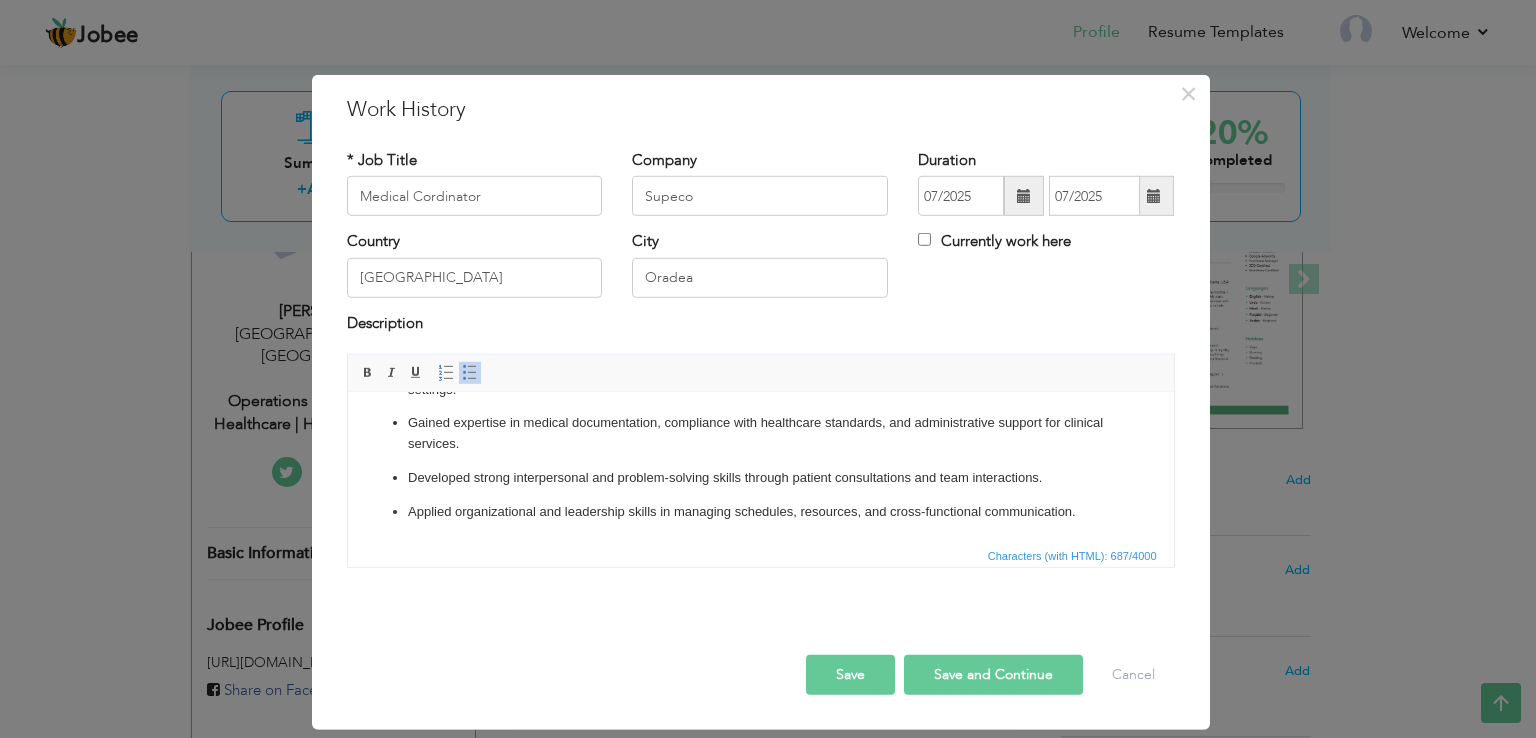 click on "Save and Continue" at bounding box center [993, 675] 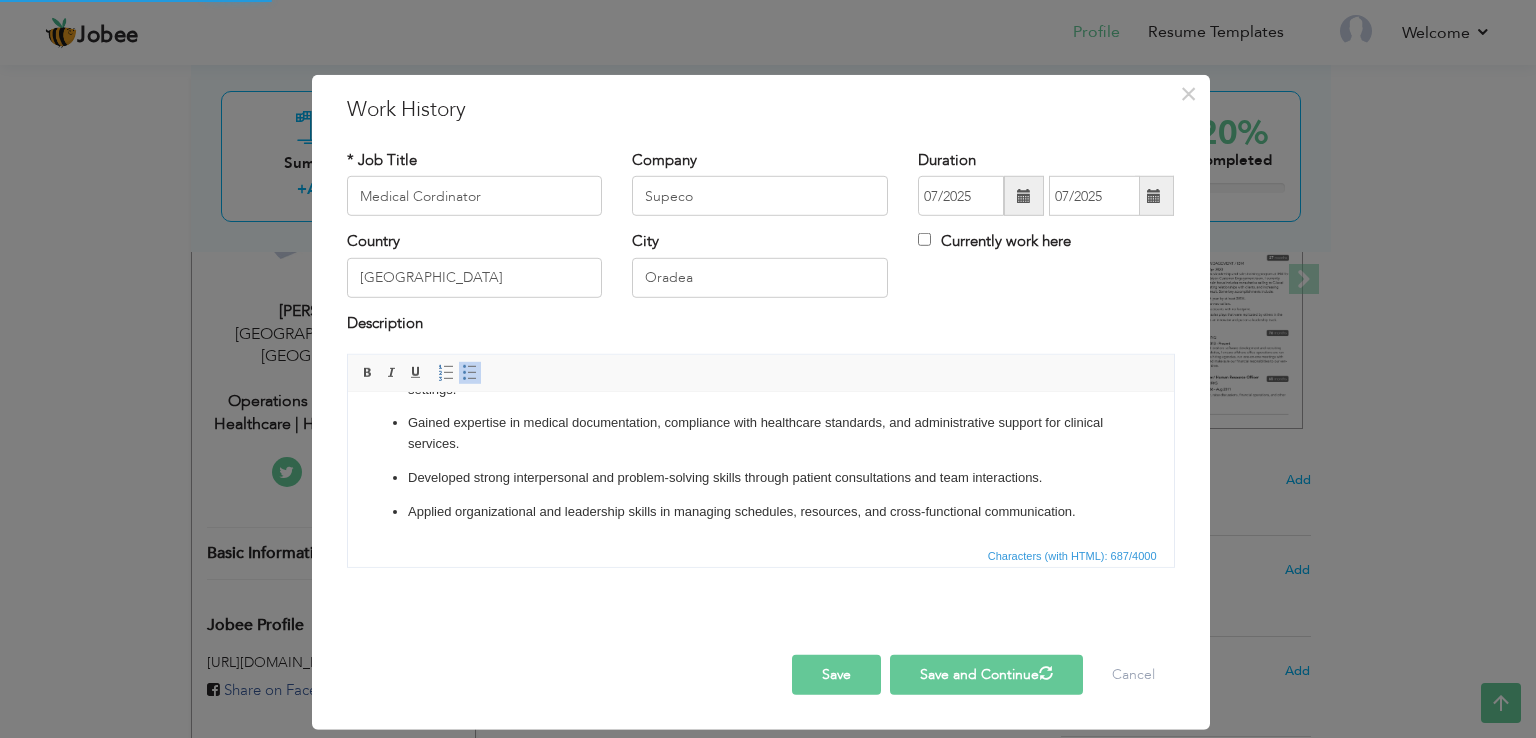 type 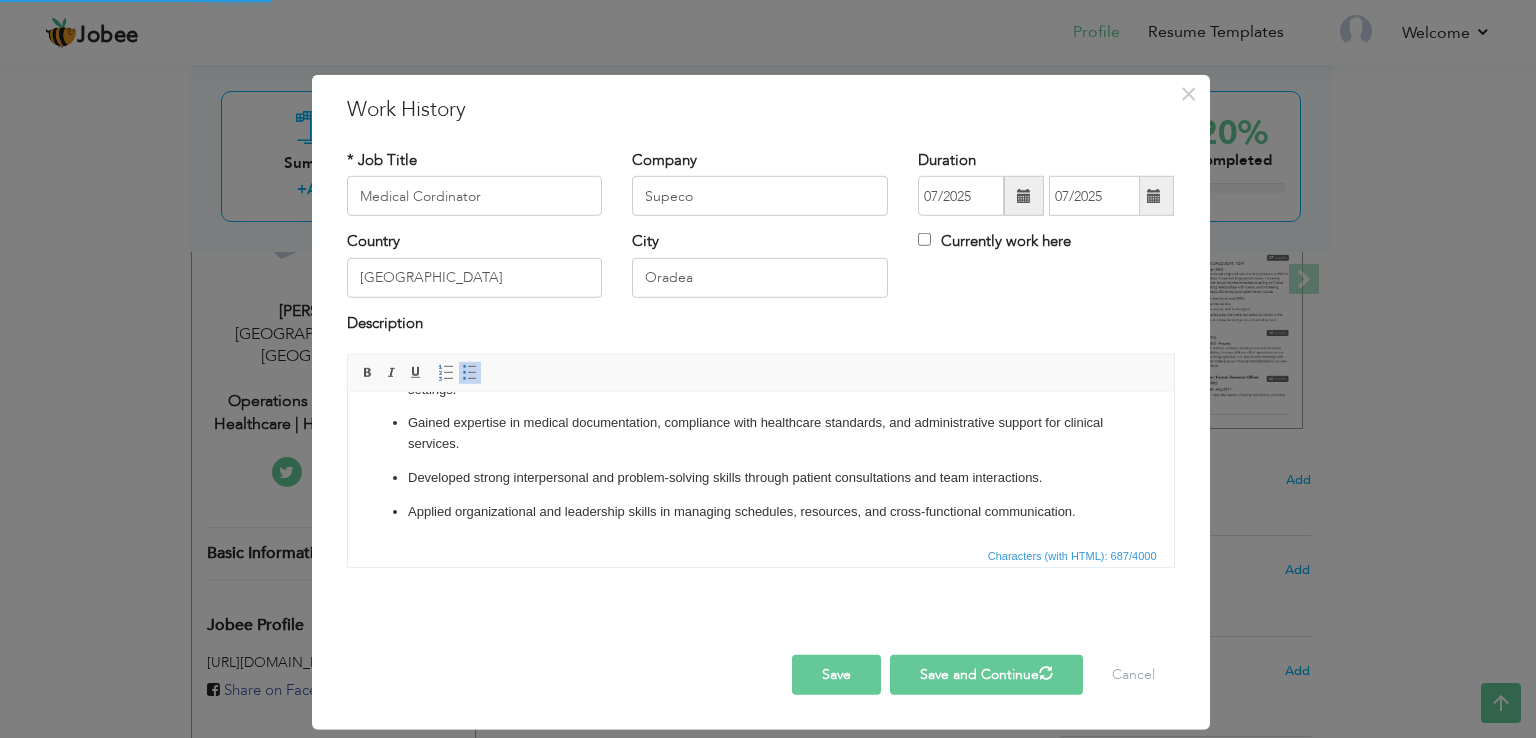 type 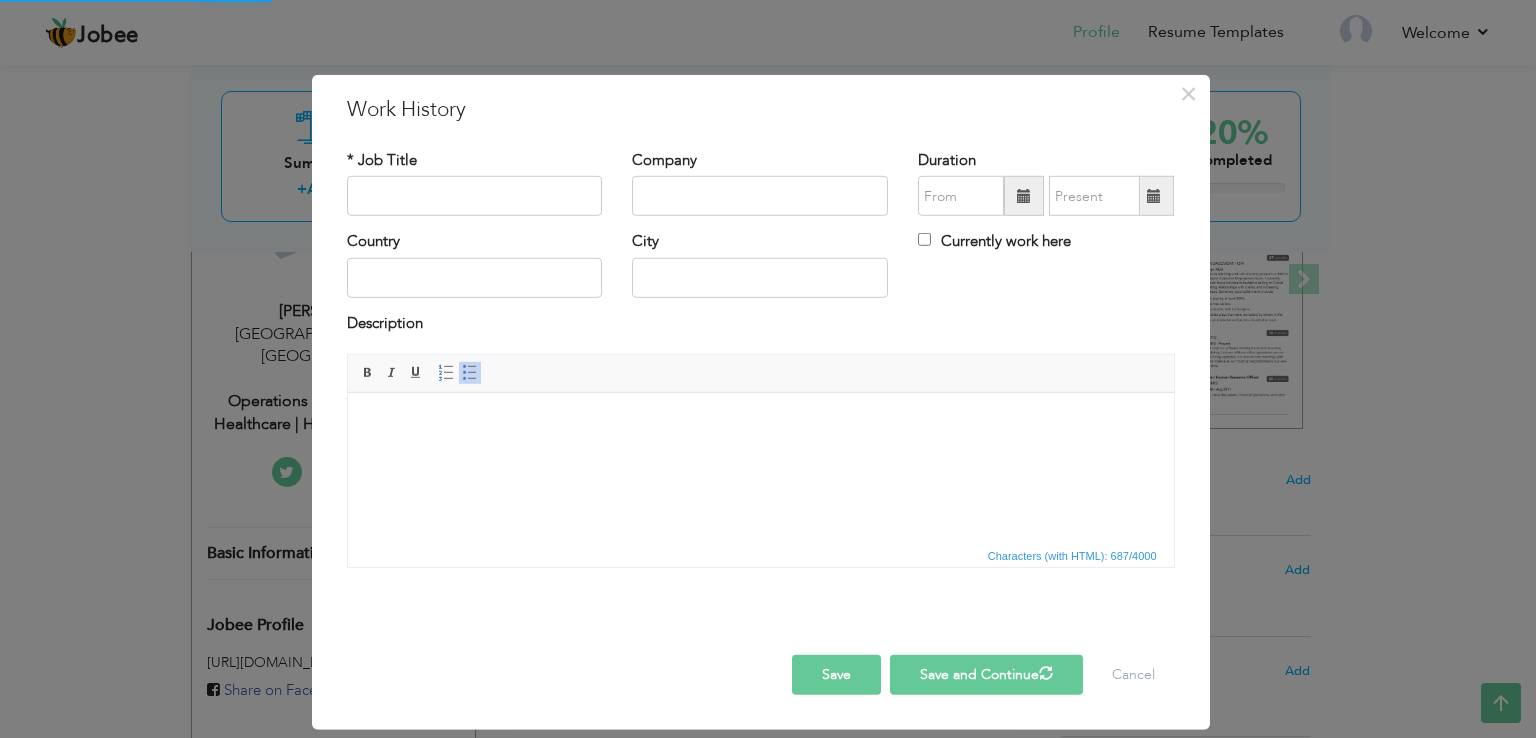 scroll, scrollTop: 0, scrollLeft: 0, axis: both 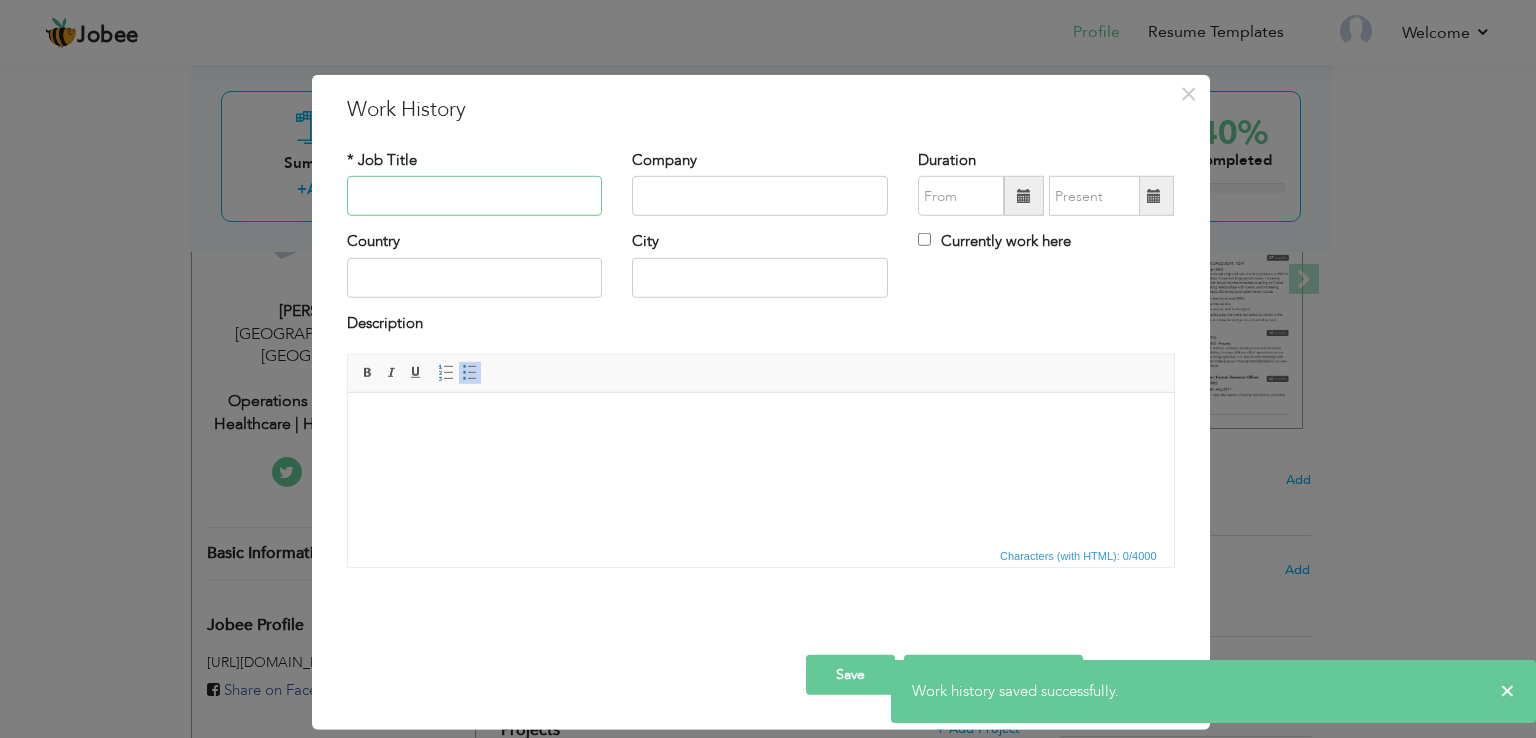 click at bounding box center [475, 196] 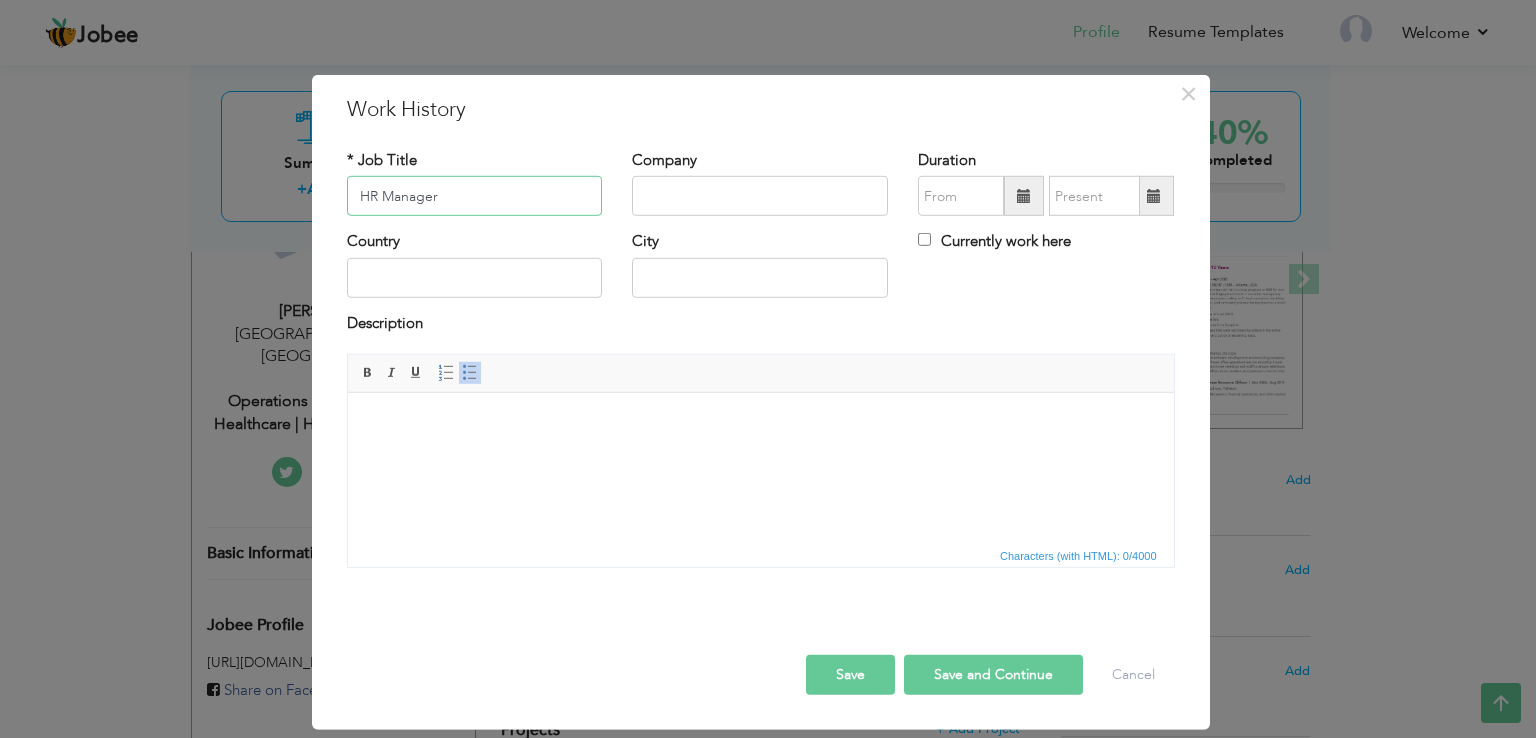 type on "HR Manager" 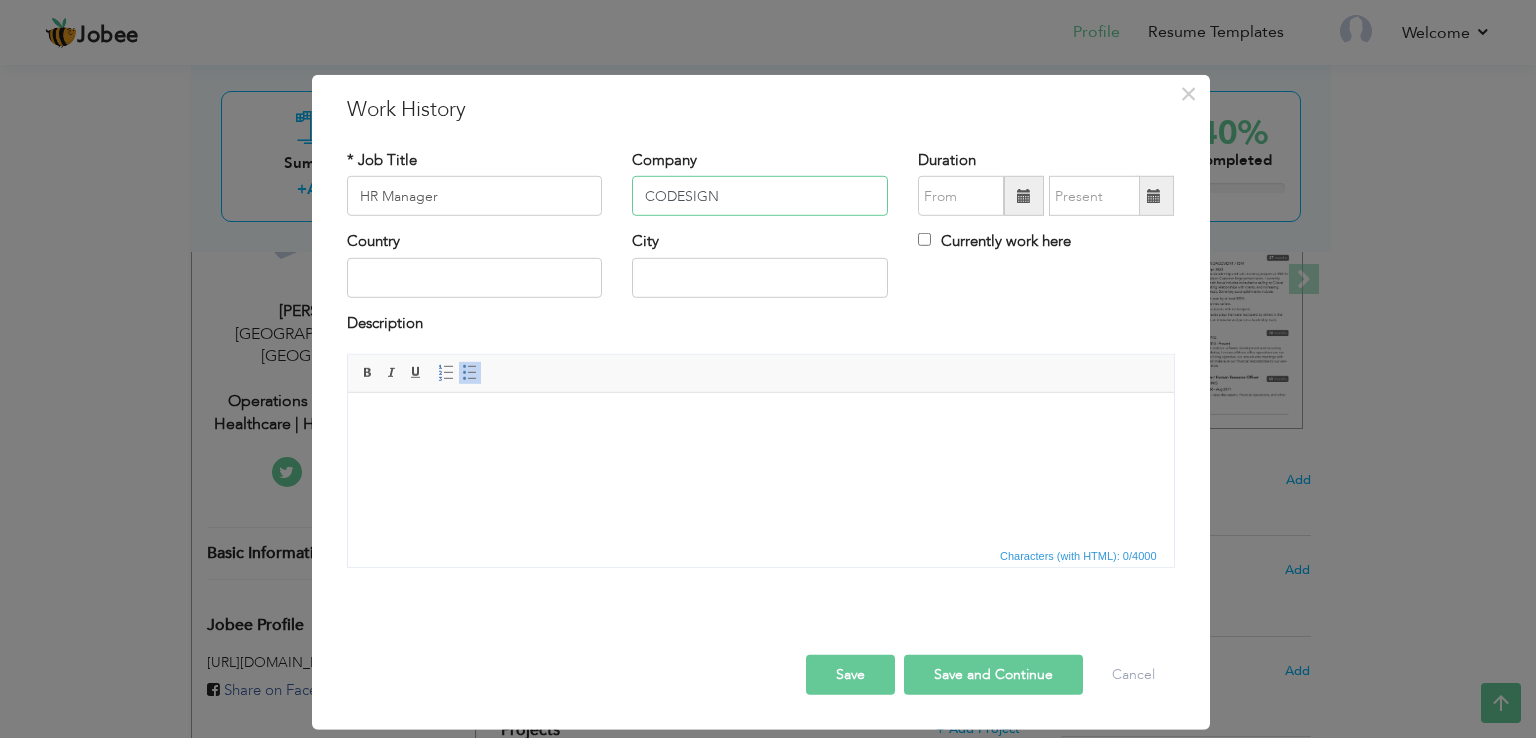 type on "CODESIGN" 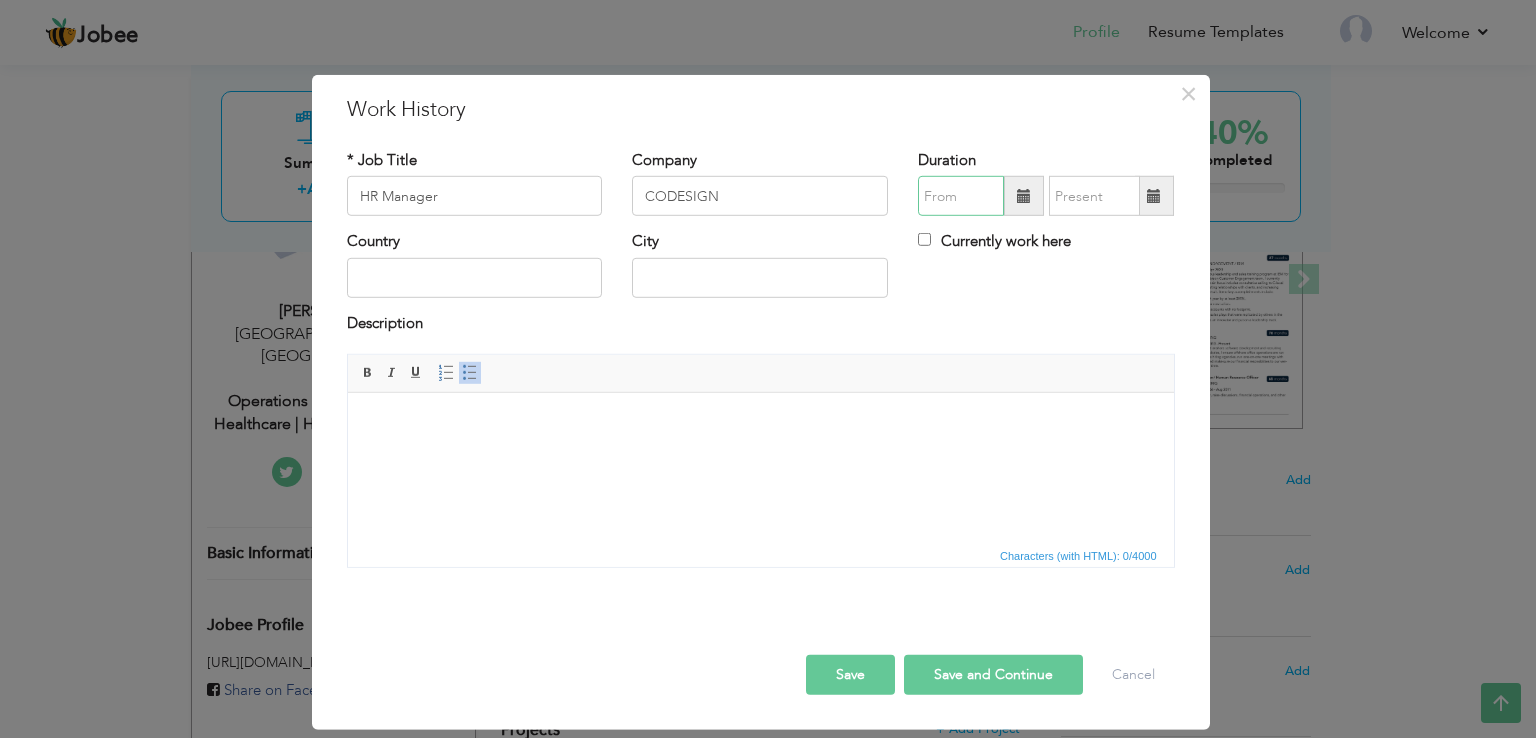 click at bounding box center (961, 196) 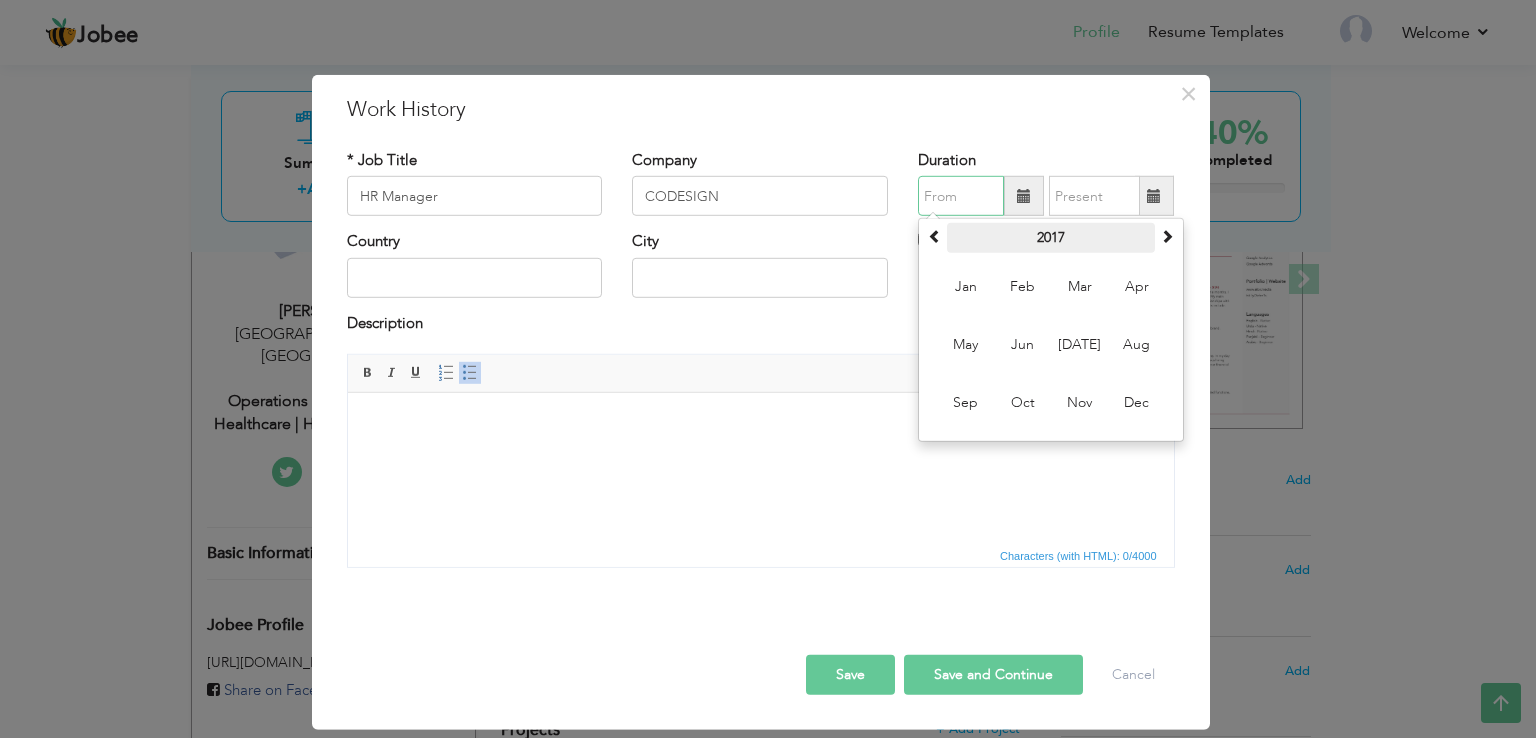 click on "2017" at bounding box center [1051, 238] 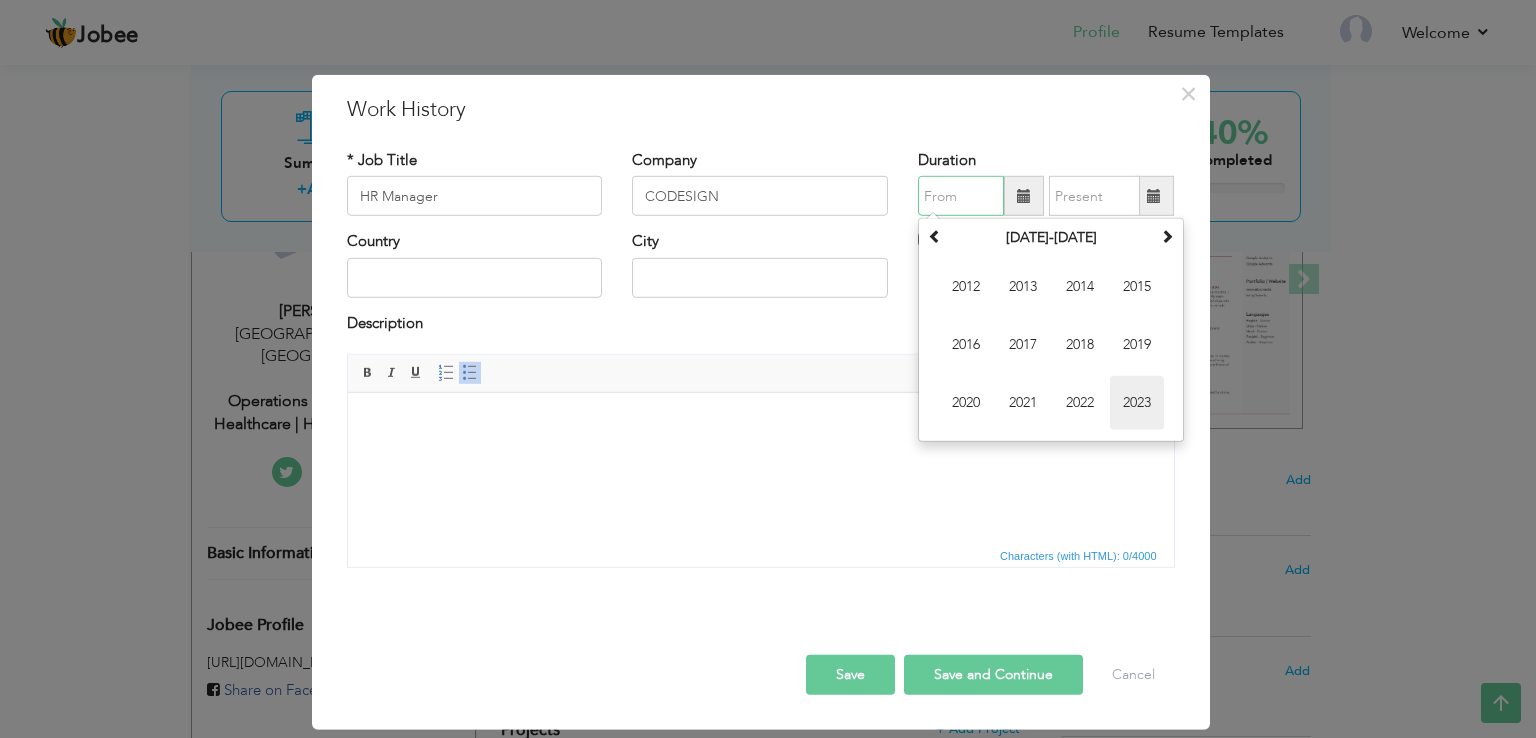 click on "2023" at bounding box center (1137, 403) 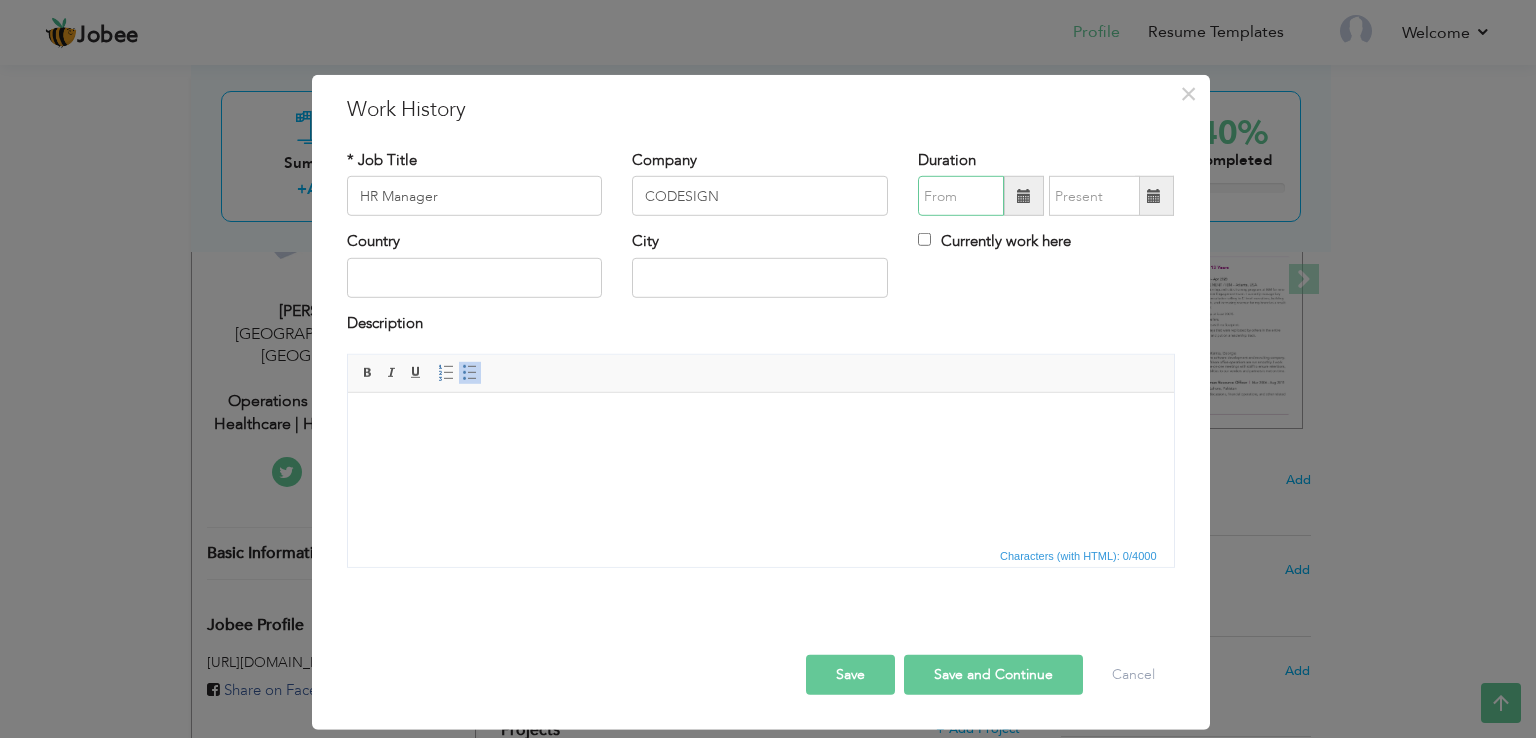 click at bounding box center (961, 196) 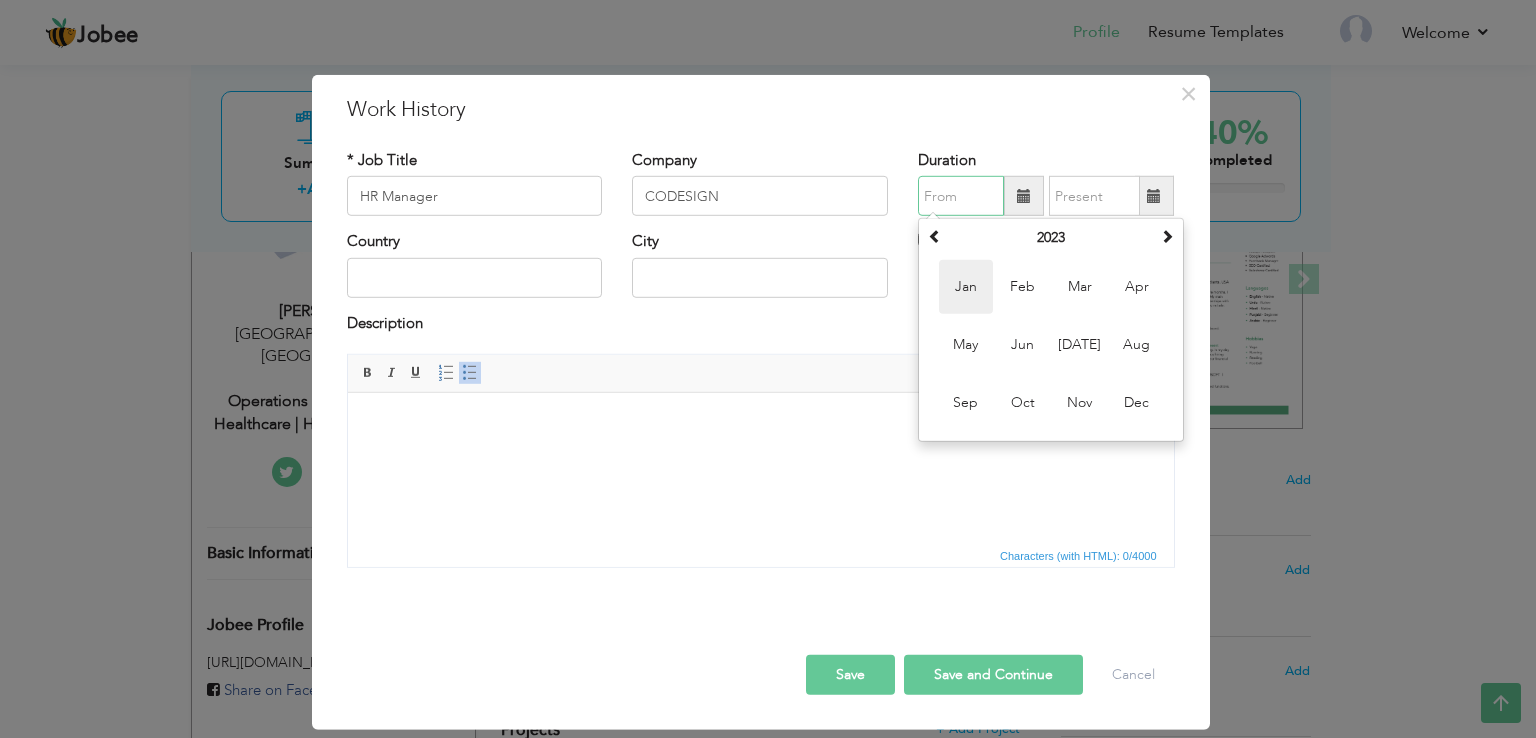 click on "Jan" at bounding box center [966, 287] 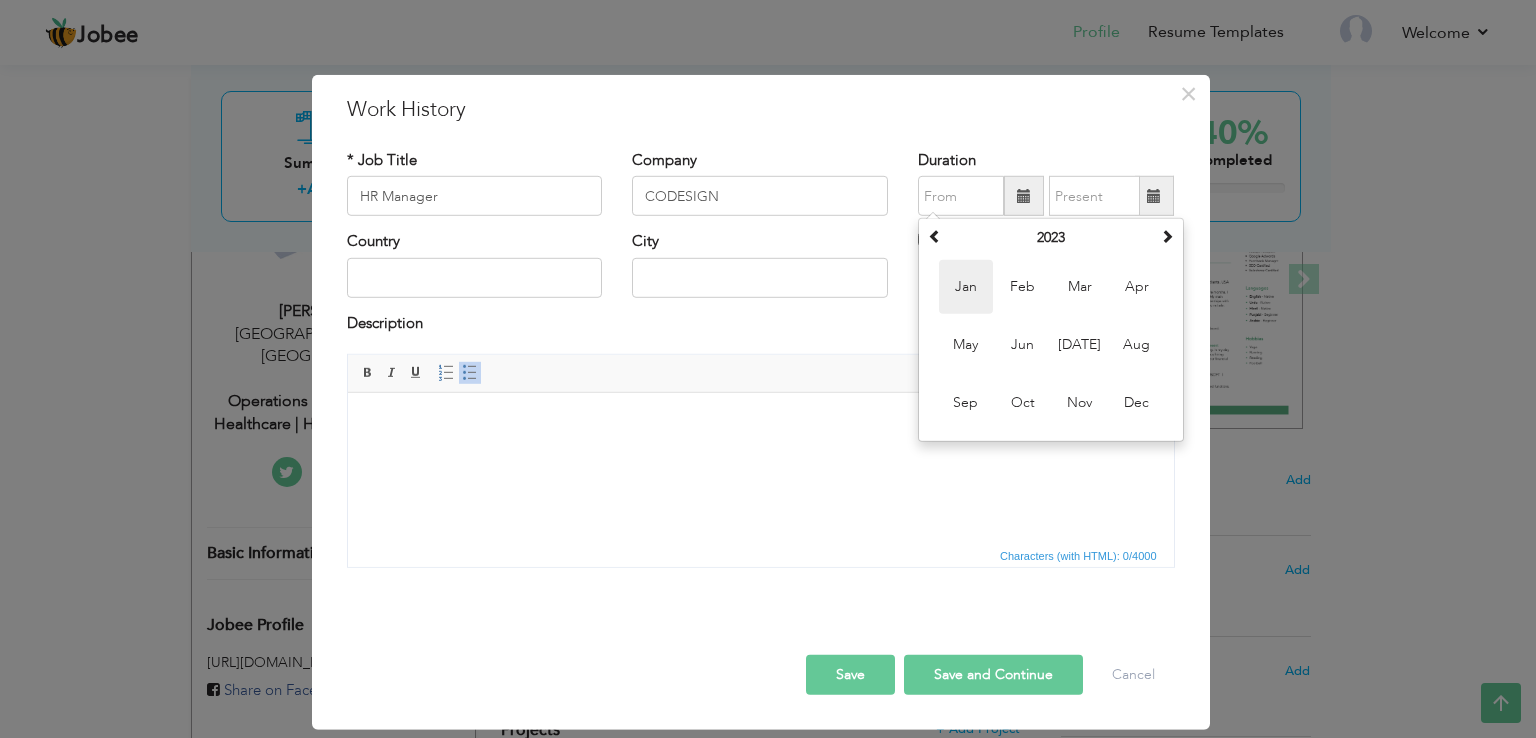 type on "01/2023" 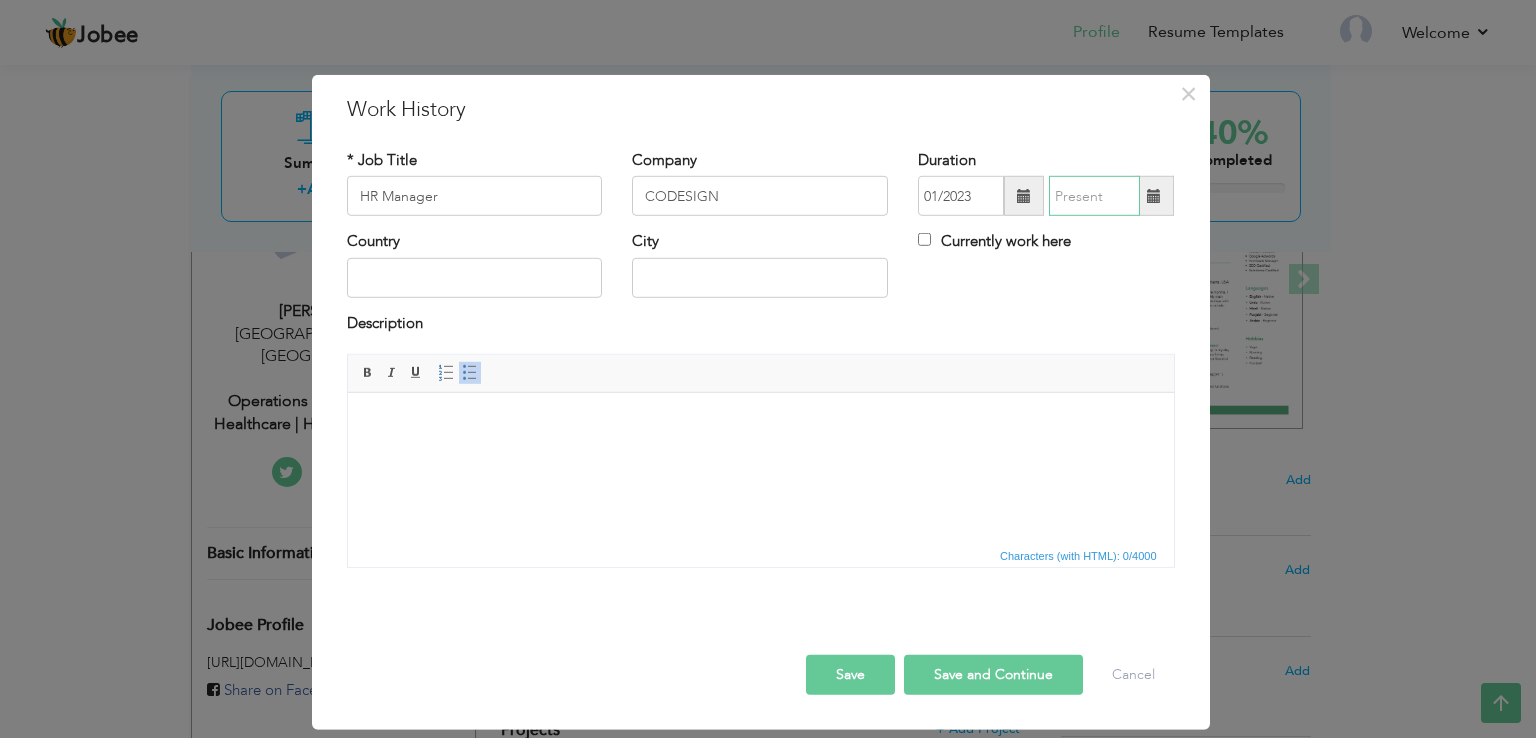 click at bounding box center [1094, 196] 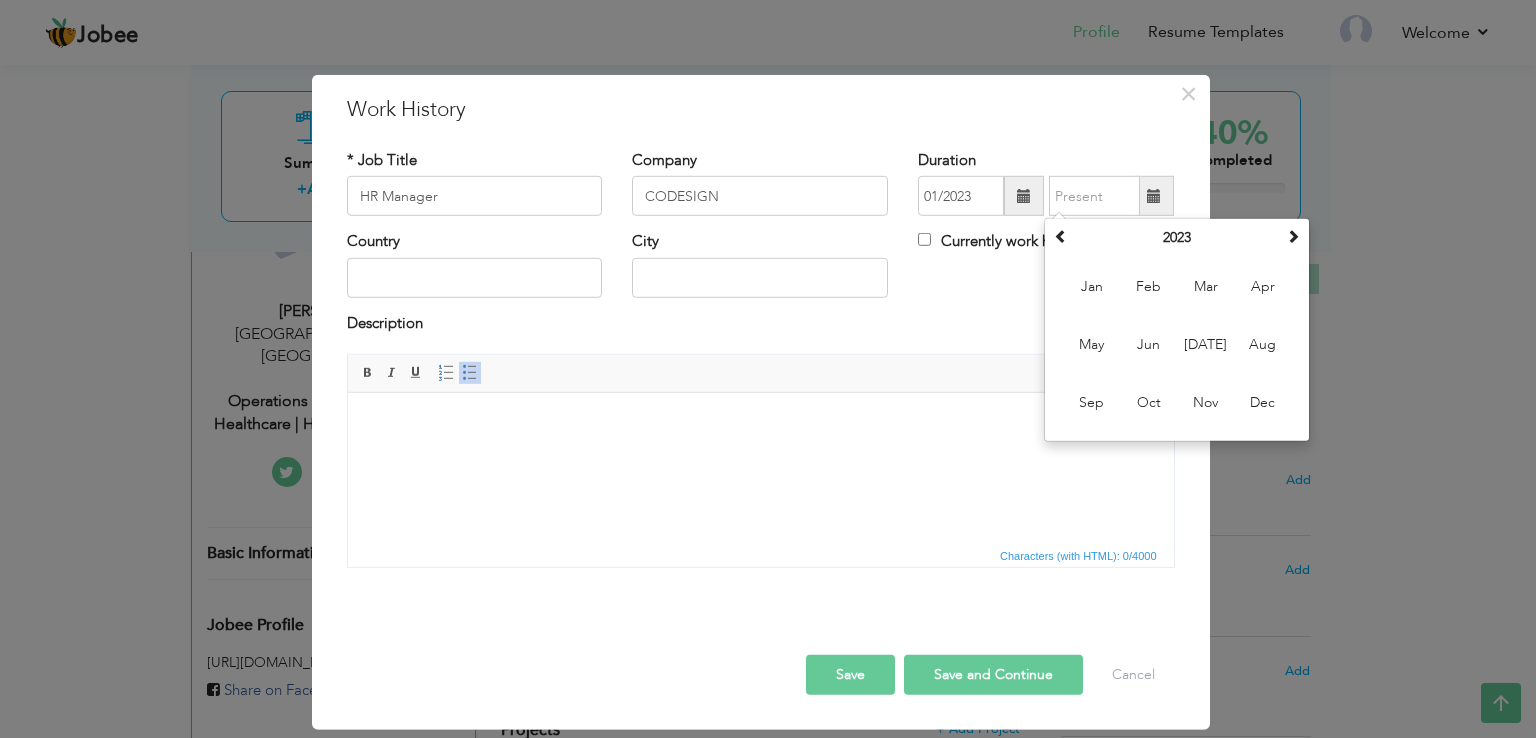 click on "Country
City
Currently work here" at bounding box center (761, 271) 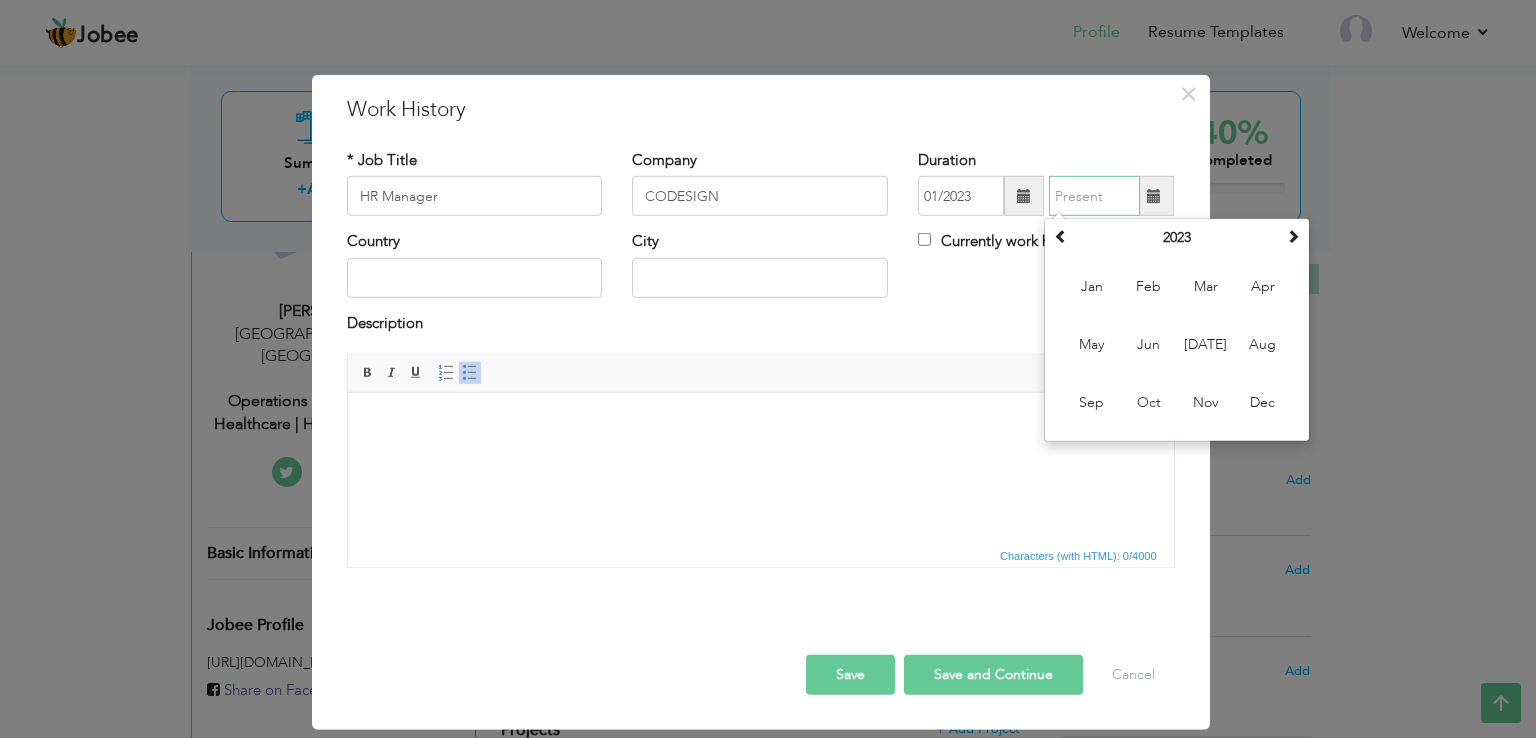 click at bounding box center [1094, 196] 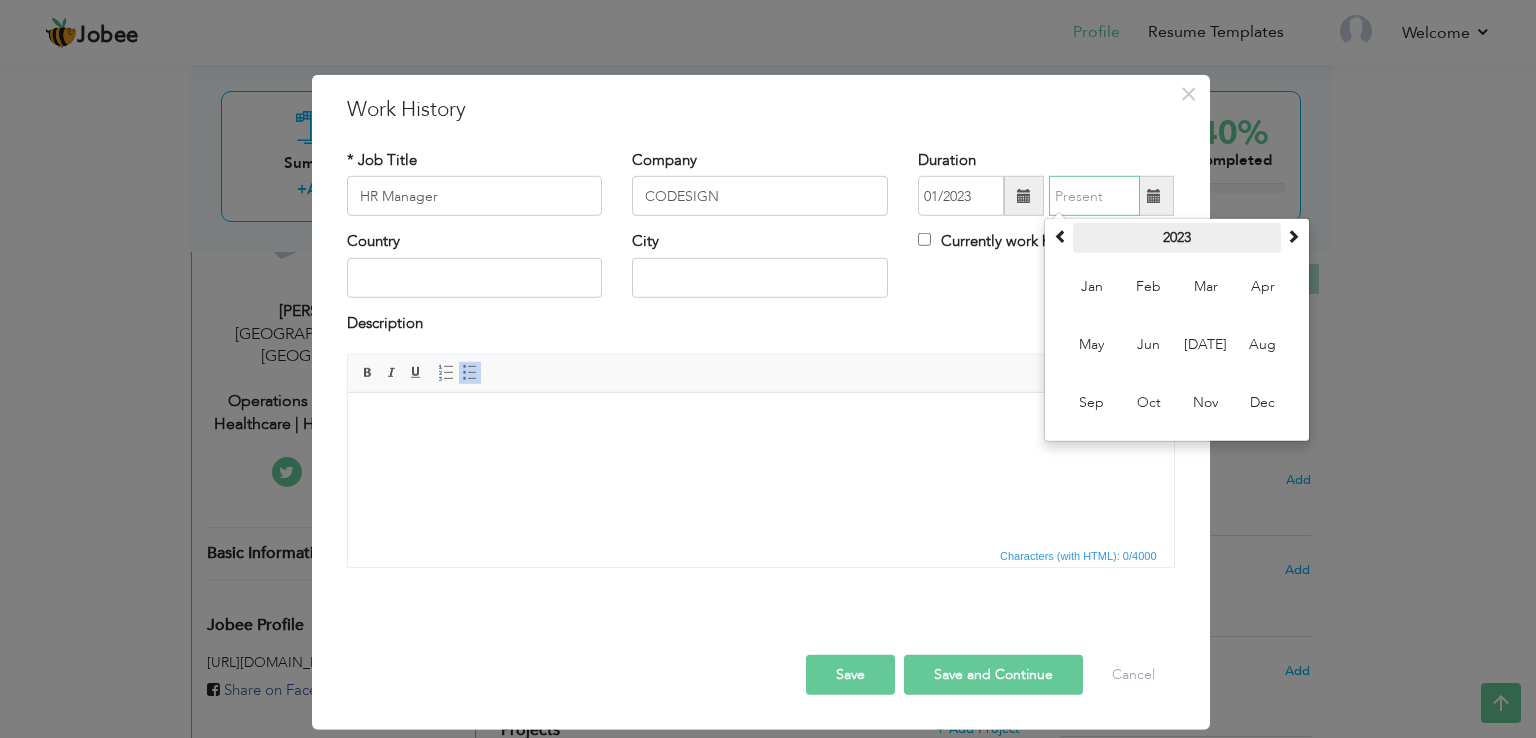 click on "2023" at bounding box center (1177, 238) 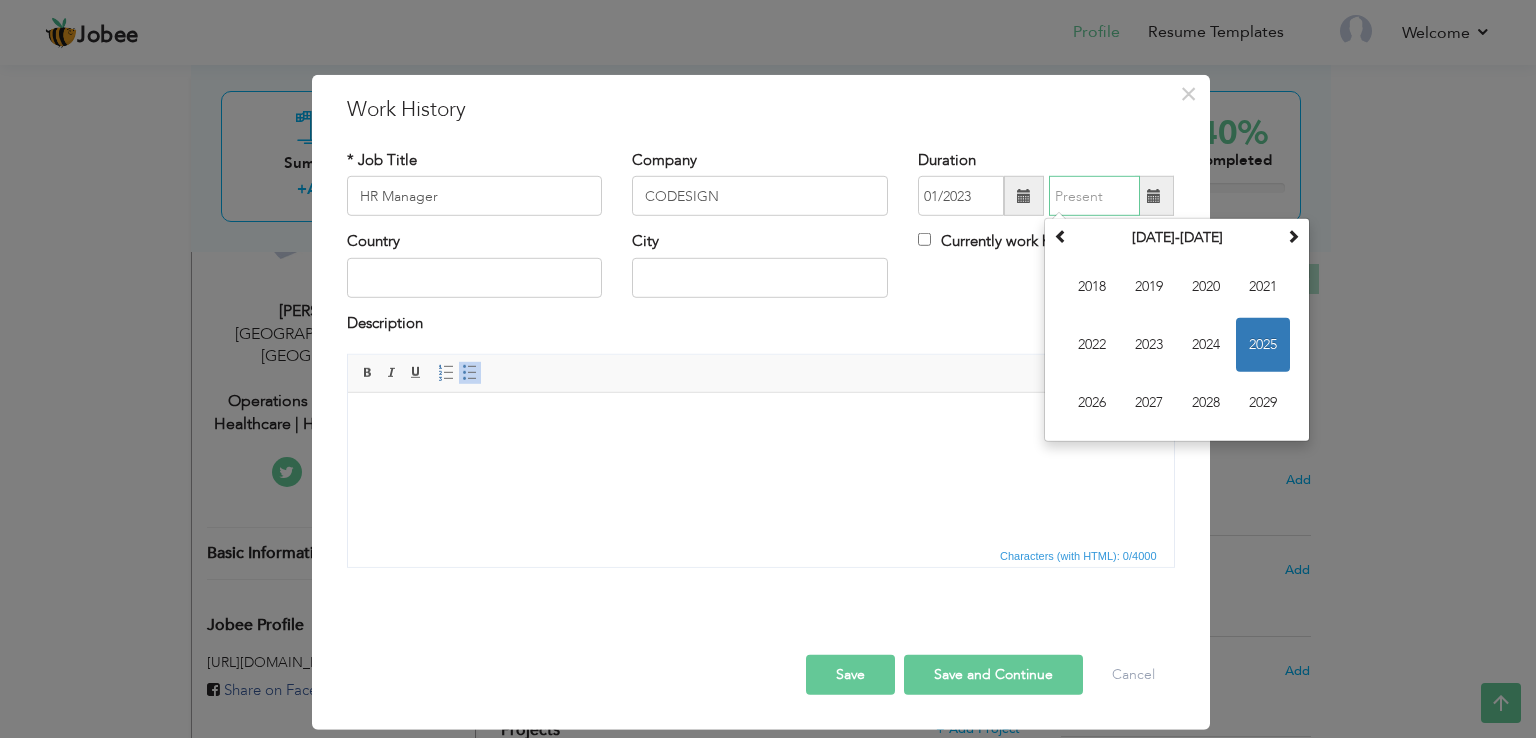 click on "2025" at bounding box center (1263, 345) 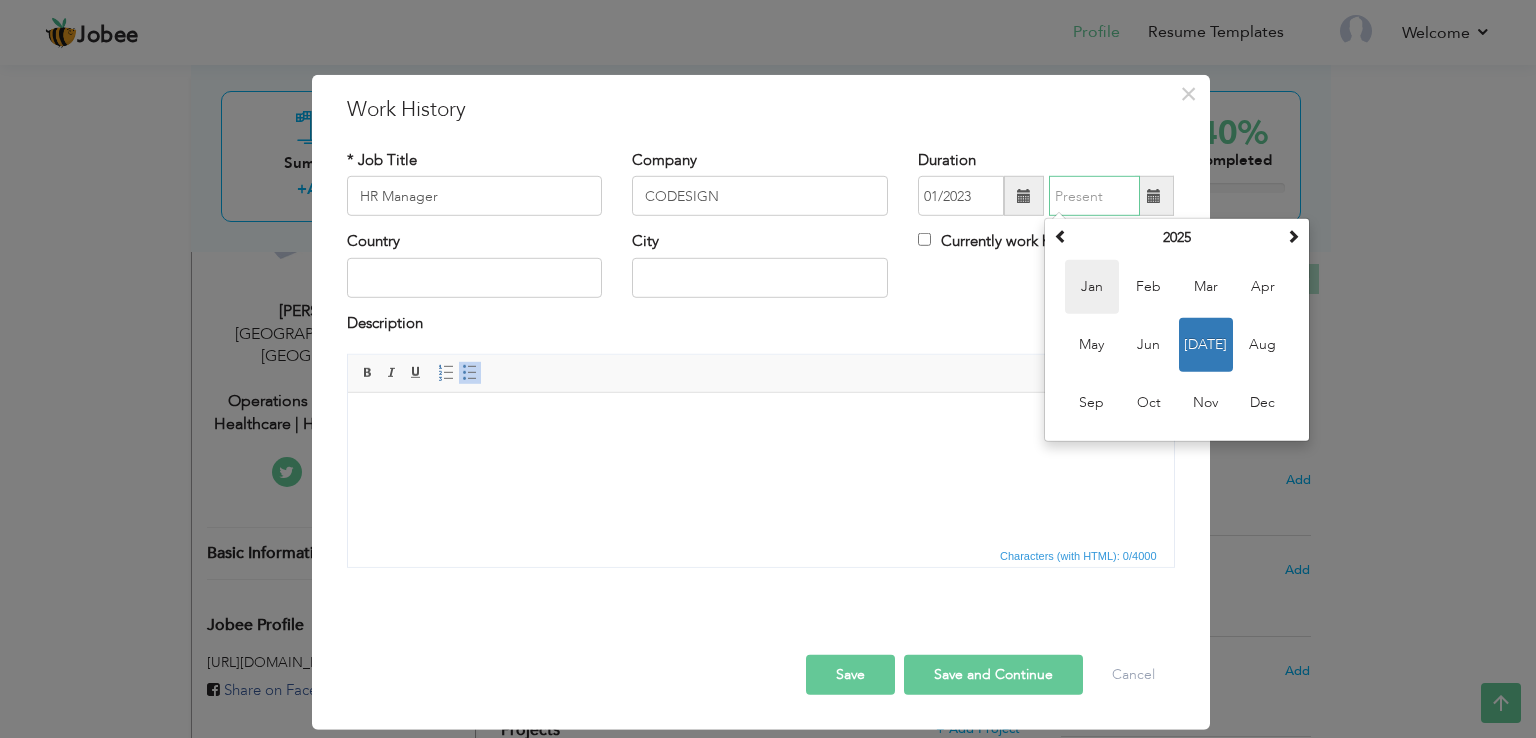 click on "Jan" at bounding box center [1092, 287] 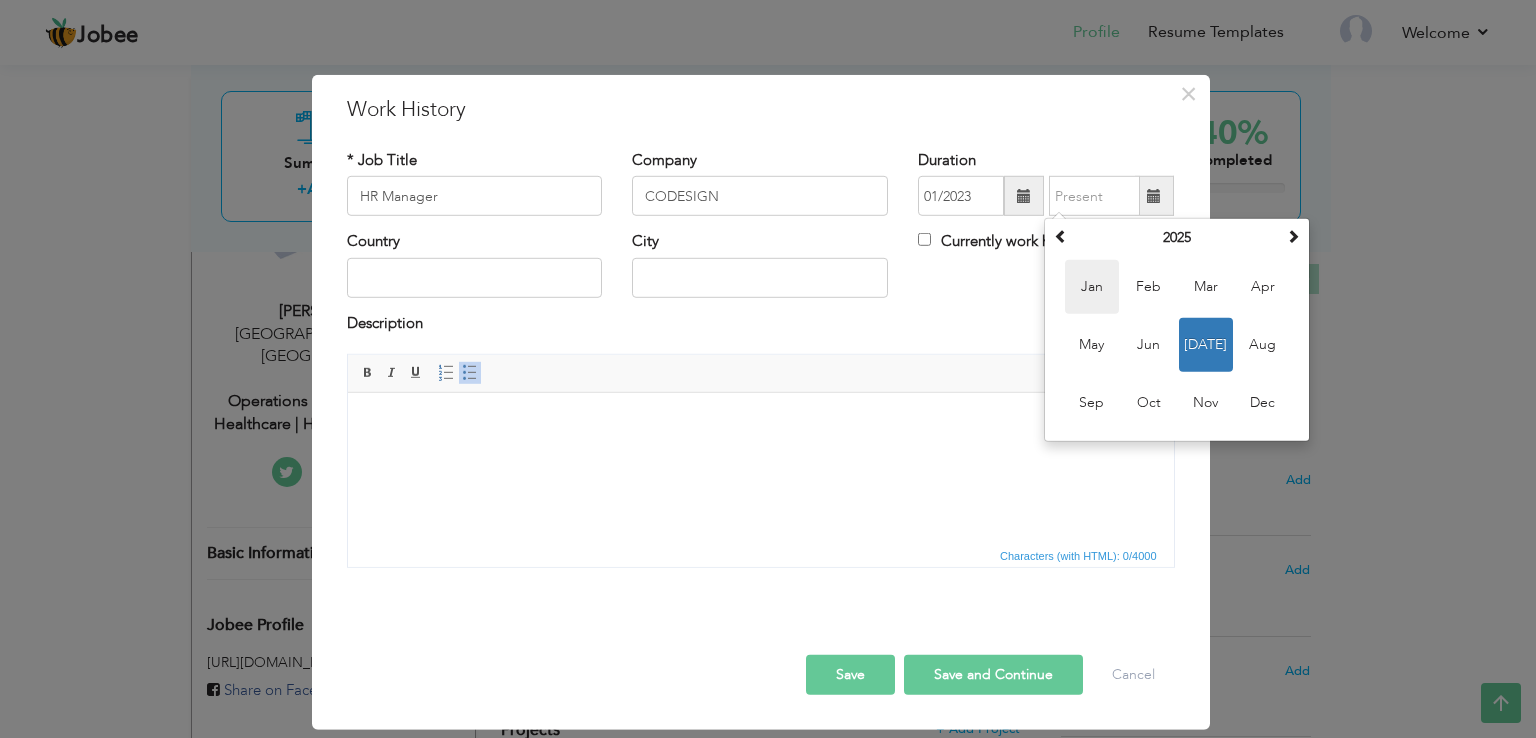 type on "01/2025" 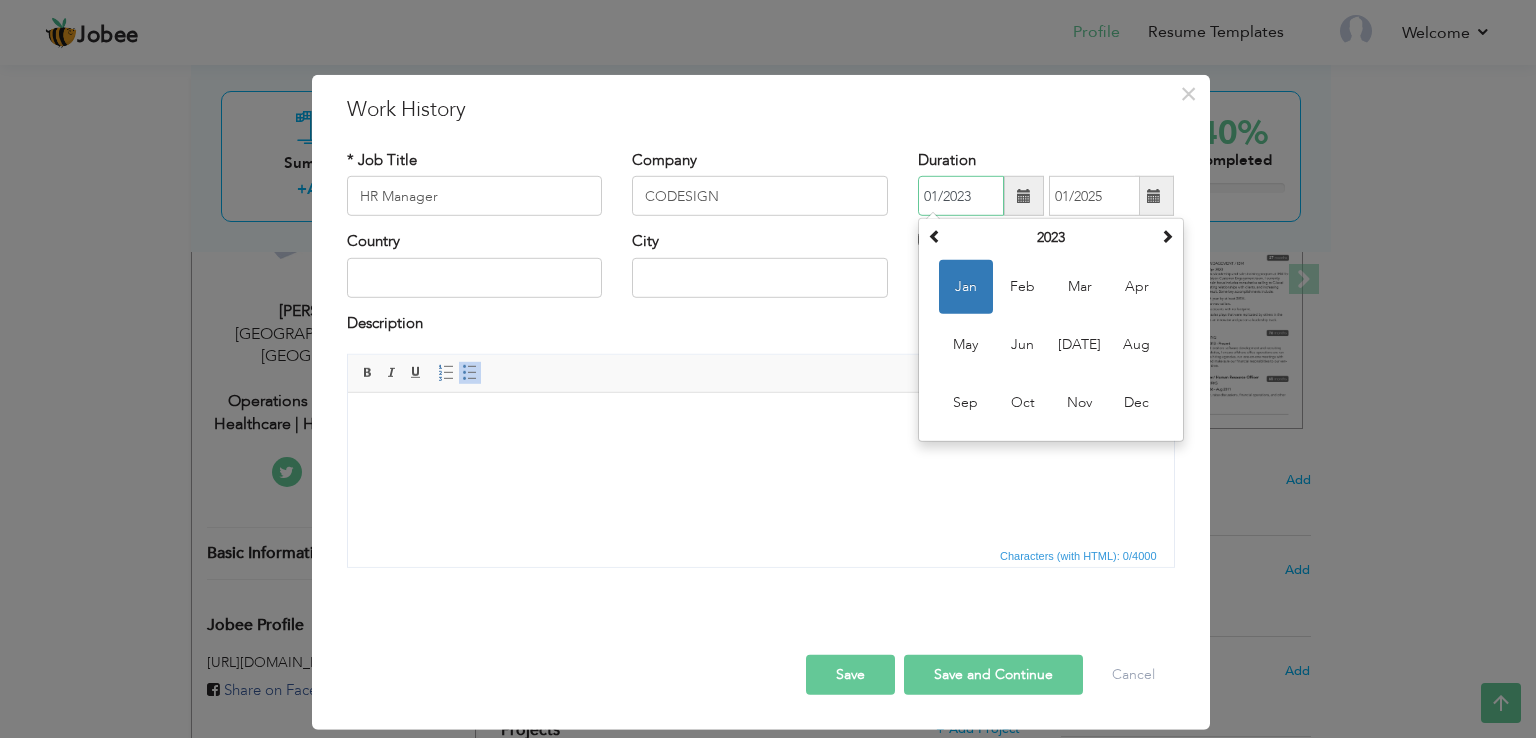 click on "01/2023" at bounding box center (961, 196) 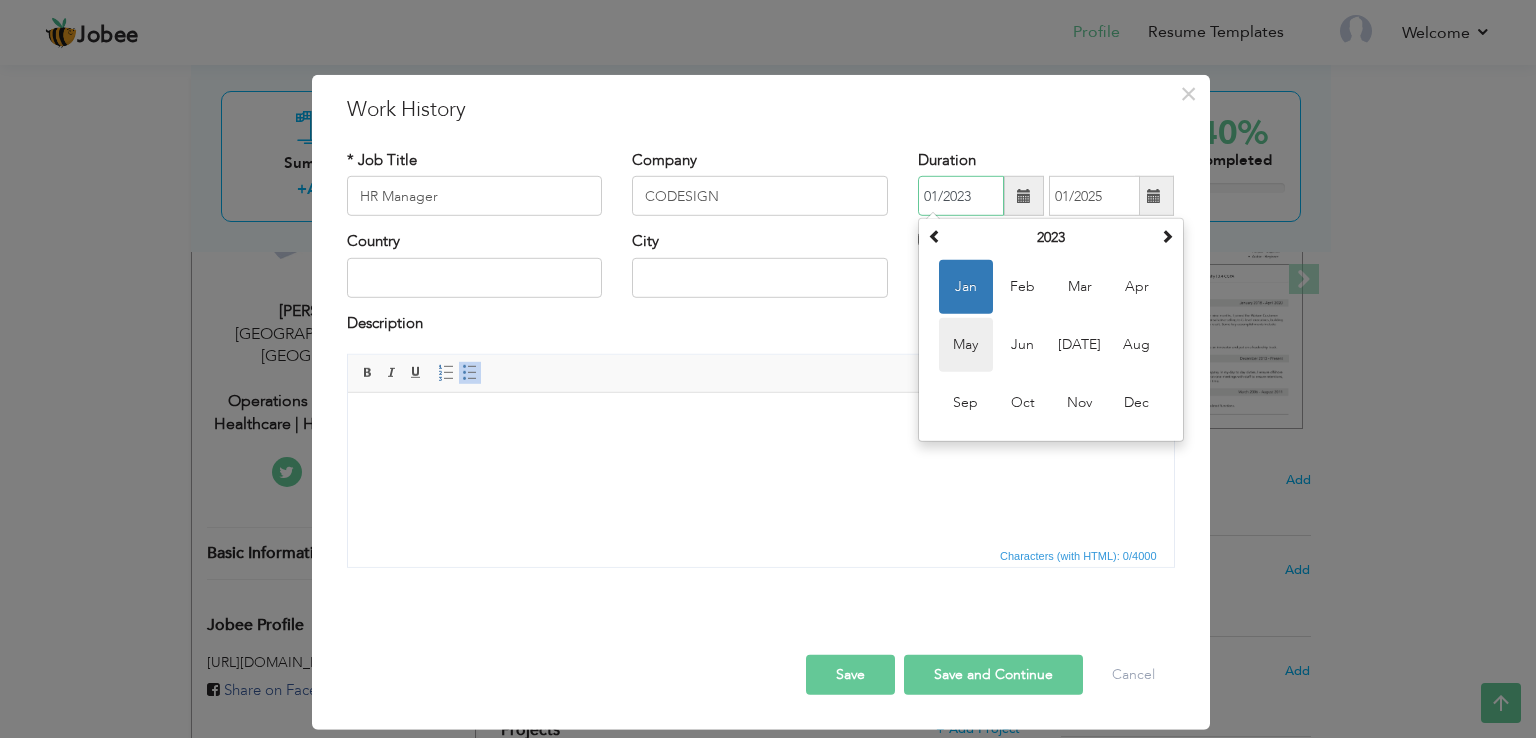 click on "May" at bounding box center [966, 345] 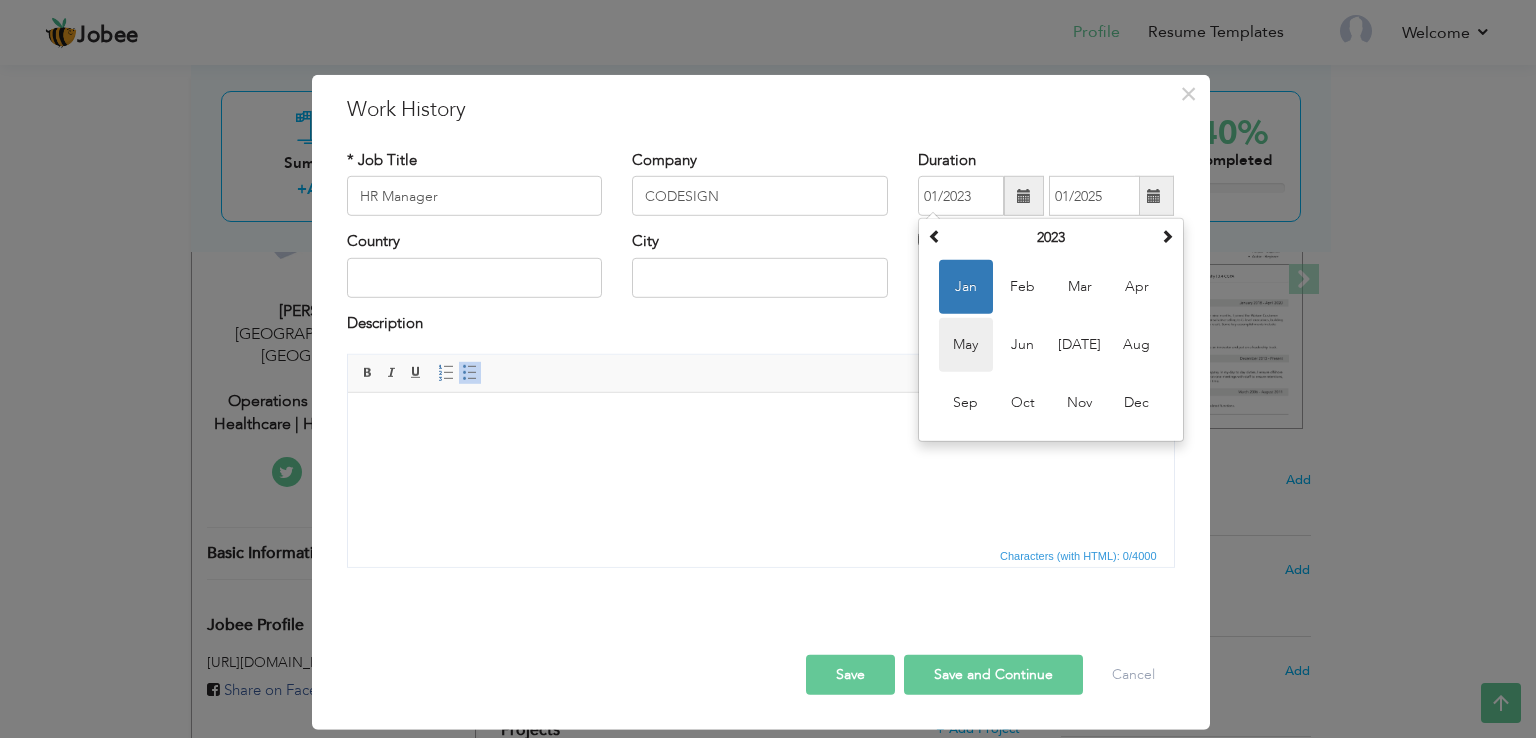 type on "05/2023" 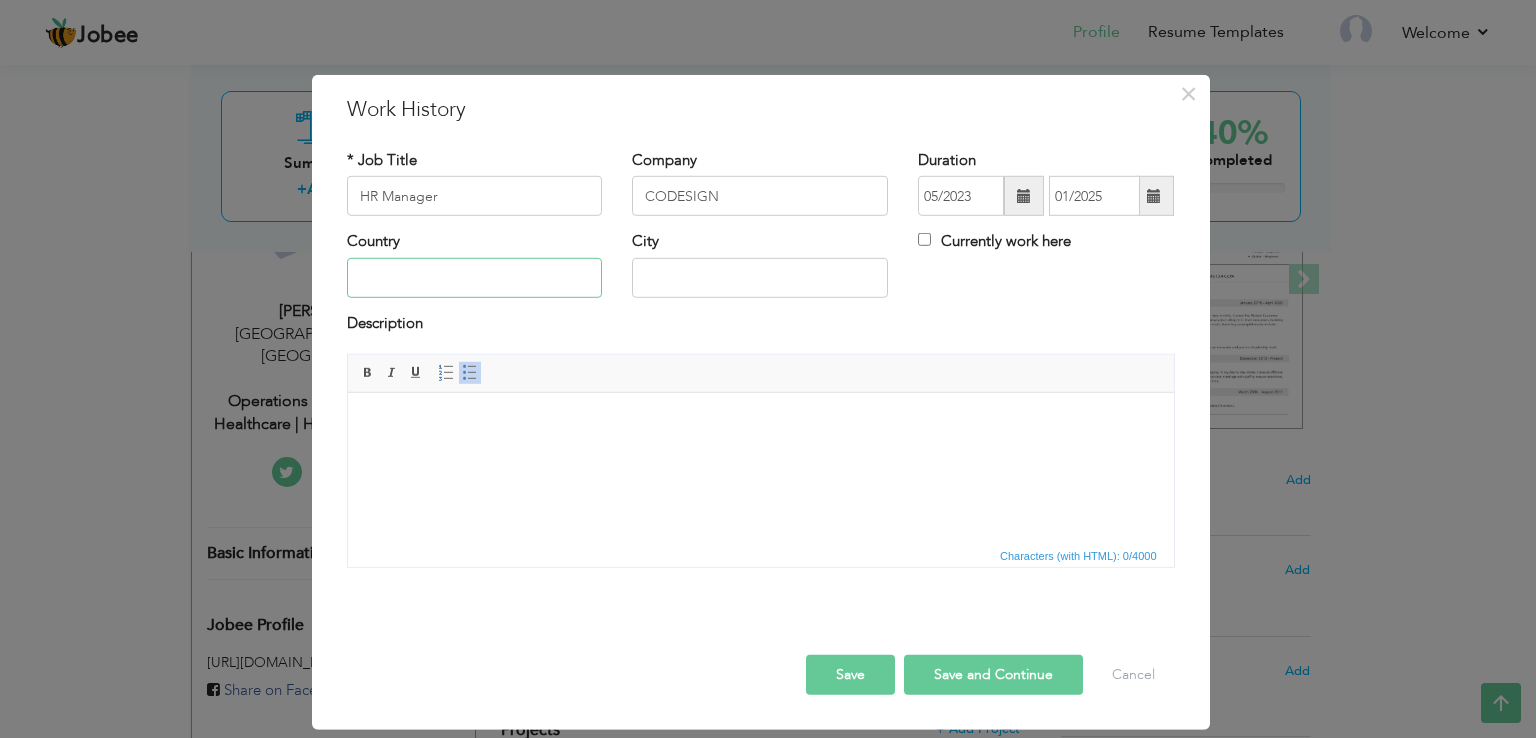 click at bounding box center [475, 278] 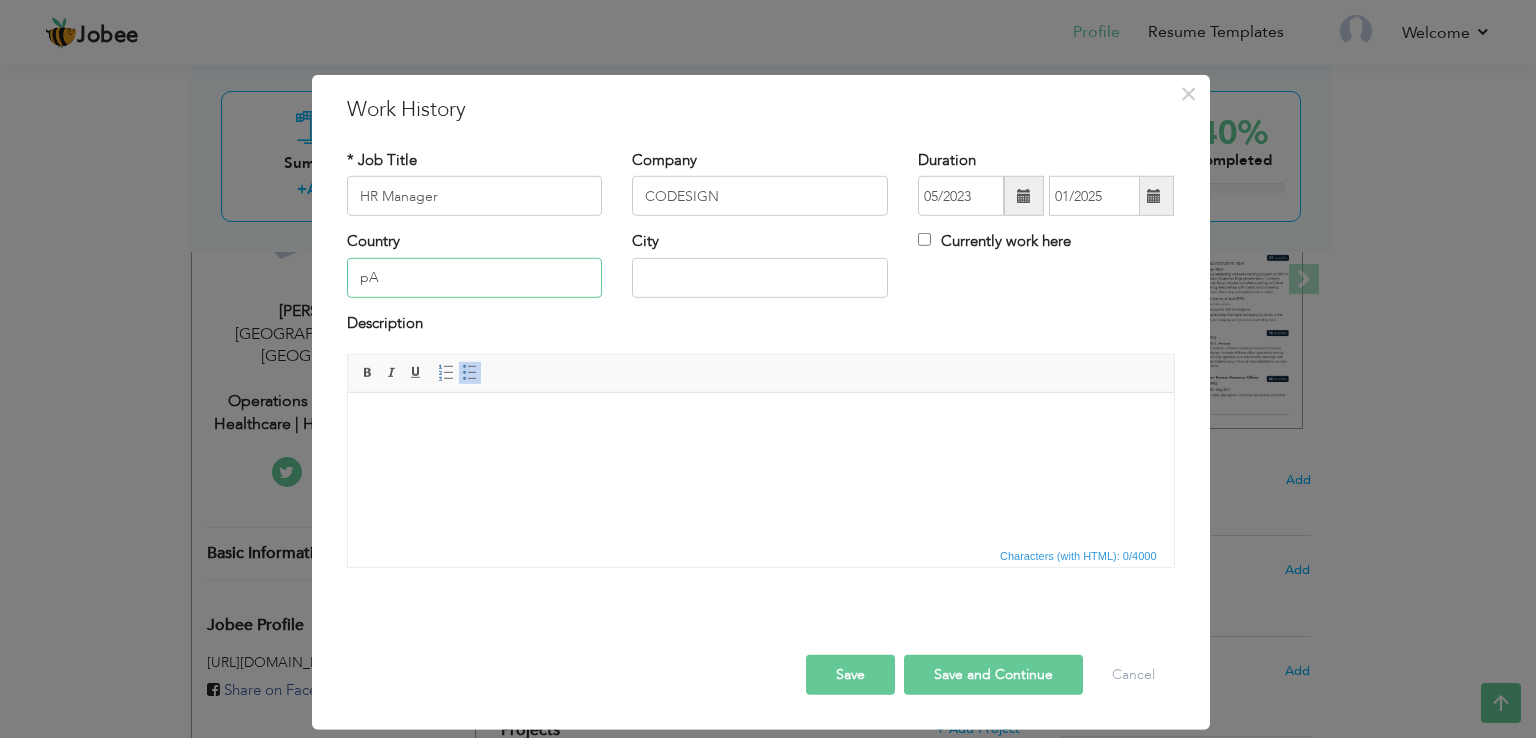 type on "p" 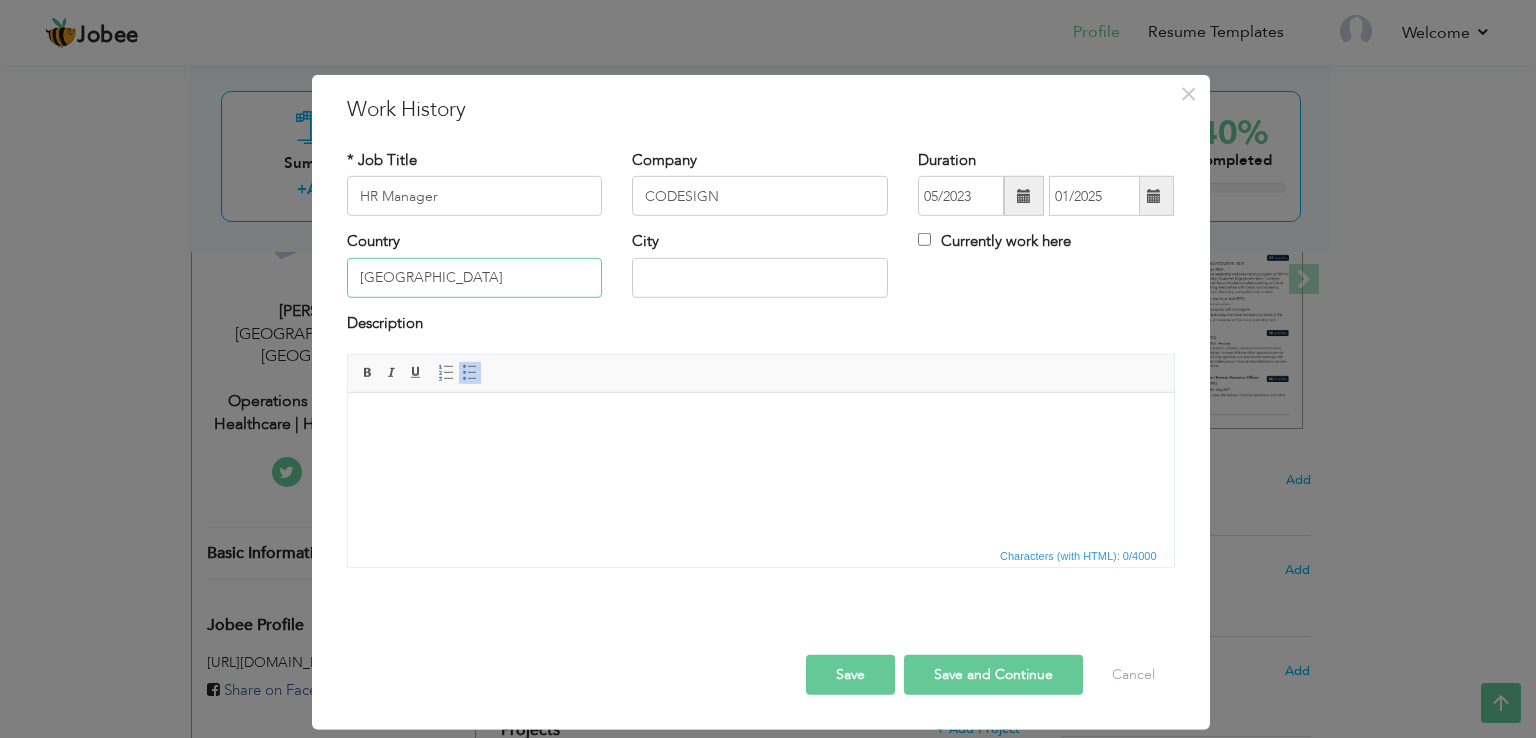 type on "[GEOGRAPHIC_DATA]" 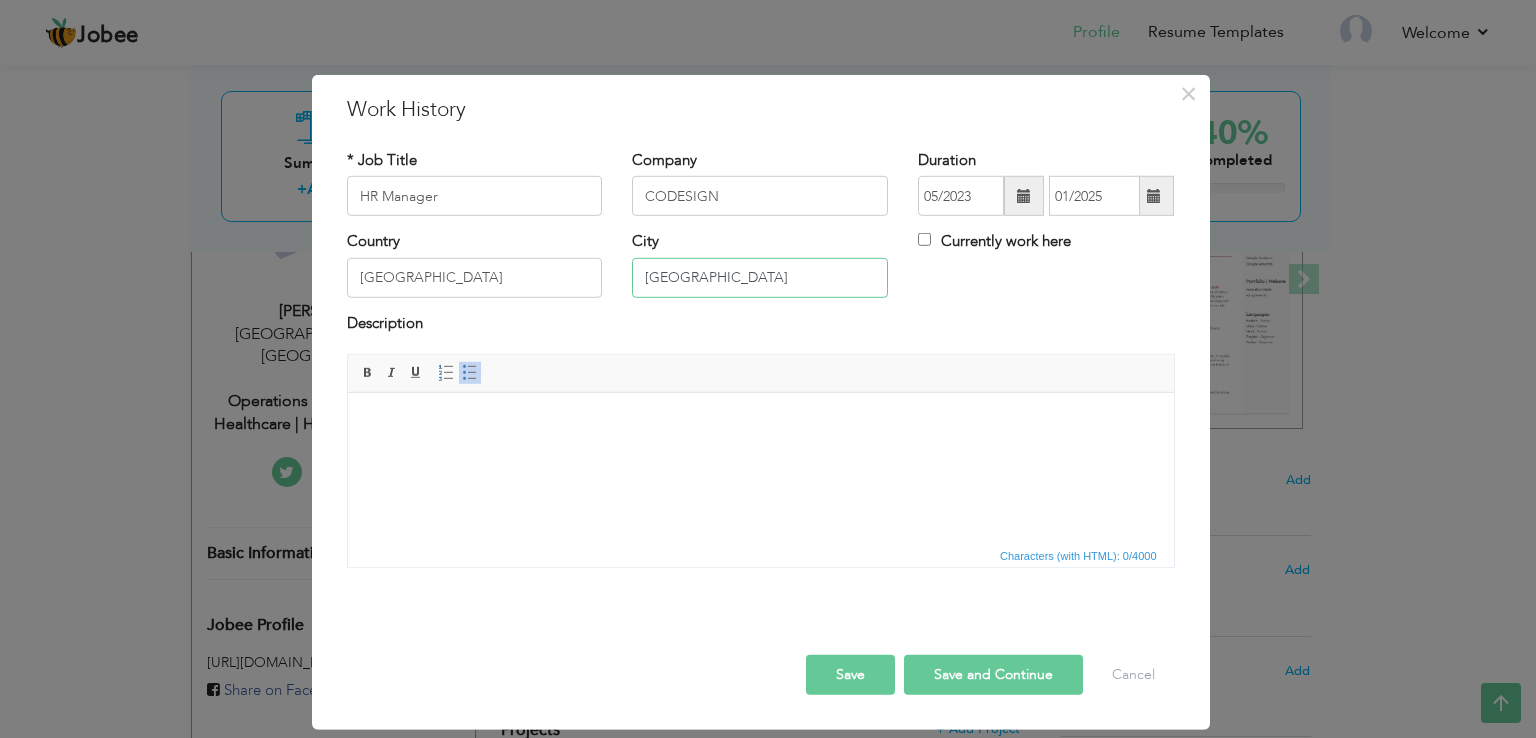 type on "[GEOGRAPHIC_DATA]" 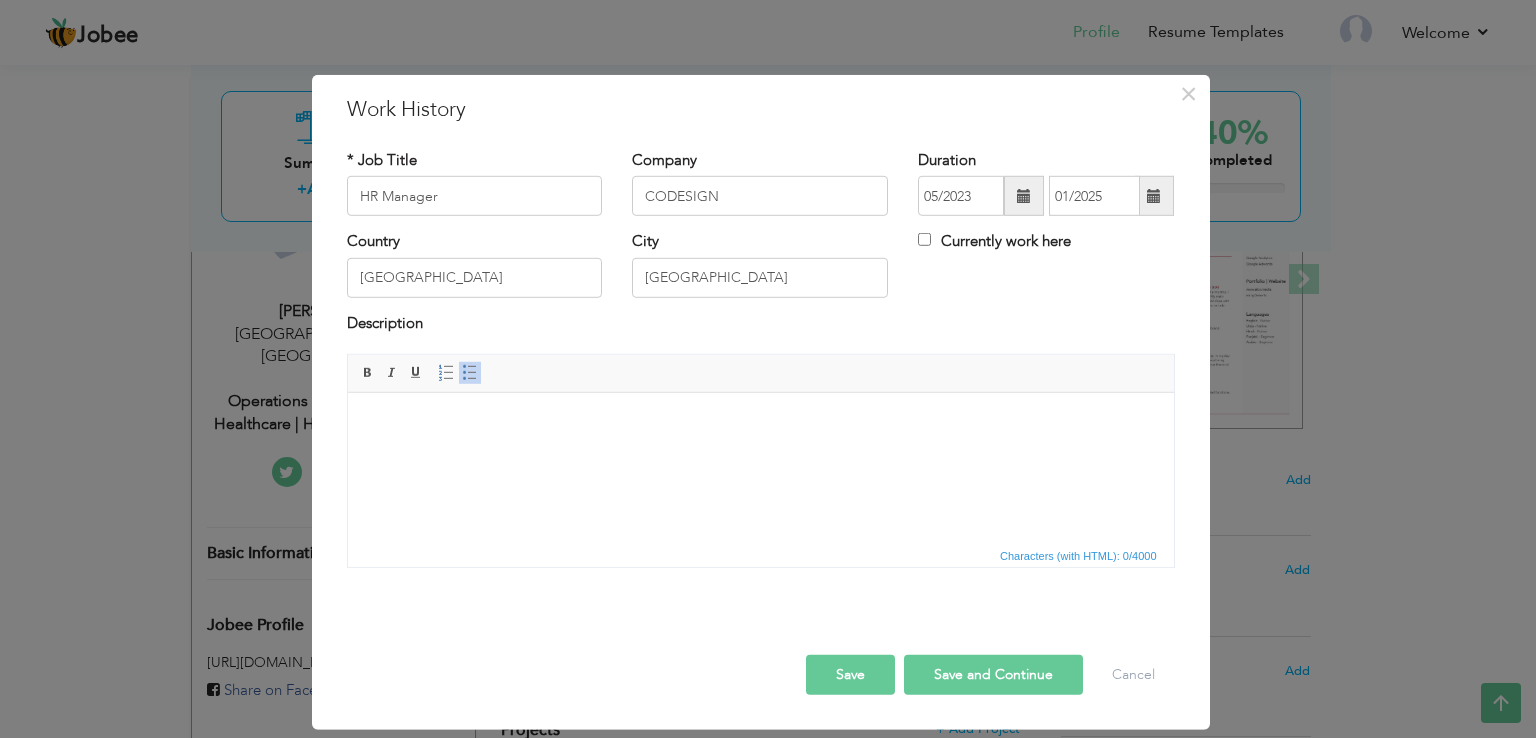 drag, startPoint x: 431, startPoint y: 480, endPoint x: 421, endPoint y: 402, distance: 78.63841 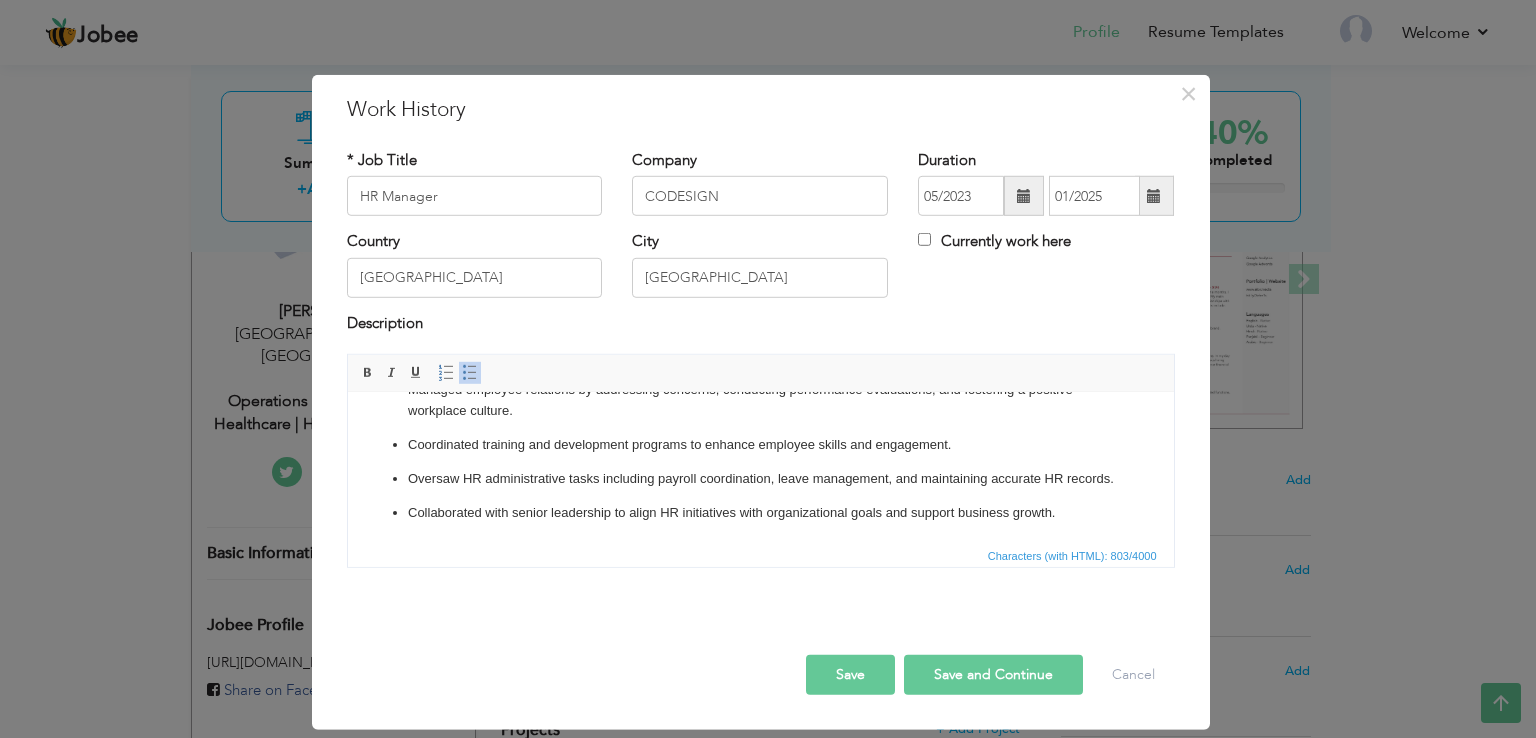scroll, scrollTop: 141, scrollLeft: 0, axis: vertical 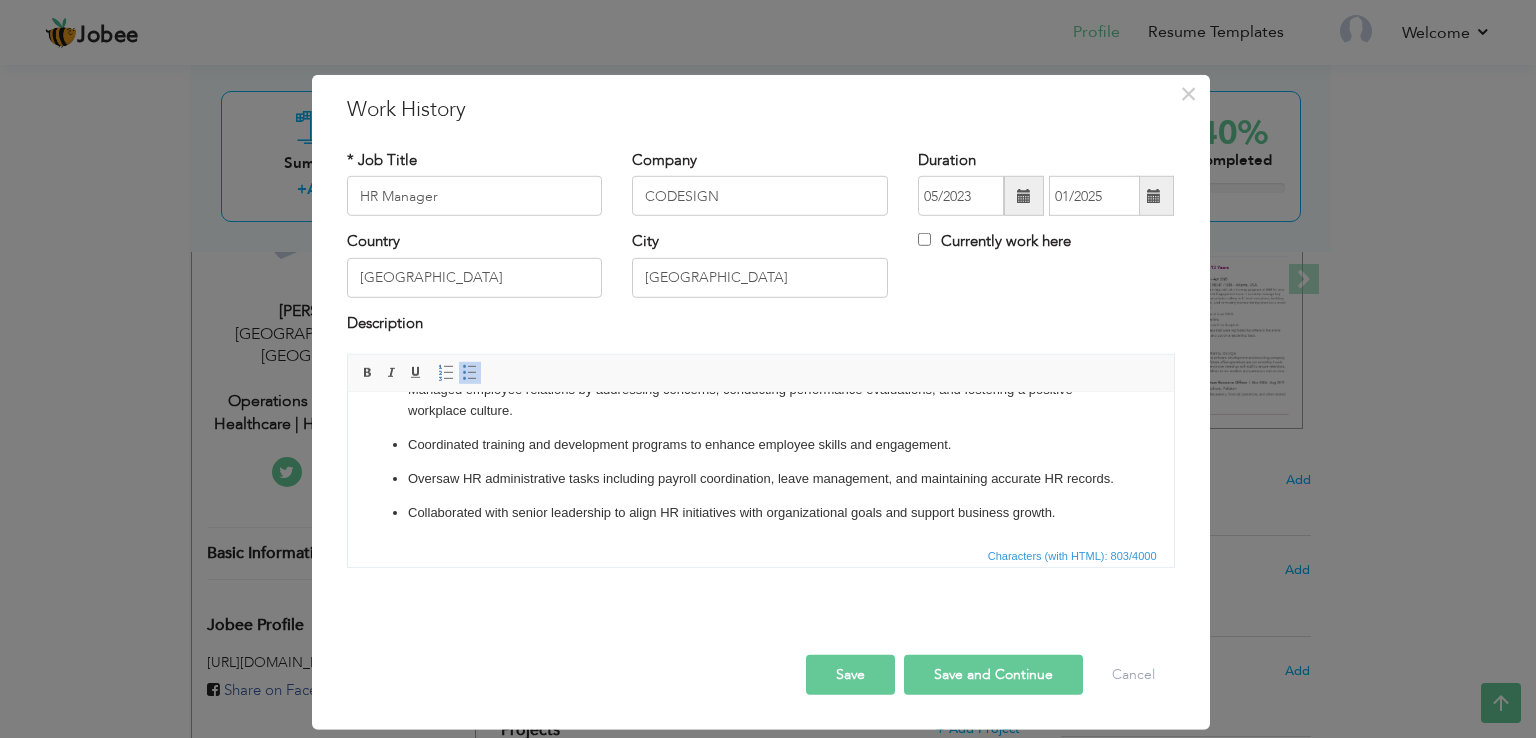 click on "Save and Continue" at bounding box center (993, 675) 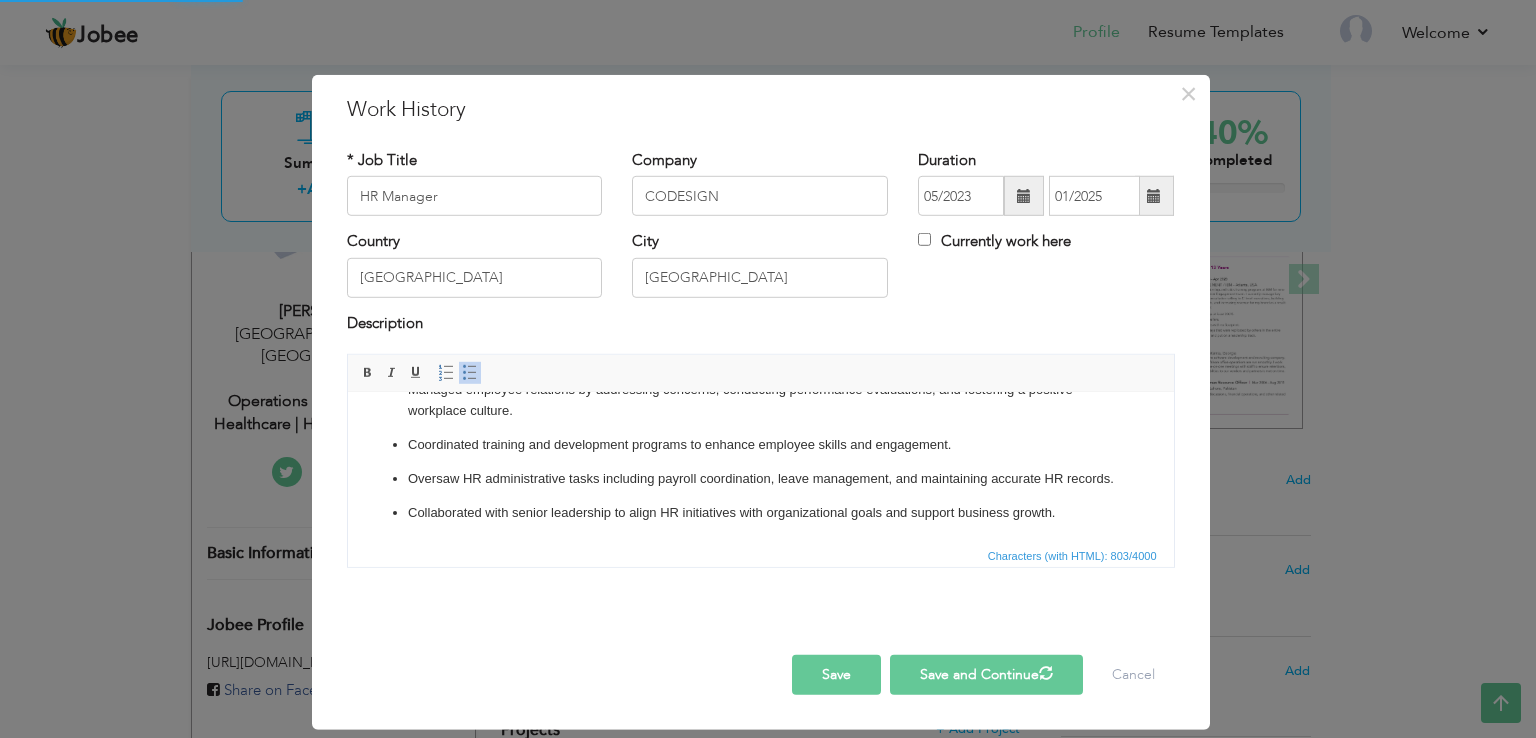 type 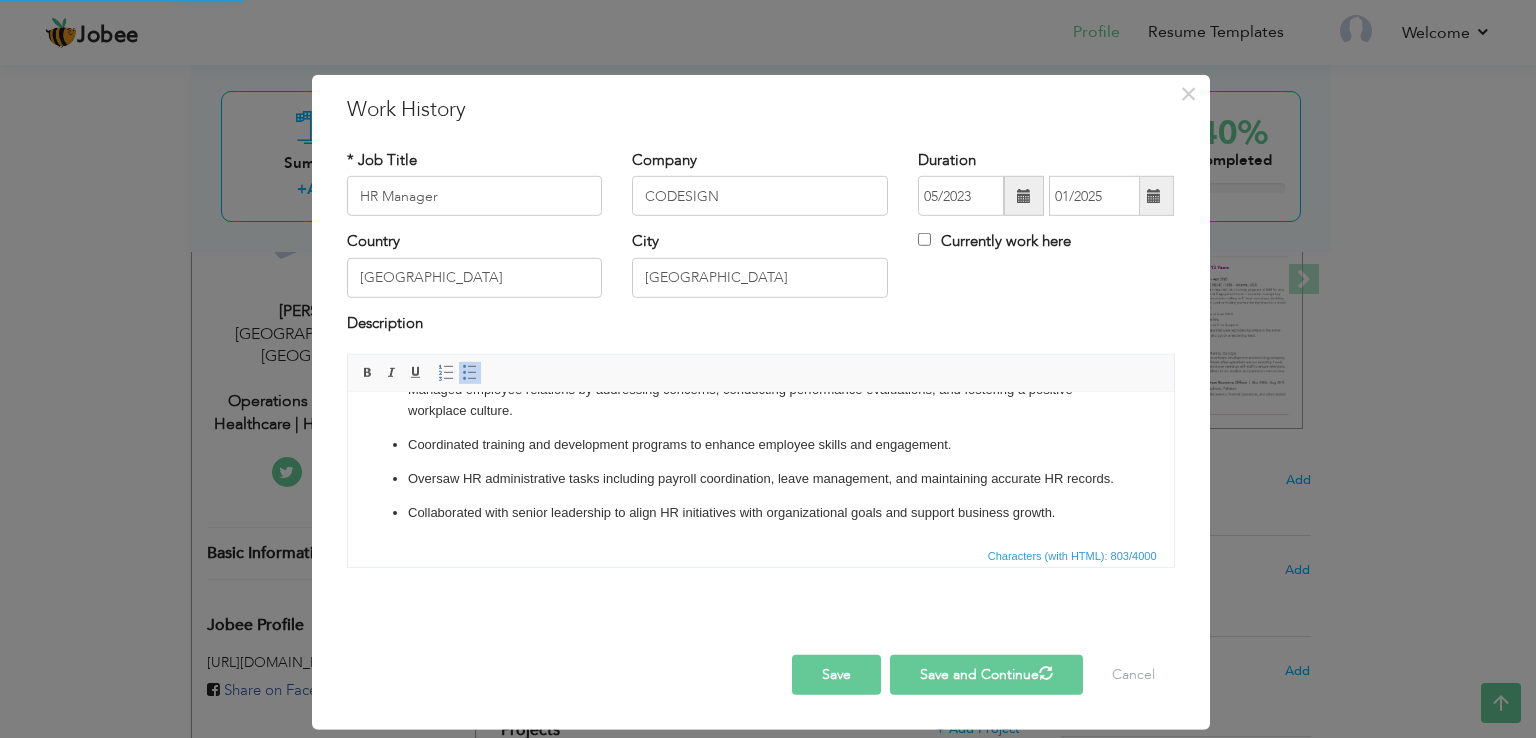 type 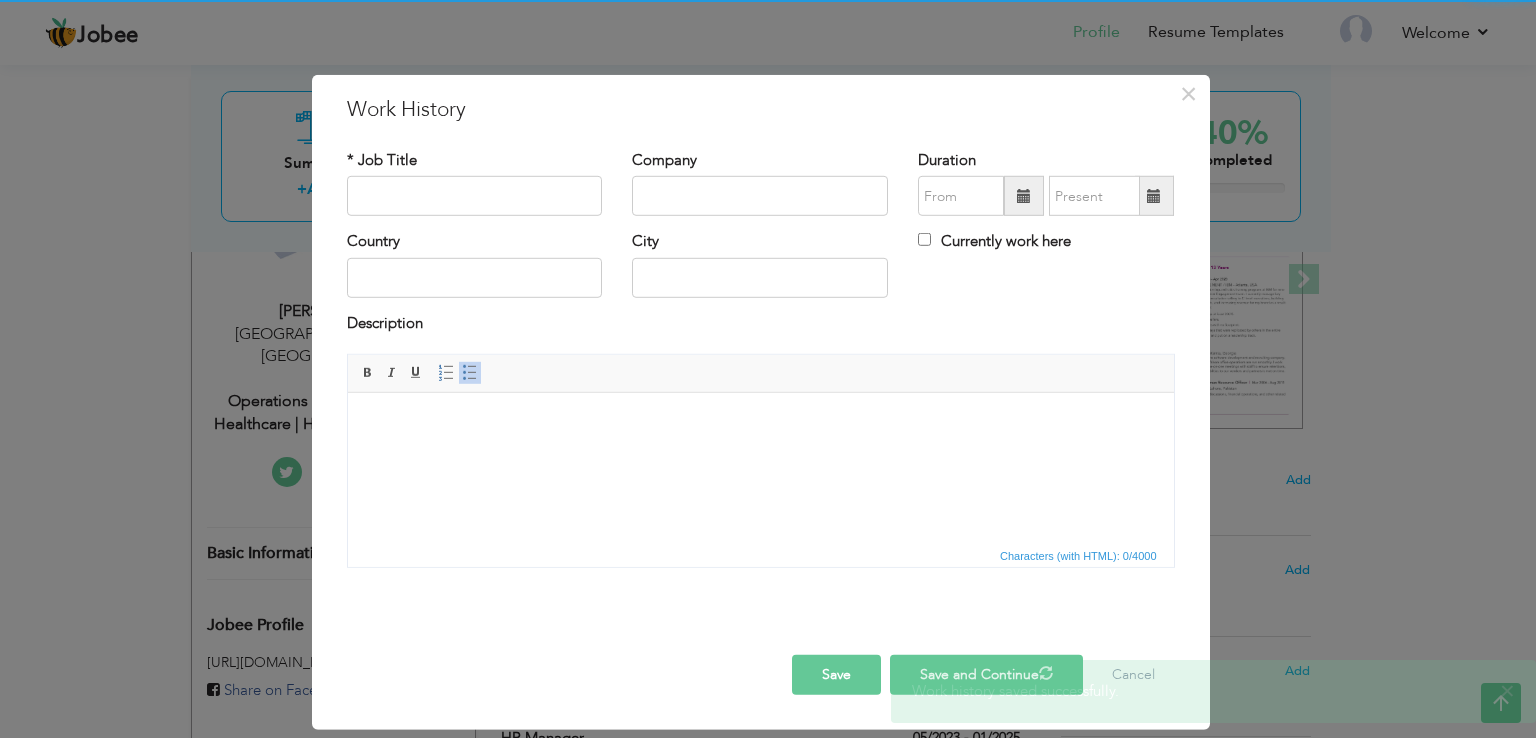 scroll, scrollTop: 0, scrollLeft: 0, axis: both 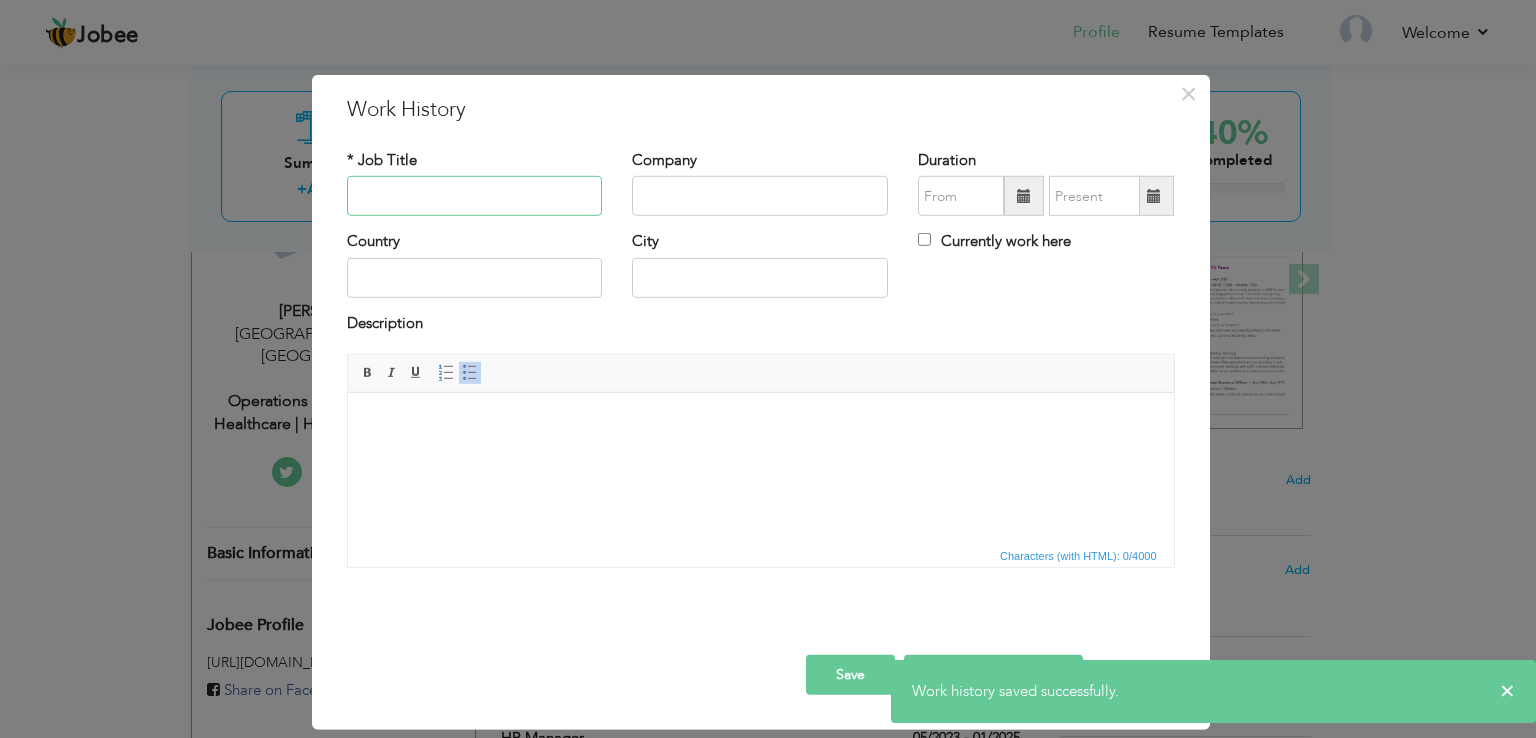 click at bounding box center [475, 196] 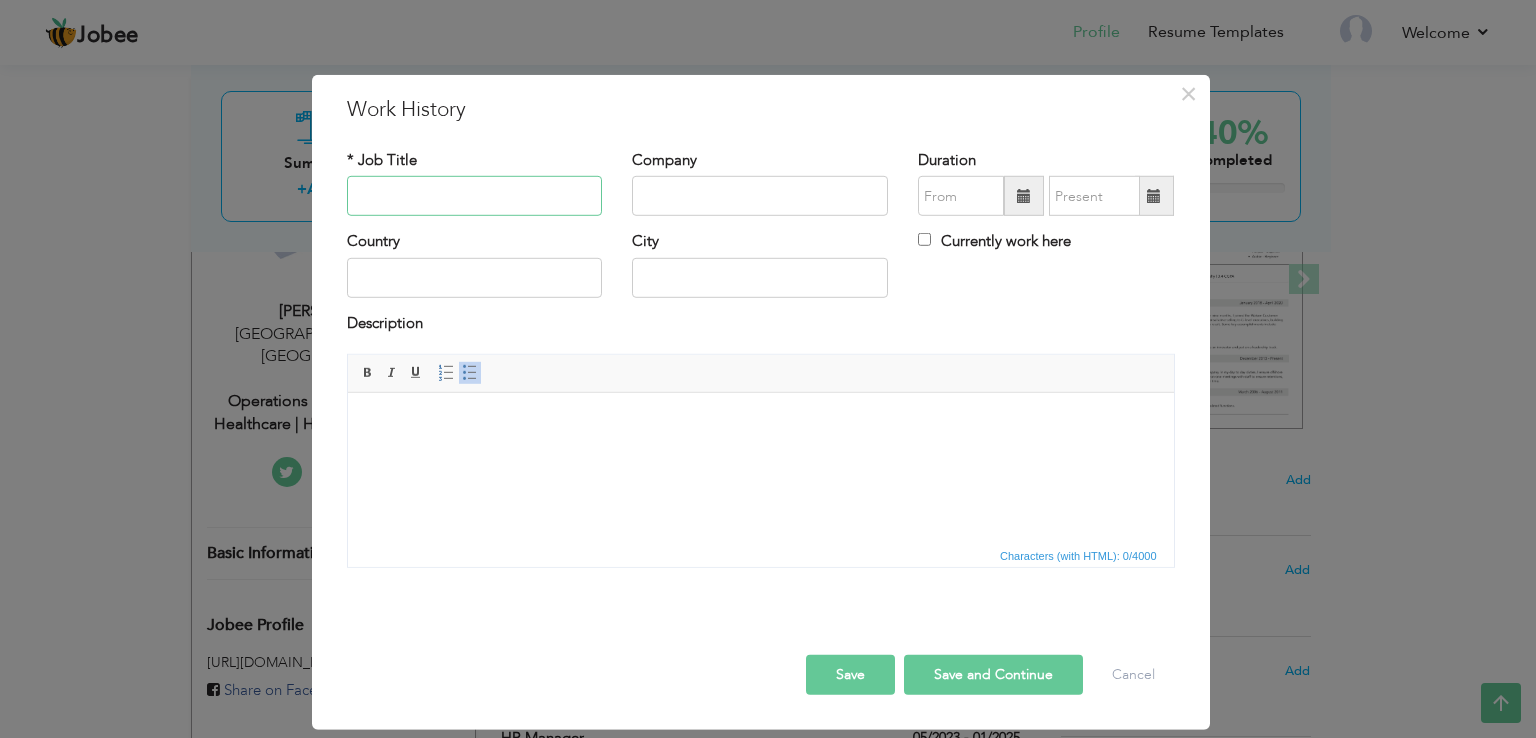 click at bounding box center [475, 196] 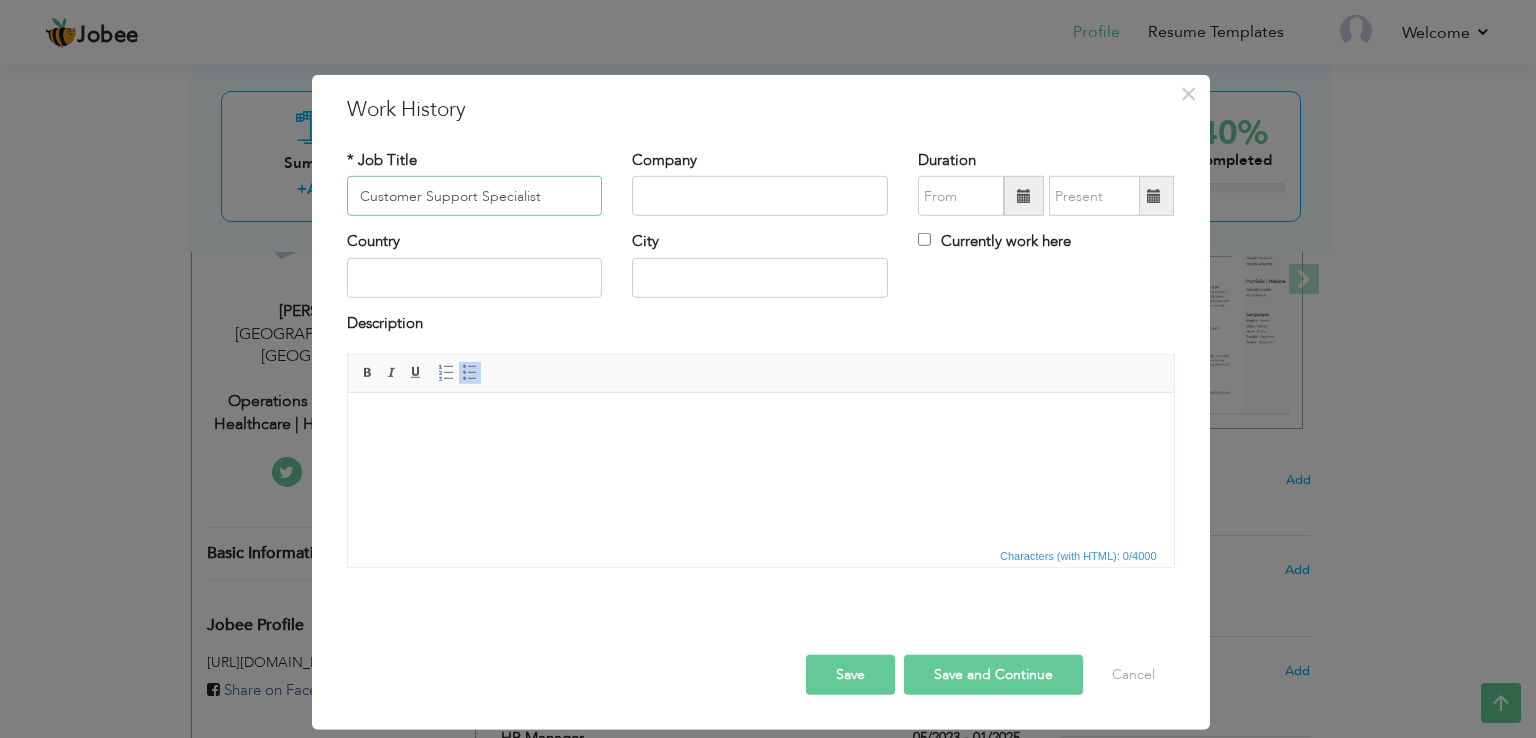 type on "Customer Support Specialist" 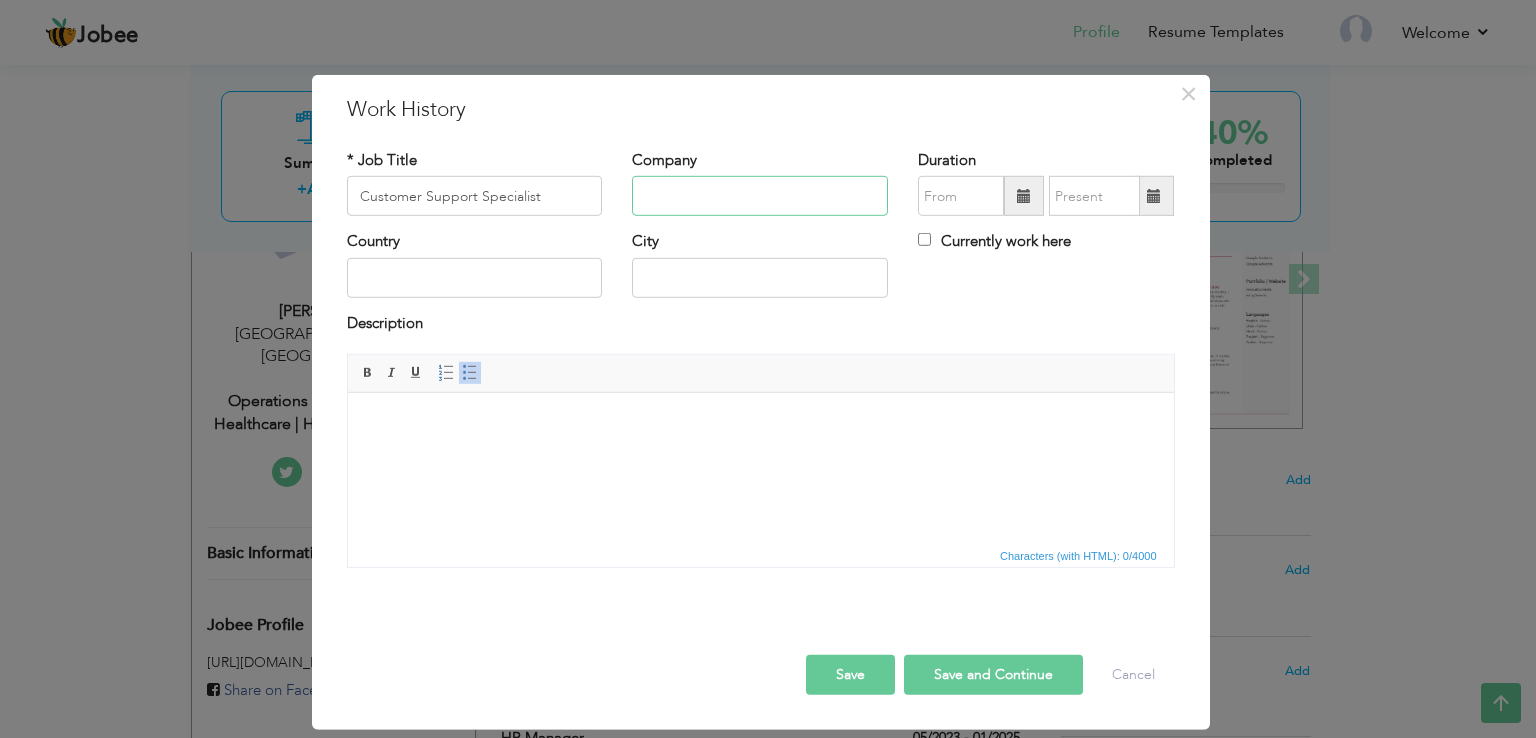 click at bounding box center (760, 196) 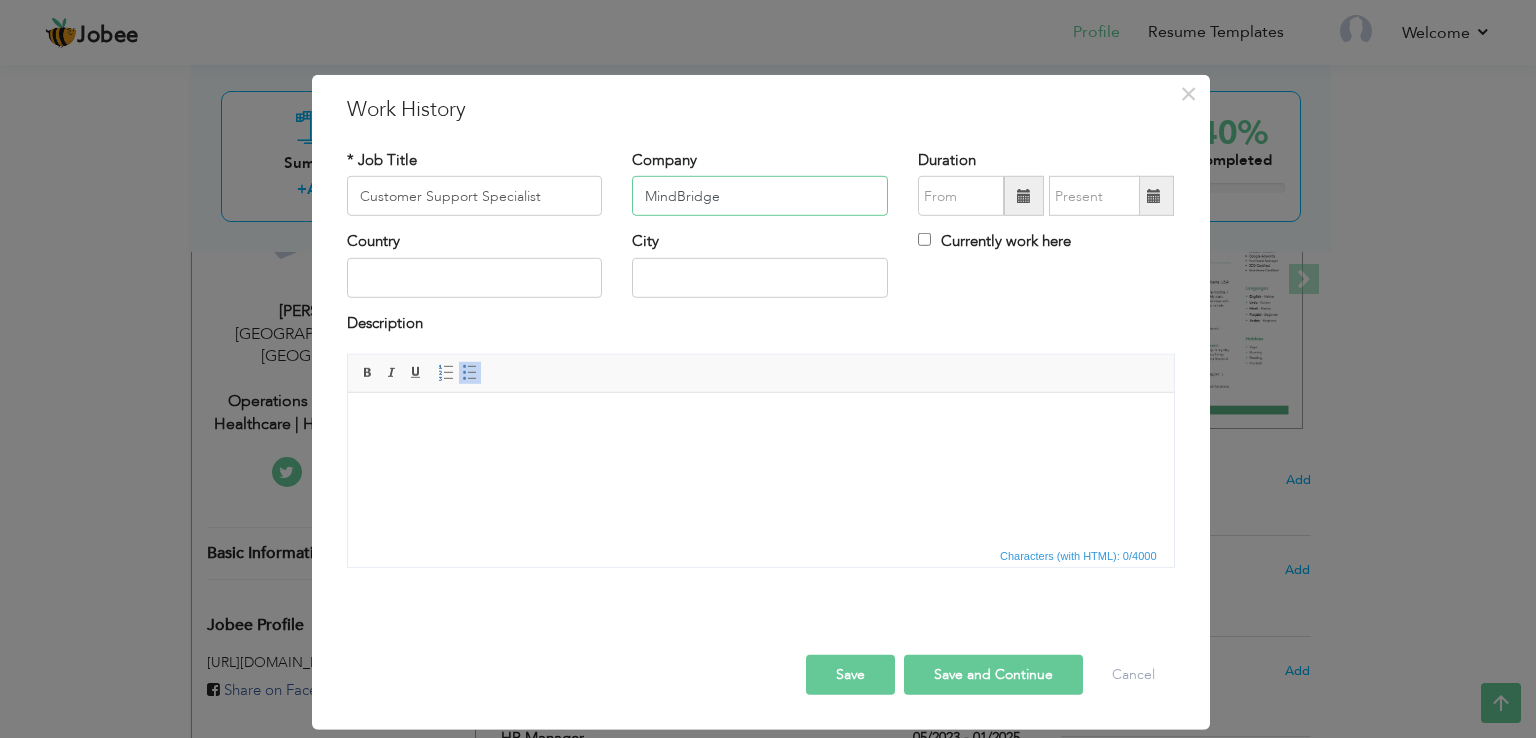 drag, startPoint x: 650, startPoint y: 205, endPoint x: 655, endPoint y: 196, distance: 10.29563 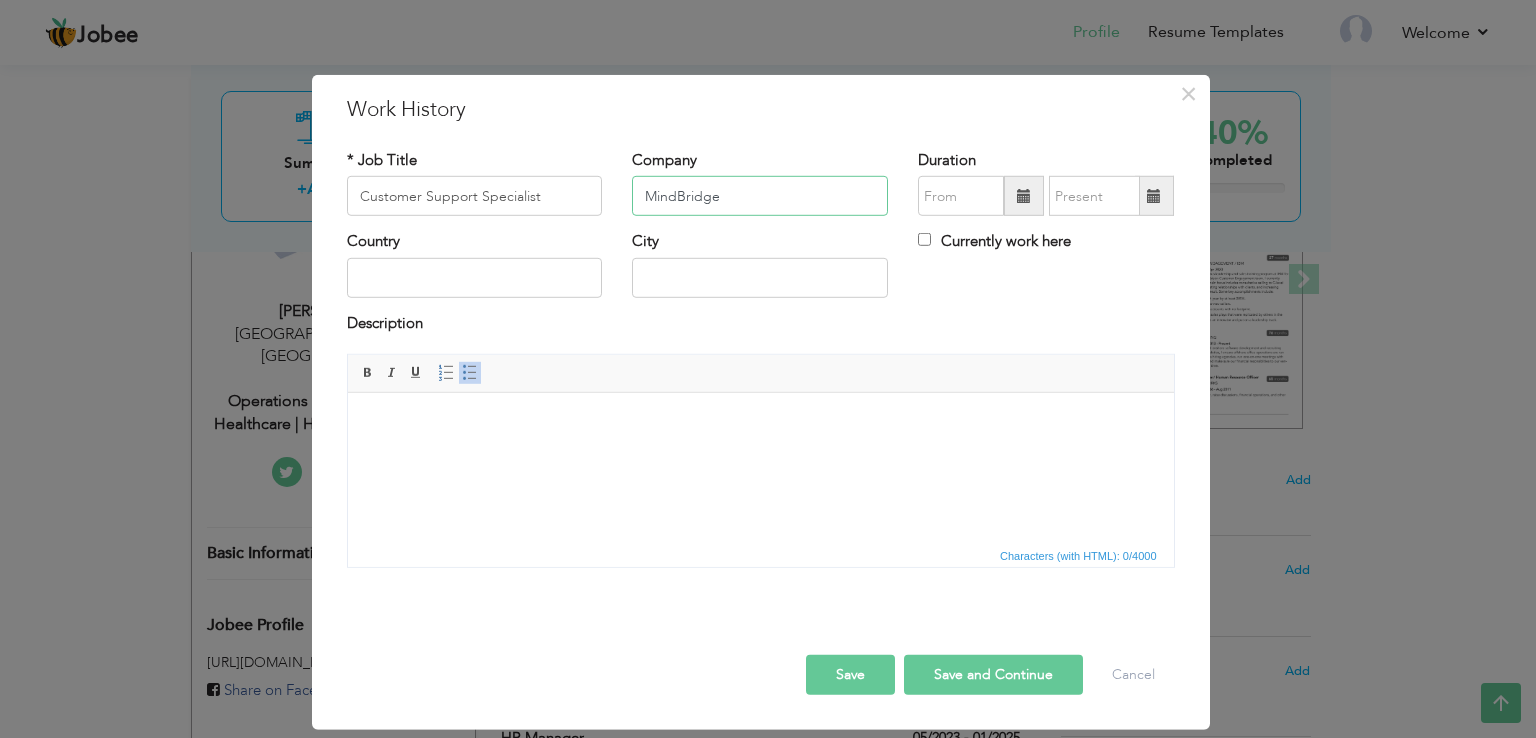 click on "MindBridge" at bounding box center (760, 196) 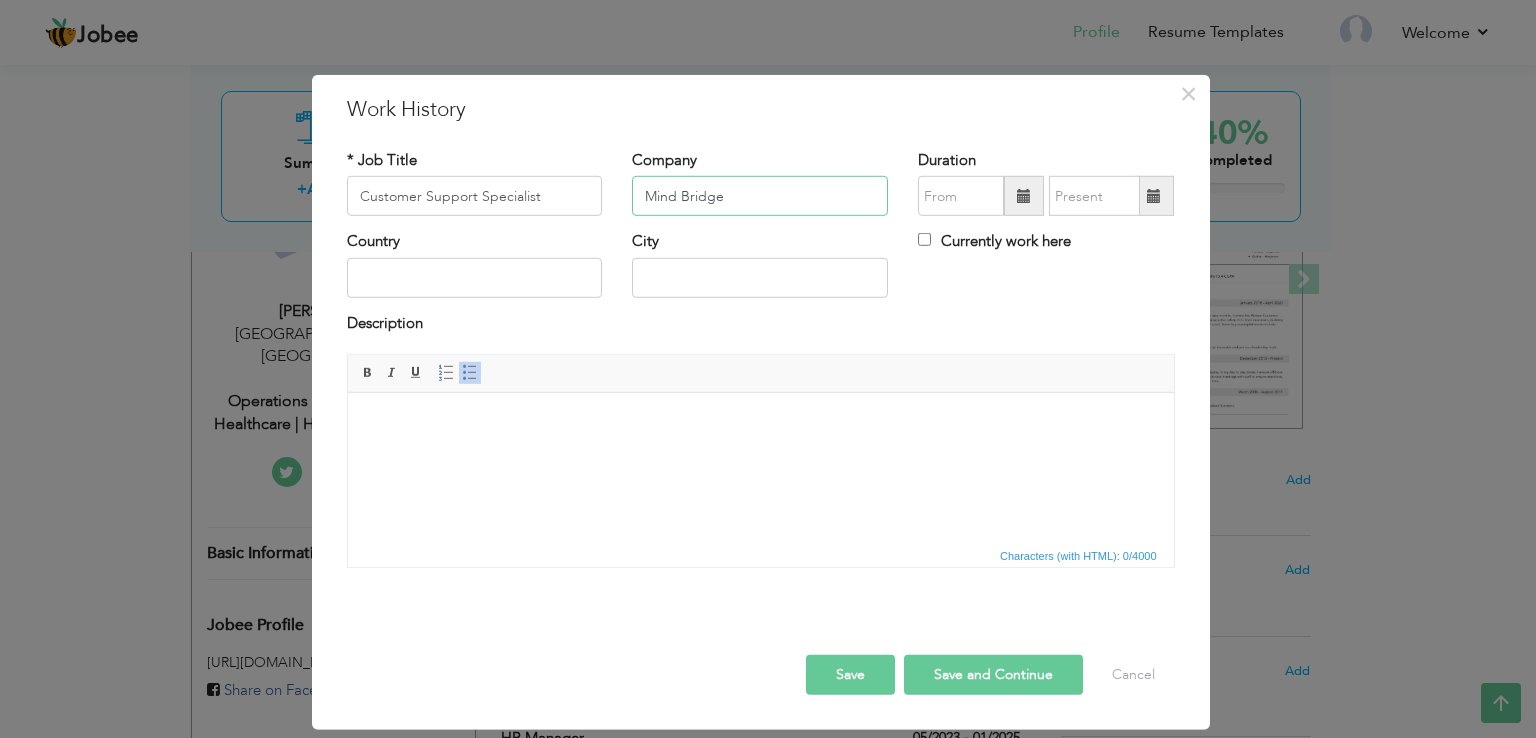 click on "Mind Bridge" at bounding box center [760, 196] 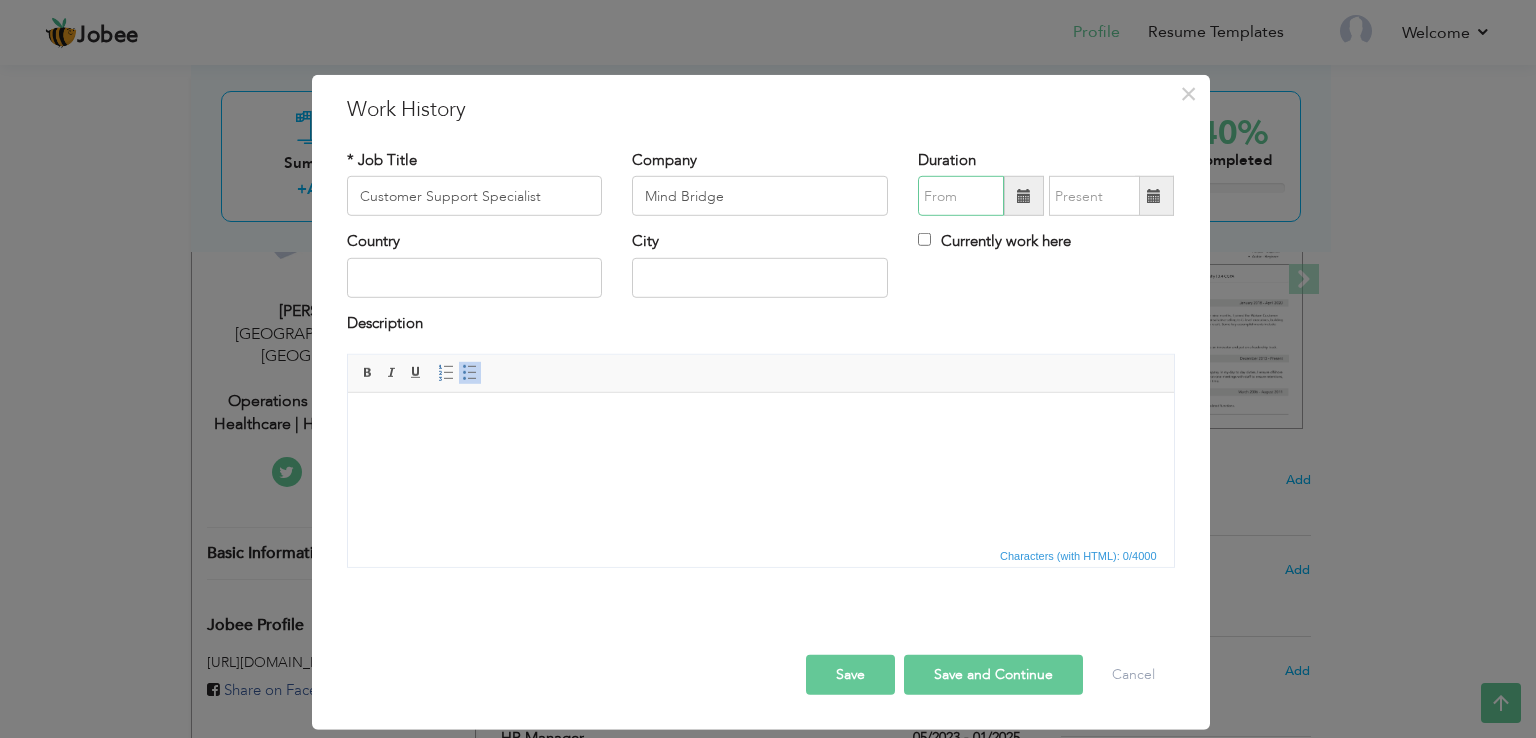 click at bounding box center (961, 196) 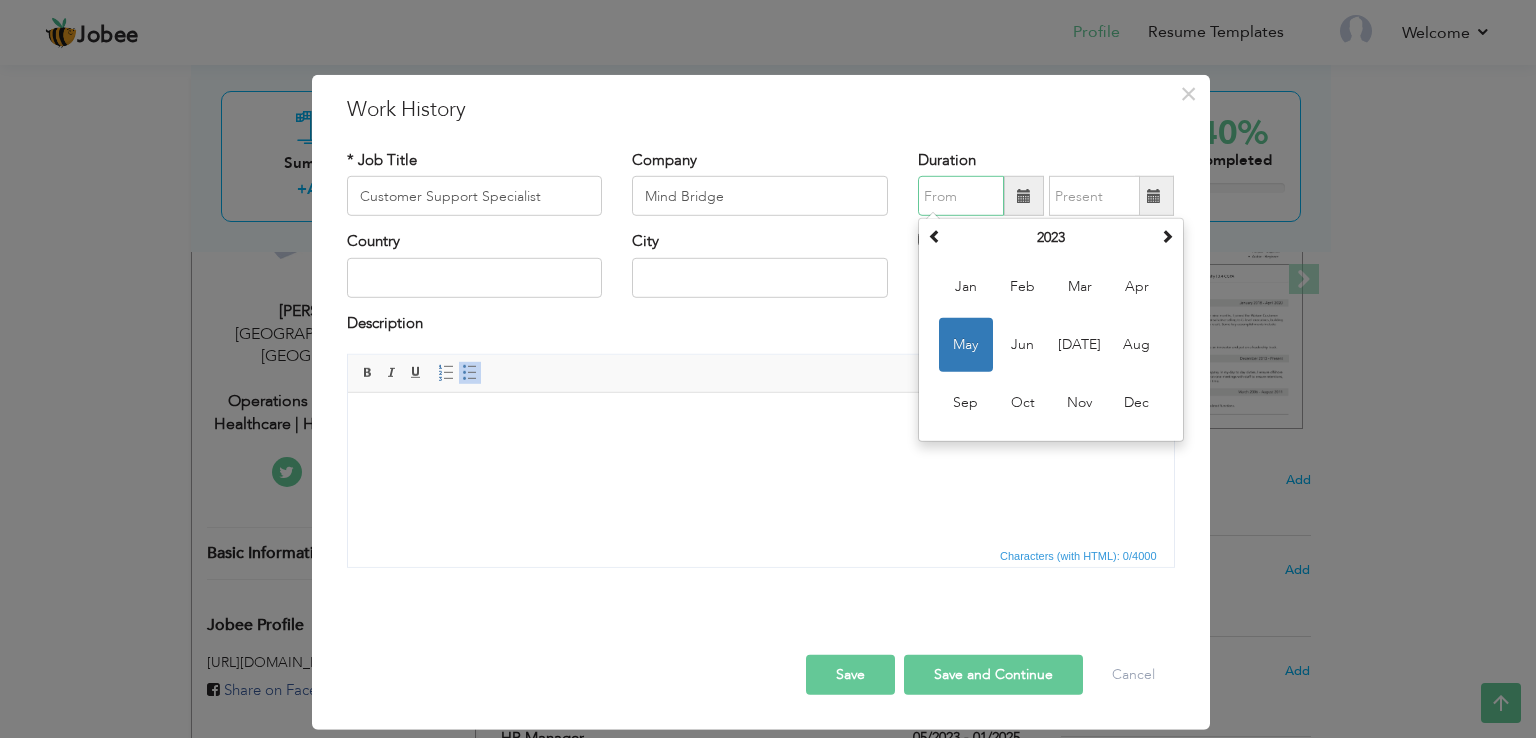 click at bounding box center (961, 196) 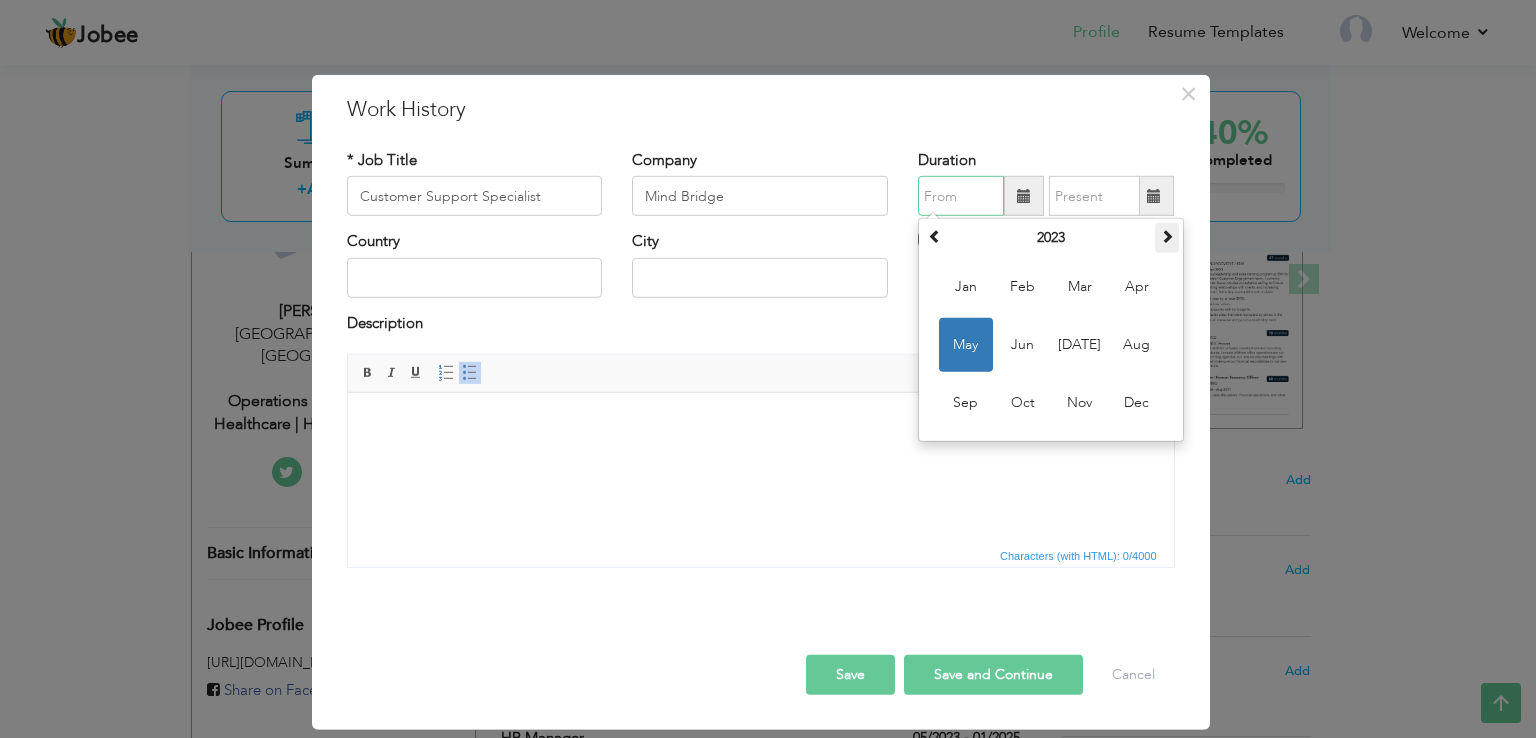 click at bounding box center (1167, 238) 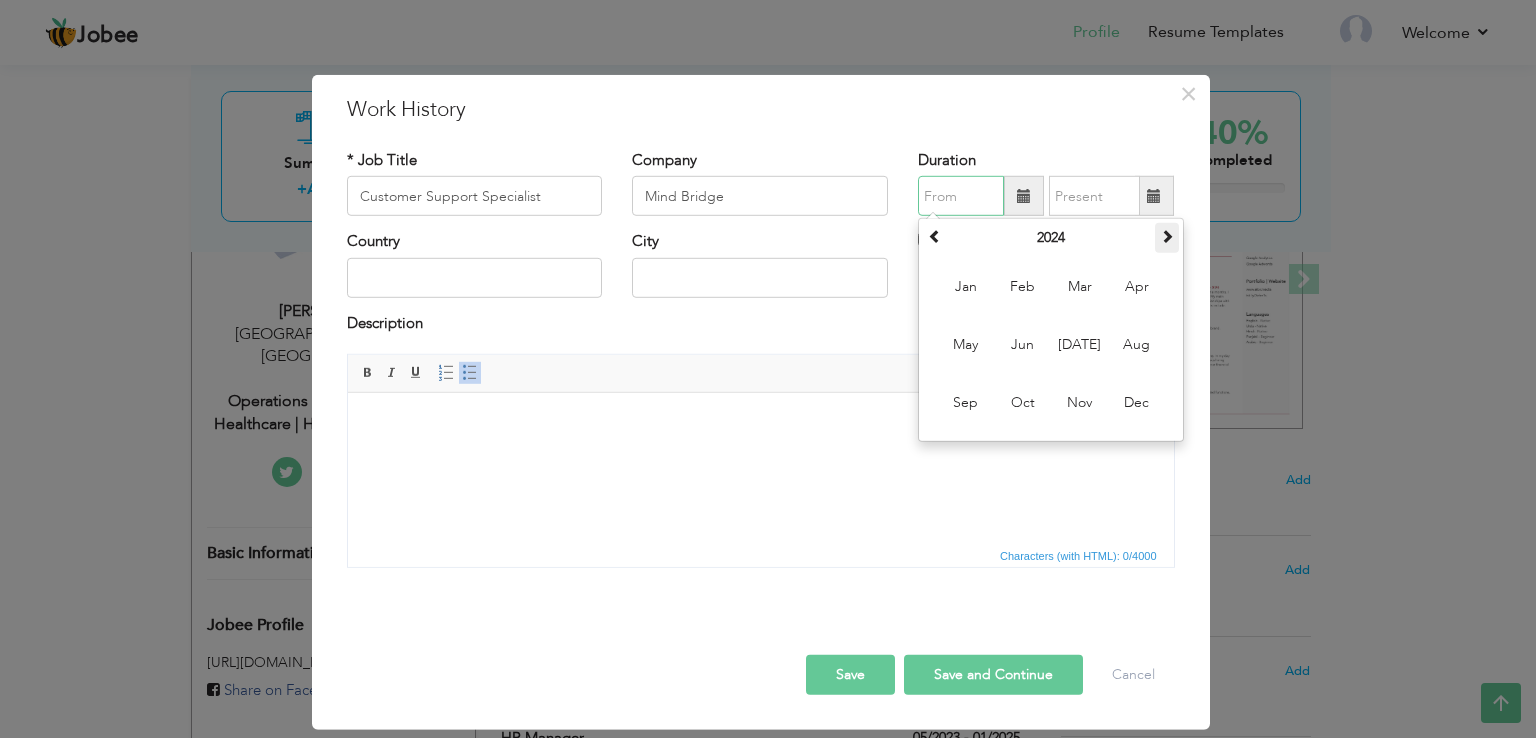 click at bounding box center [1167, 238] 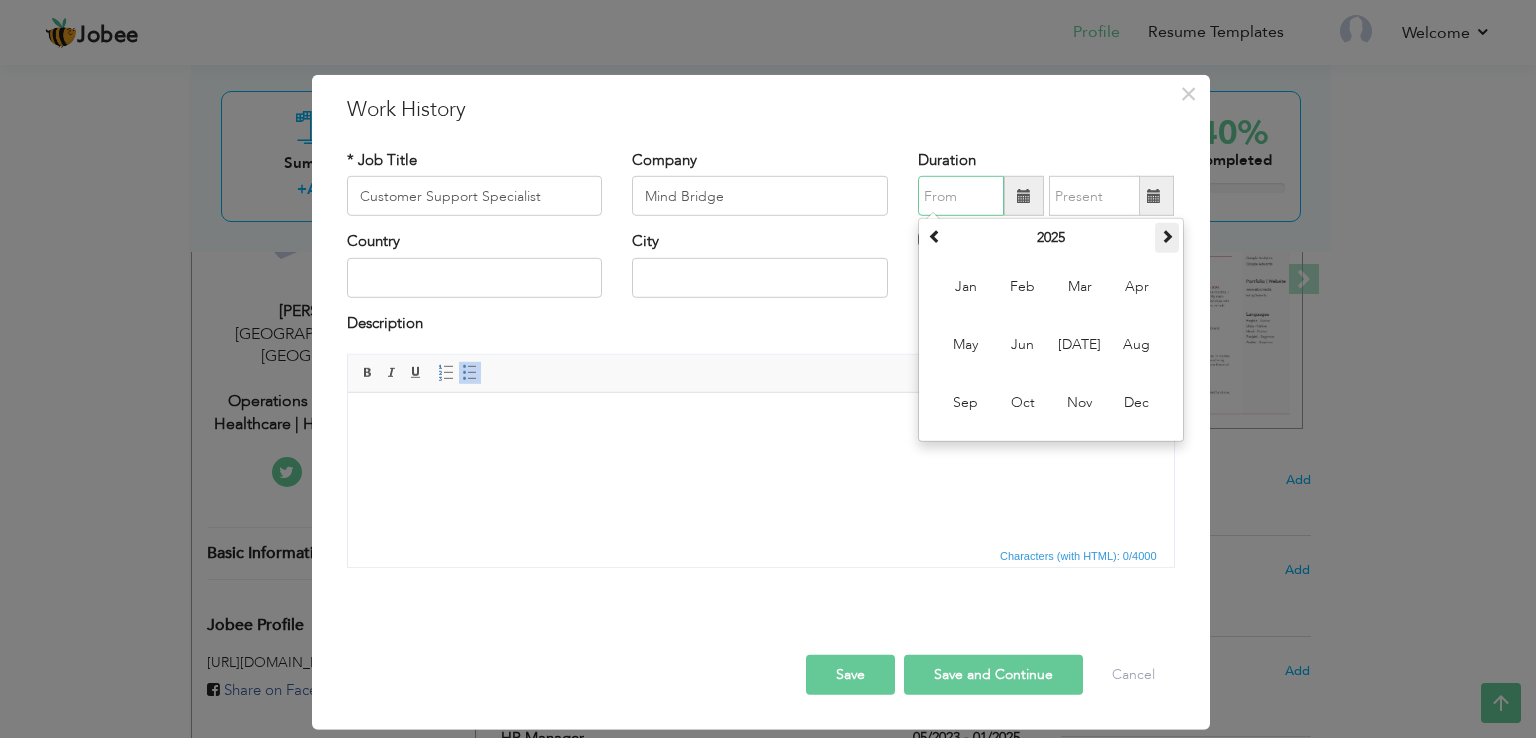 click at bounding box center (1167, 238) 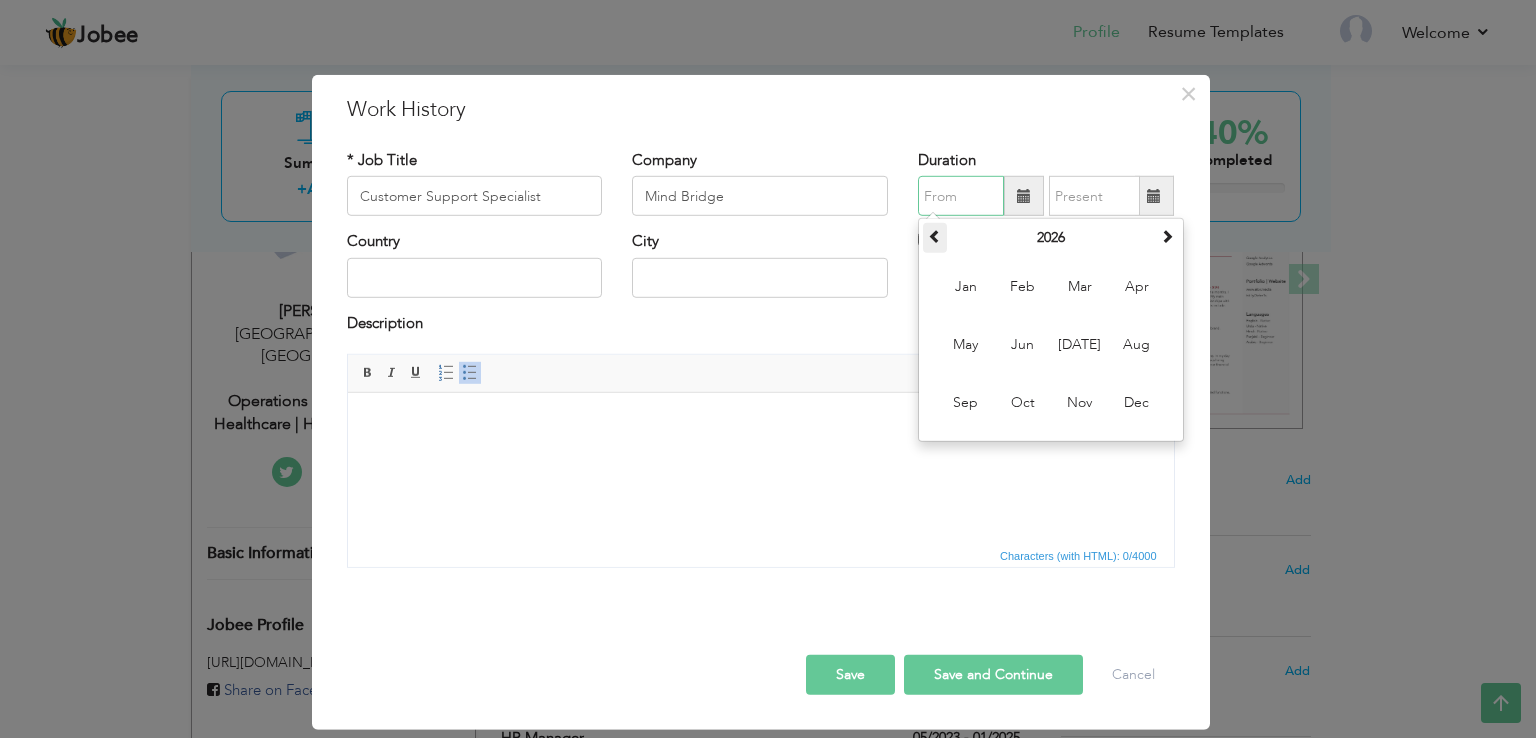 click at bounding box center (935, 238) 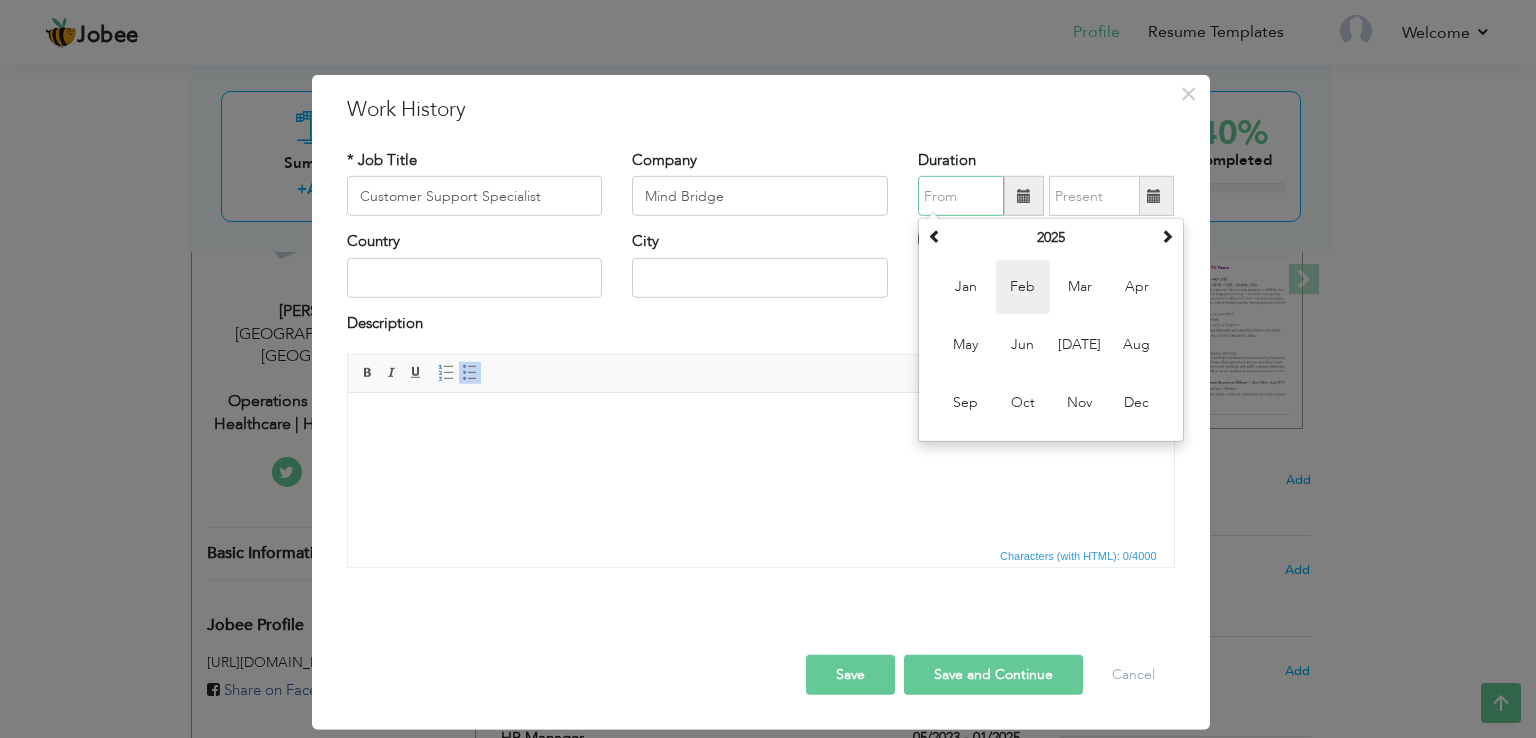click on "Feb" at bounding box center (1023, 287) 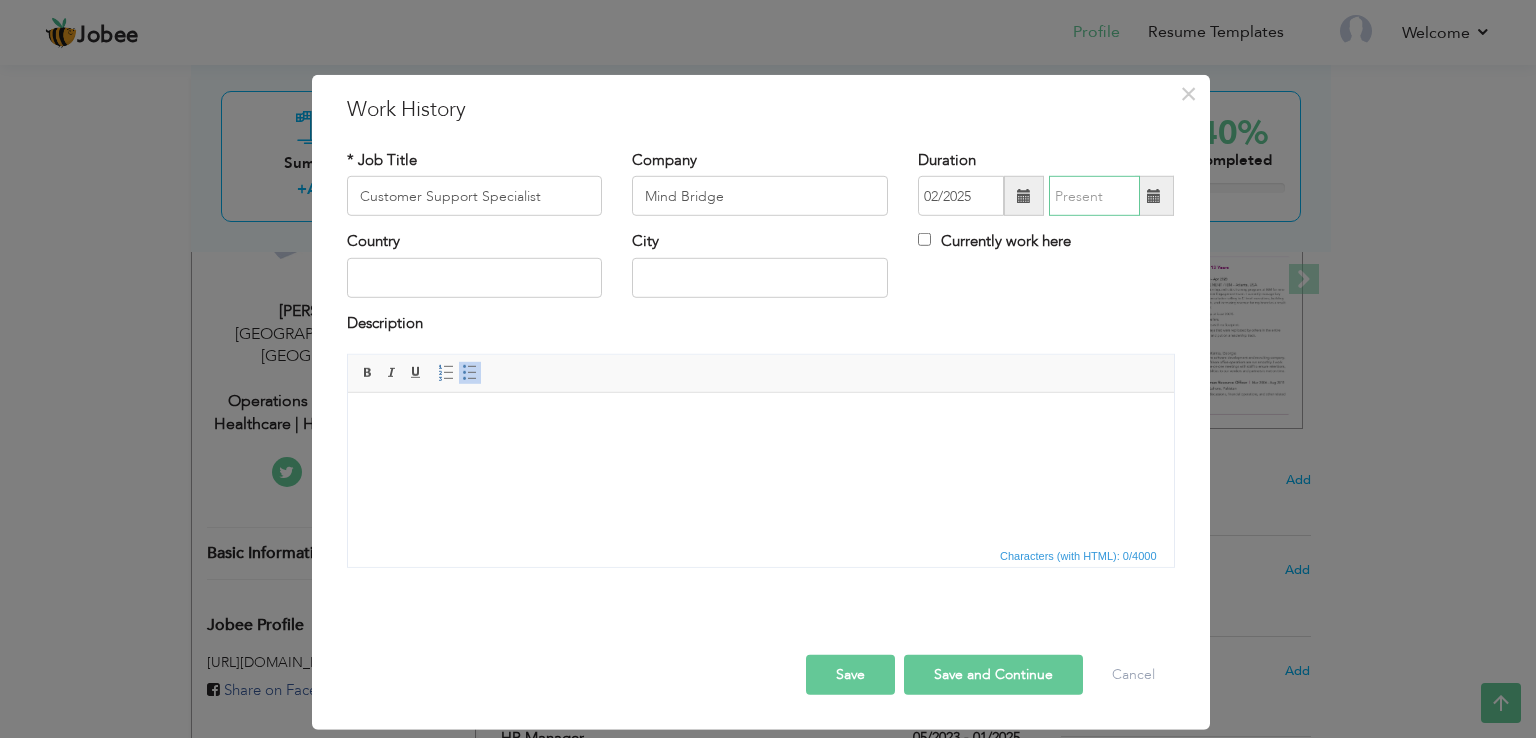 click at bounding box center (1094, 196) 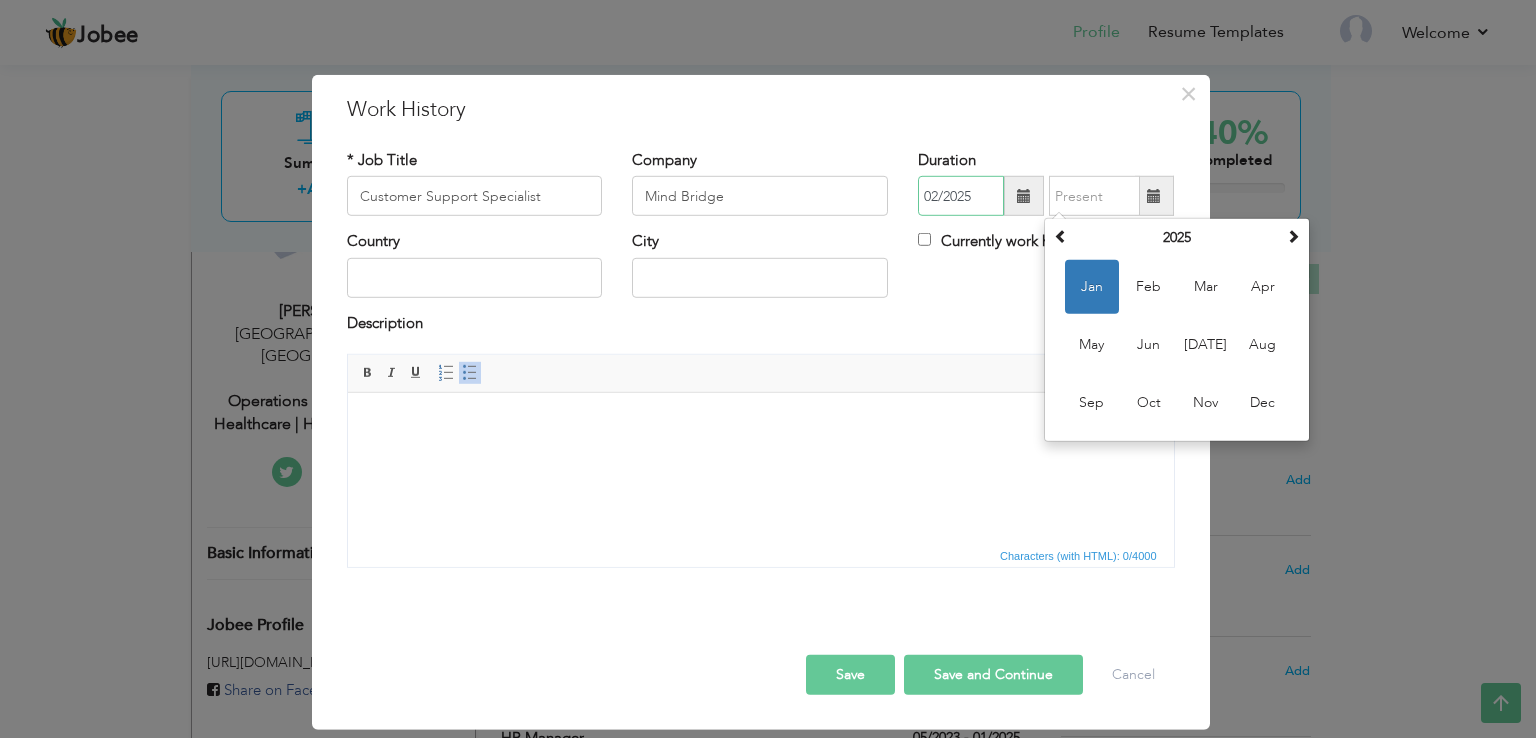 click on "02/2025" at bounding box center (961, 196) 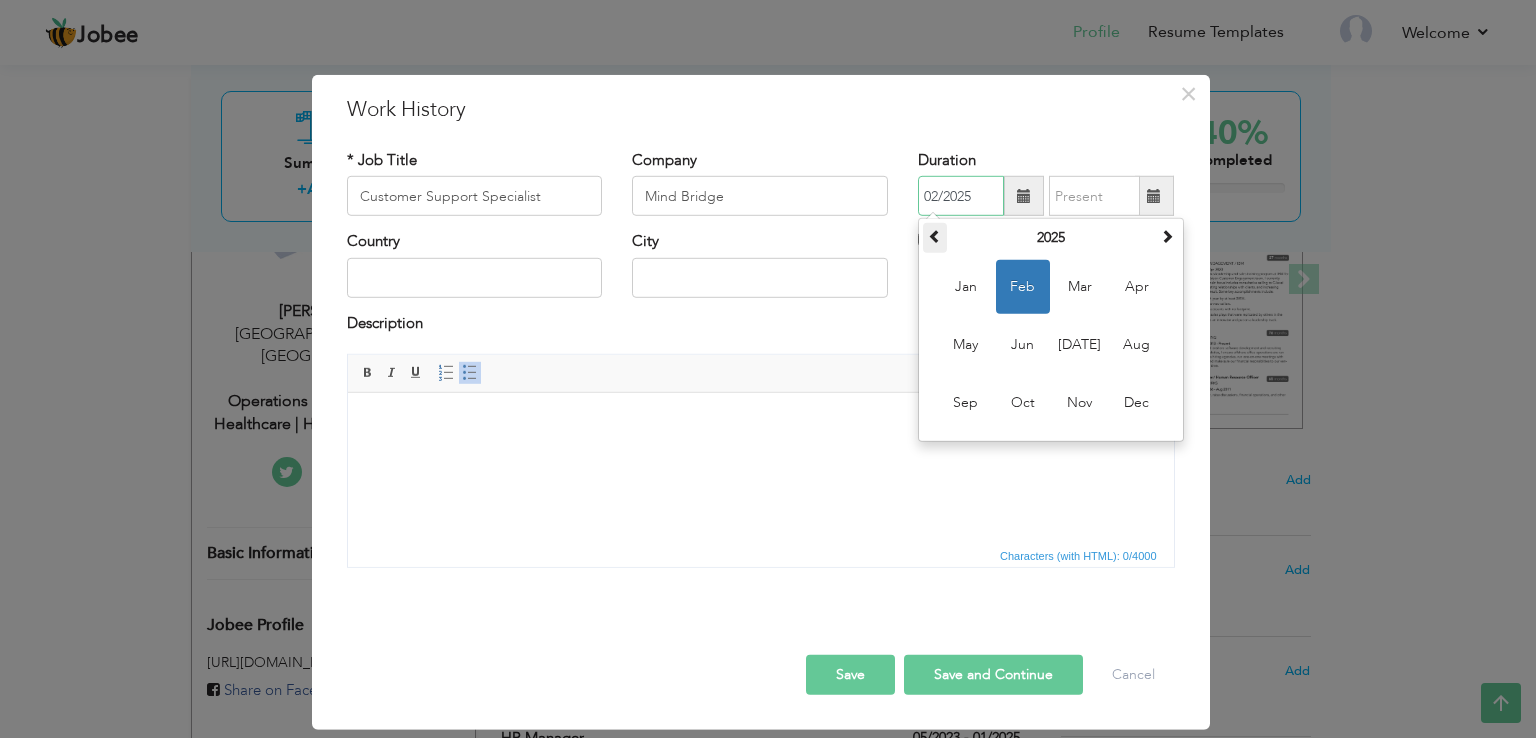 click at bounding box center (935, 238) 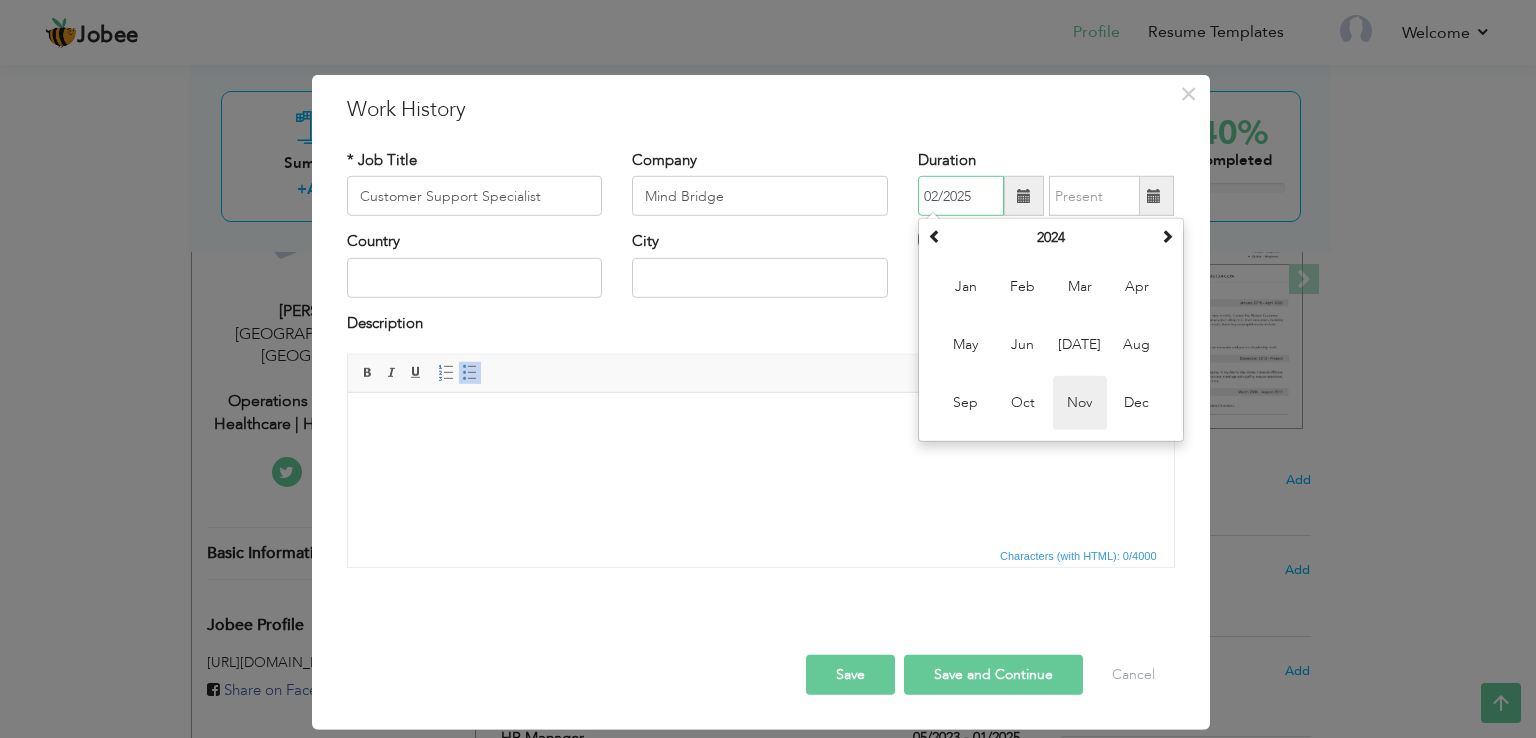 click on "Nov" at bounding box center (1080, 403) 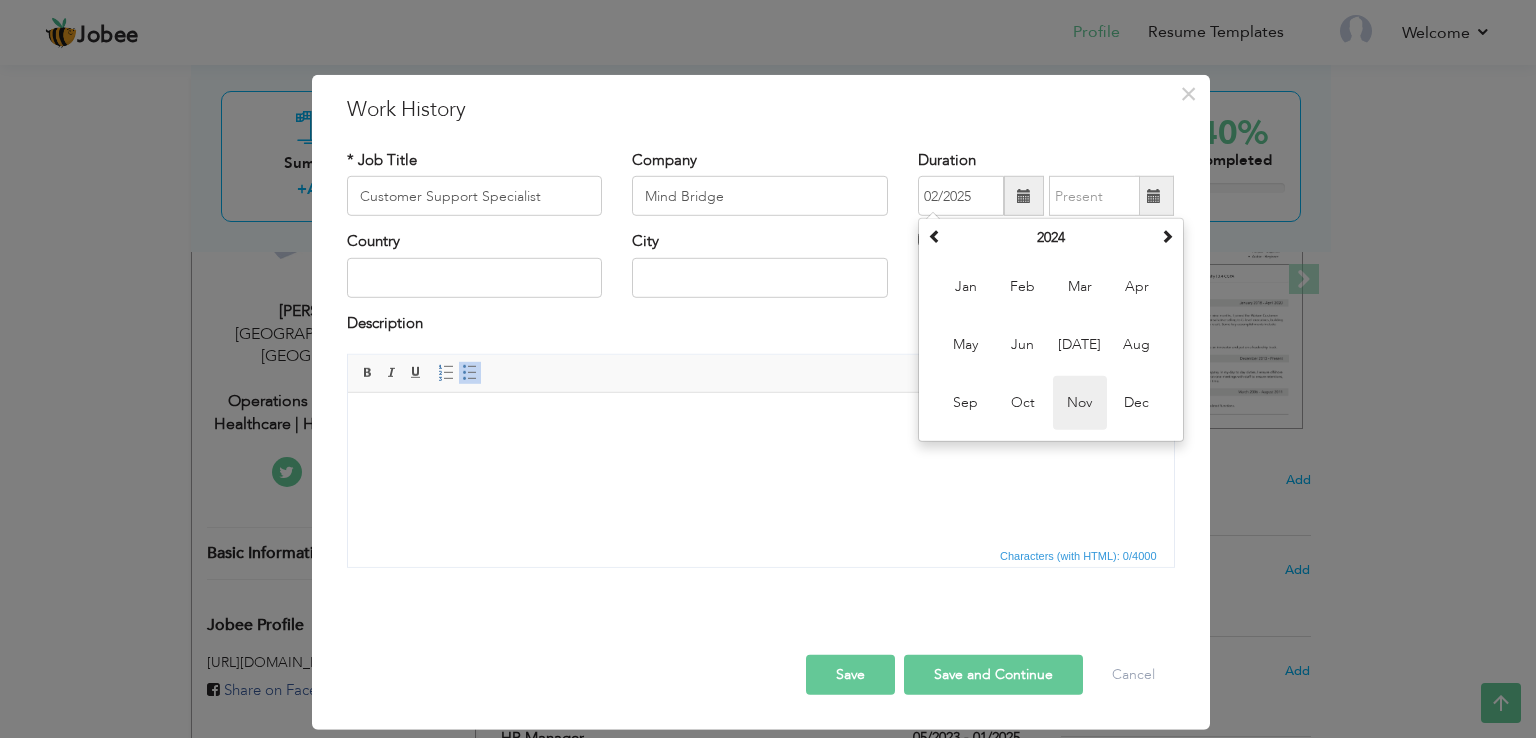 type on "11/2024" 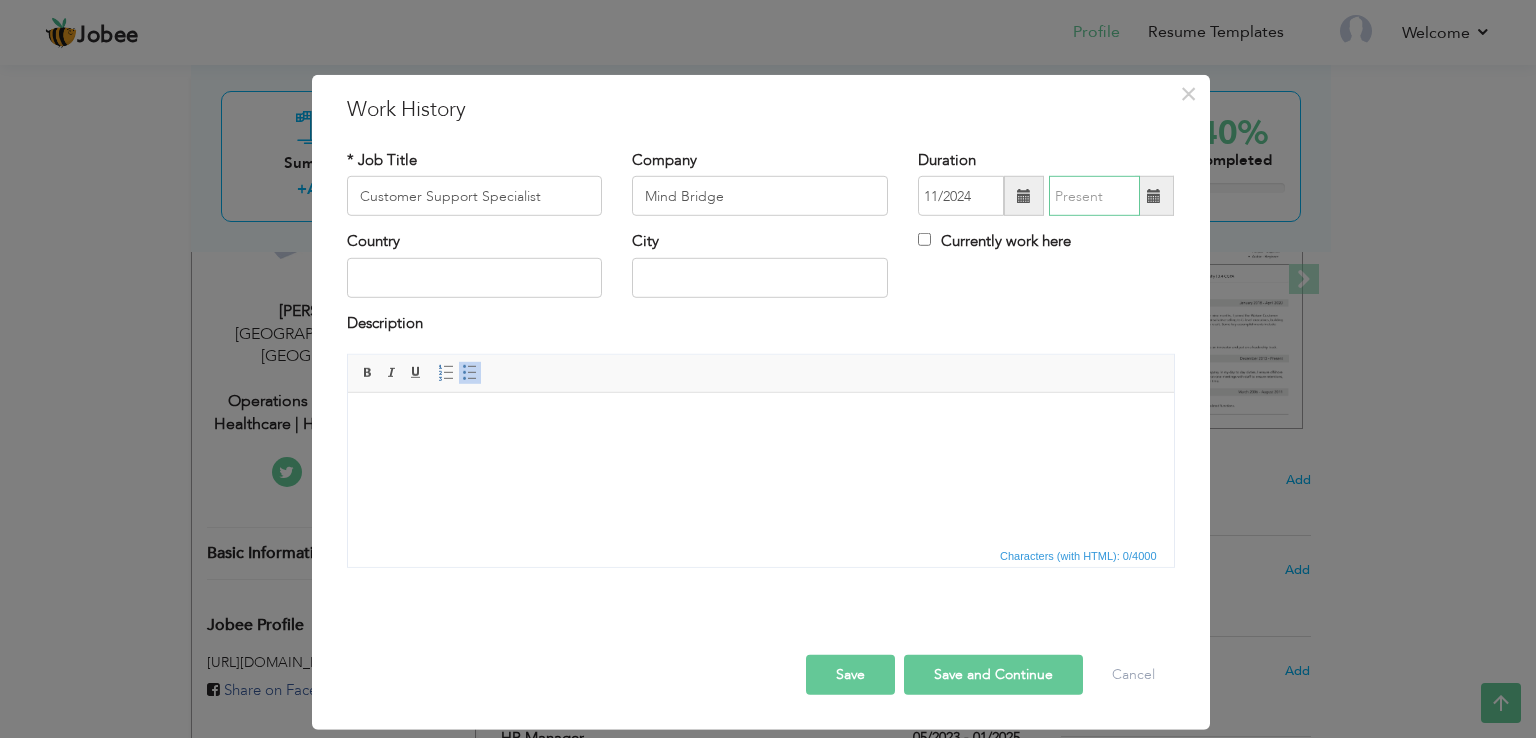 click at bounding box center (1094, 196) 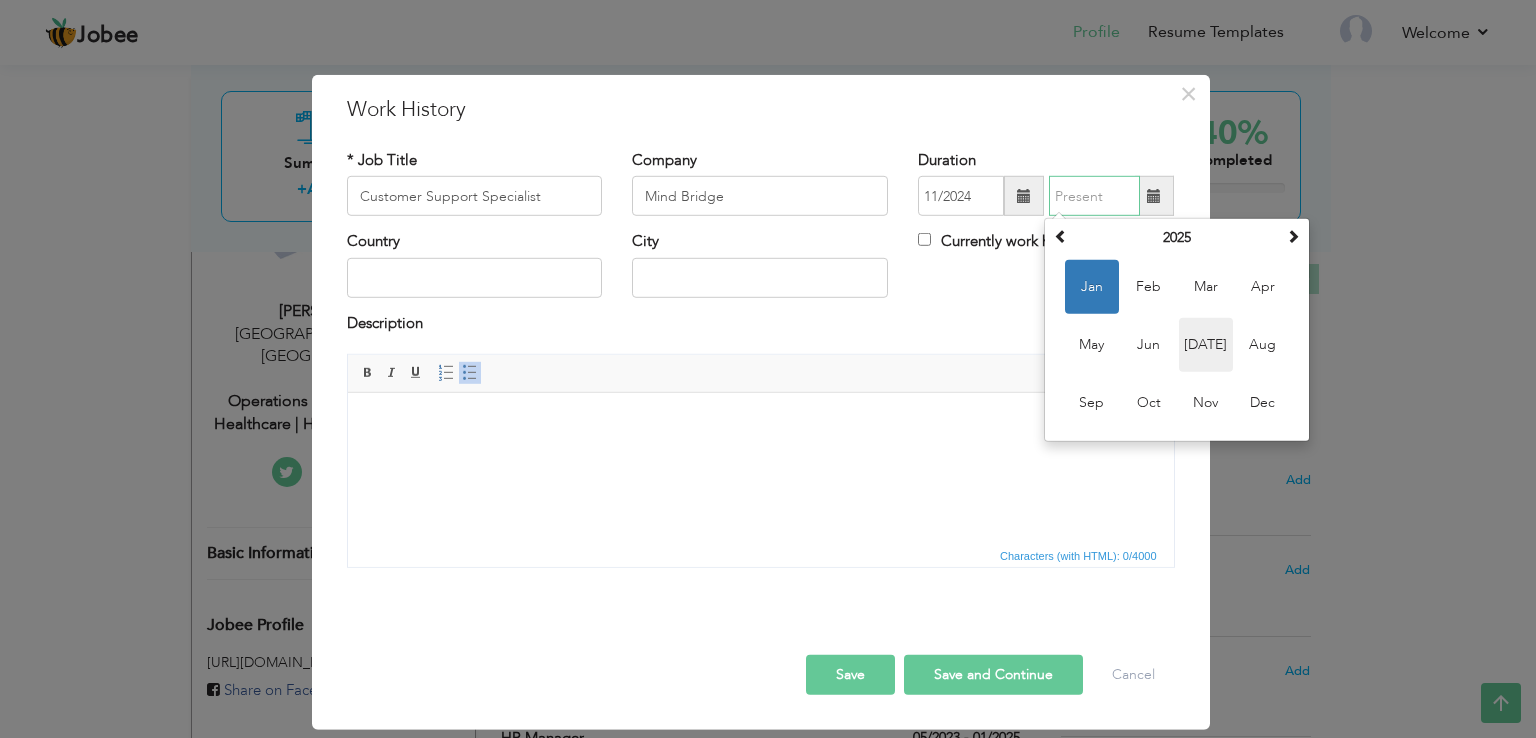 click on "Jul" at bounding box center (1206, 345) 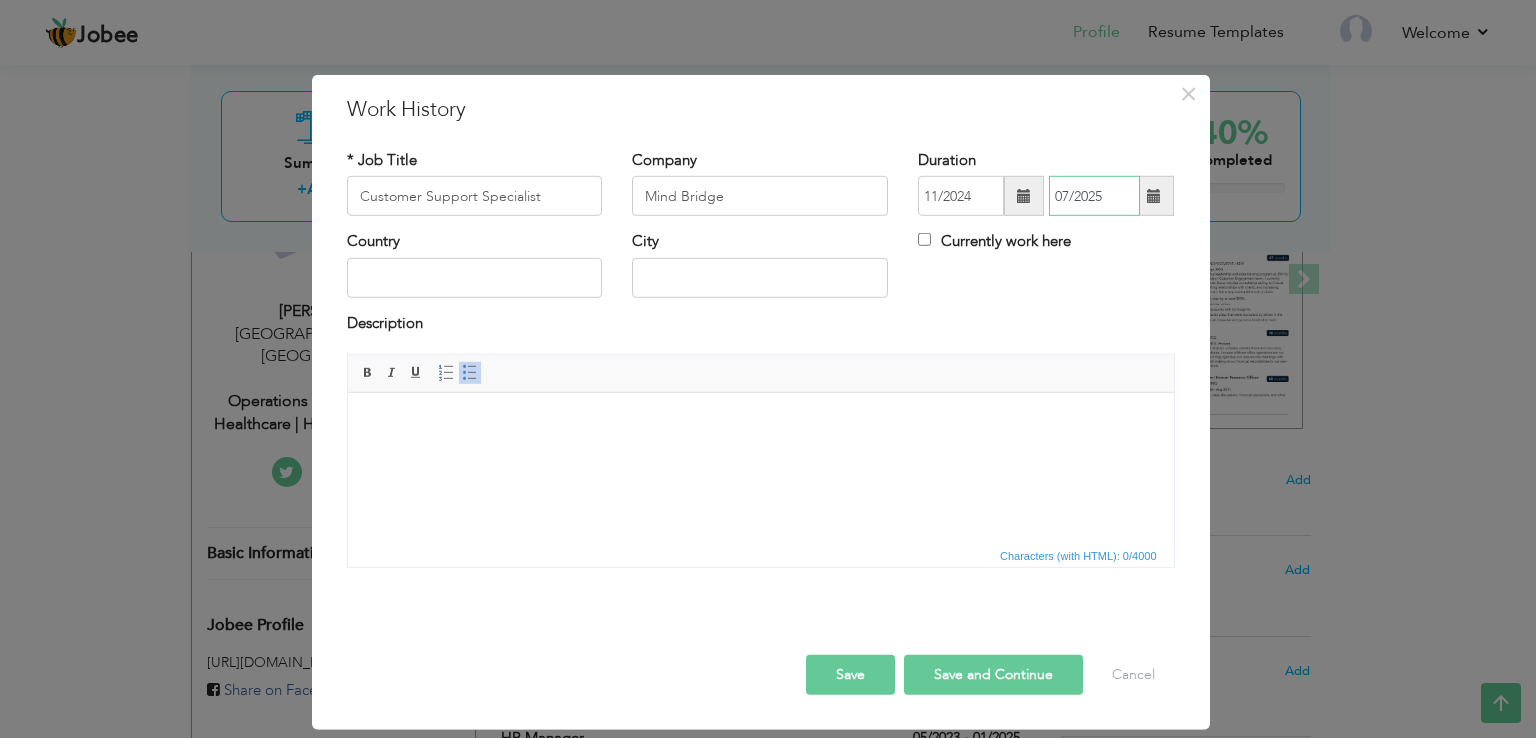 click on "07/2025" at bounding box center (1094, 196) 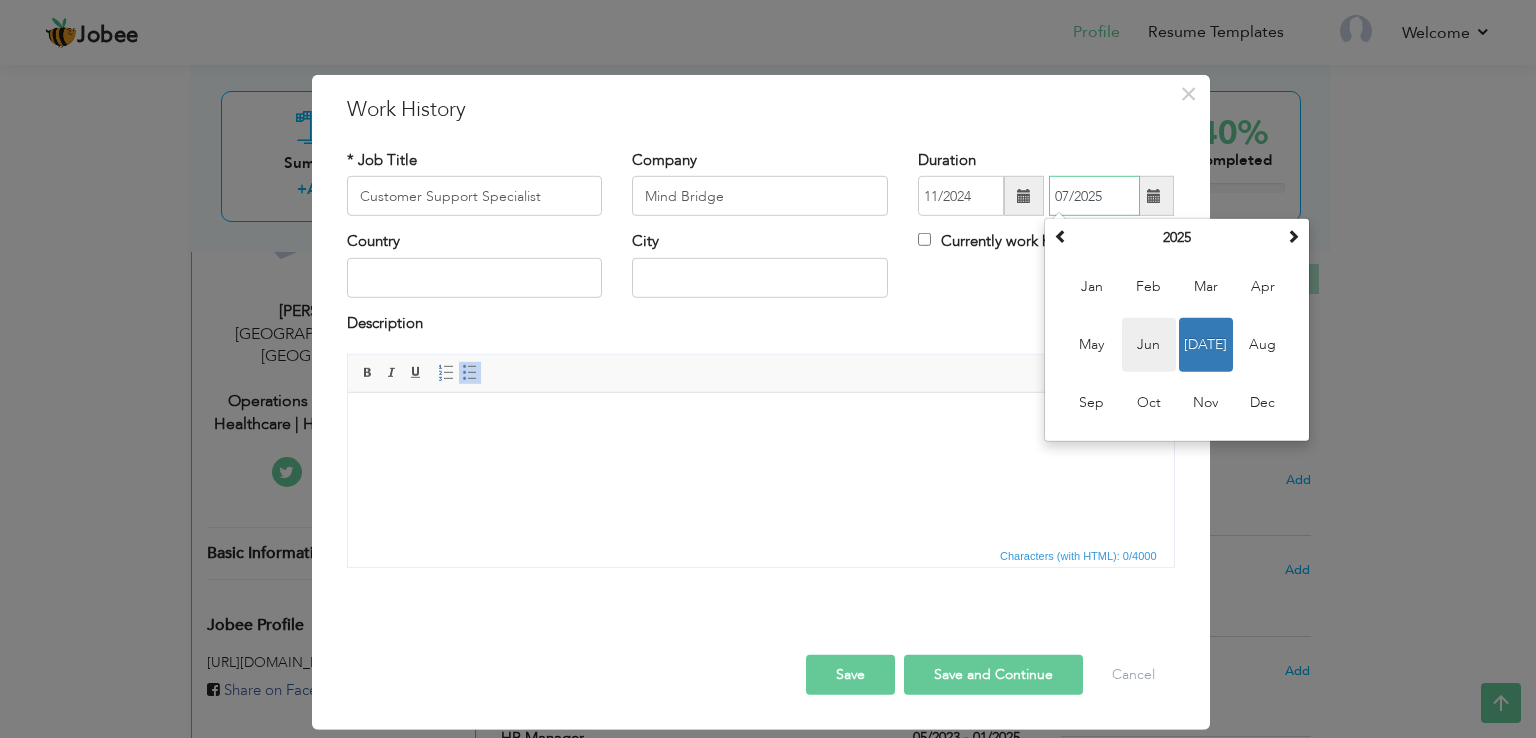 click on "Jun" at bounding box center (1149, 345) 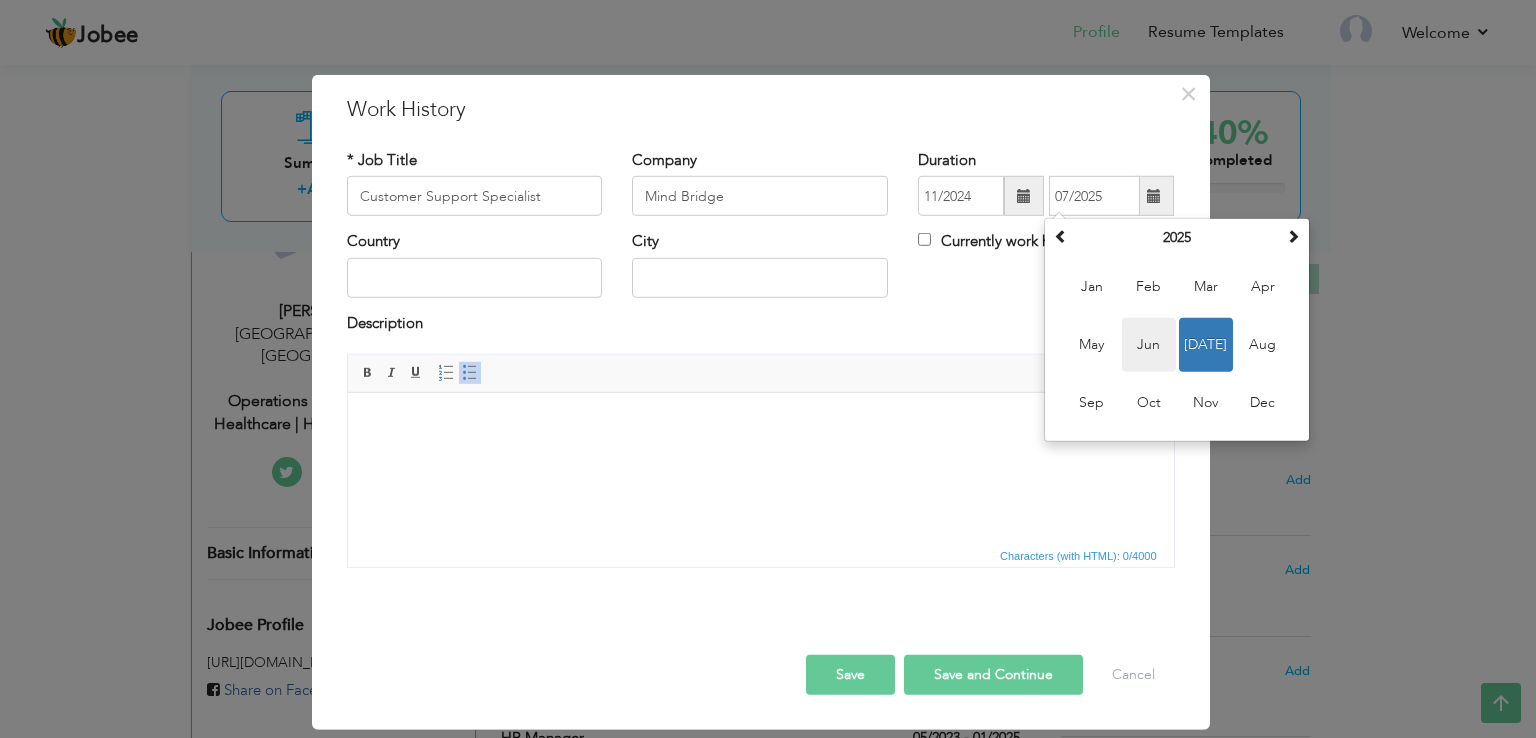 type on "06/2025" 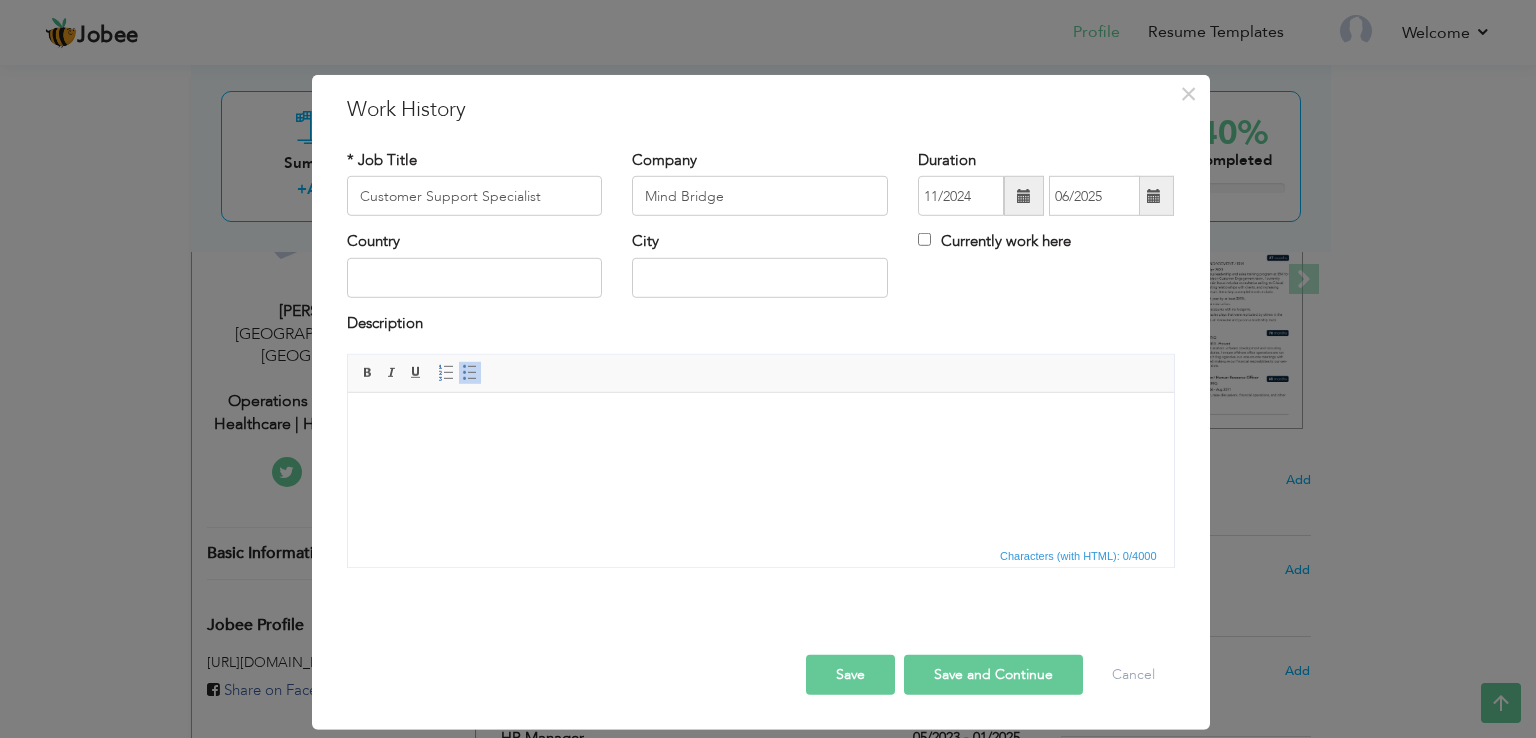 click on "Description" at bounding box center (761, 333) 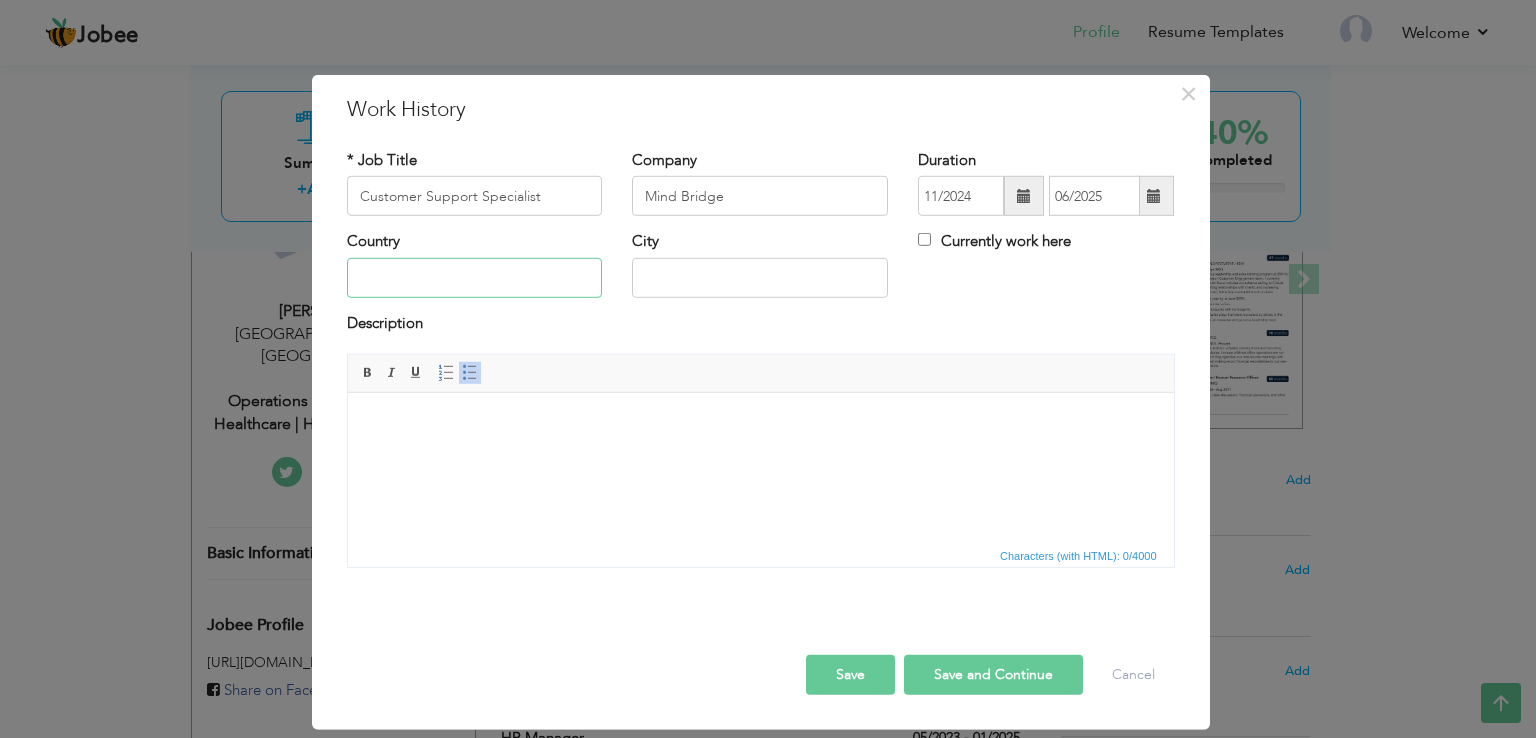 click at bounding box center (475, 278) 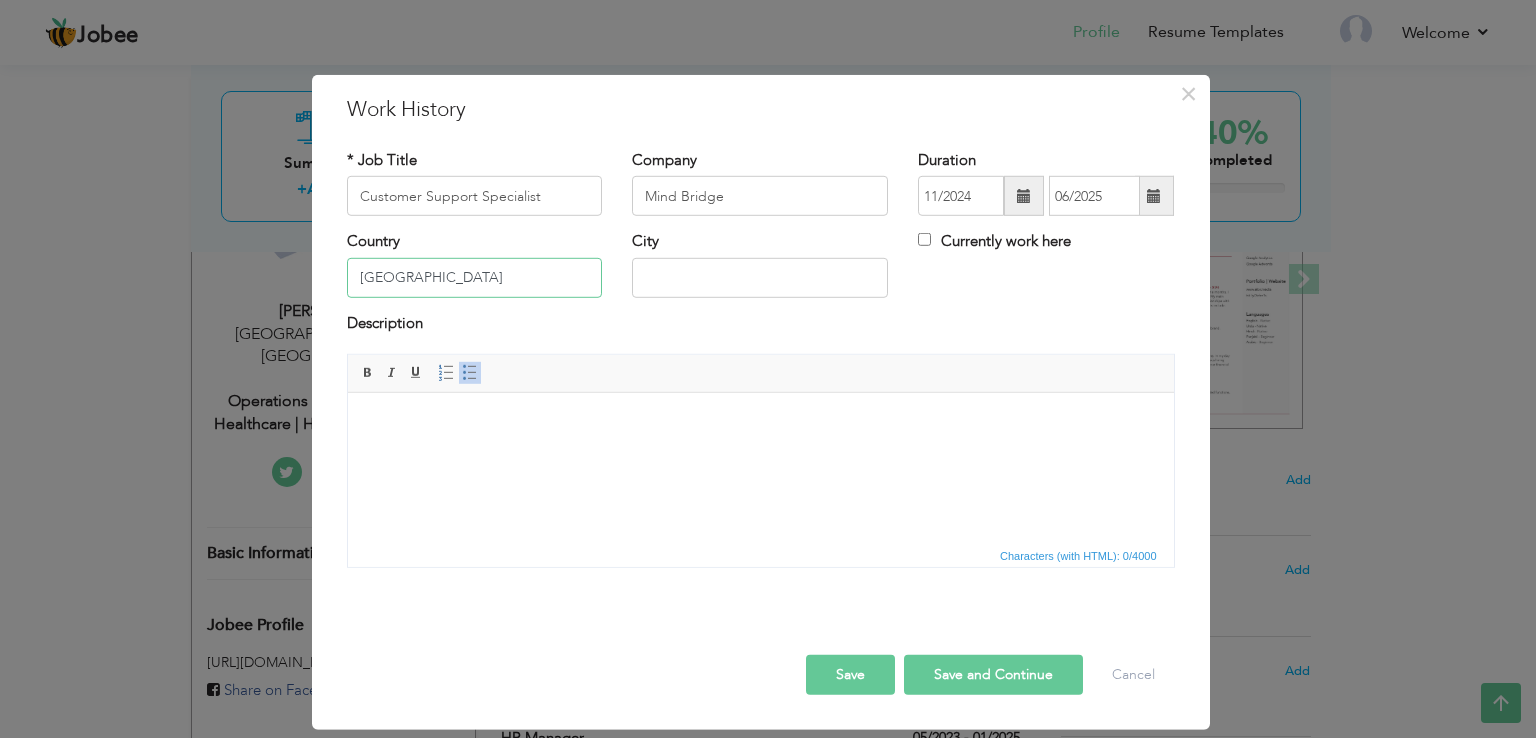 type on "[GEOGRAPHIC_DATA]" 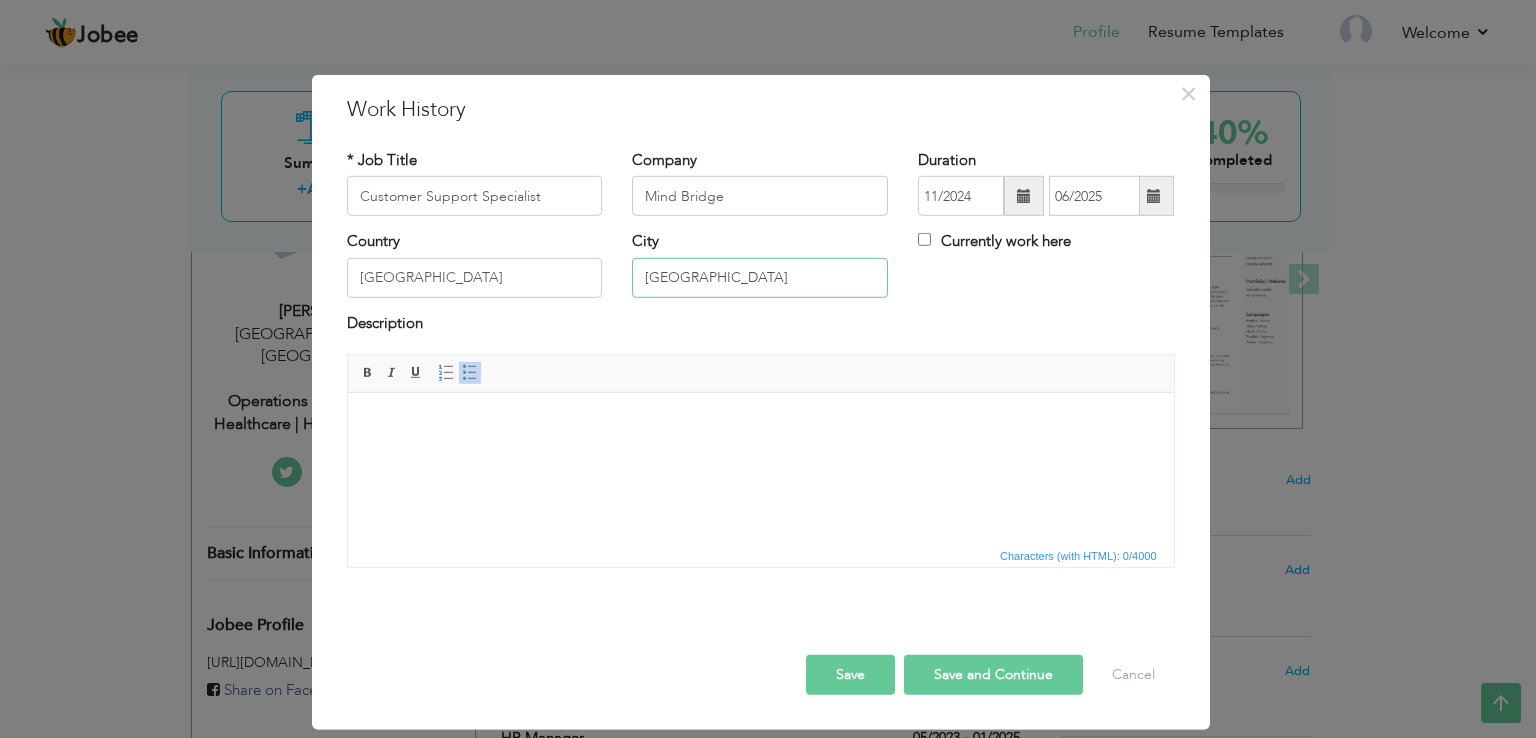 type on "[GEOGRAPHIC_DATA]" 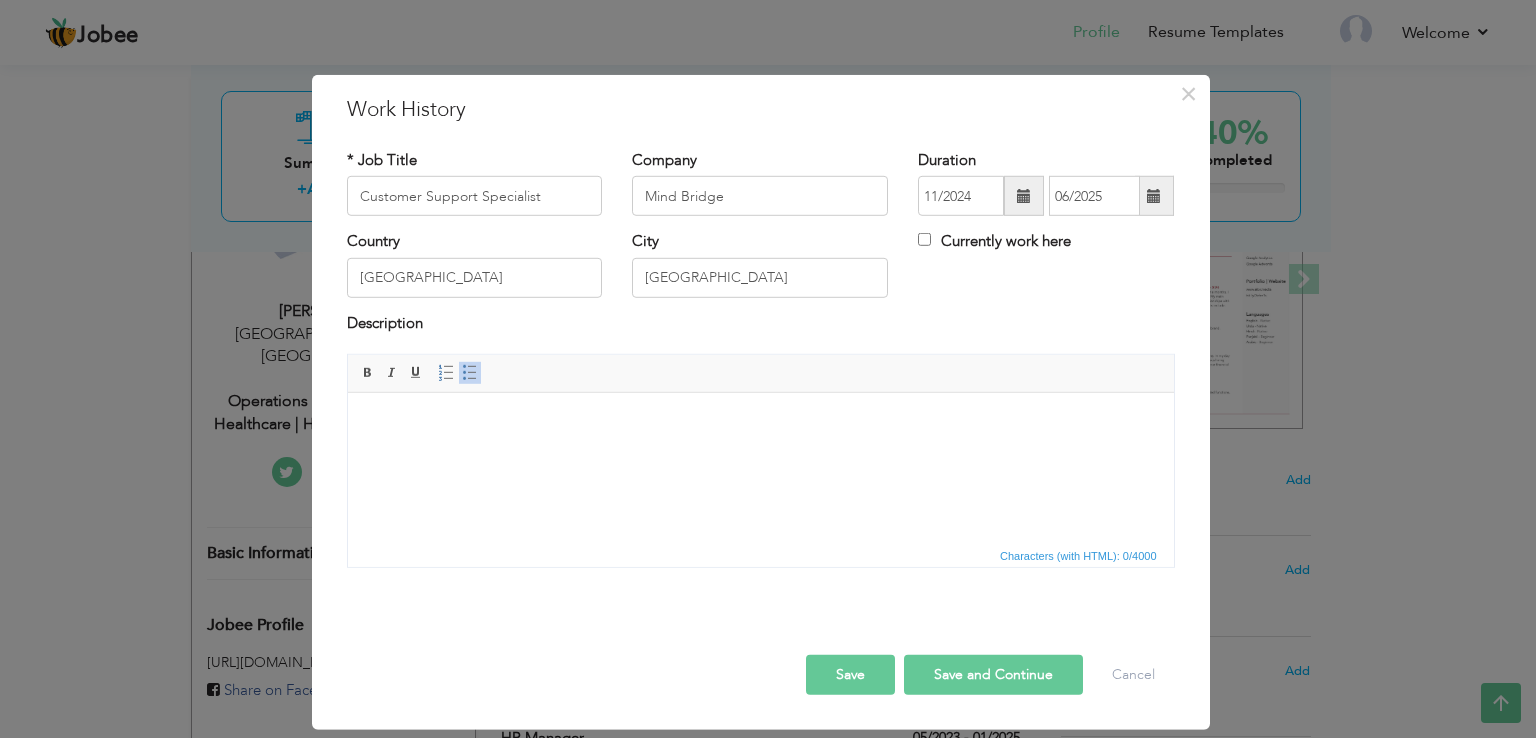 click at bounding box center (760, 423) 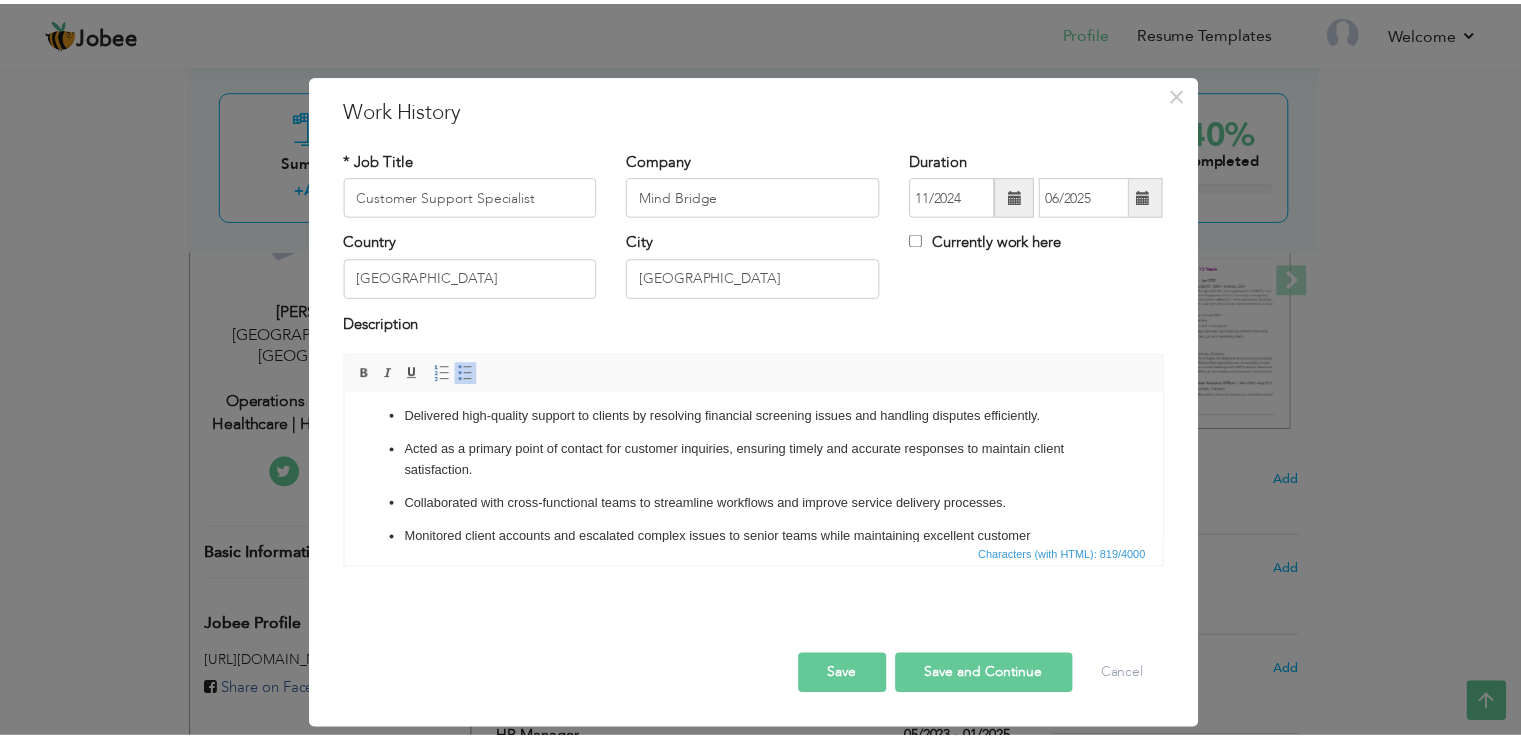 scroll, scrollTop: 0, scrollLeft: 0, axis: both 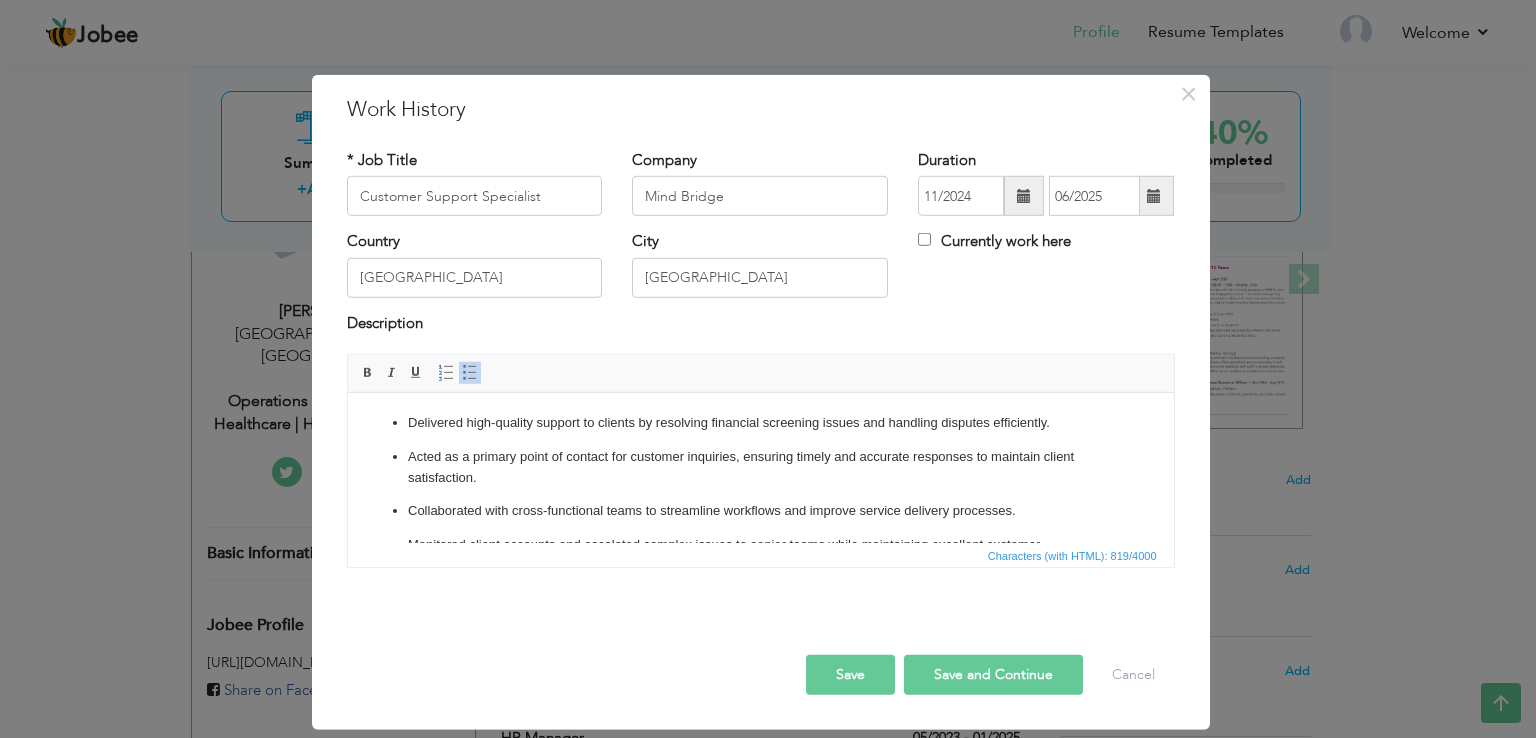 drag, startPoint x: 971, startPoint y: 674, endPoint x: 957, endPoint y: 669, distance: 14.866069 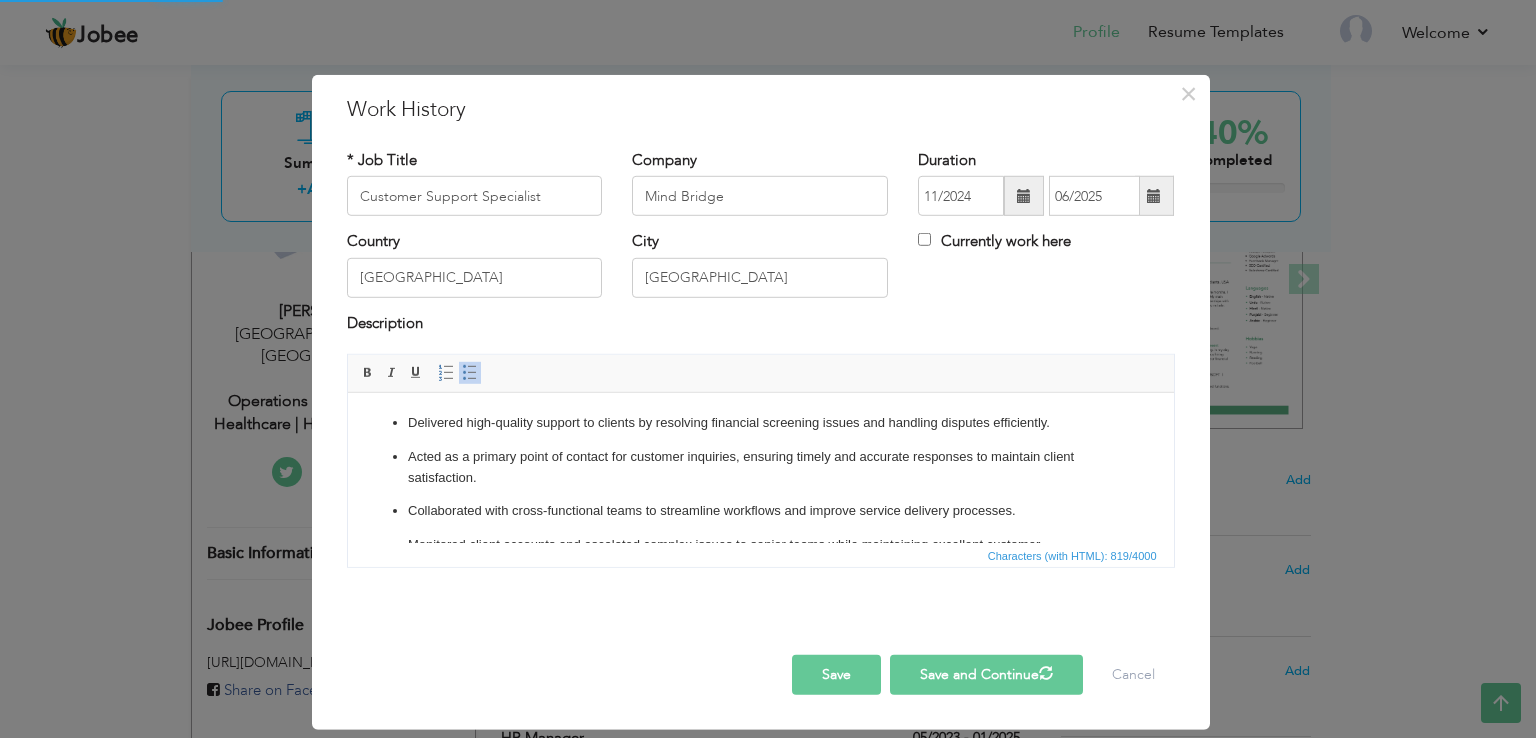 type 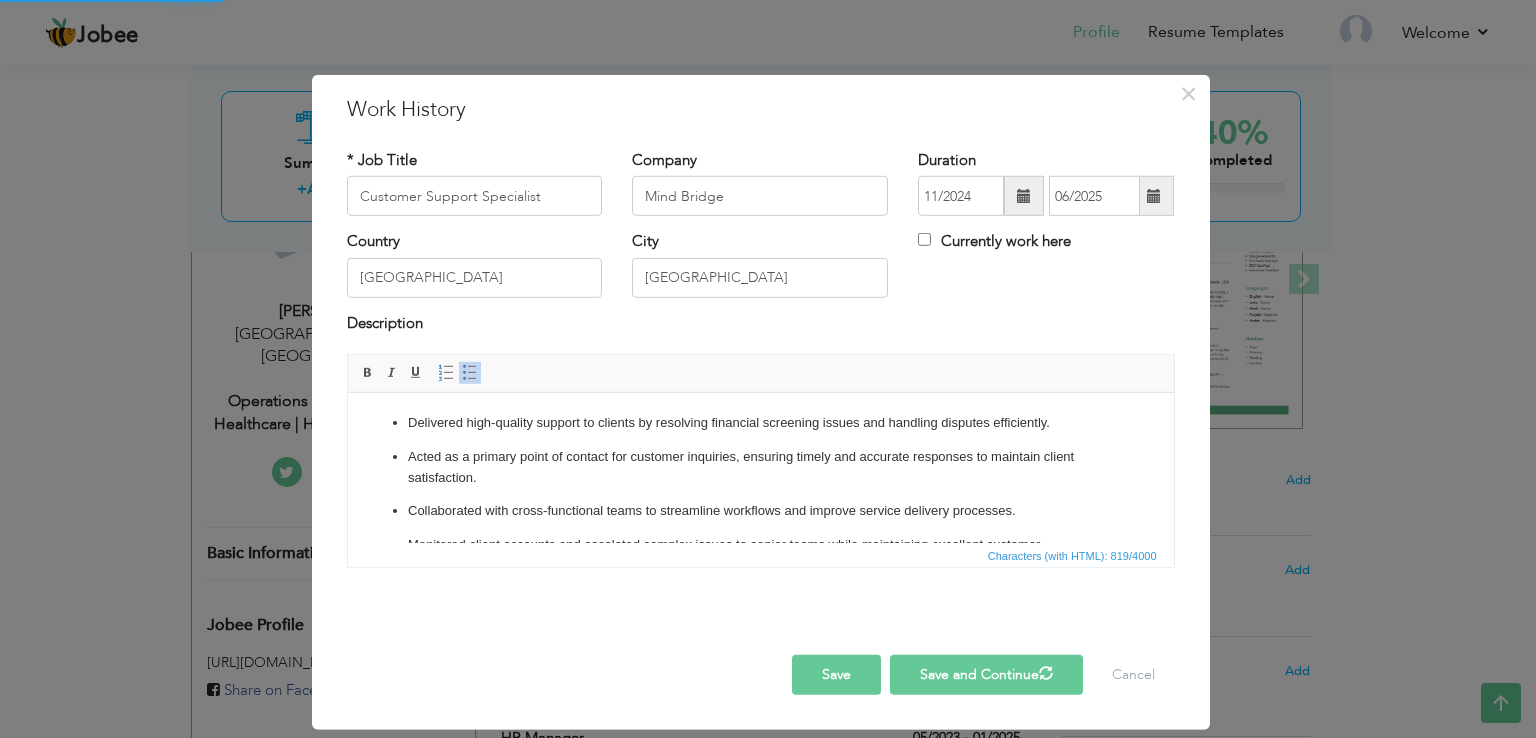 type 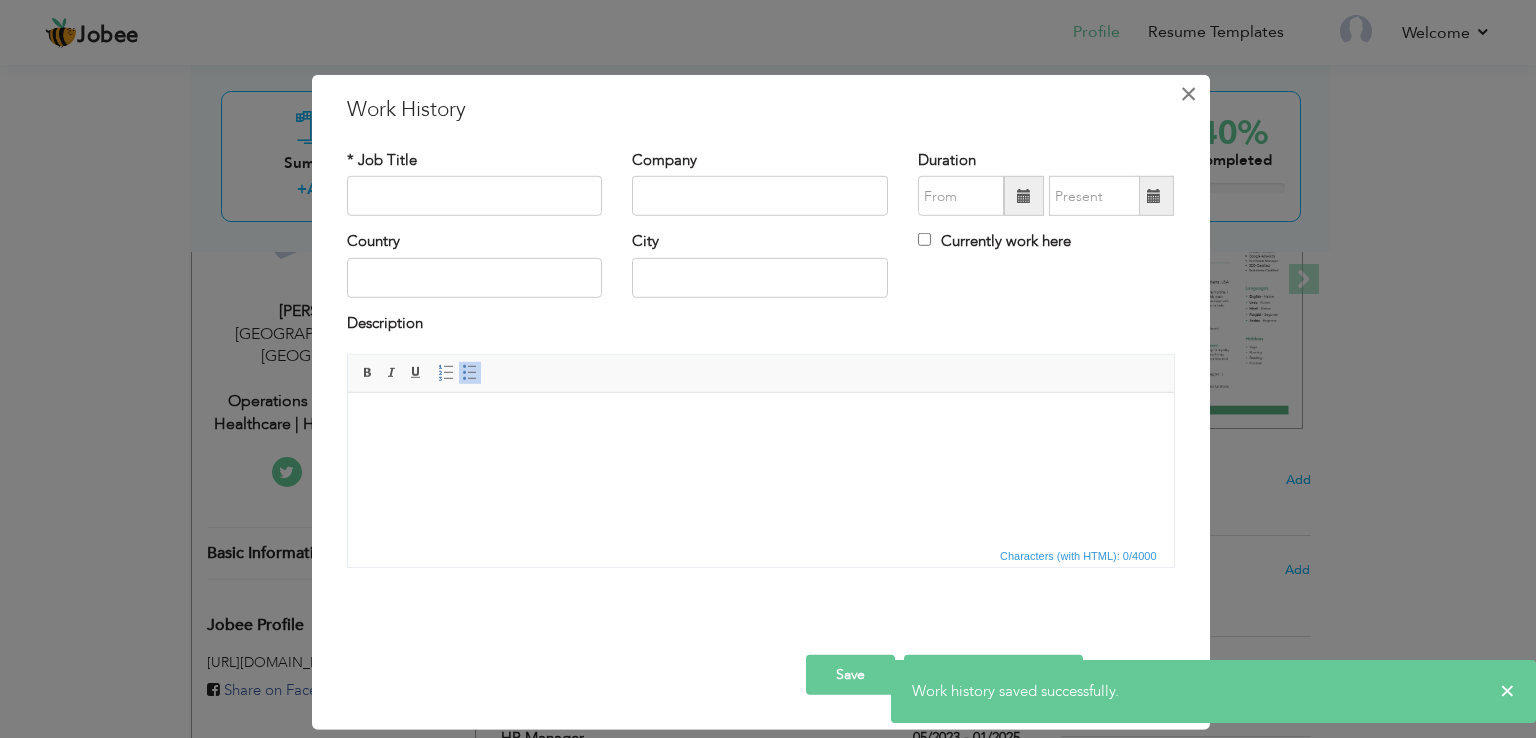 click on "×" at bounding box center (1188, 94) 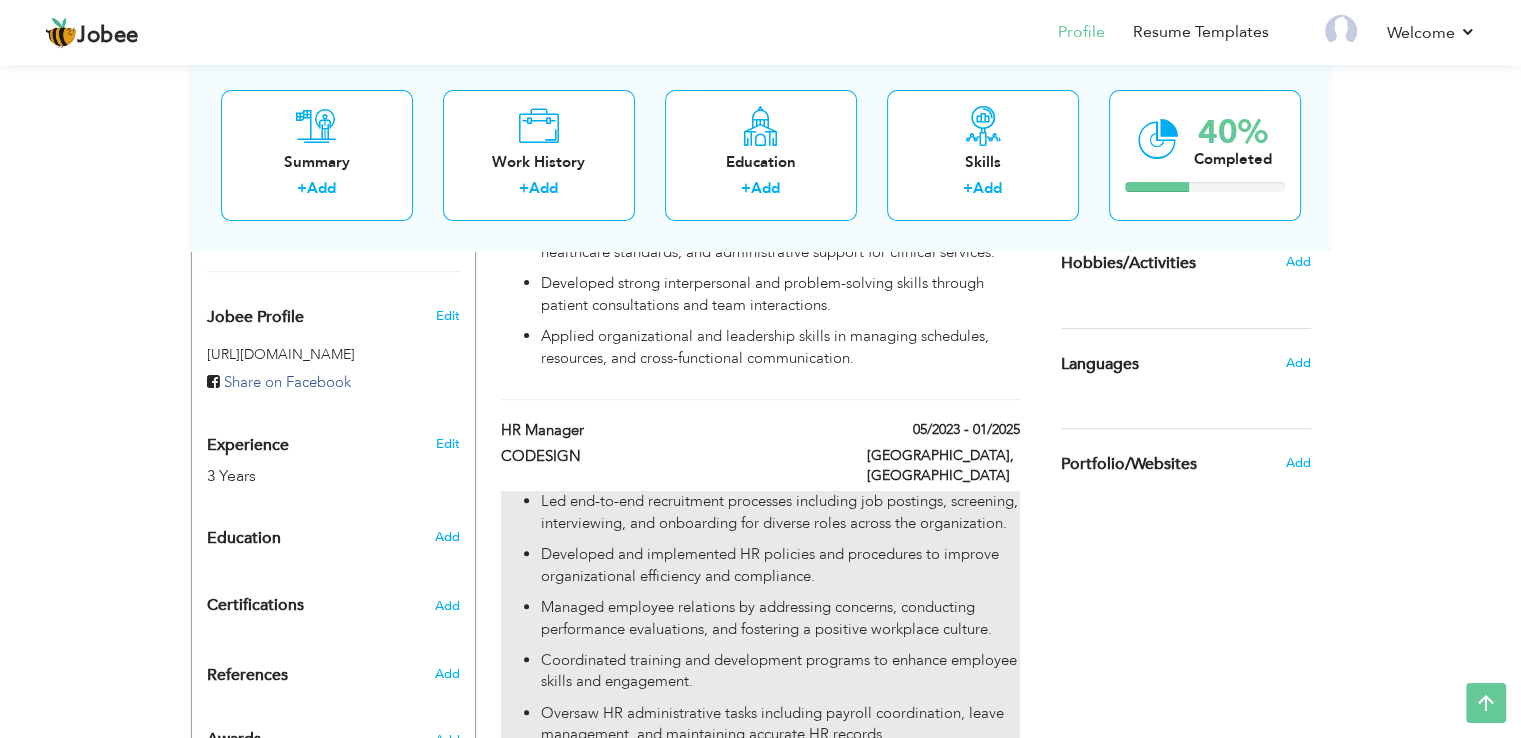 scroll, scrollTop: 600, scrollLeft: 0, axis: vertical 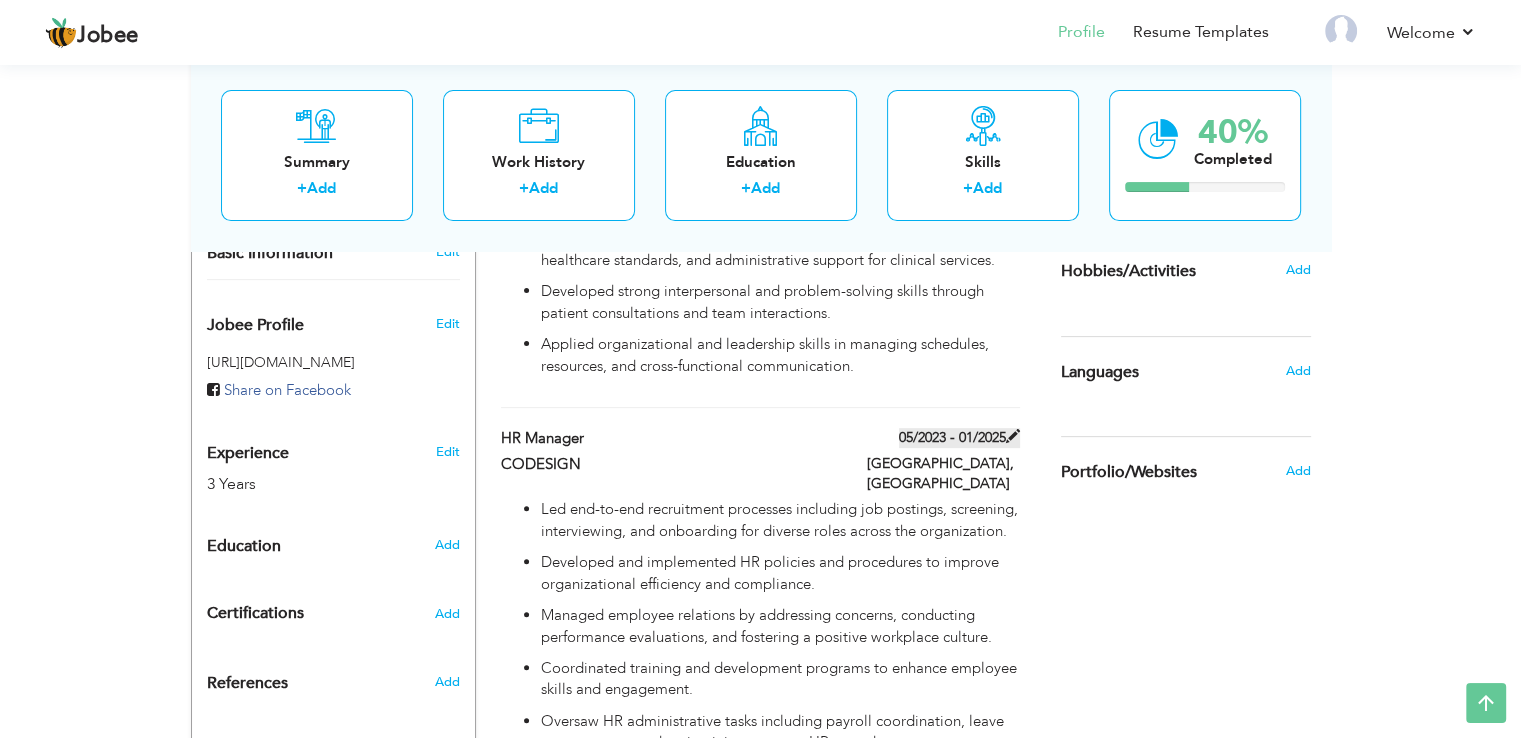 click at bounding box center (1013, 436) 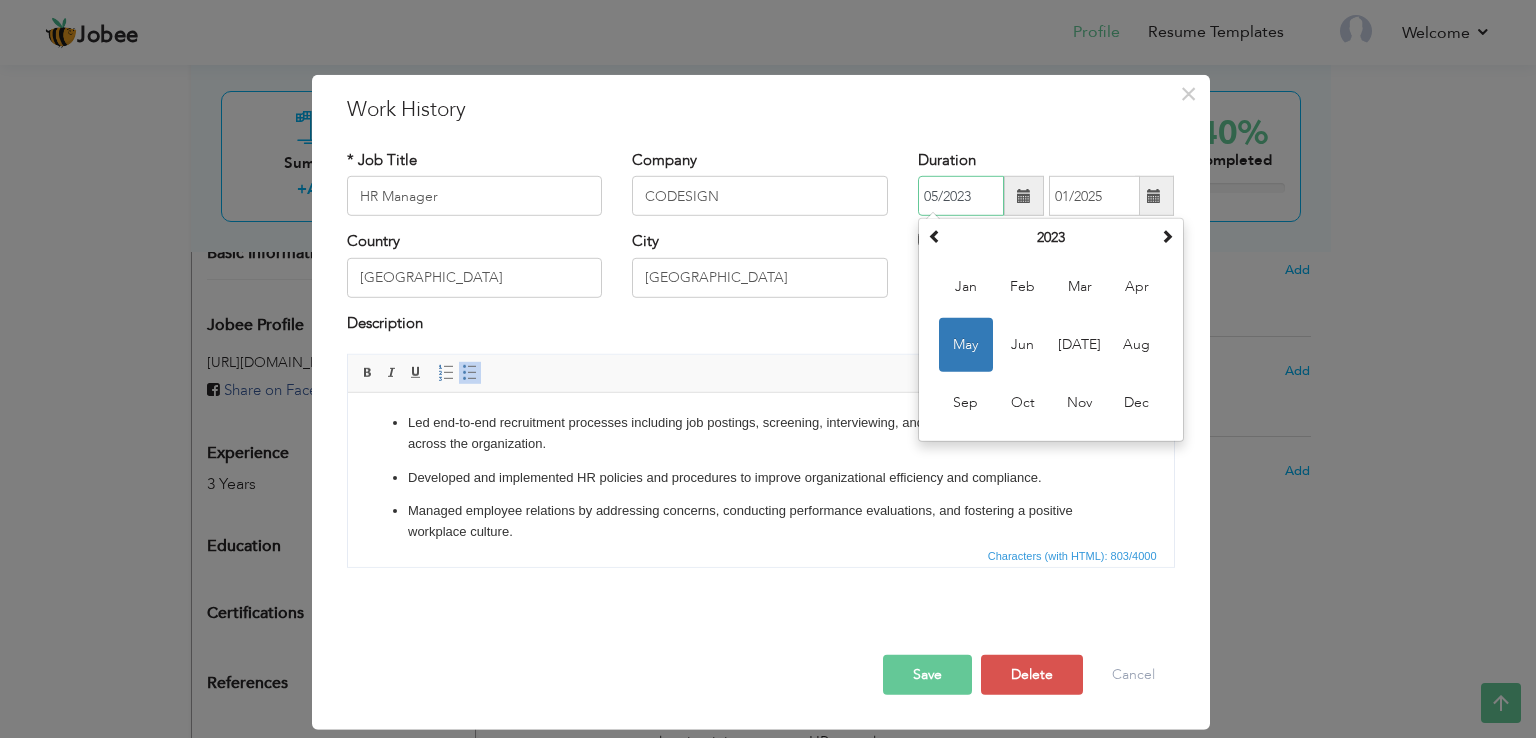 click on "05/2023" at bounding box center [961, 196] 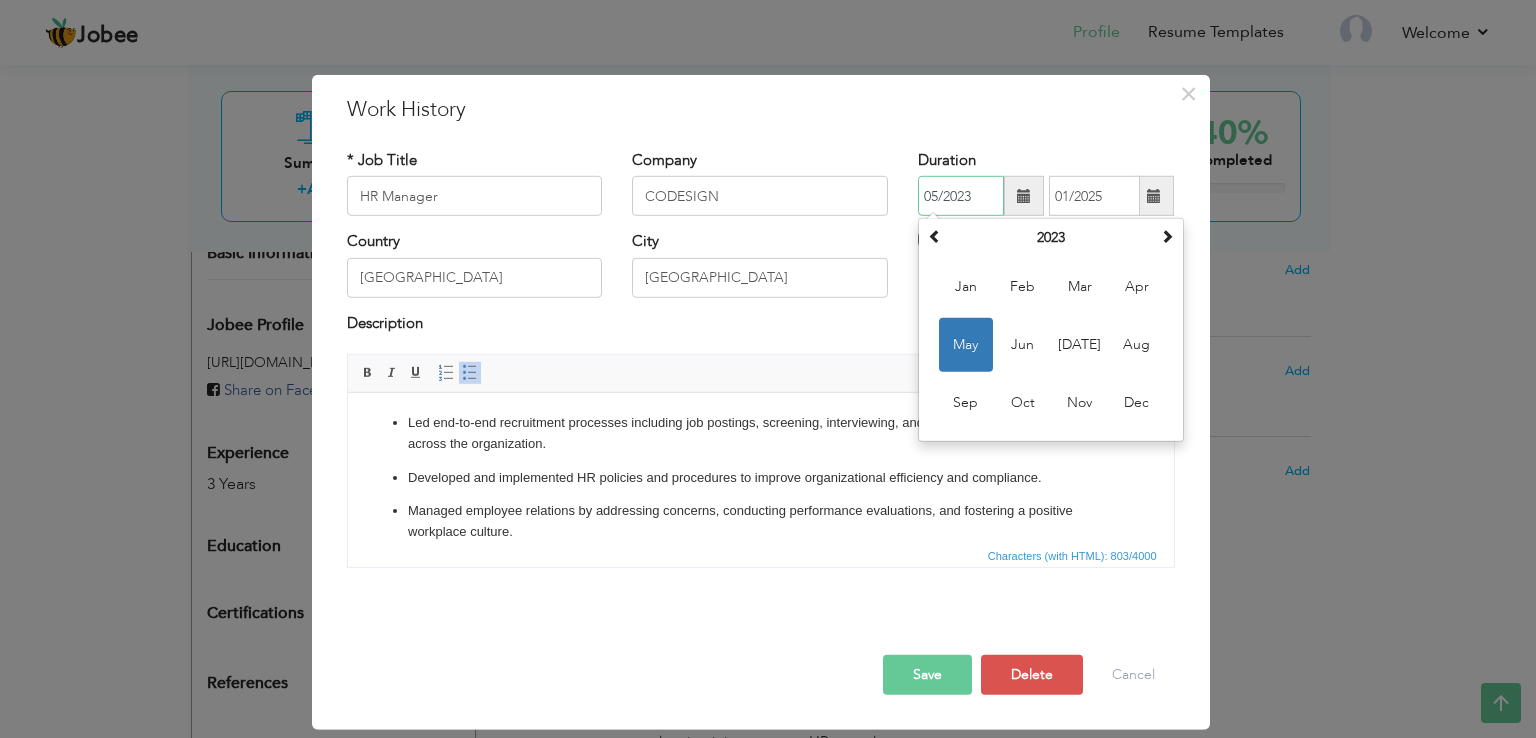 click on "05/2023" at bounding box center (961, 196) 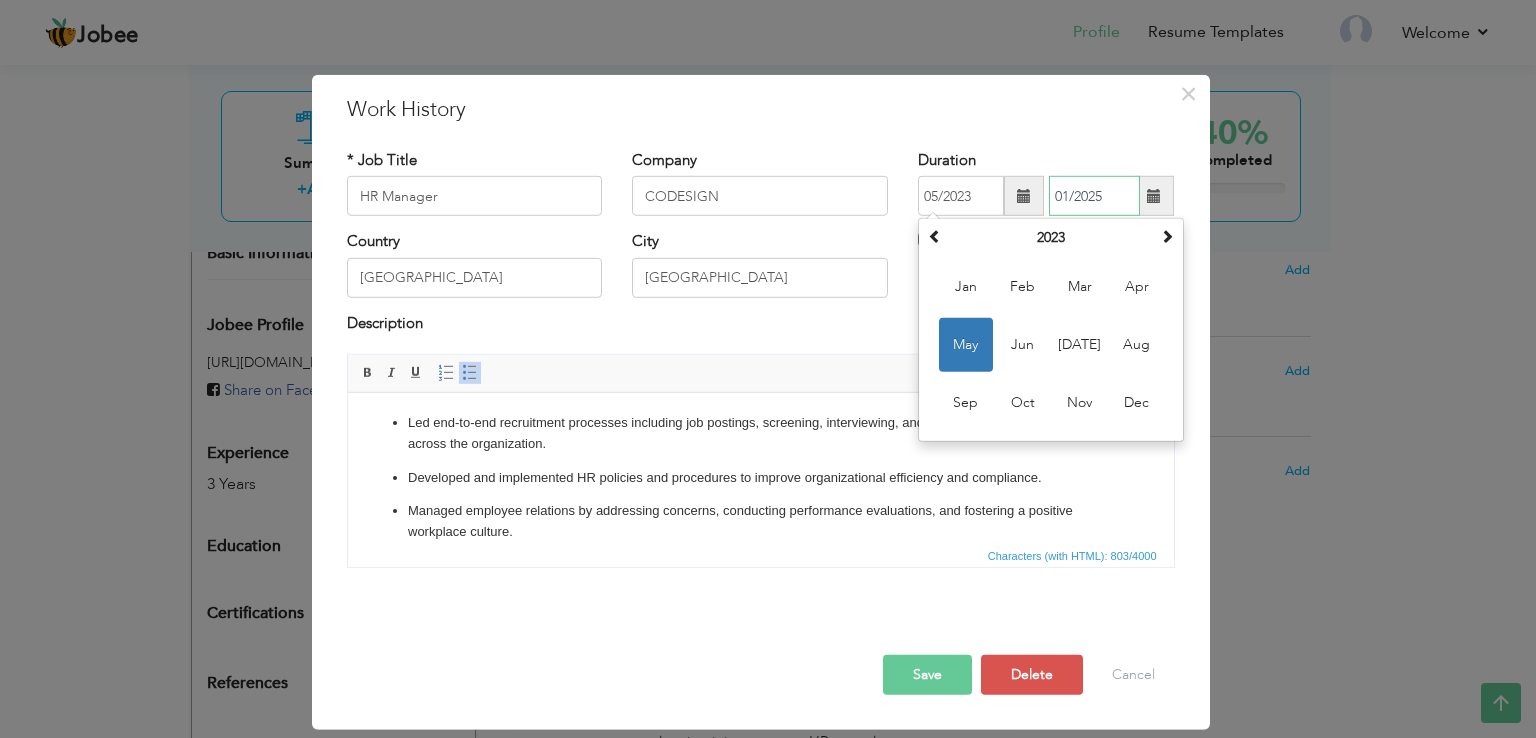 click on "01/2025" at bounding box center (1094, 196) 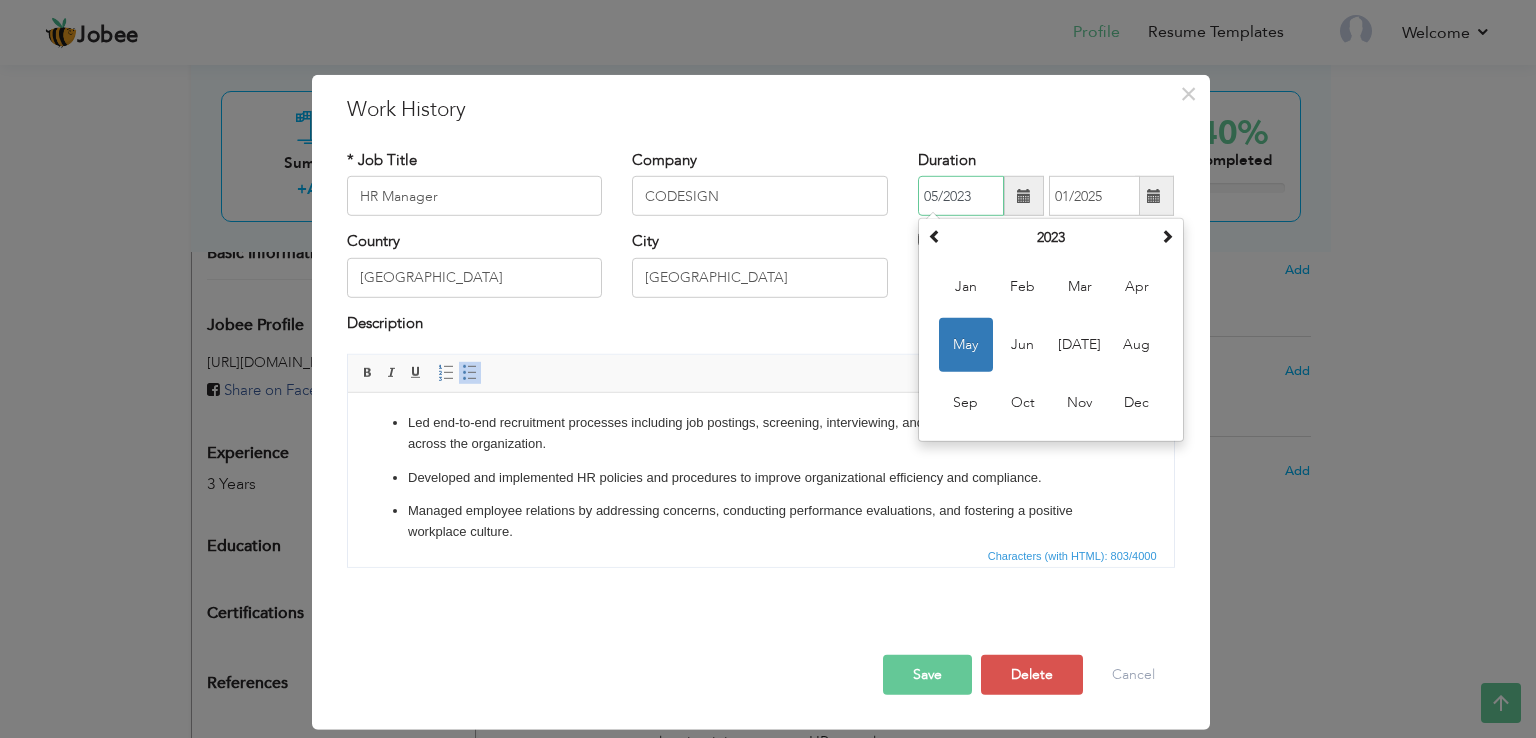 click on "05/2023" at bounding box center (961, 196) 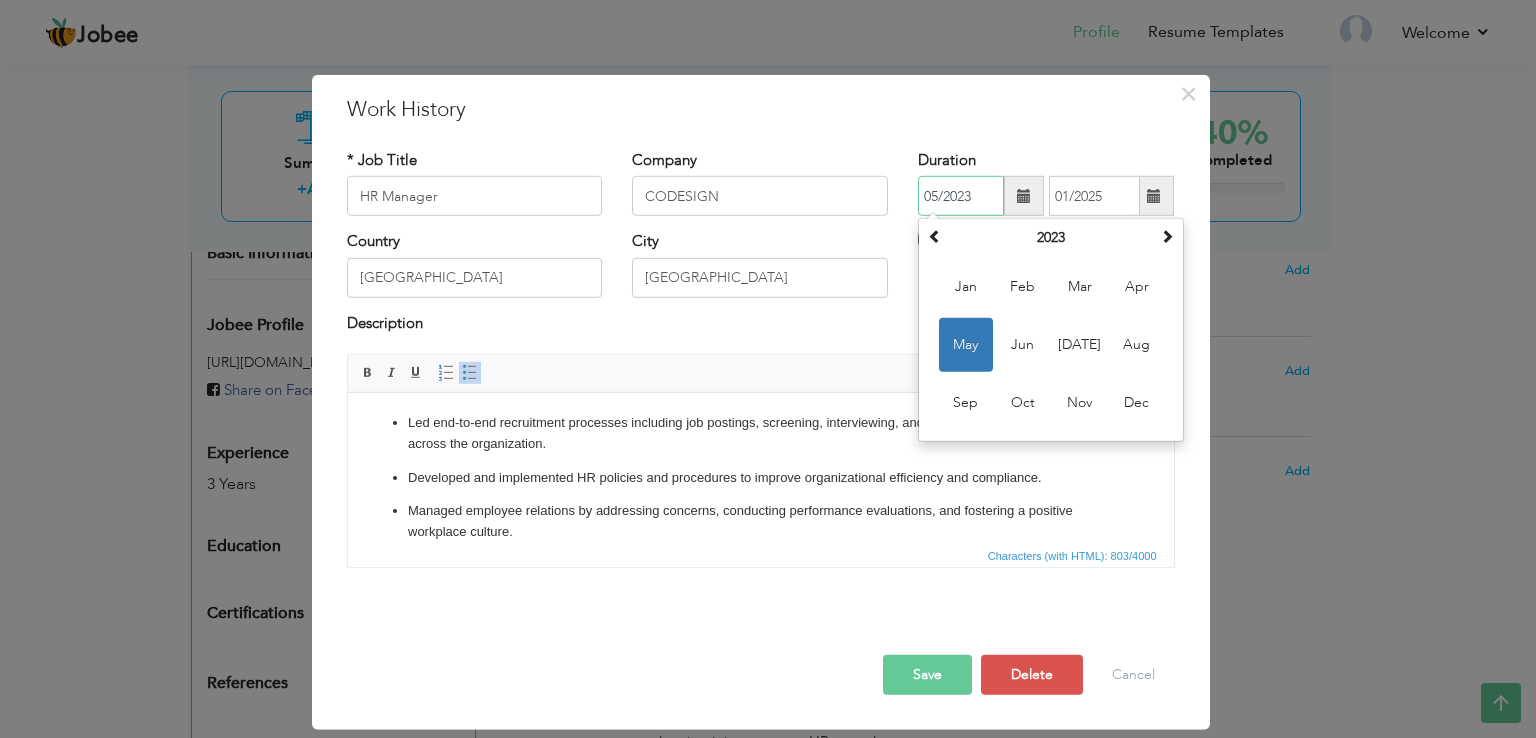 click on "Feb" at bounding box center [1023, 287] 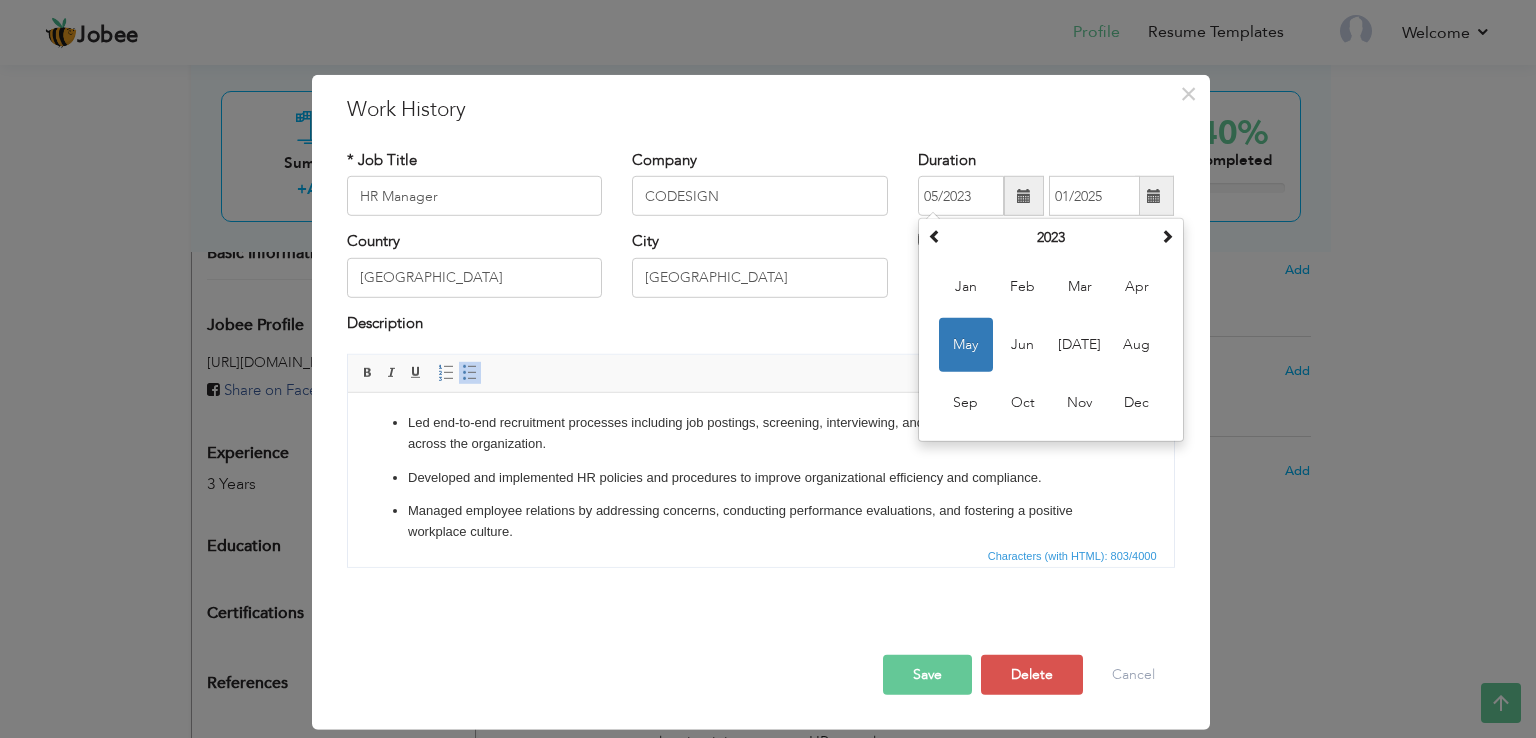type on "02/2023" 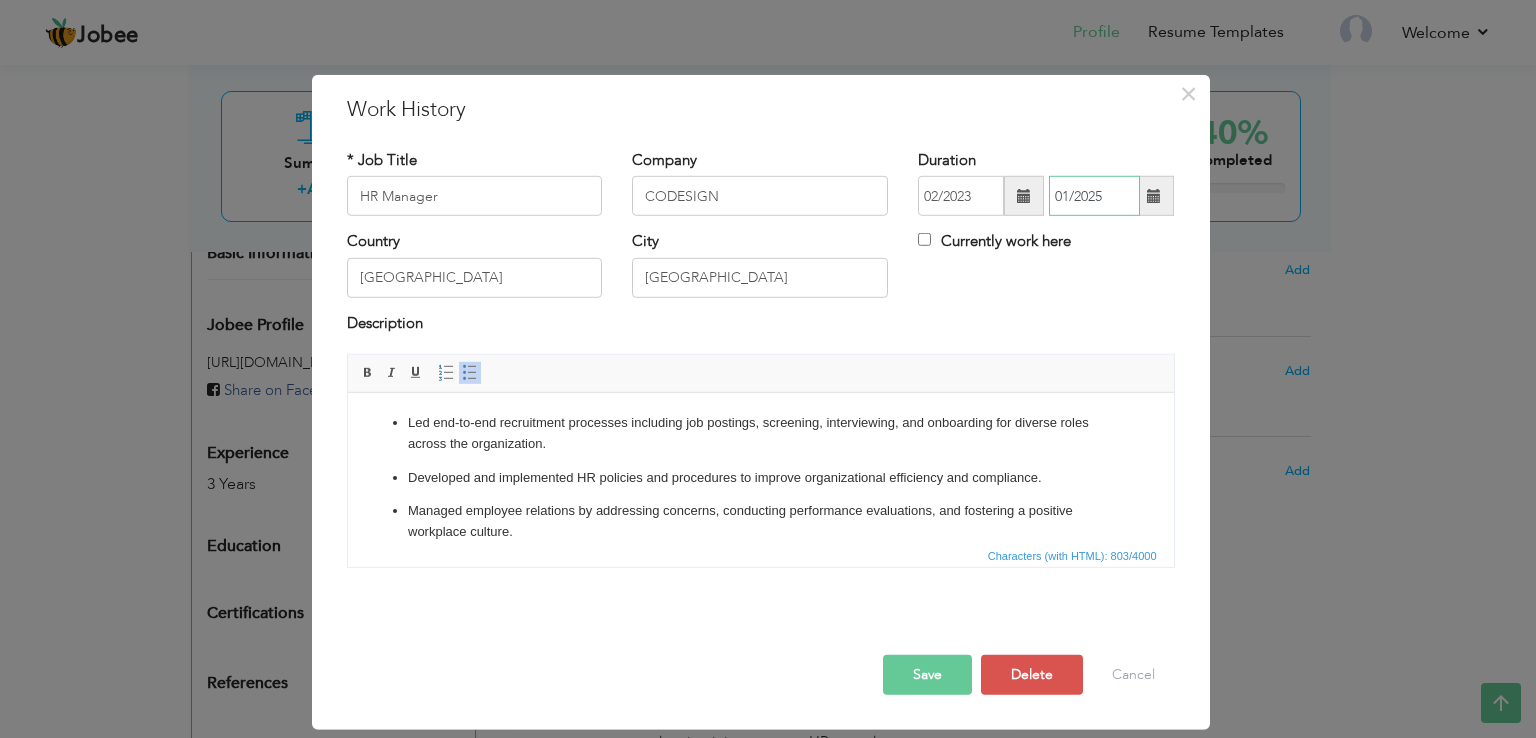 click on "02/2023
01/2025" at bounding box center (1046, 196) 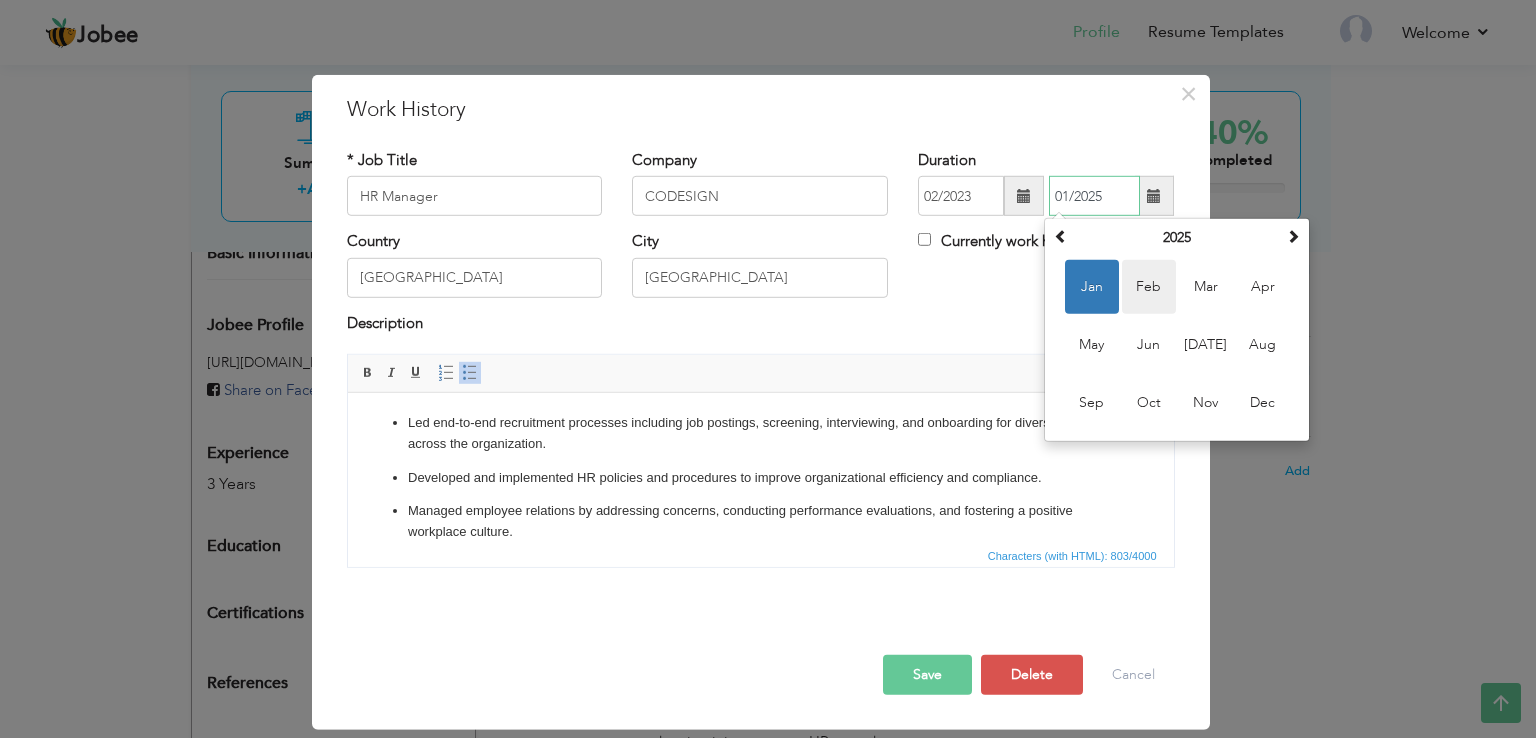 click on "Feb" at bounding box center (1149, 287) 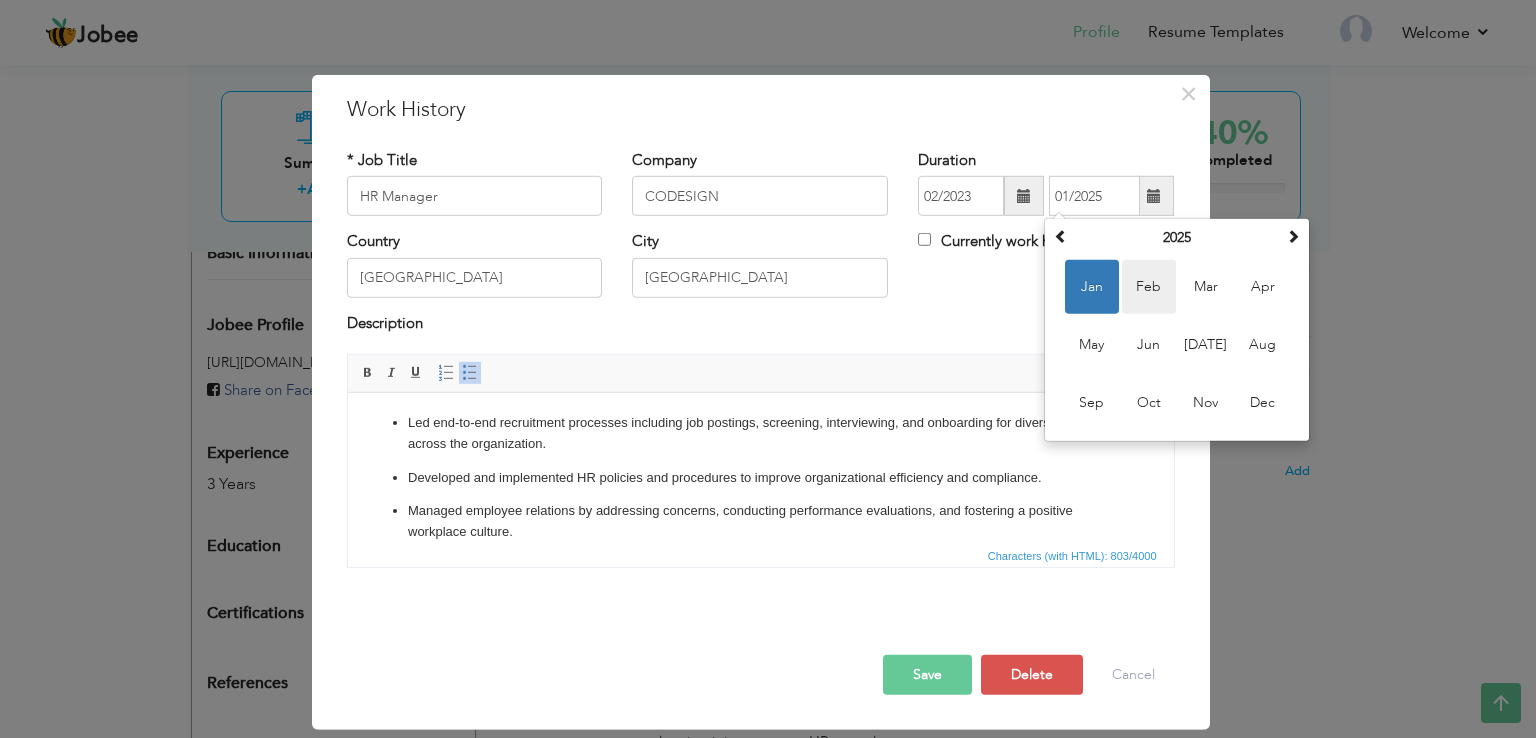 type on "02/2025" 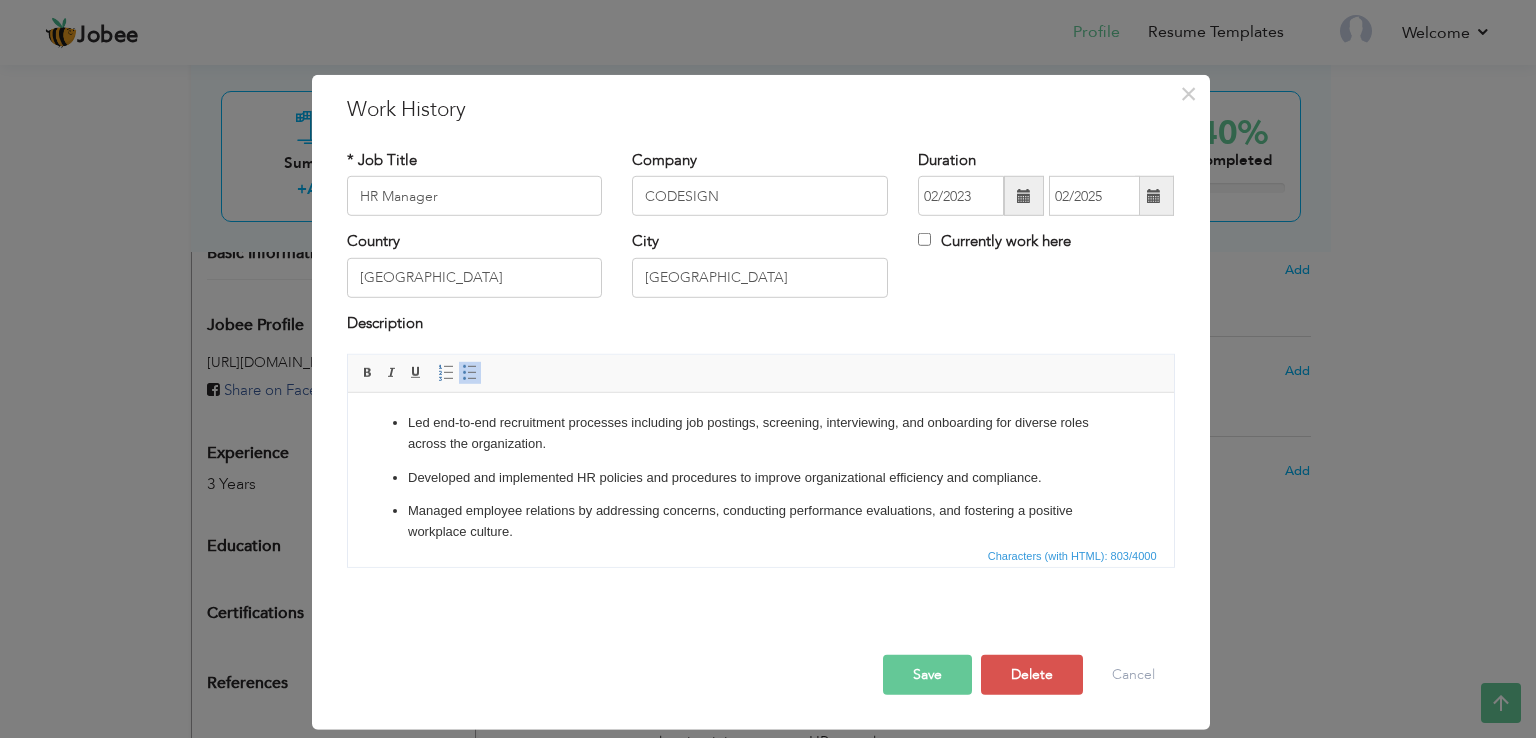click on "Save" at bounding box center (927, 675) 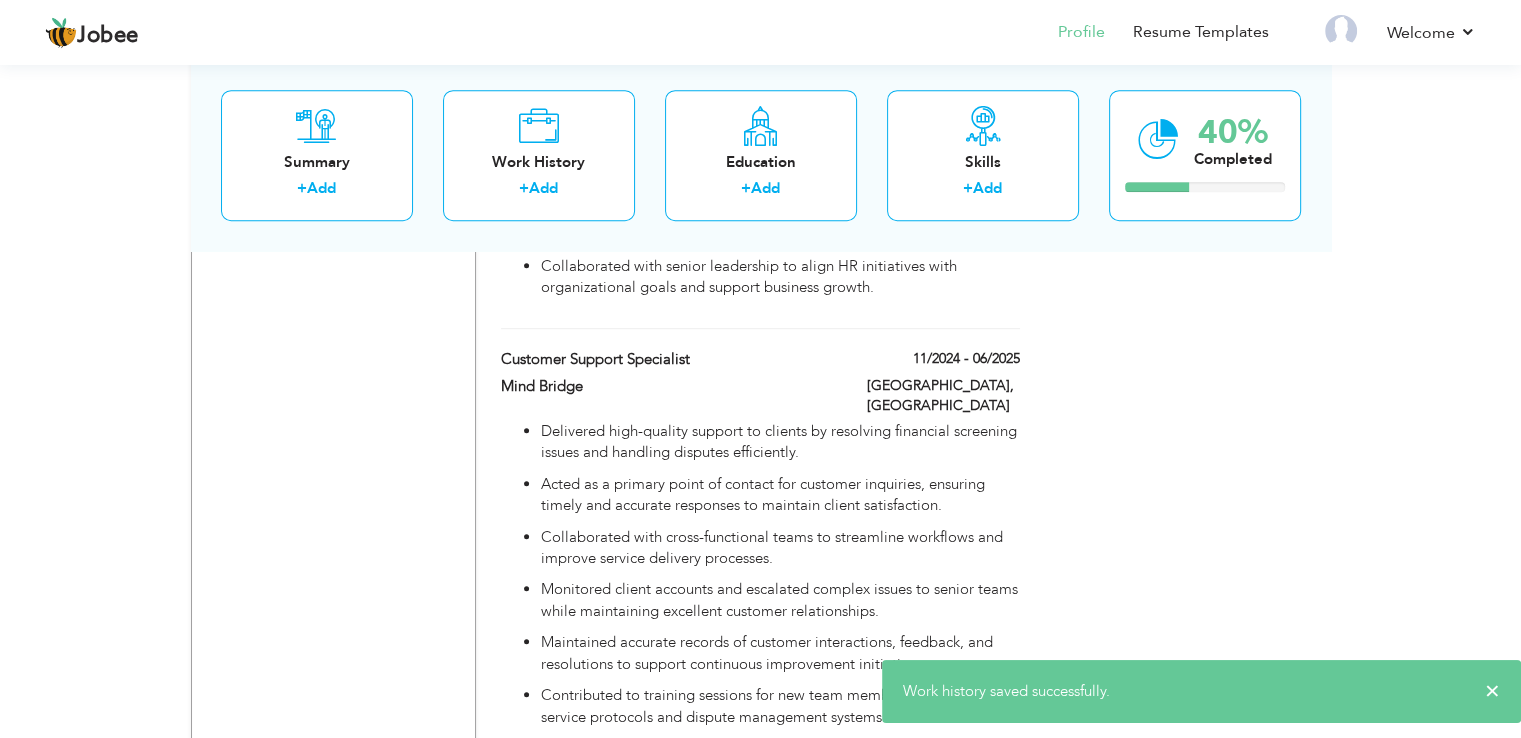scroll, scrollTop: 1100, scrollLeft: 0, axis: vertical 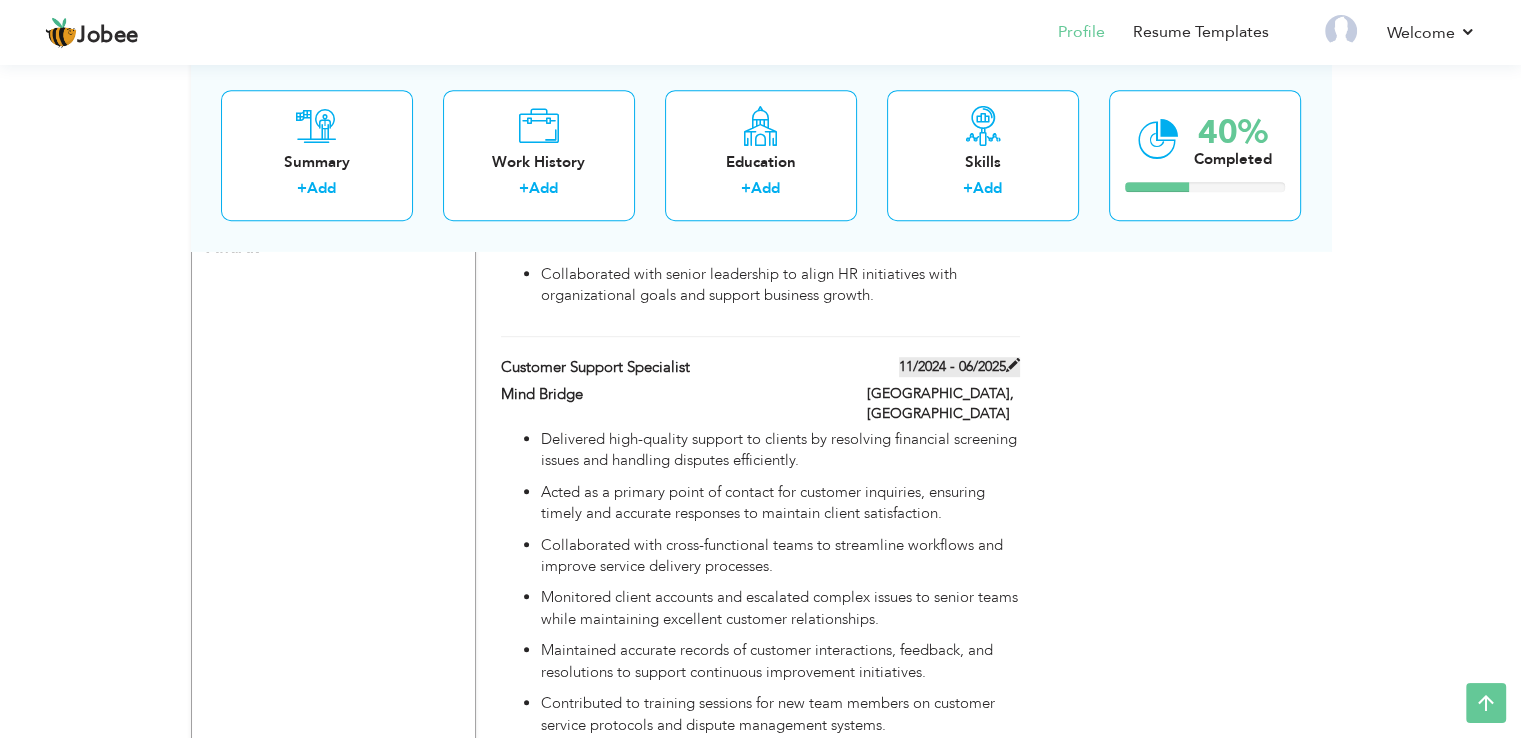 click at bounding box center [1013, 365] 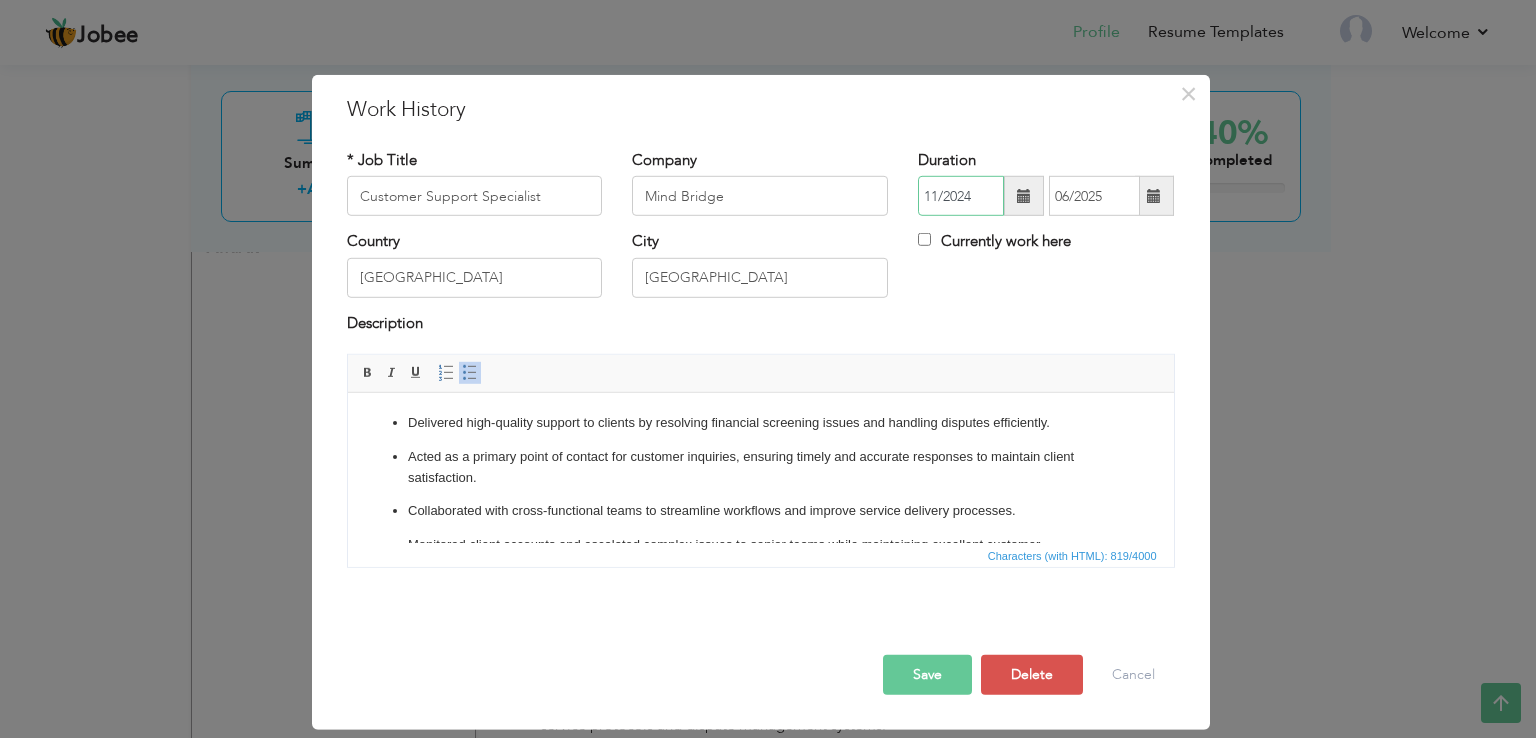 click on "11/2024" at bounding box center [961, 196] 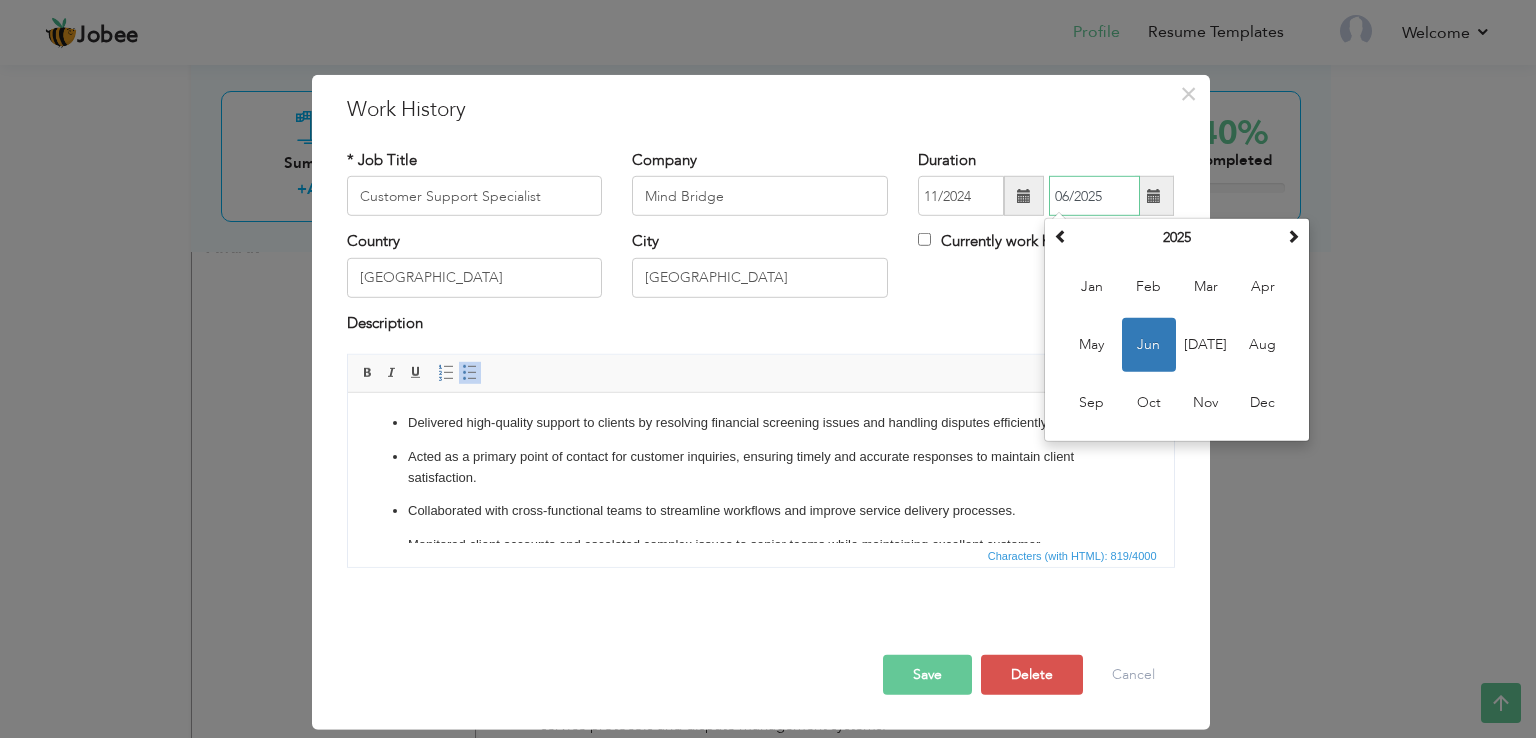 click on "06/2025" at bounding box center (1094, 196) 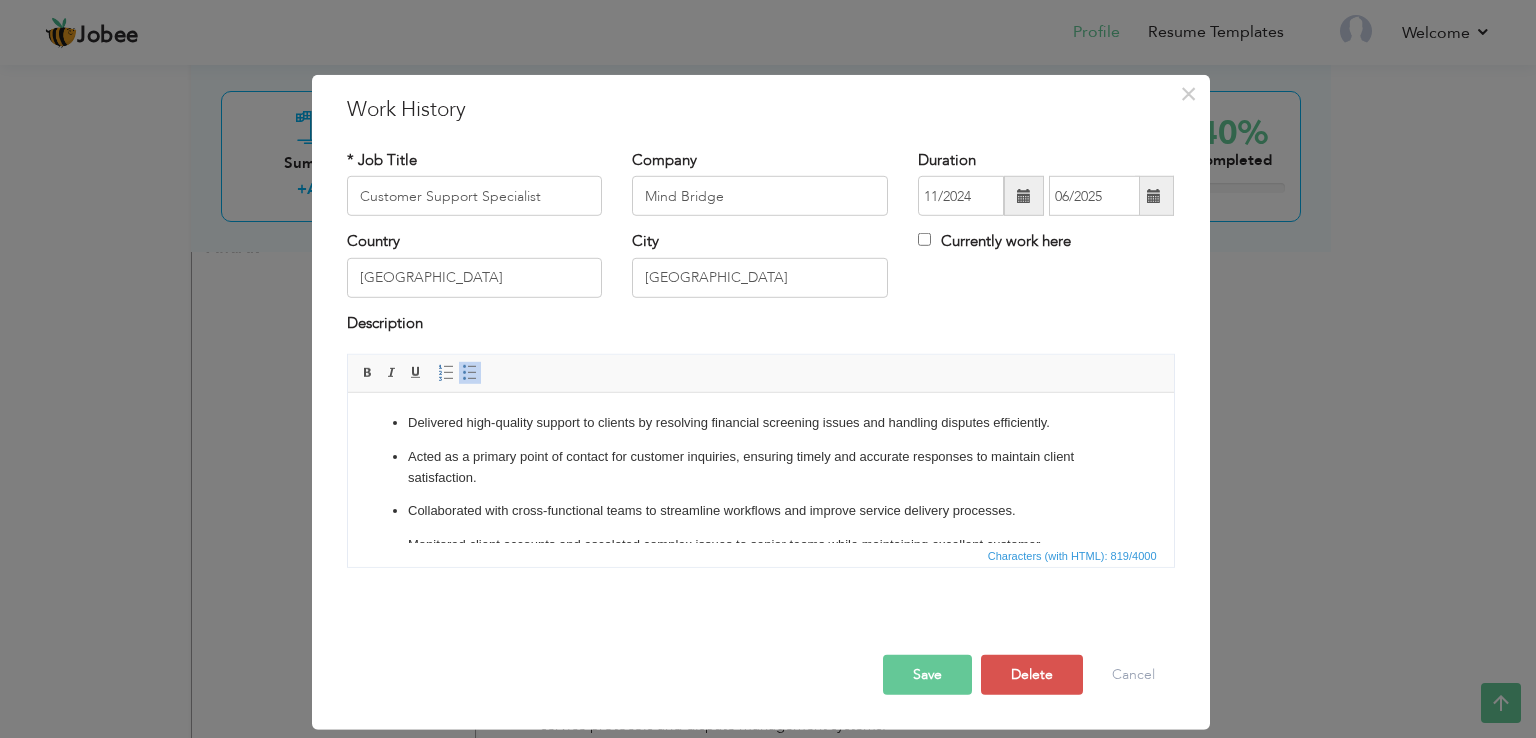 click on "Country
Pakistan
City
Lahore
Currently work here" at bounding box center (761, 271) 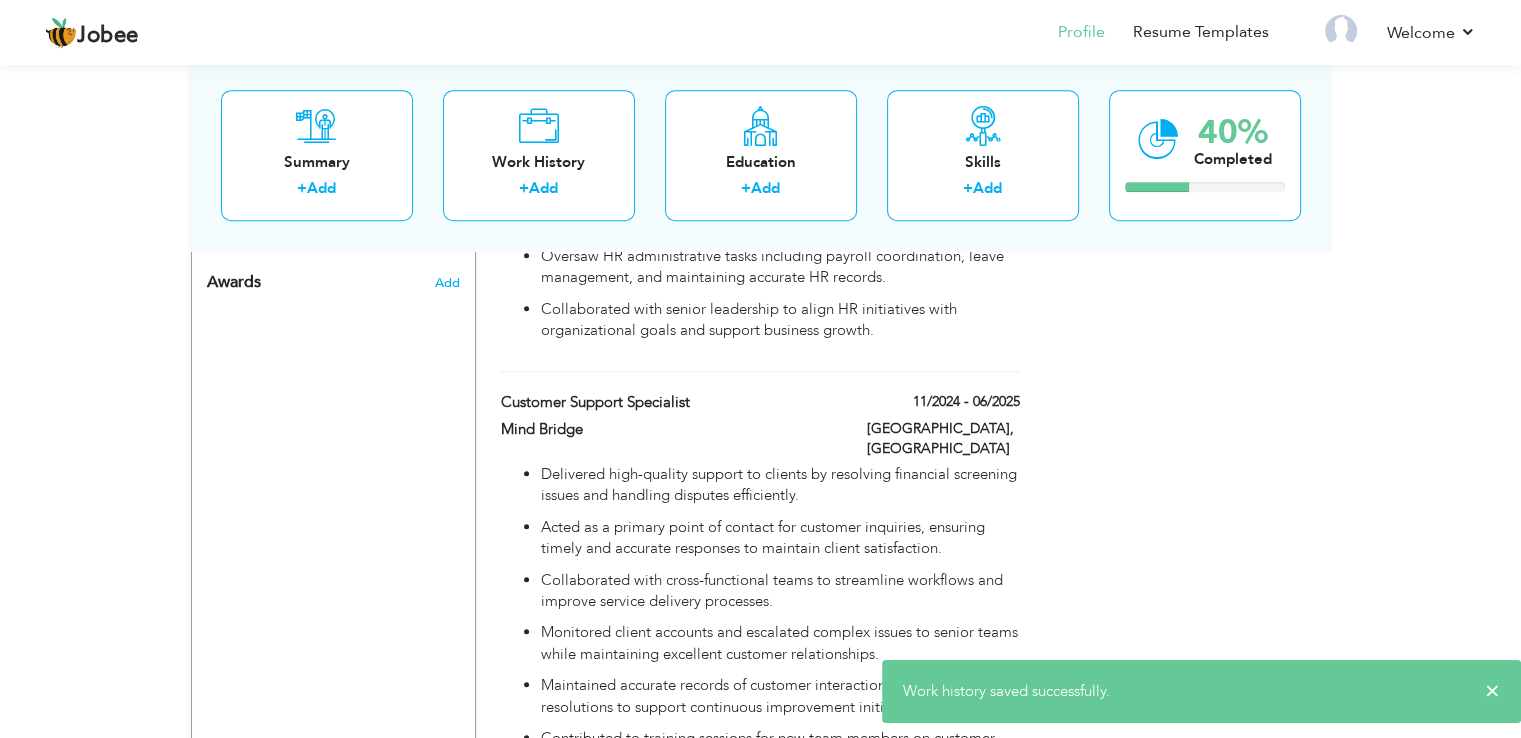 scroll, scrollTop: 1044, scrollLeft: 0, axis: vertical 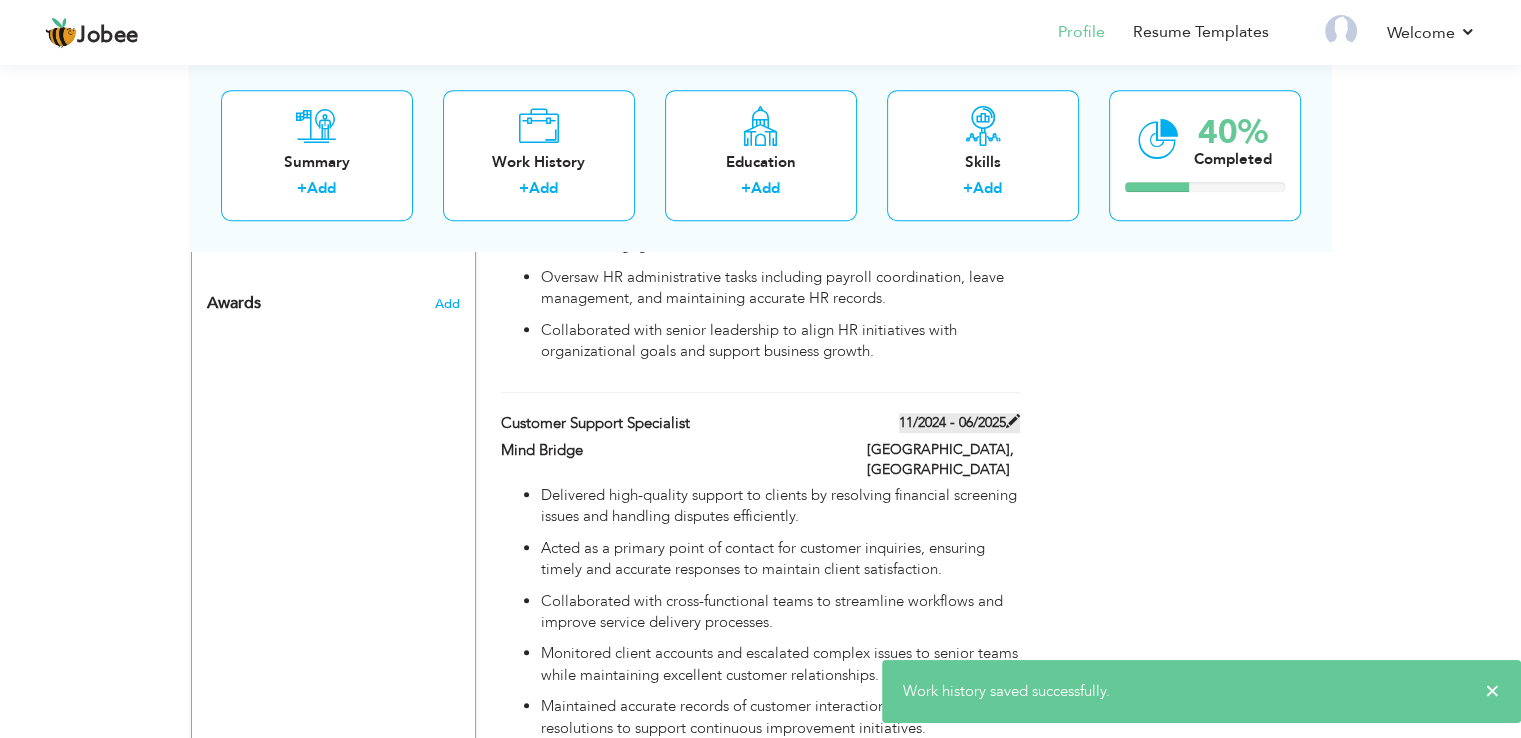 click on "11/2024 - 06/2025" at bounding box center (959, 423) 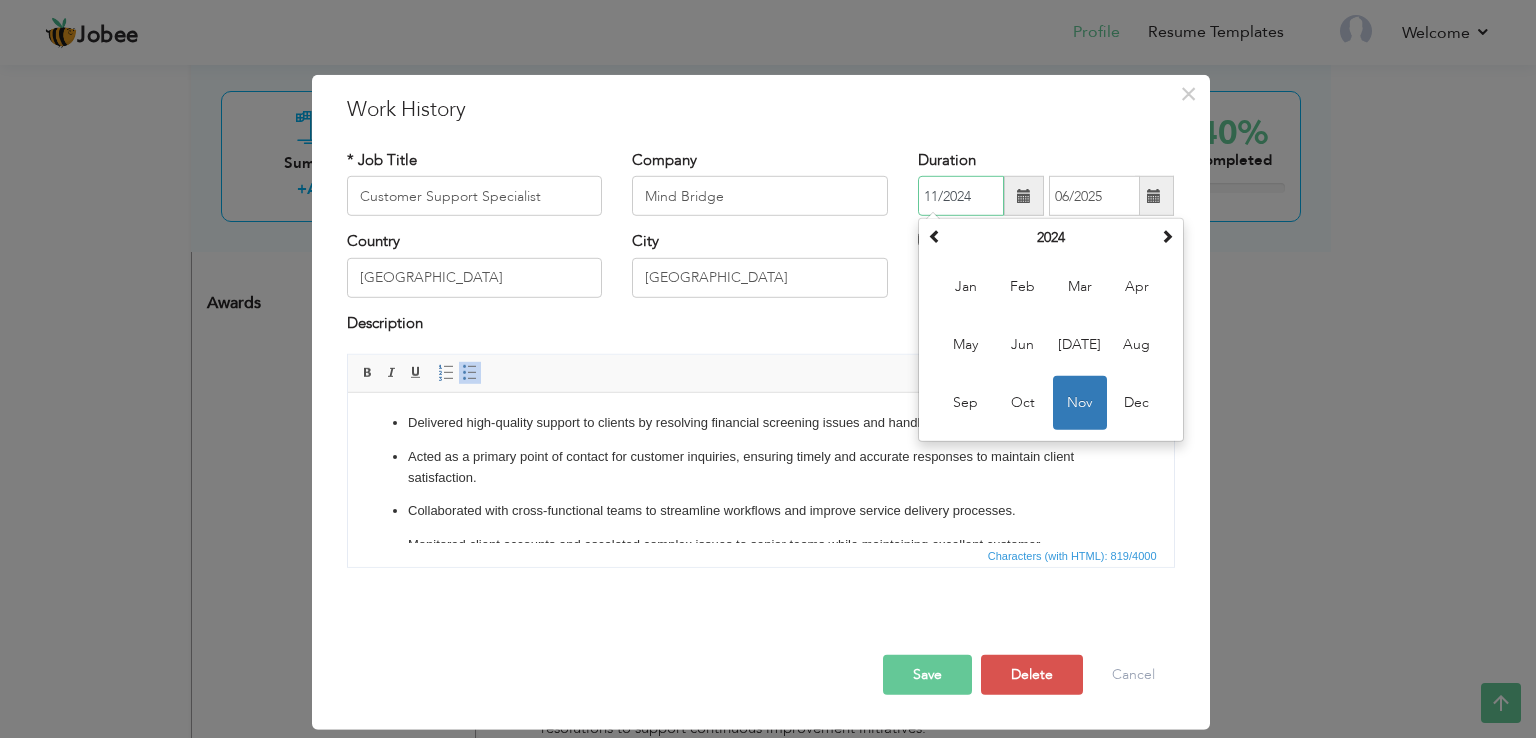 click on "11/2024" at bounding box center (961, 196) 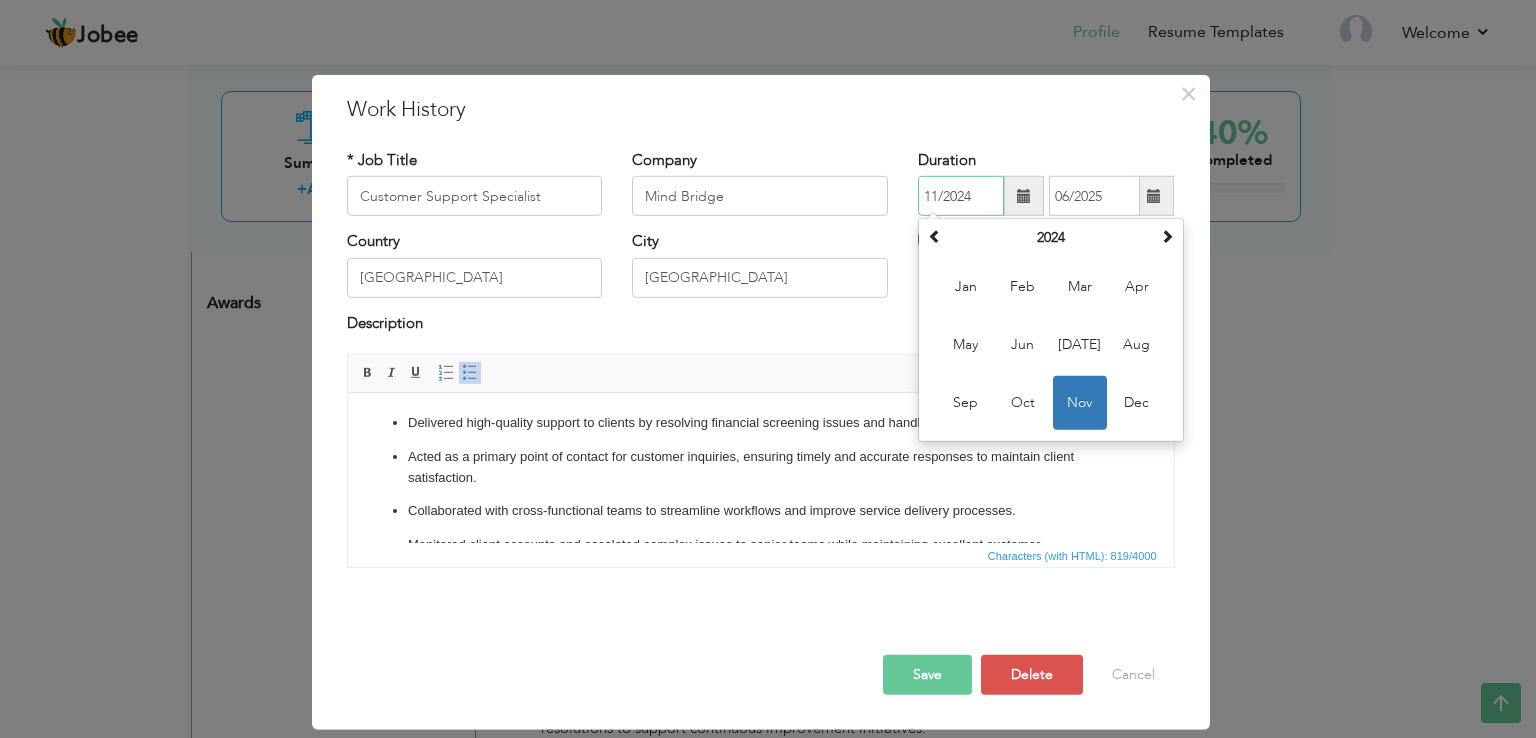 click on "11/2024" at bounding box center [961, 196] 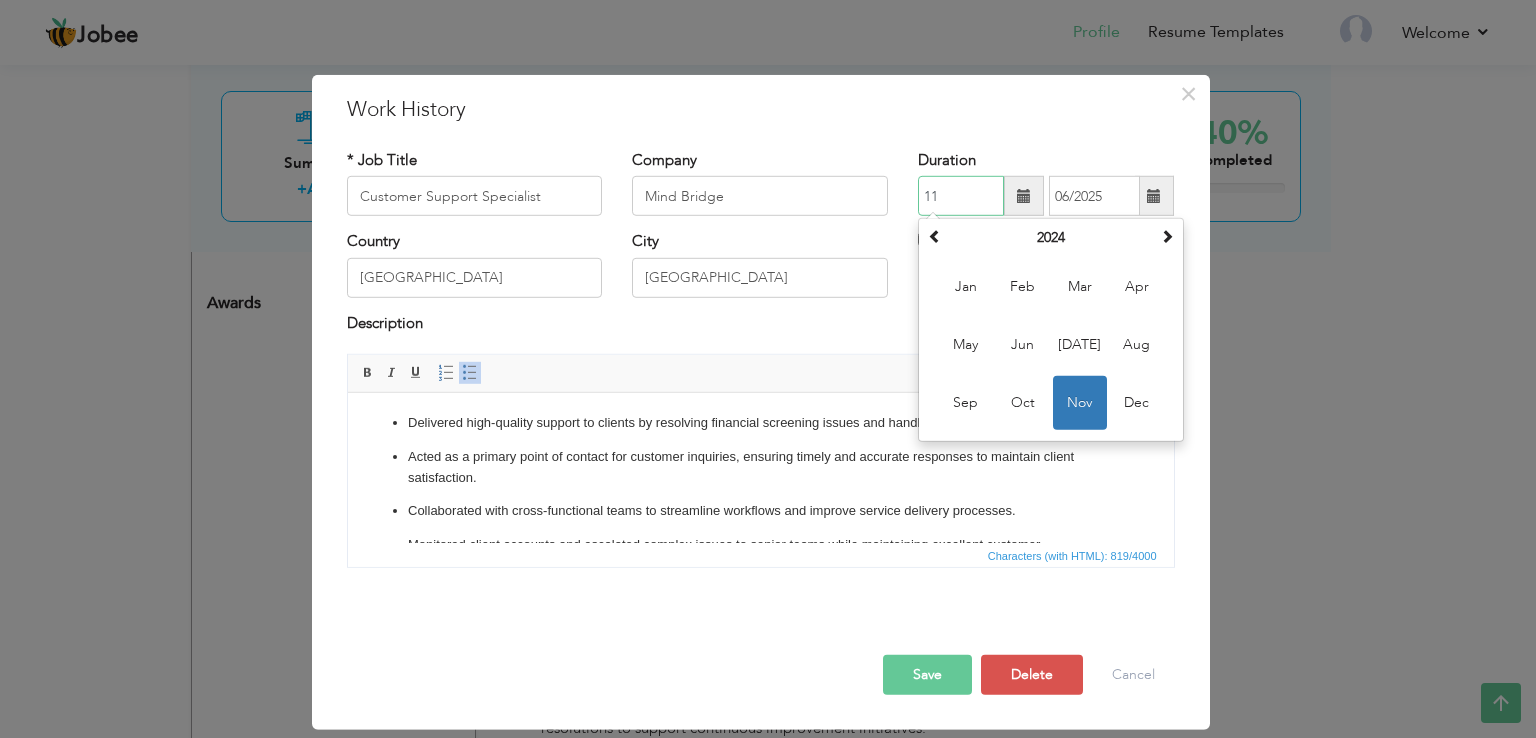 type on "1" 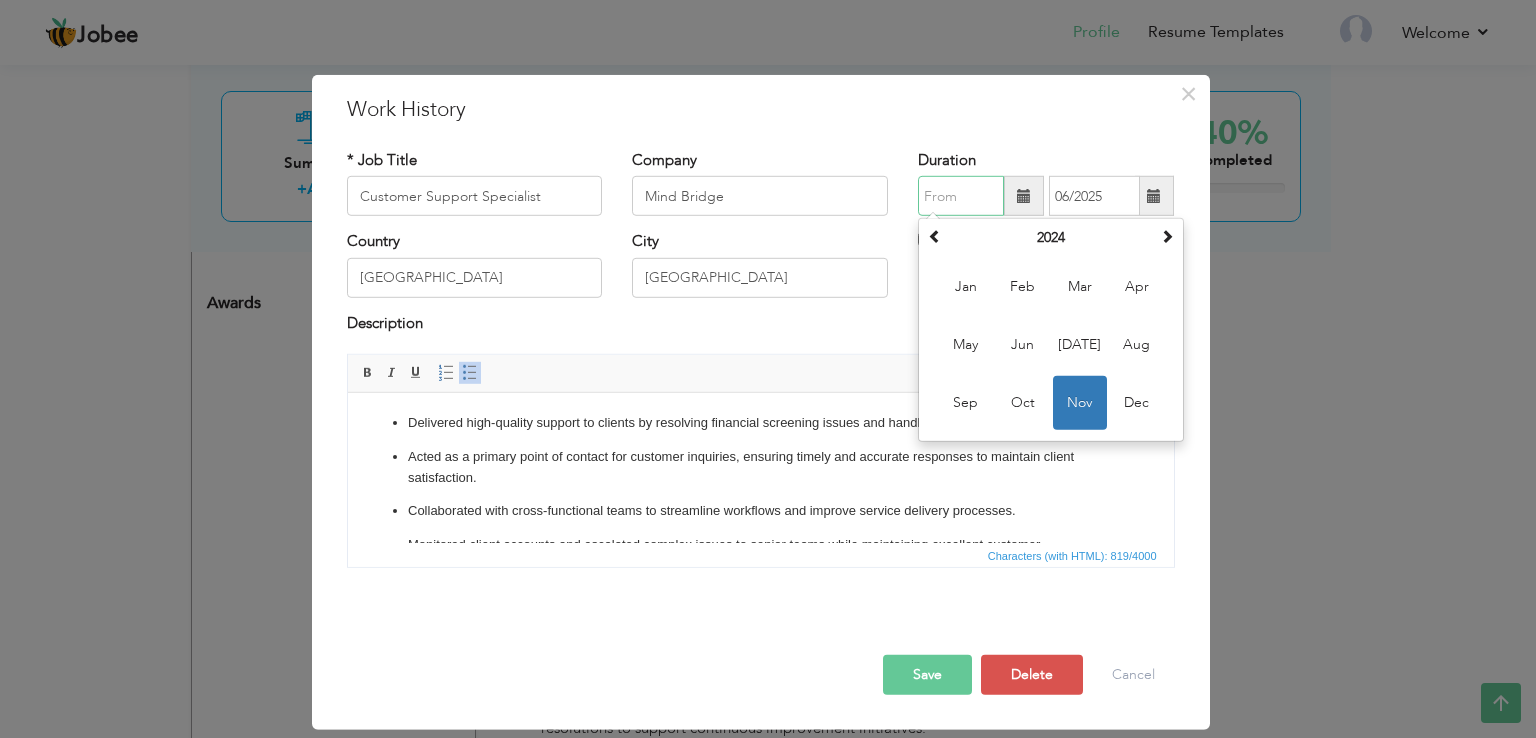 type 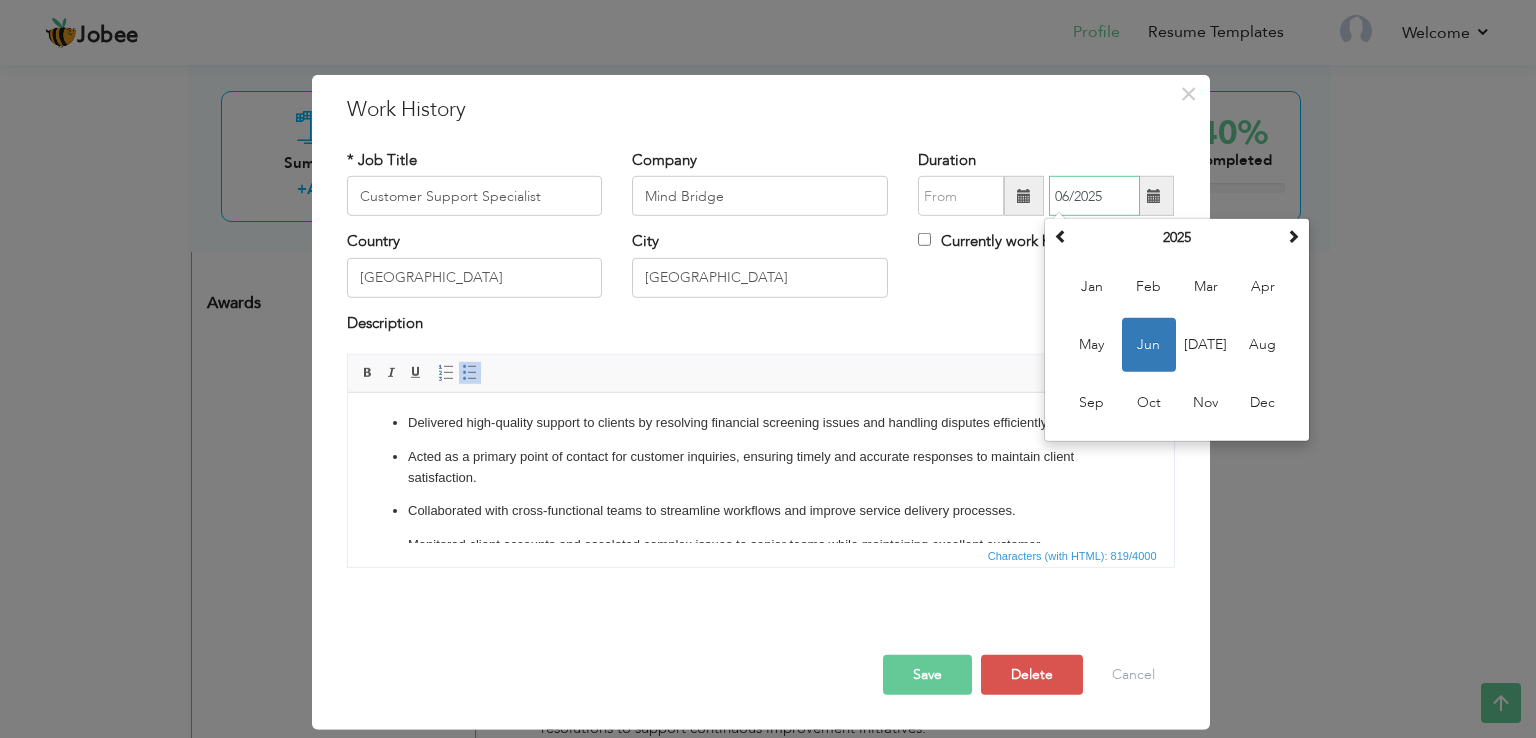 click on "06/2025" at bounding box center [1094, 196] 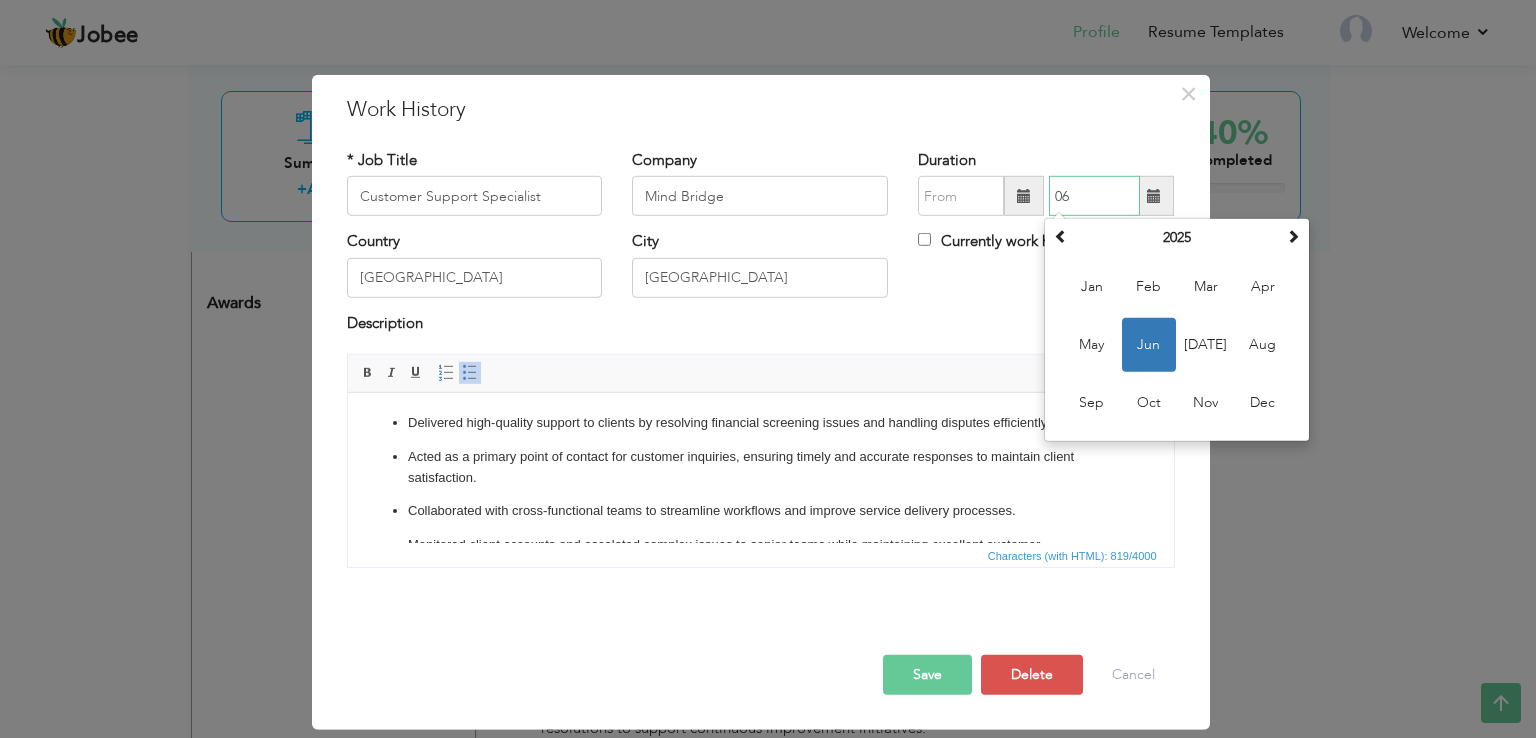 type on "0" 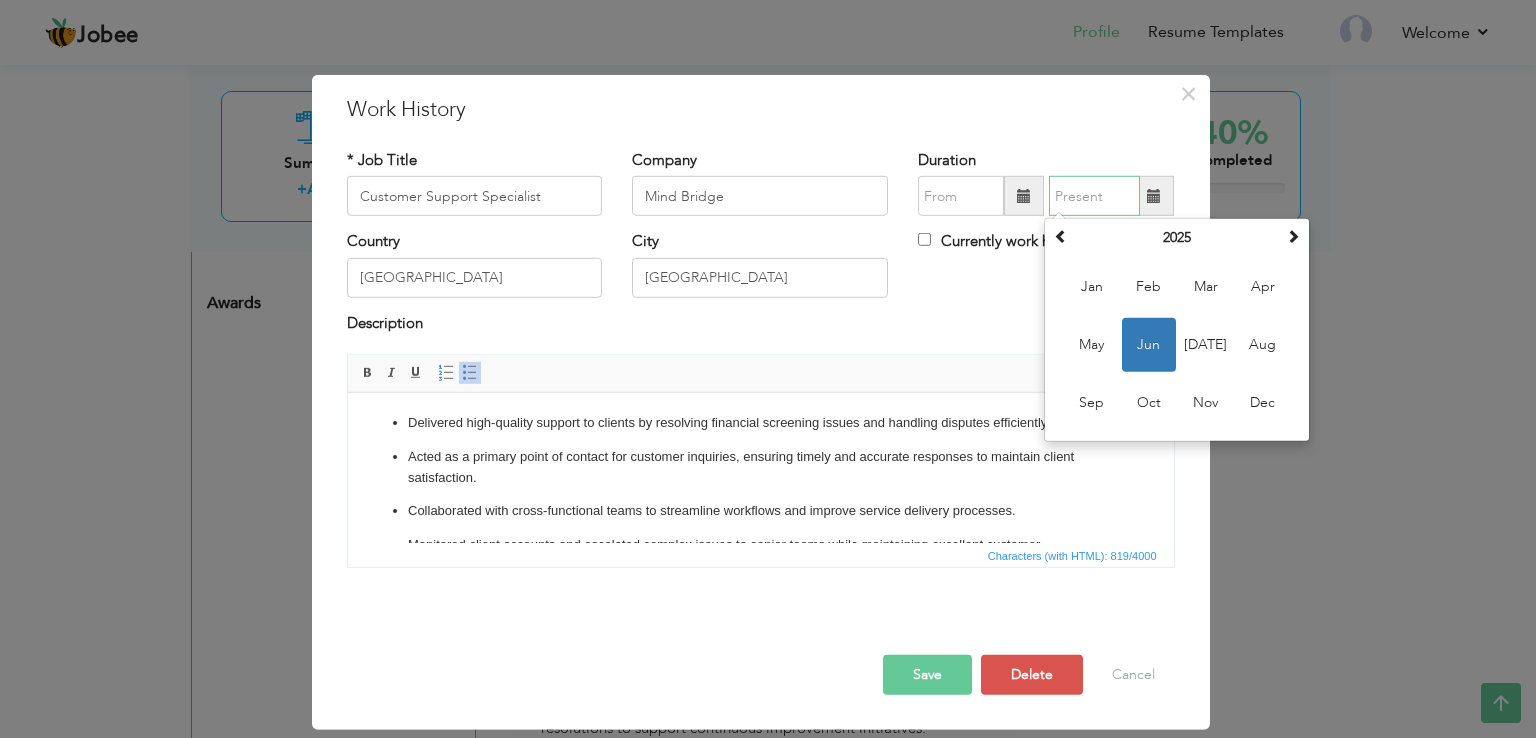 type 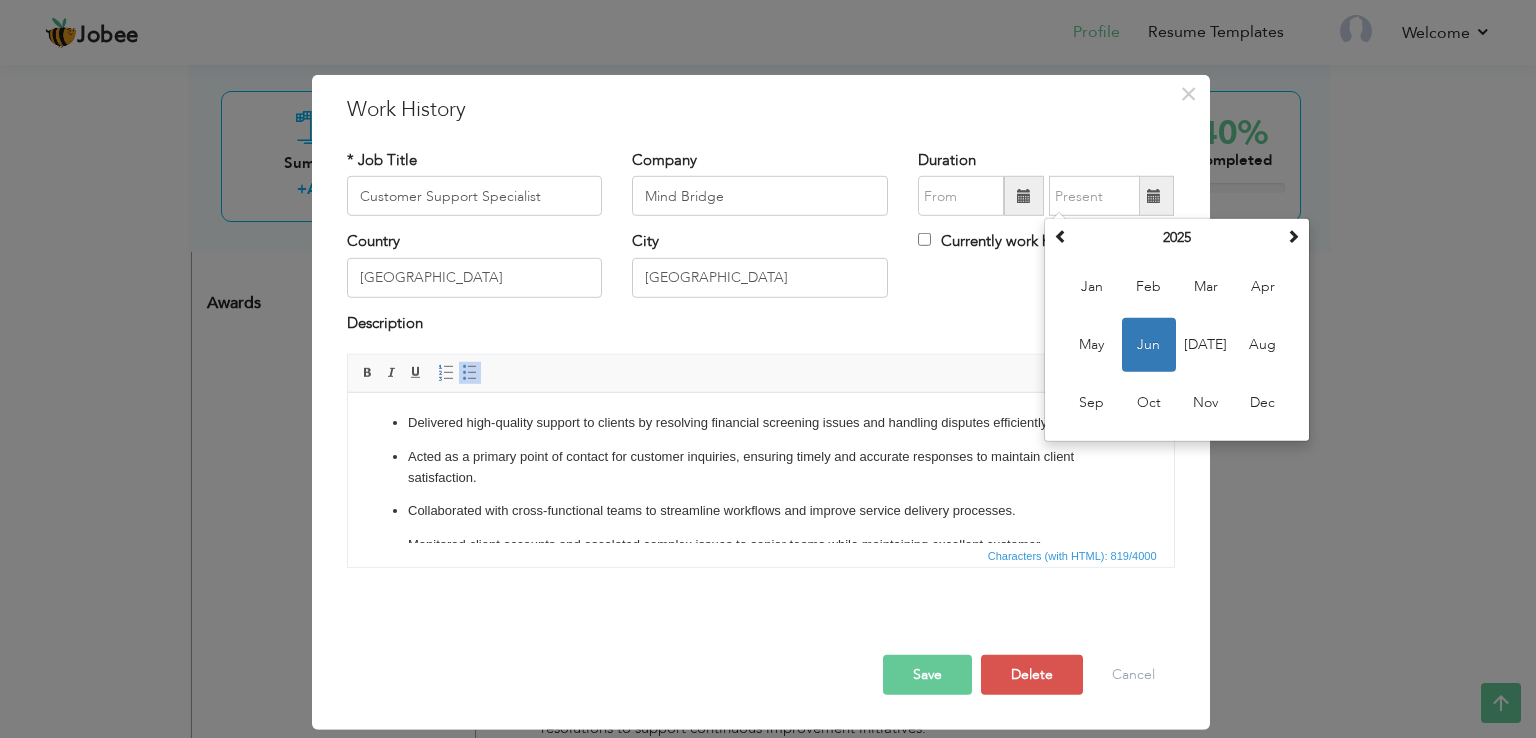 click on "Save" at bounding box center (927, 675) 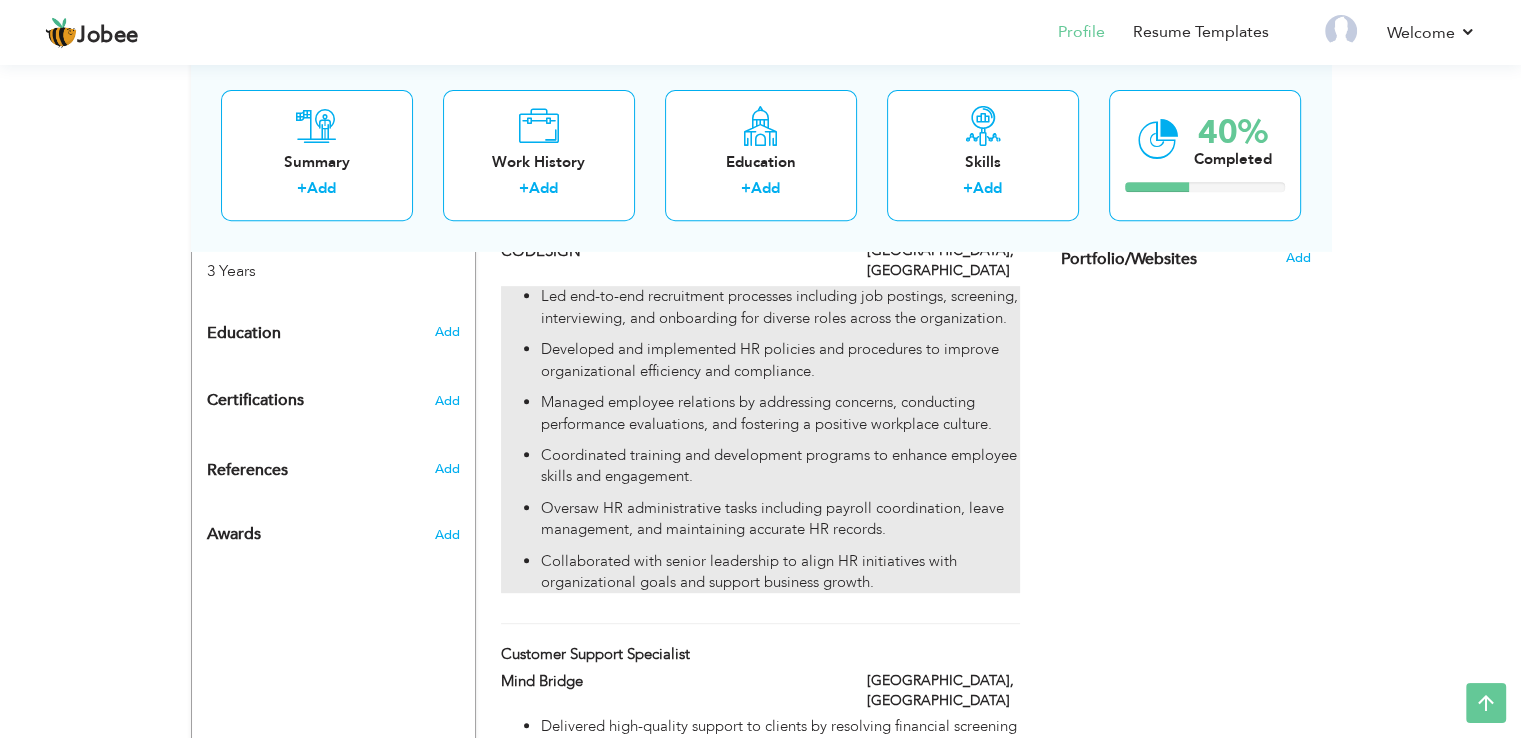 scroll, scrollTop: 744, scrollLeft: 0, axis: vertical 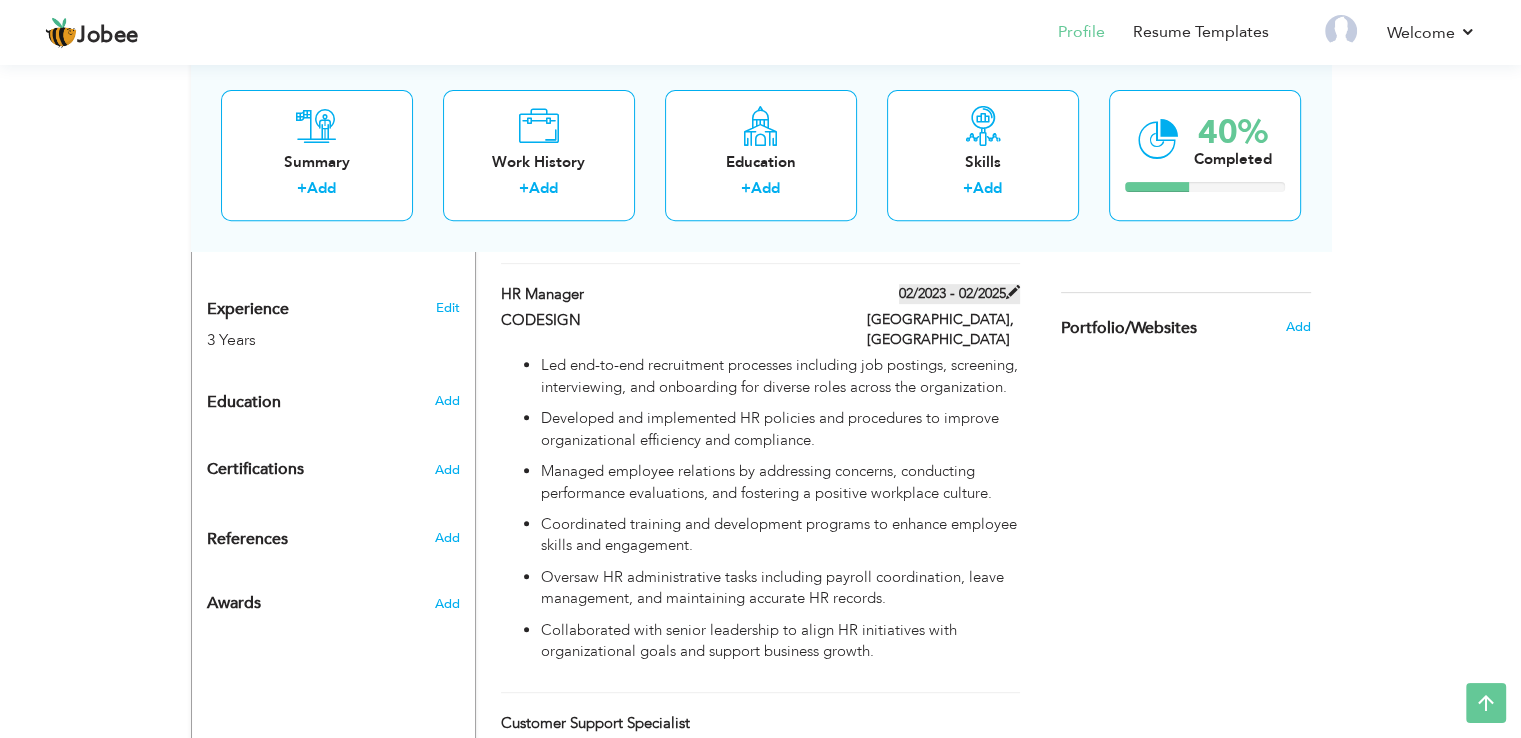 click at bounding box center [1013, 292] 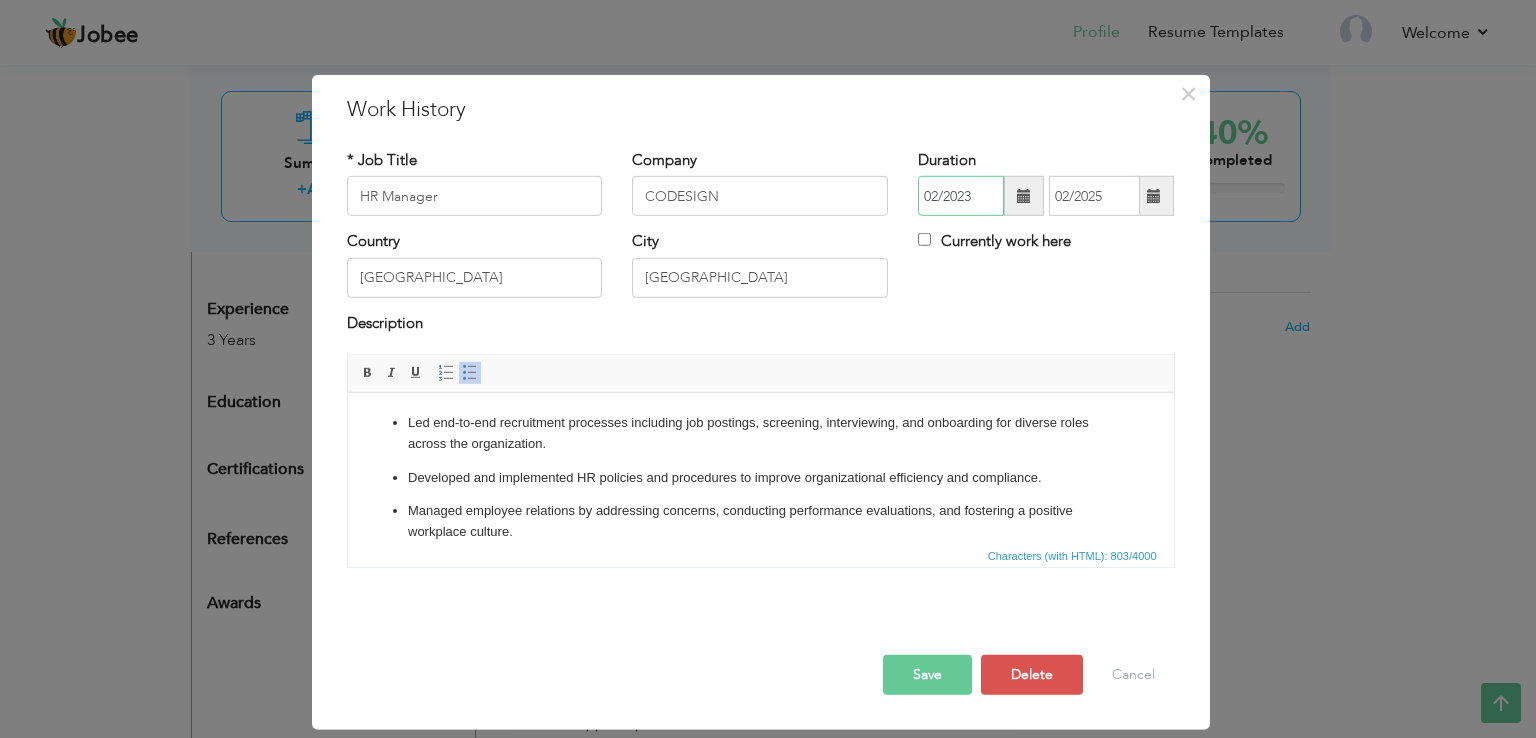 click on "02/2023" at bounding box center (961, 196) 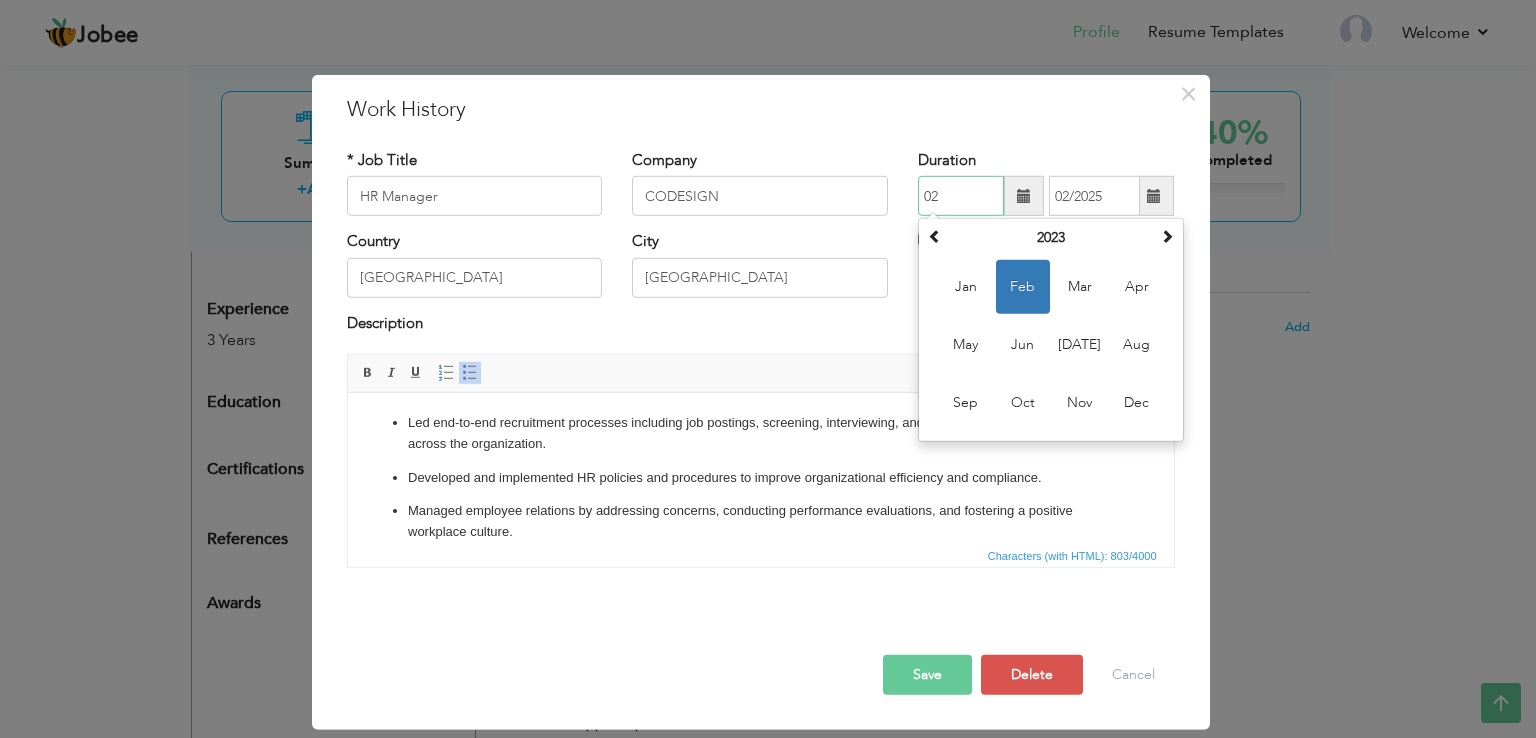 type on "0" 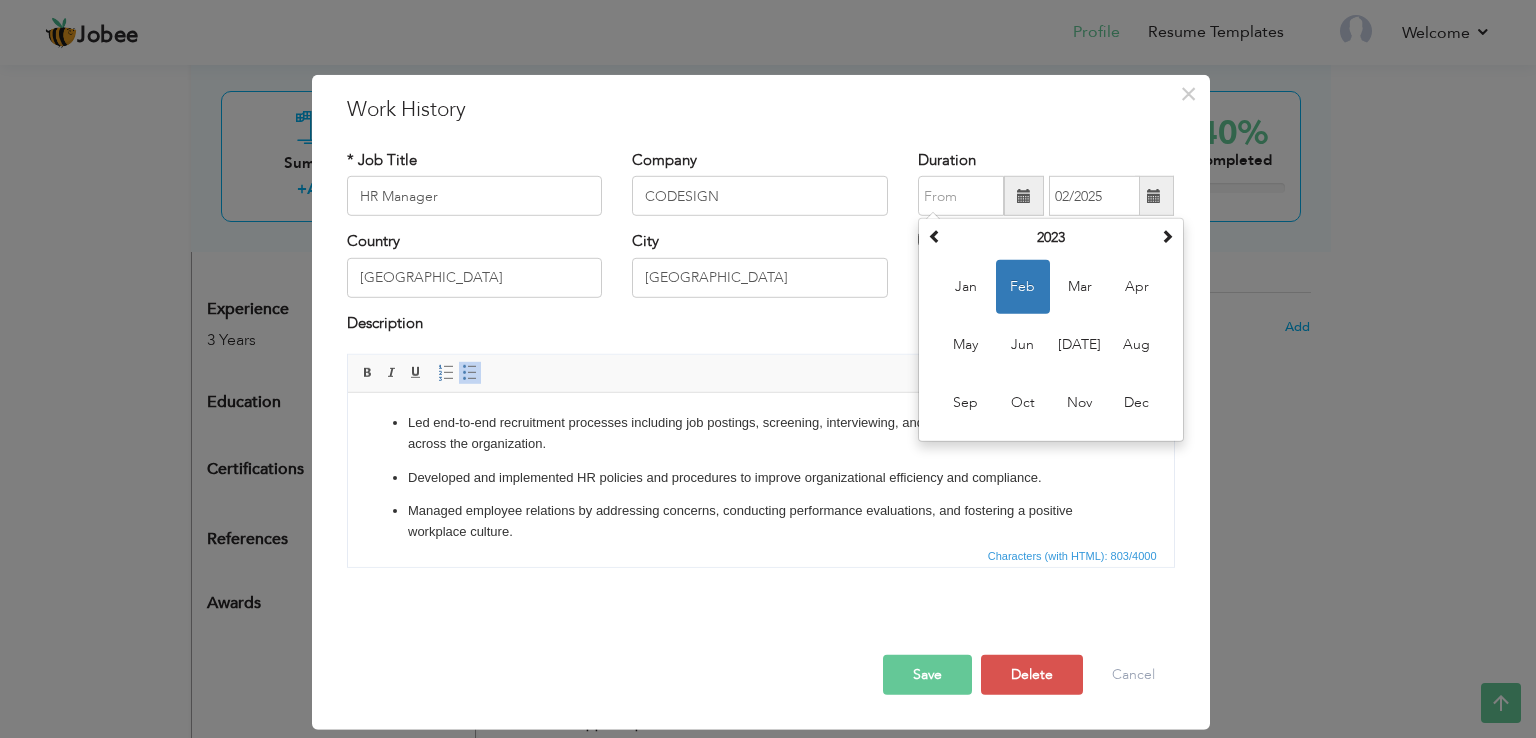 click on "Save" at bounding box center [927, 675] 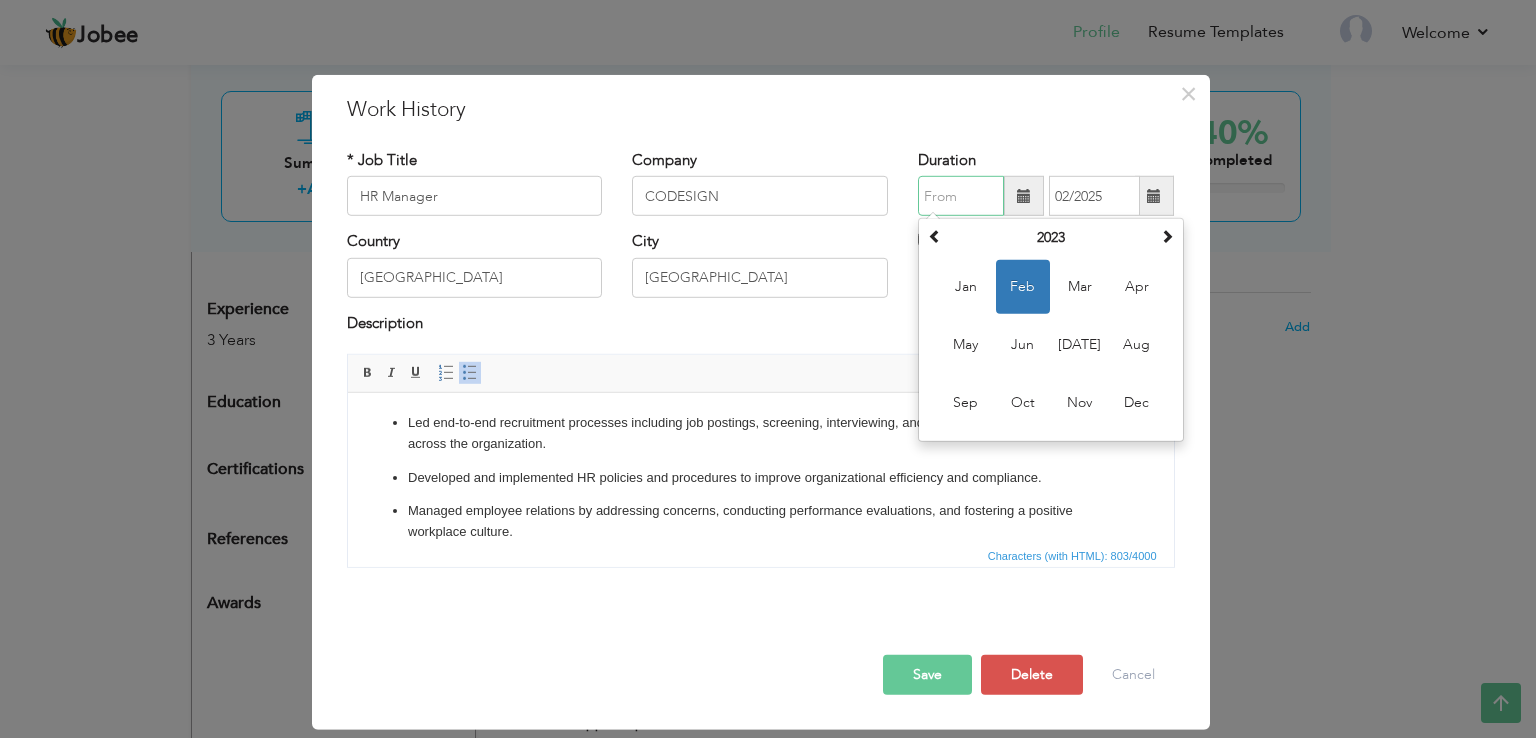 type on "07/2025" 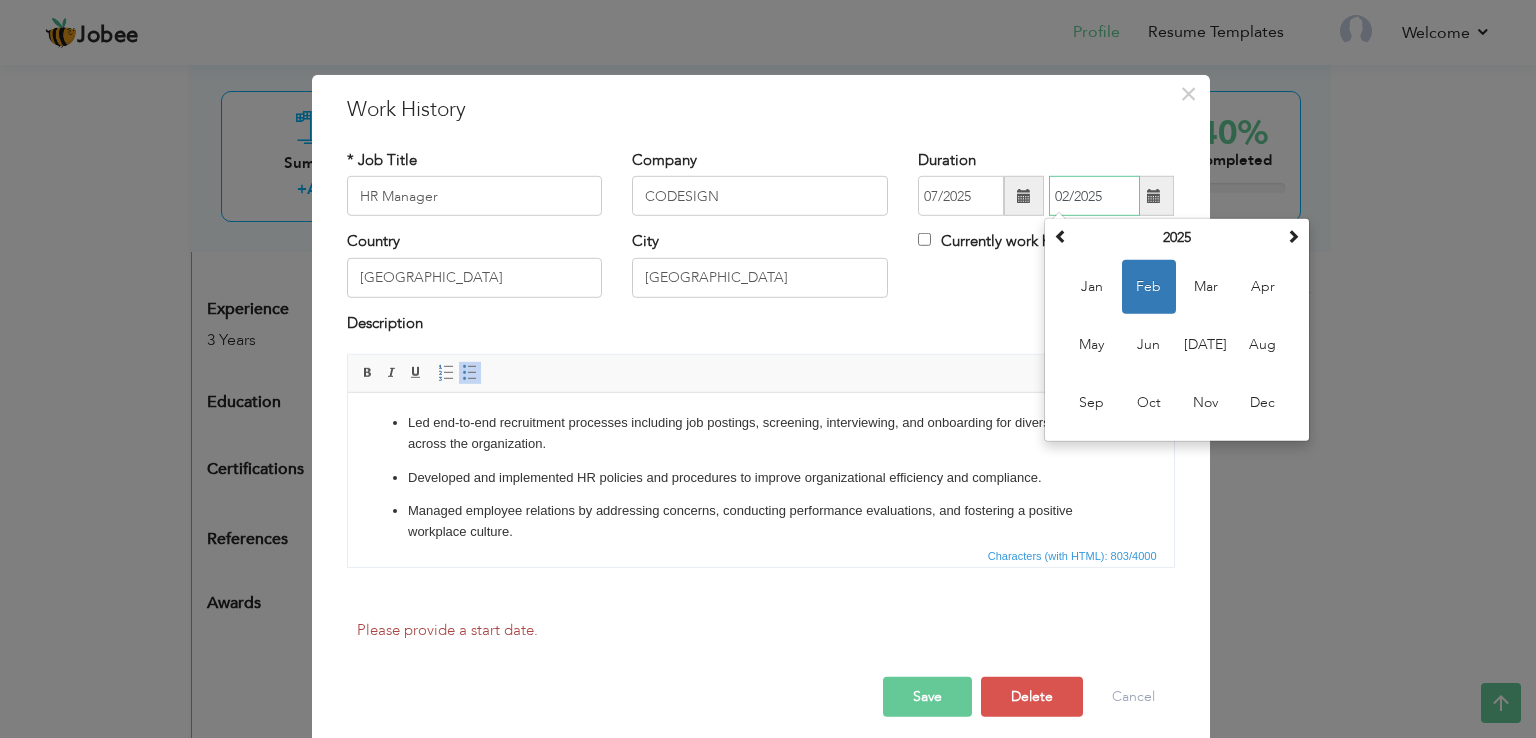 click on "02/2025" at bounding box center [1094, 196] 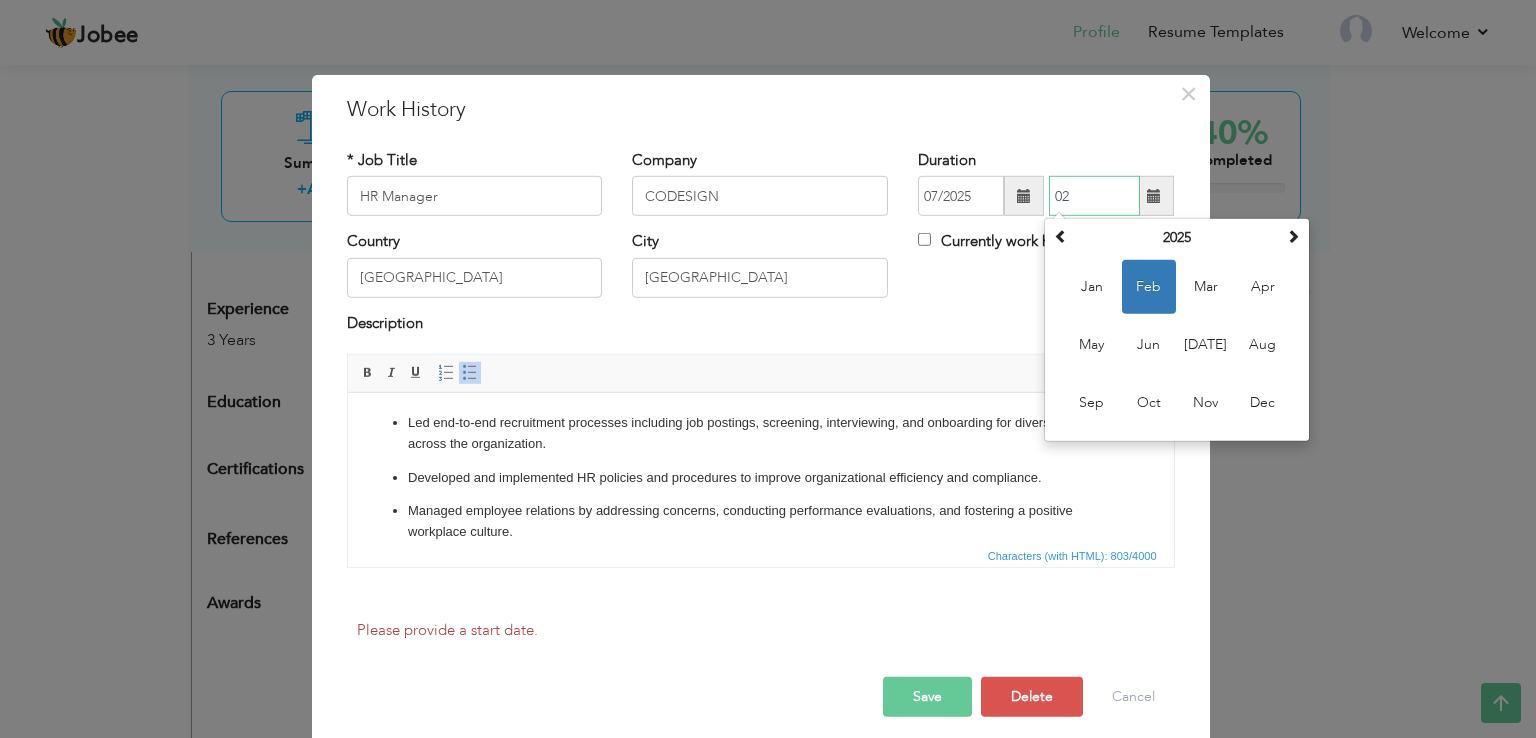 type on "0" 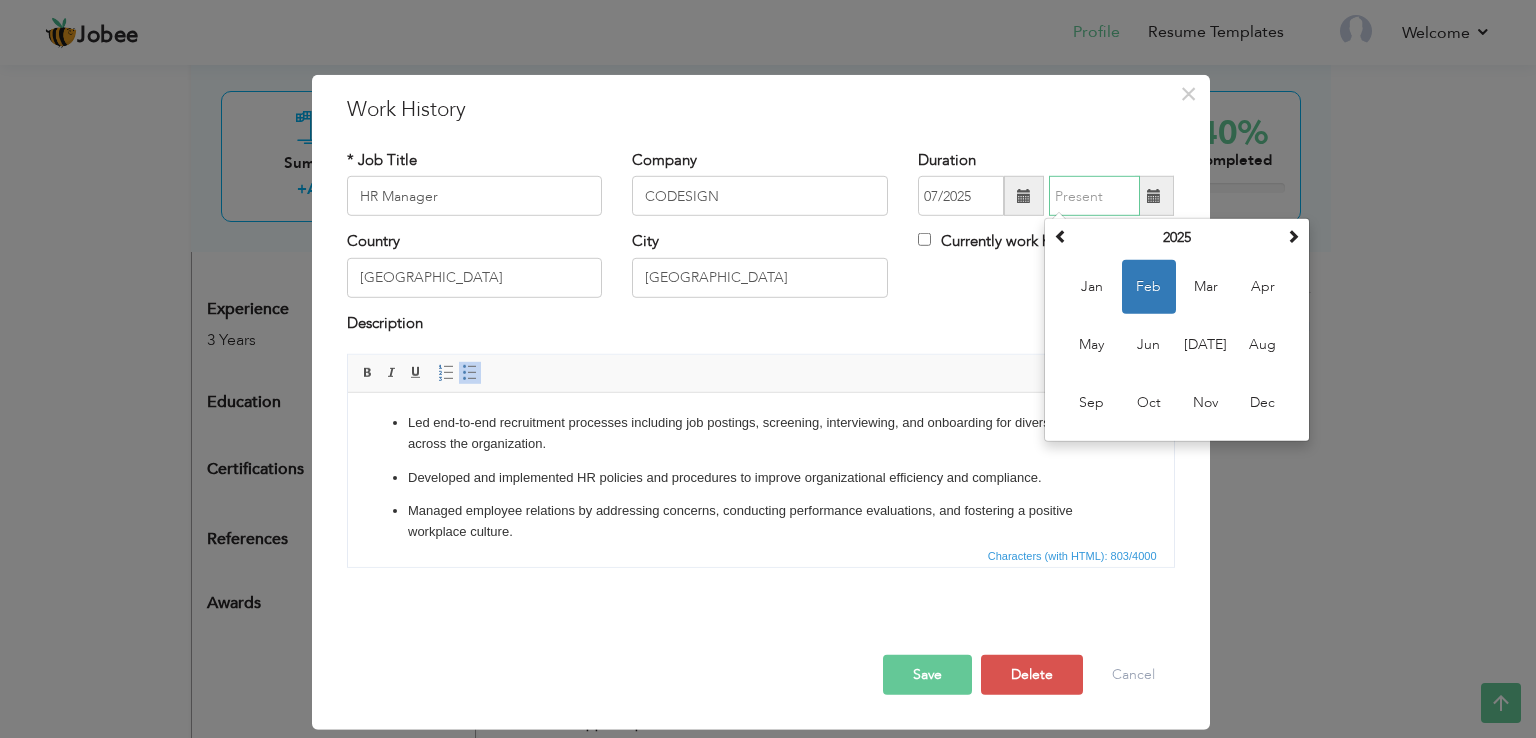 type 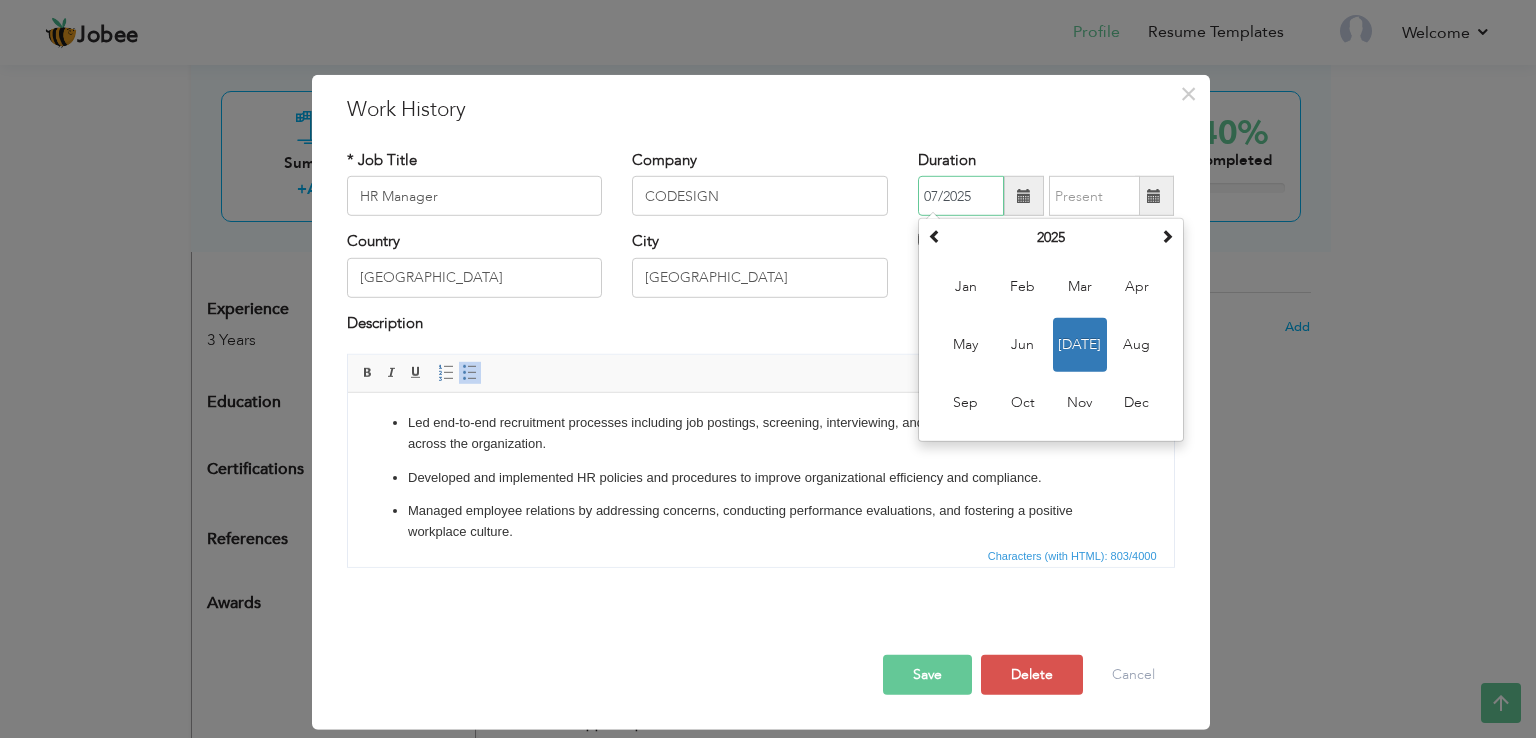 click on "07/2025" at bounding box center [961, 196] 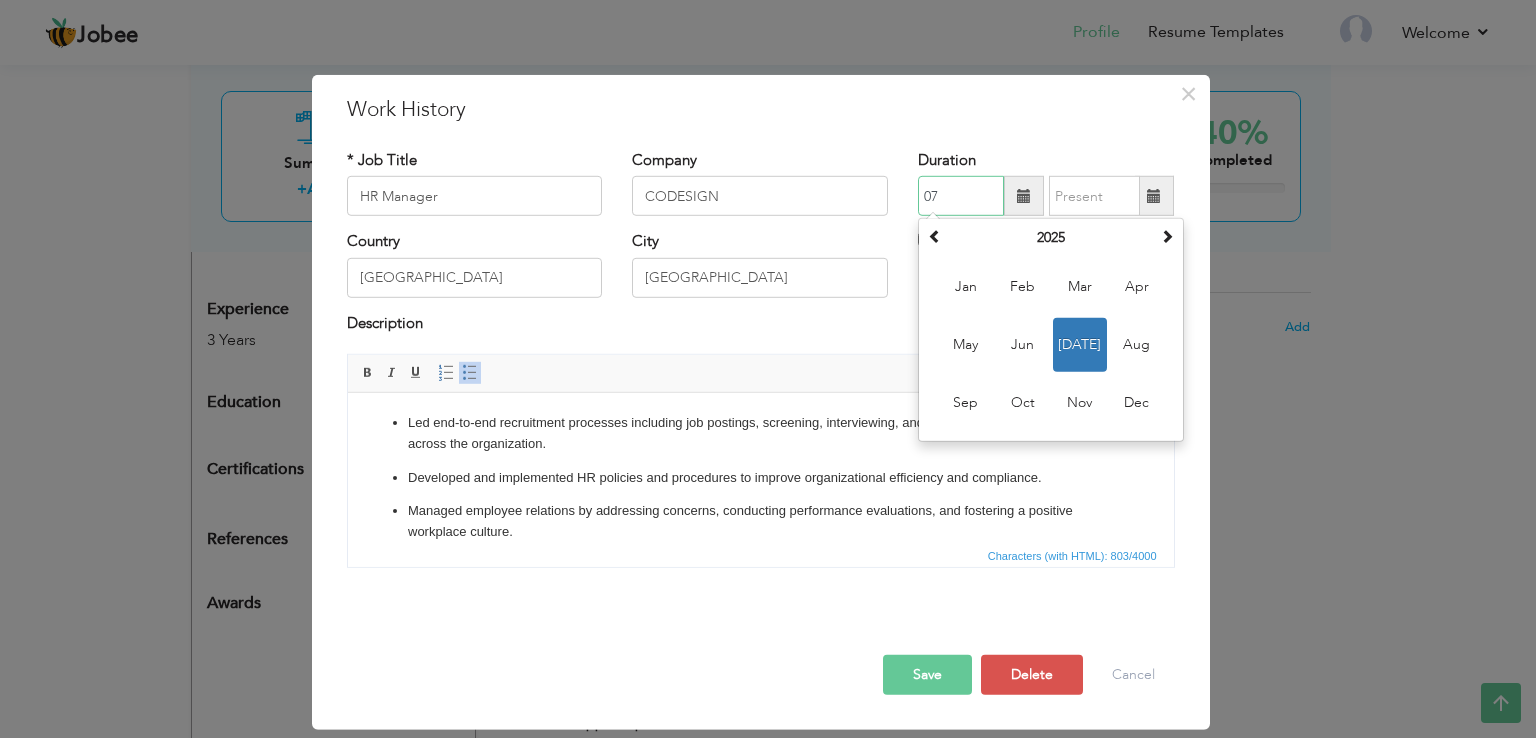 type on "0" 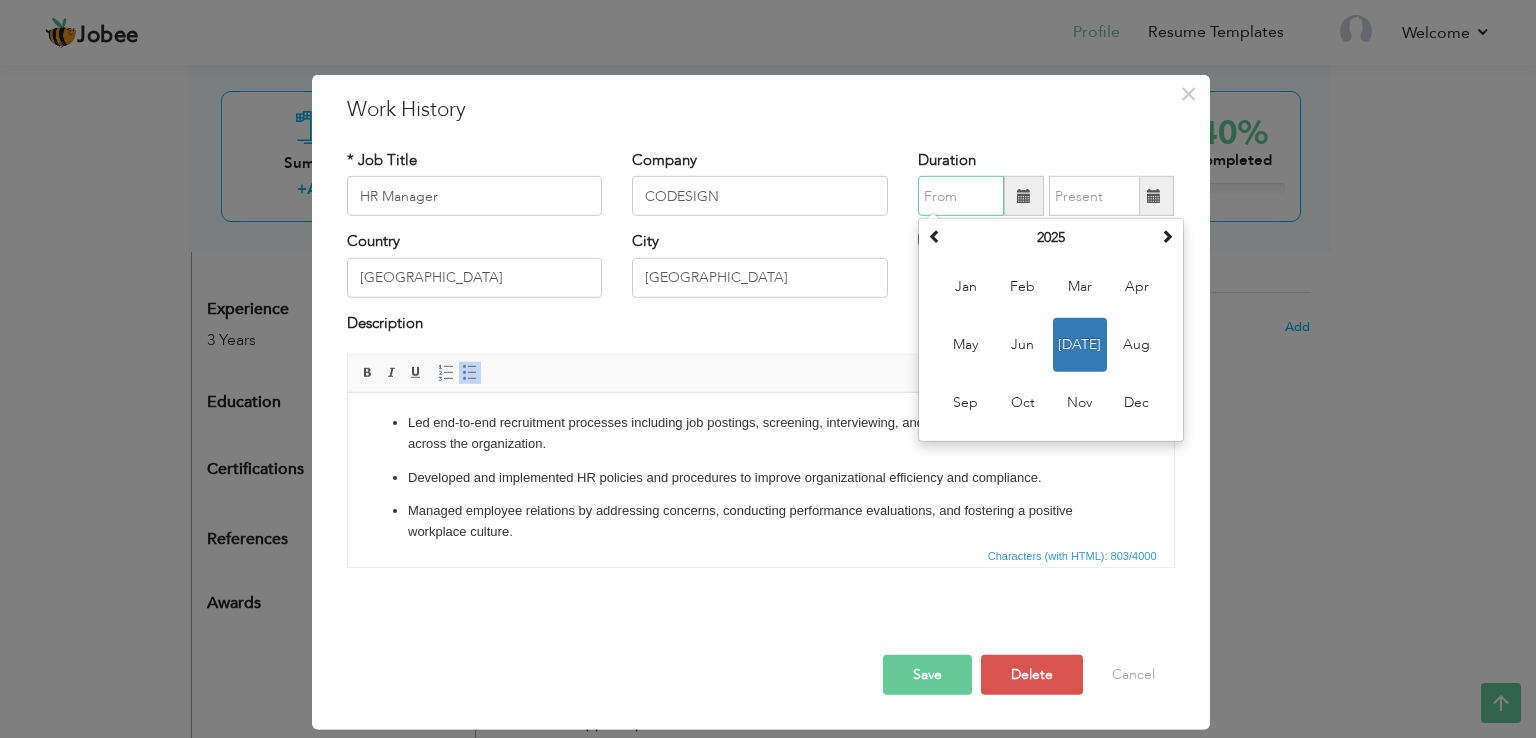 type 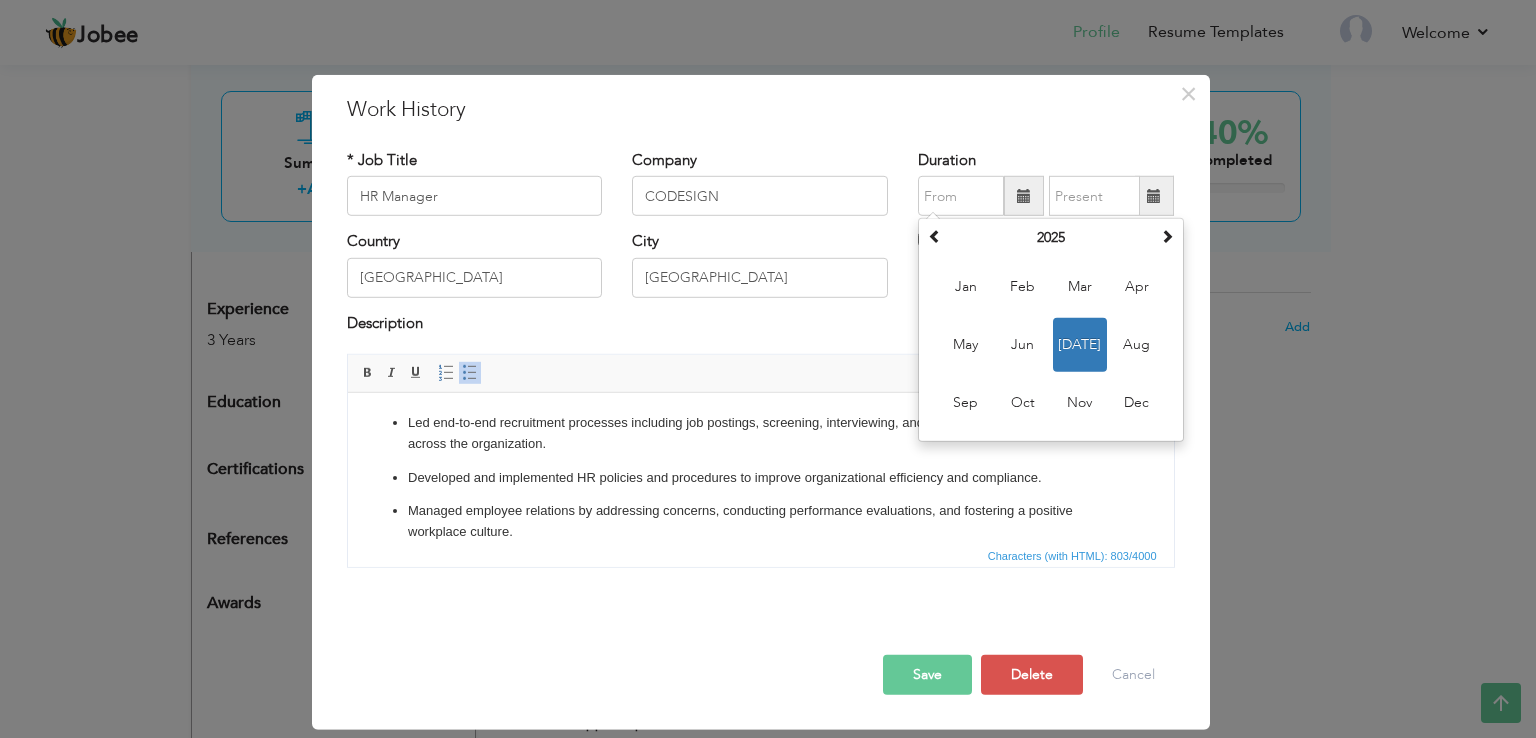 click on "Save" at bounding box center (927, 675) 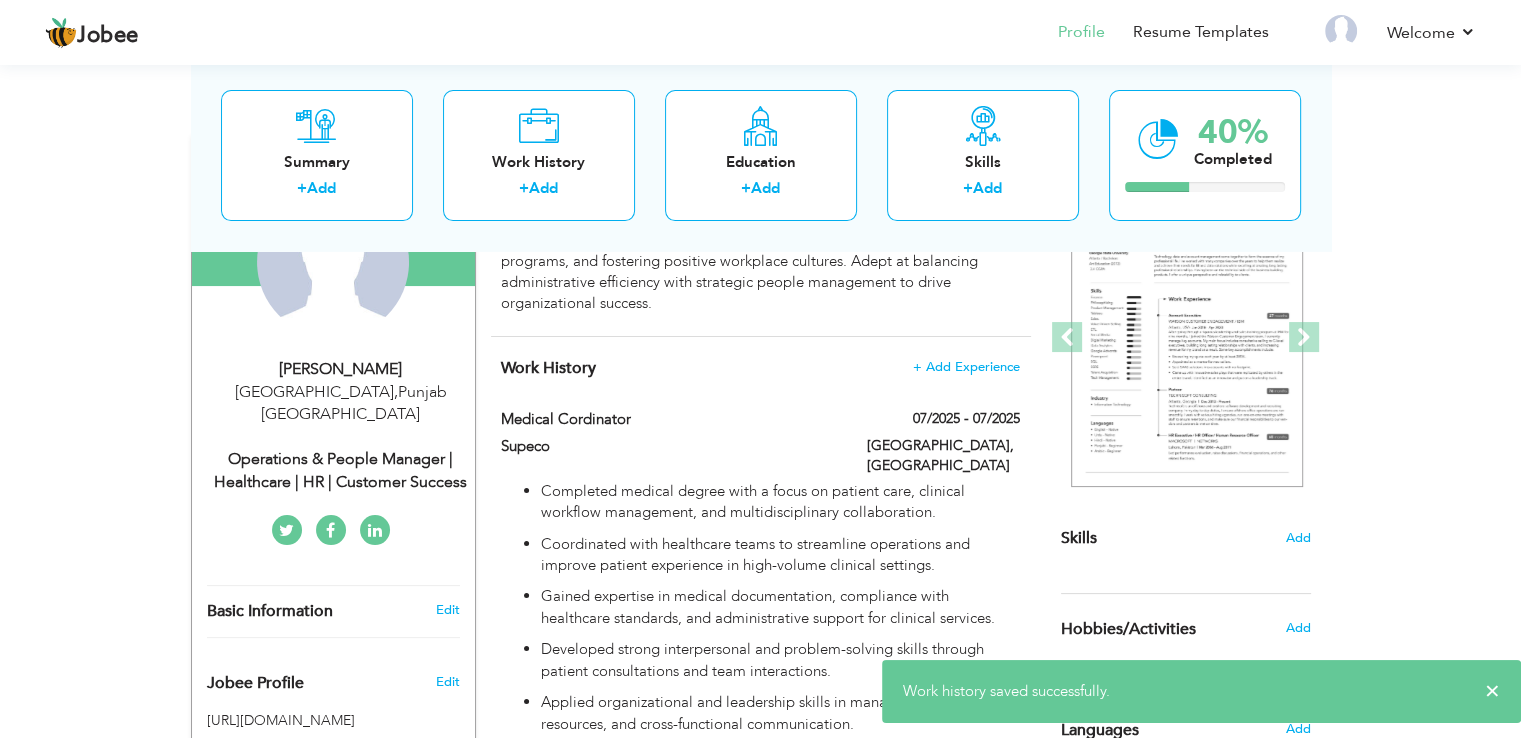 scroll, scrollTop: 144, scrollLeft: 0, axis: vertical 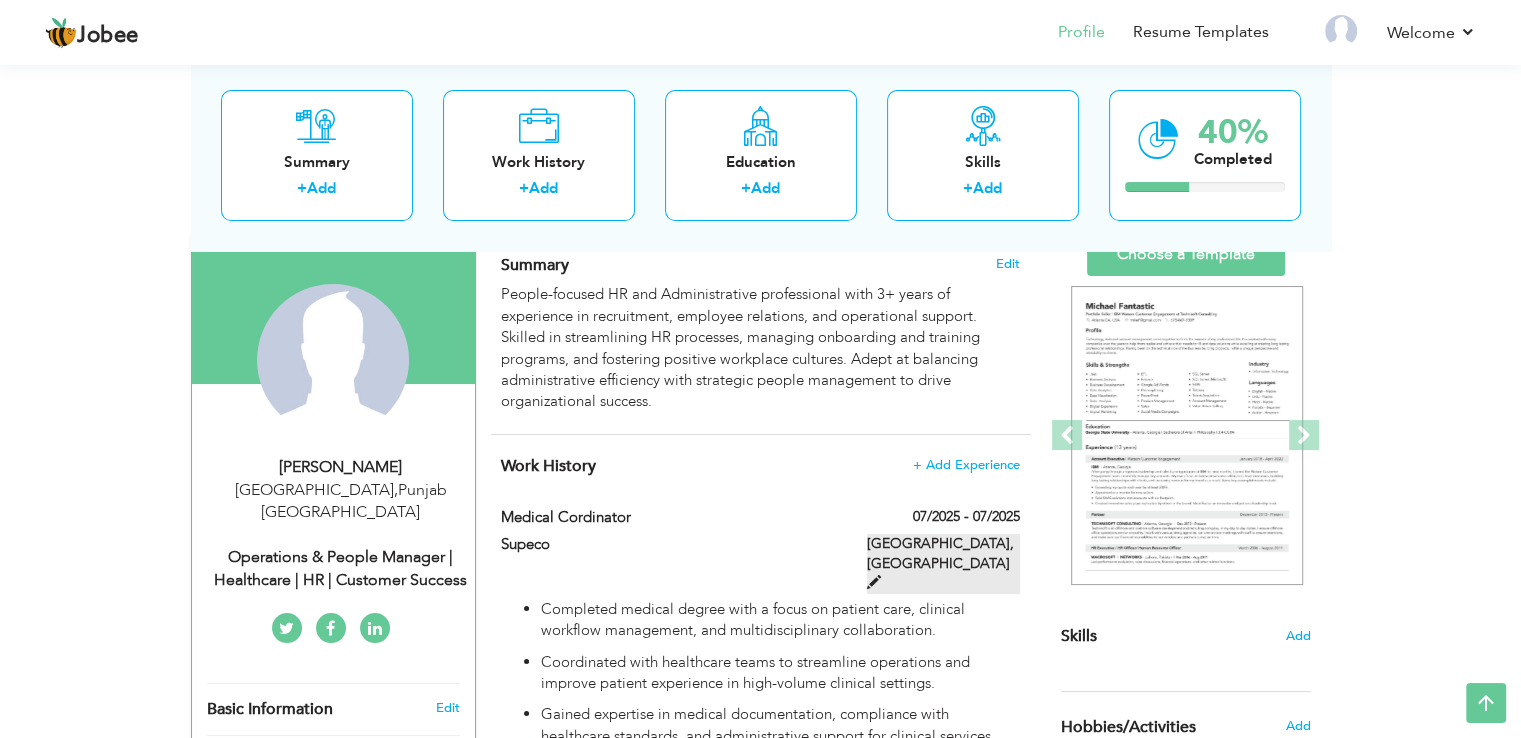 click at bounding box center (874, 582) 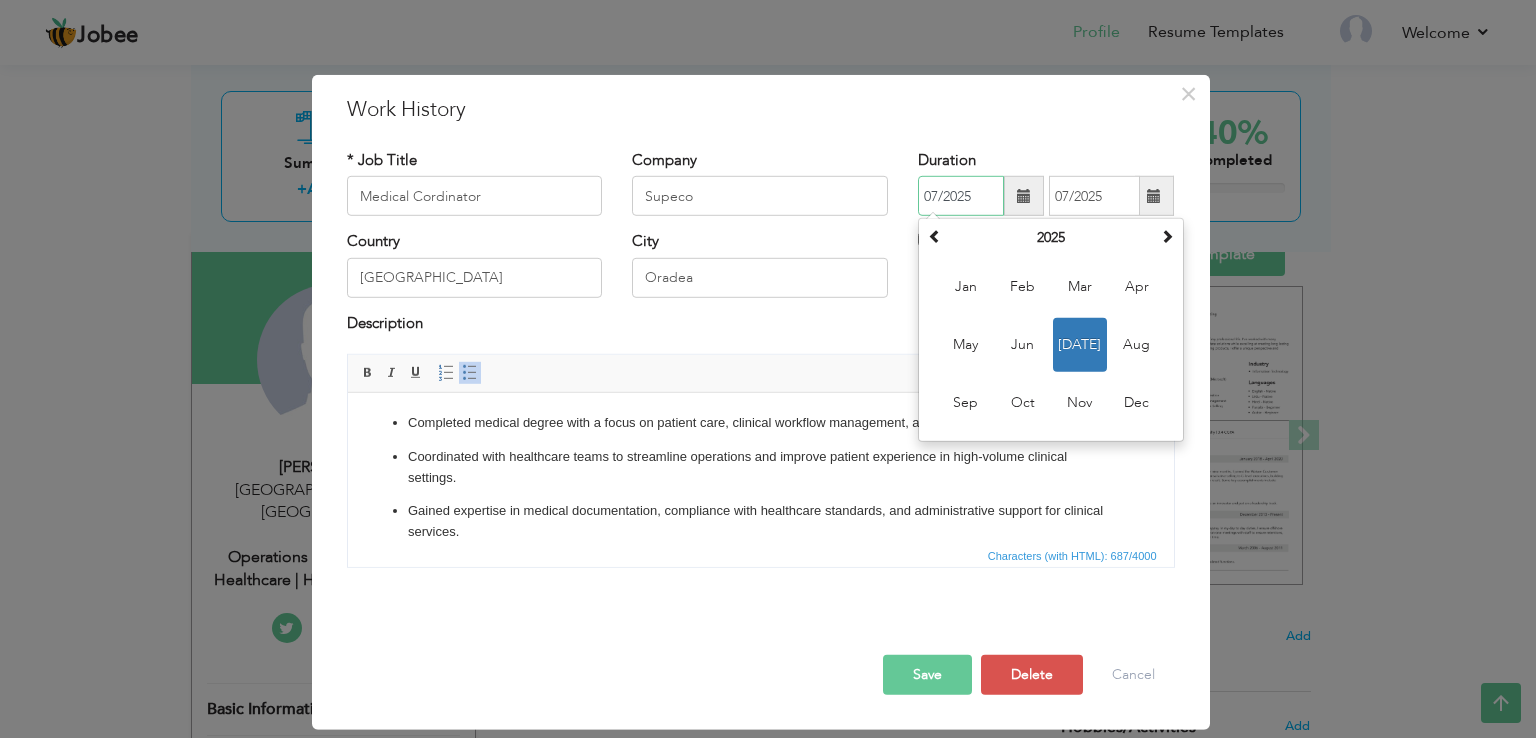 click on "07/2025" at bounding box center (961, 196) 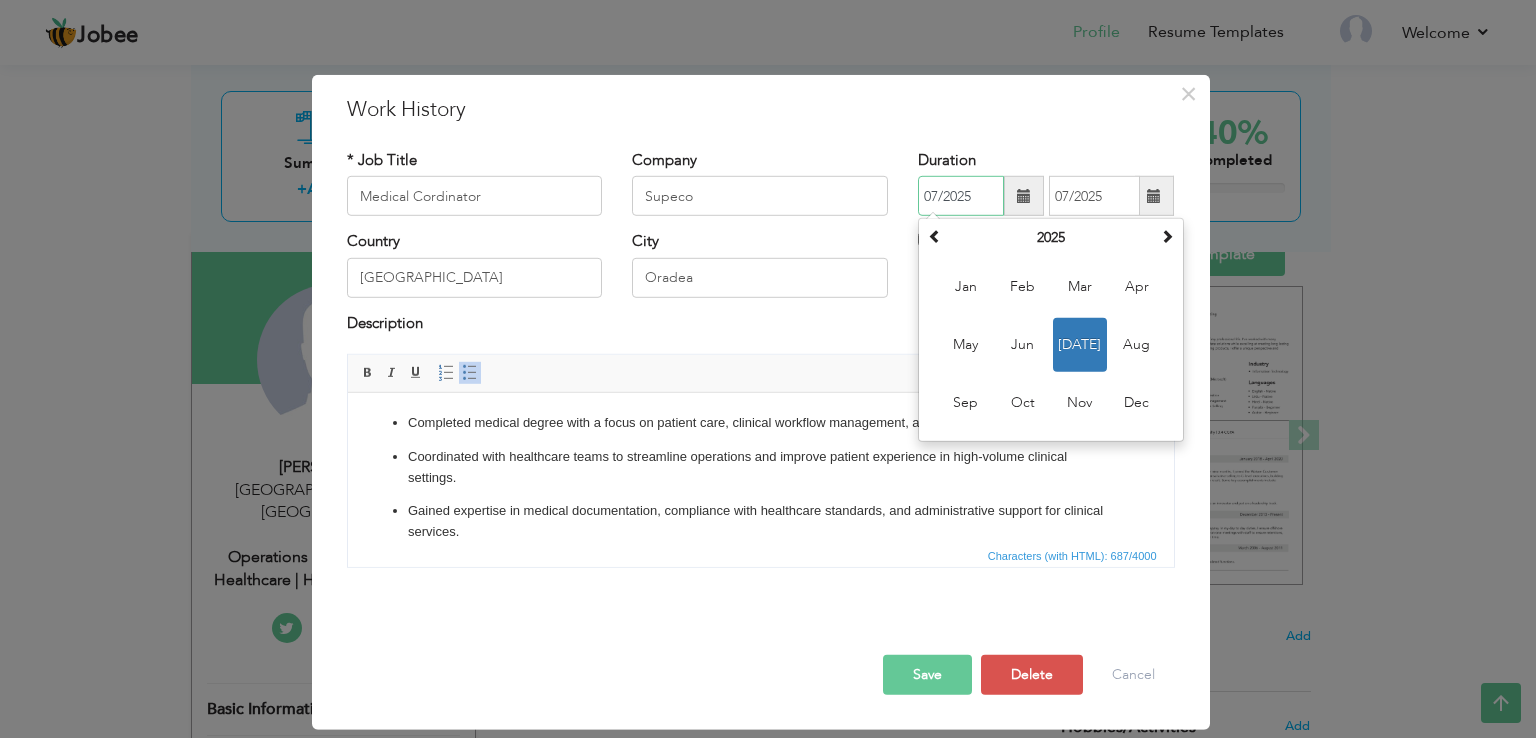 click on "07/2025" at bounding box center (961, 196) 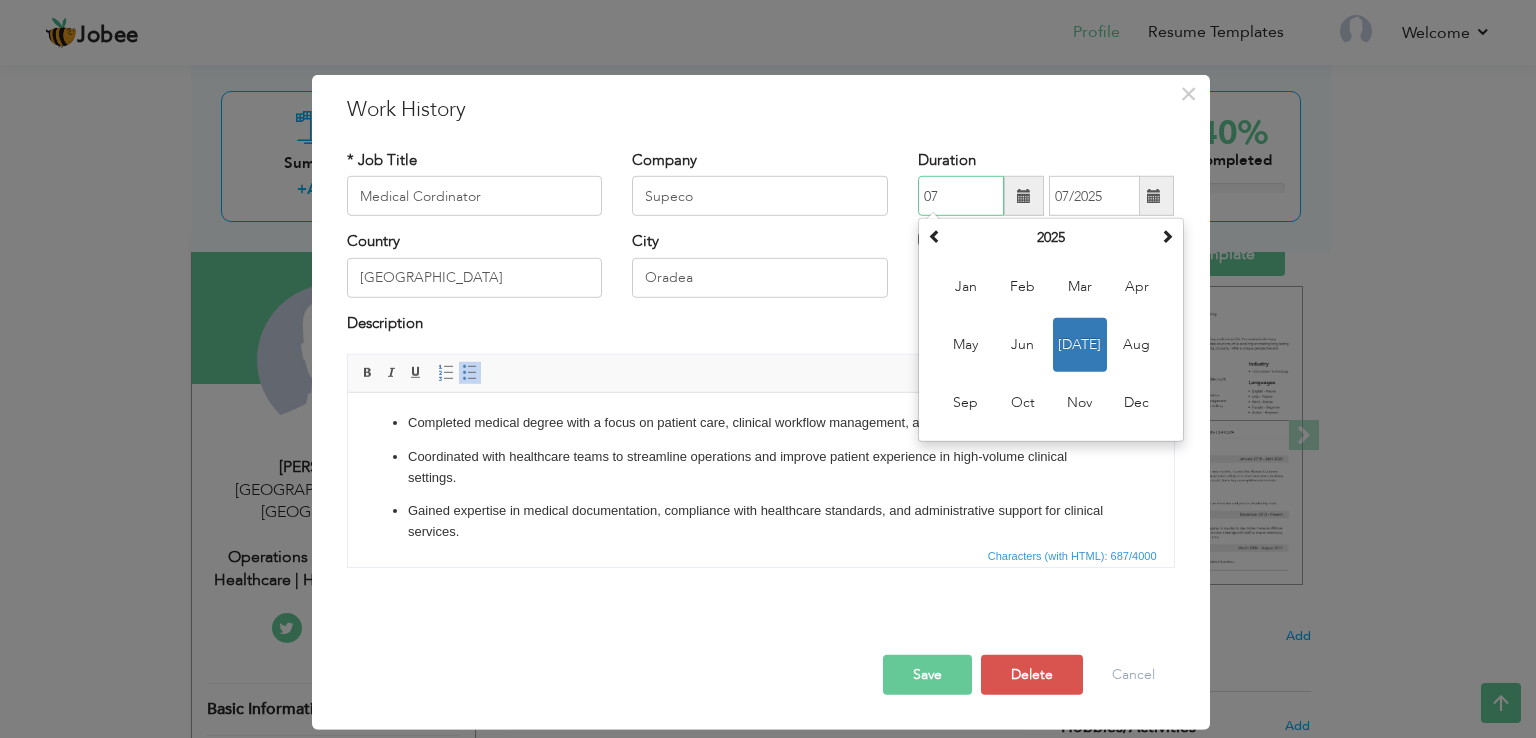 type on "0" 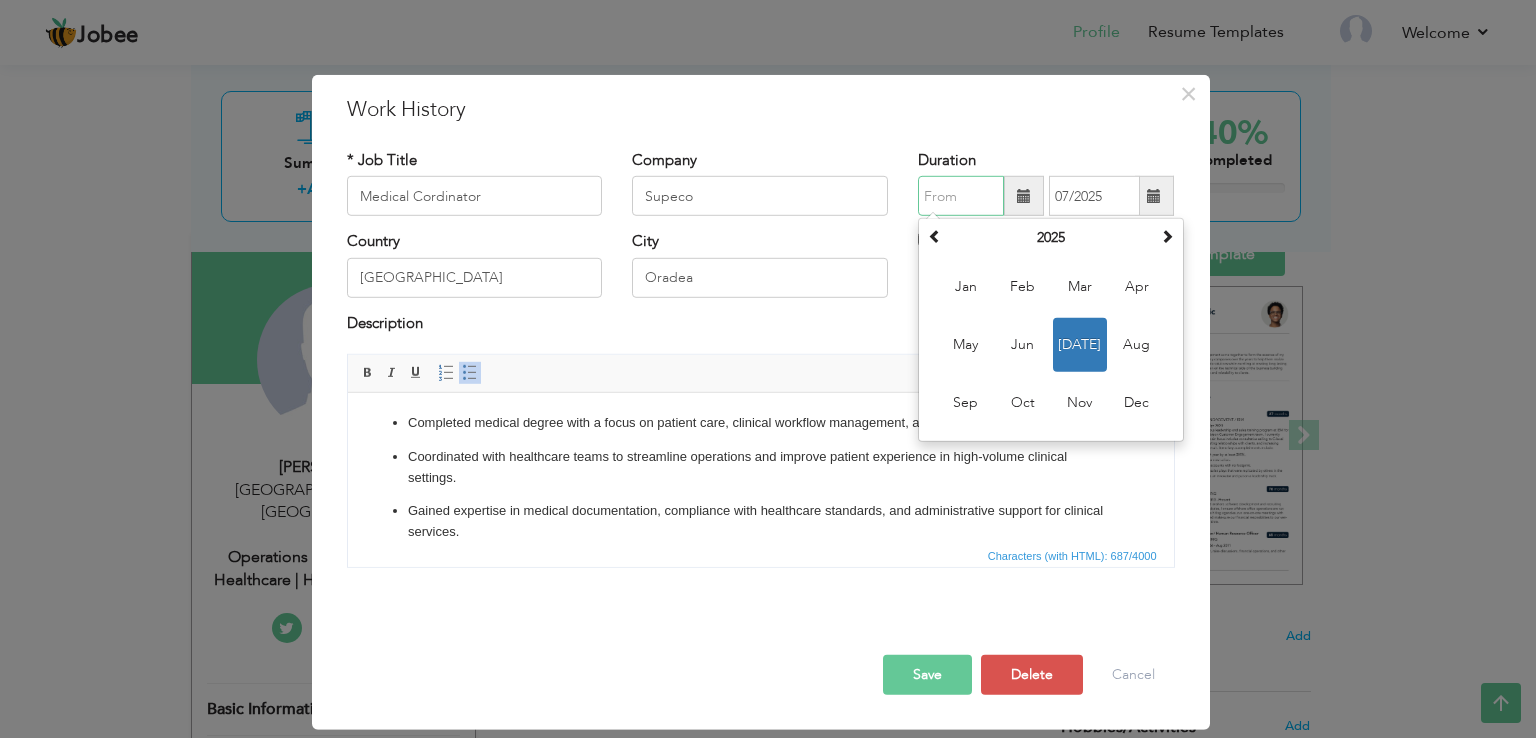type 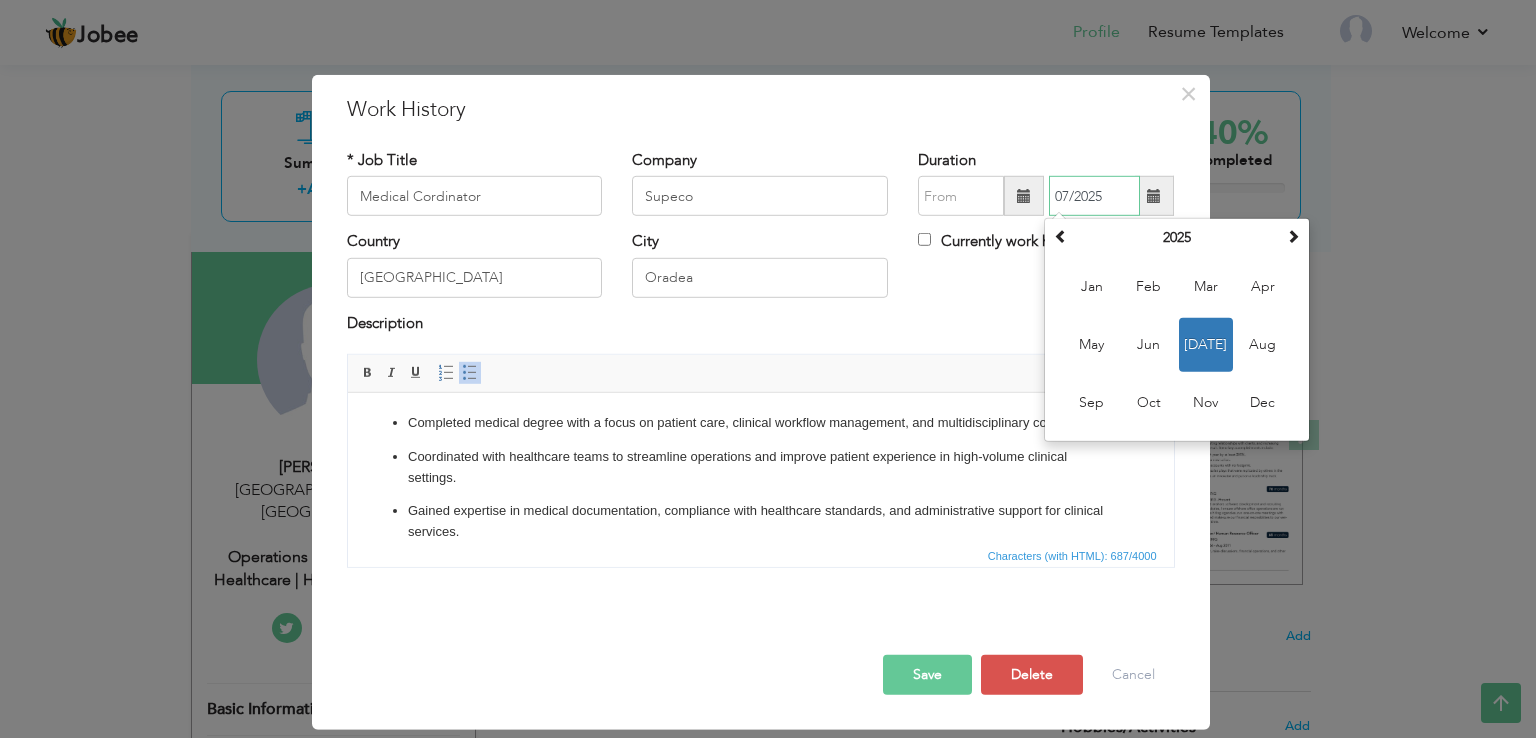 click on "07/2025" at bounding box center [1094, 196] 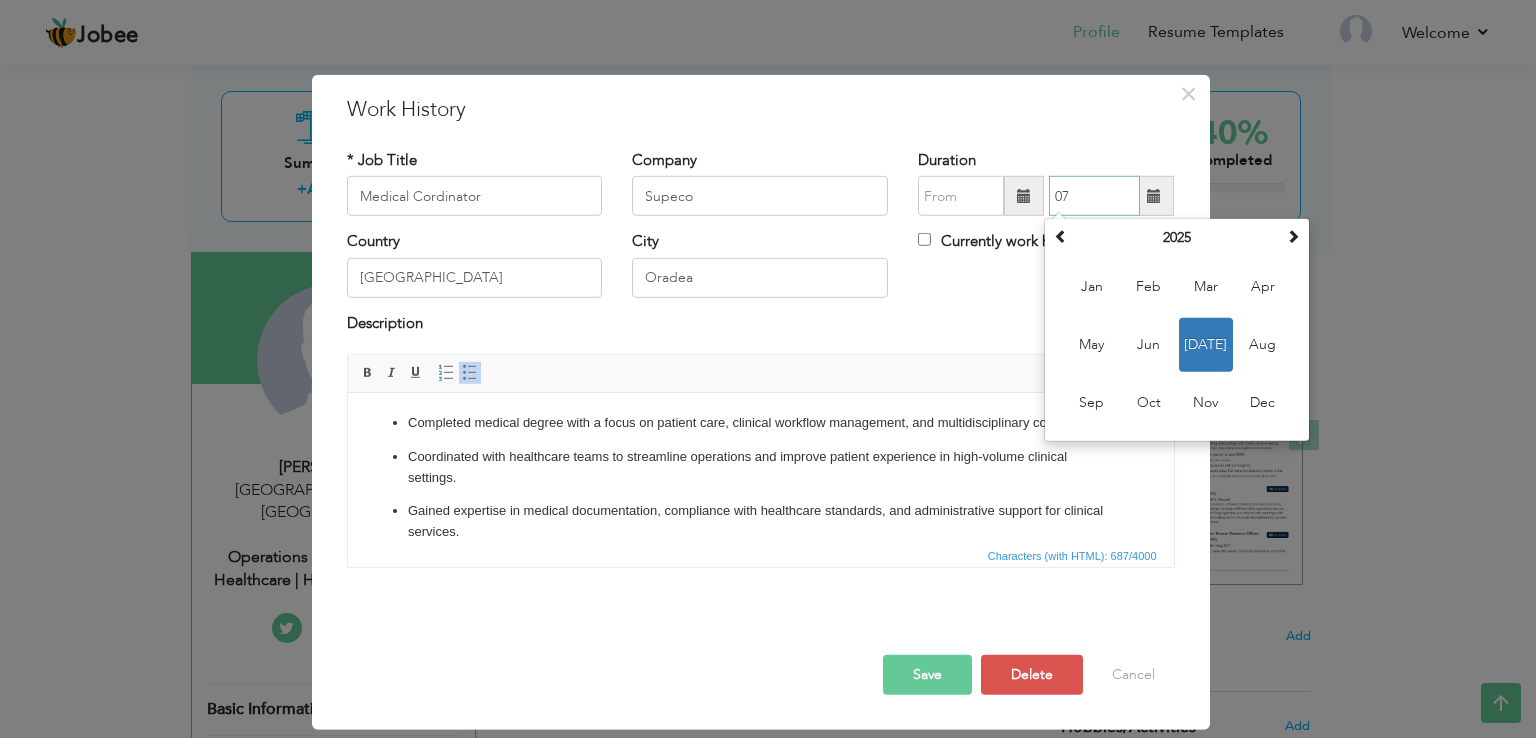 type on "0" 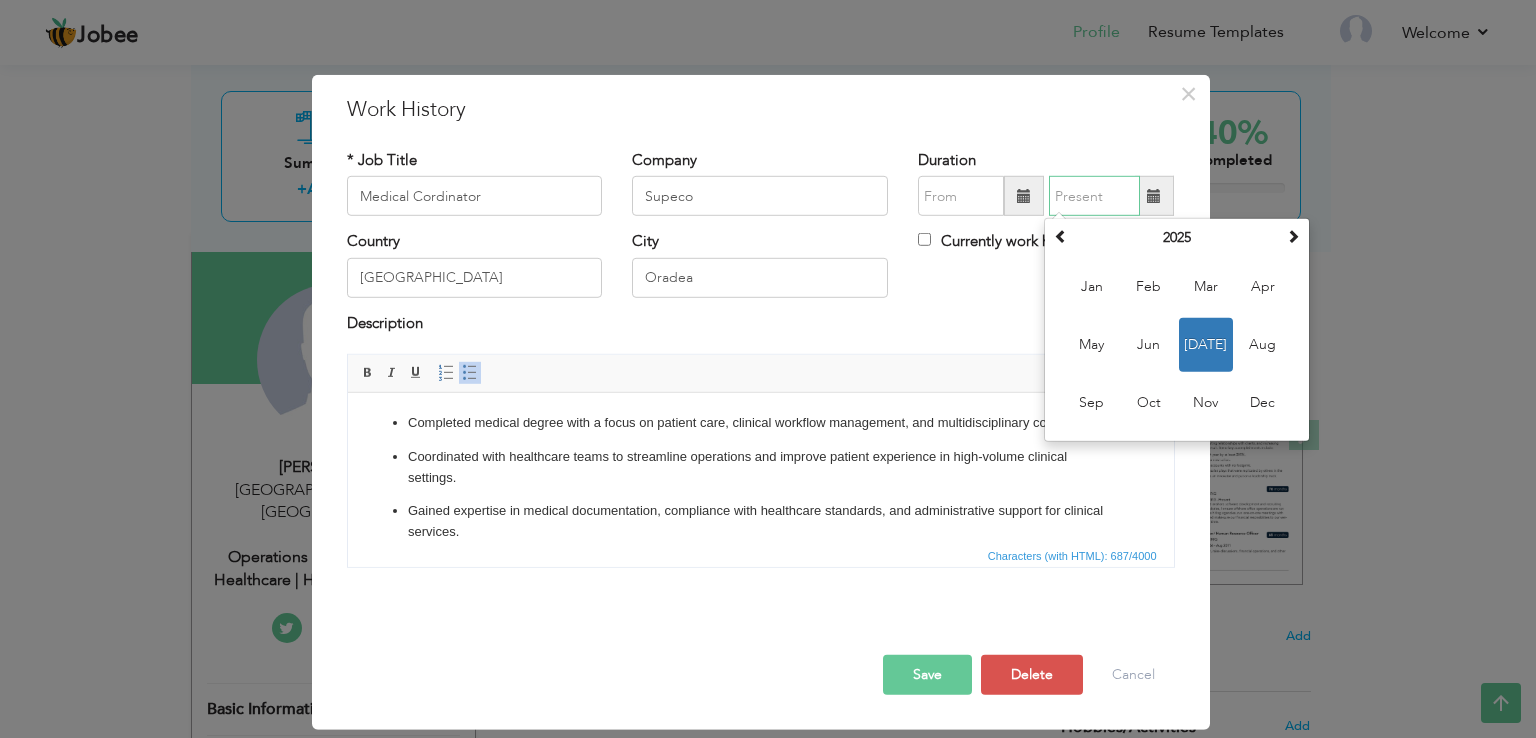 type 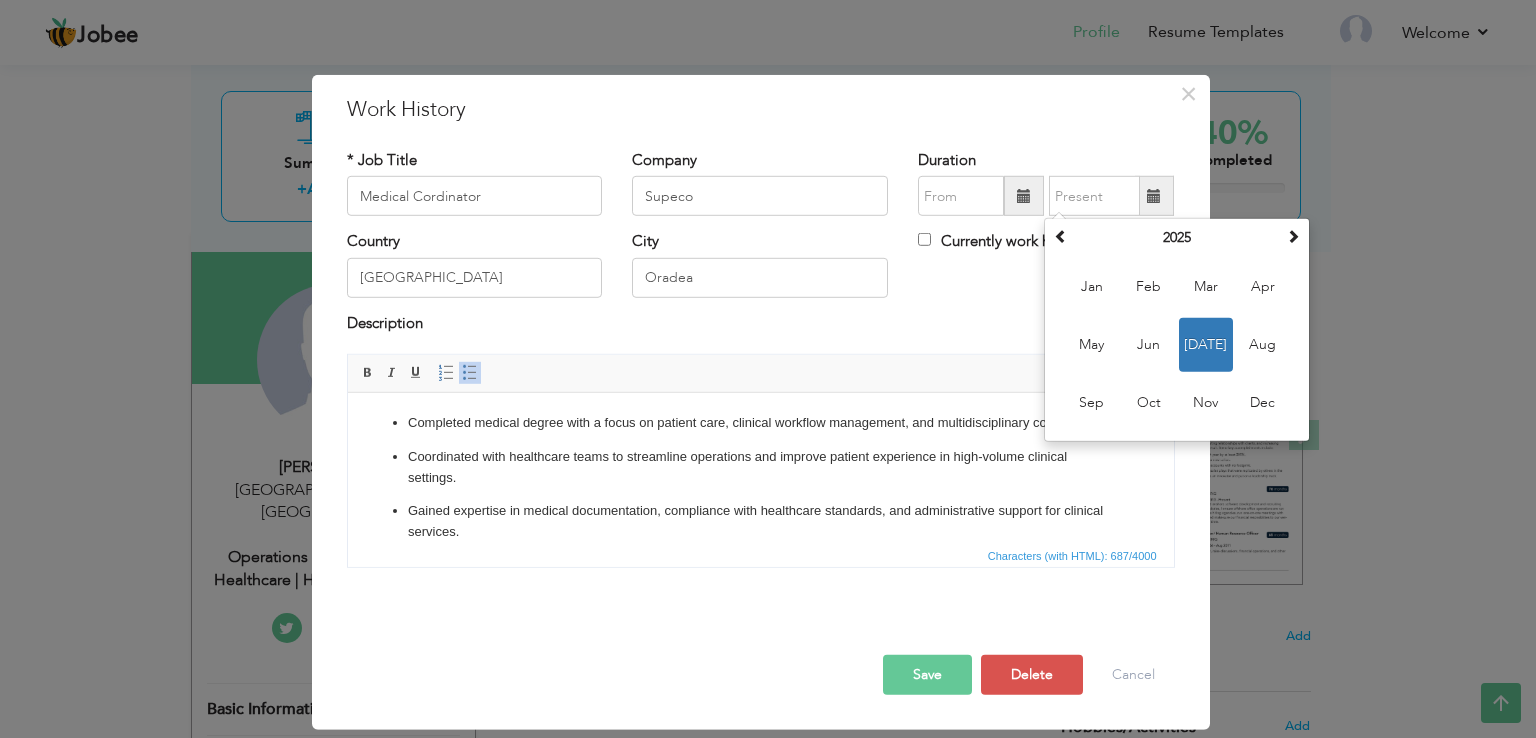 click on "Save" at bounding box center (927, 675) 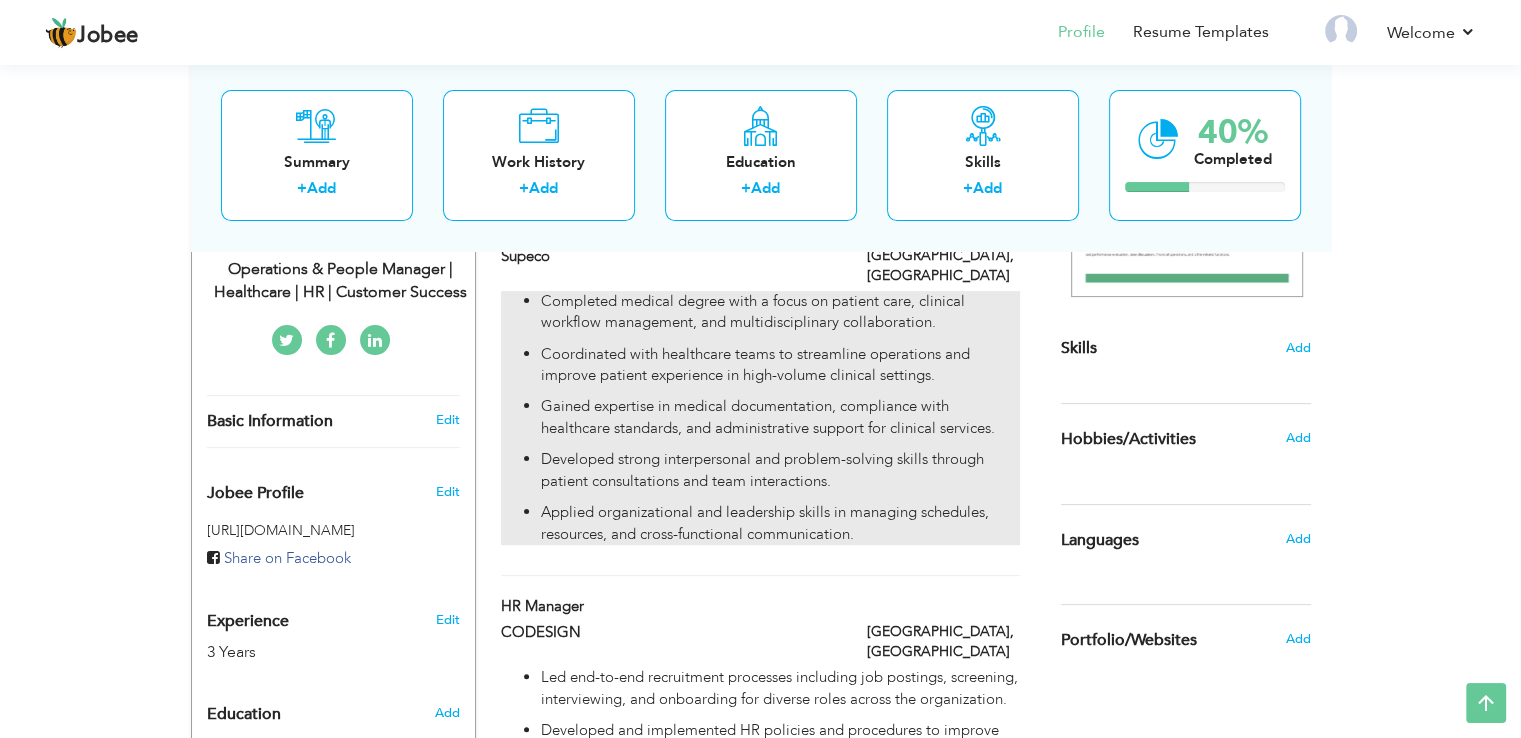scroll, scrollTop: 444, scrollLeft: 0, axis: vertical 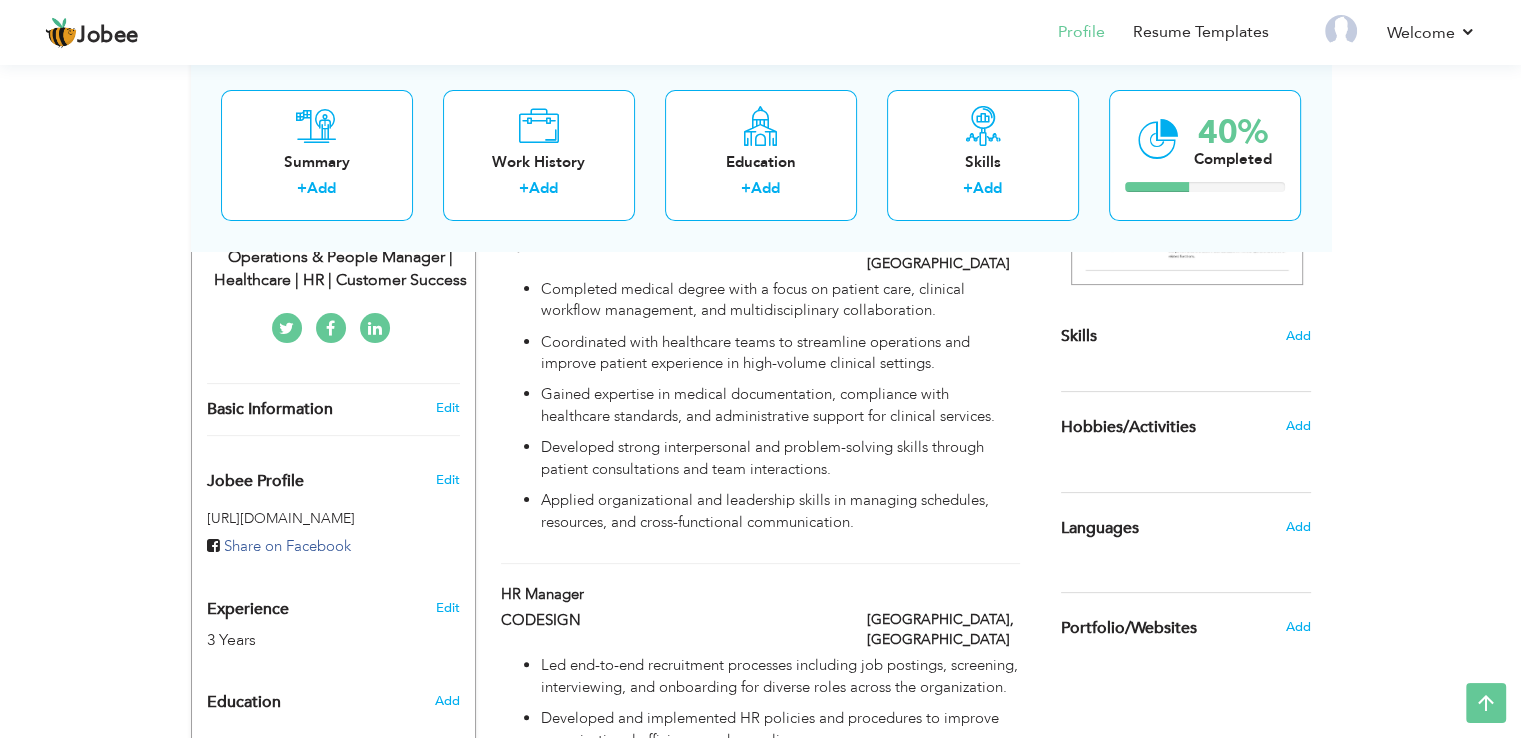 click on "Add" at bounding box center (1302, 527) 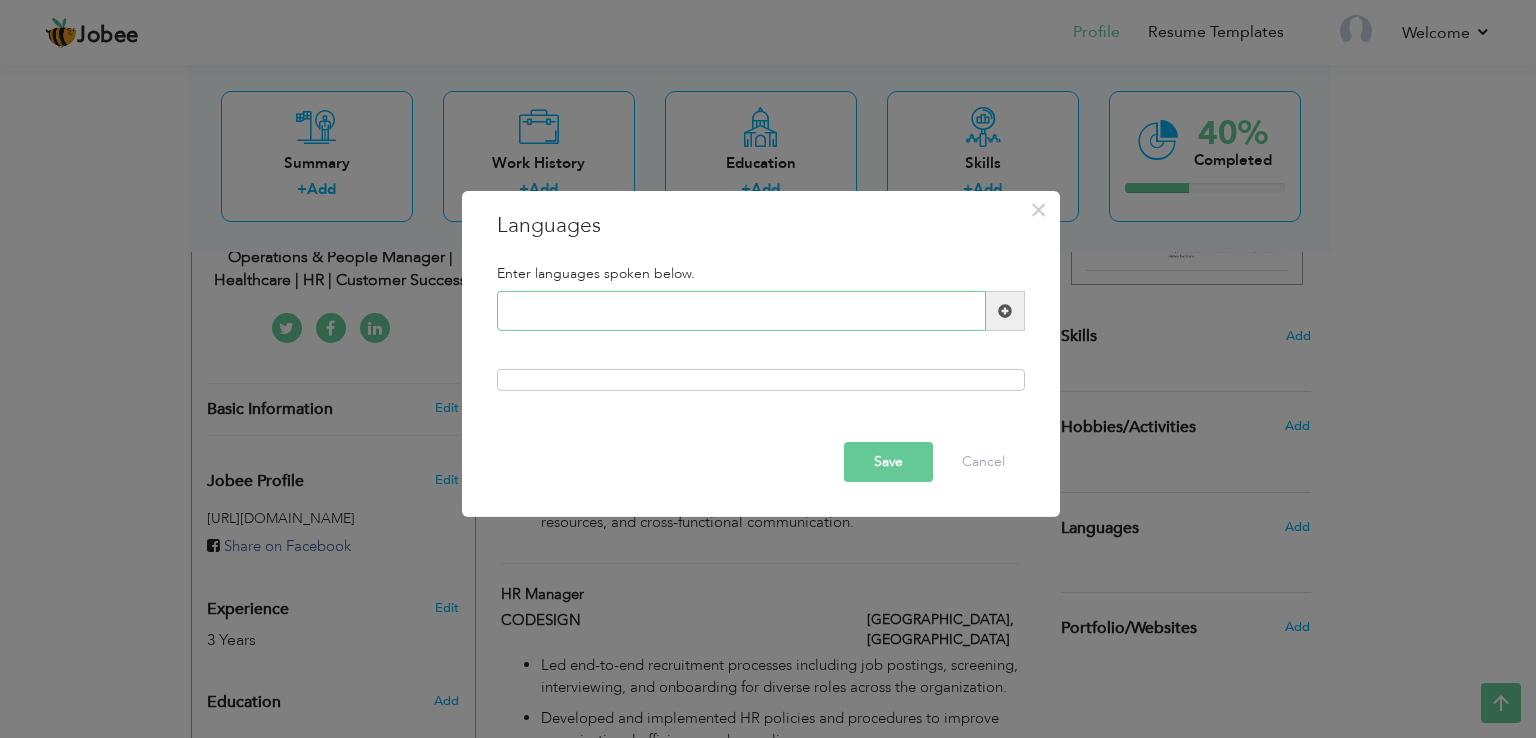 click at bounding box center [741, 311] 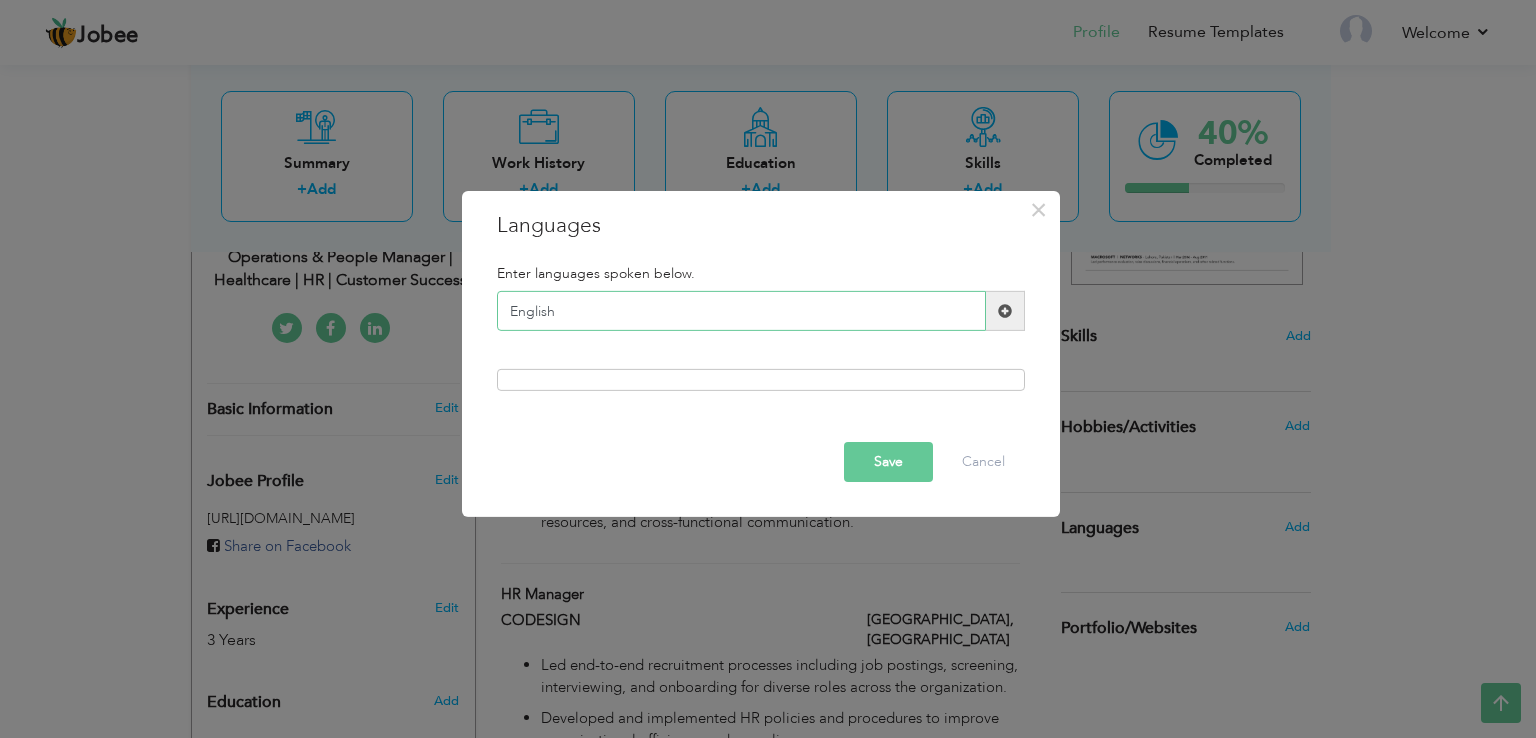 type on "English" 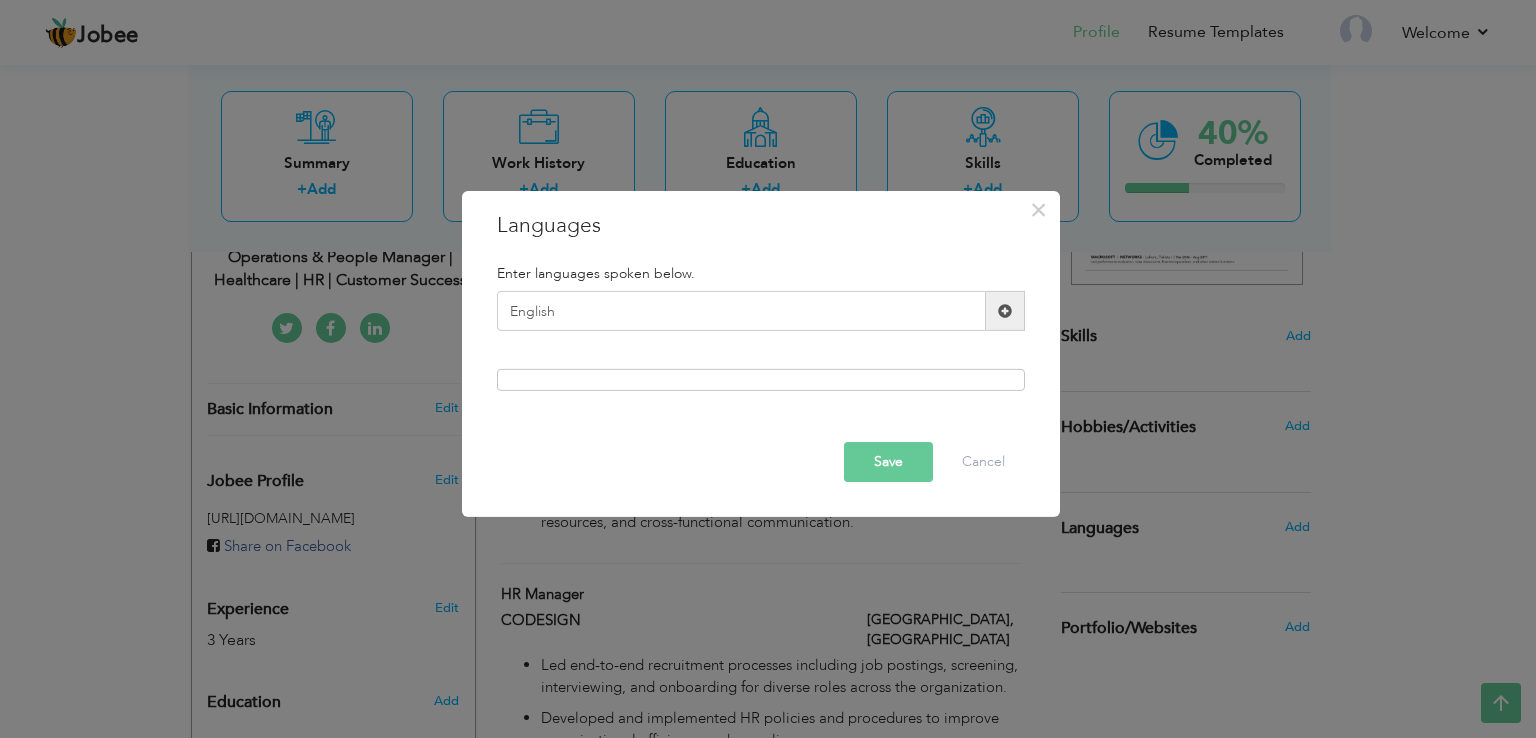 click at bounding box center [1005, 311] 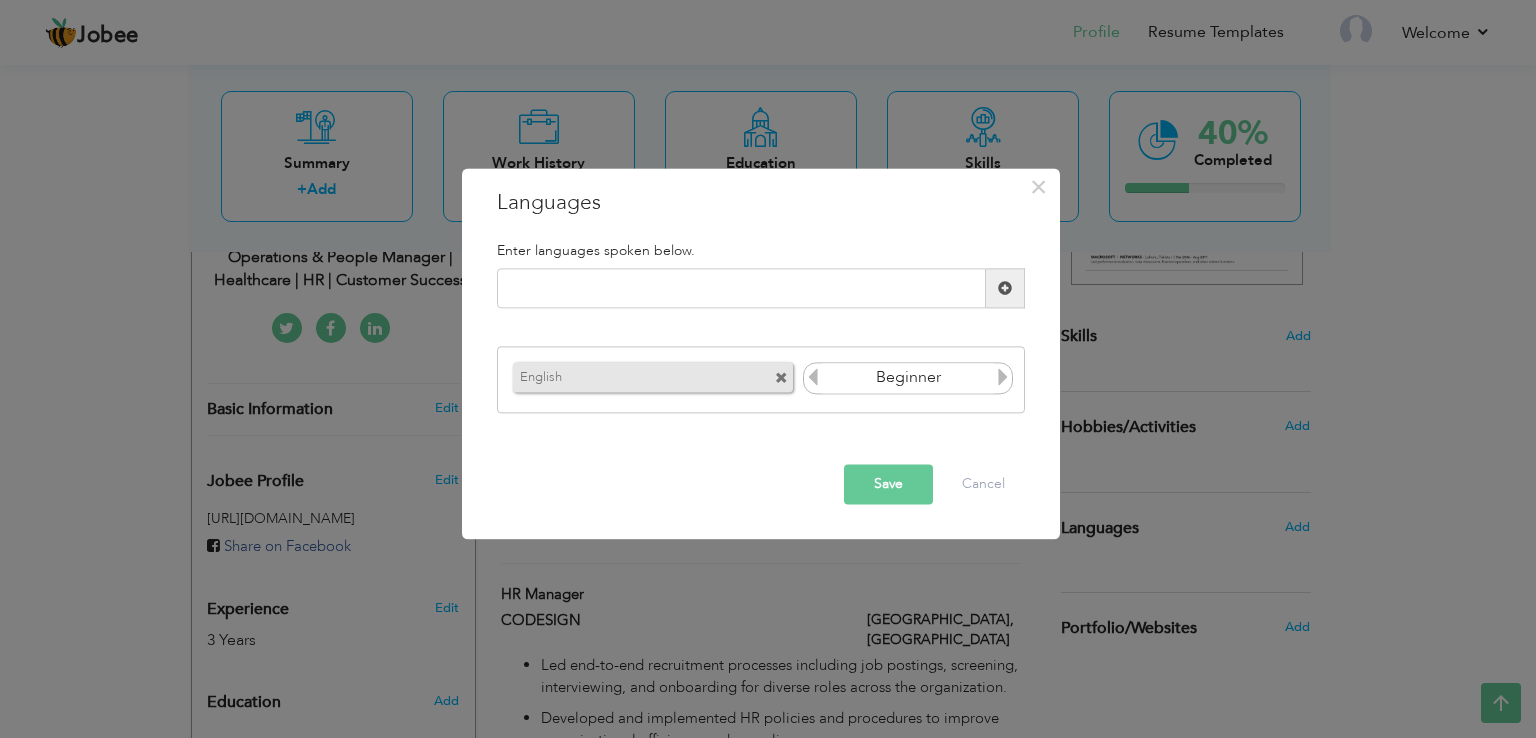 click at bounding box center (1003, 377) 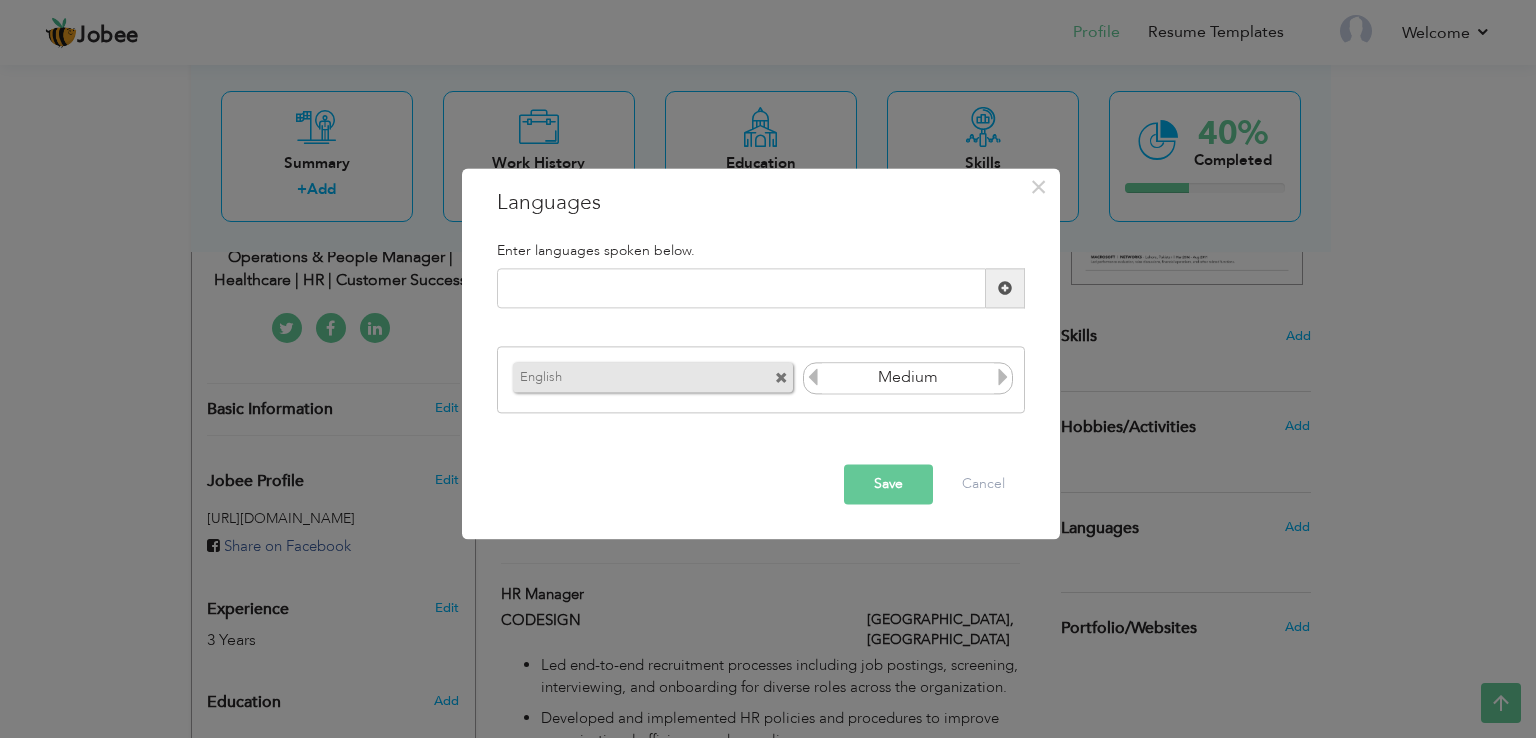 click at bounding box center (1003, 377) 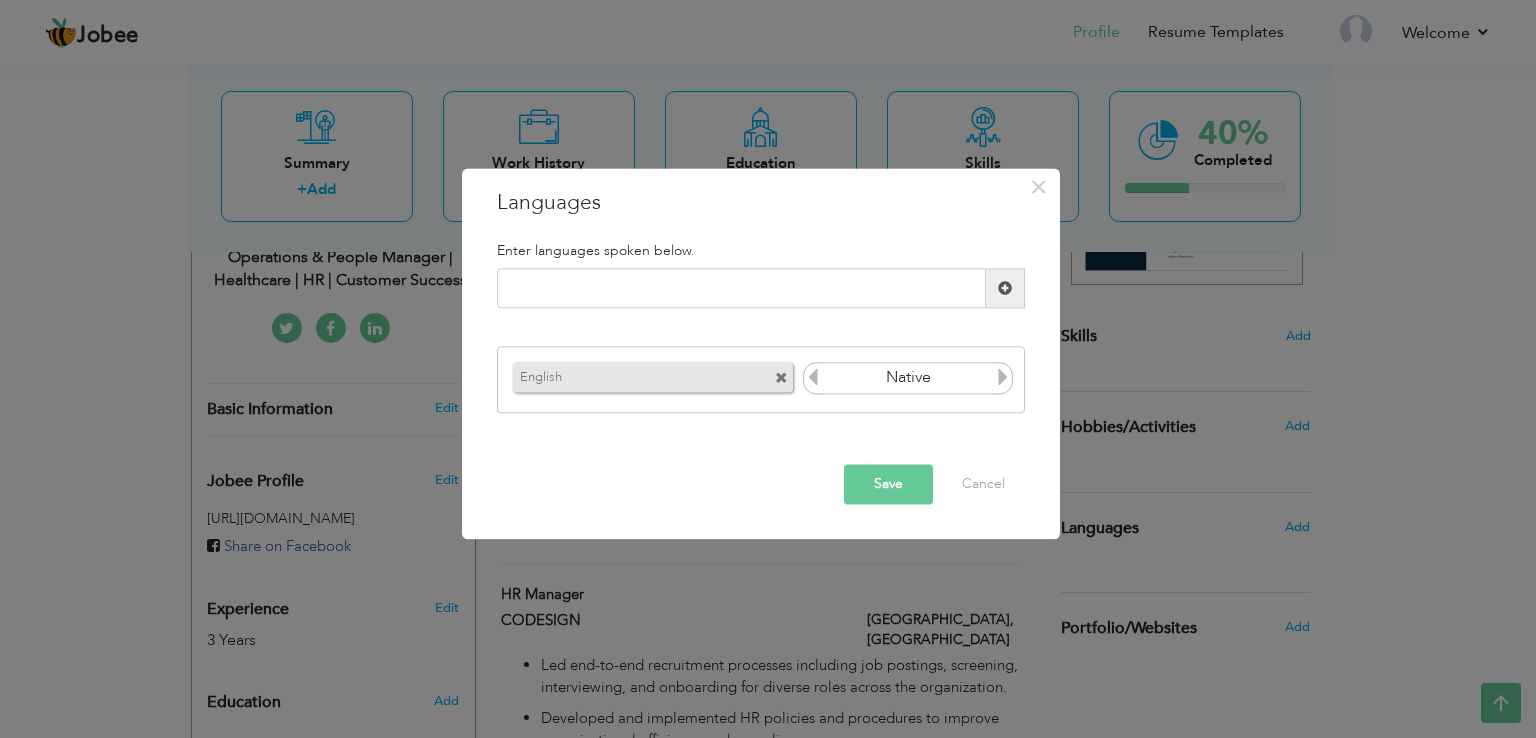 click at bounding box center [813, 377] 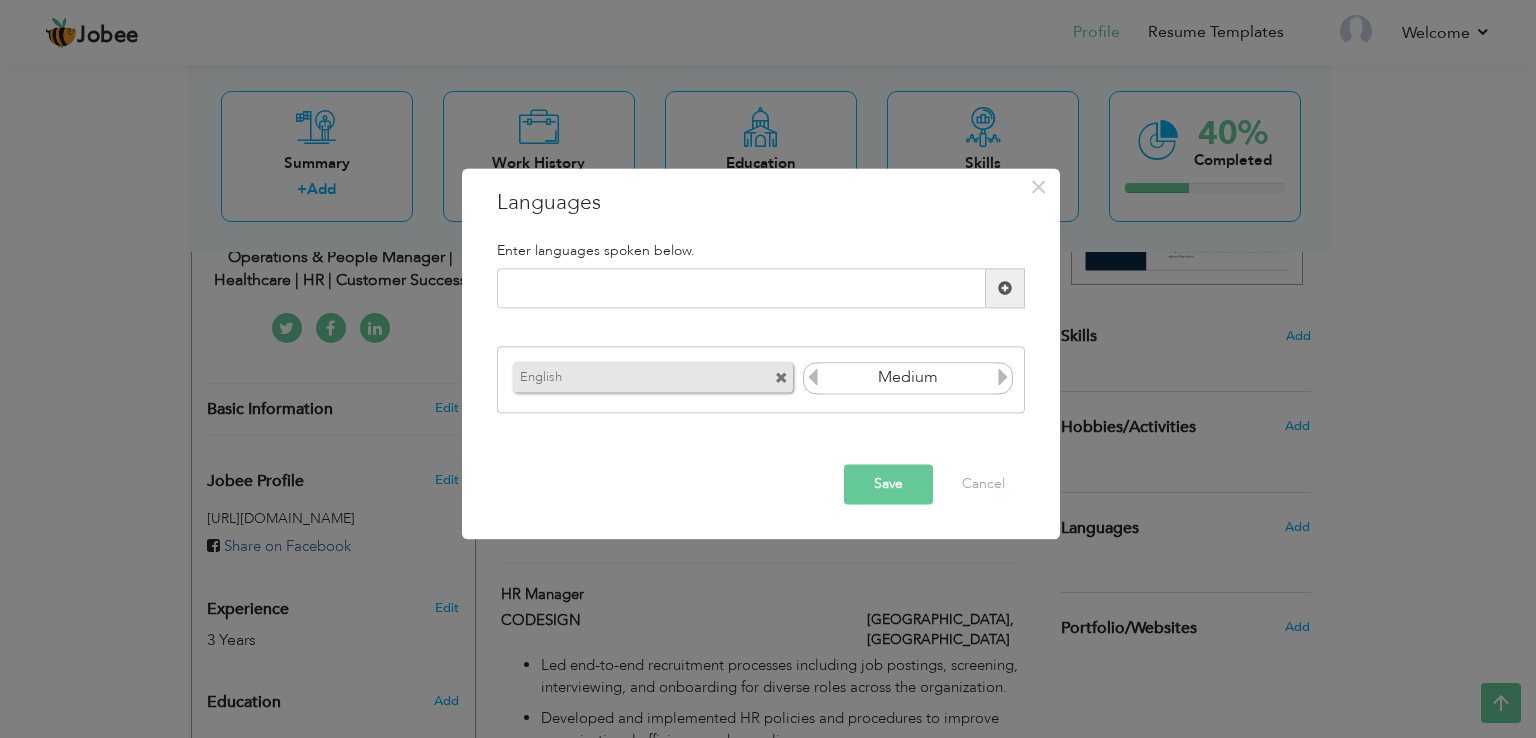 click at bounding box center (1003, 377) 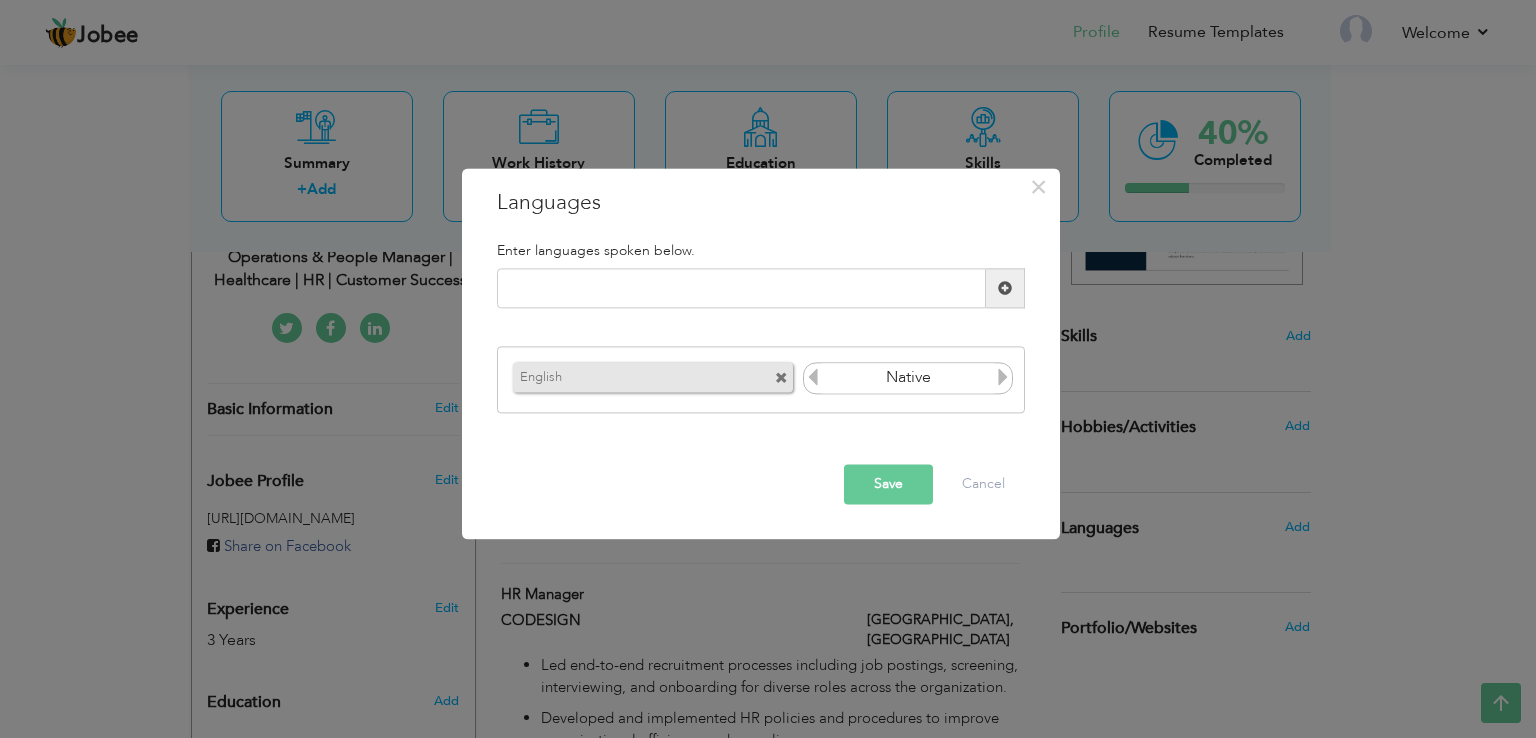 click at bounding box center [813, 377] 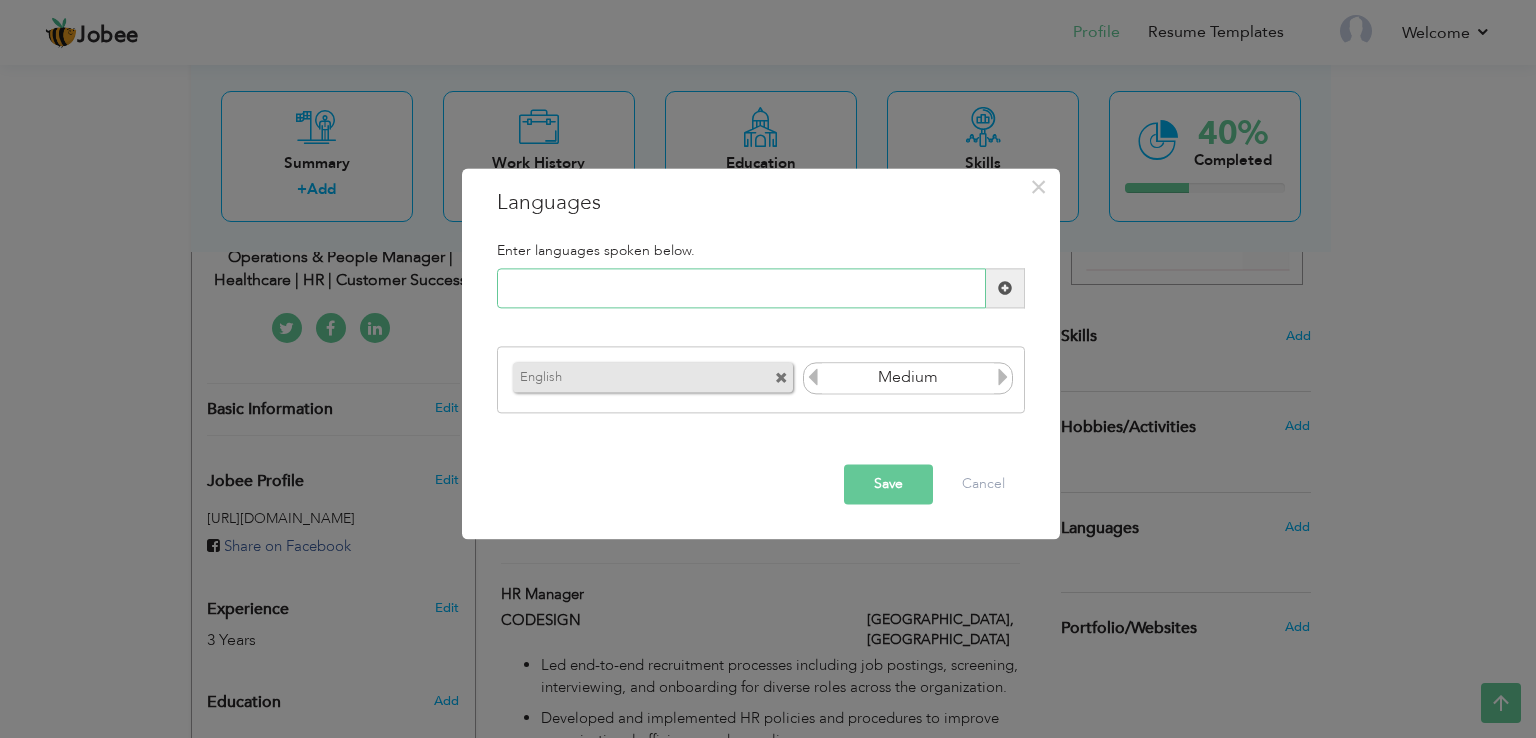 click at bounding box center [741, 289] 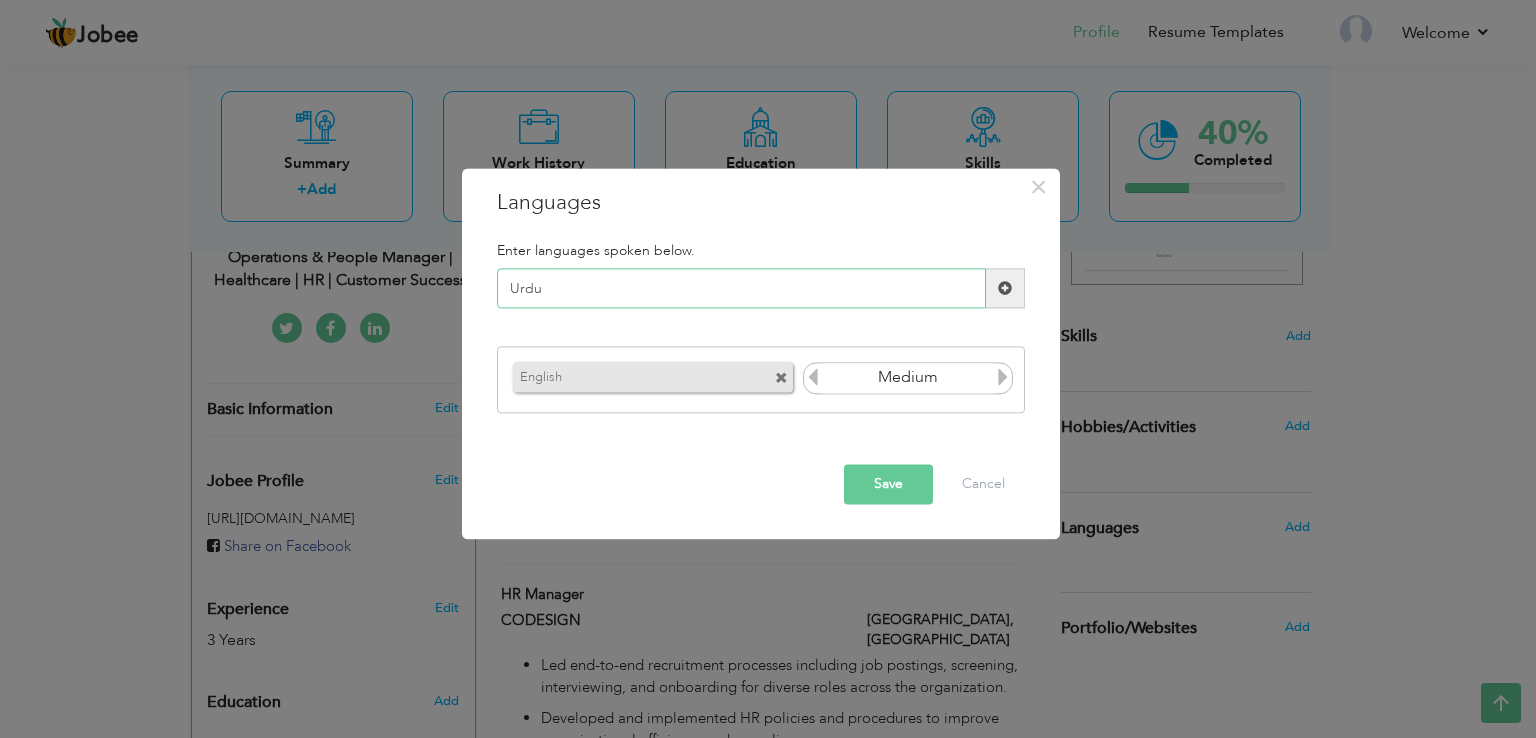 type on "Urdu" 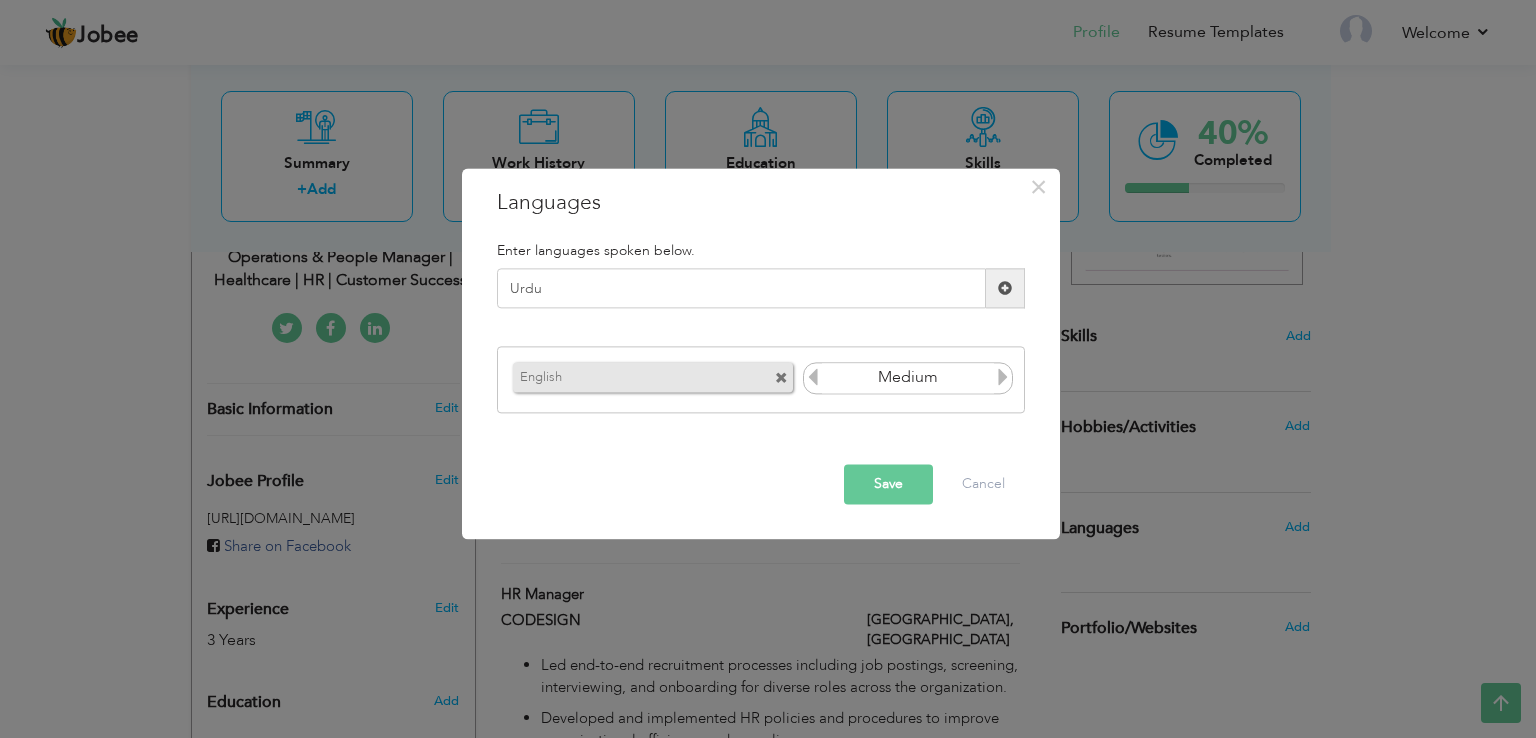 click at bounding box center [1005, 288] 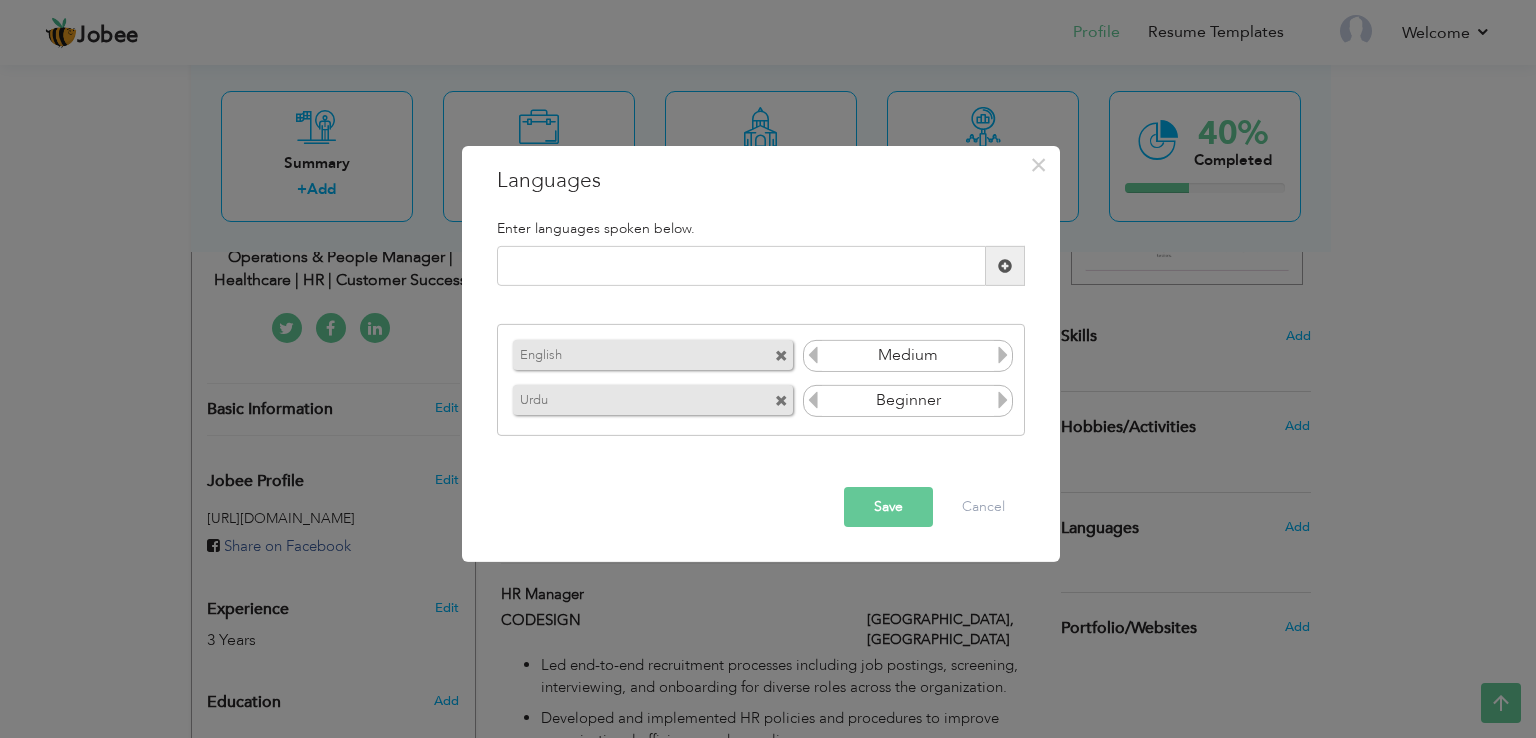 click at bounding box center (1003, 400) 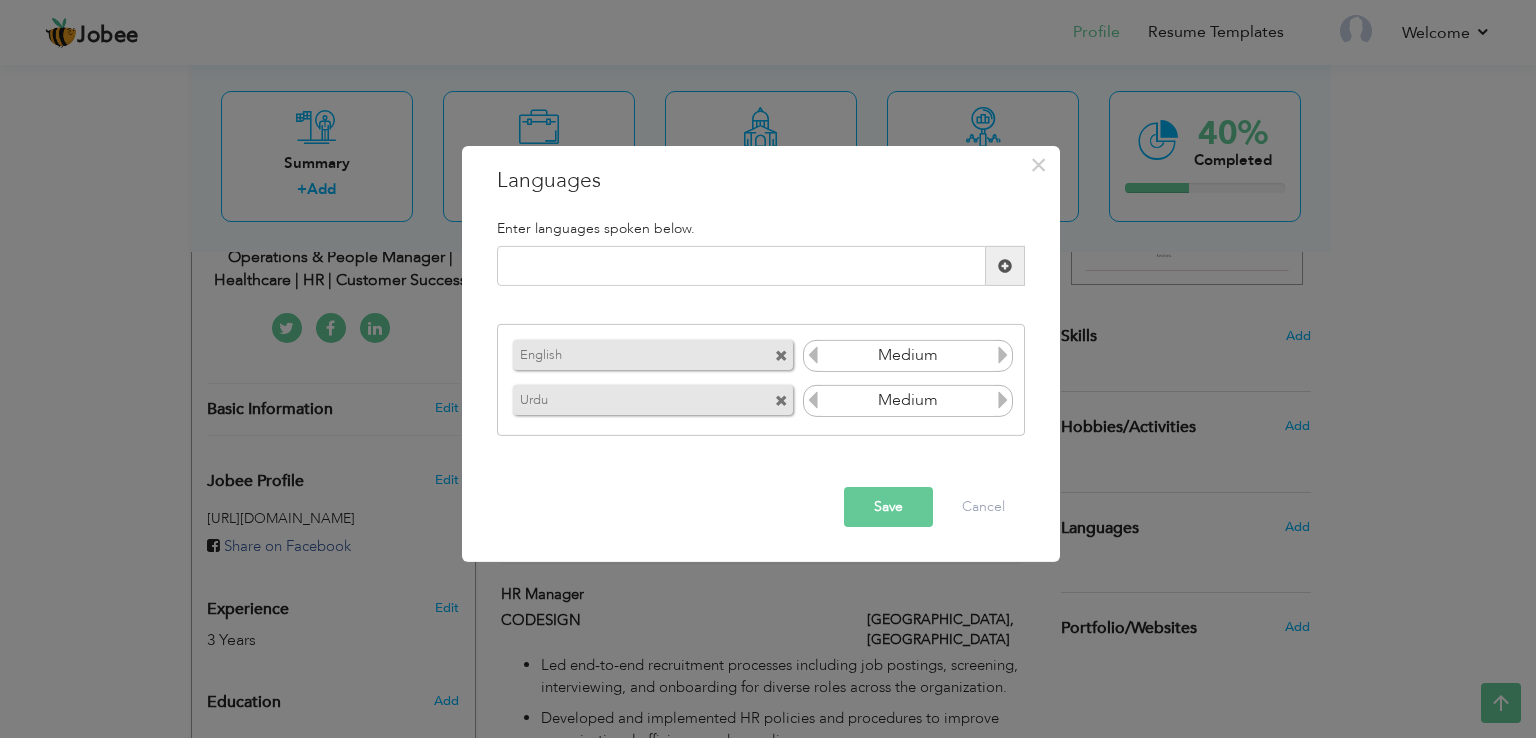 click at bounding box center (1003, 400) 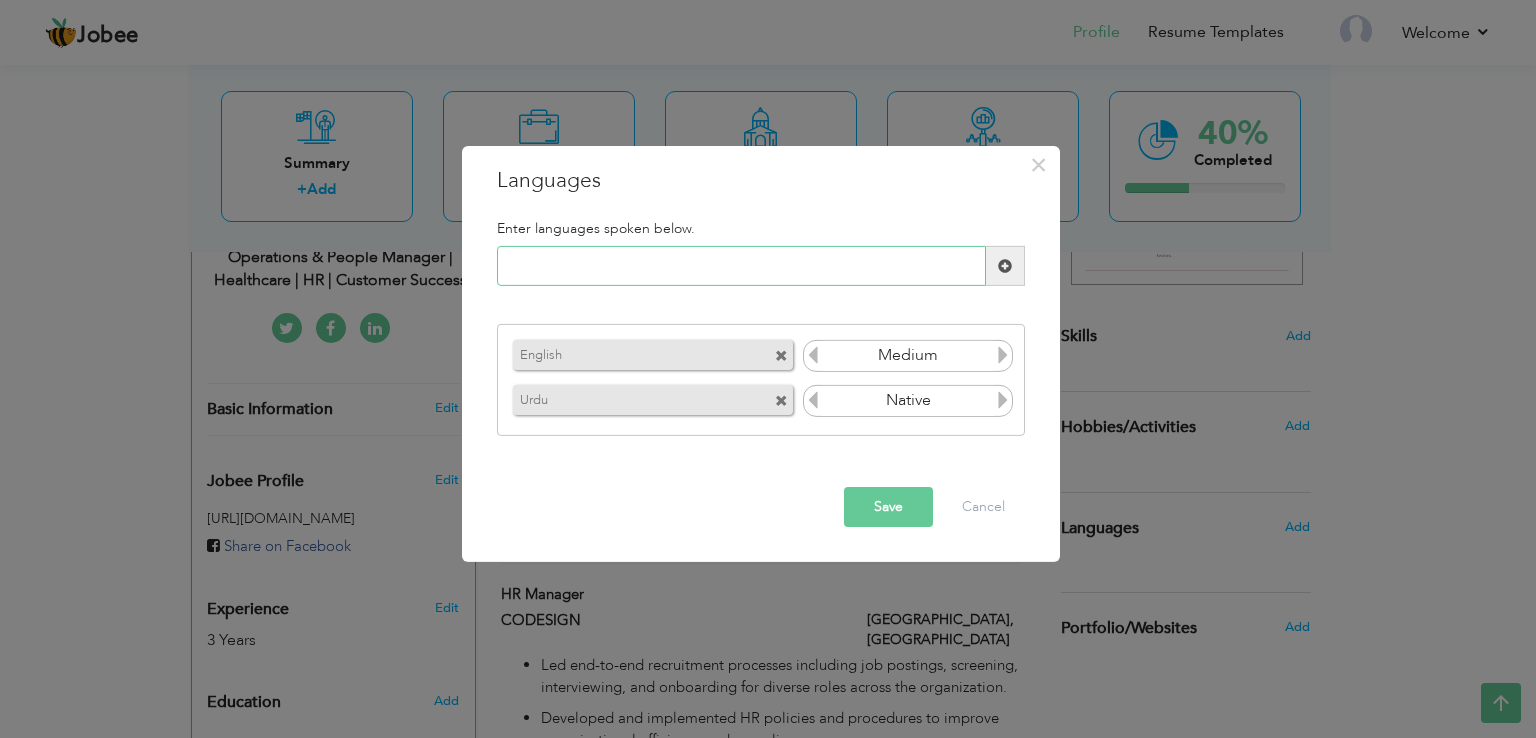 click at bounding box center (741, 266) 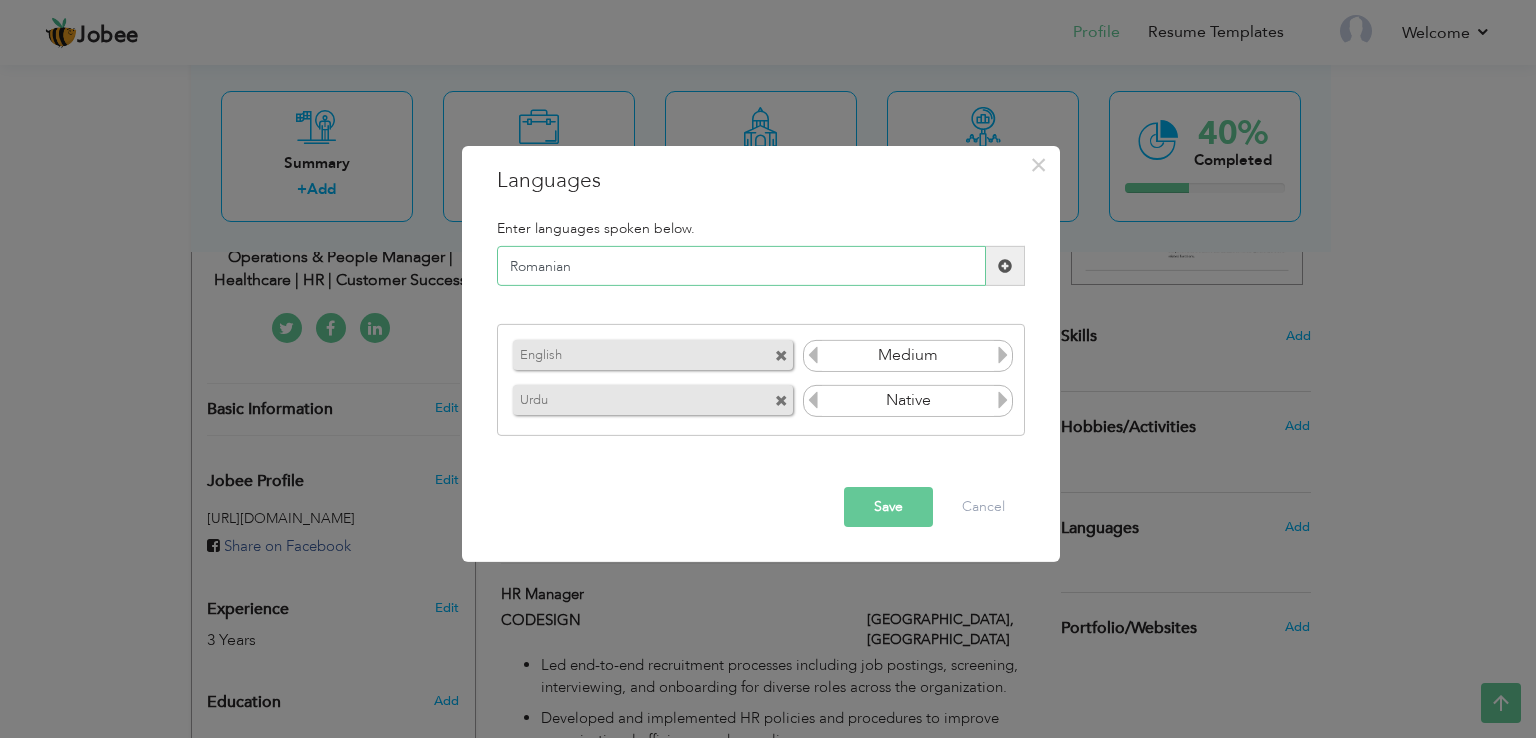 type on "Romanian" 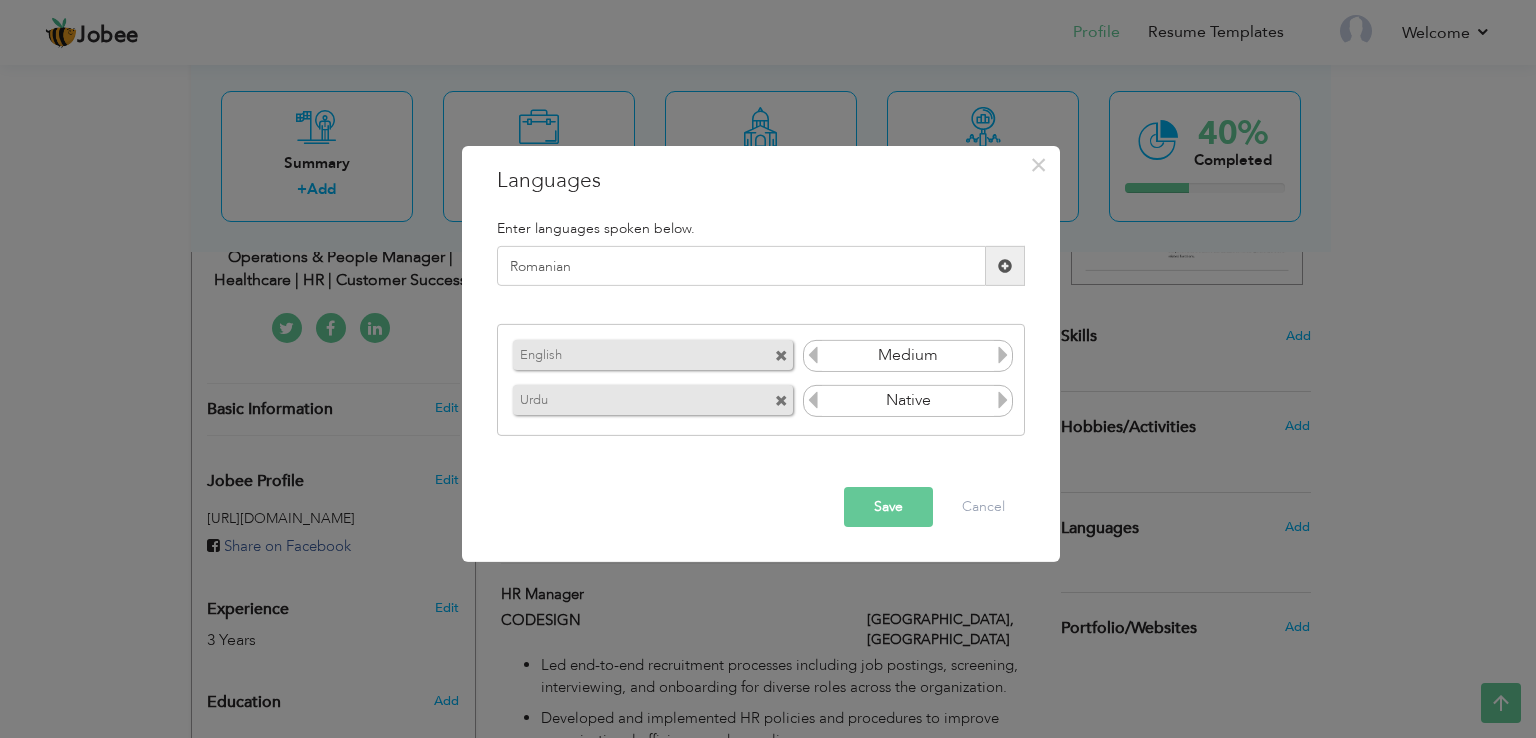 click at bounding box center (1005, 266) 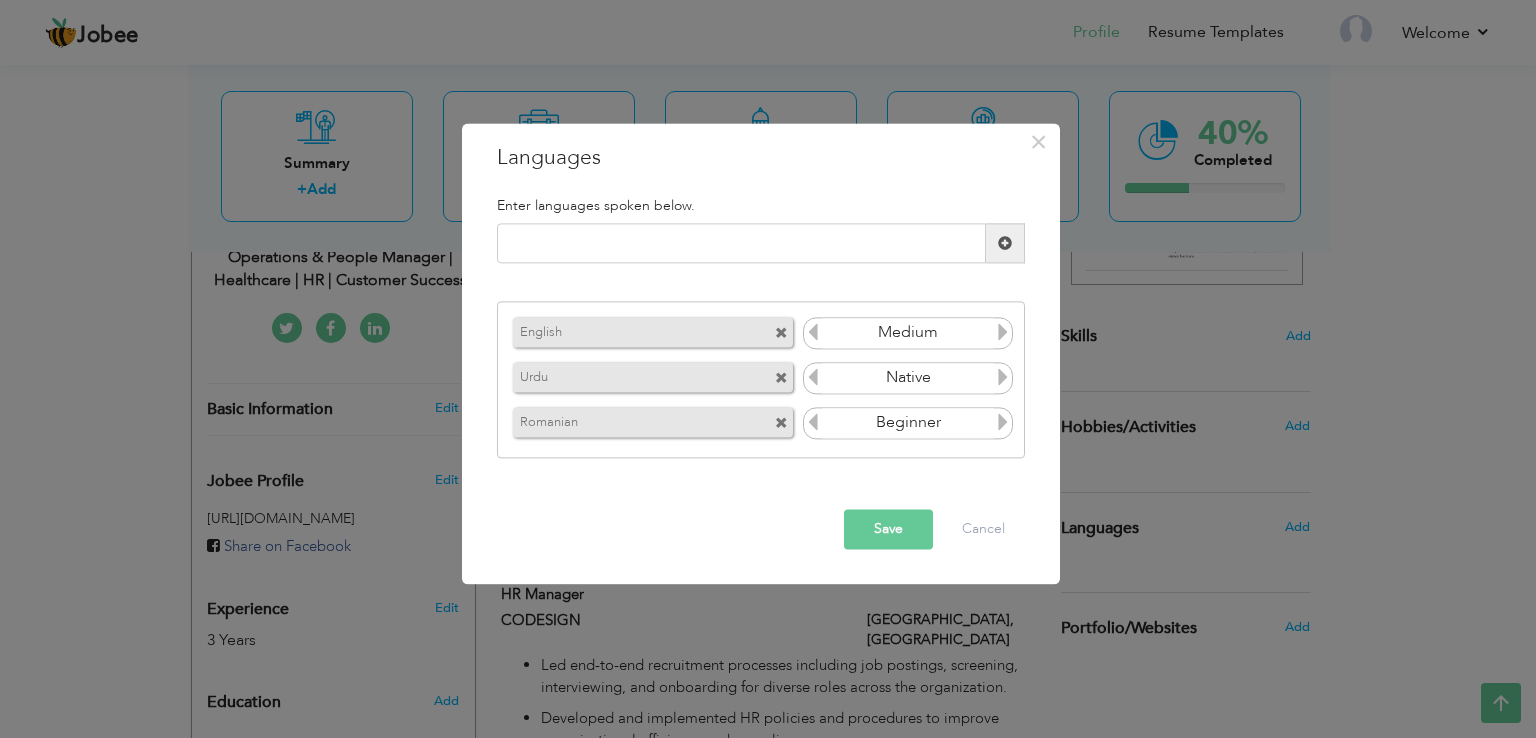 click on "Beginner" at bounding box center [908, 423] 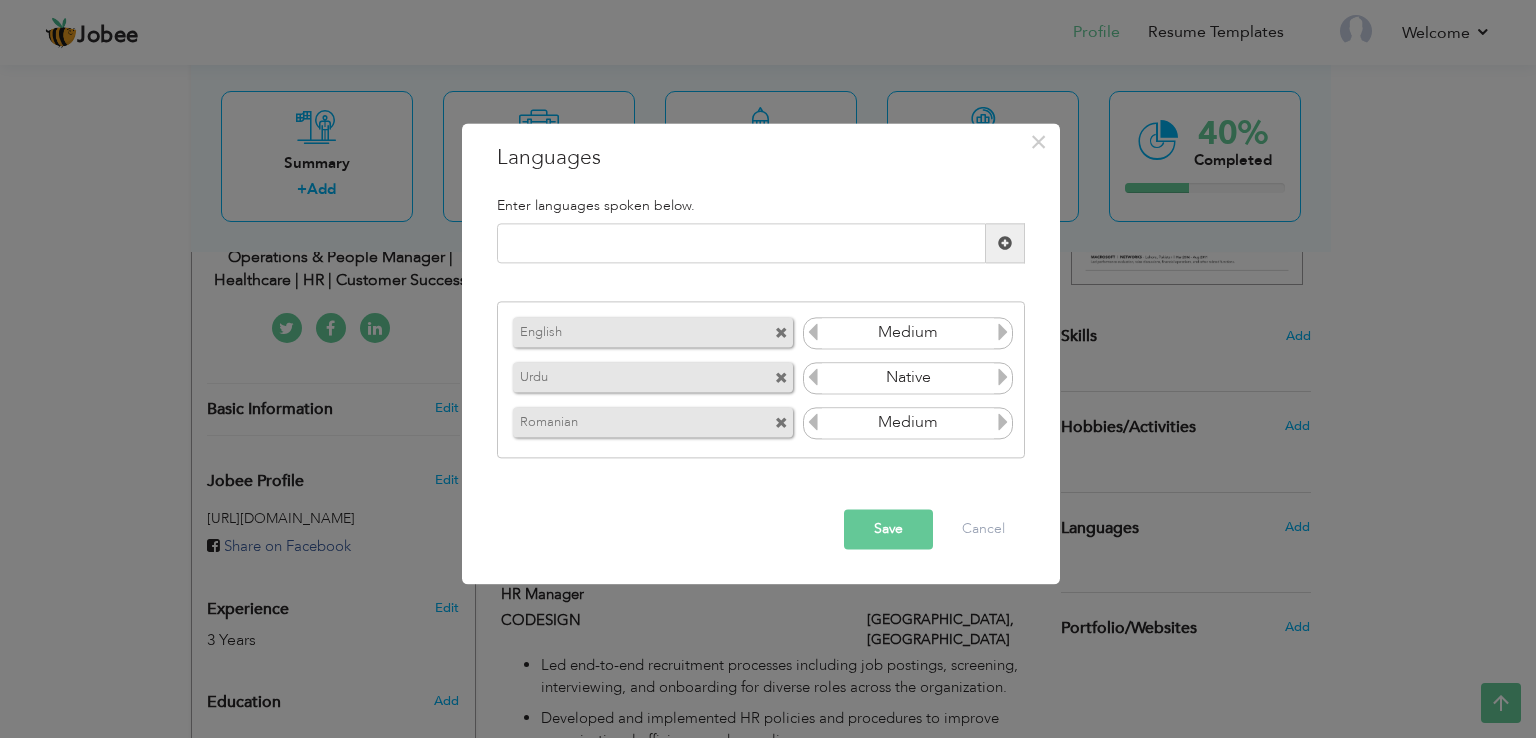 click on "Save" at bounding box center [888, 530] 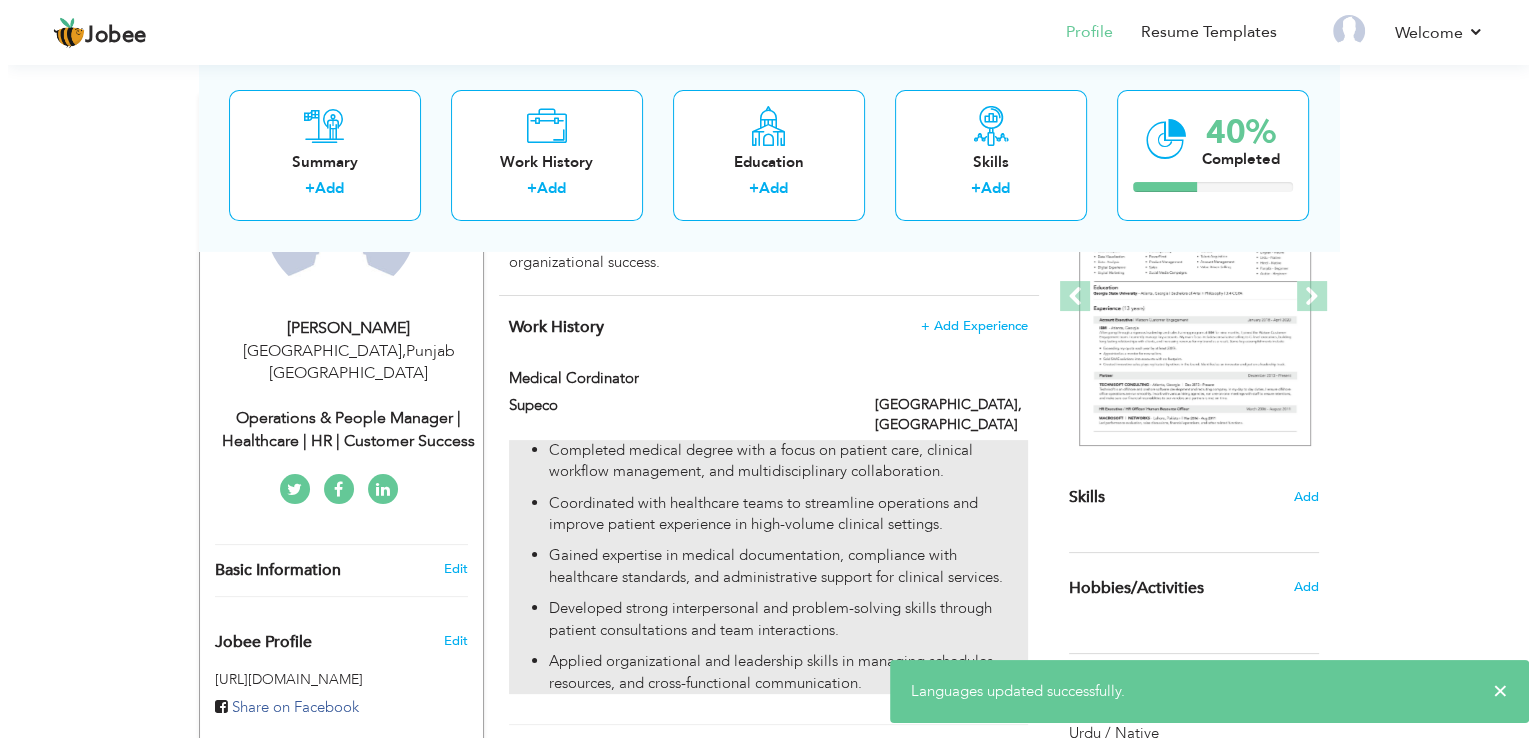 scroll, scrollTop: 244, scrollLeft: 0, axis: vertical 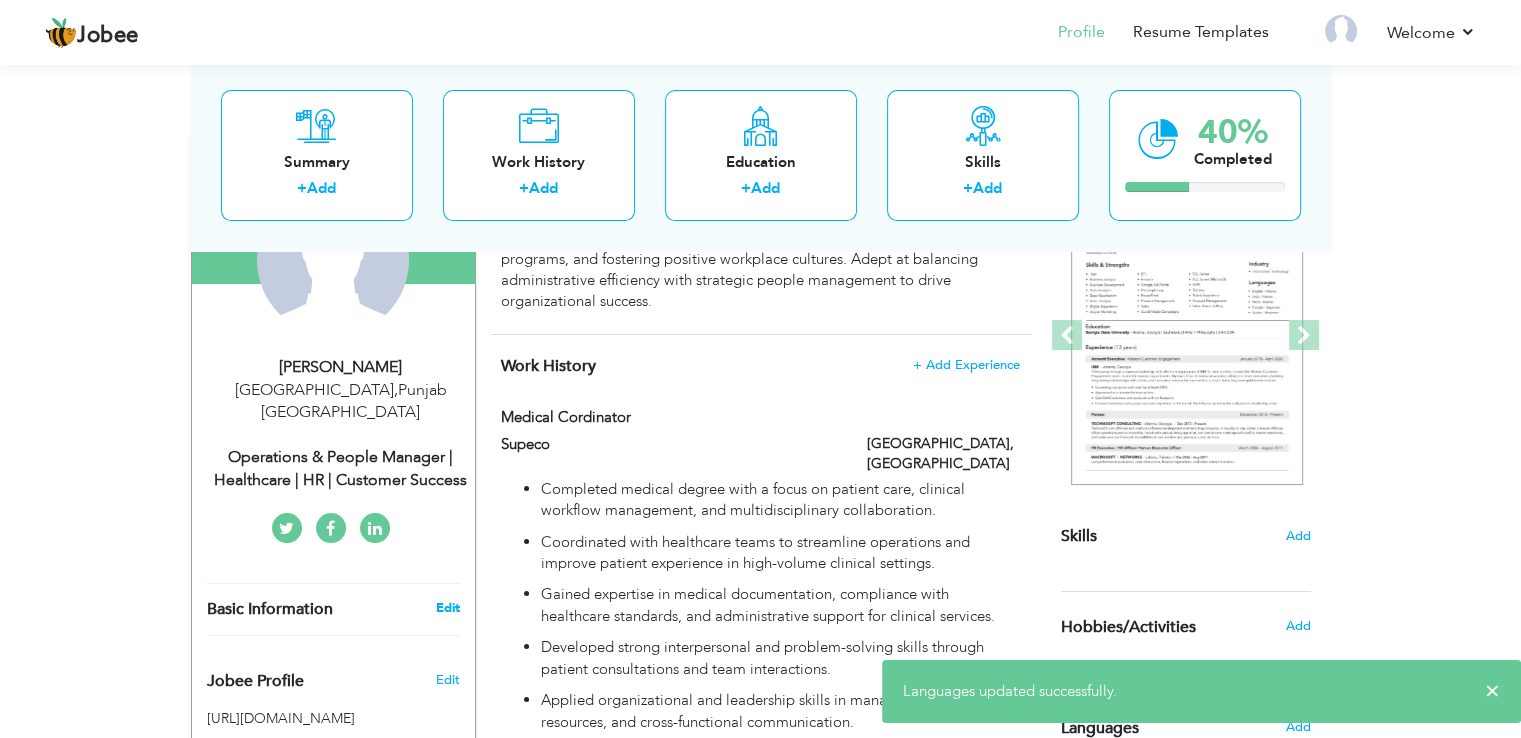 click on "Edit" at bounding box center (447, 608) 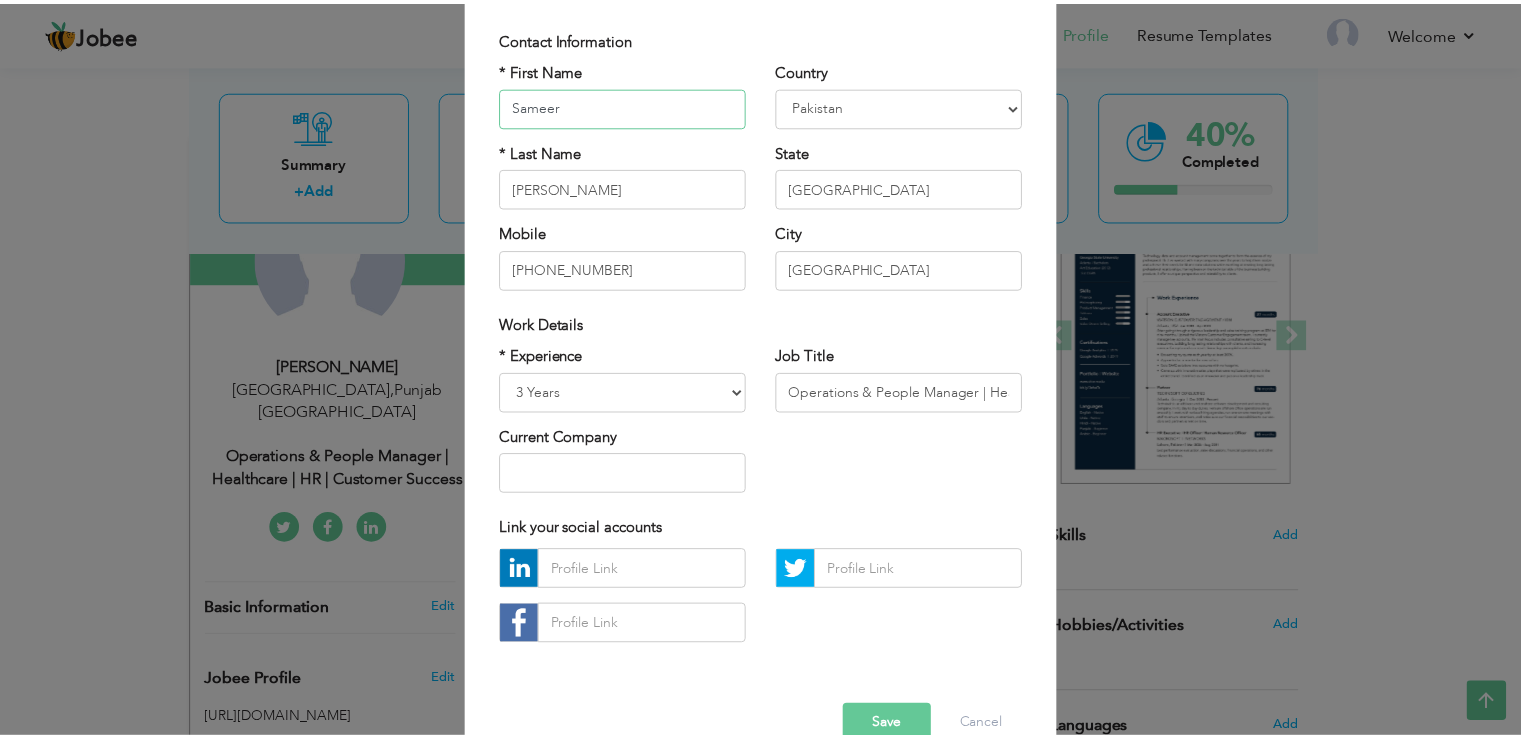 scroll, scrollTop: 174, scrollLeft: 0, axis: vertical 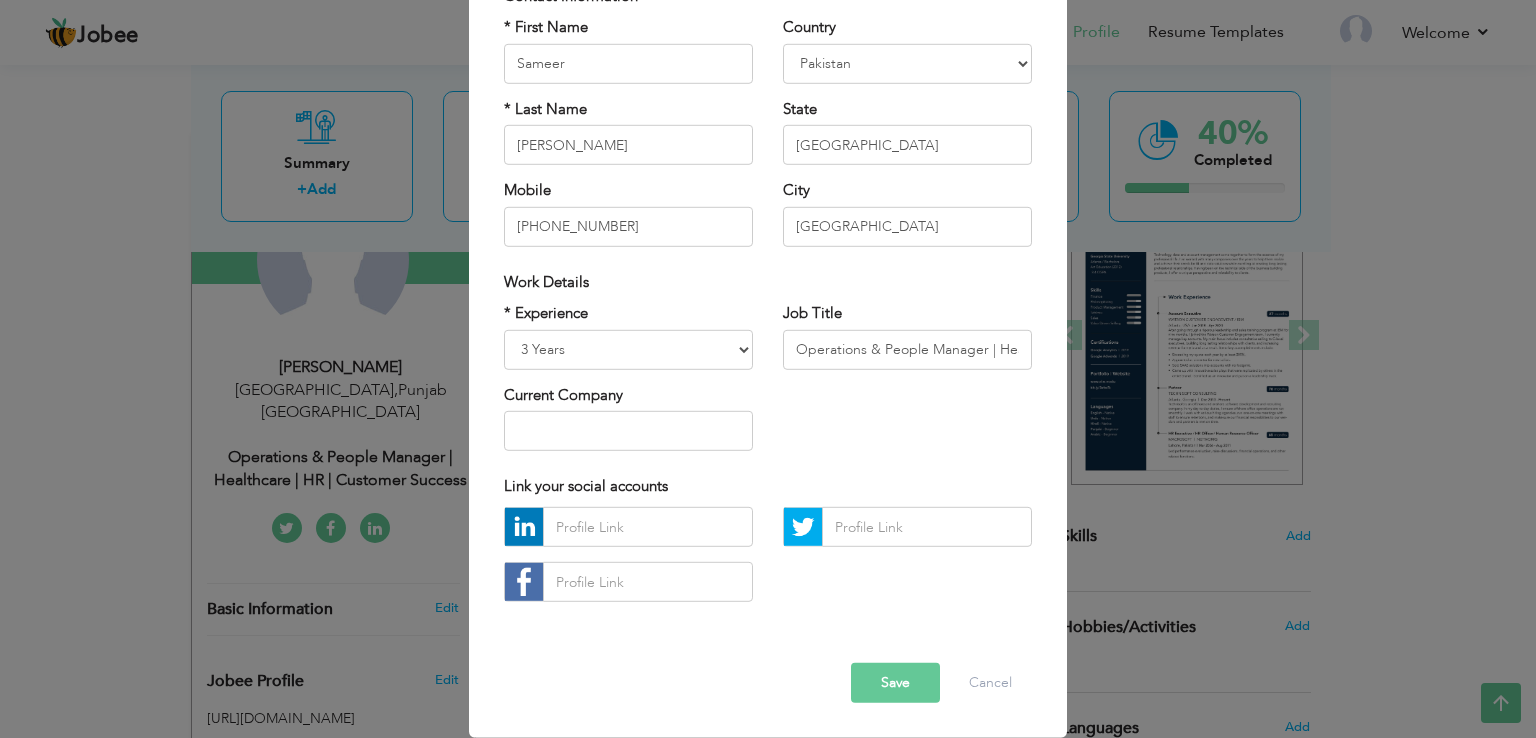 click on "Save" at bounding box center (895, 683) 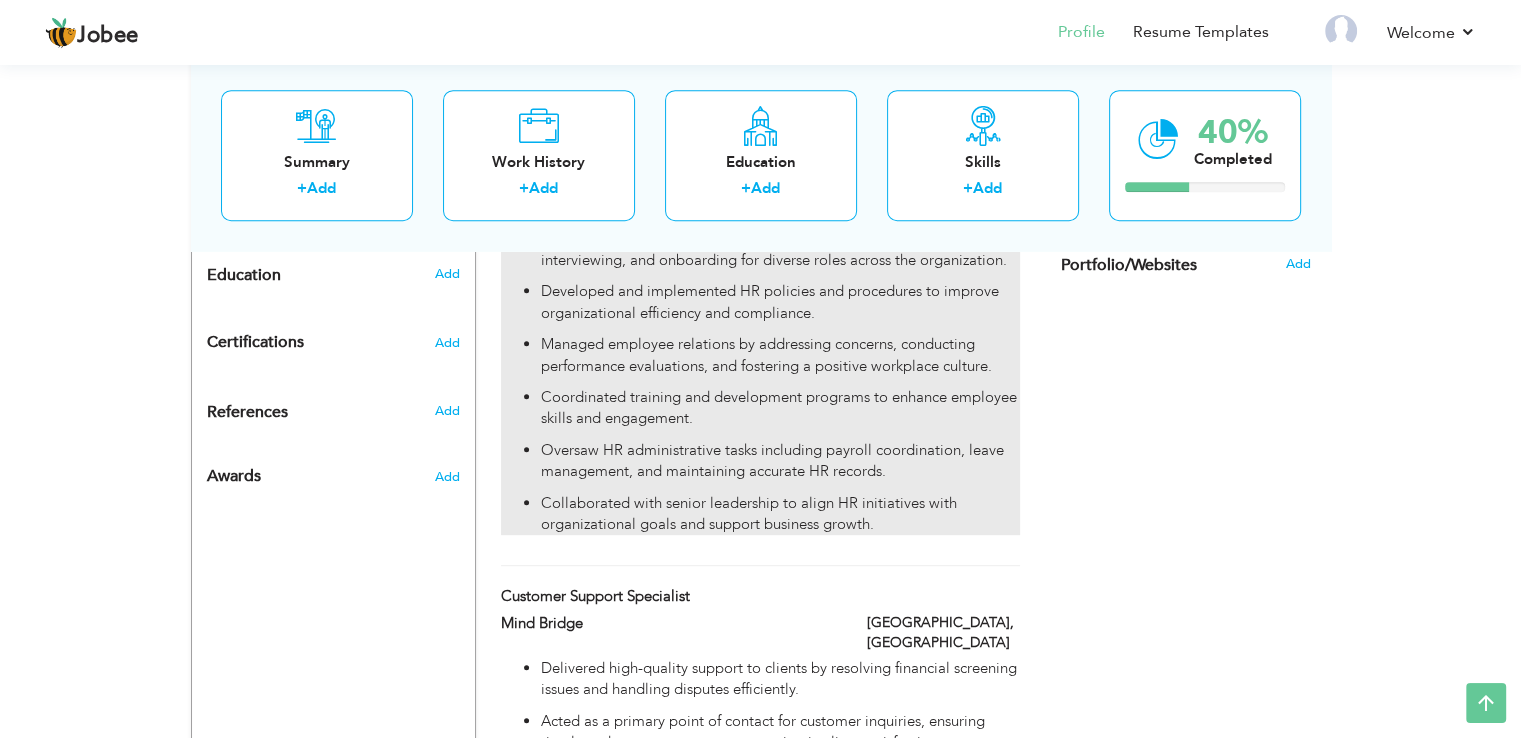 scroll, scrollTop: 800, scrollLeft: 0, axis: vertical 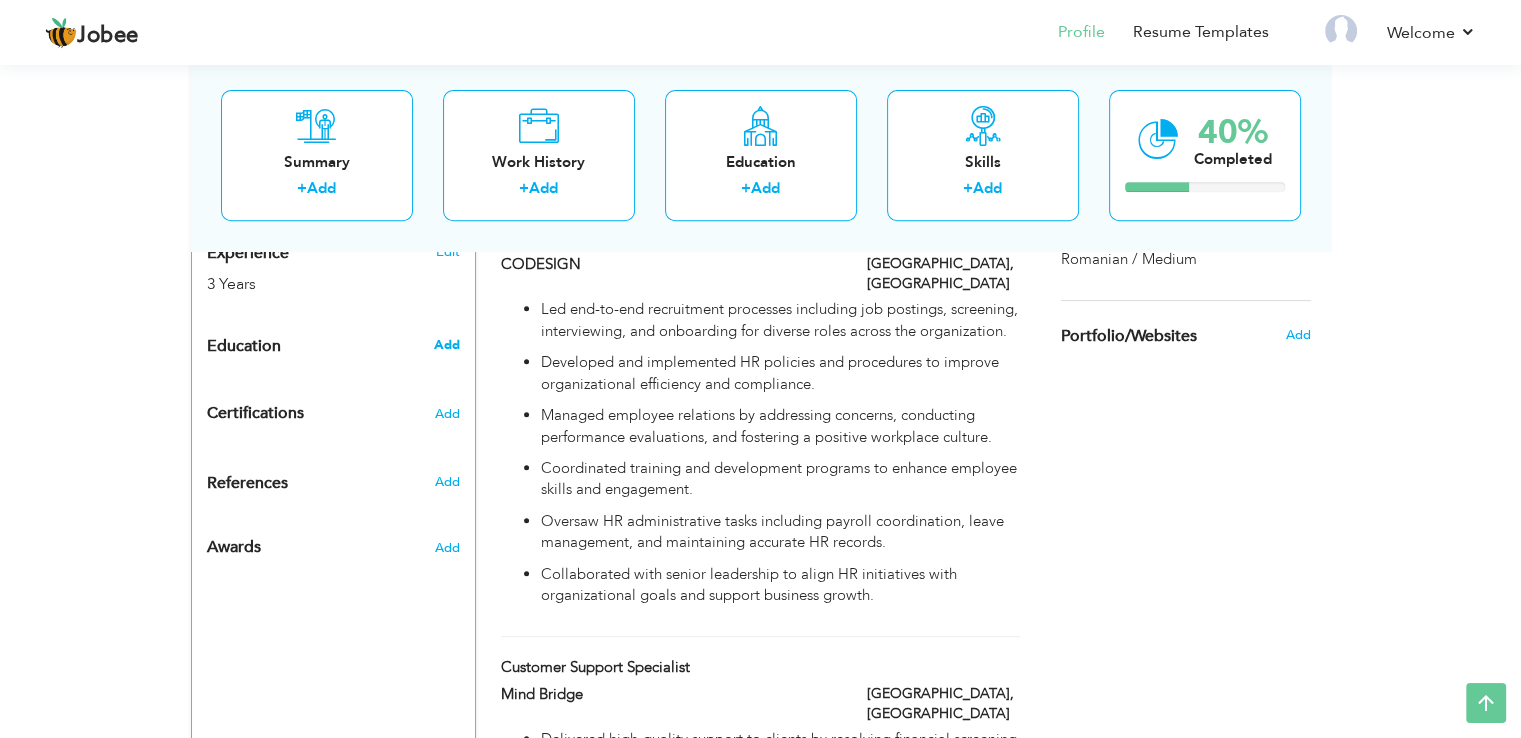 click on "Add" at bounding box center (446, 345) 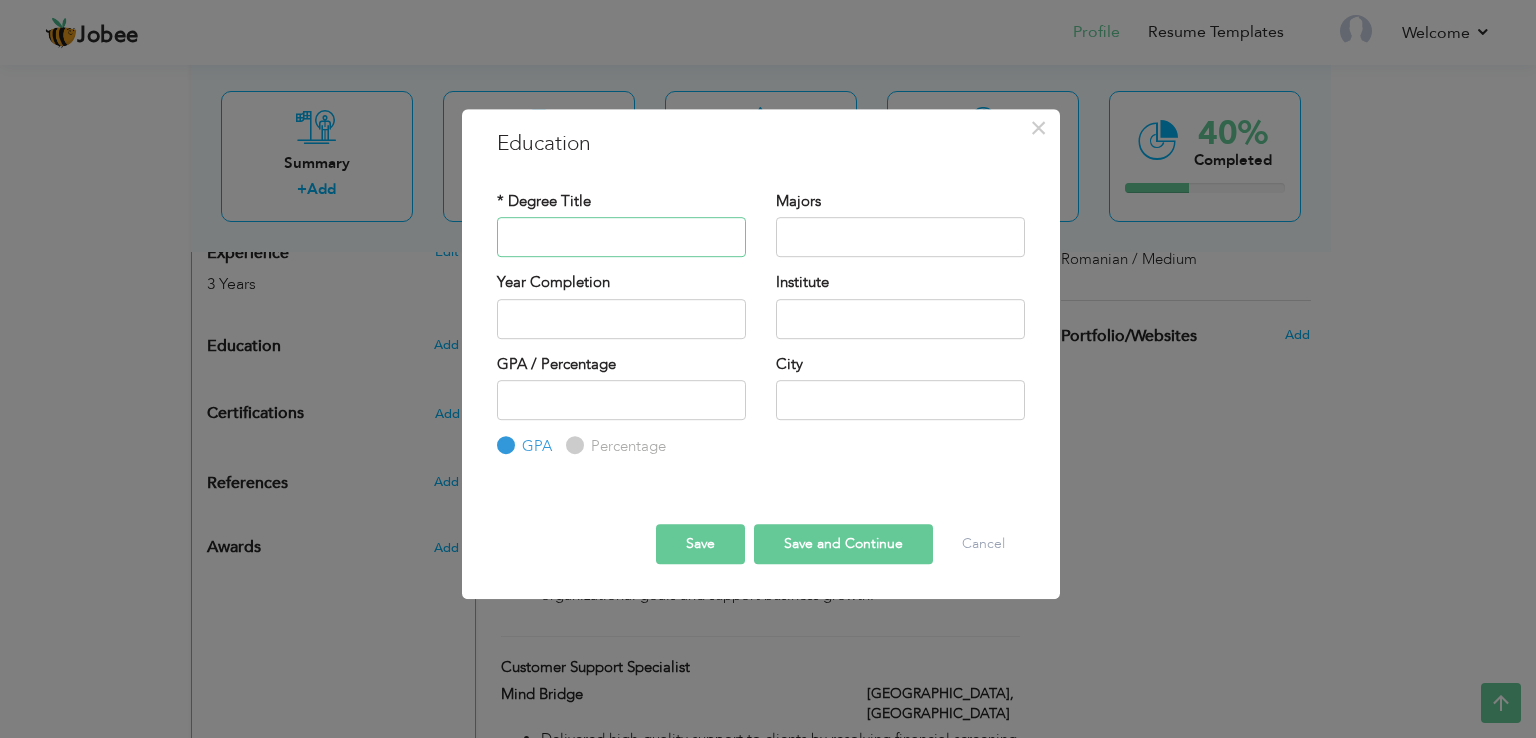 click at bounding box center (621, 237) 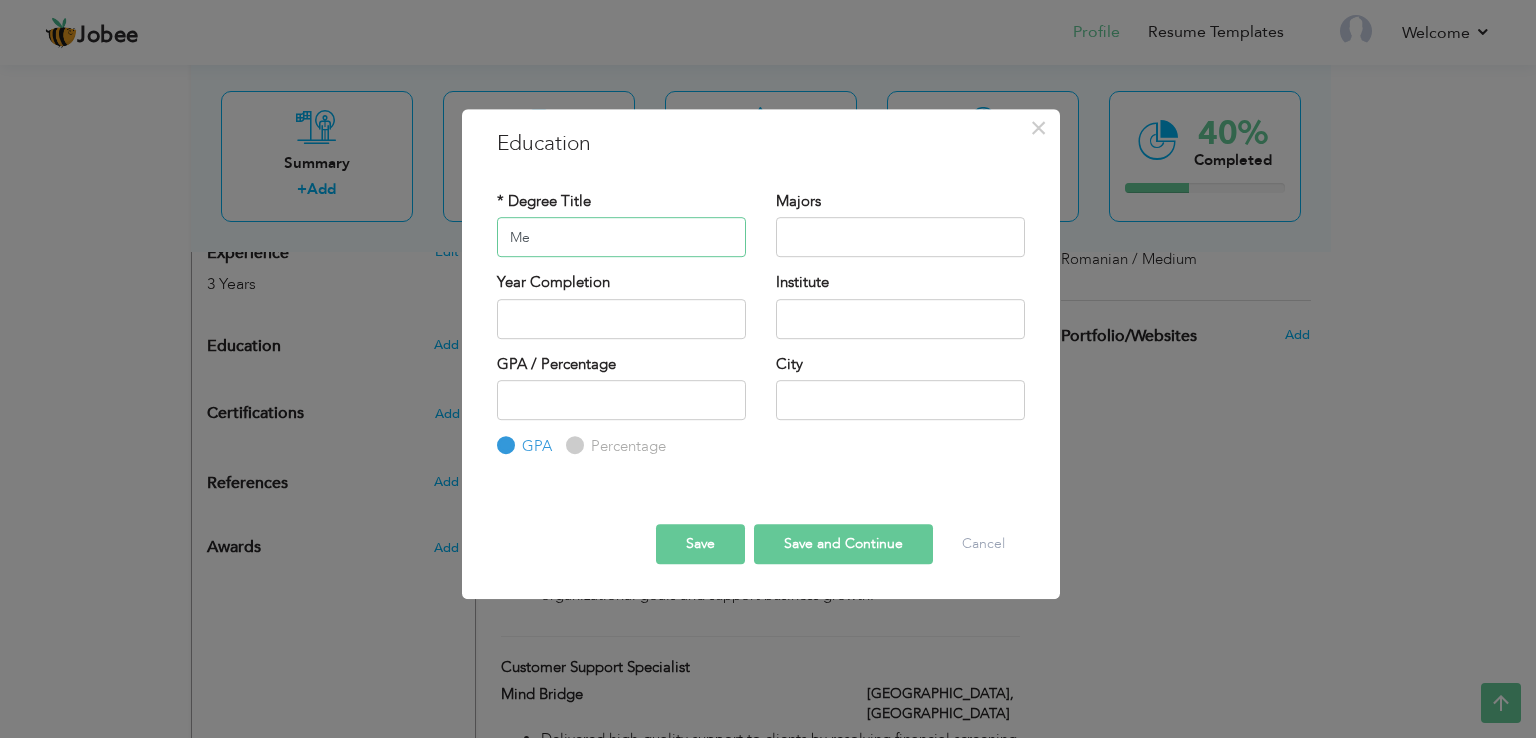 type on "M" 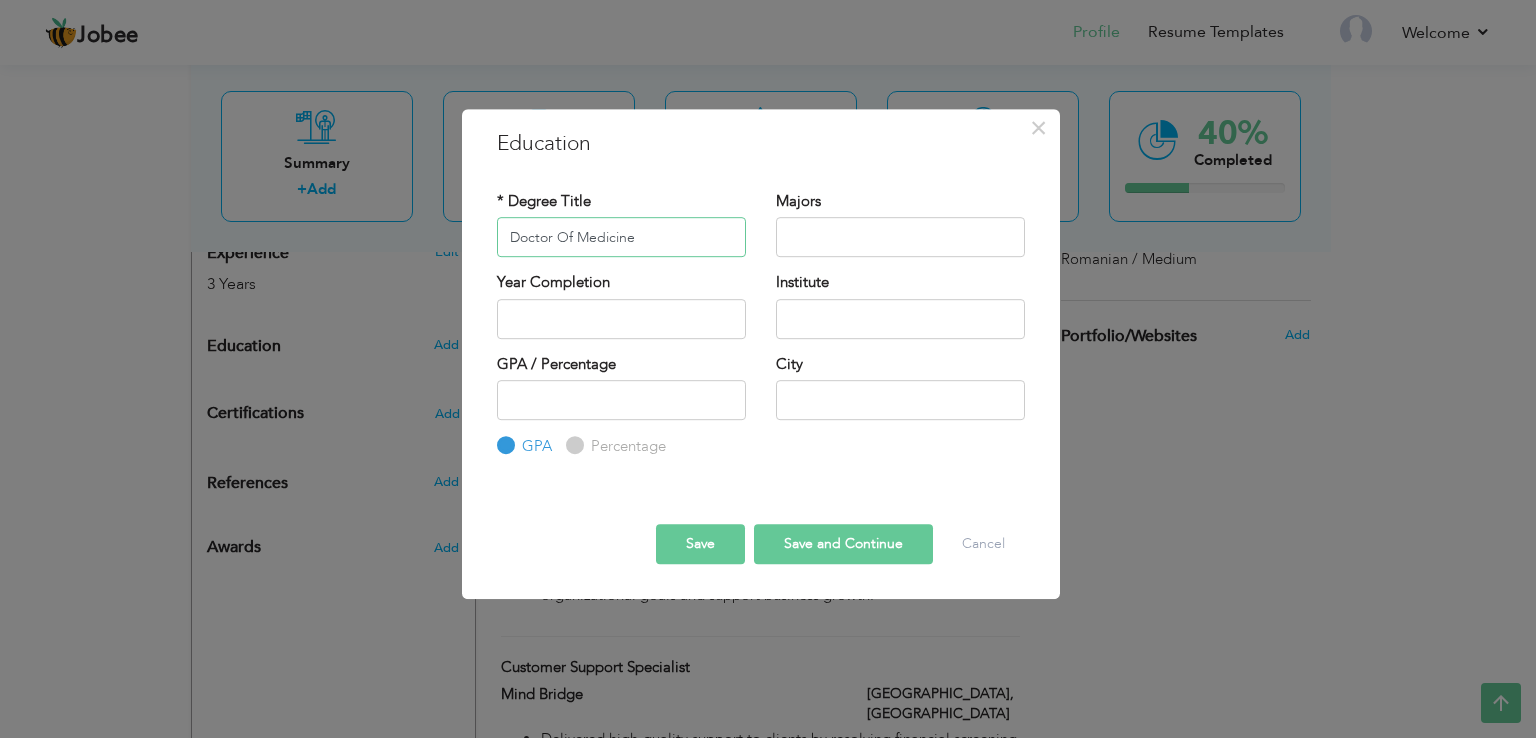 type on "Doctor Of Medicine" 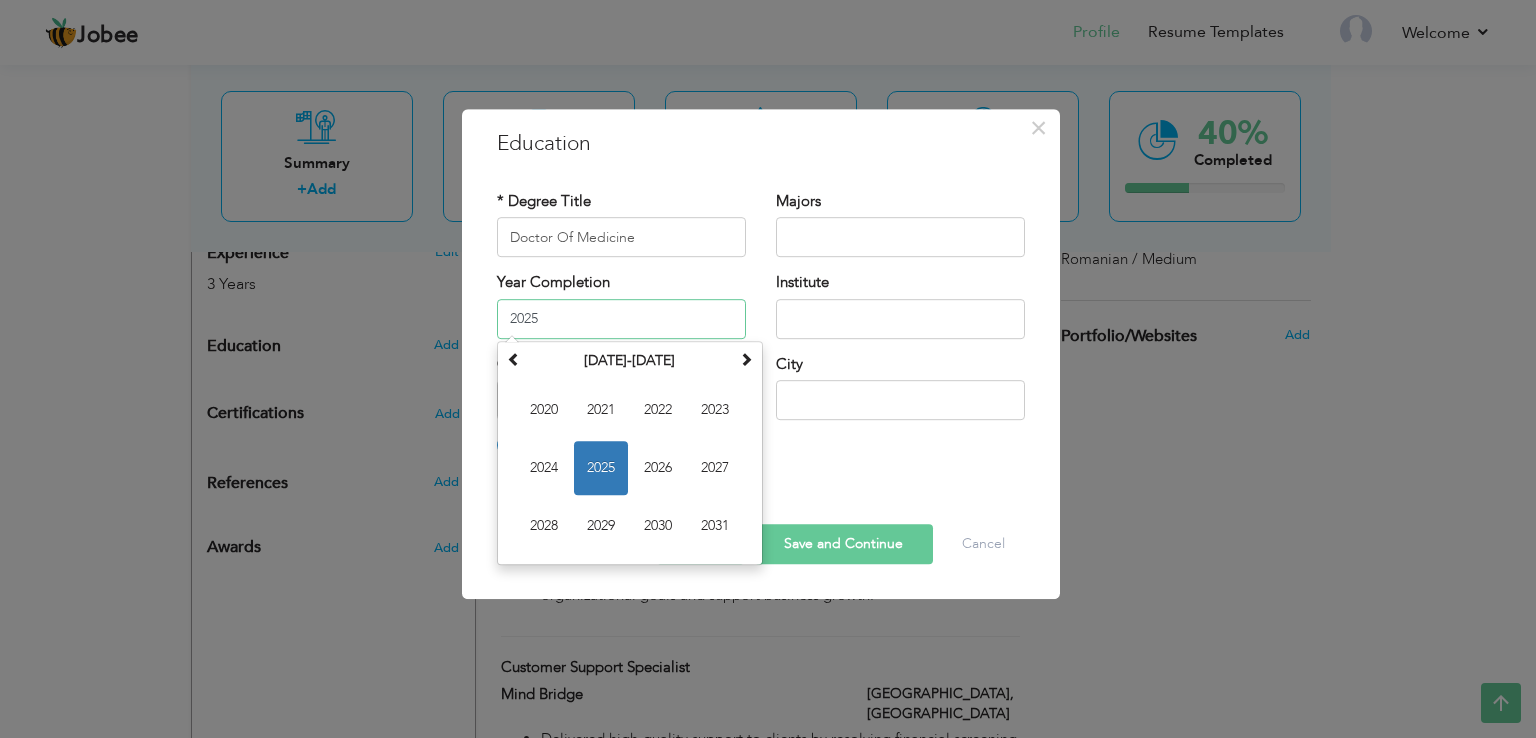 click on "2025" at bounding box center [621, 319] 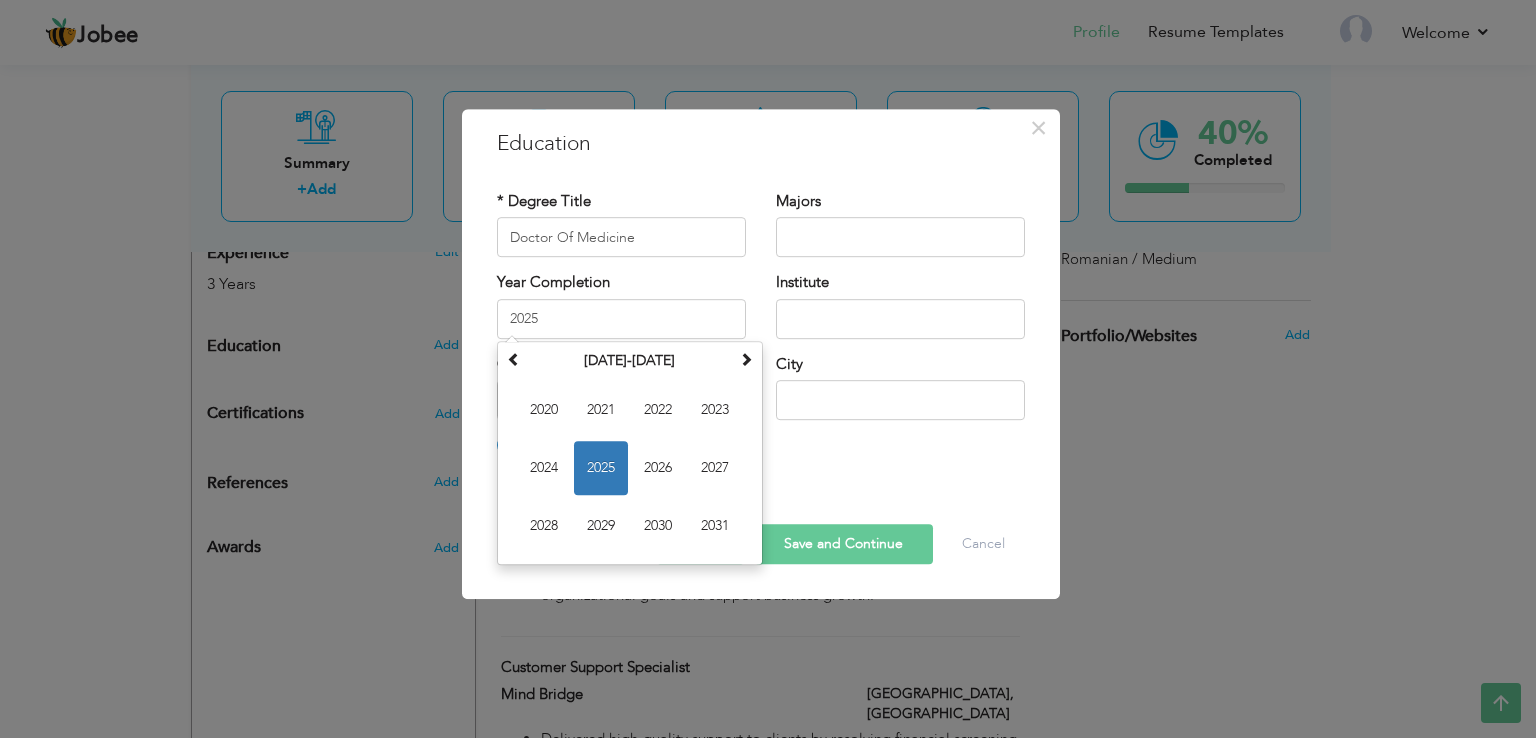 click on "GPA / Percentage
GPA
Percentage" at bounding box center (621, 406) 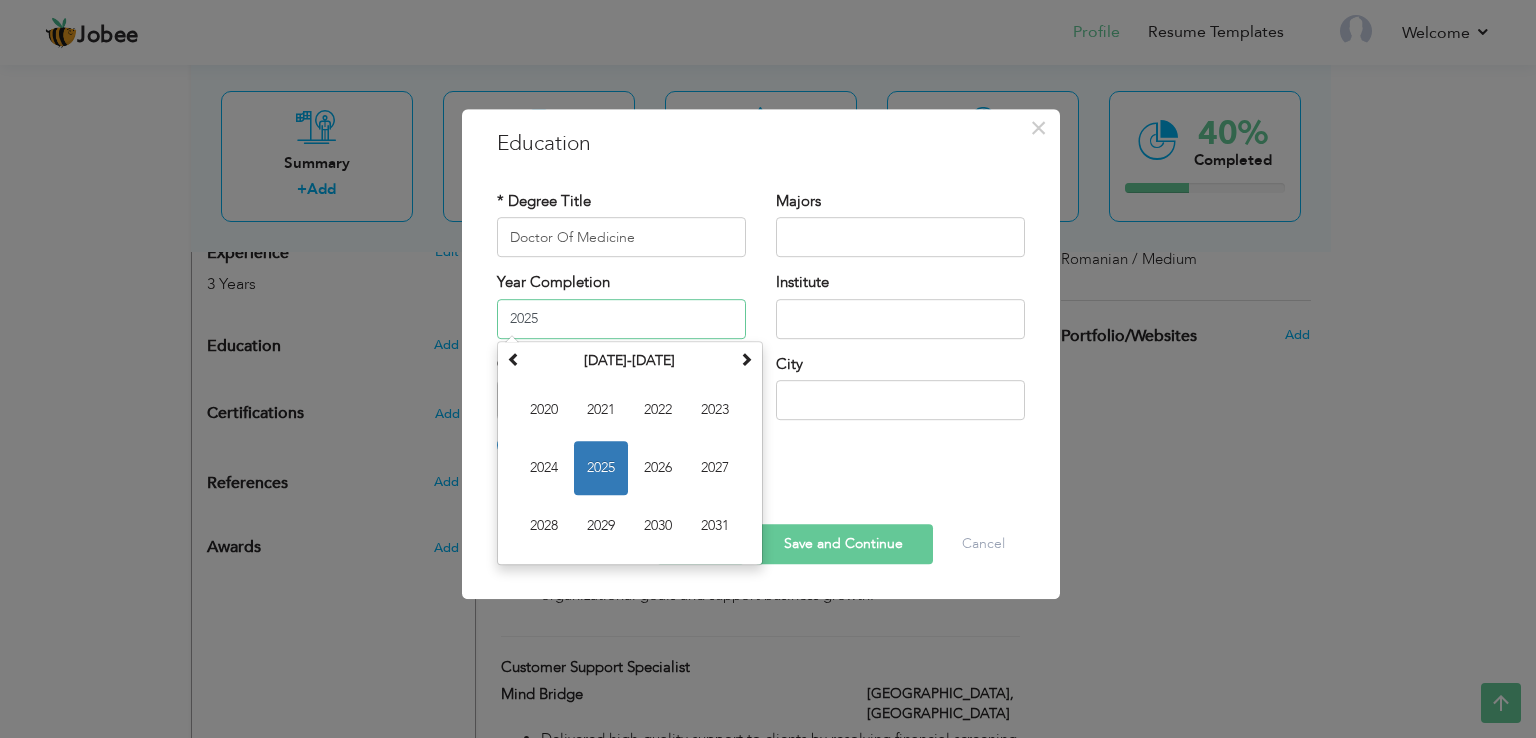 click on "2025" at bounding box center [621, 319] 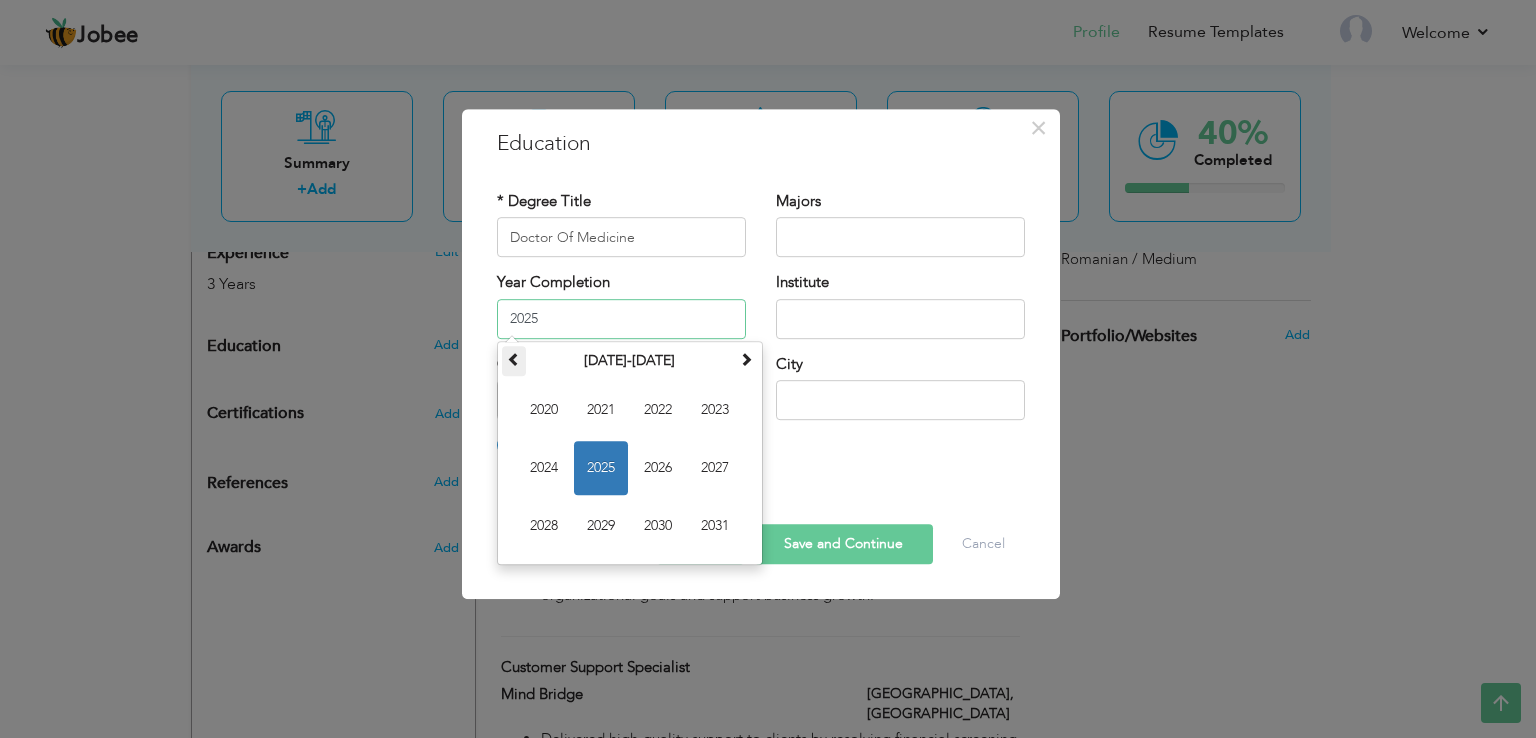 click at bounding box center [514, 359] 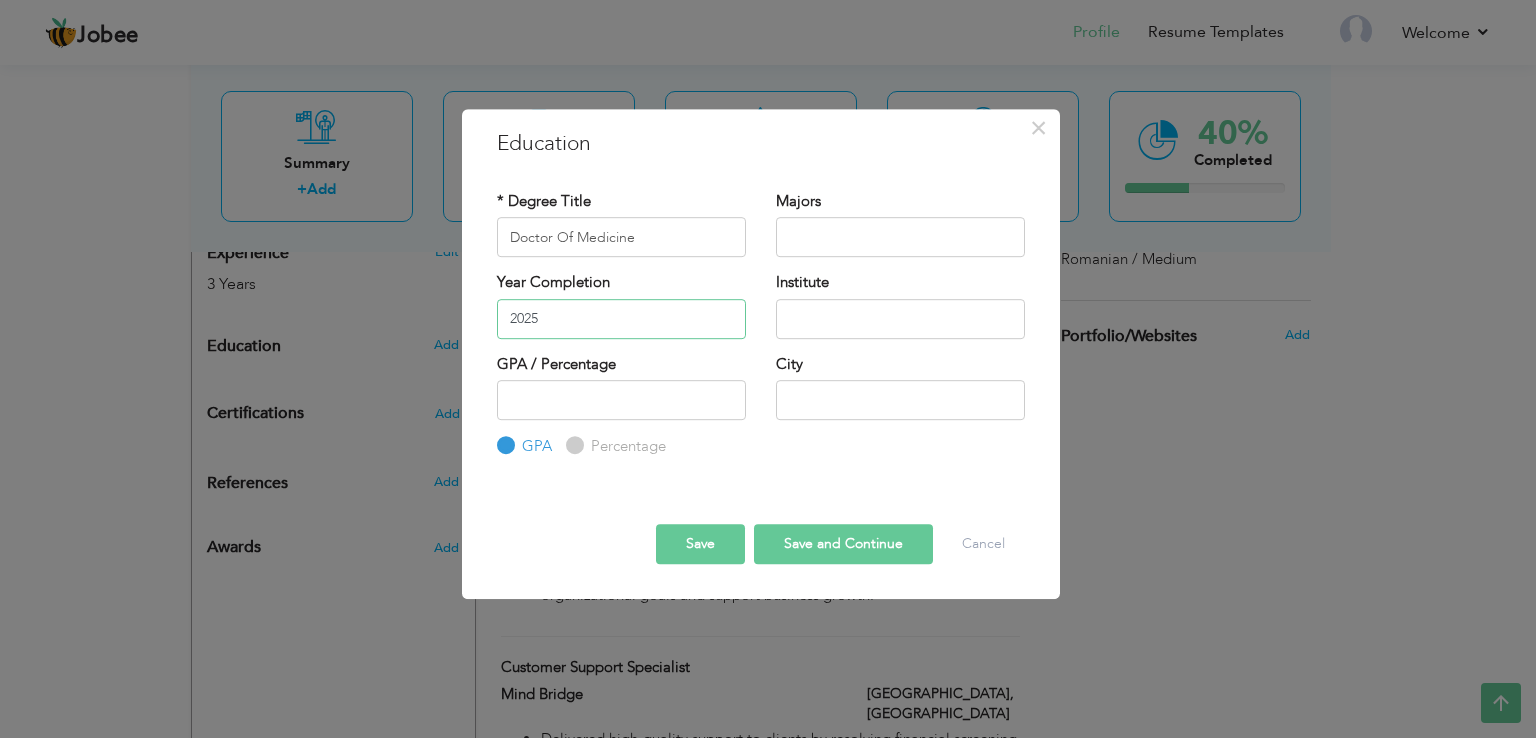 click on "2025" at bounding box center (621, 319) 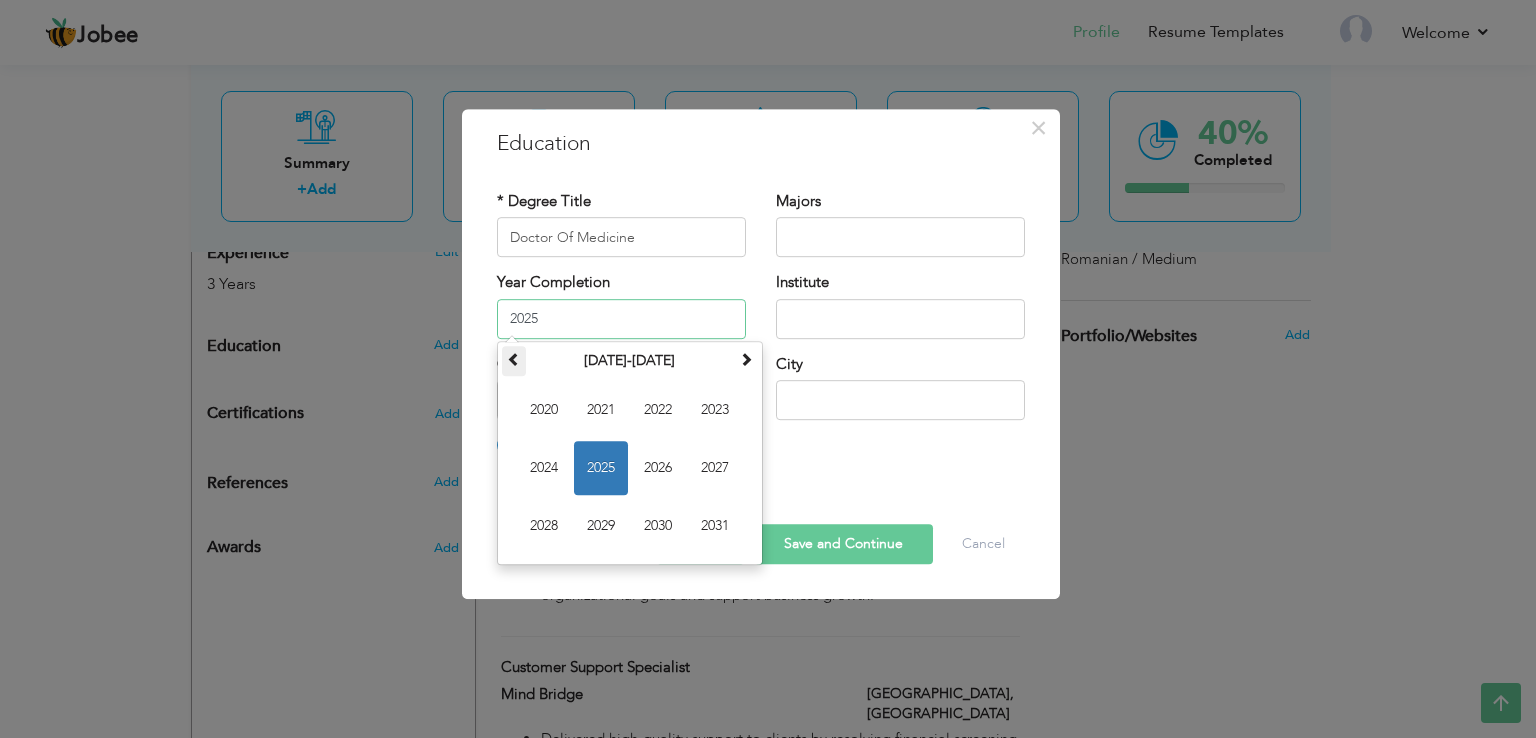 click at bounding box center [514, 359] 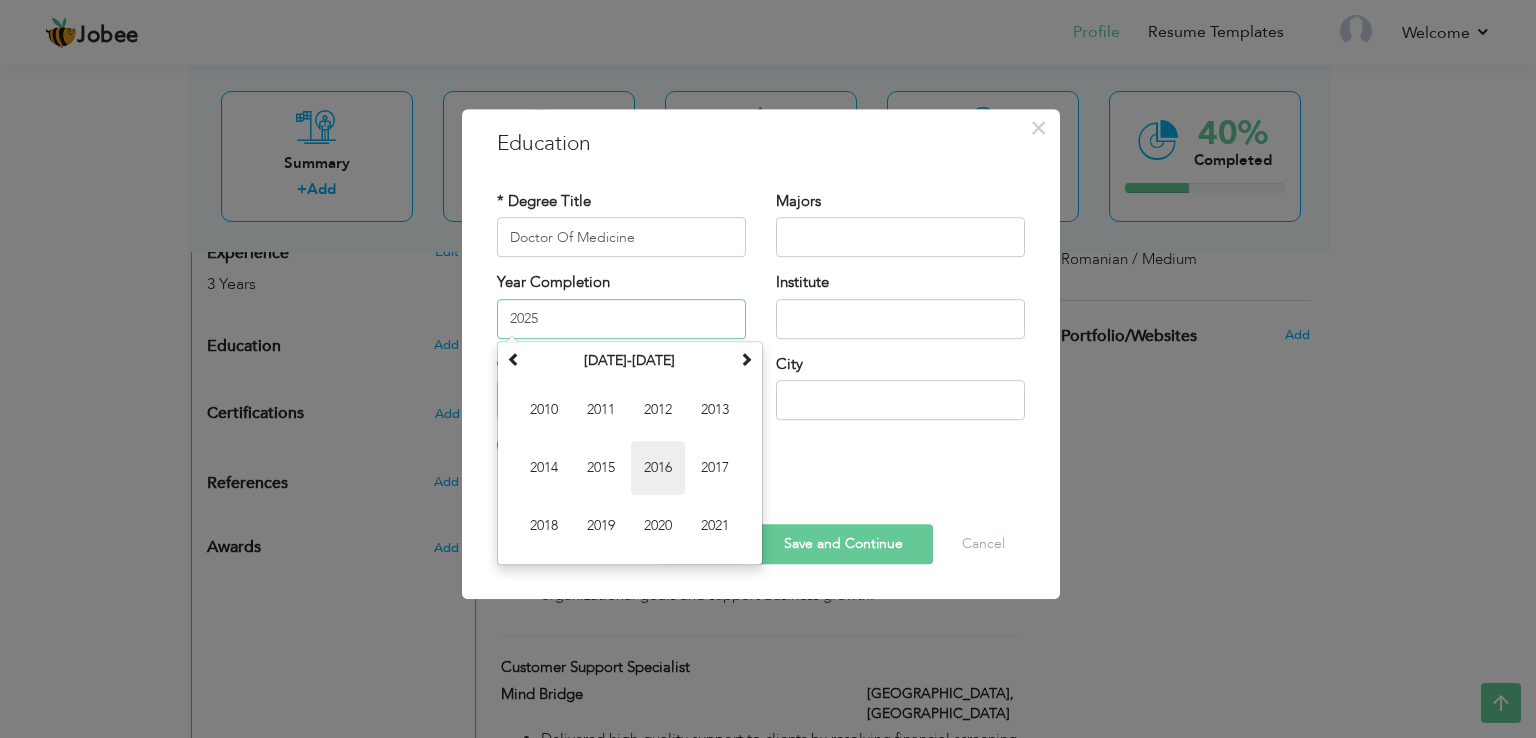 click on "2016" at bounding box center [658, 468] 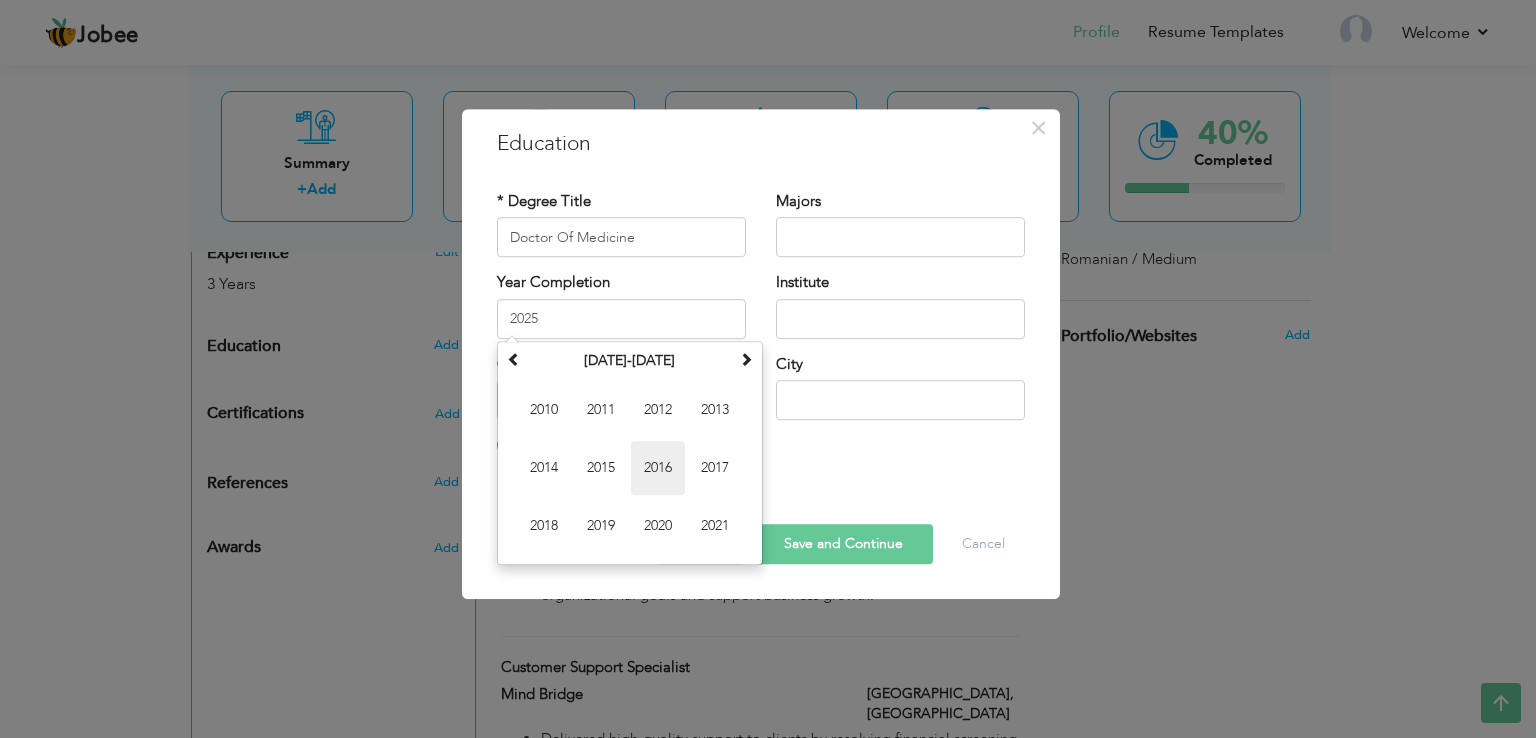 type on "2016" 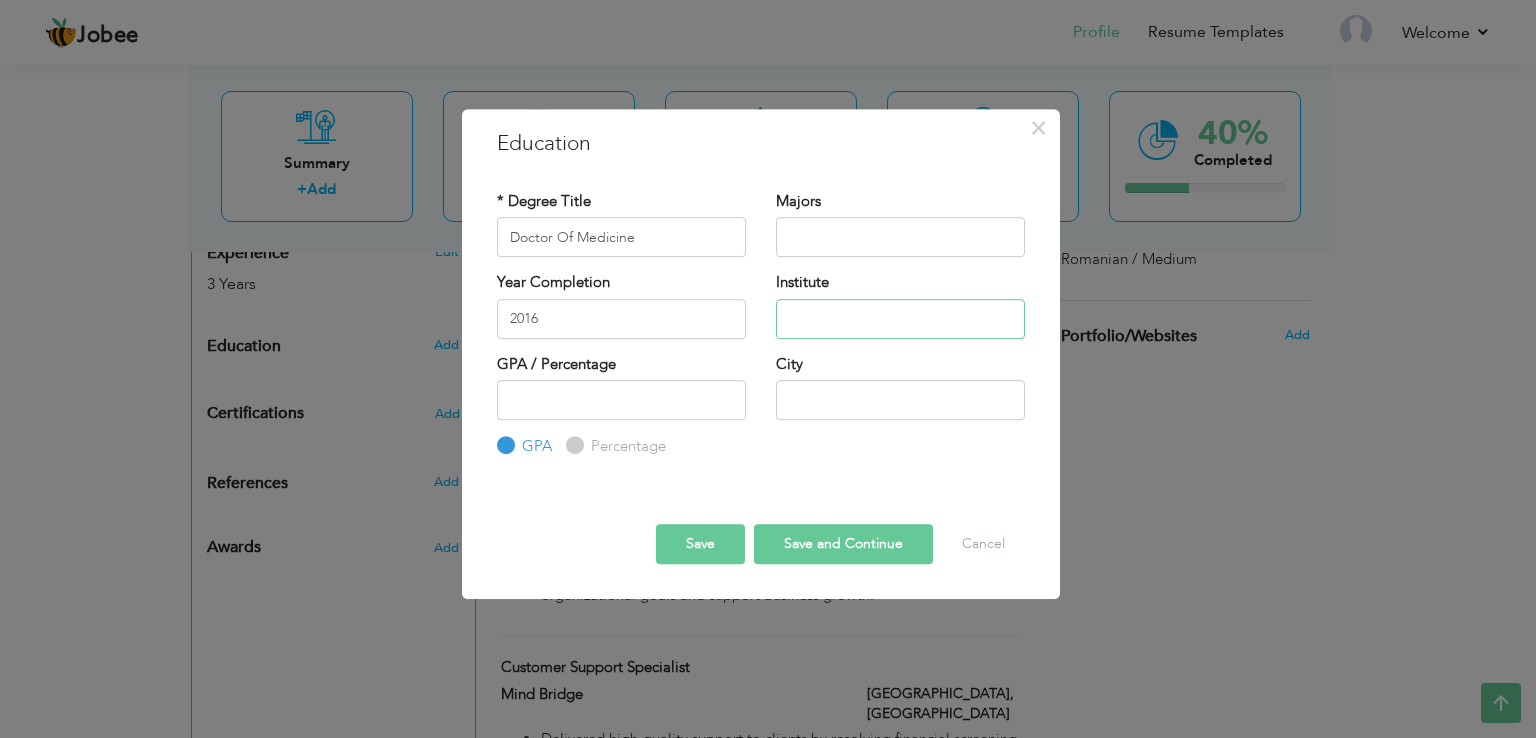 click at bounding box center [900, 319] 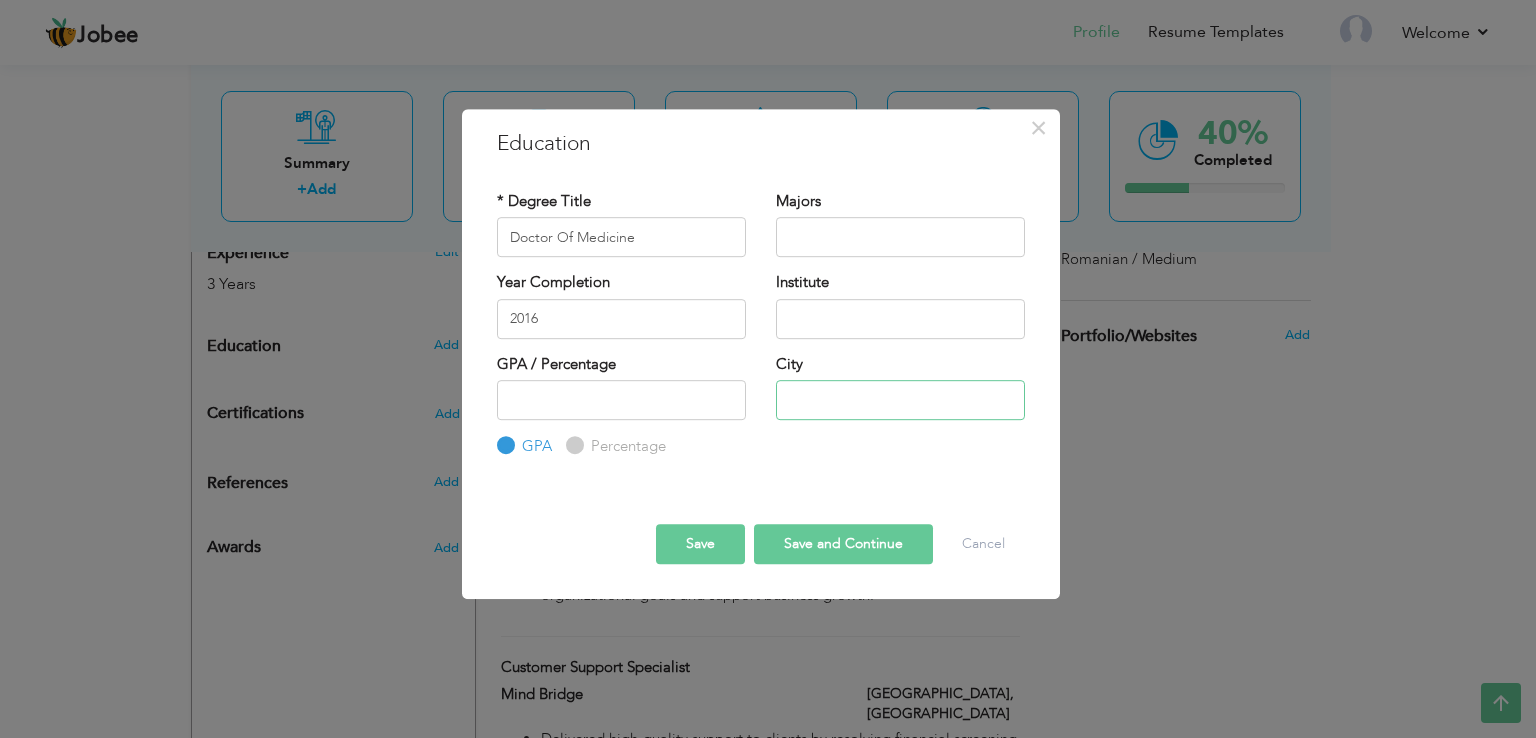 click at bounding box center (900, 400) 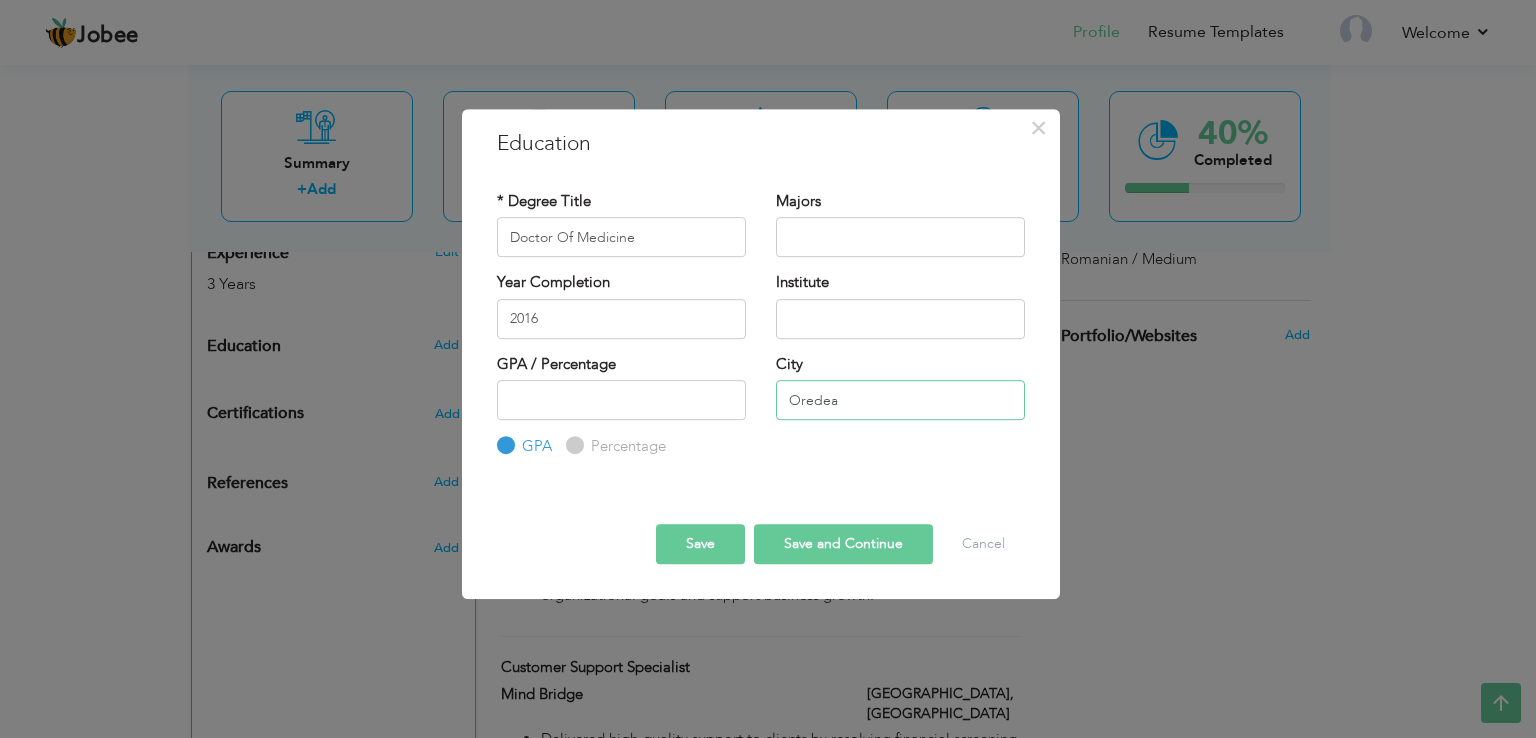 type on "Oredea" 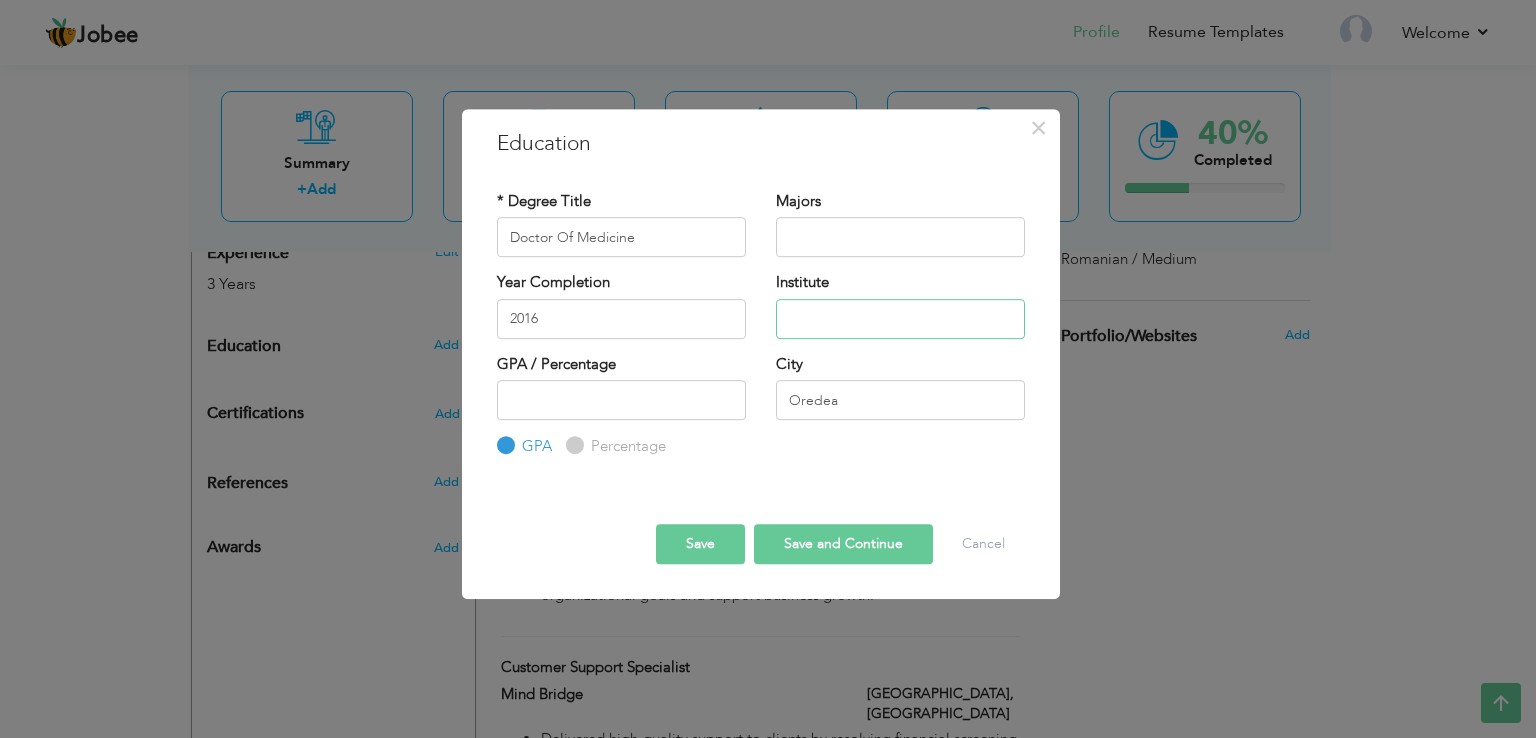 click at bounding box center [900, 319] 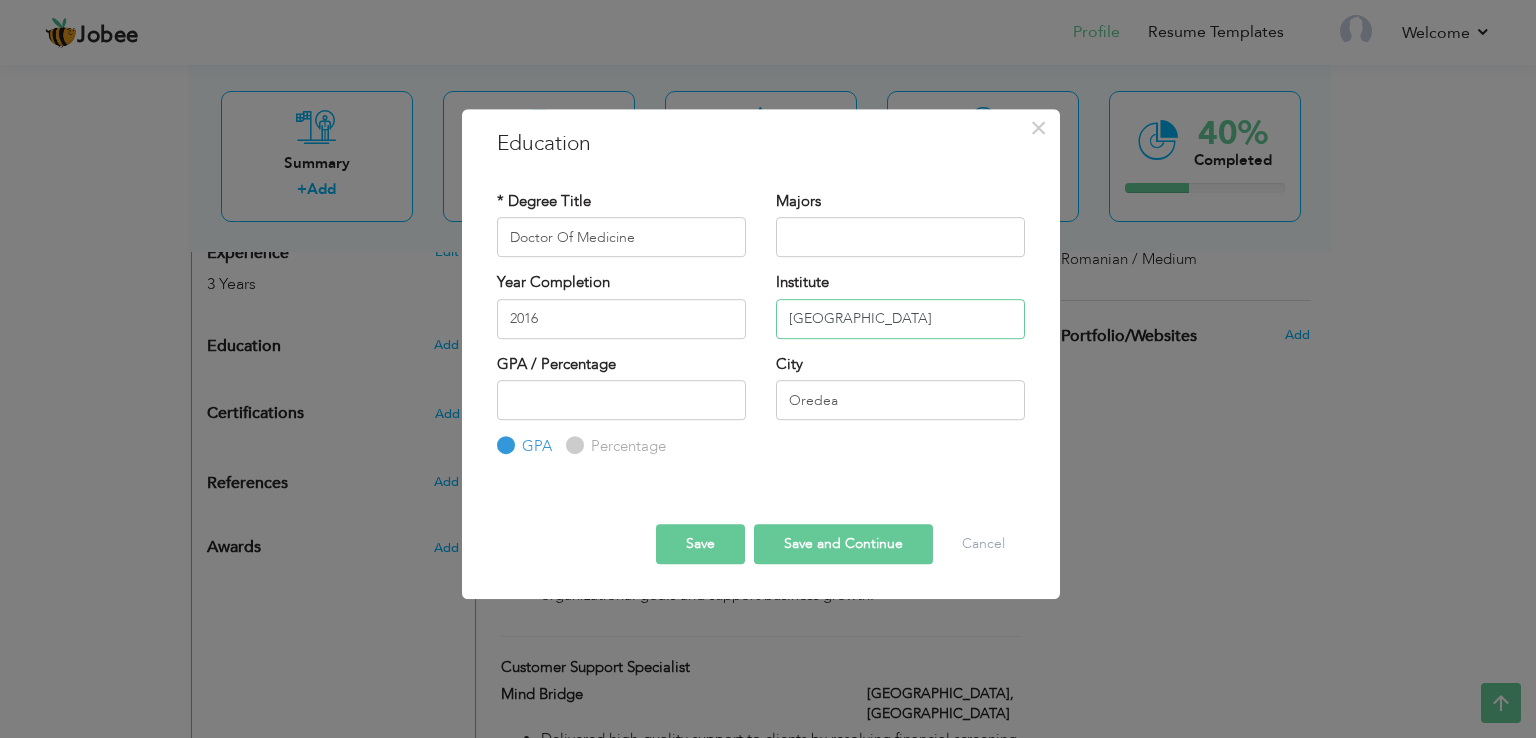 type on "[GEOGRAPHIC_DATA]" 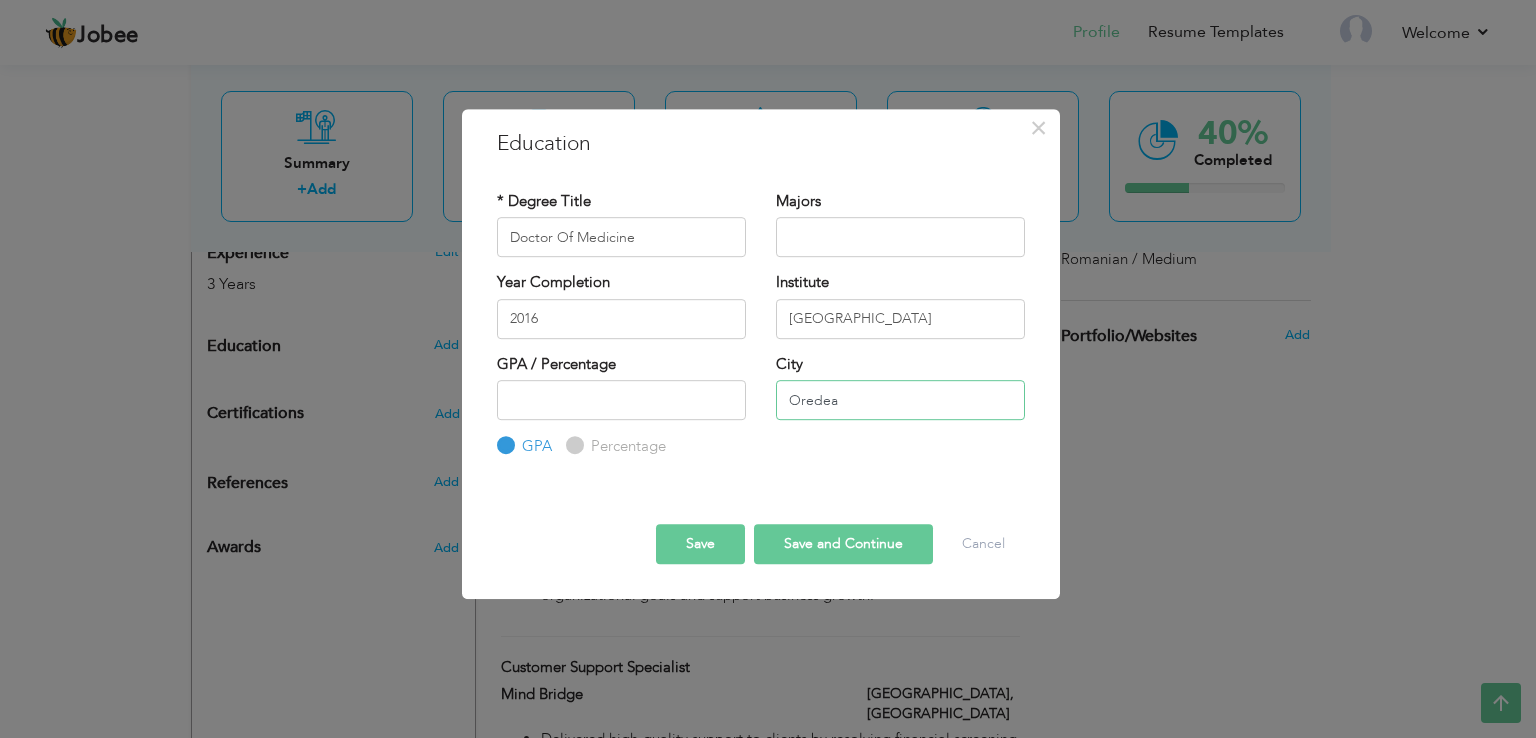click on "Oredea" at bounding box center (900, 400) 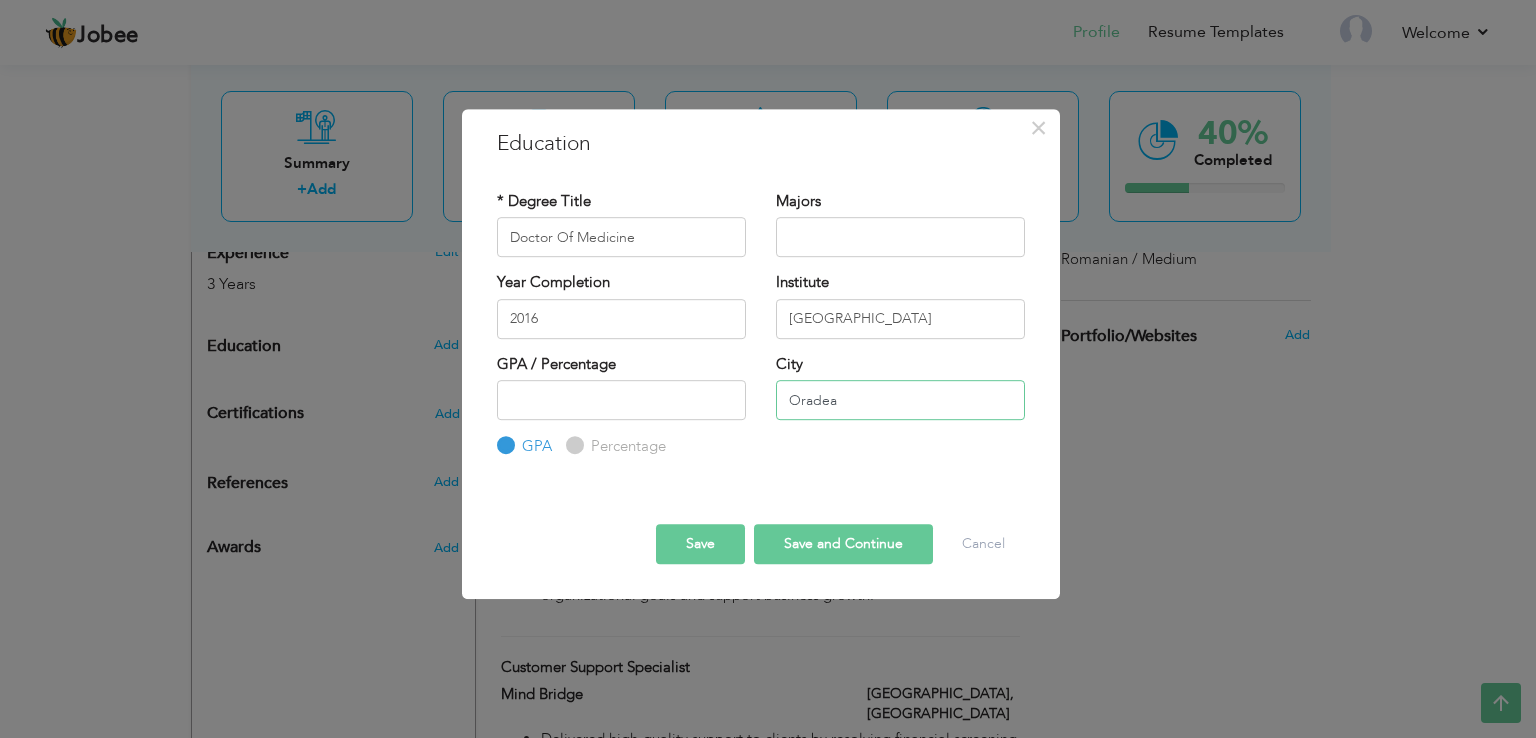 type on "Oradea" 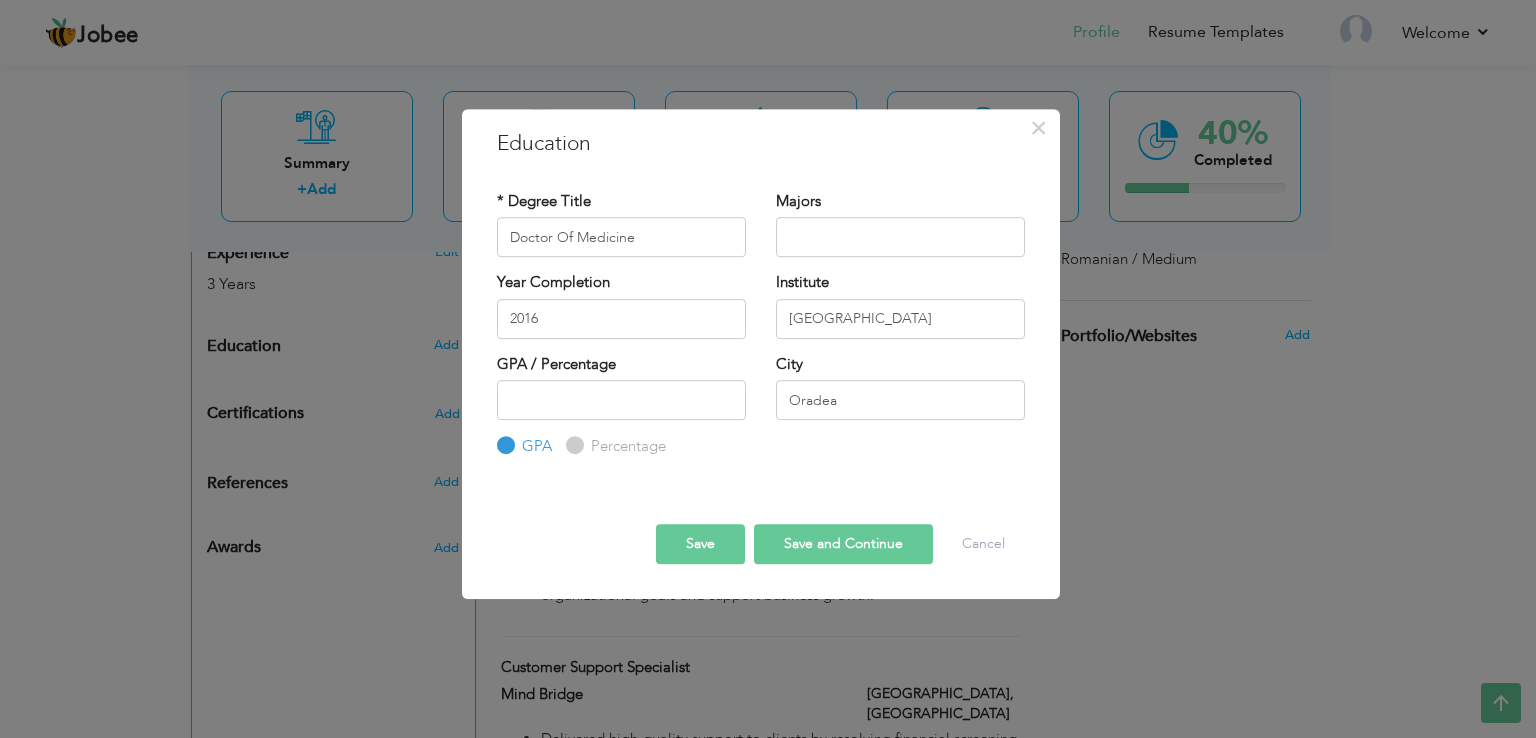 click on "Save" at bounding box center [700, 544] 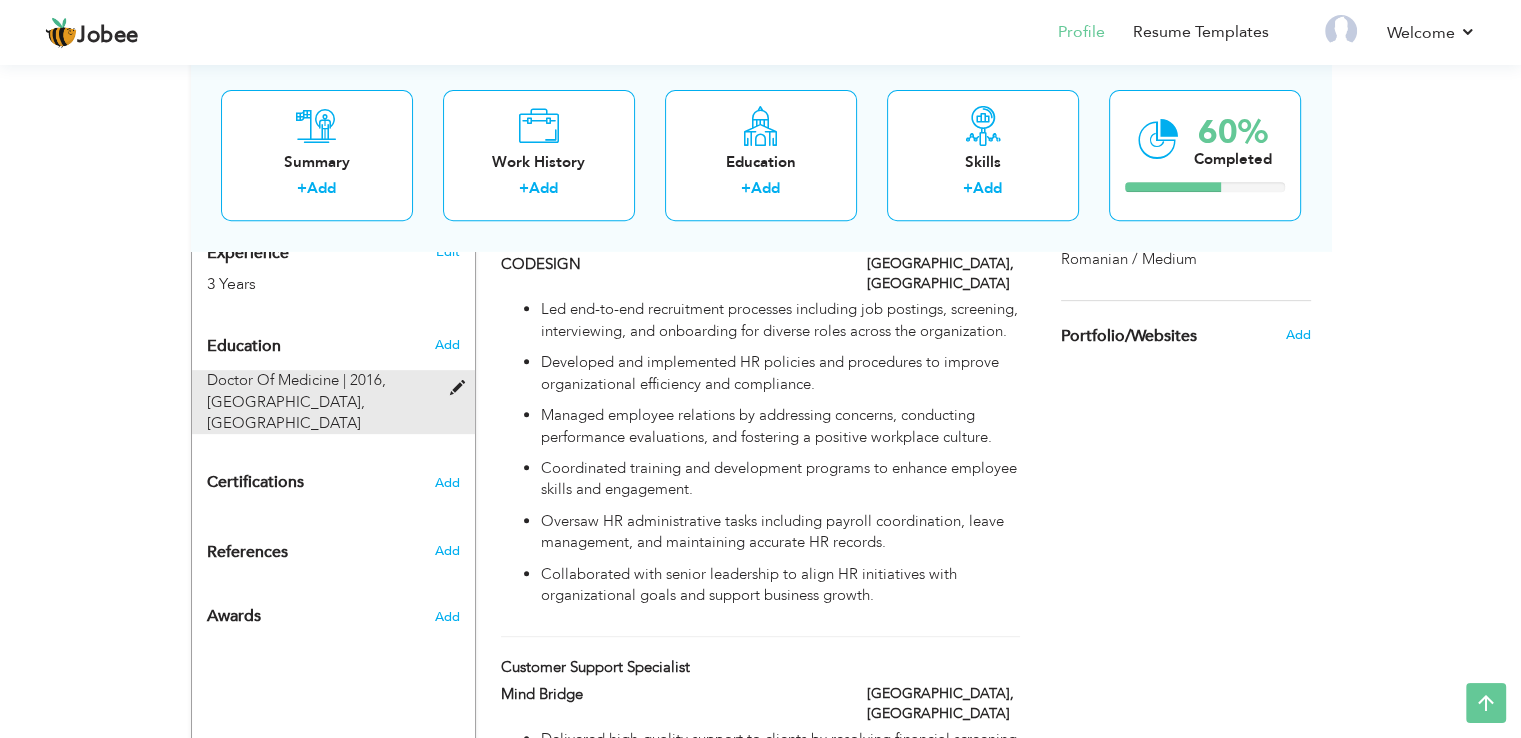 click at bounding box center [461, 388] 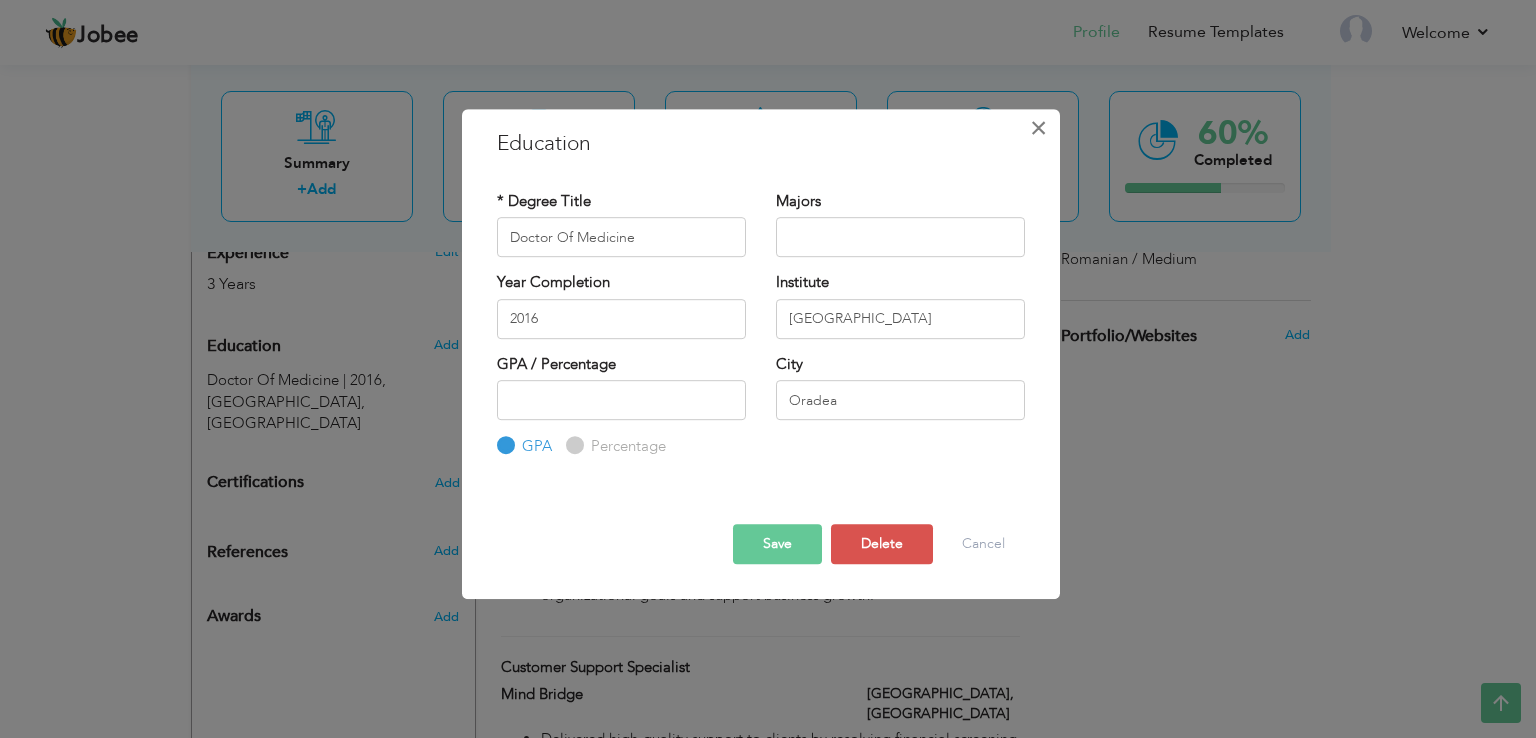 click on "×" at bounding box center [1038, 128] 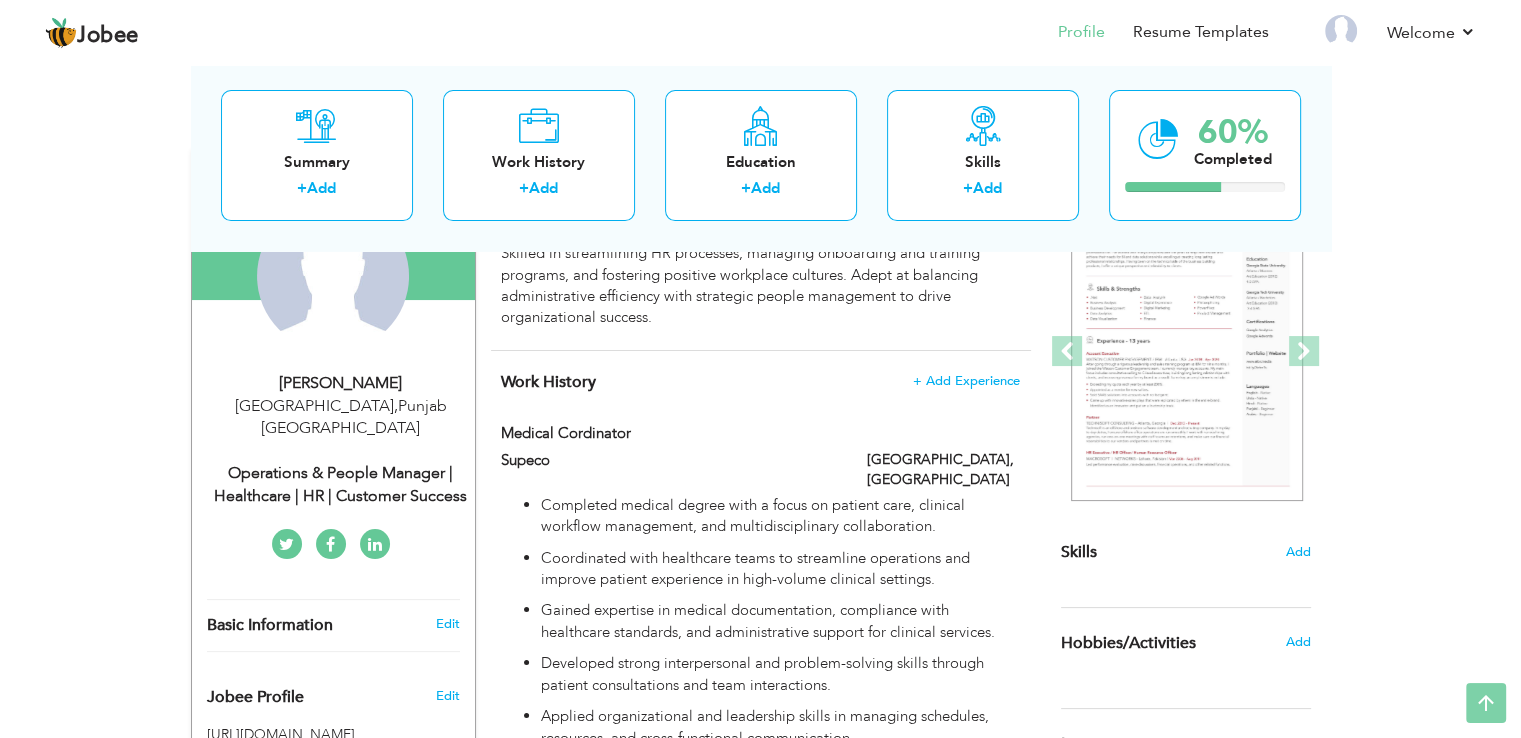scroll, scrollTop: 400, scrollLeft: 0, axis: vertical 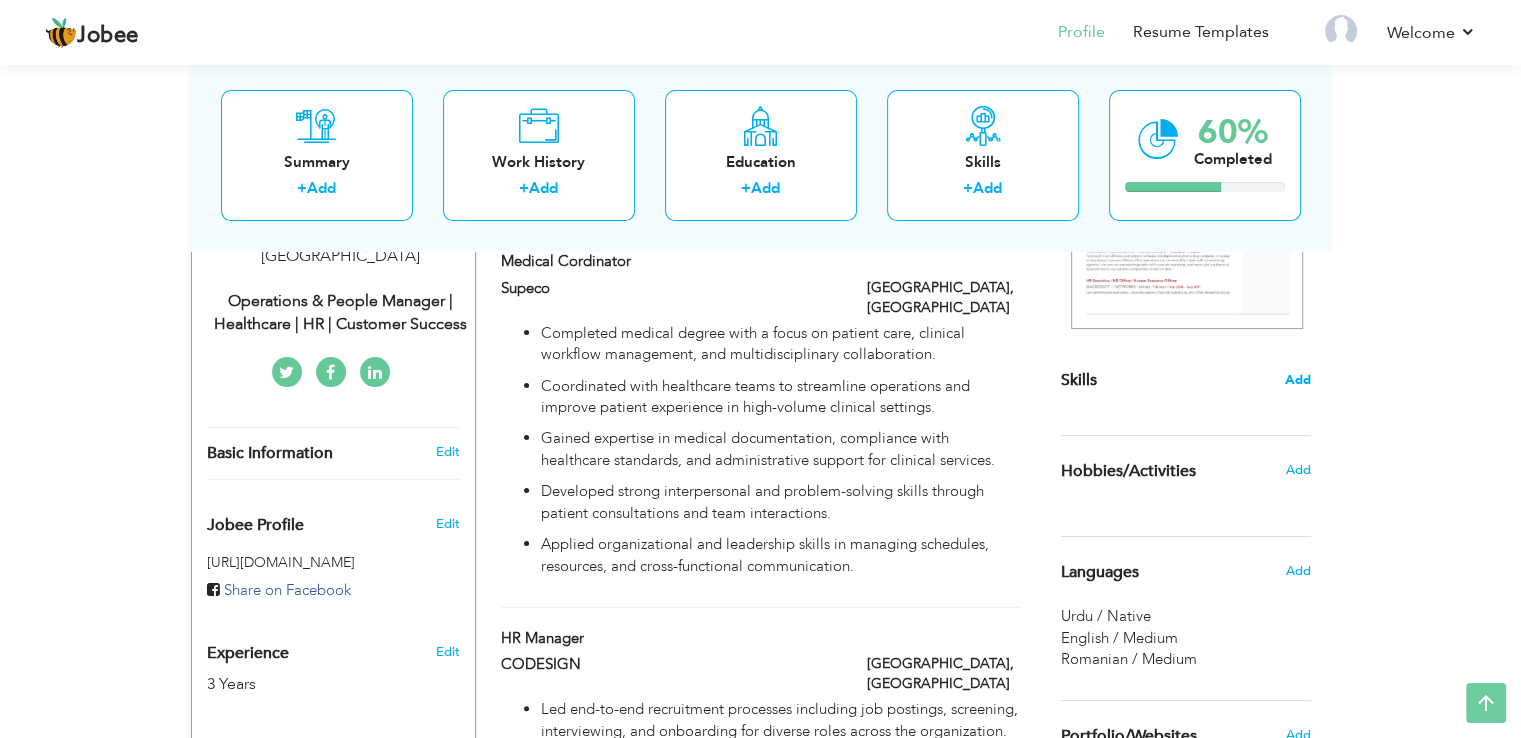 click on "Add" at bounding box center (1298, 380) 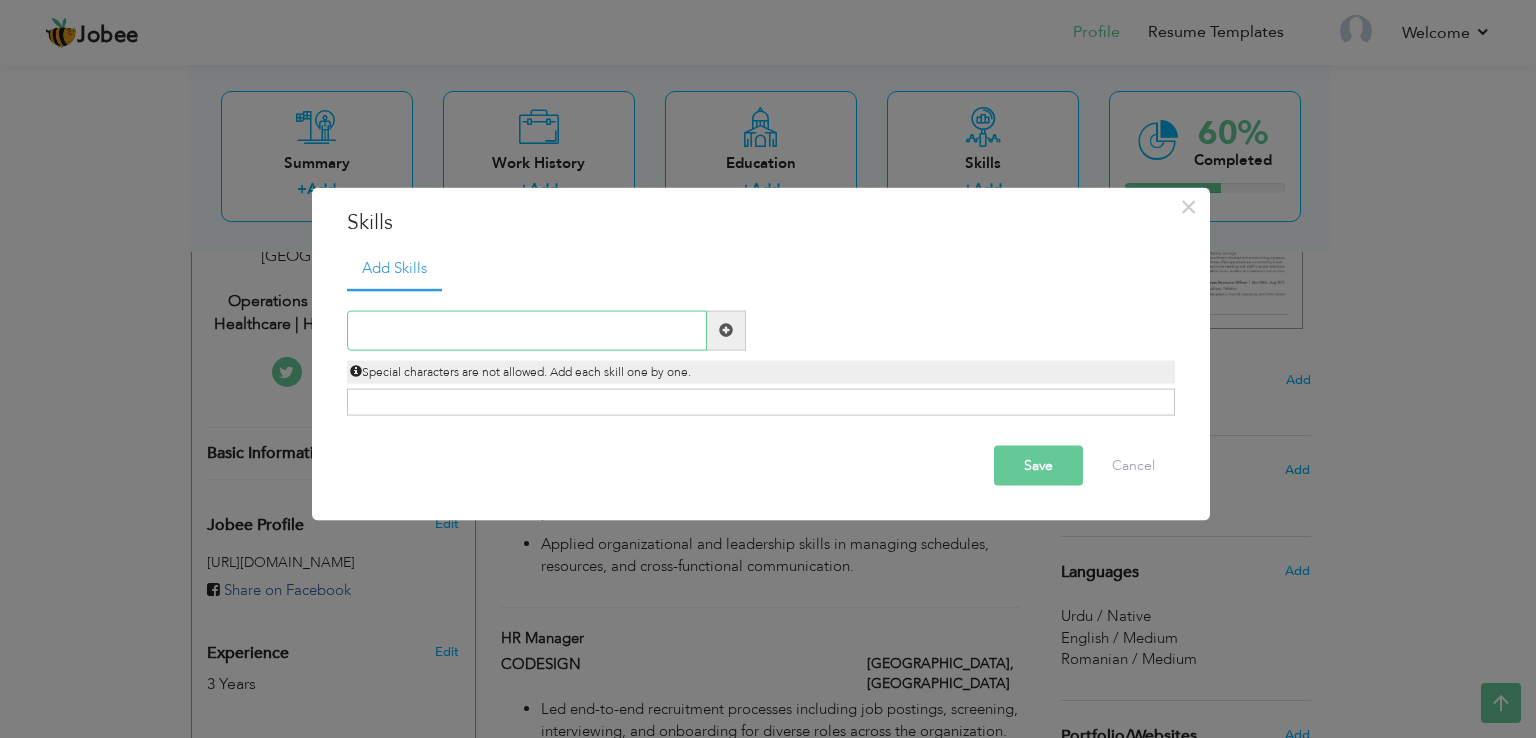 paste on "Recruitment & Onboarding" 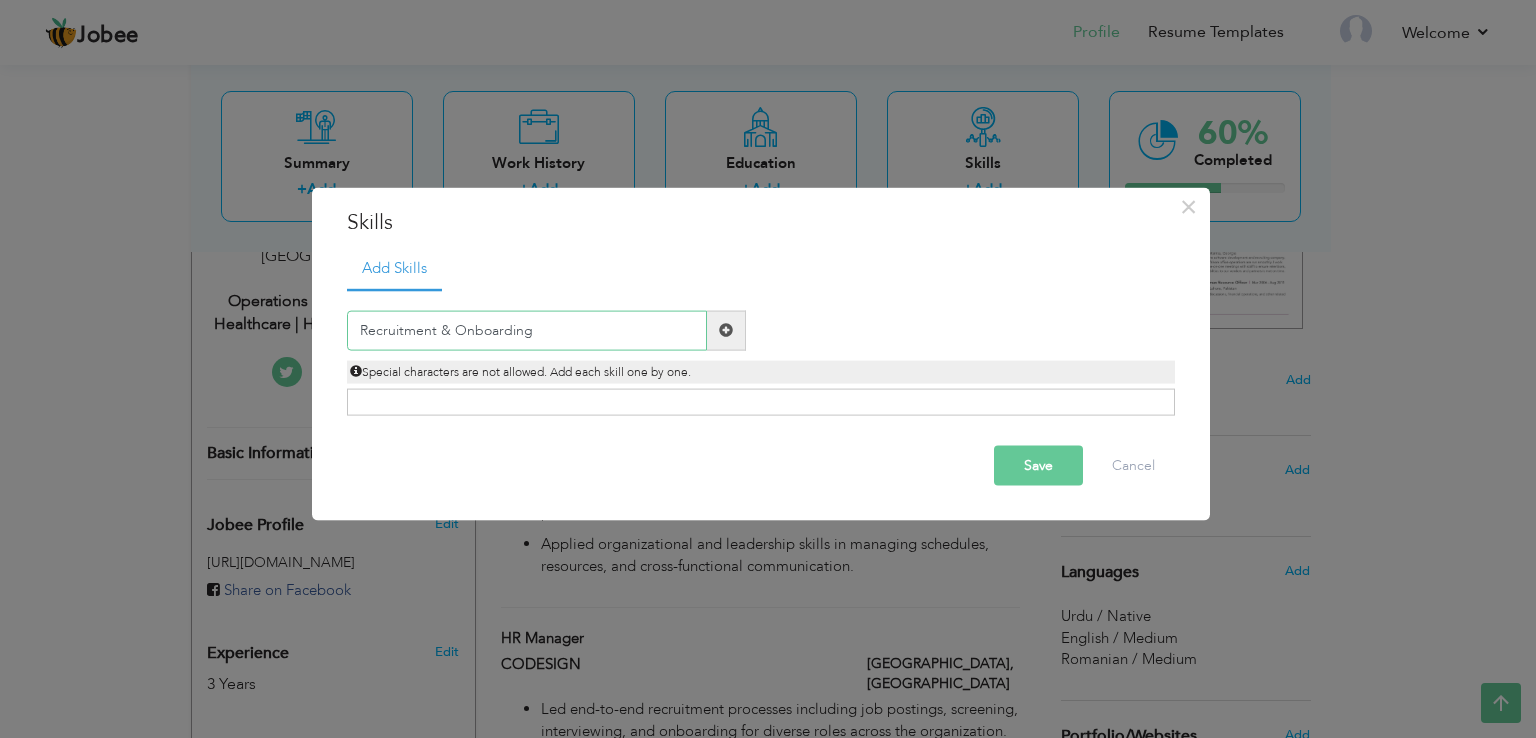 type on "Recruitment & Onboarding" 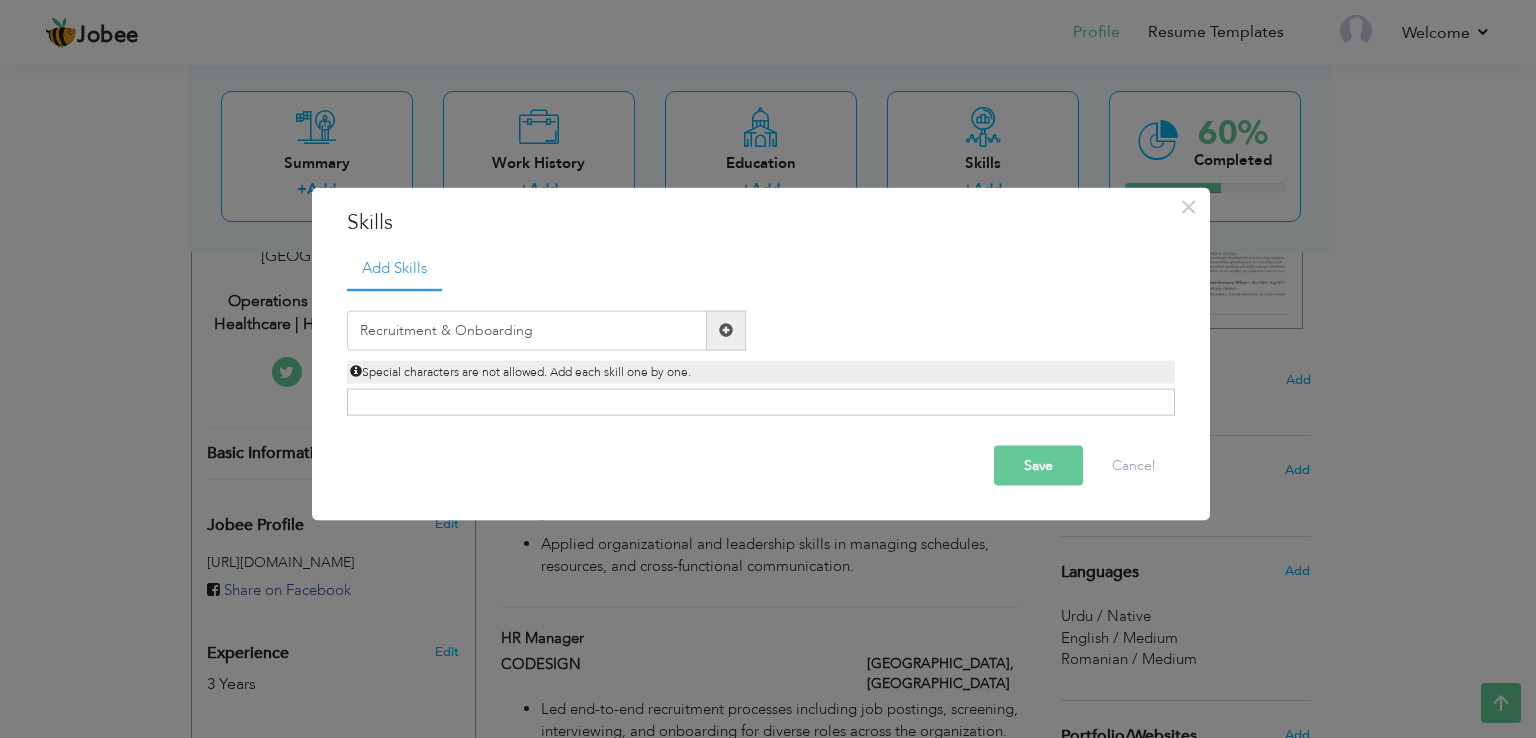 click at bounding box center (726, 330) 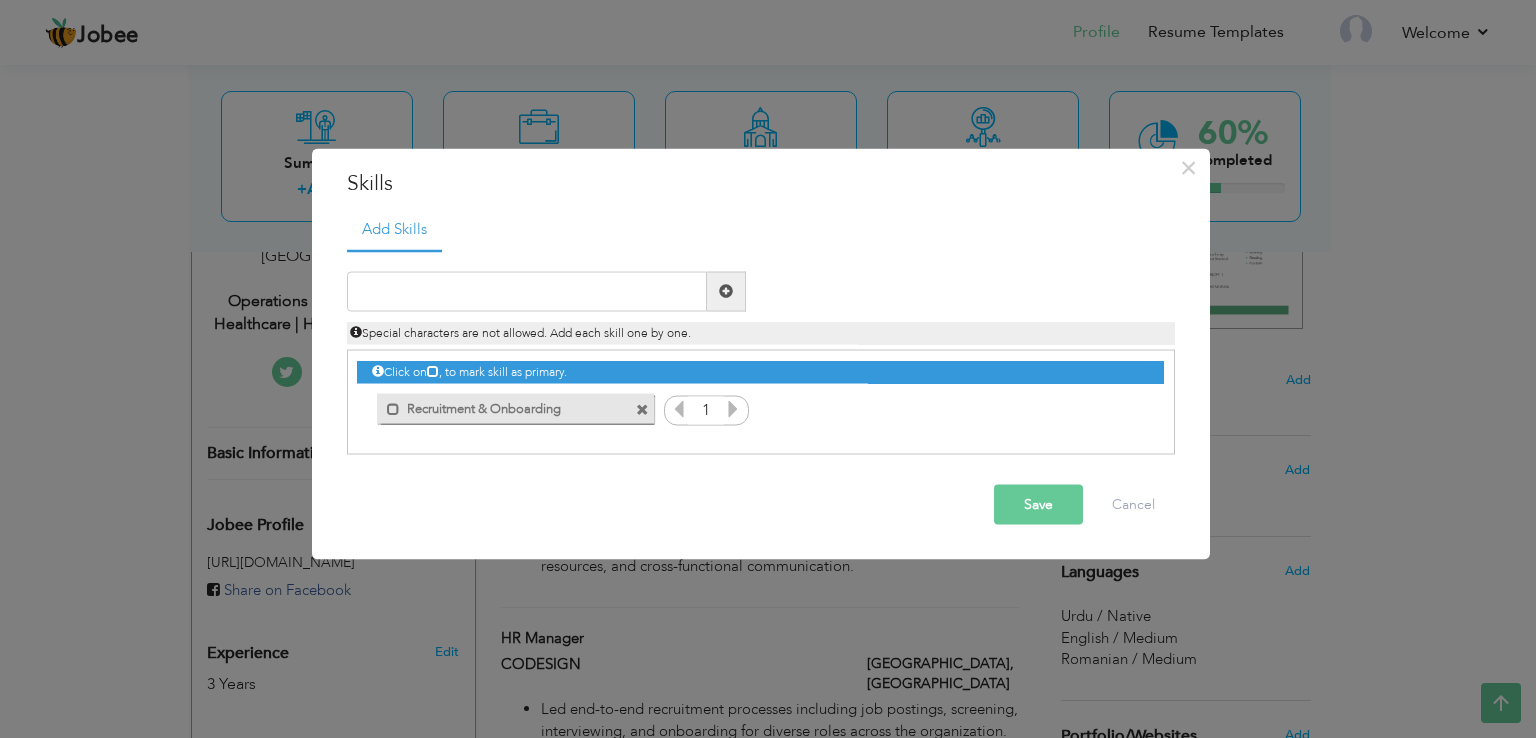 click at bounding box center [733, 408] 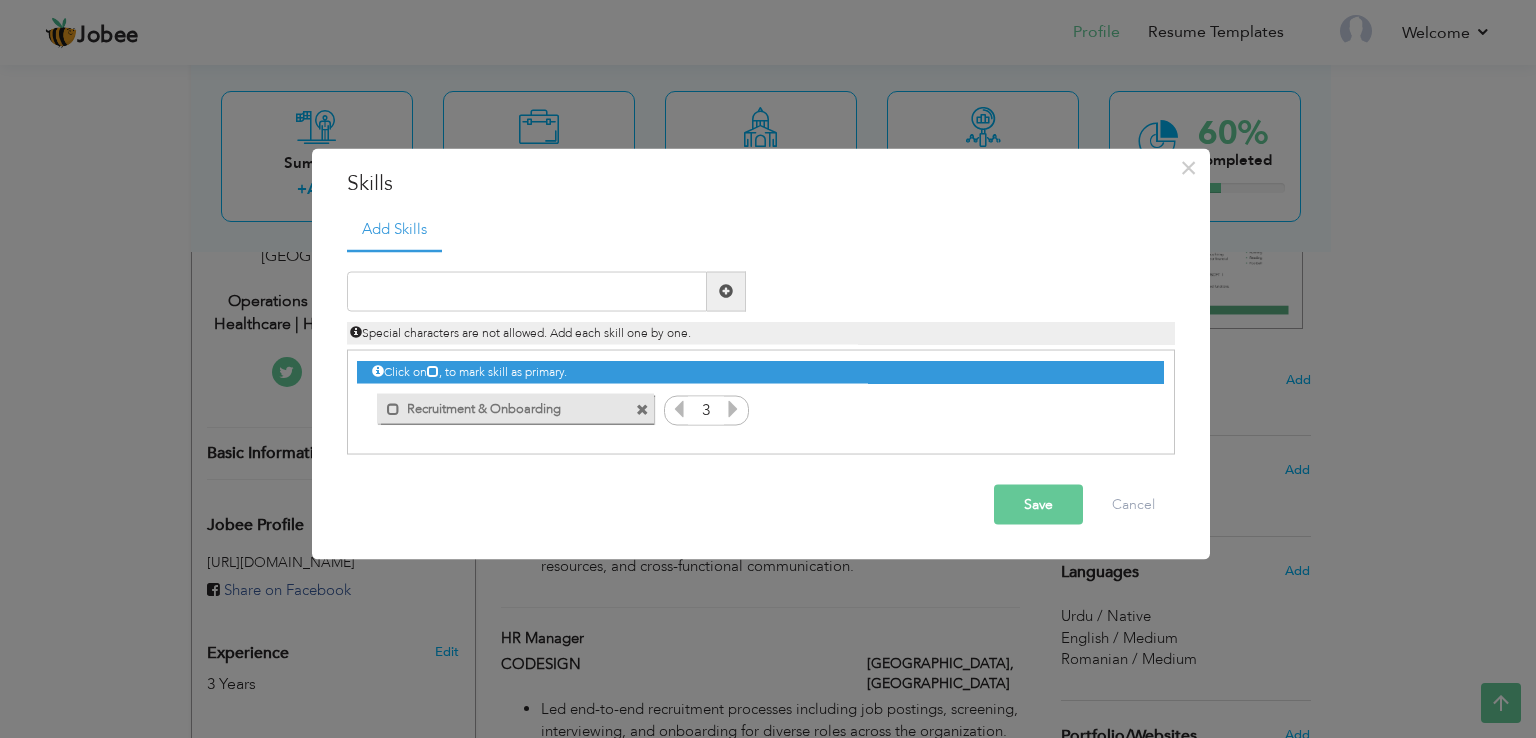 click at bounding box center [733, 408] 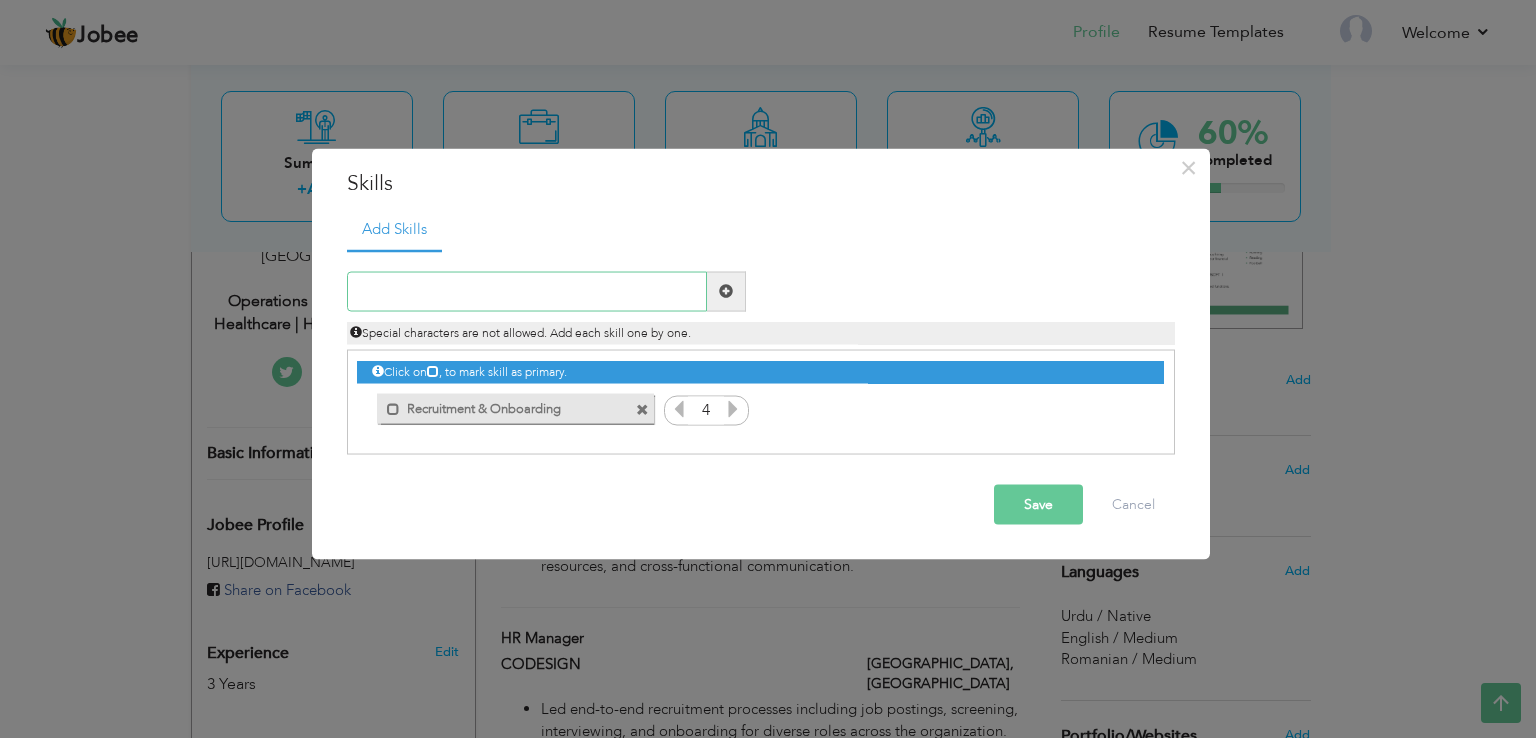 click at bounding box center [527, 291] 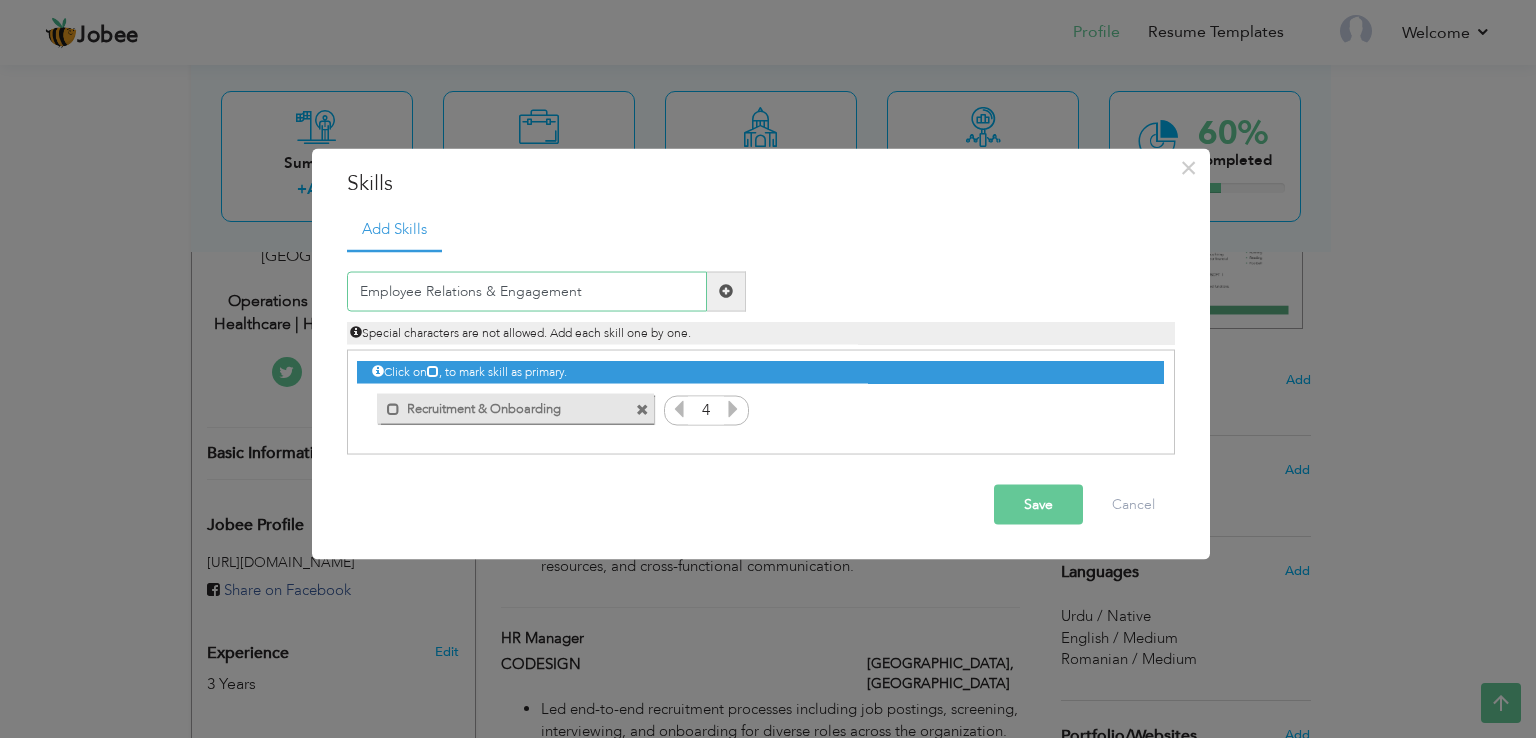 type on "Employee Relations & Engagement" 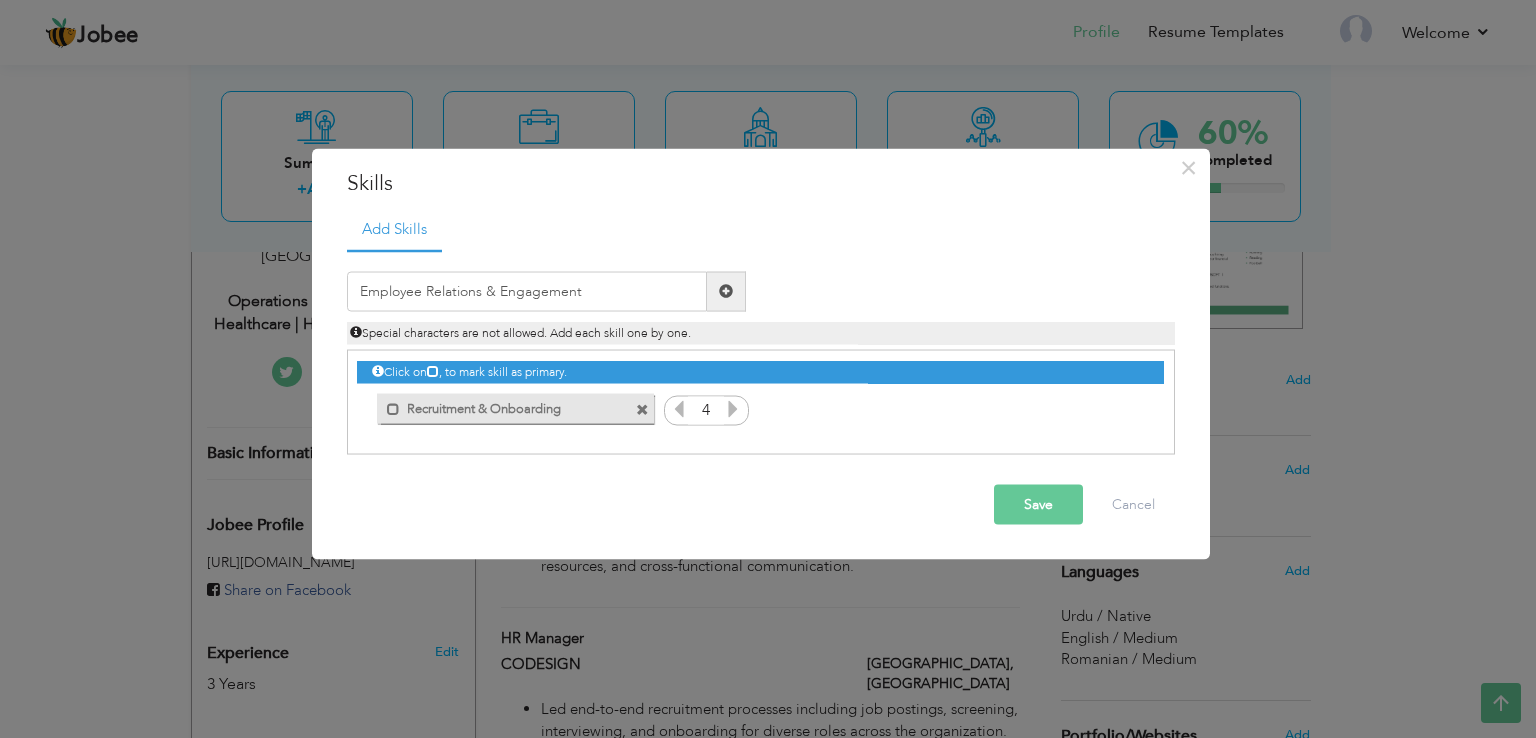 click at bounding box center (726, 291) 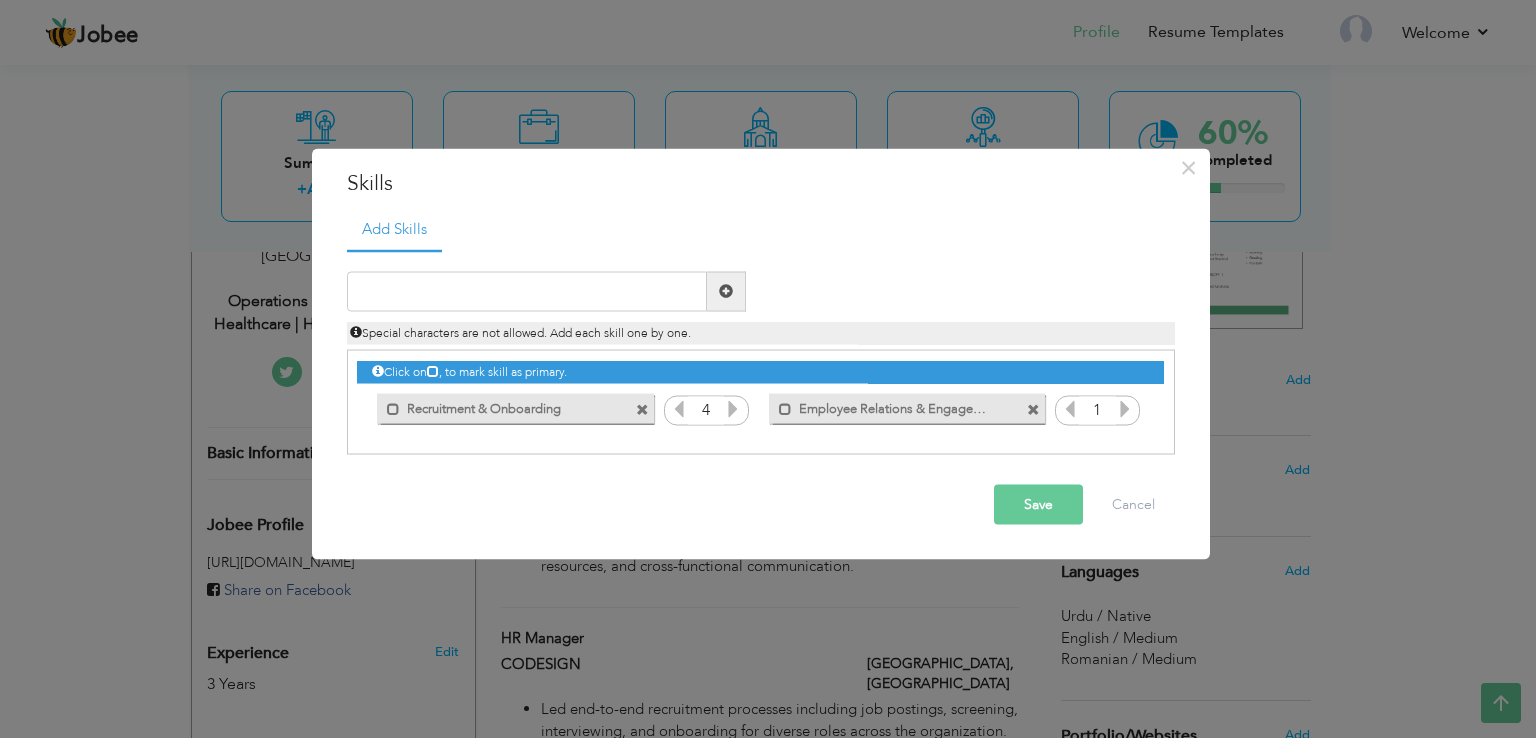 click at bounding box center [1125, 408] 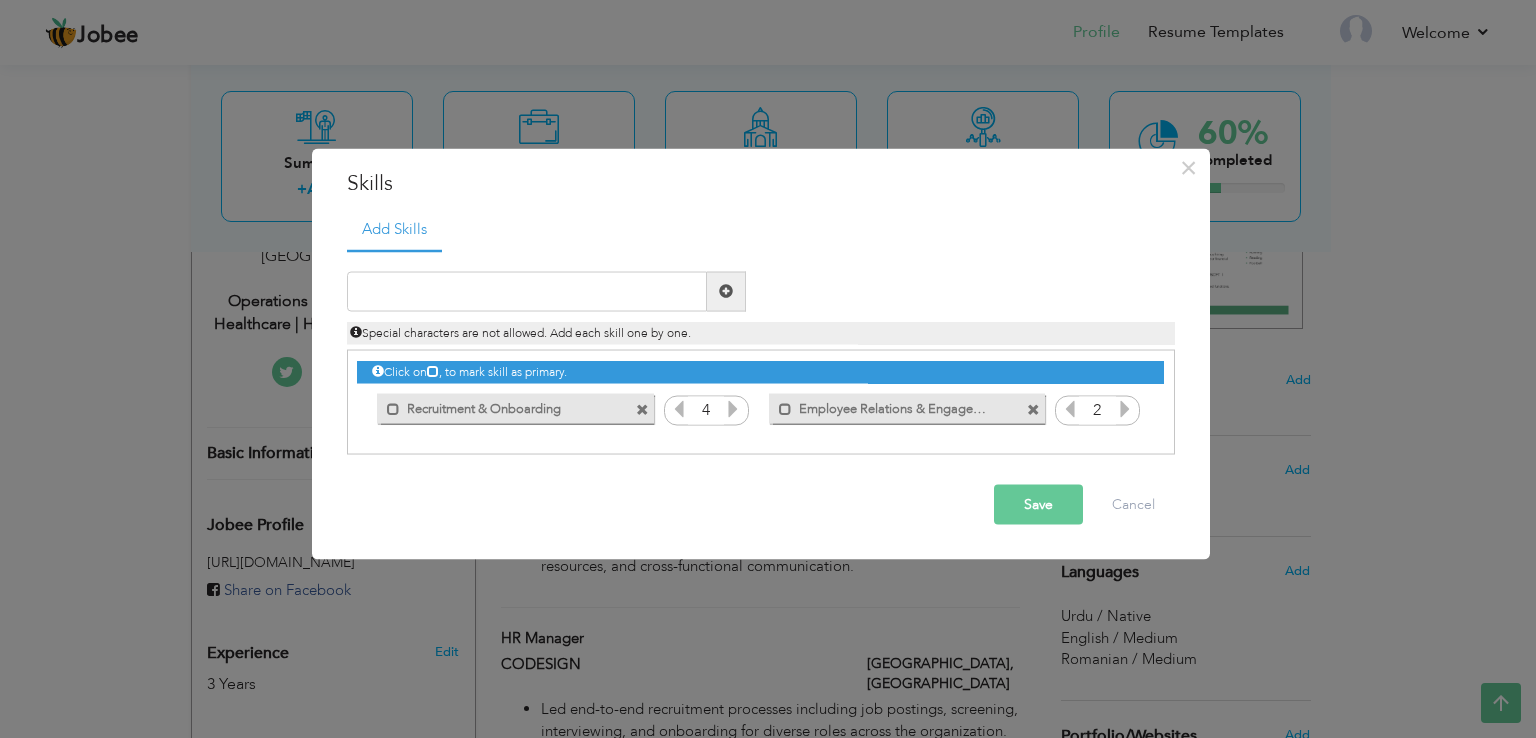 click at bounding box center (1125, 408) 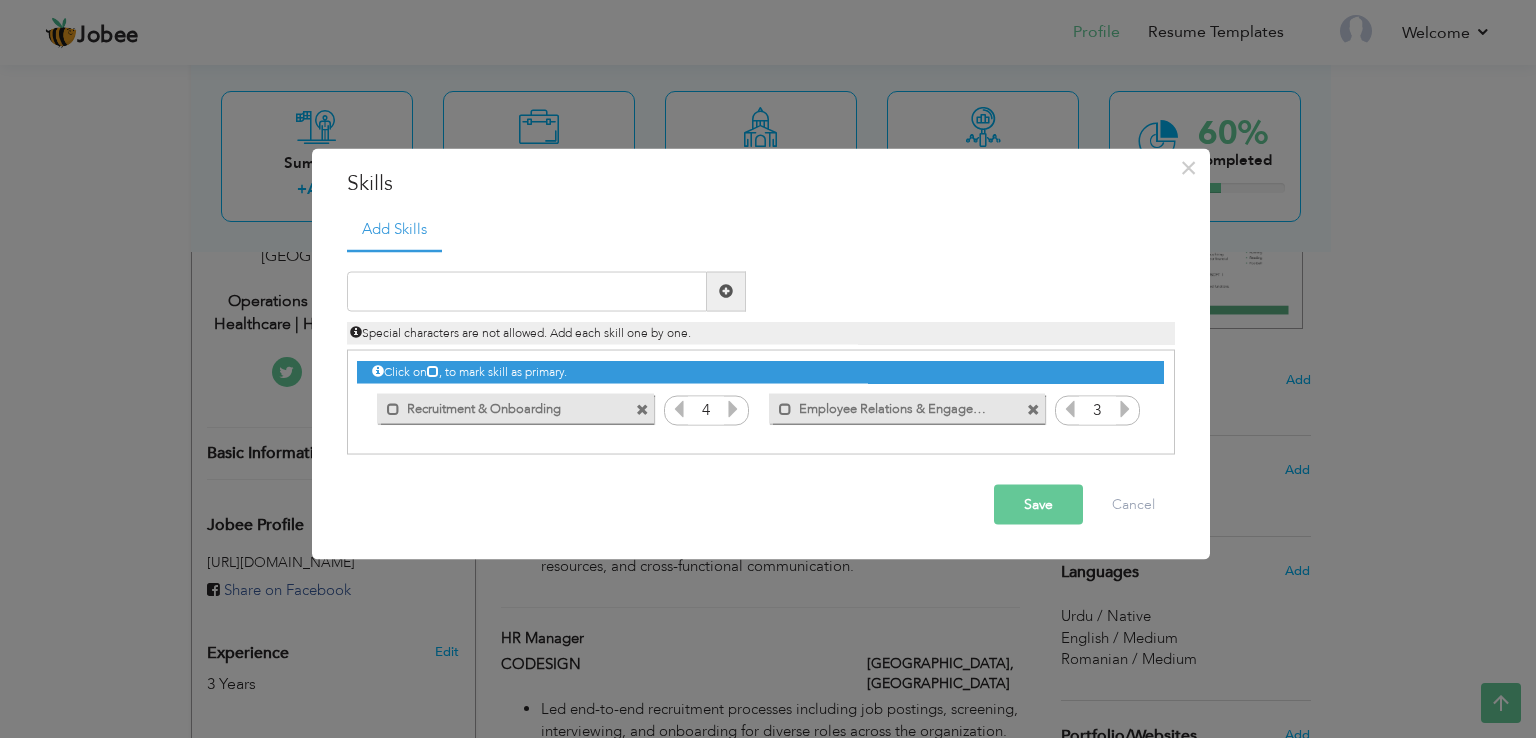 click at bounding box center (1125, 408) 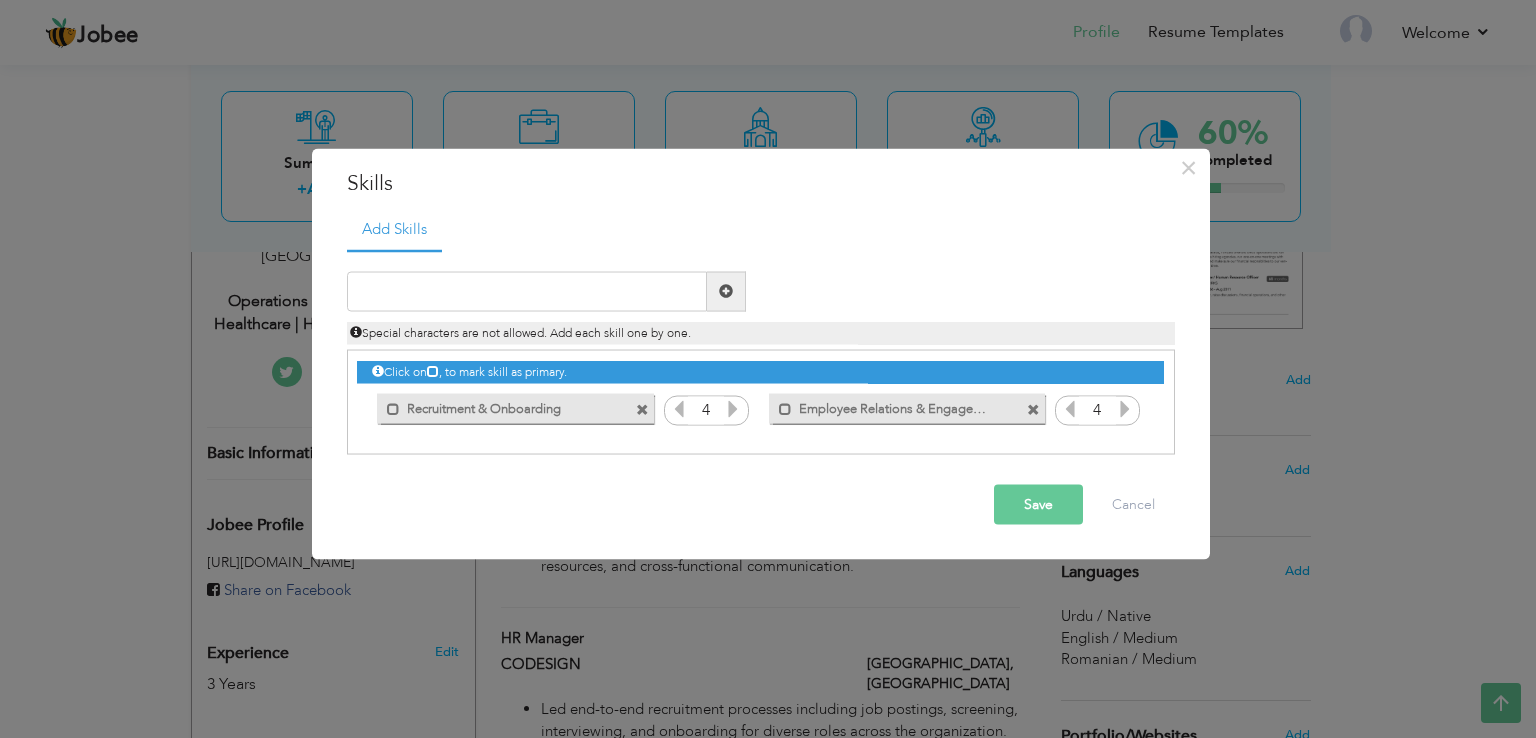 click at bounding box center (1125, 408) 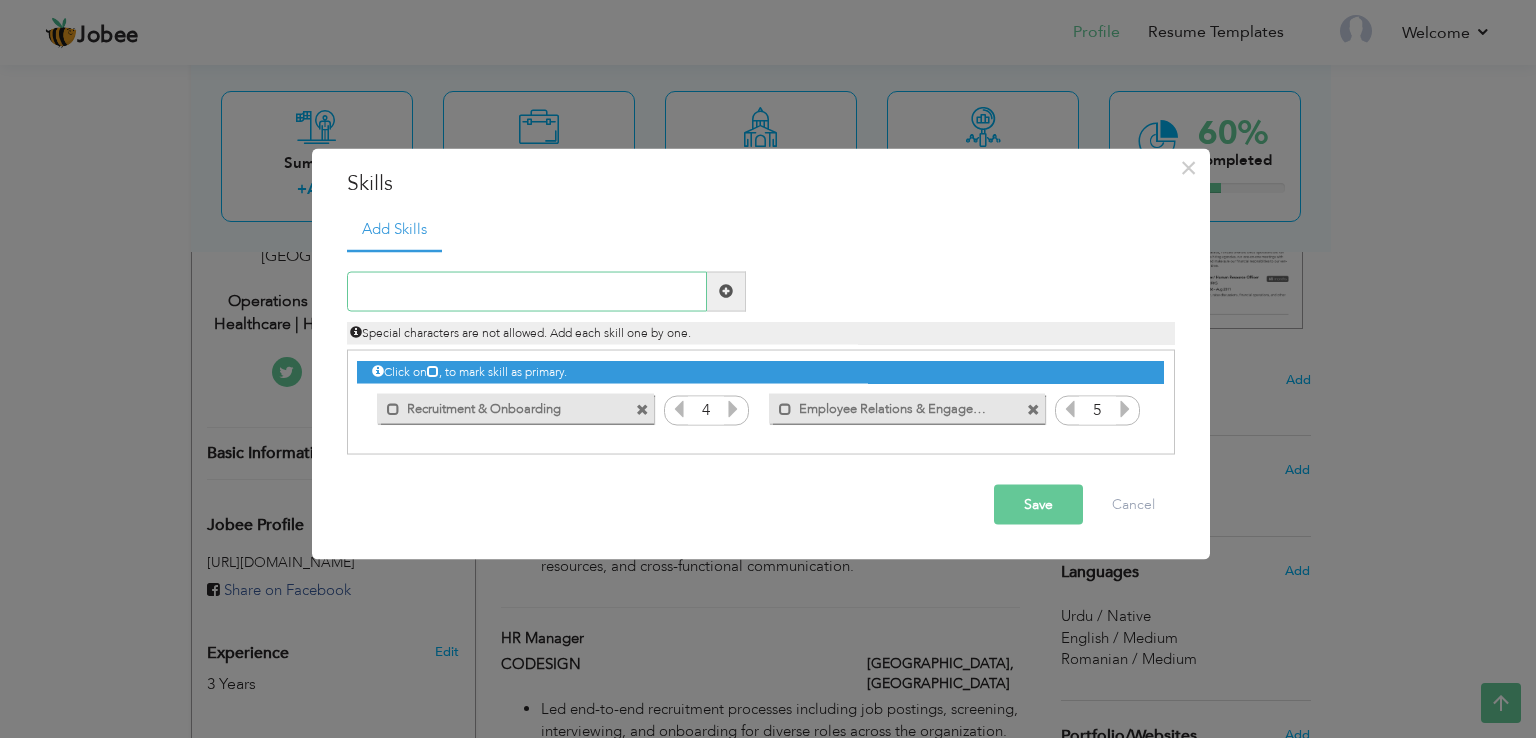 click at bounding box center [527, 291] 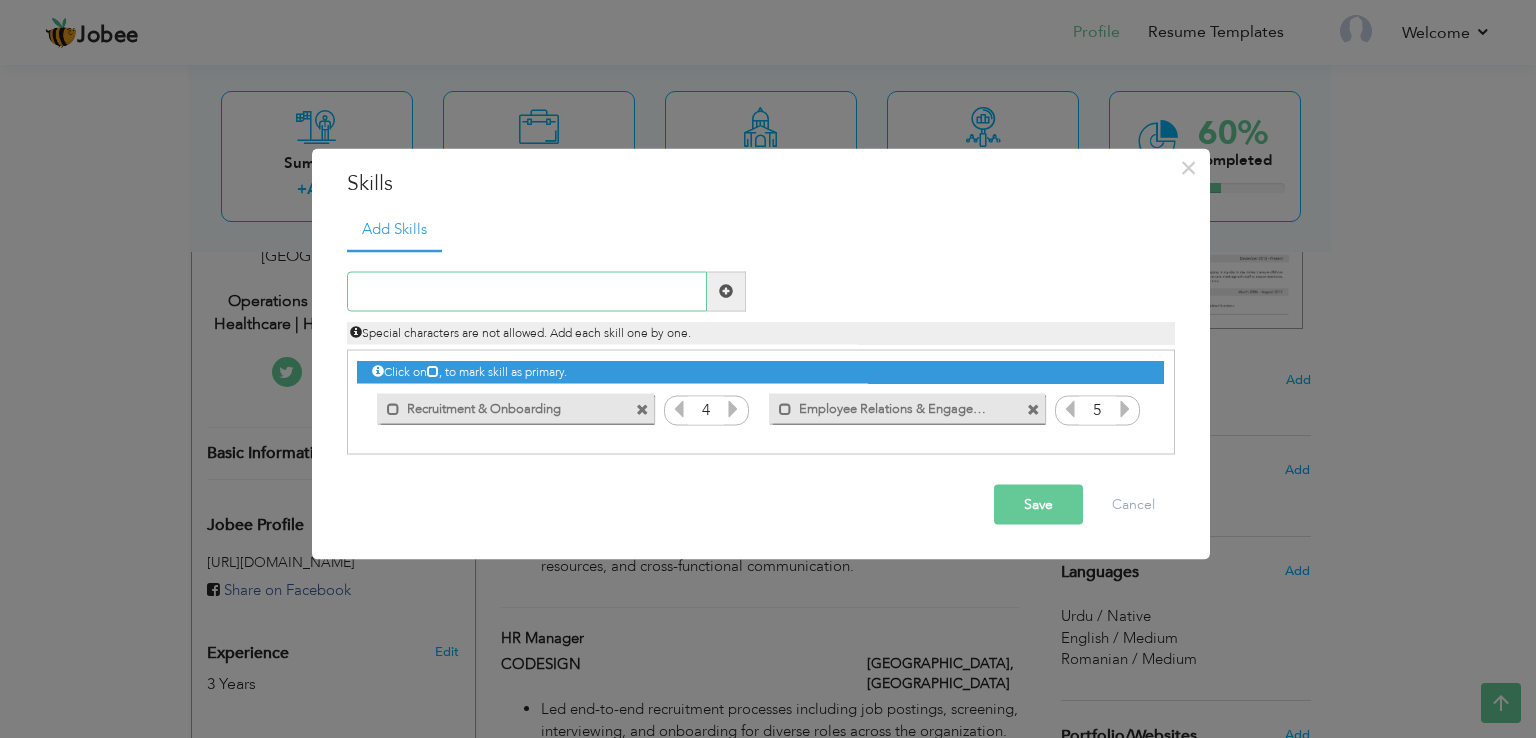 paste on "Customer Success & Client Support" 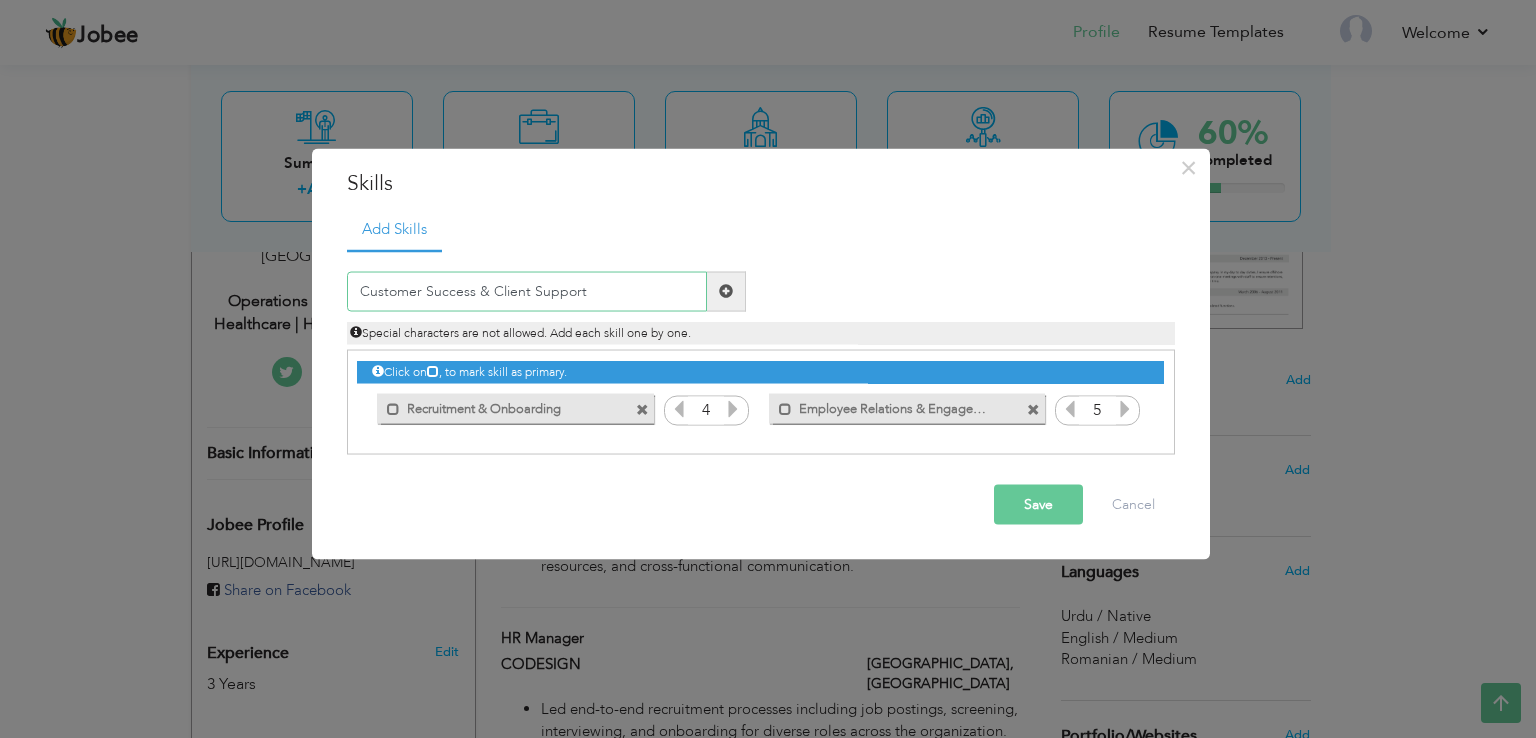 type on "Customer Success & Client Support" 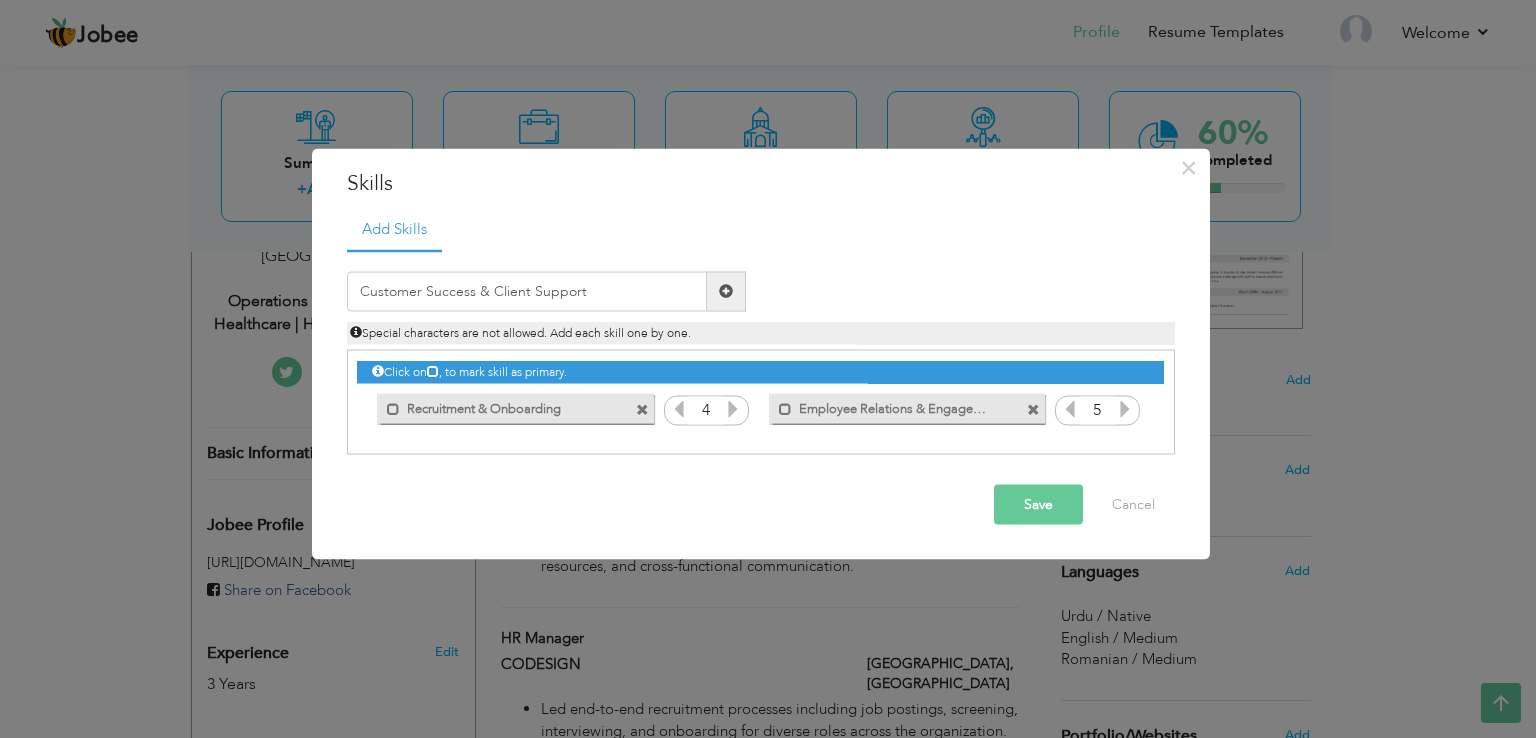 click at bounding box center [726, 291] 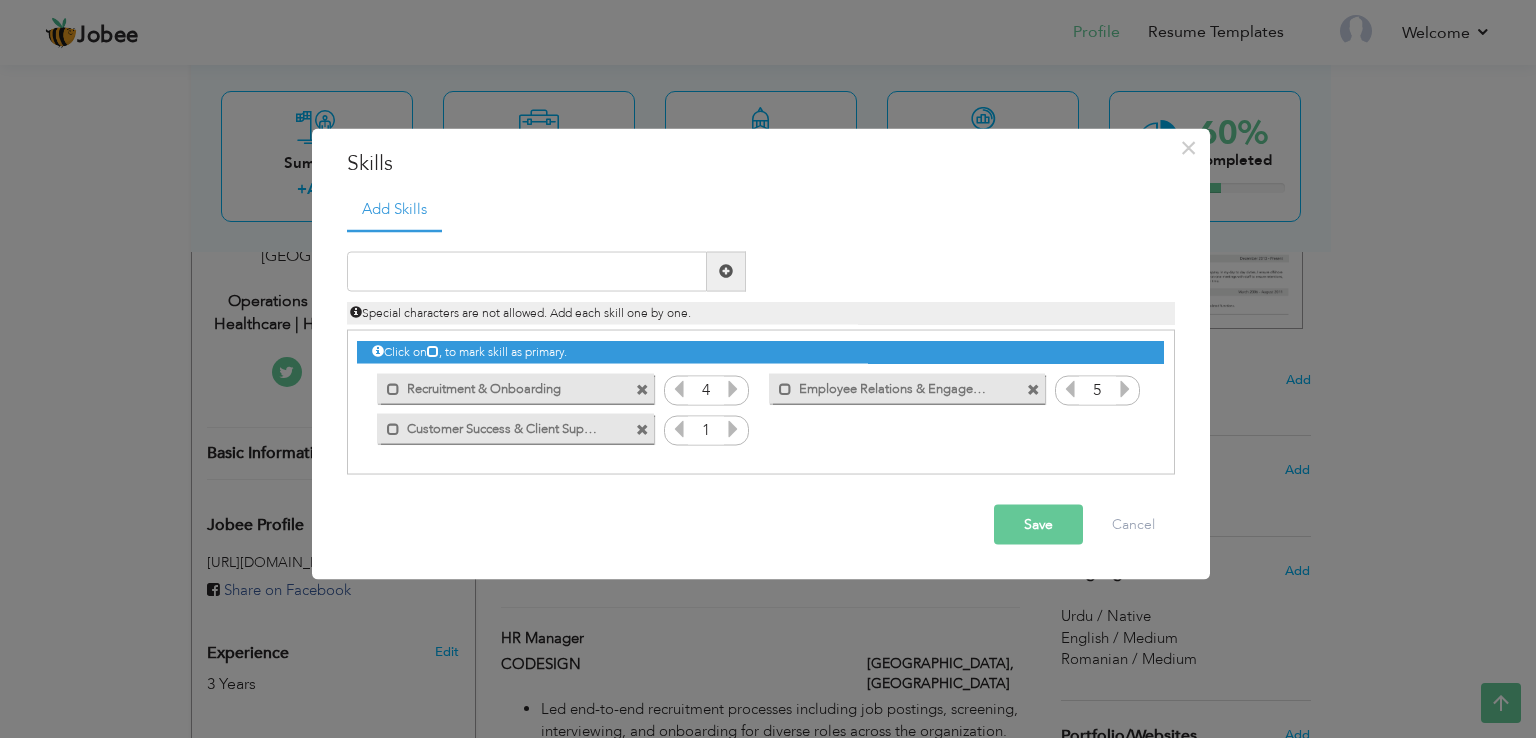 click at bounding box center (733, 428) 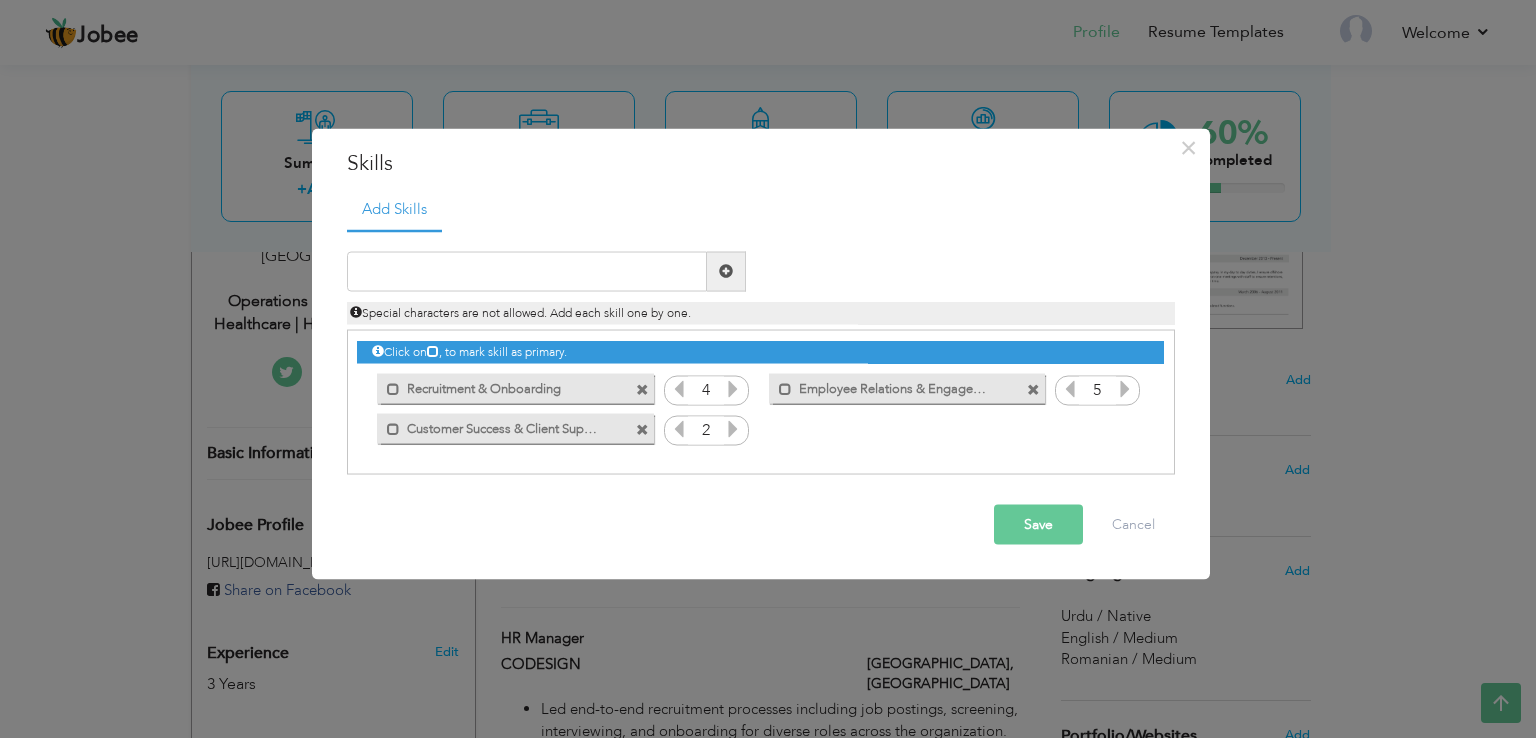 click at bounding box center [733, 428] 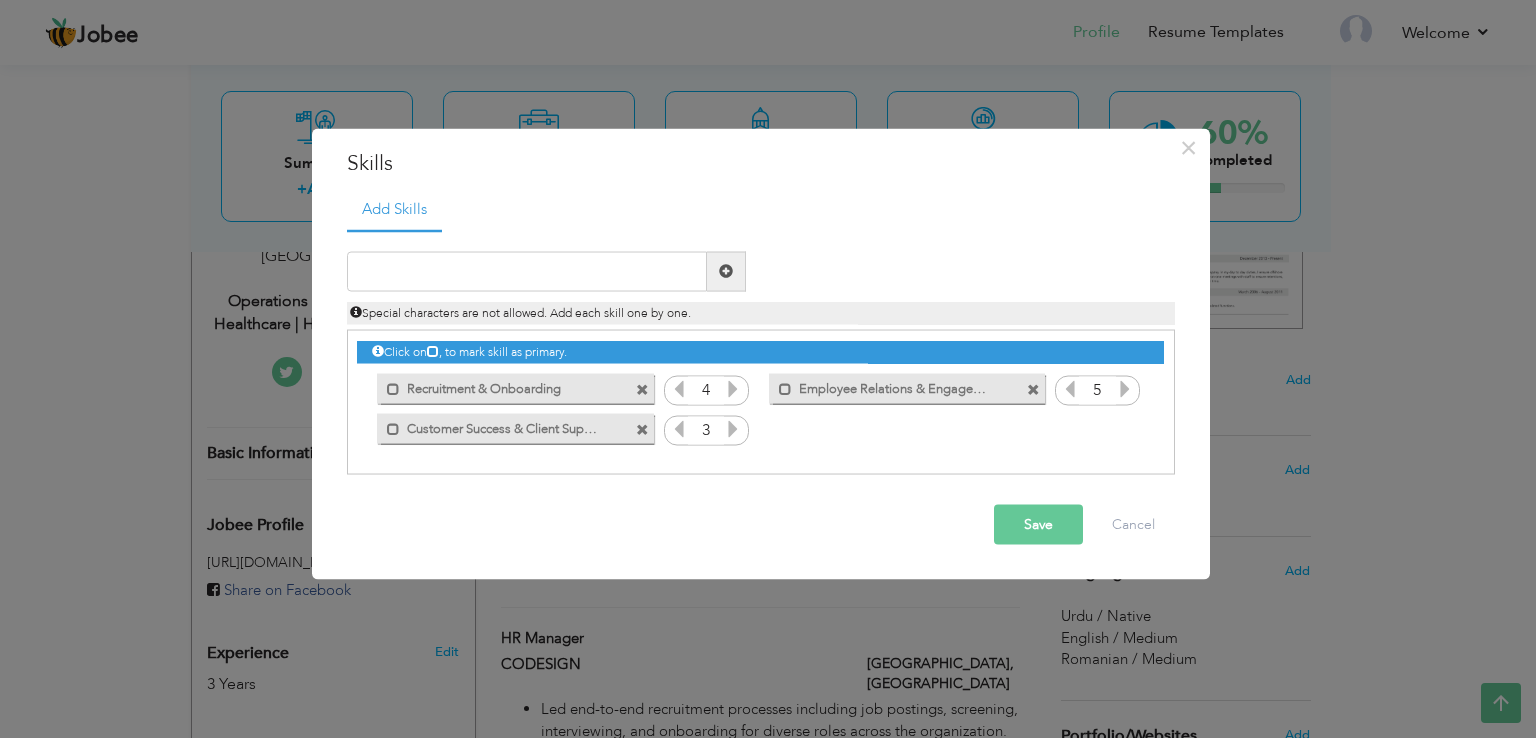 click at bounding box center (733, 428) 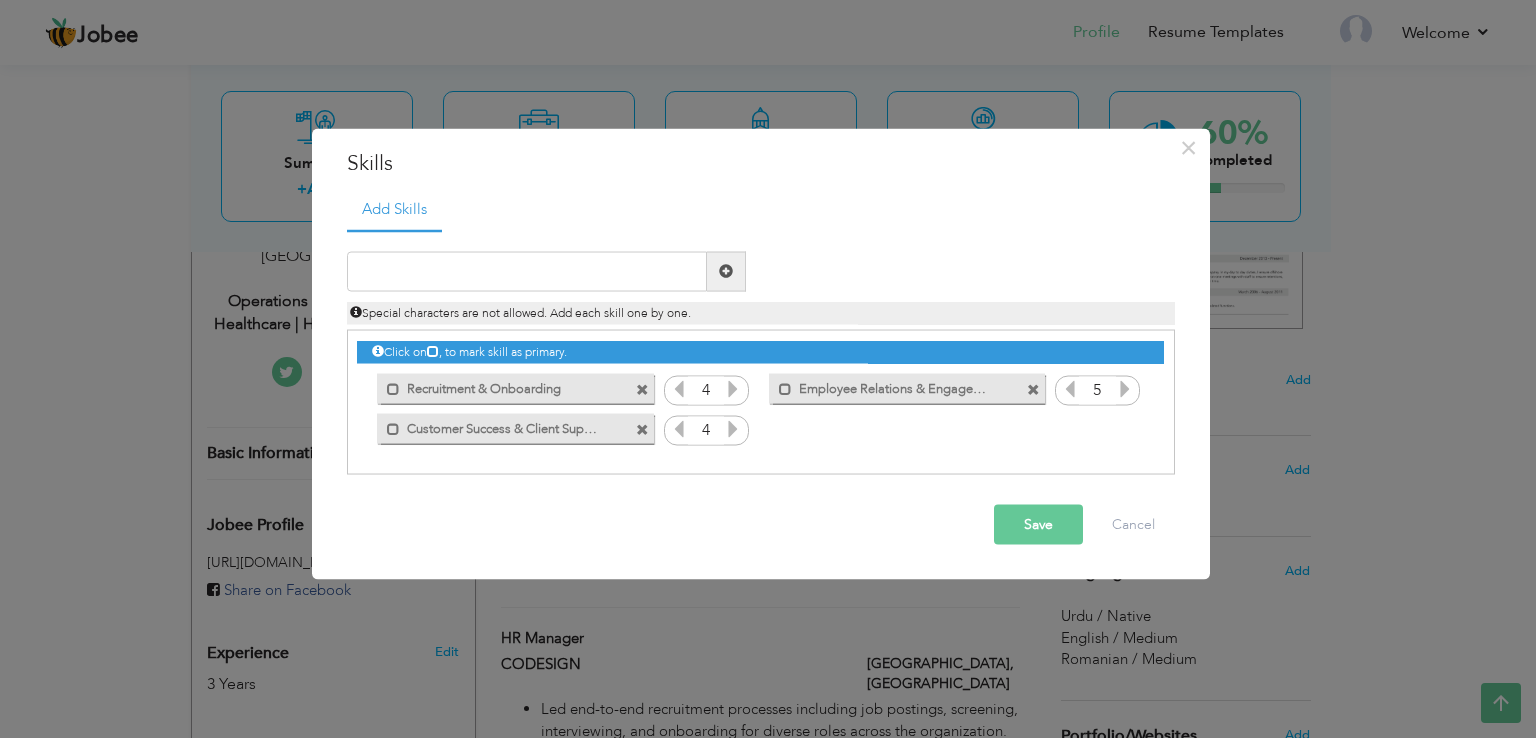 click at bounding box center [679, 428] 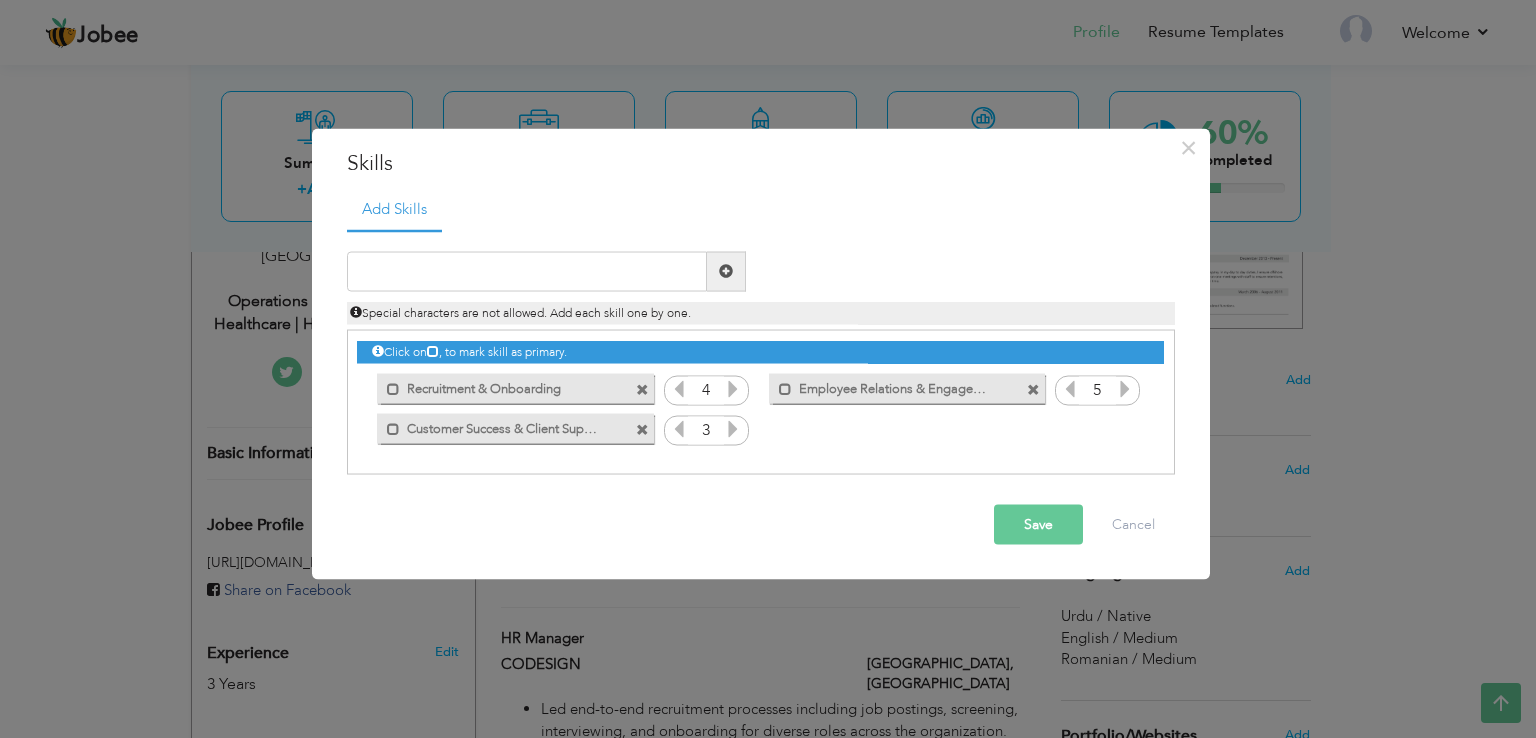 click at bounding box center [733, 428] 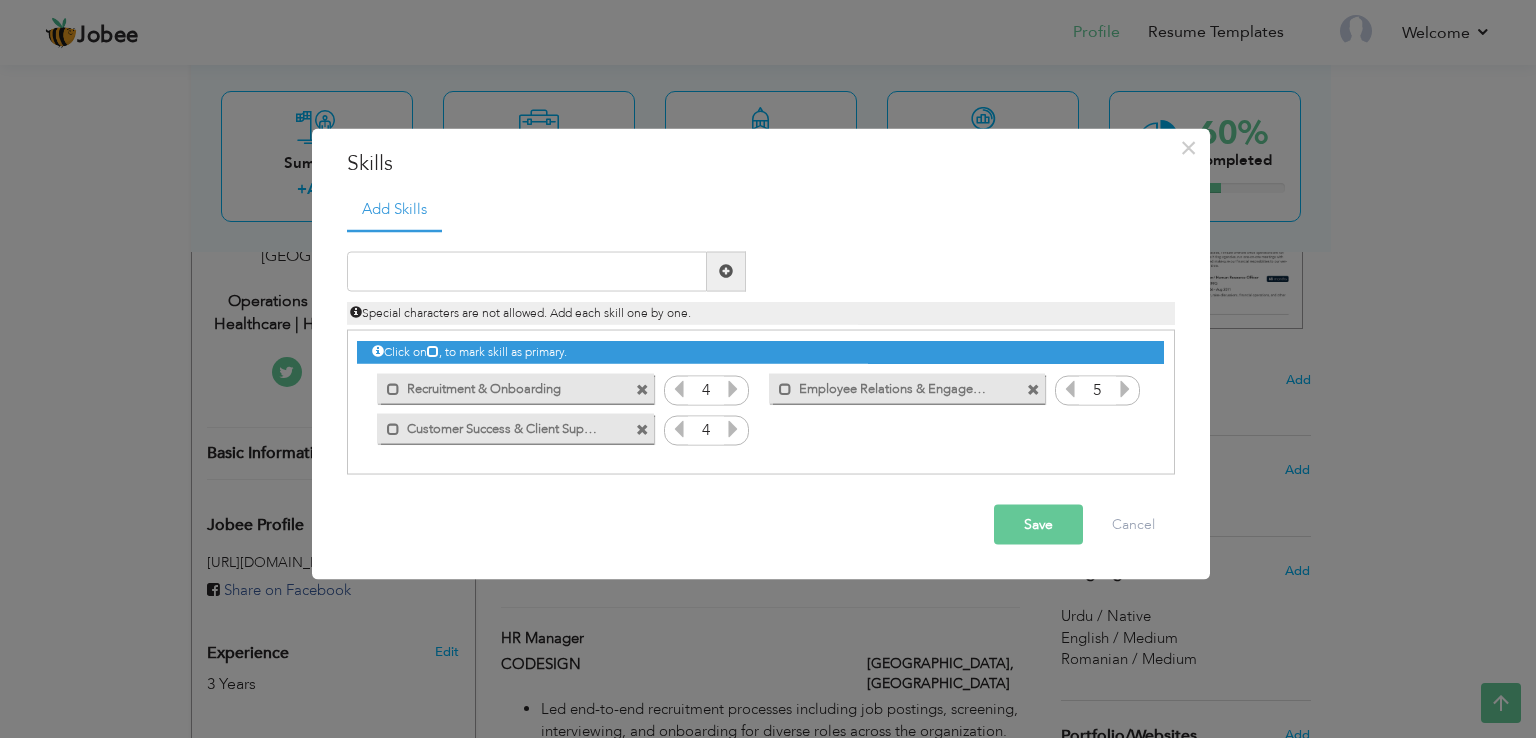 click at bounding box center [679, 388] 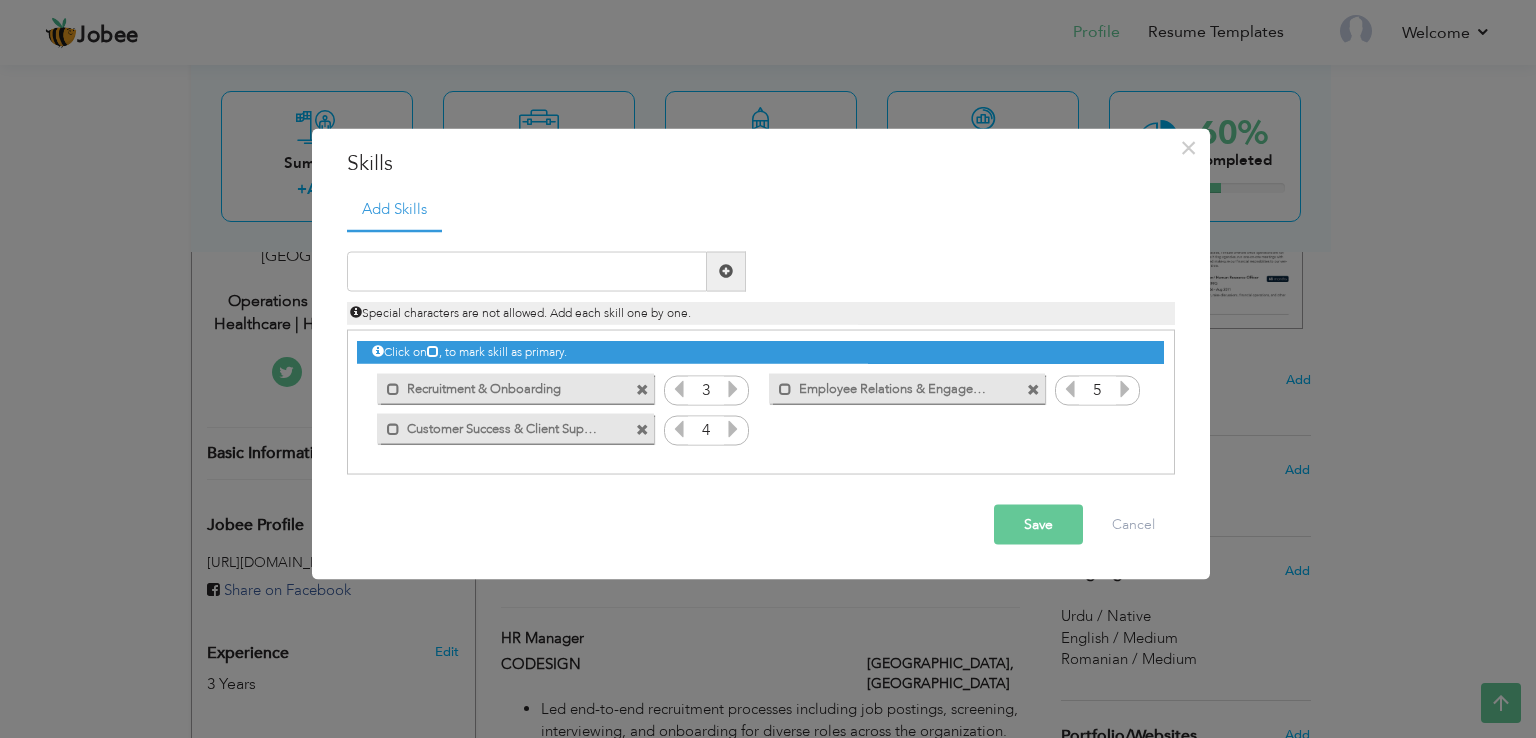 click at bounding box center (733, 388) 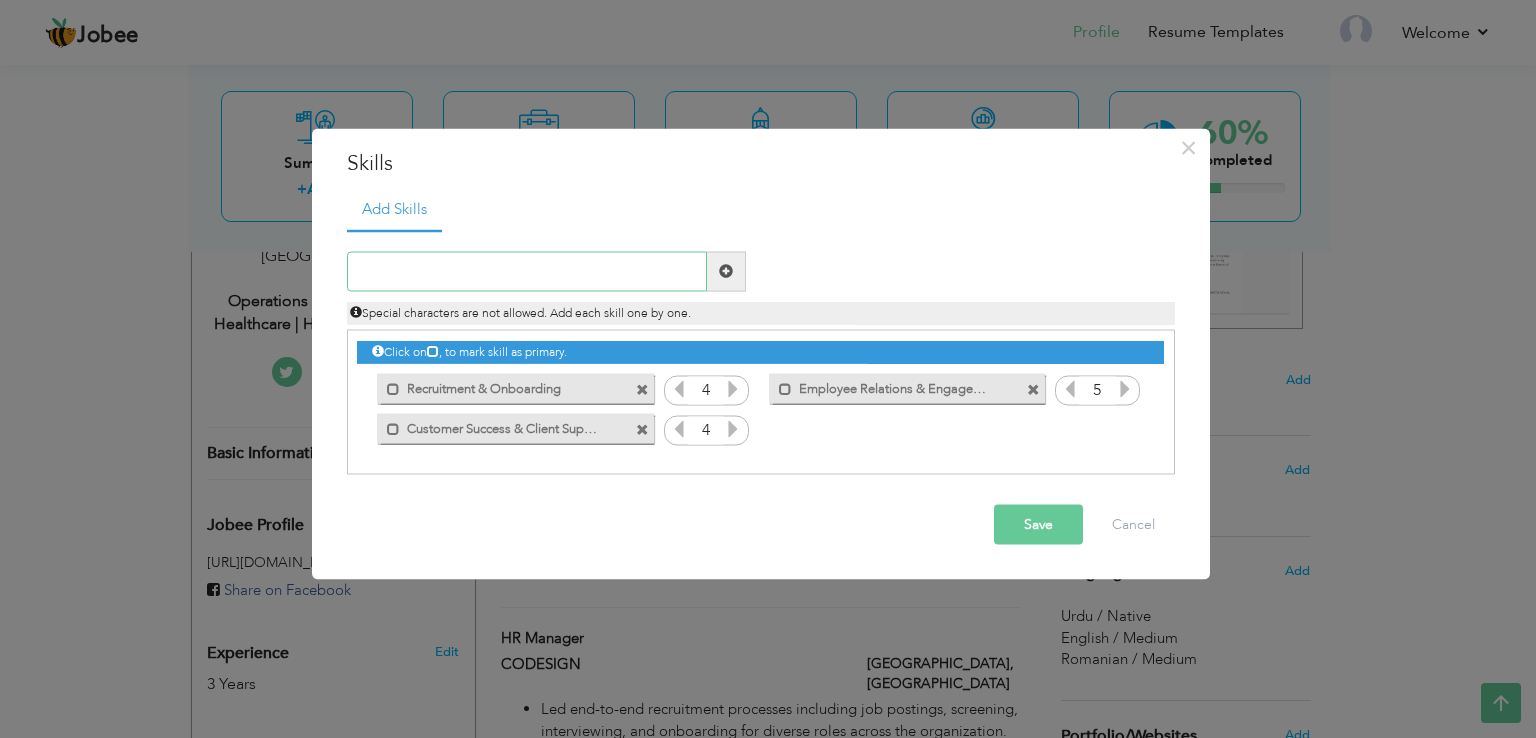 click at bounding box center [527, 271] 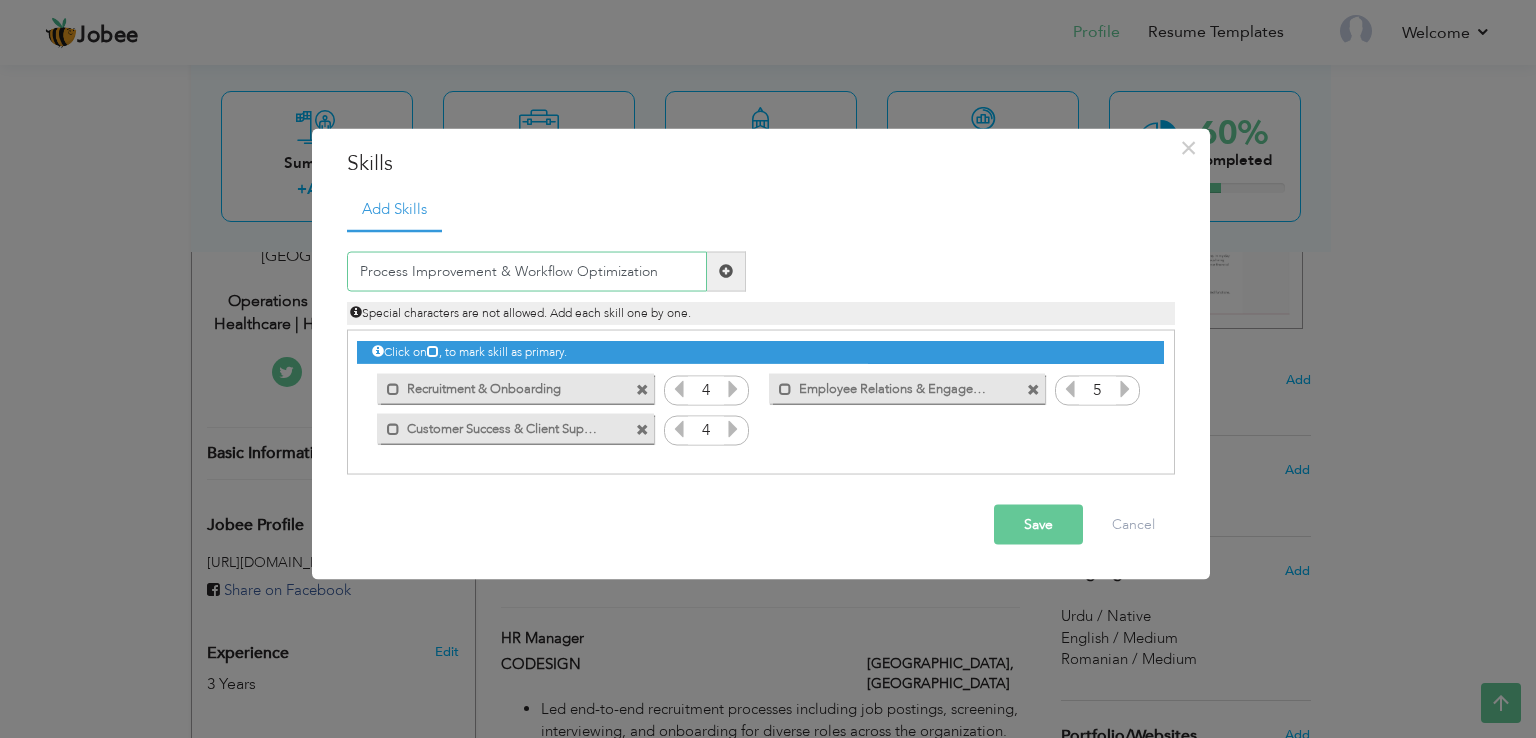 type on "Process Improvement & Workflow Optimization" 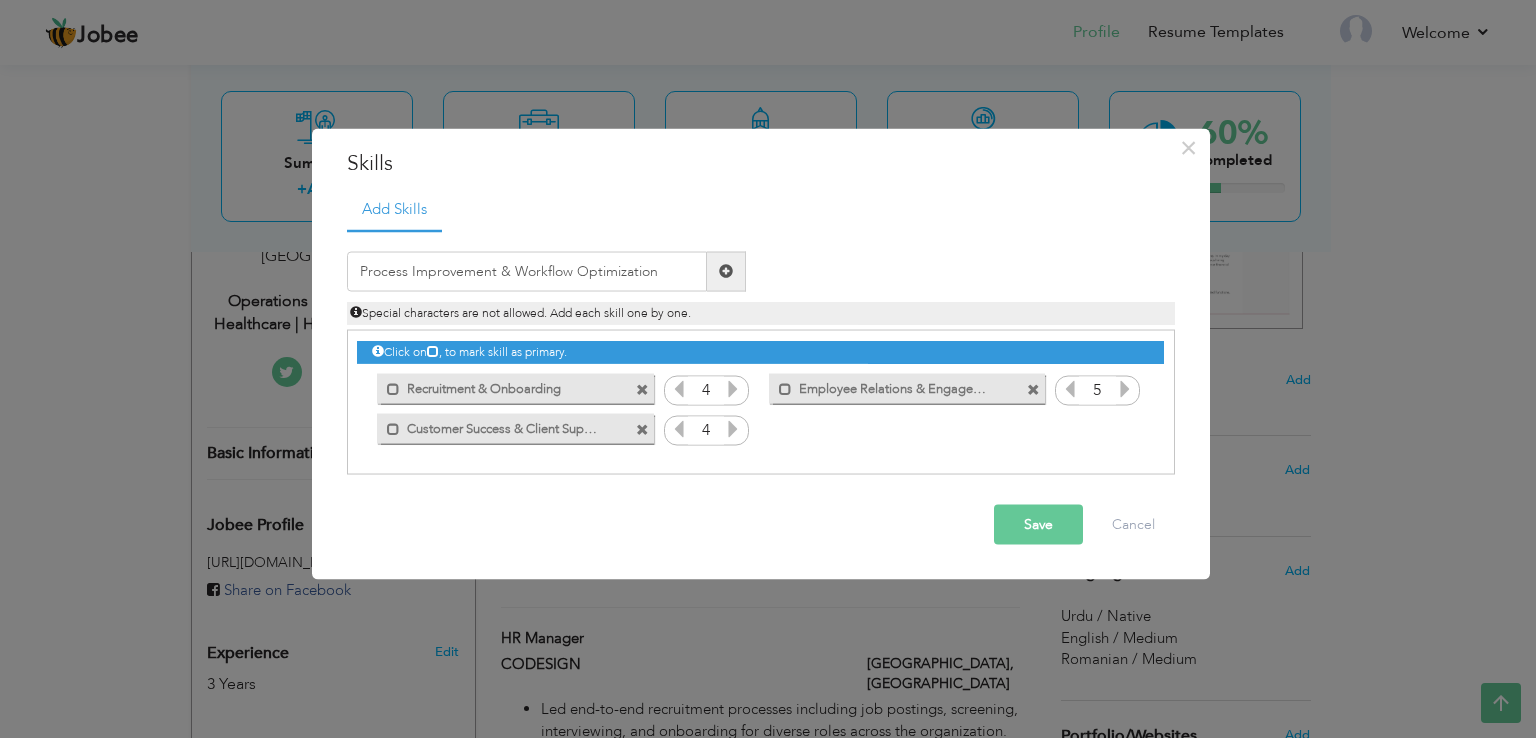 click at bounding box center [726, 271] 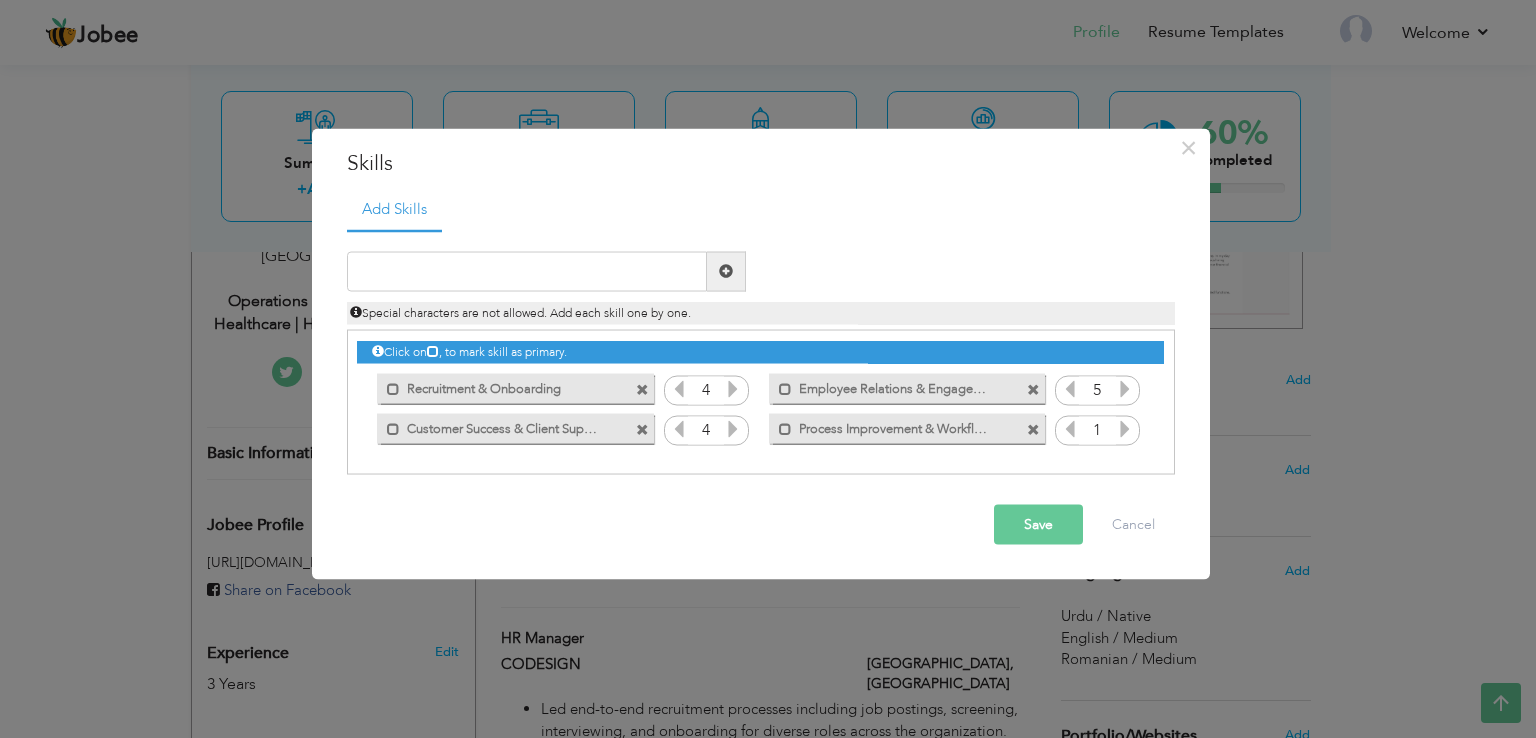 click at bounding box center (1125, 428) 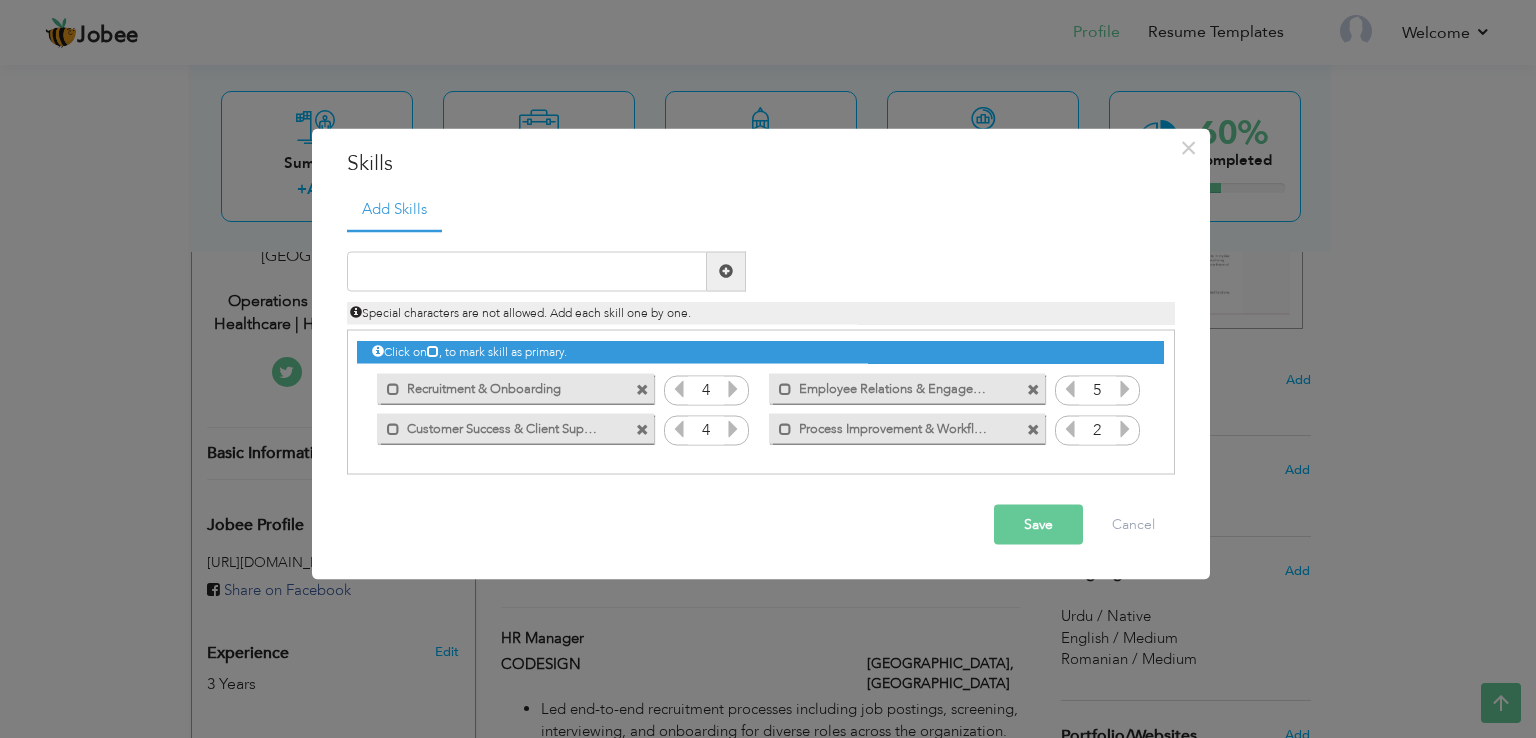 click at bounding box center [1125, 428] 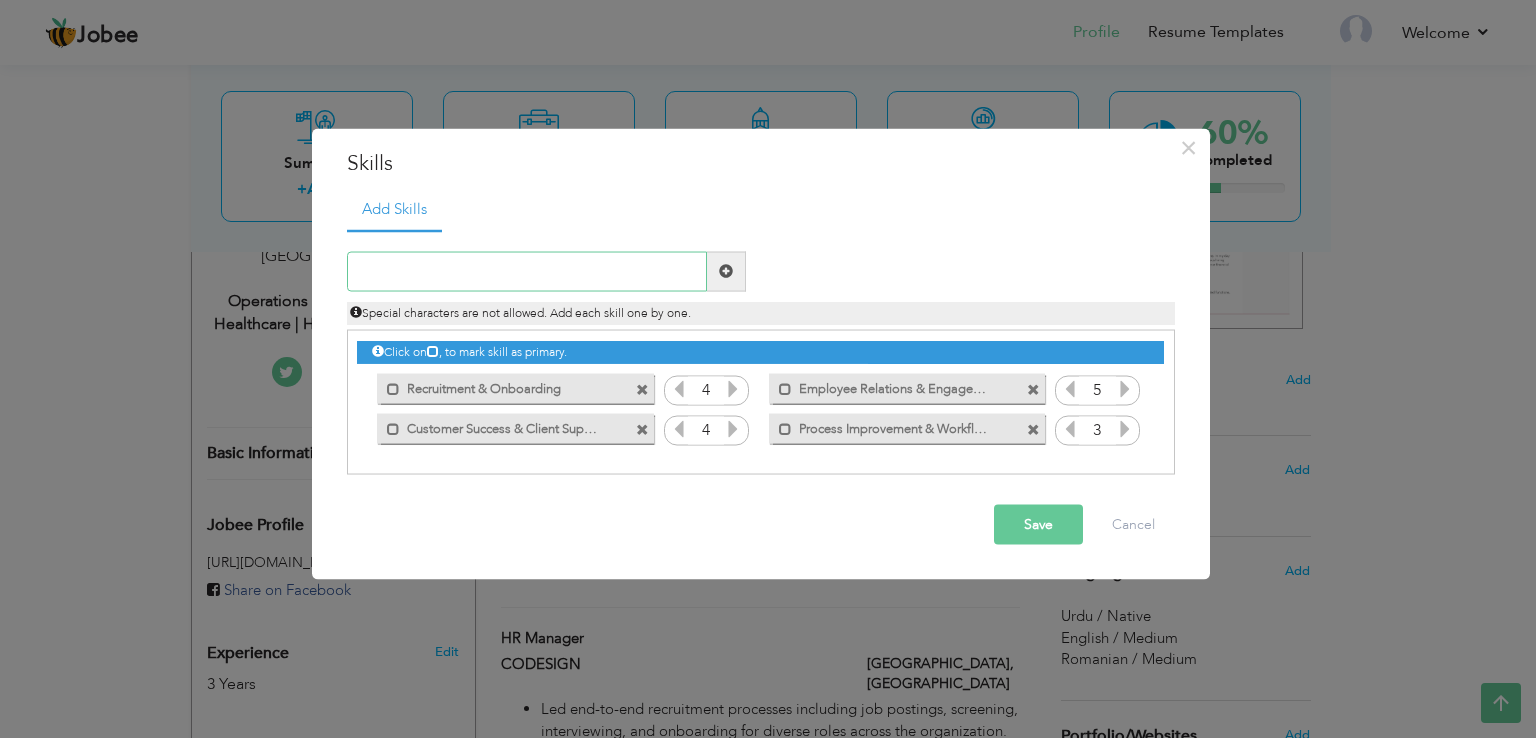 click at bounding box center [527, 271] 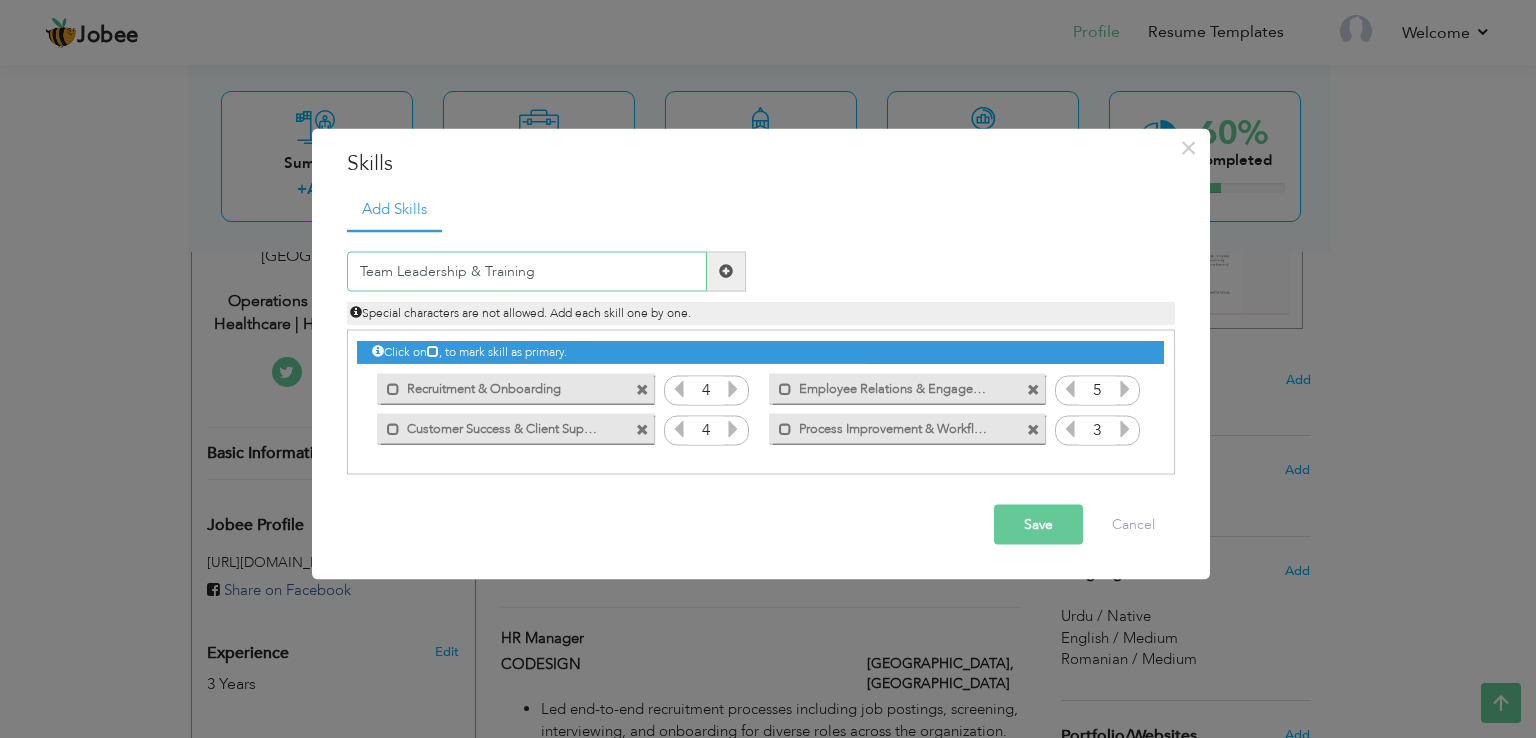type on "Team Leadership & Training" 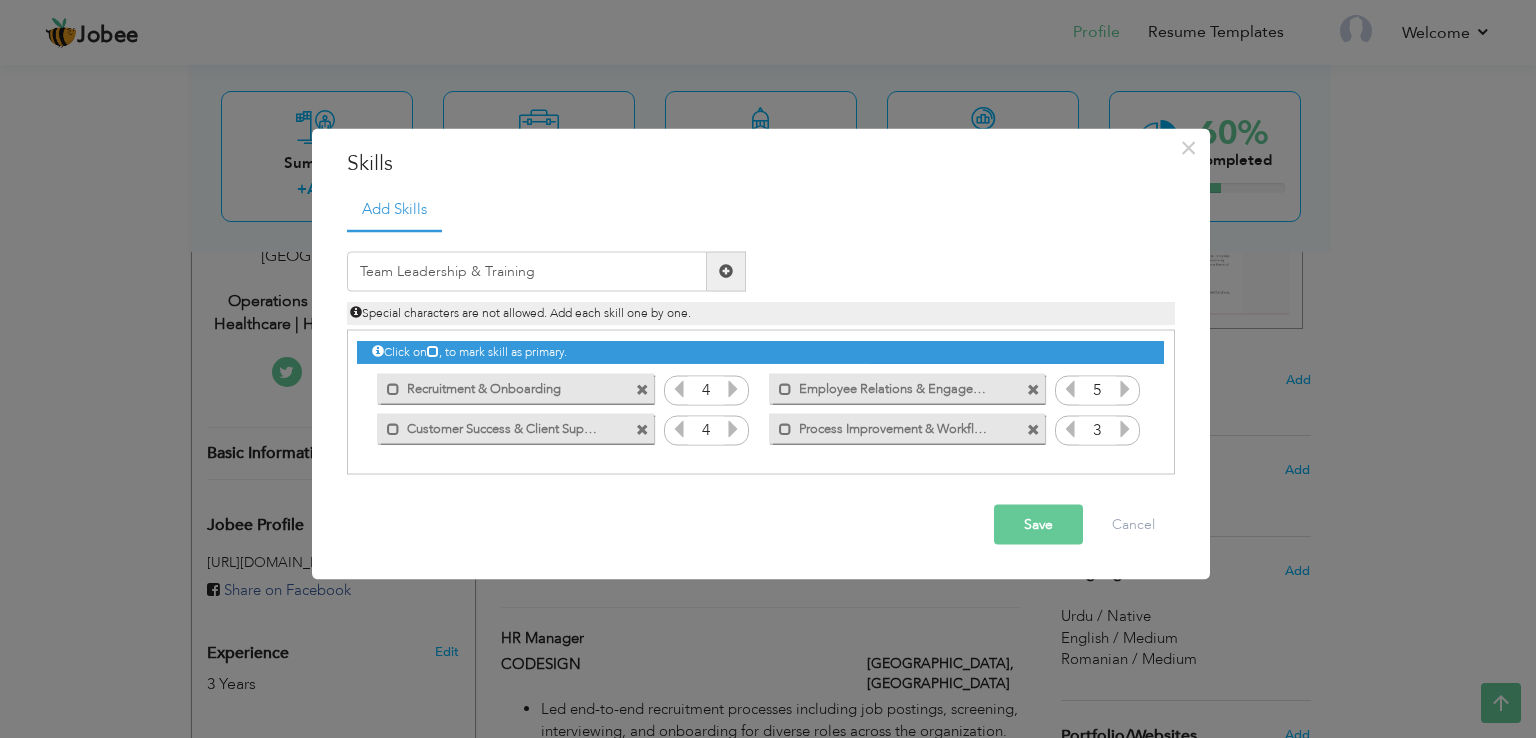 click at bounding box center [726, 271] 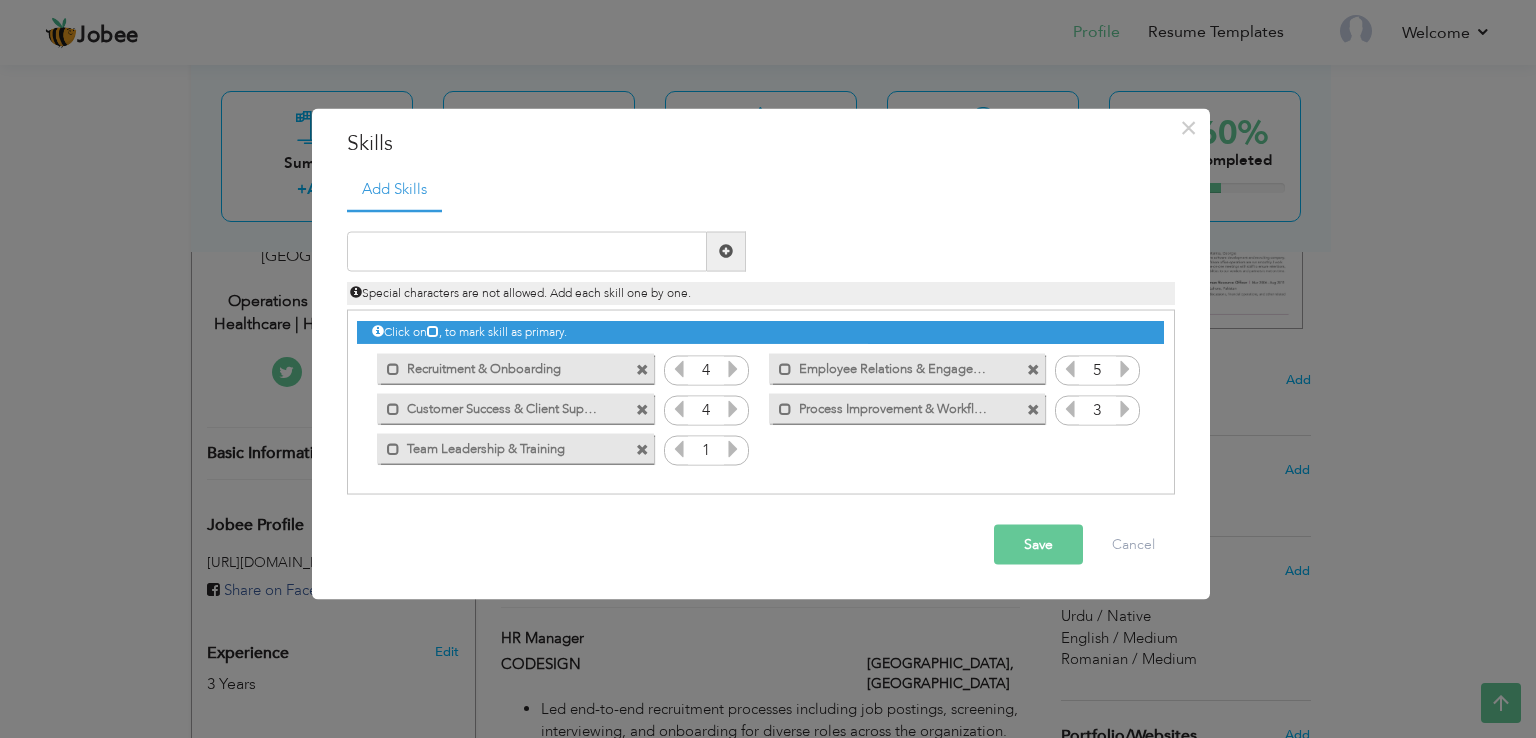 click at bounding box center [733, 448] 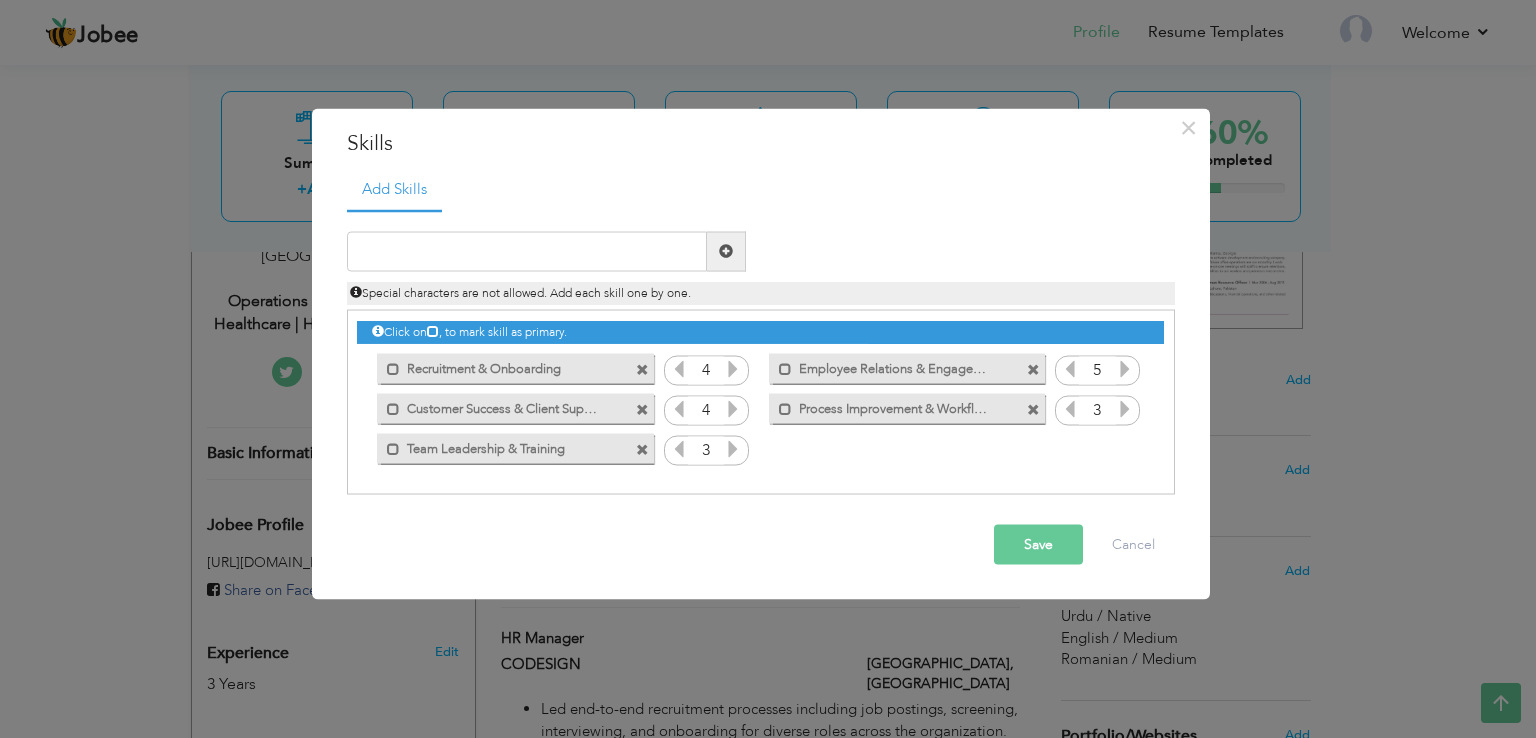 click at bounding box center [733, 448] 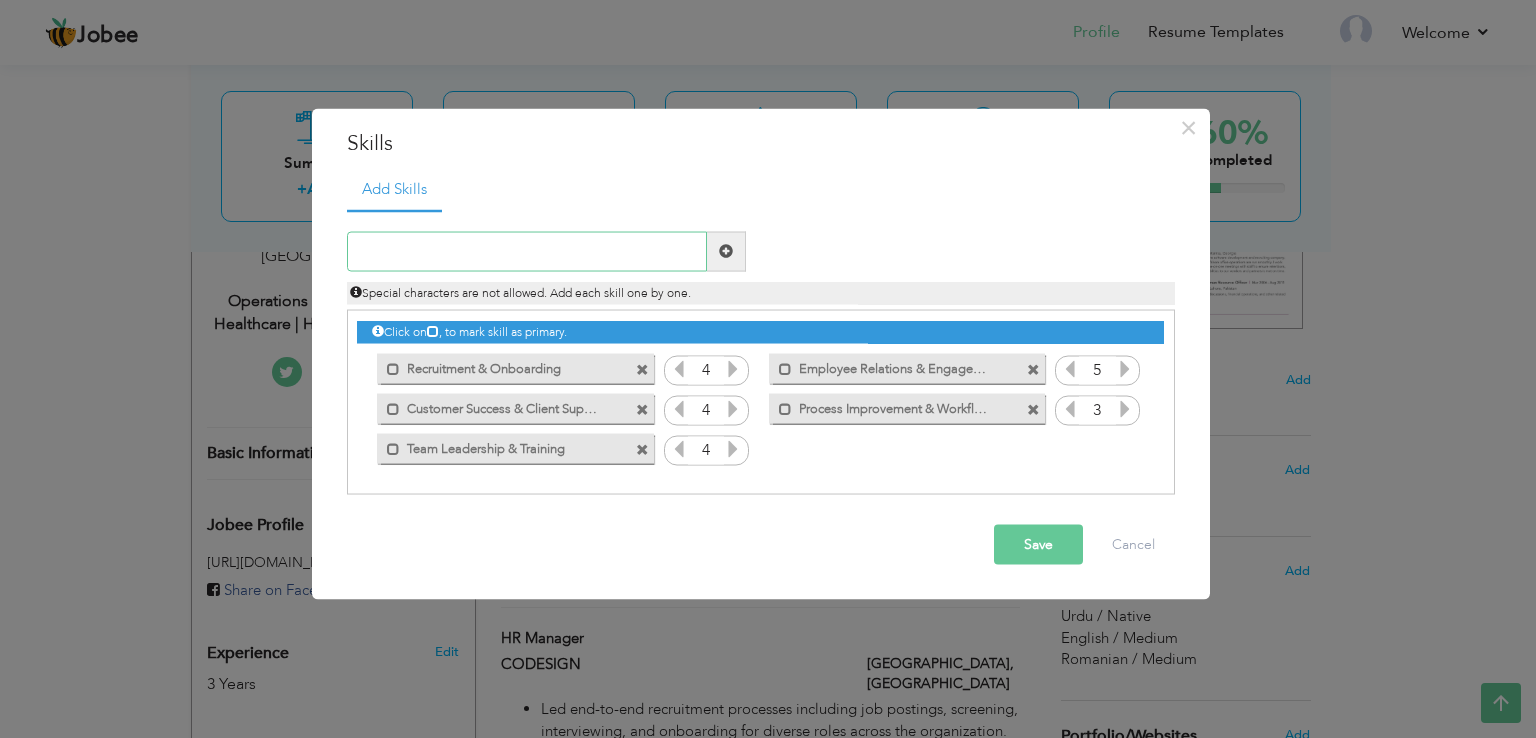 click at bounding box center (527, 251) 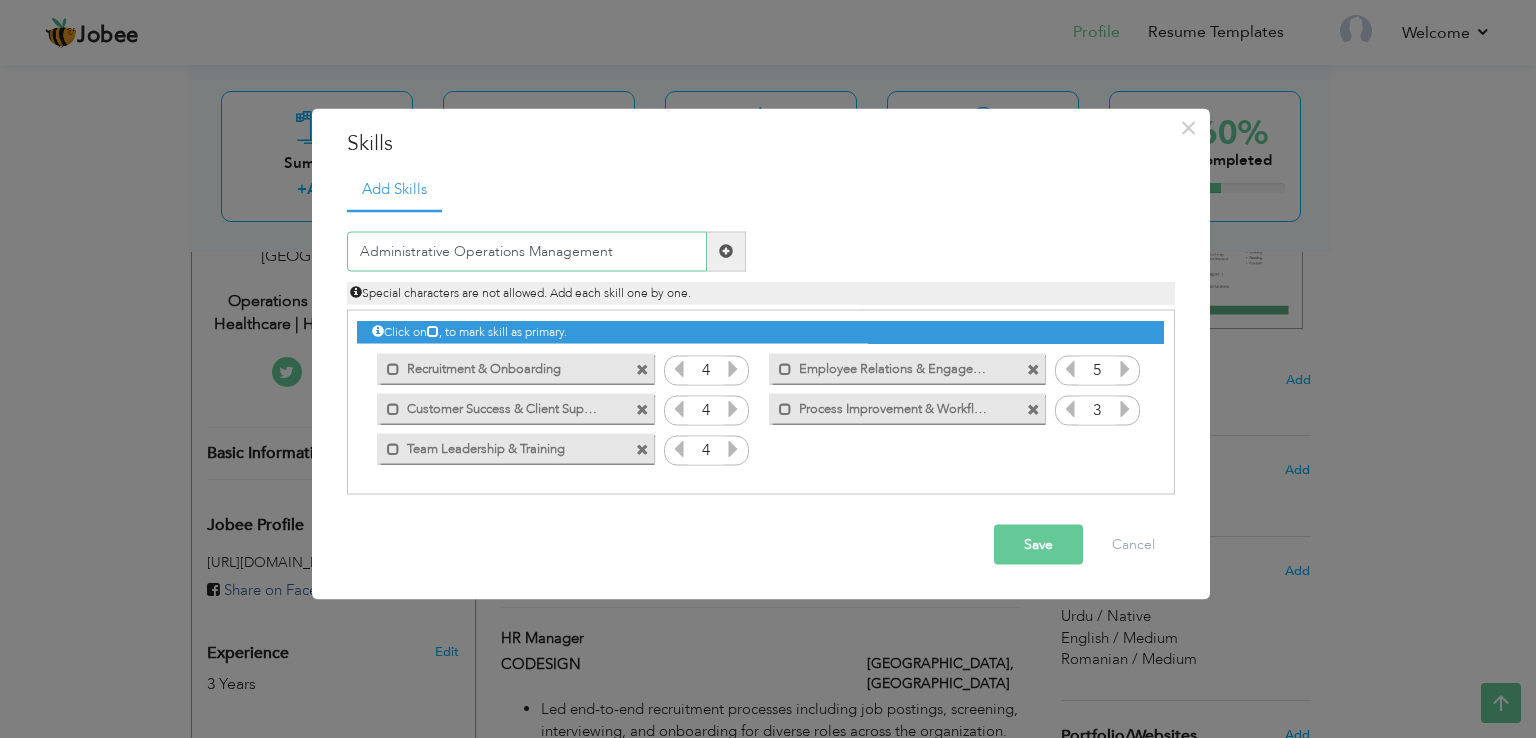 type on "Administrative Operations Management" 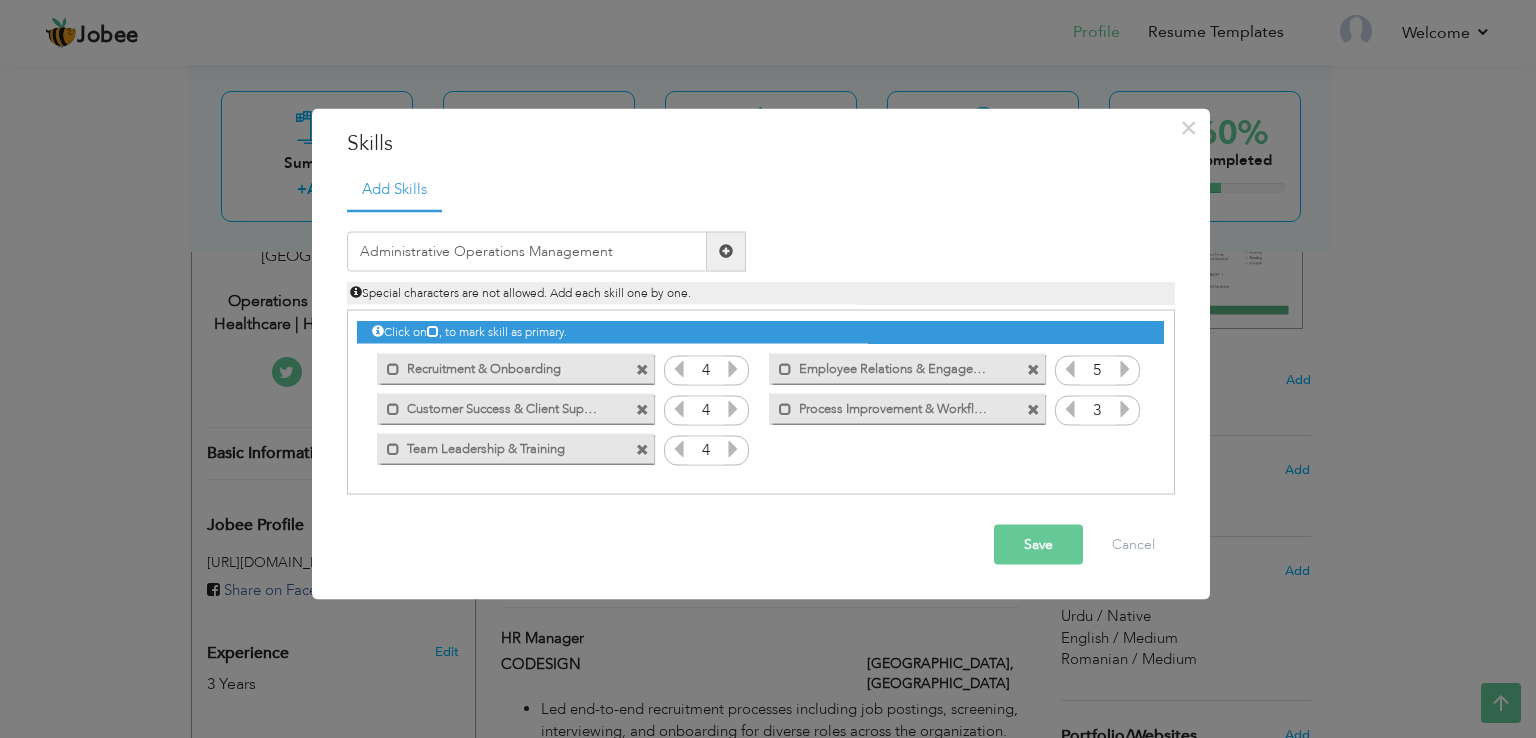 click at bounding box center (726, 251) 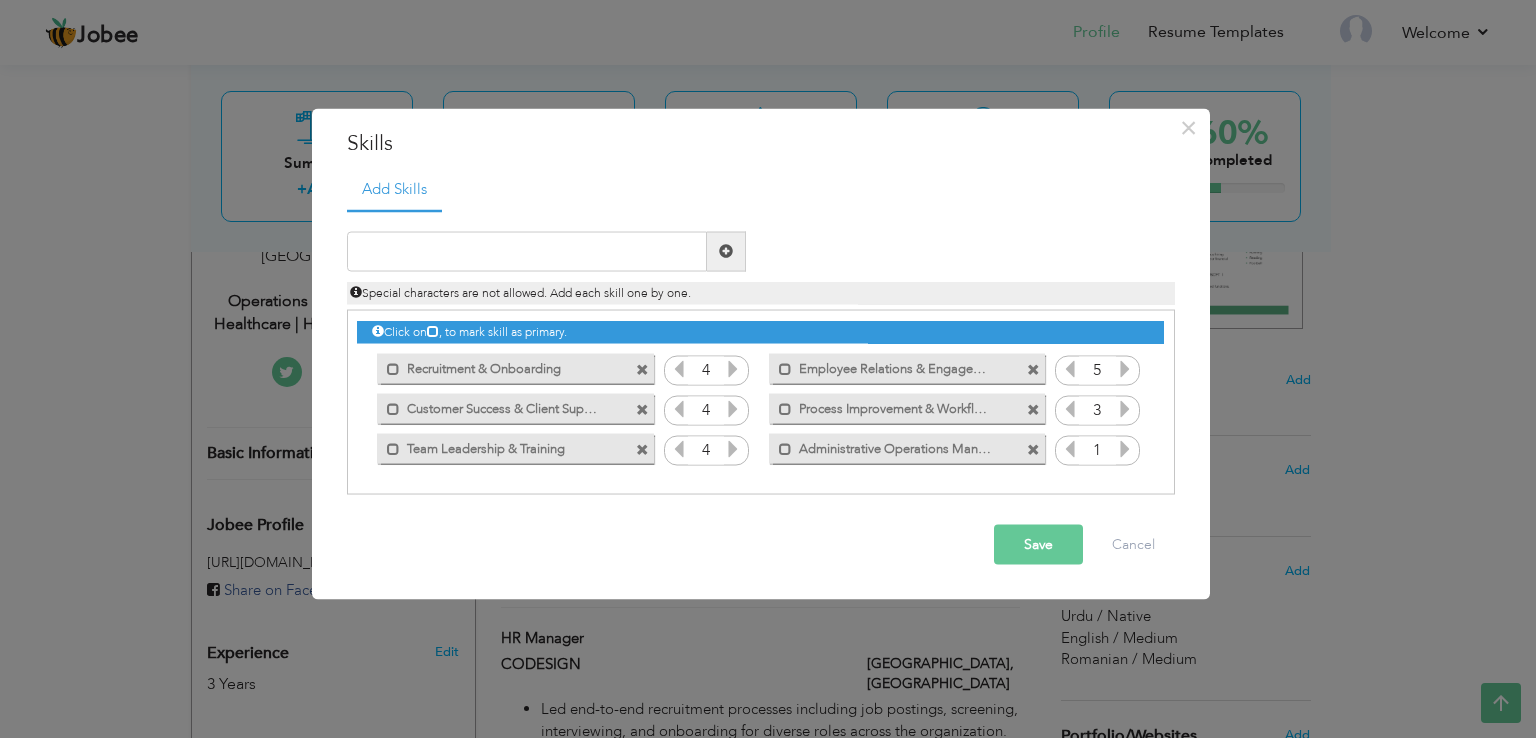 click at bounding box center [1125, 448] 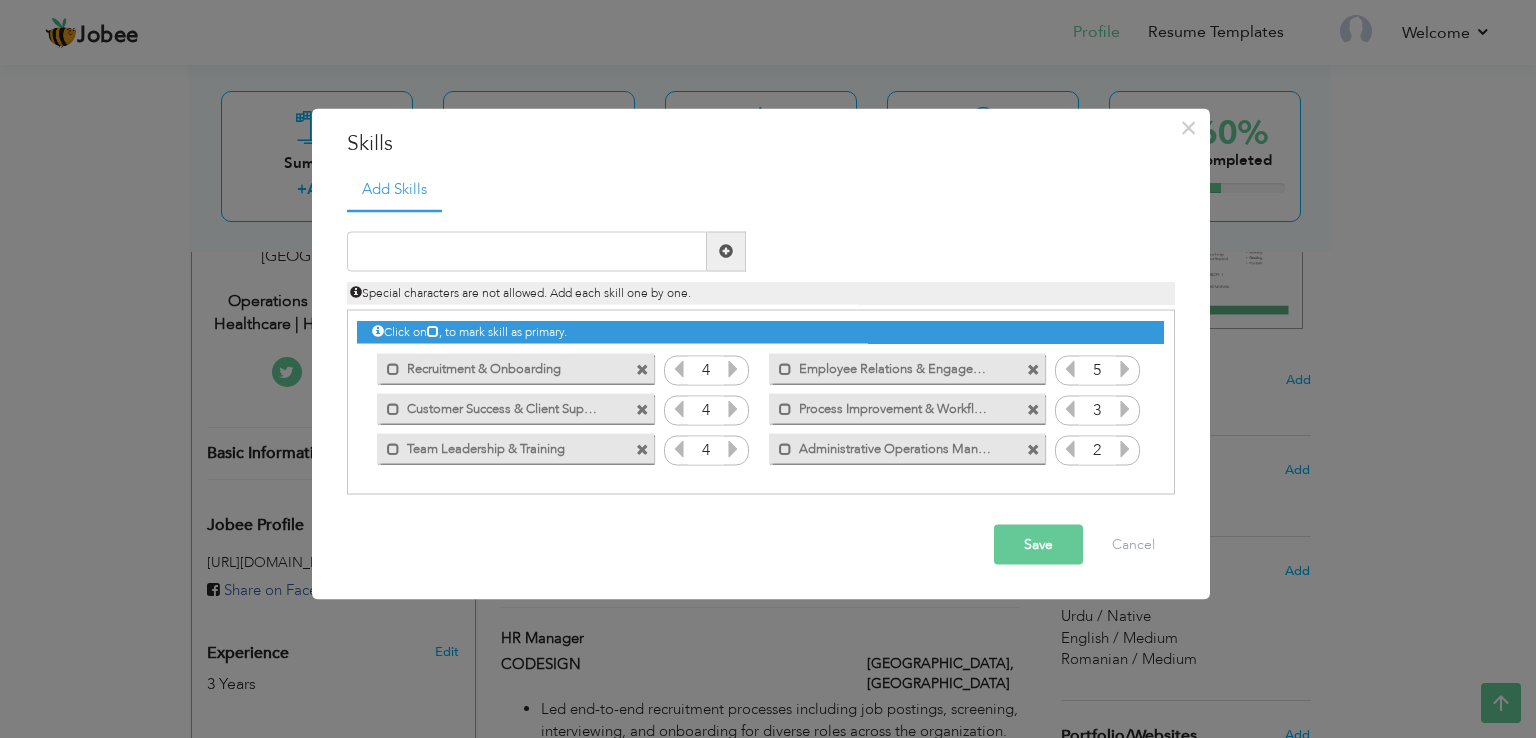 click at bounding box center (1125, 448) 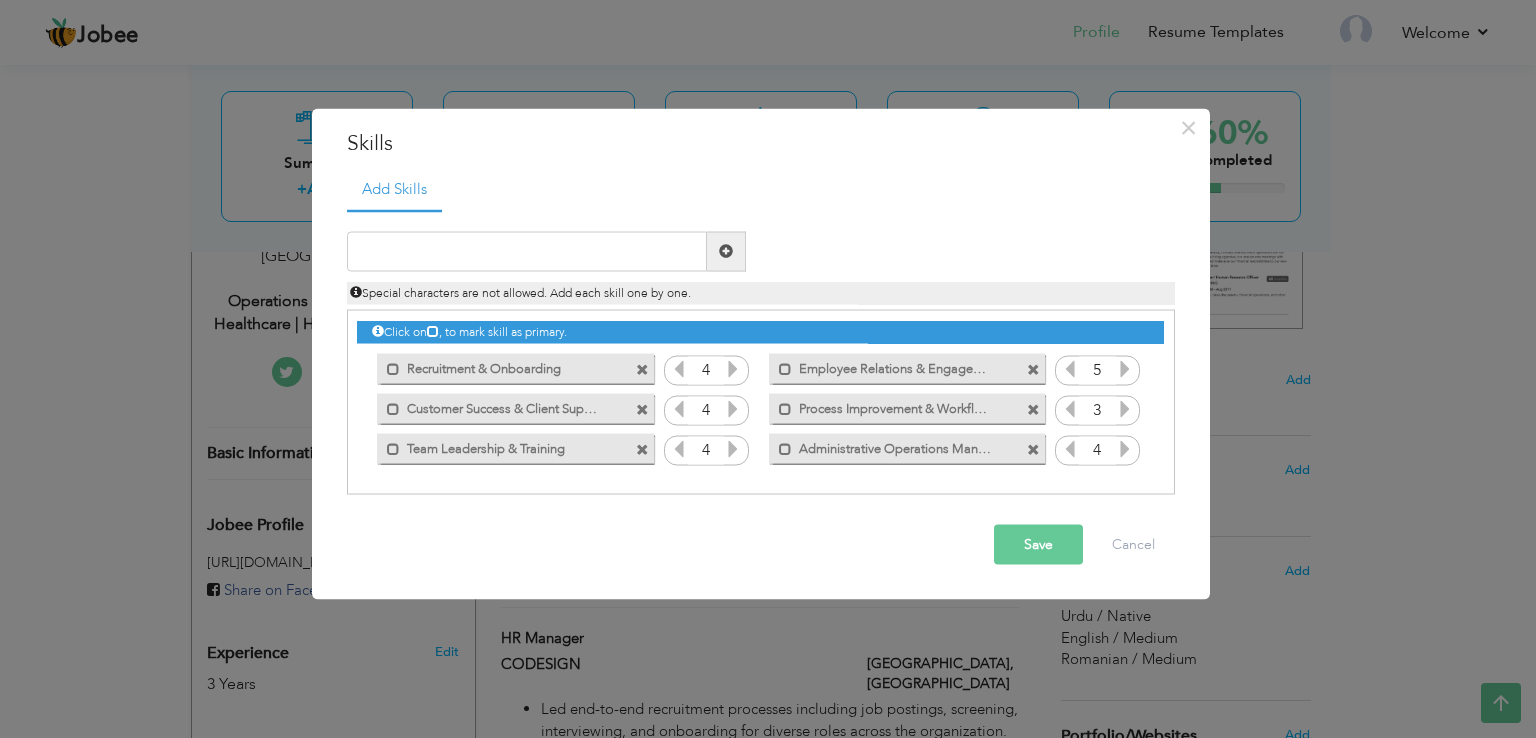 drag, startPoint x: 1119, startPoint y: 421, endPoint x: 1103, endPoint y: 419, distance: 16.124516 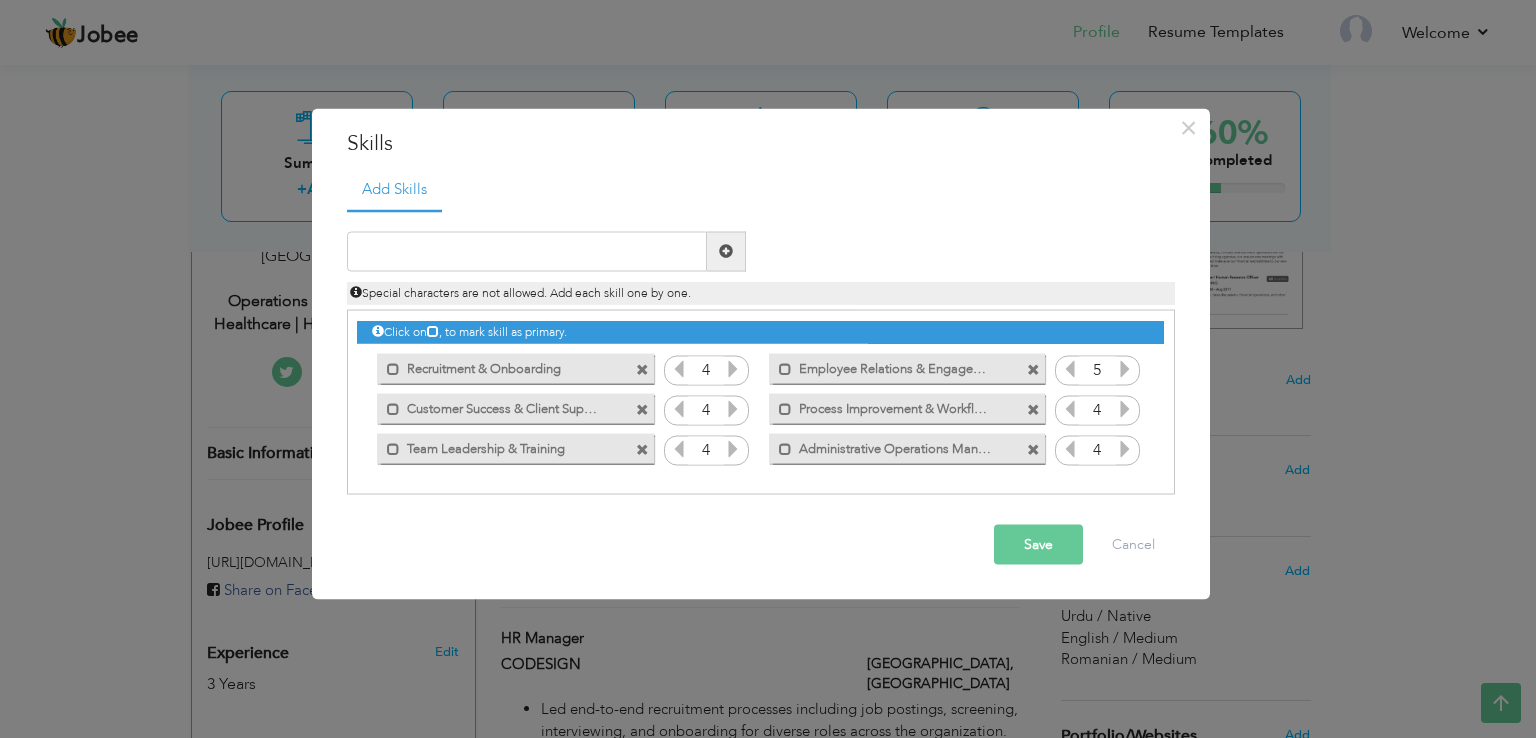 click at bounding box center (679, 368) 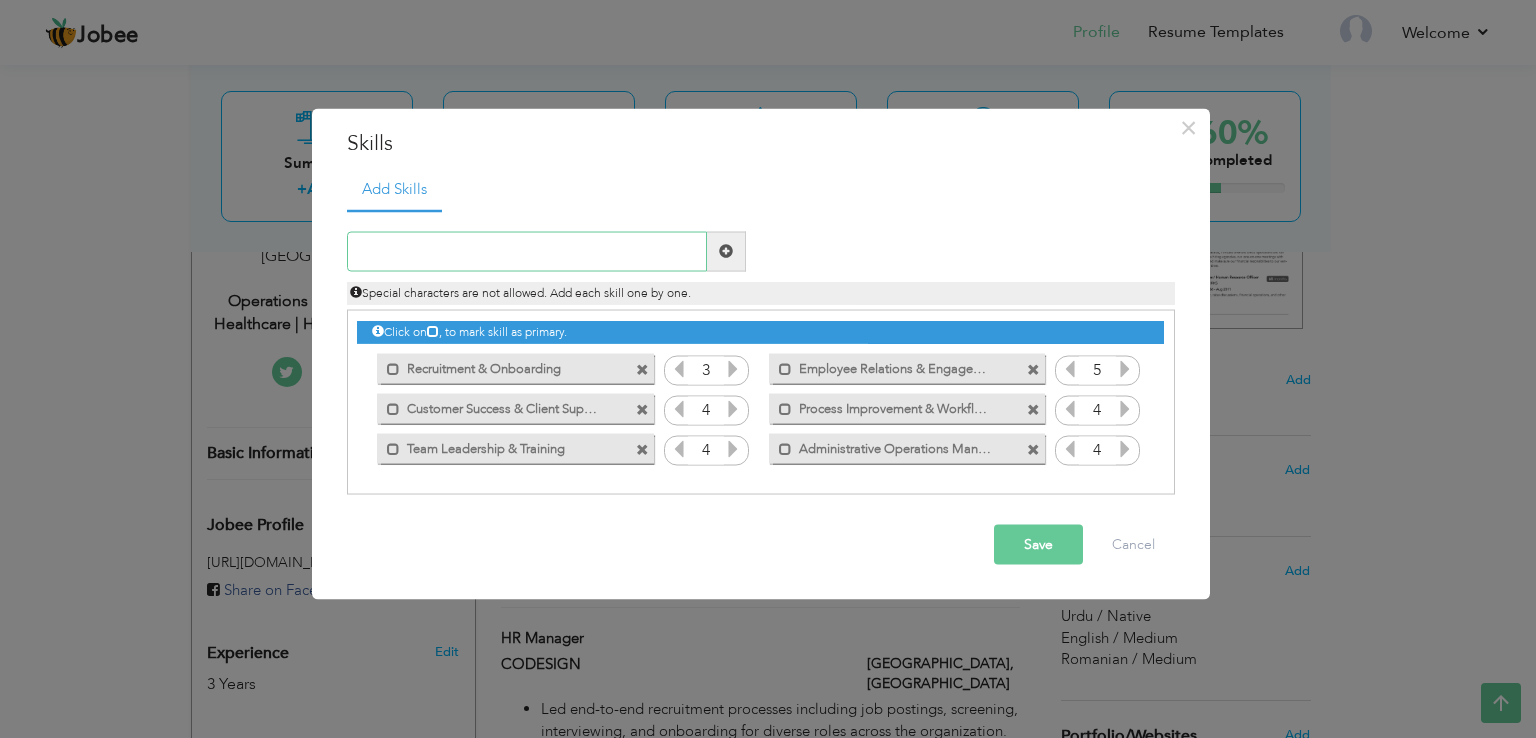 click at bounding box center (527, 251) 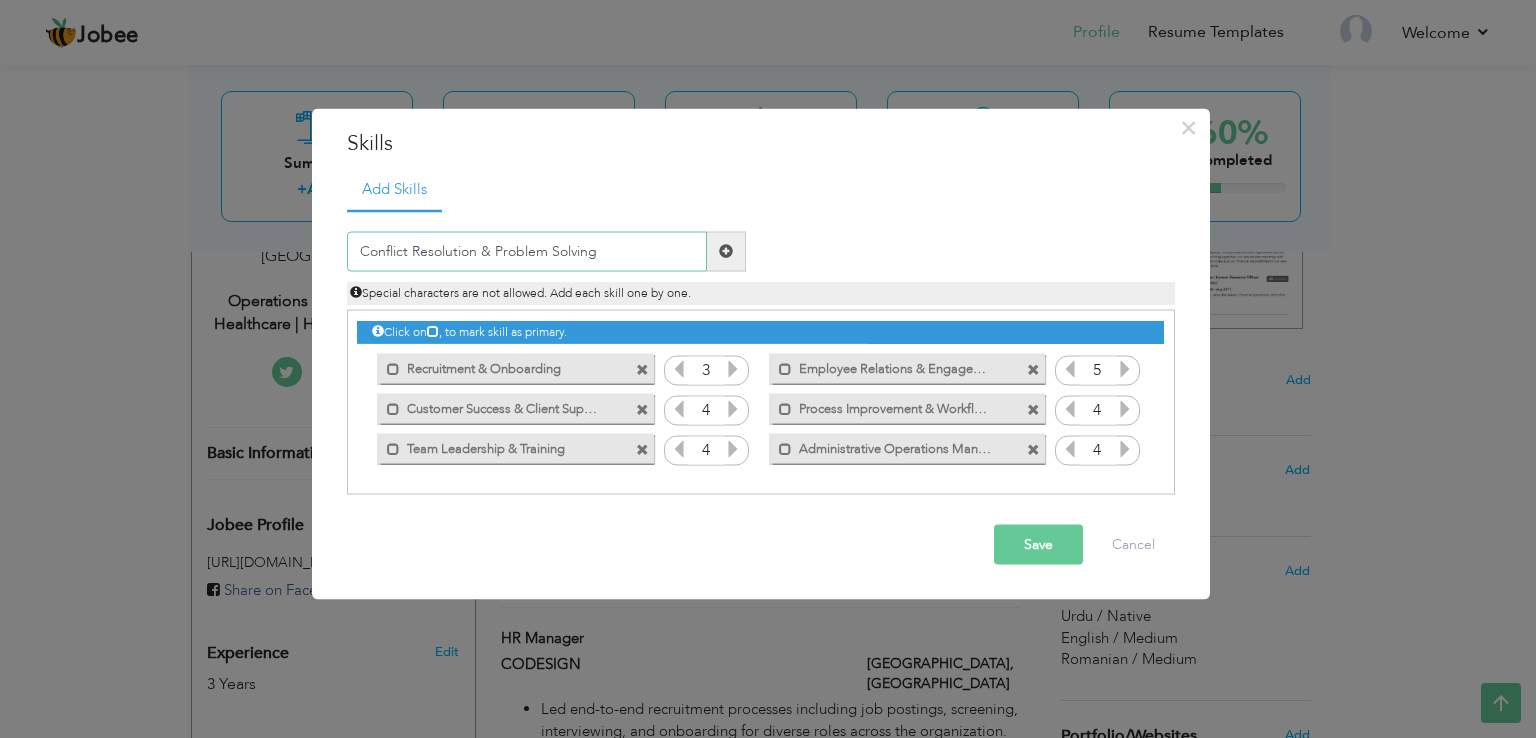 type on "Conflict Resolution & Problem Solving" 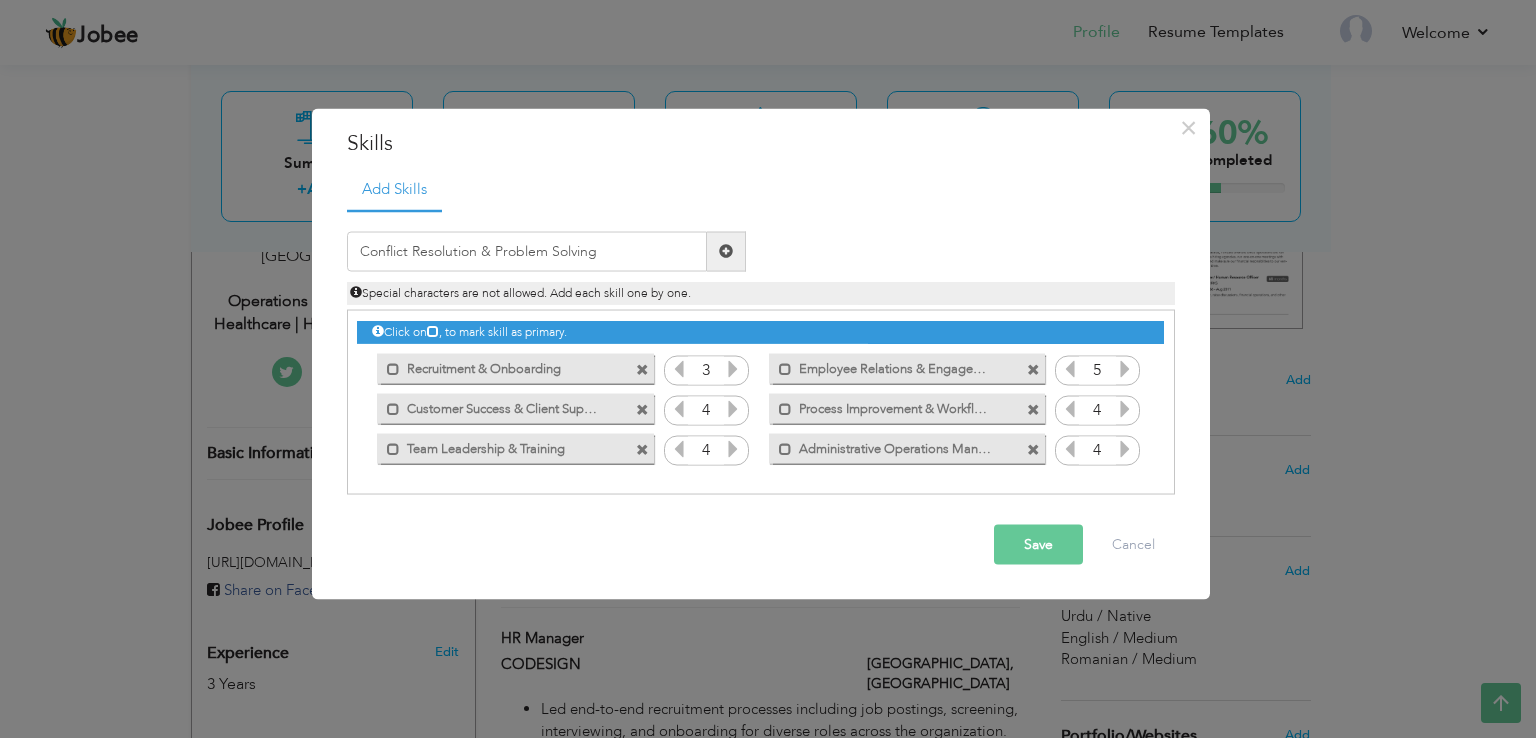 click at bounding box center [726, 251] 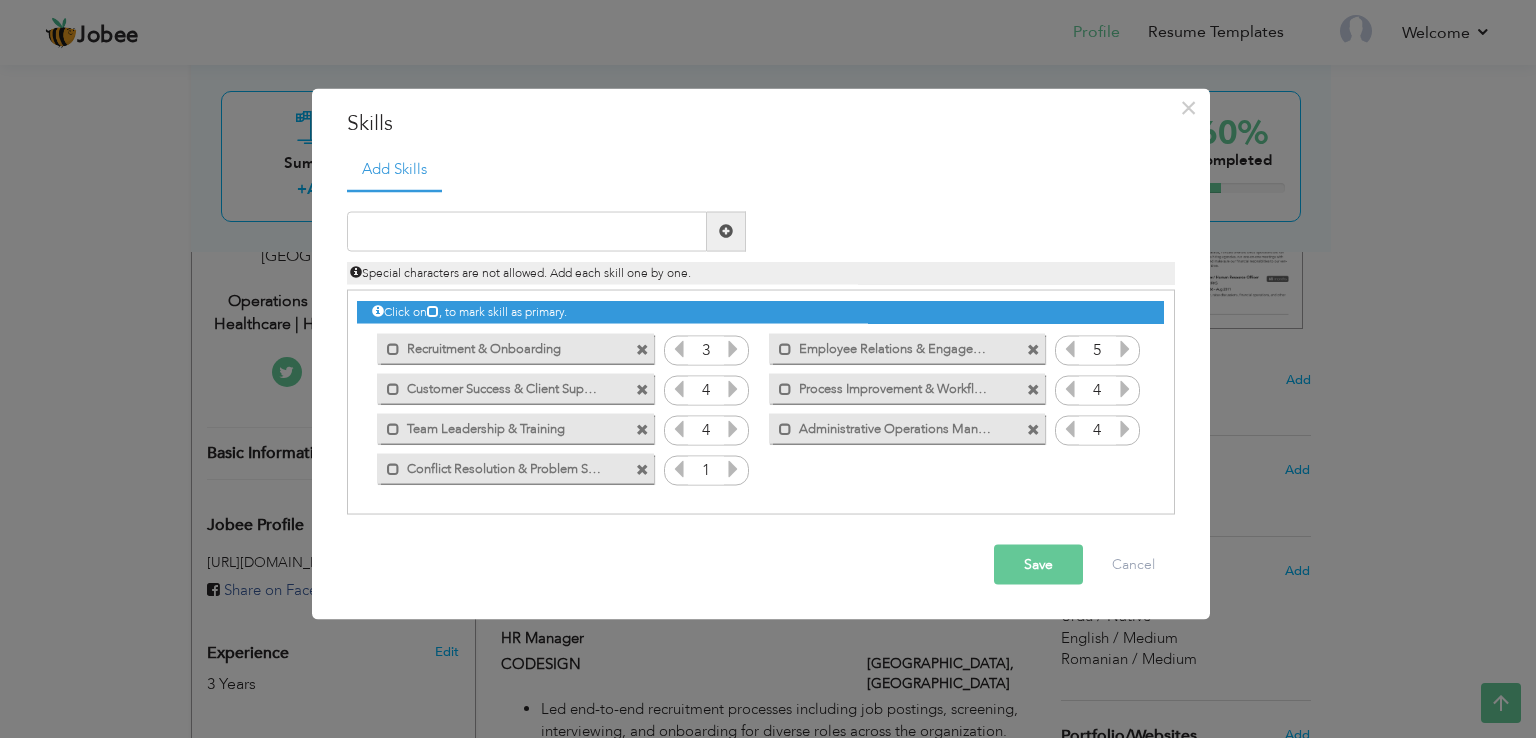 click at bounding box center [733, 468] 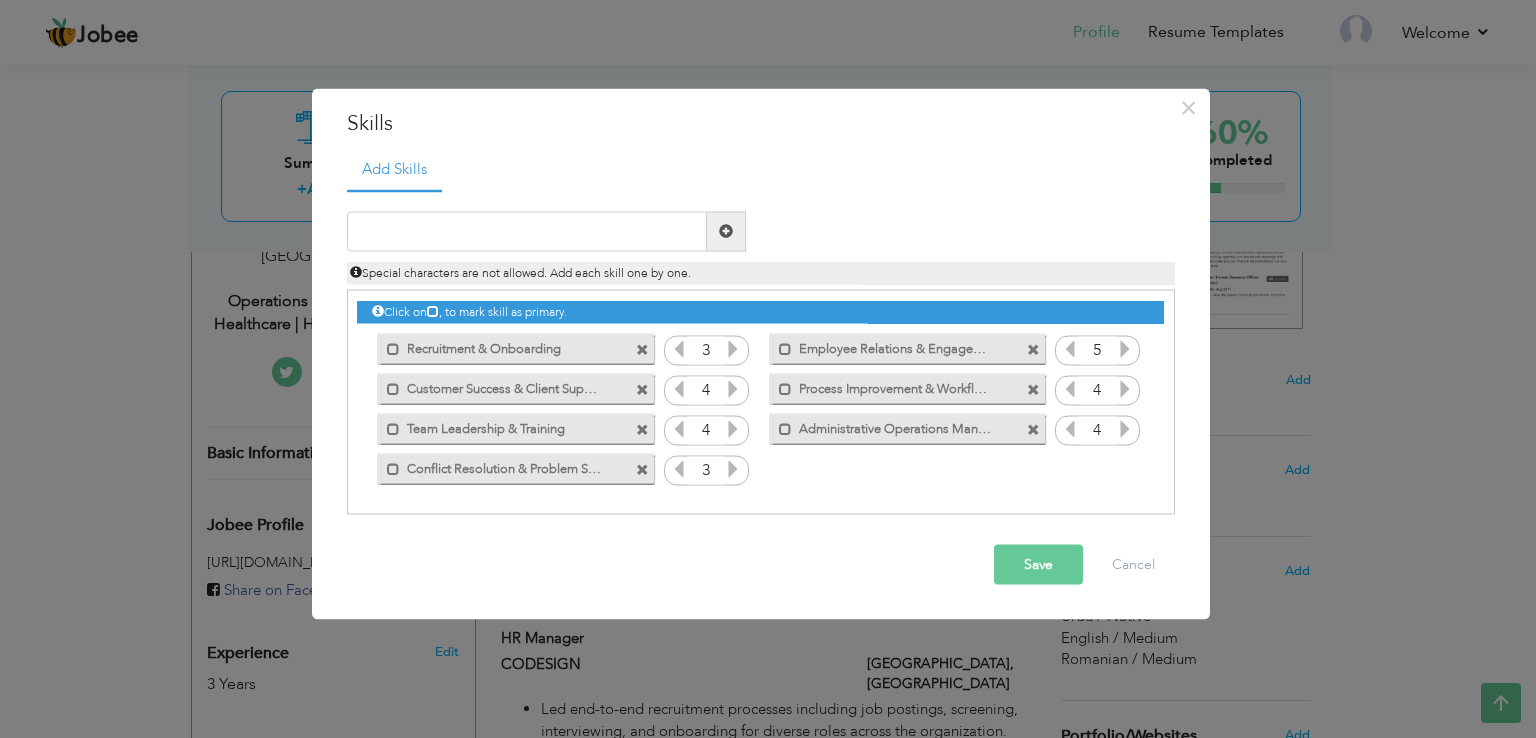 click at bounding box center [733, 468] 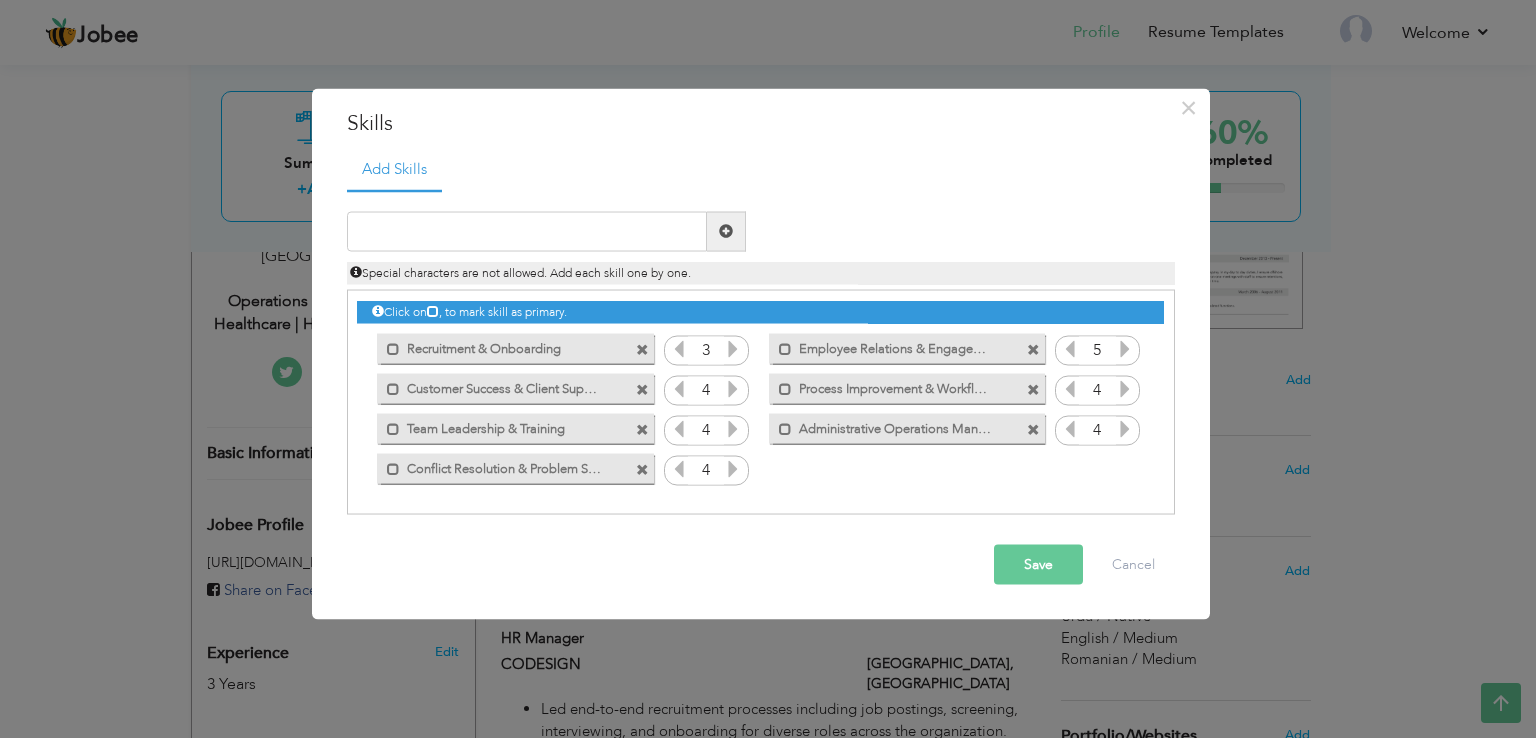 drag, startPoint x: 1021, startPoint y: 549, endPoint x: 876, endPoint y: 492, distance: 155.80116 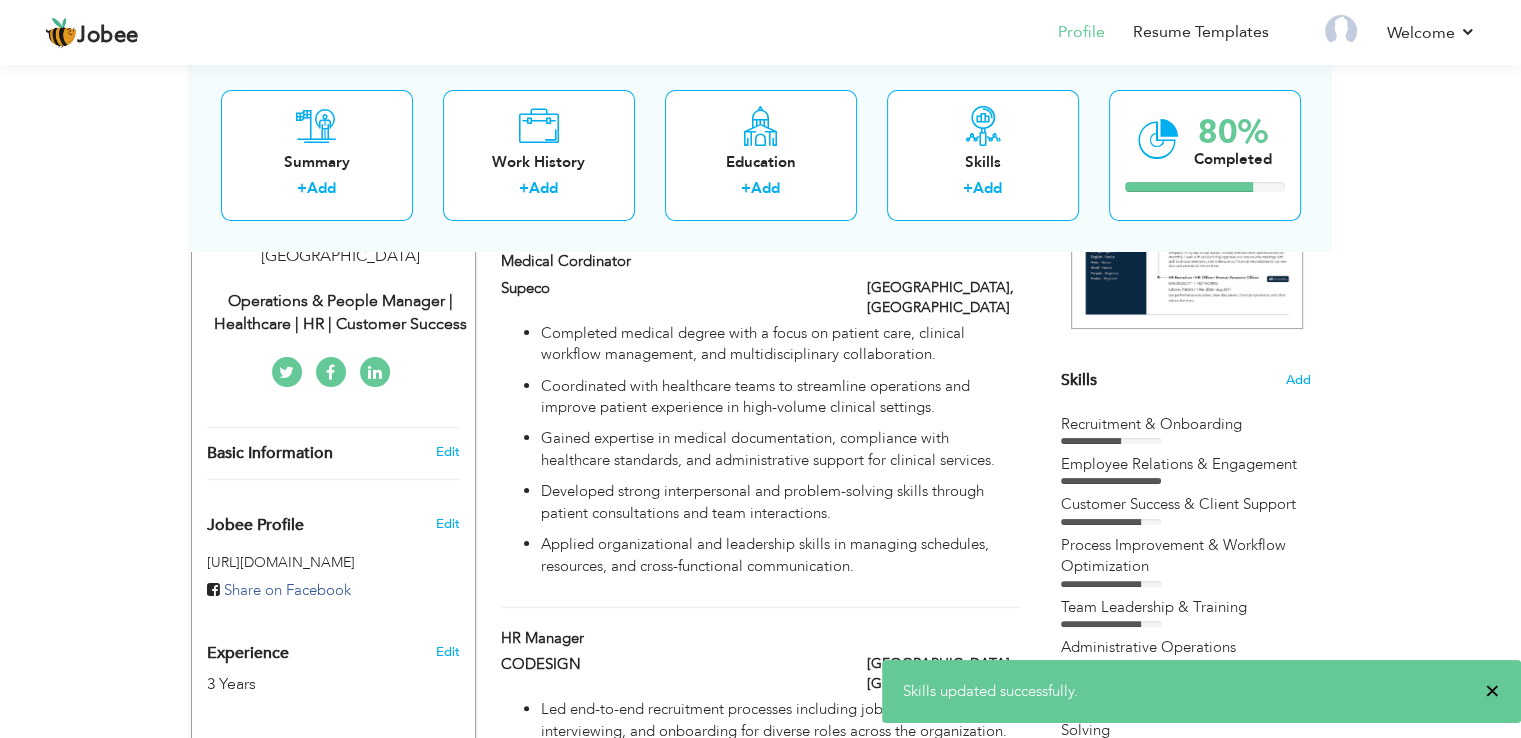 click on "×" at bounding box center [1492, 691] 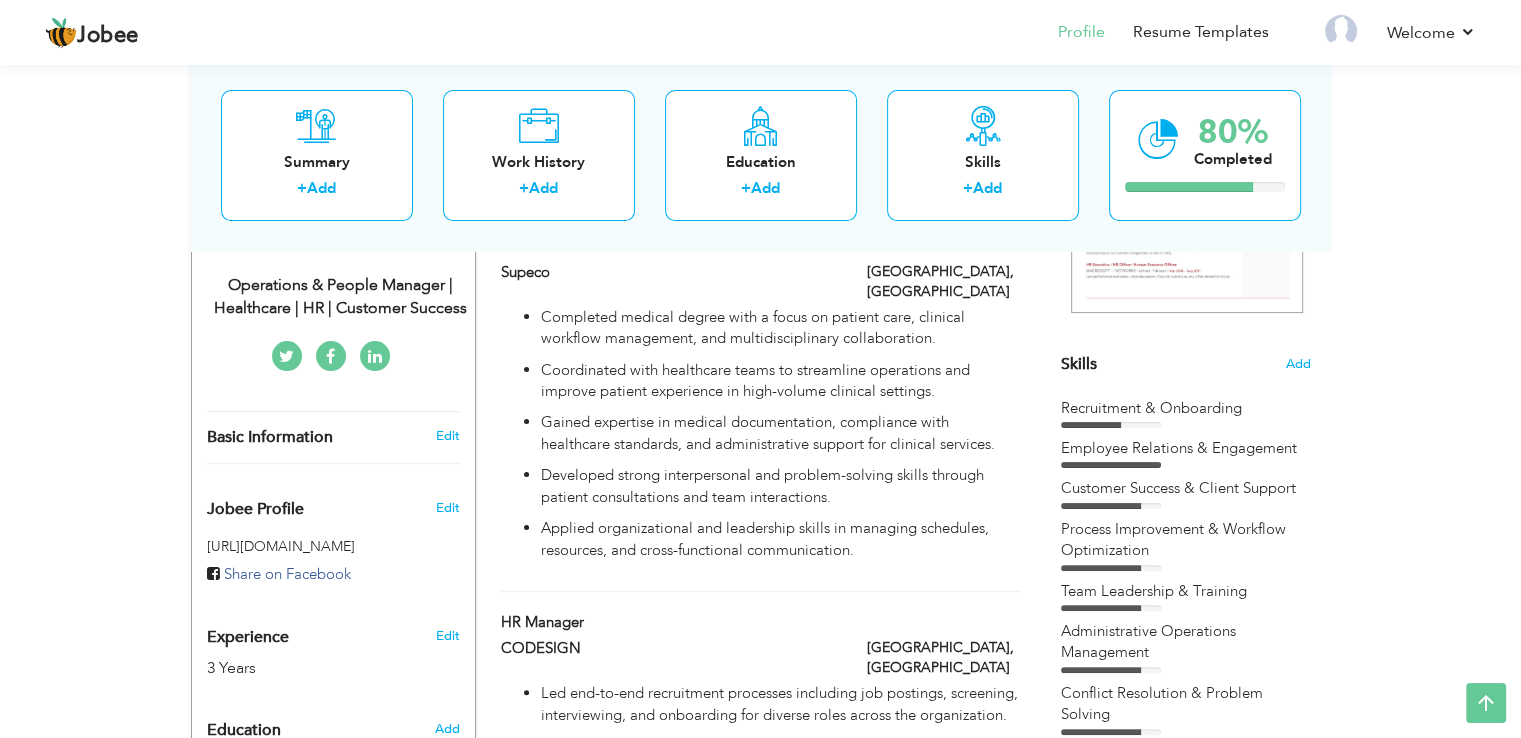 scroll, scrollTop: 400, scrollLeft: 0, axis: vertical 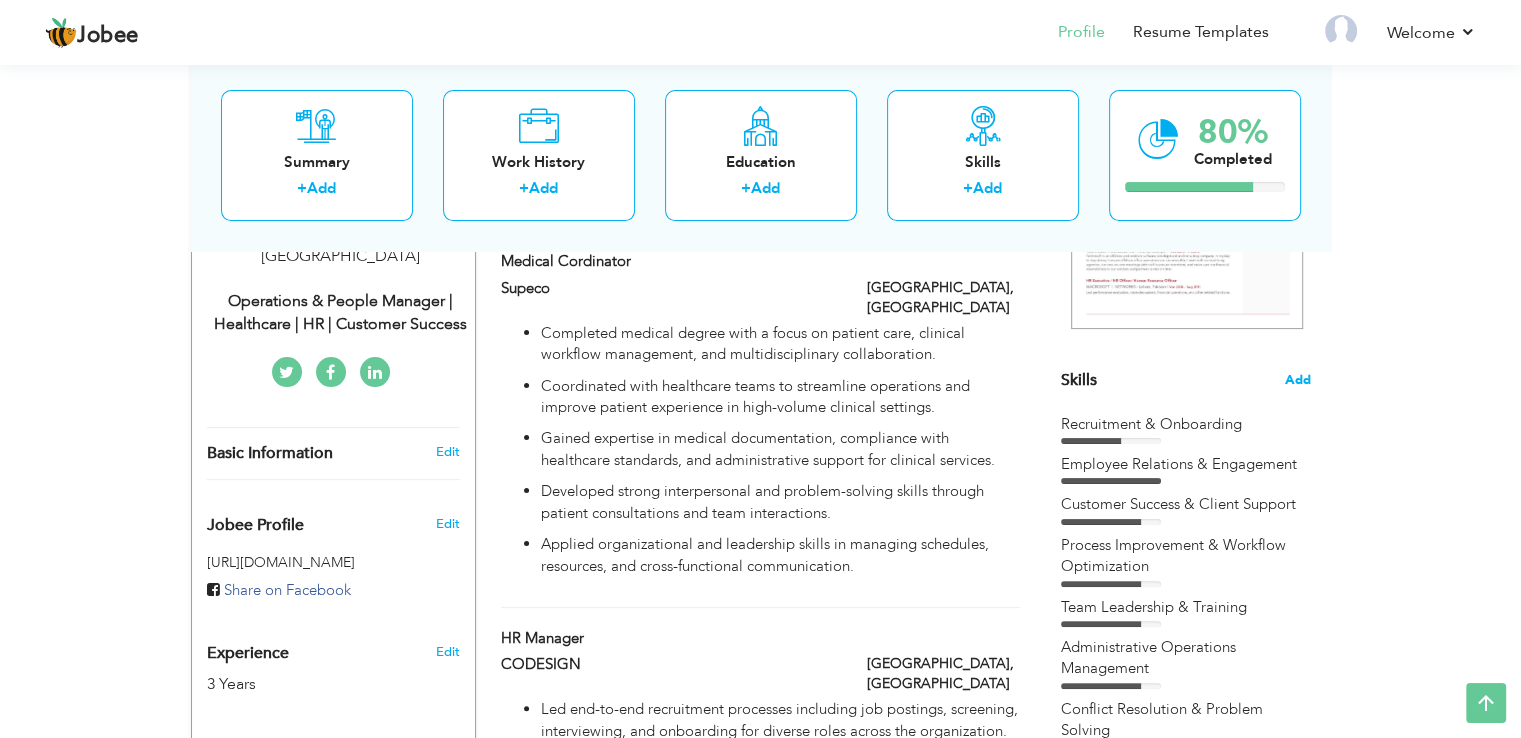 click on "Add" at bounding box center (1298, 380) 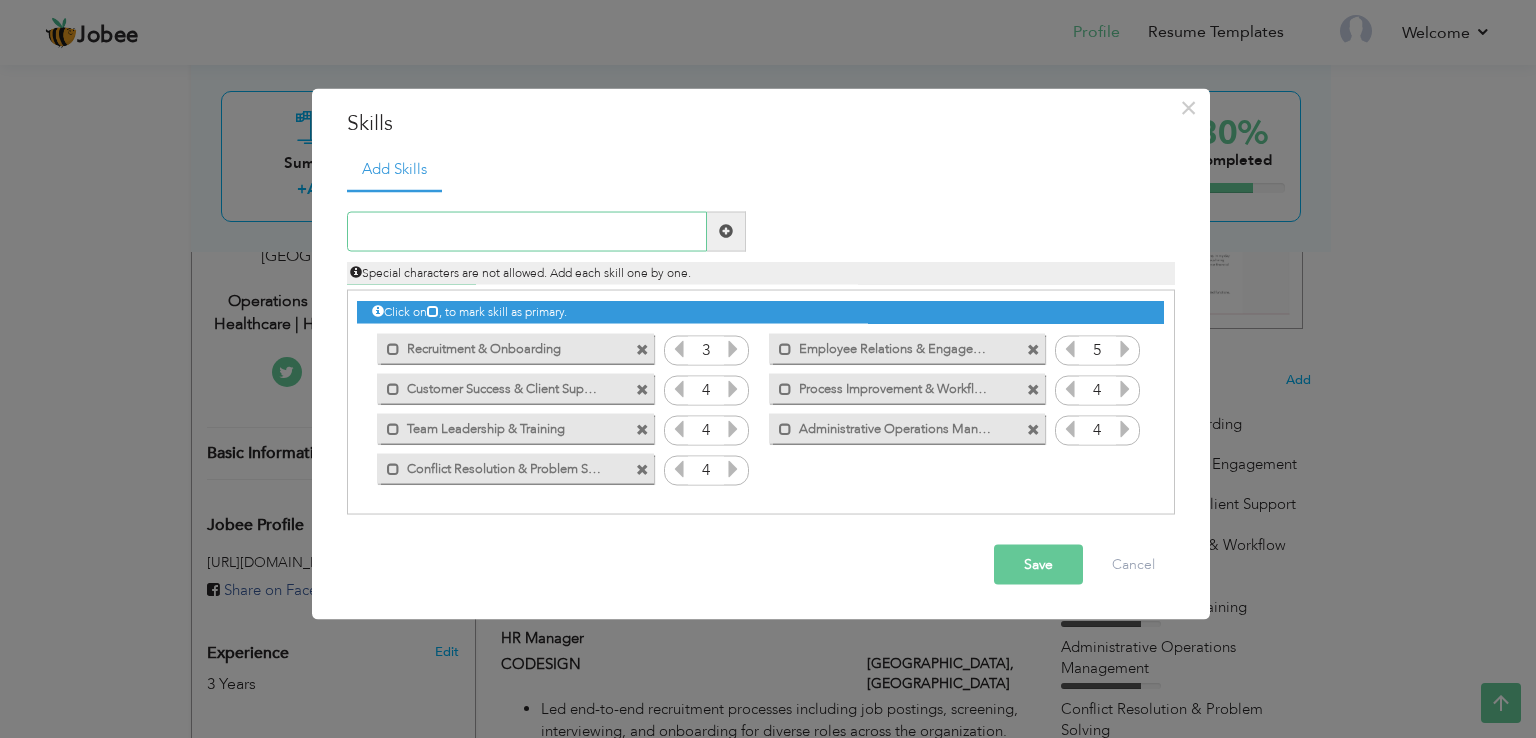 paste on "Data Entry & Record Management" 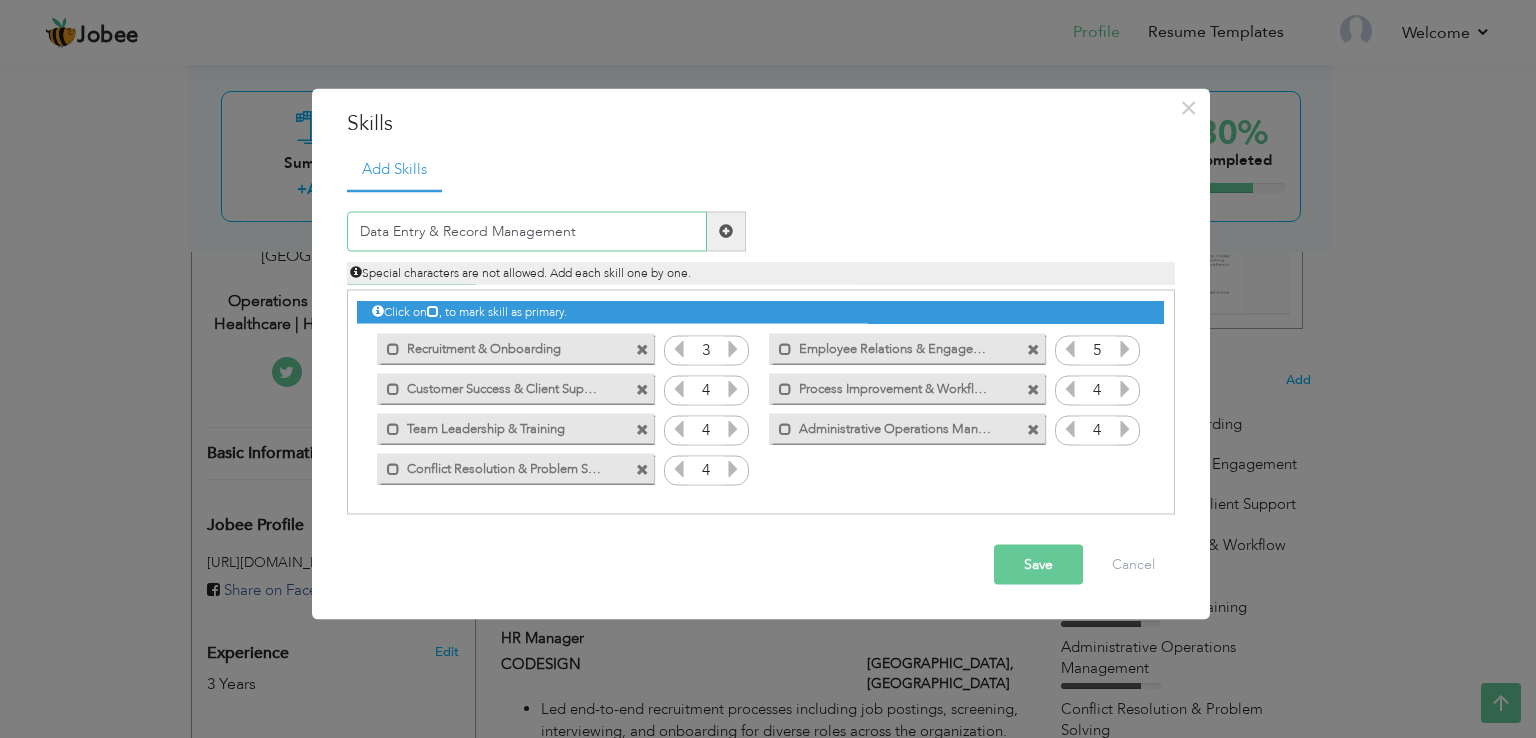type on "Data Entry & Record Management" 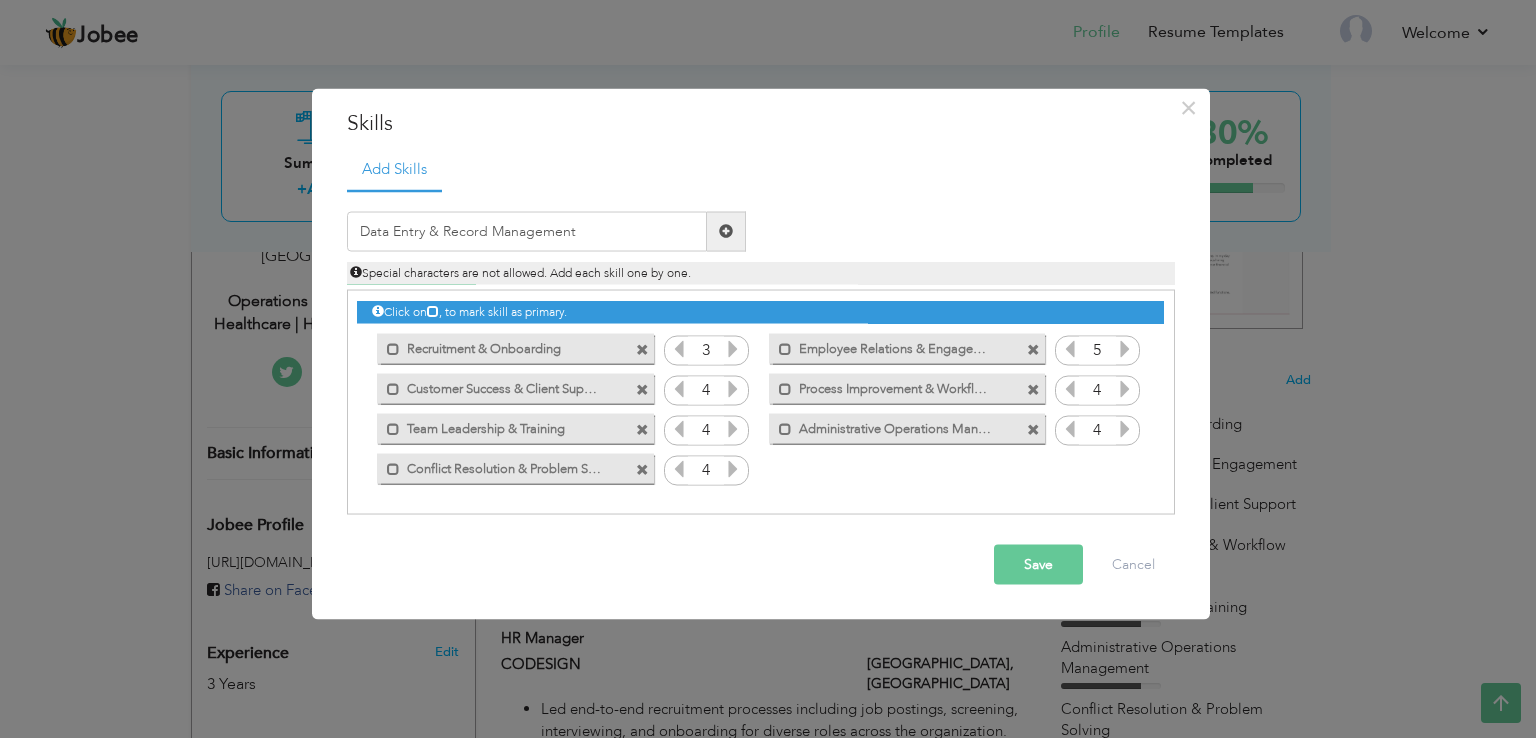 click at bounding box center [726, 231] 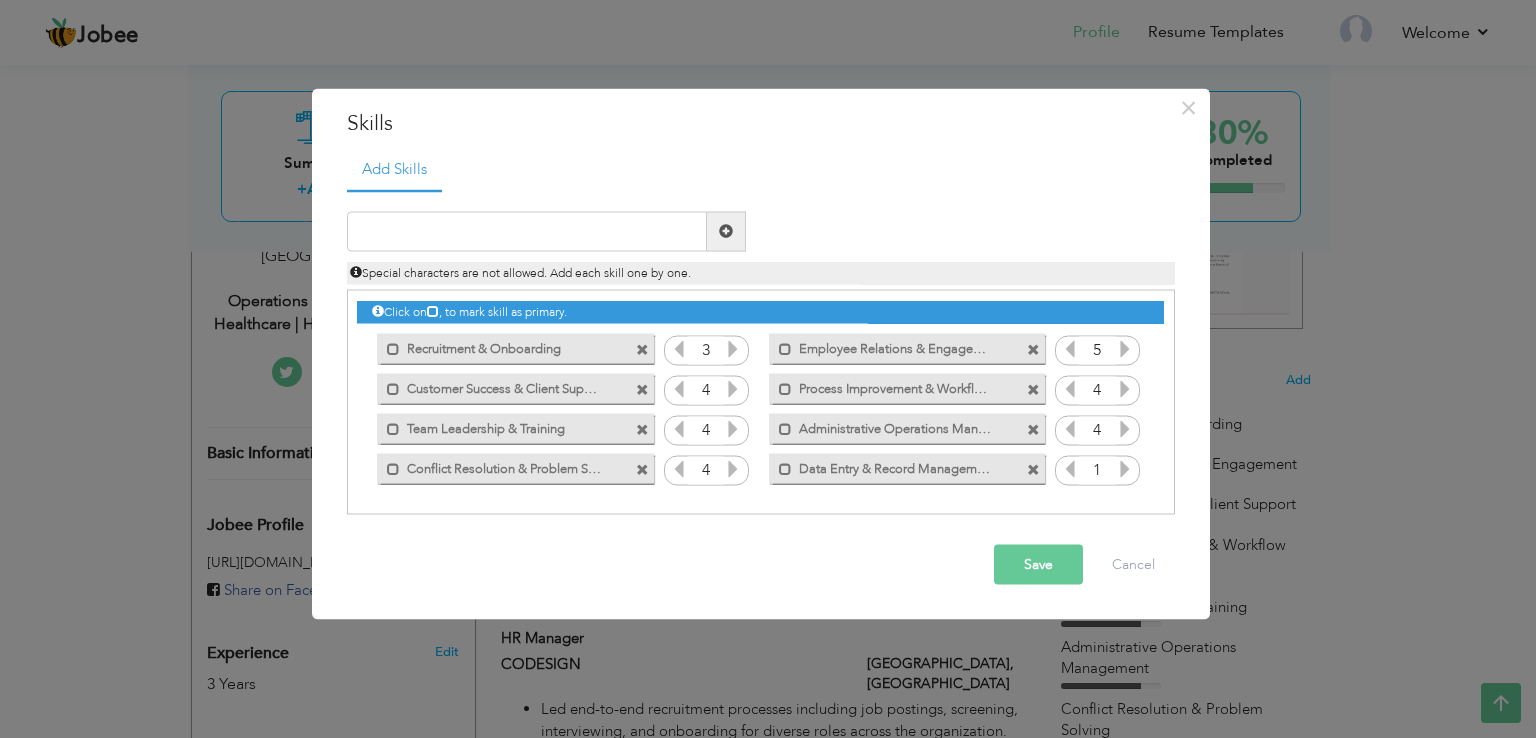 click at bounding box center (1125, 468) 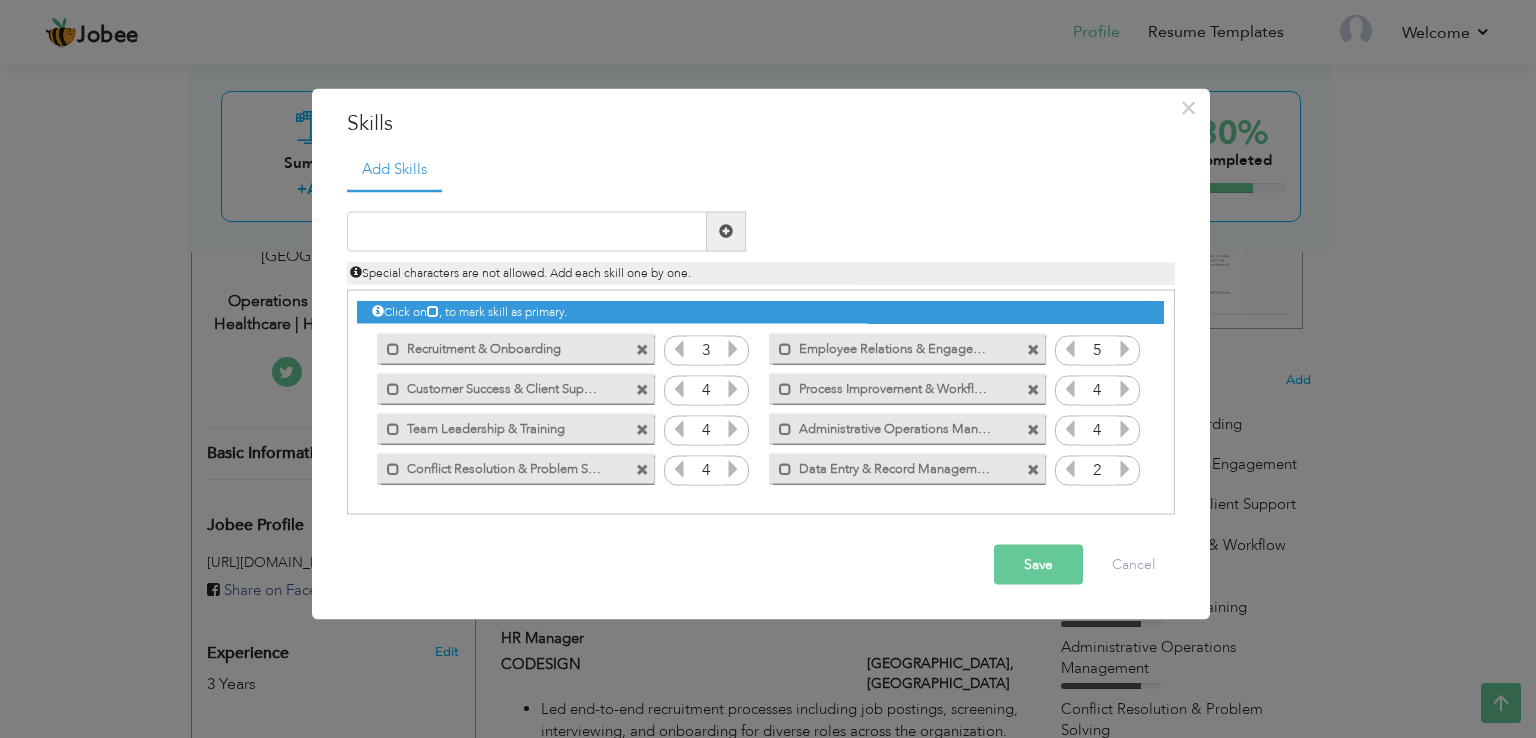 click at bounding box center (1125, 468) 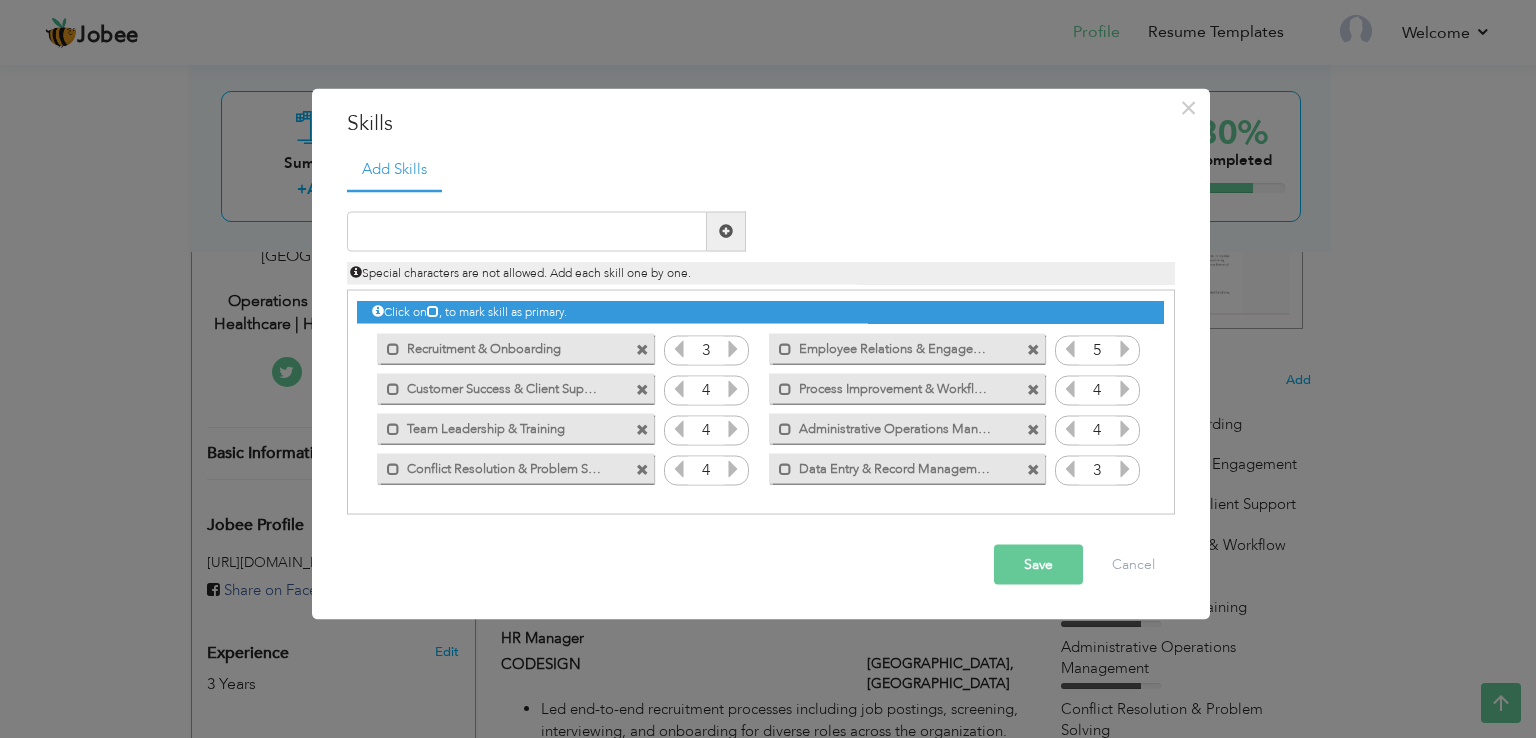 click at bounding box center [1125, 468] 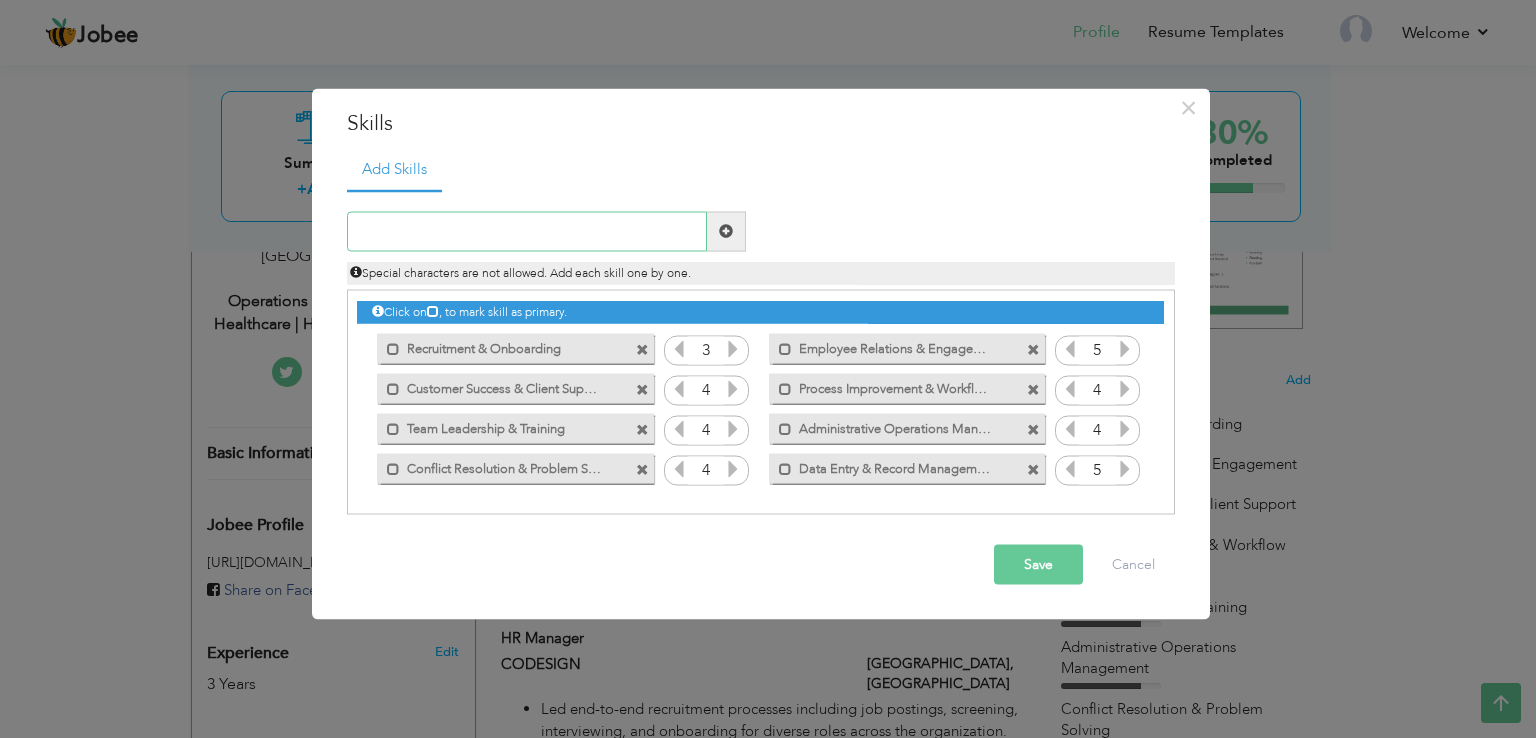 click at bounding box center [527, 231] 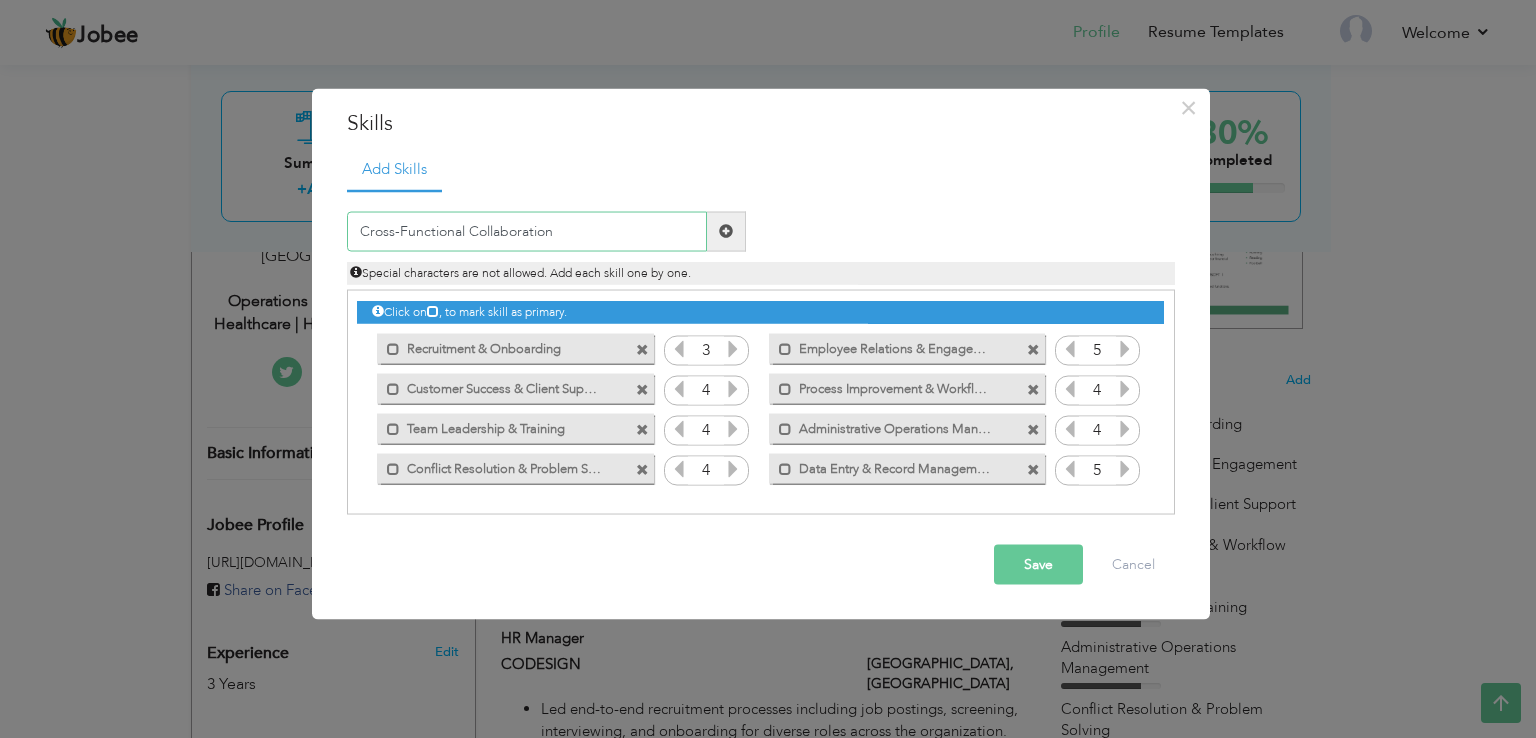 type on "Cross-Functional Collaboration" 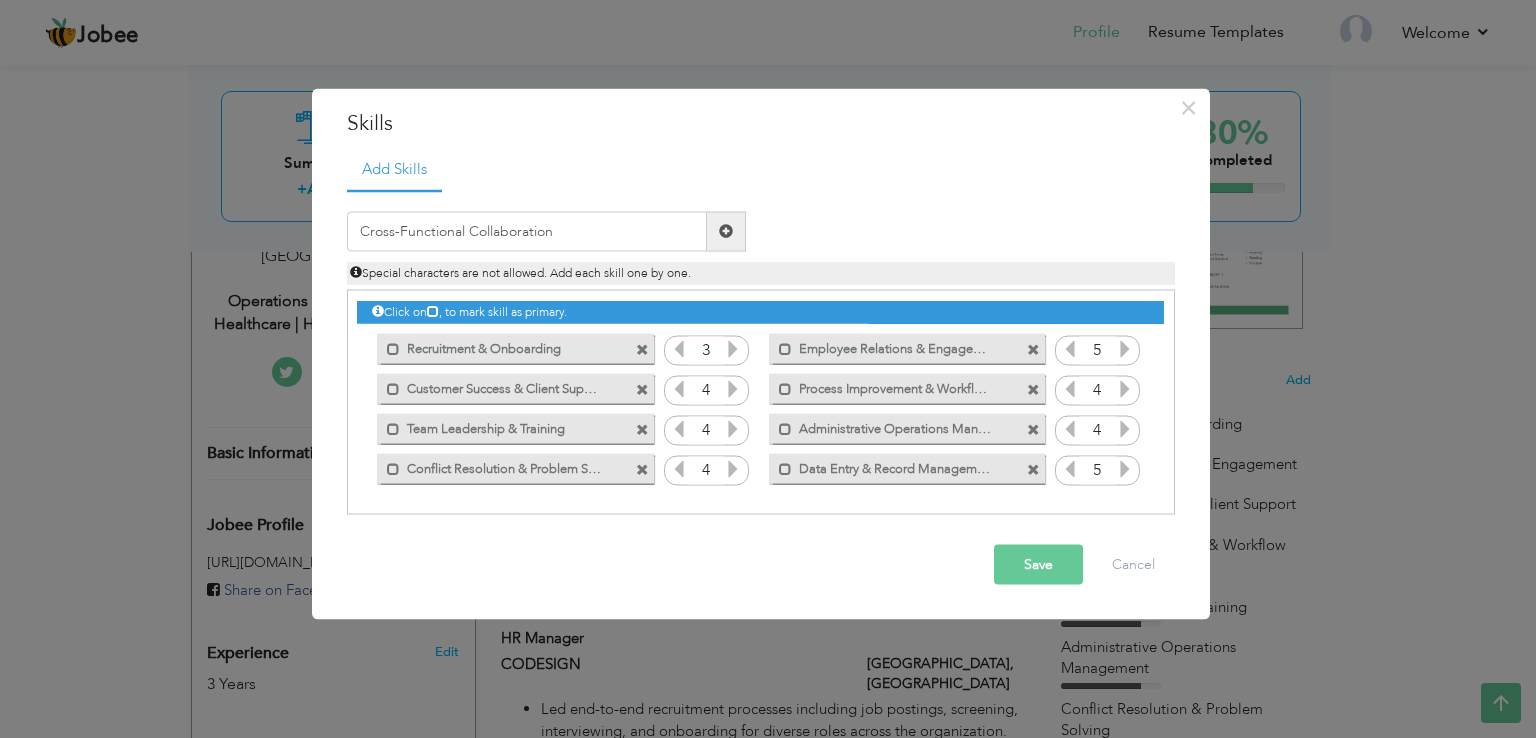 click at bounding box center (726, 231) 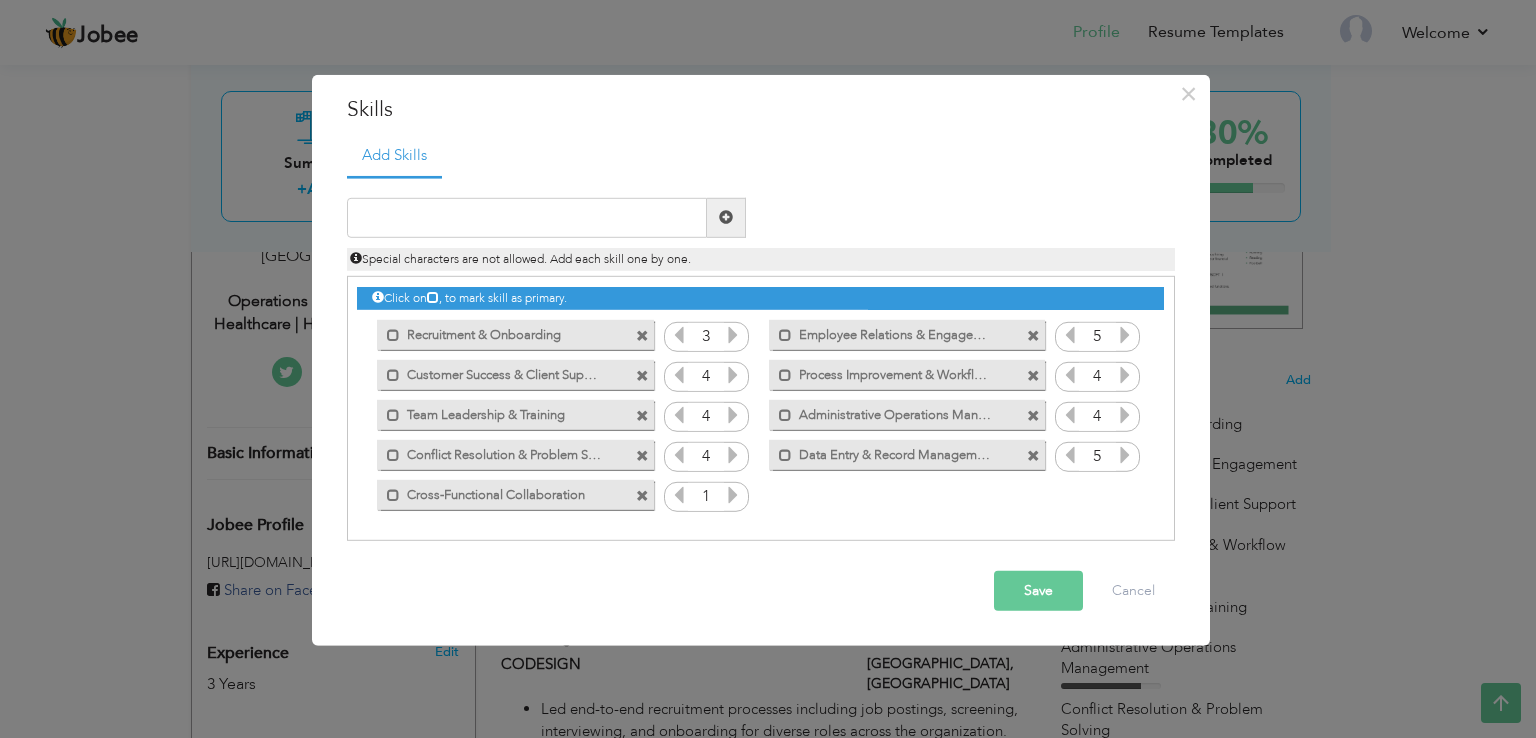click at bounding box center (733, 495) 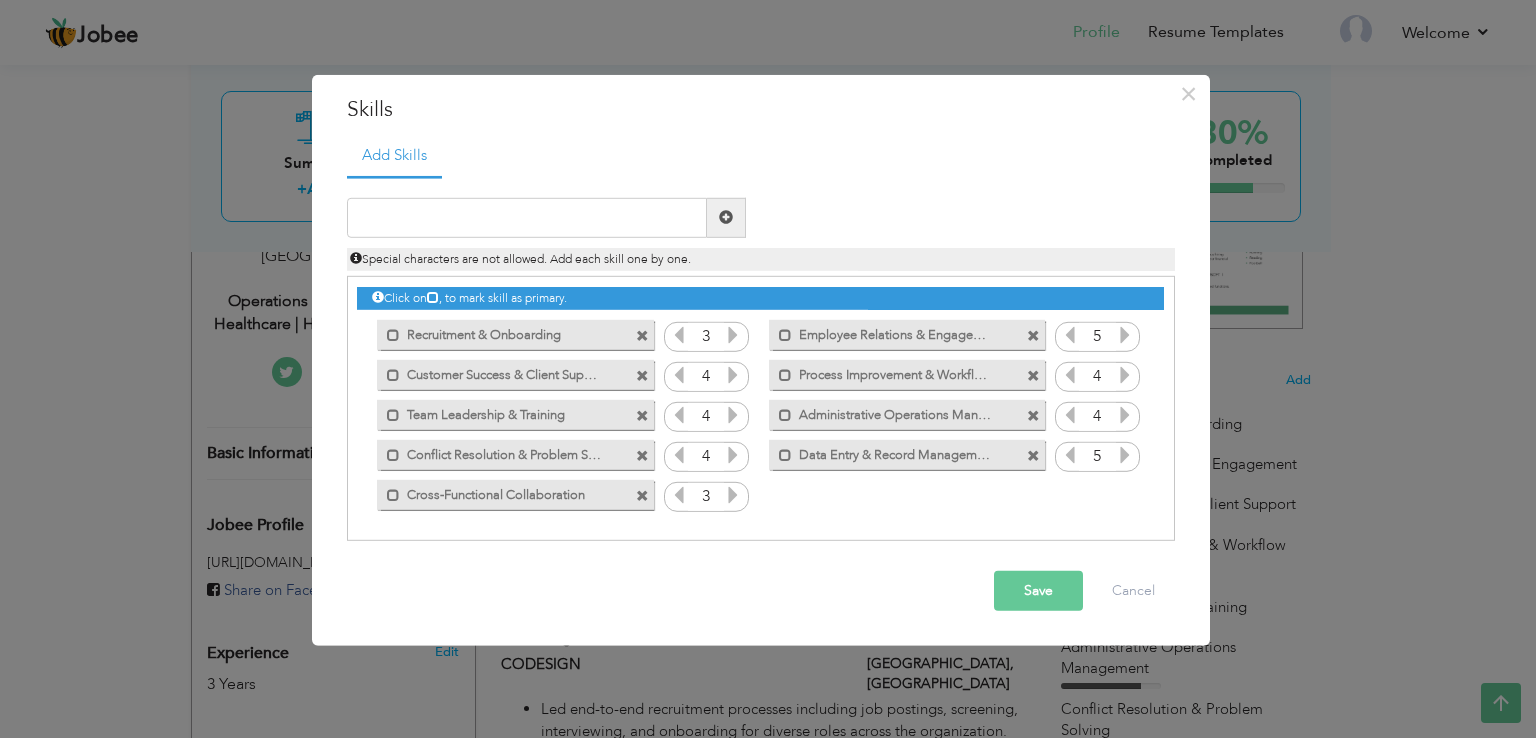 click at bounding box center [733, 495] 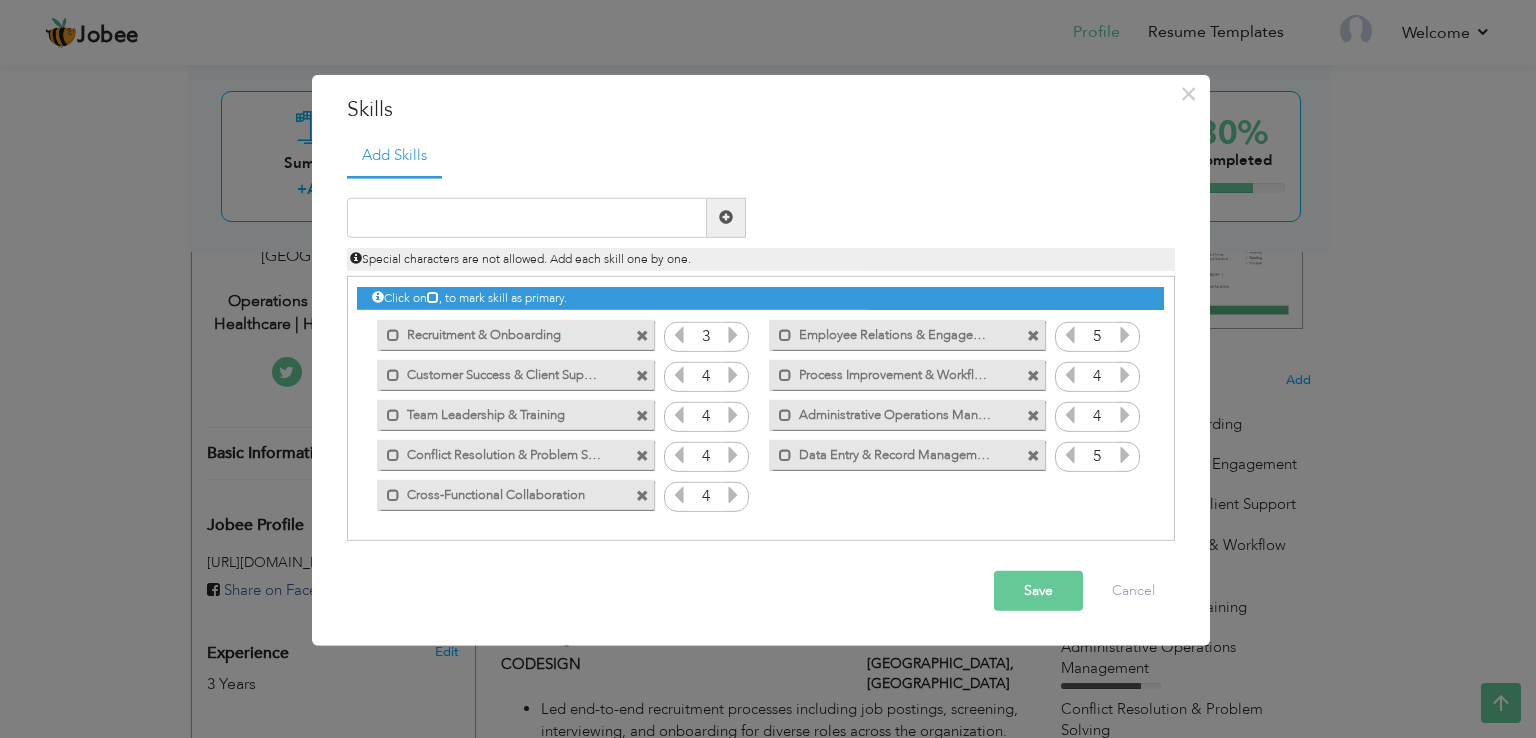 click on "Save" at bounding box center (1038, 591) 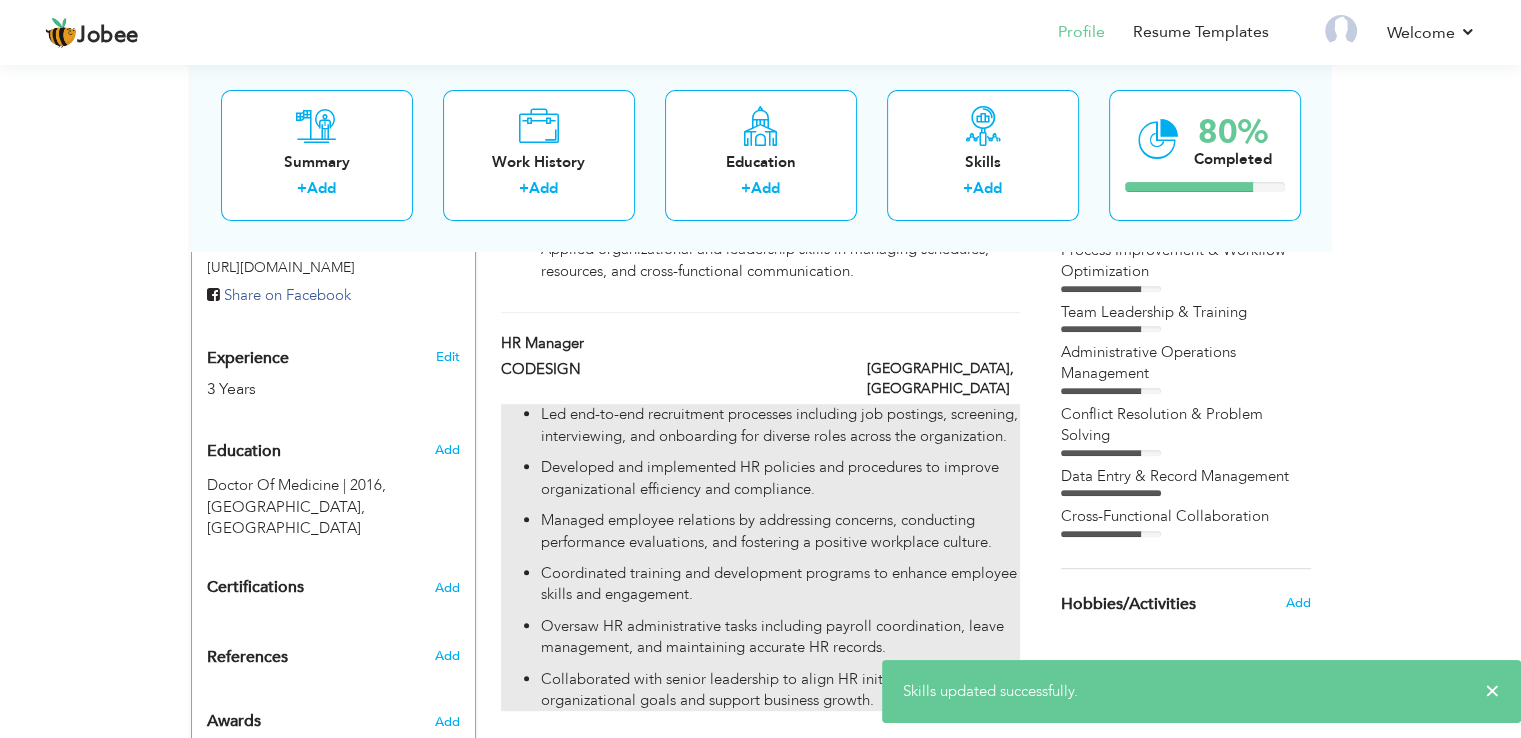 scroll, scrollTop: 700, scrollLeft: 0, axis: vertical 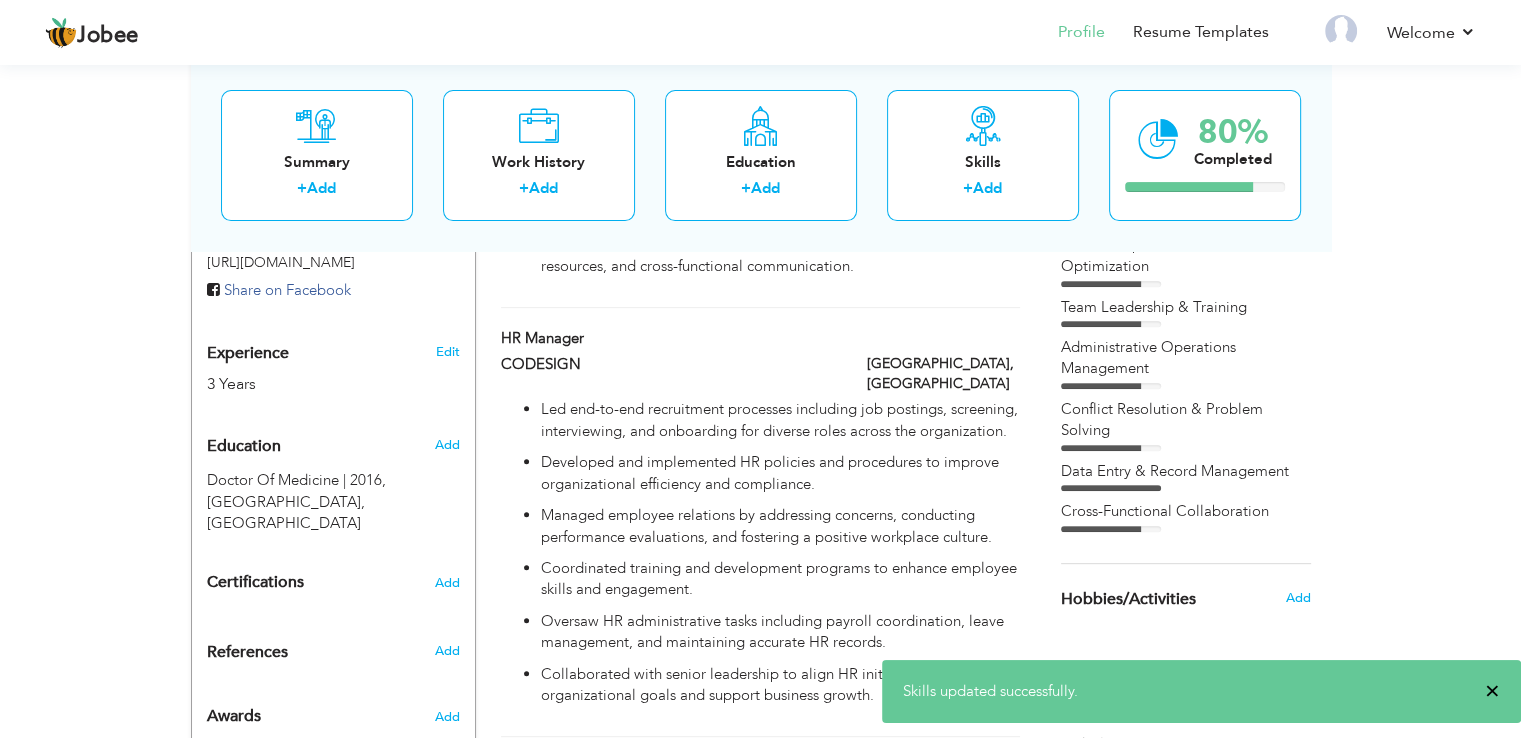 click on "×" at bounding box center [1492, 691] 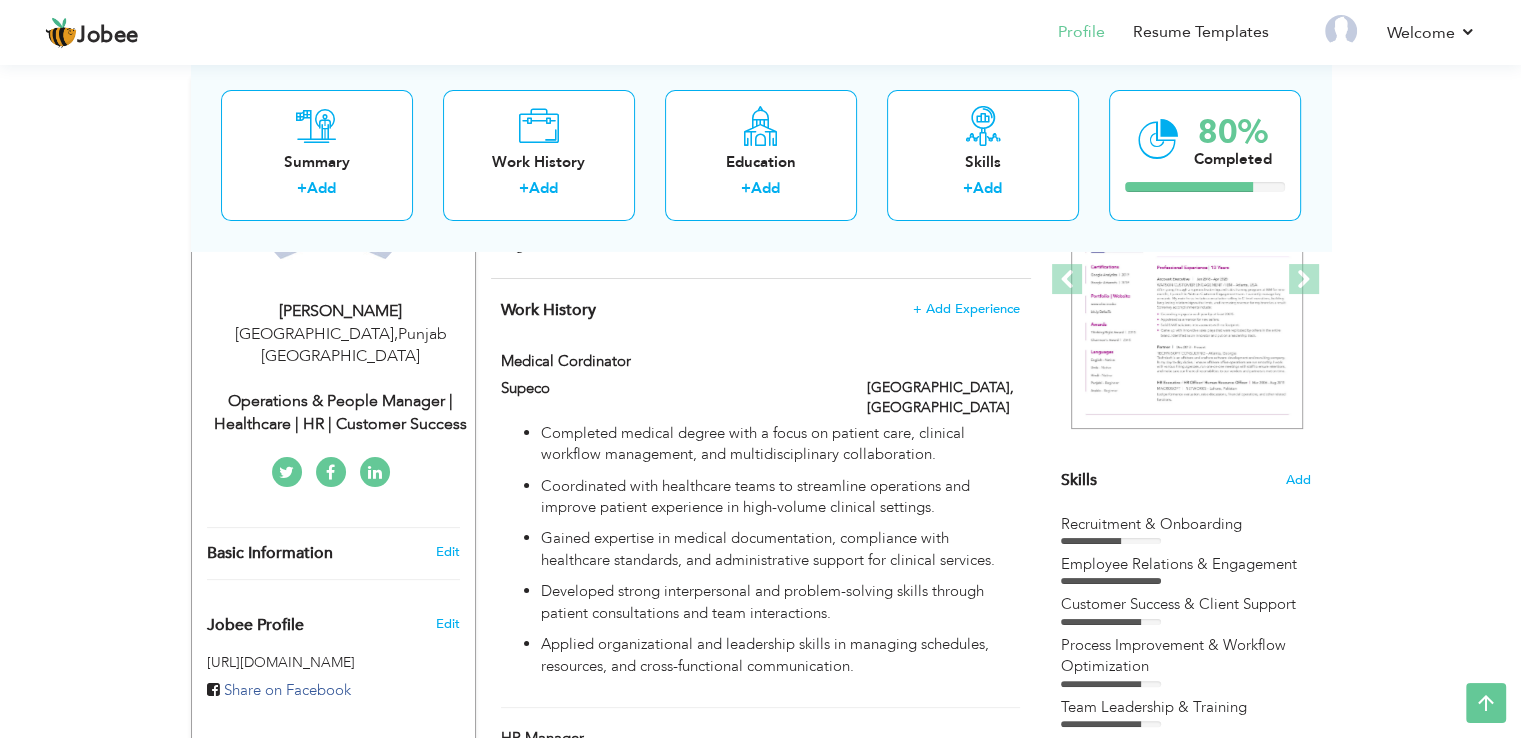 scroll, scrollTop: 600, scrollLeft: 0, axis: vertical 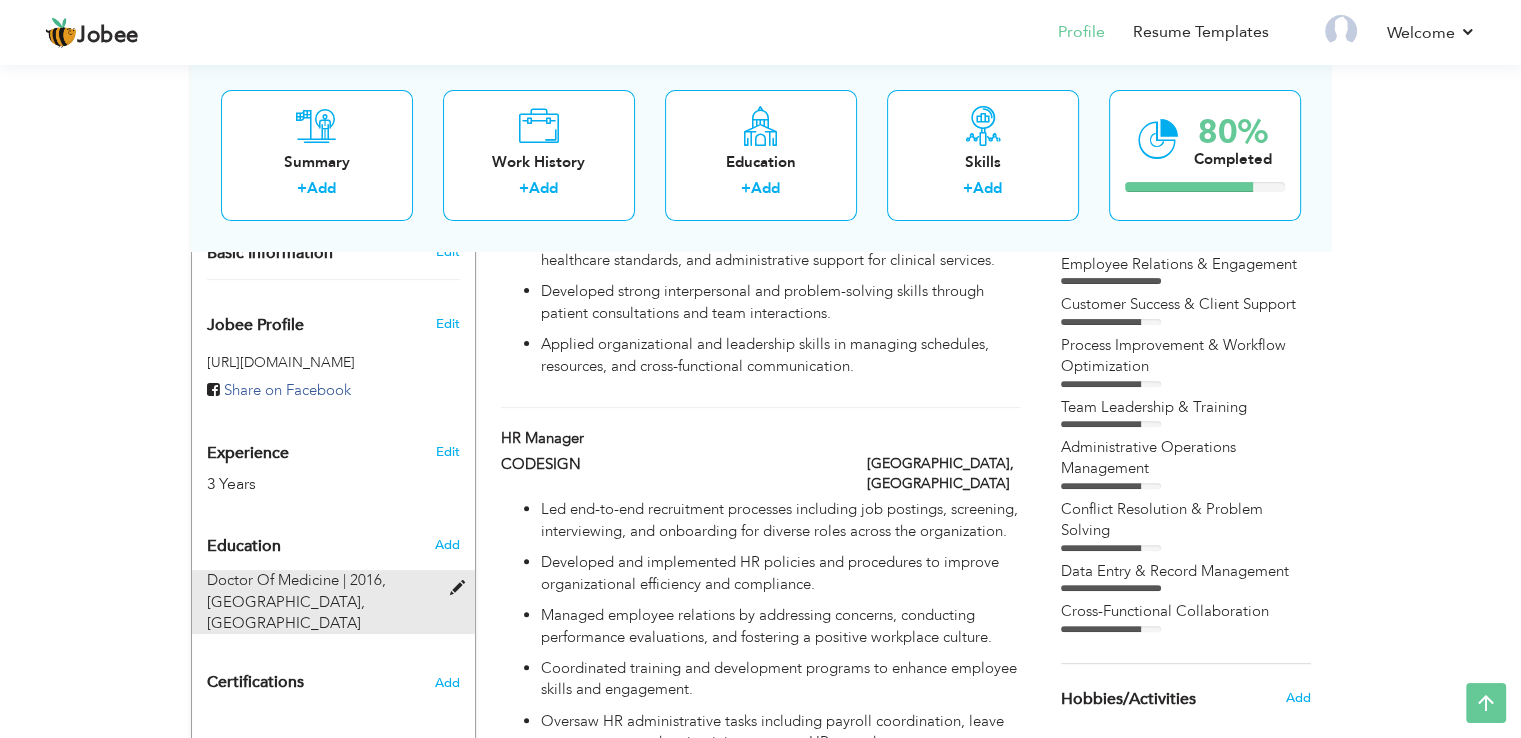 click at bounding box center (461, 588) 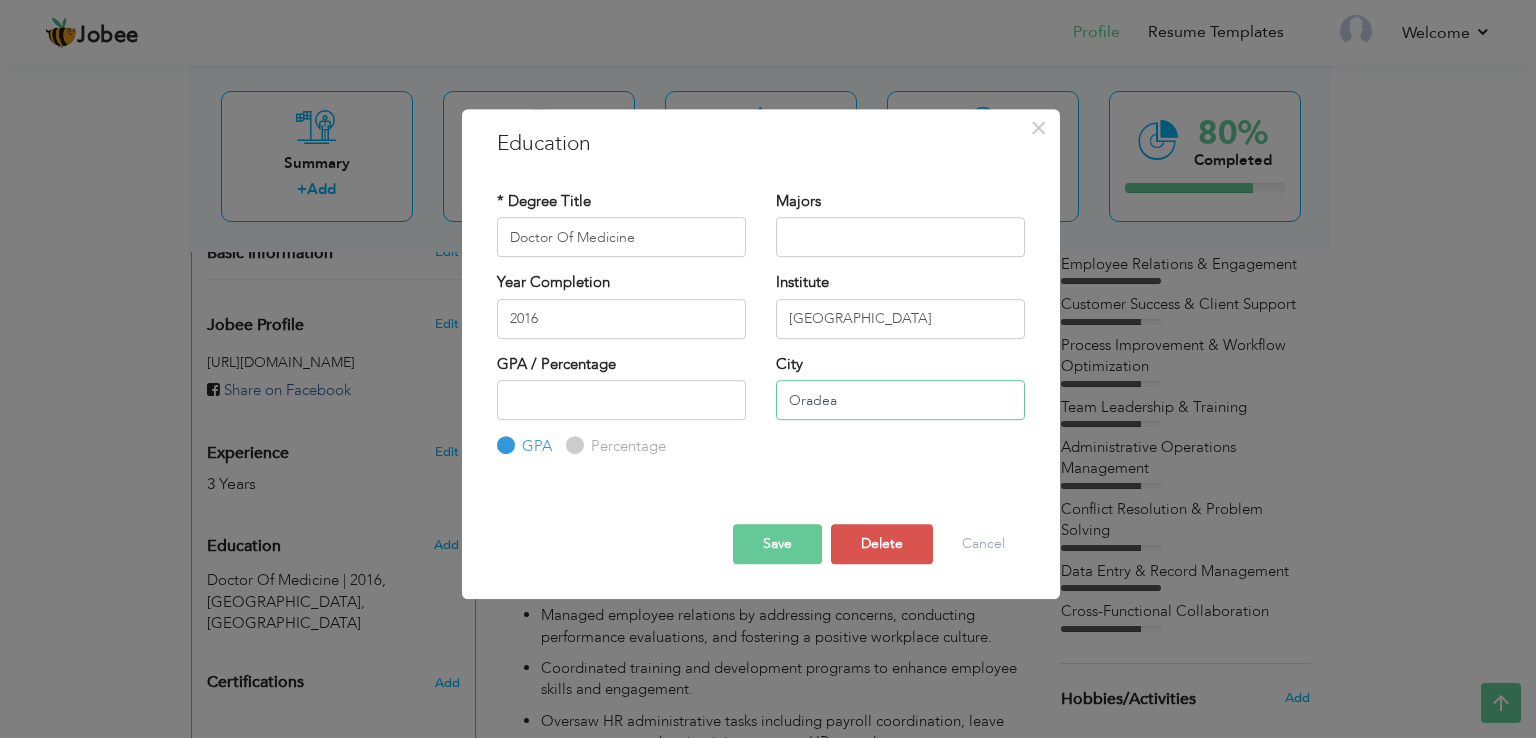 click on "Oradea" at bounding box center (900, 400) 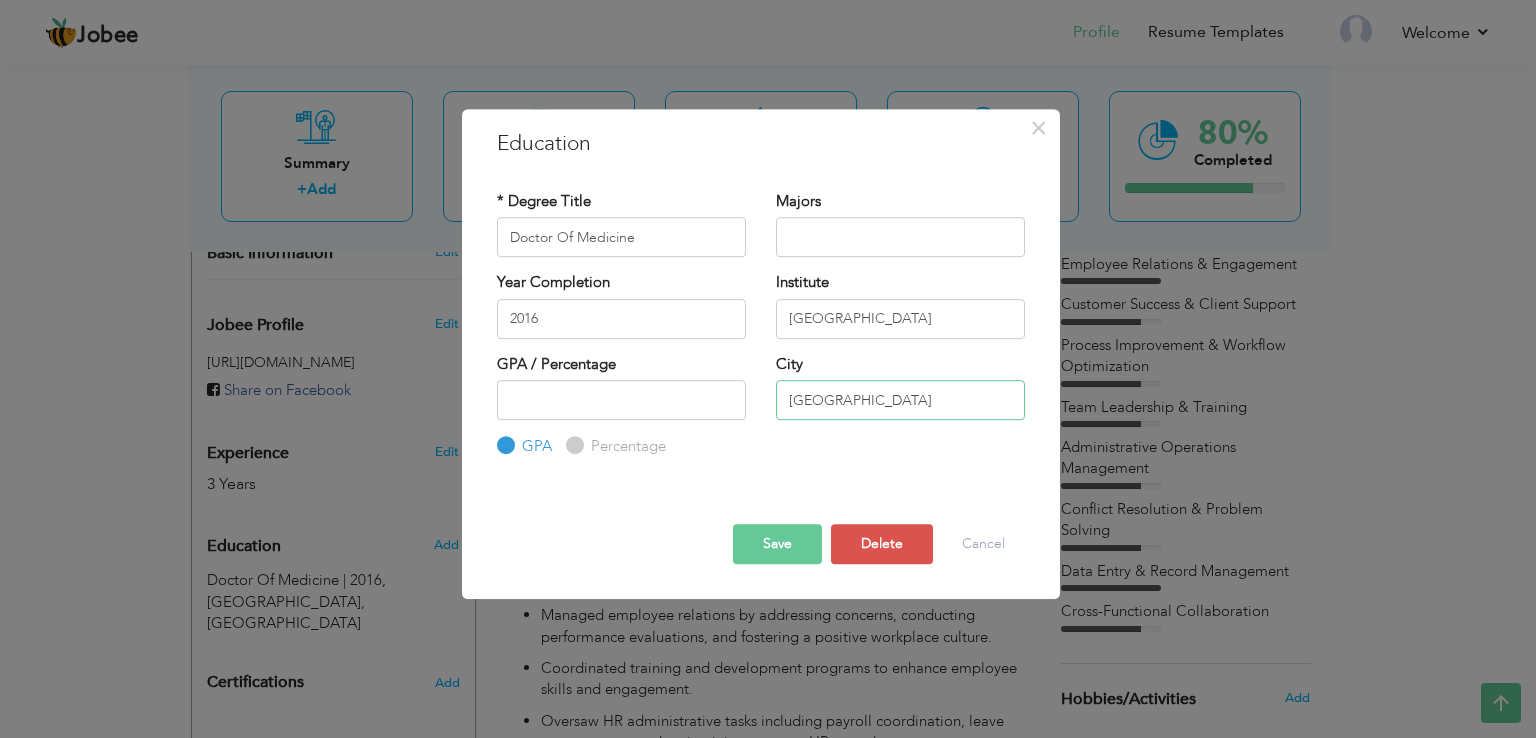 type on "[GEOGRAPHIC_DATA]" 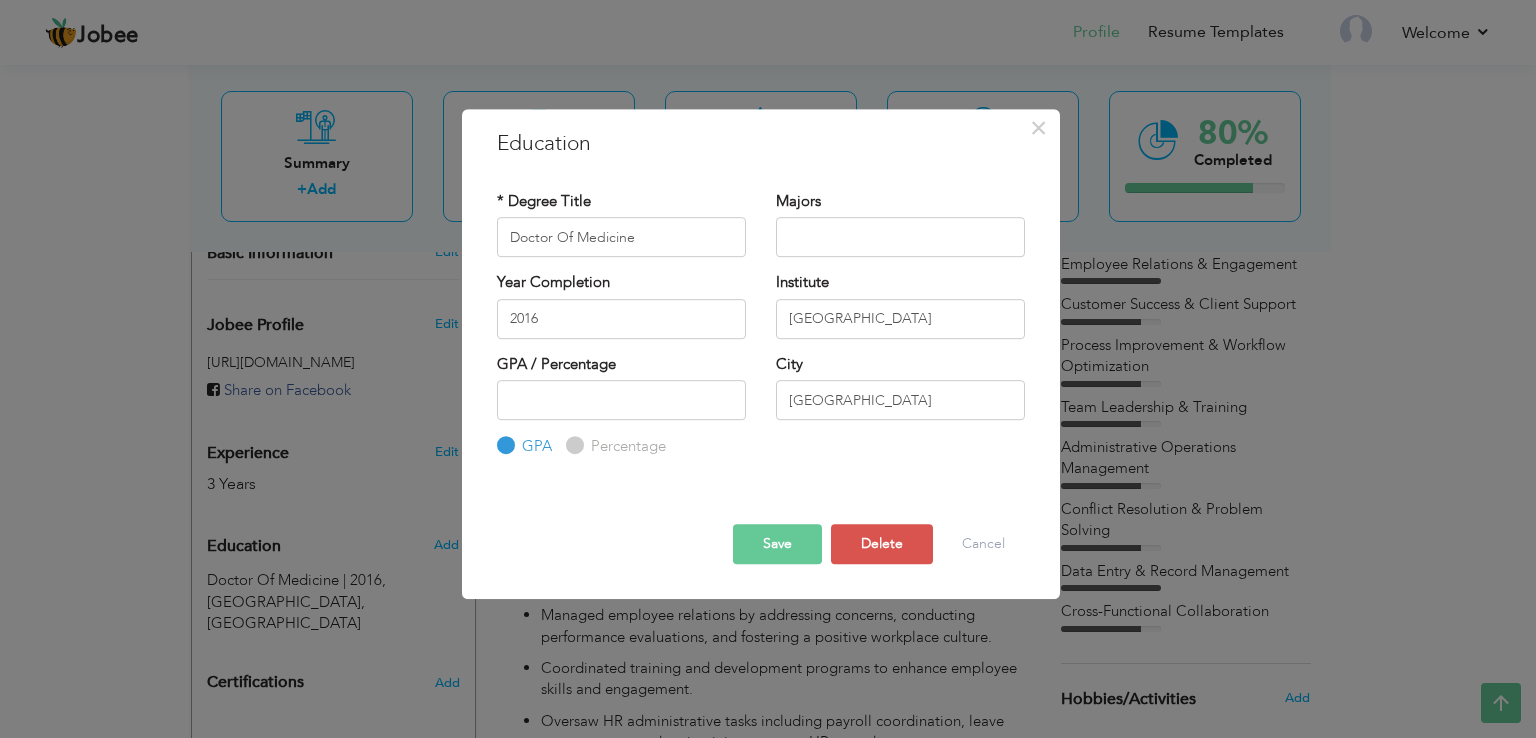 click at bounding box center [761, 506] 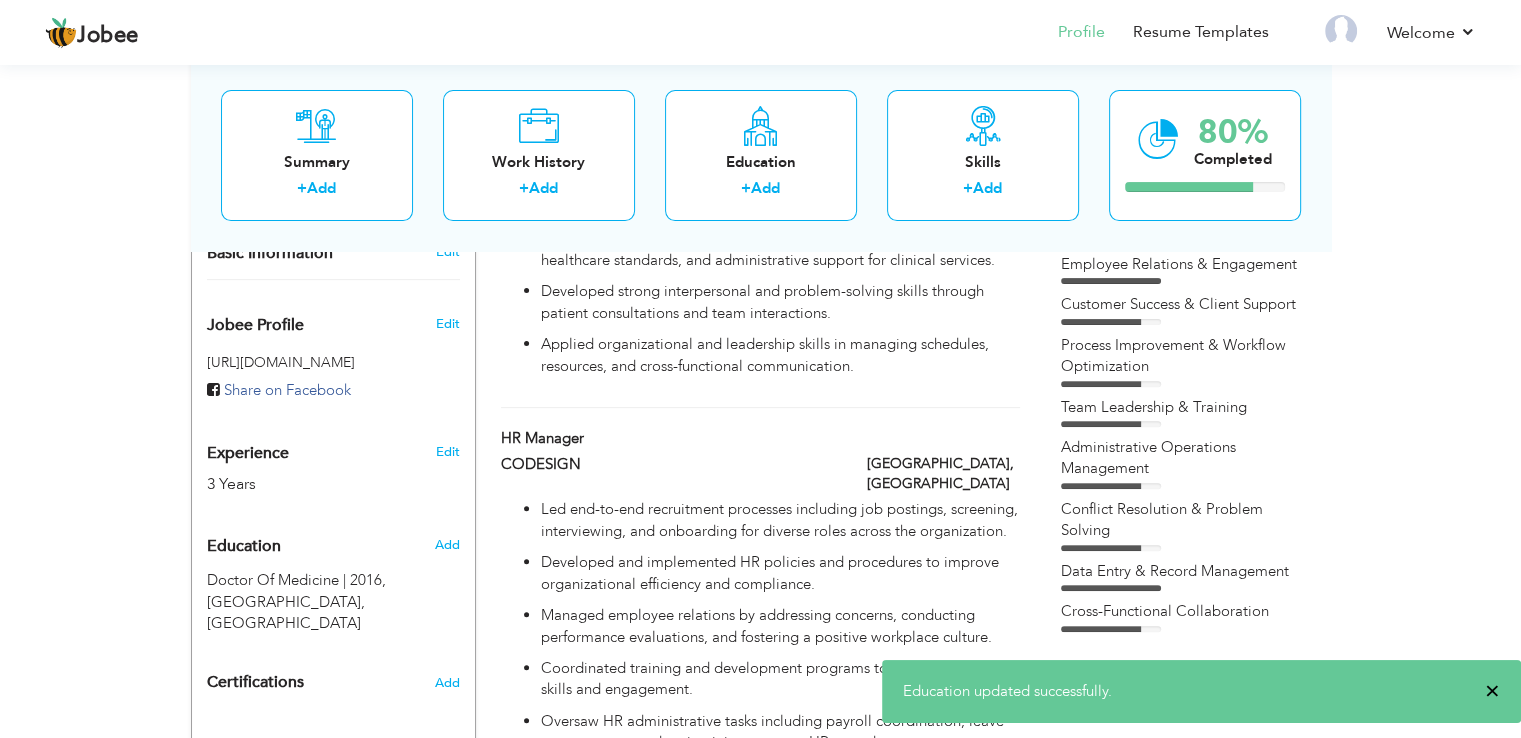 click on "×" at bounding box center [1492, 691] 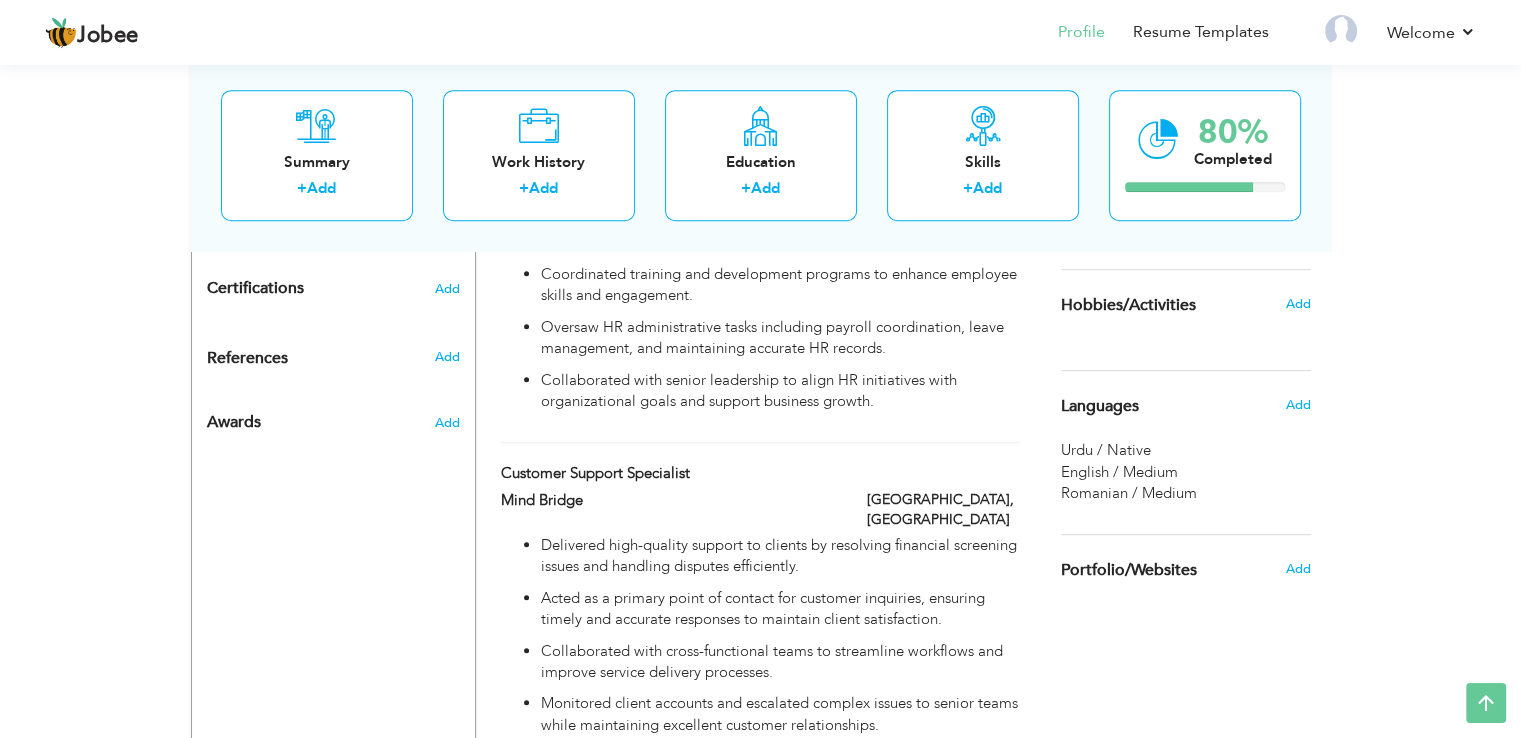 scroll, scrollTop: 1000, scrollLeft: 0, axis: vertical 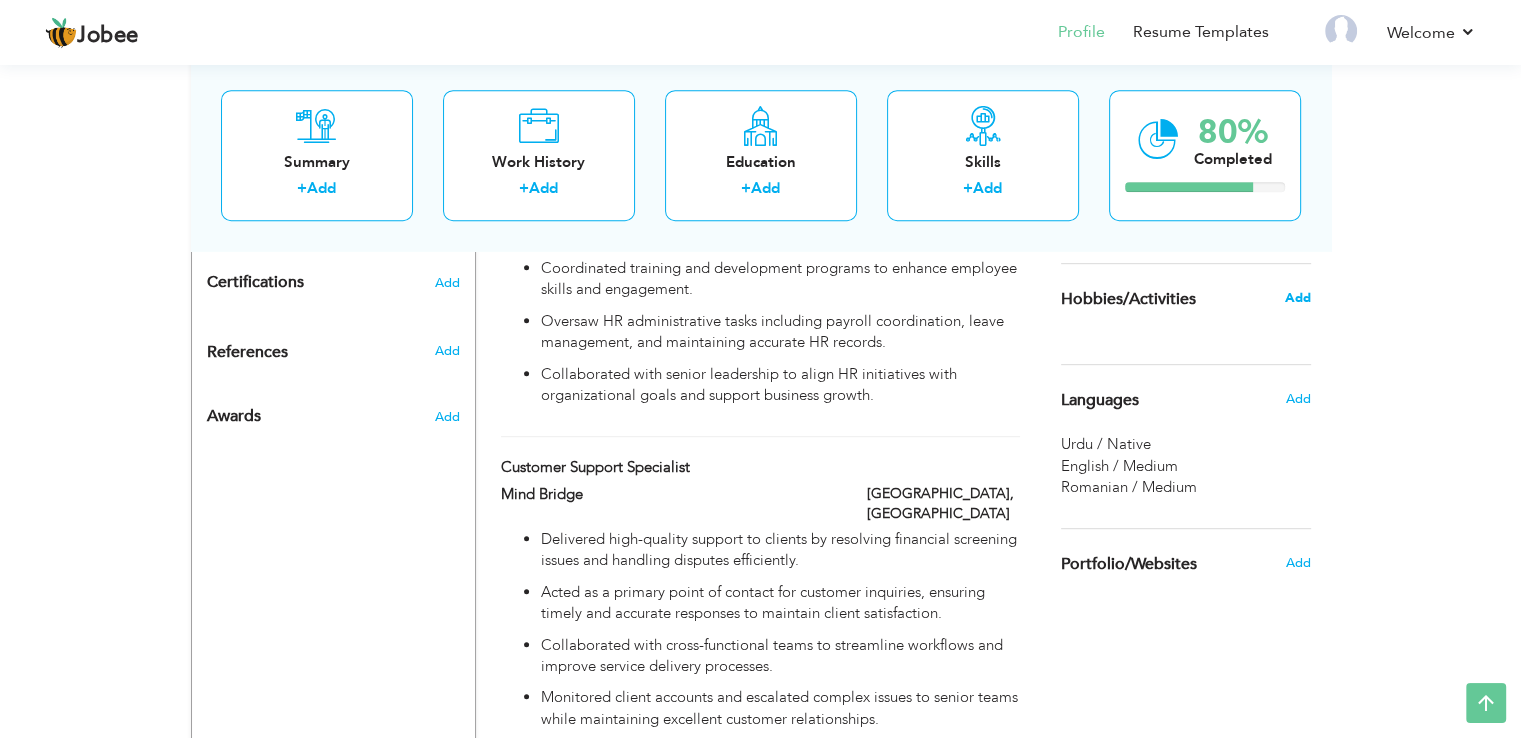 click on "Add" at bounding box center (1297, 298) 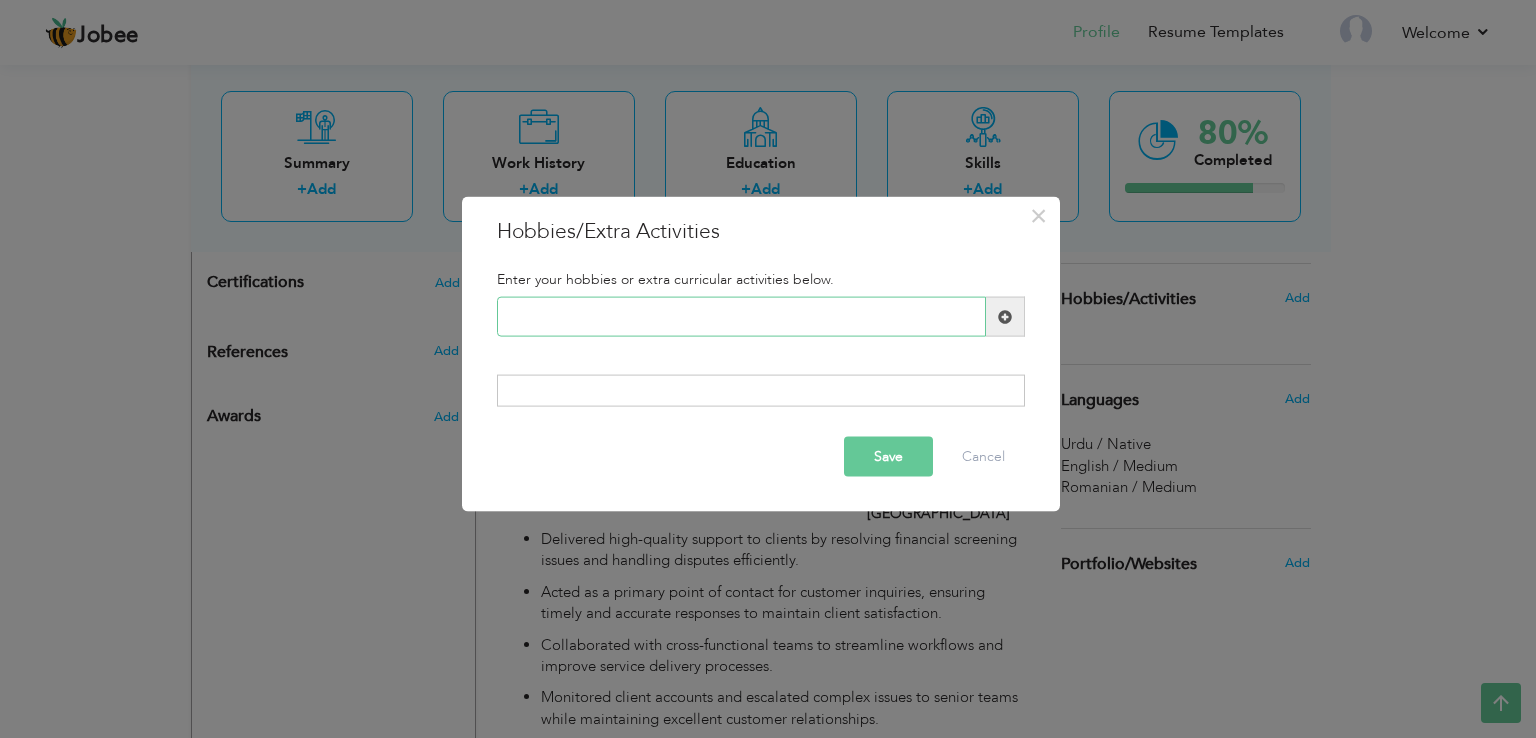 click at bounding box center [741, 317] 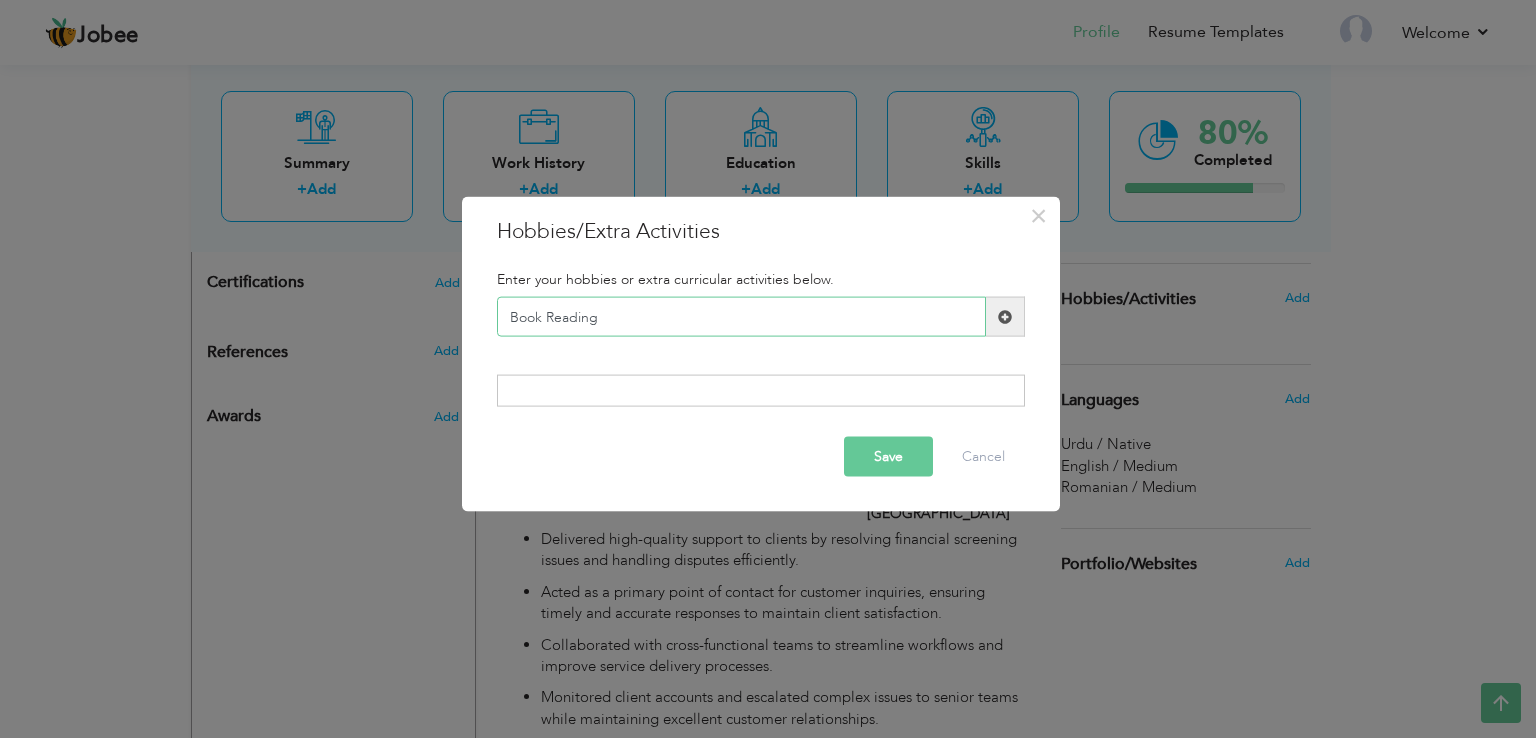 type on "Book Reading" 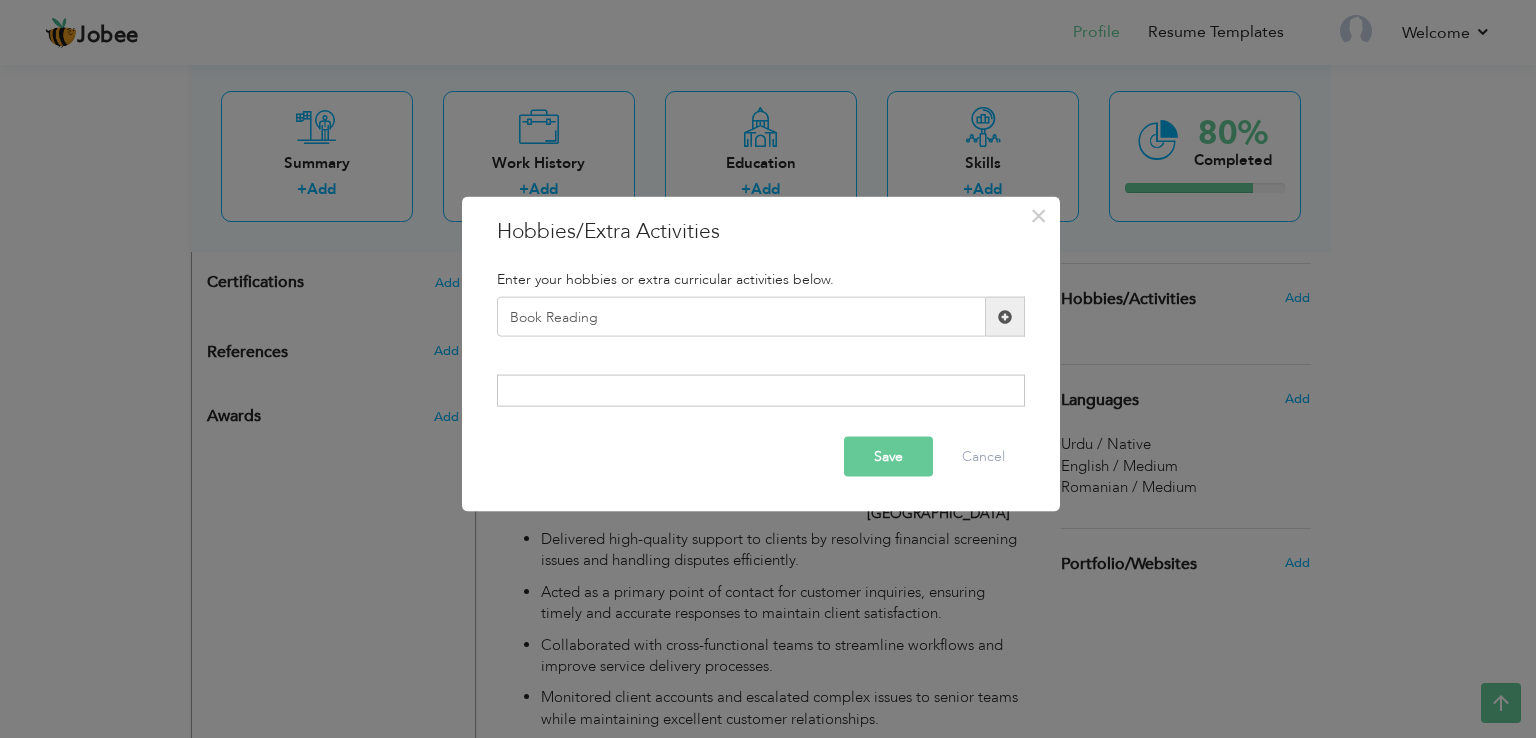click at bounding box center [1005, 317] 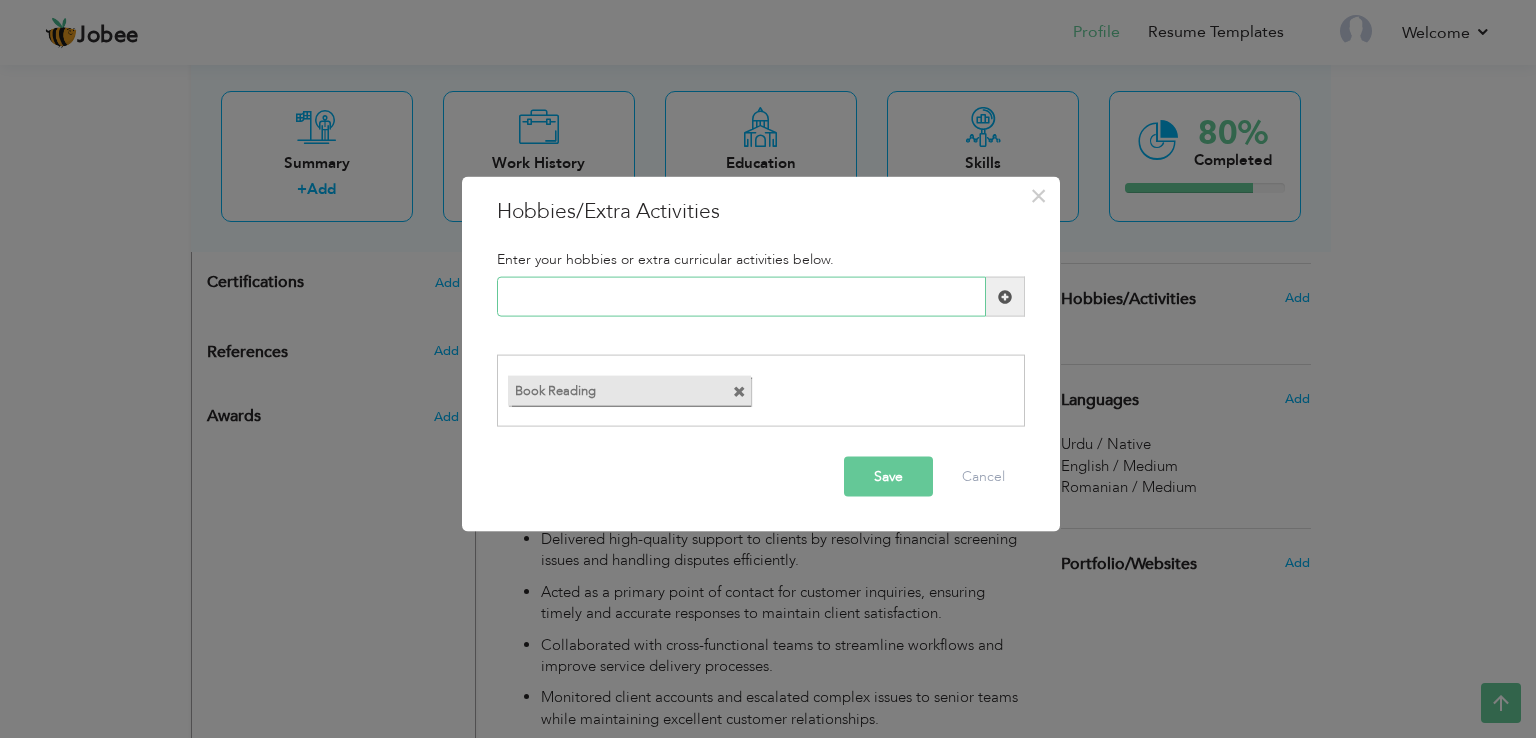 click at bounding box center [741, 297] 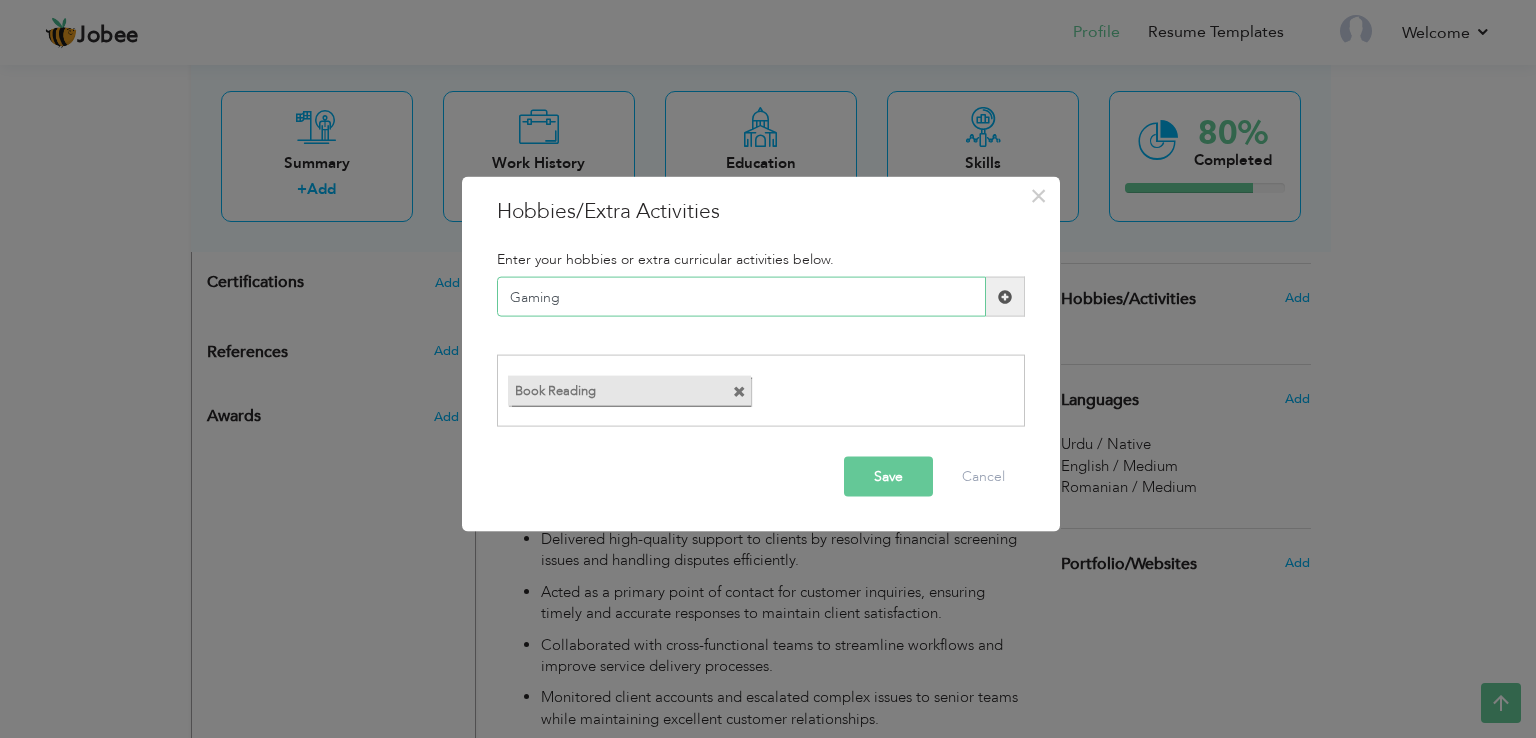 click on "Gaming" at bounding box center [741, 297] 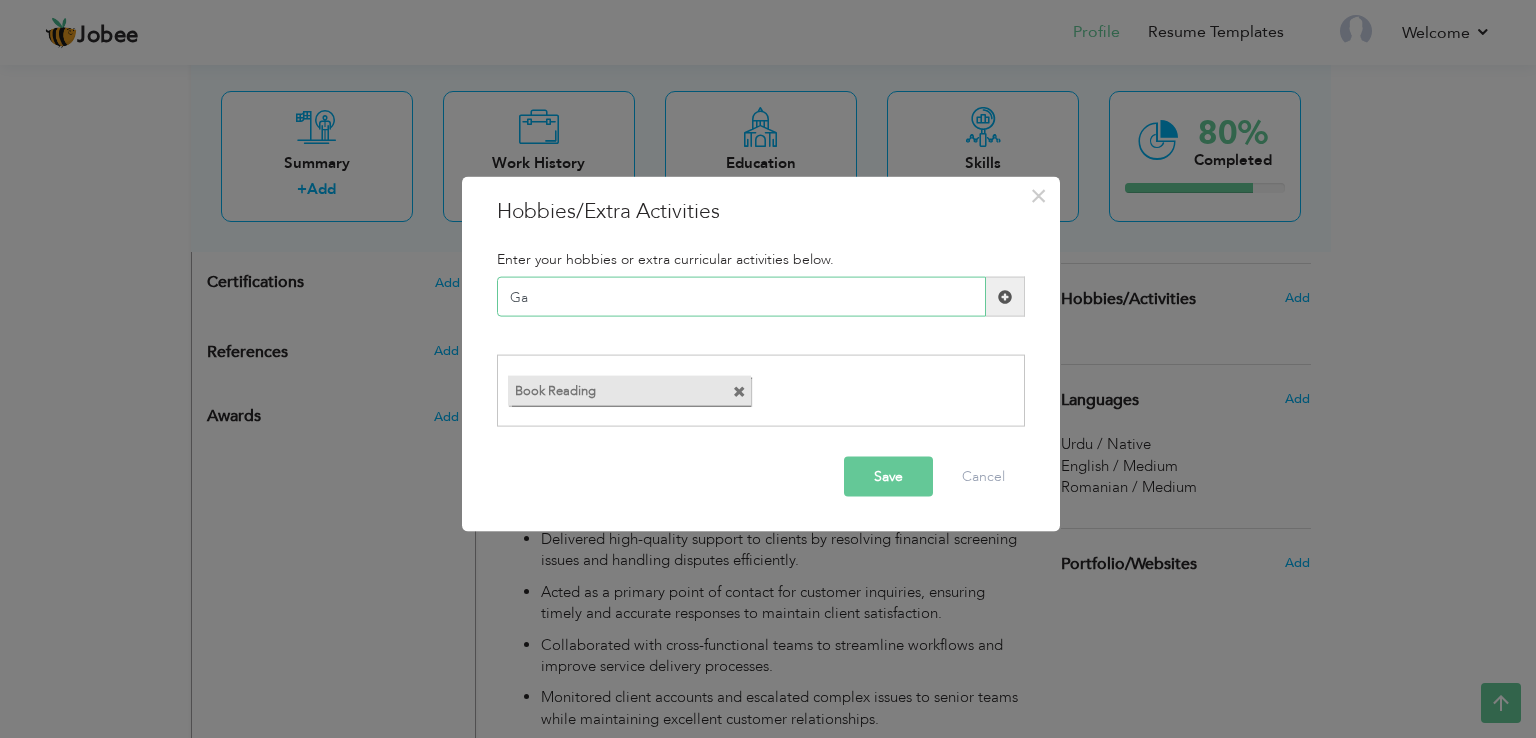 type on "G" 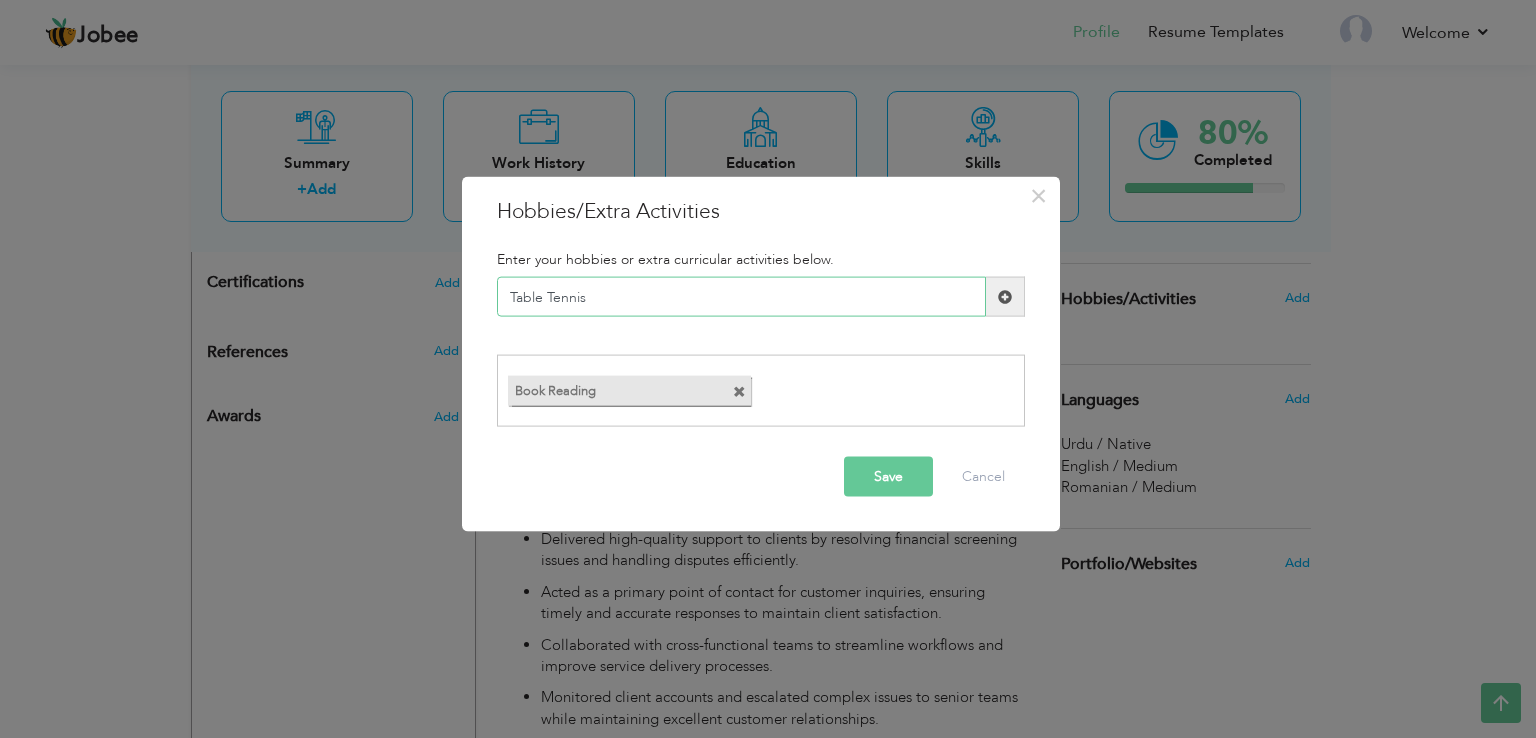 type on "Table Tennis" 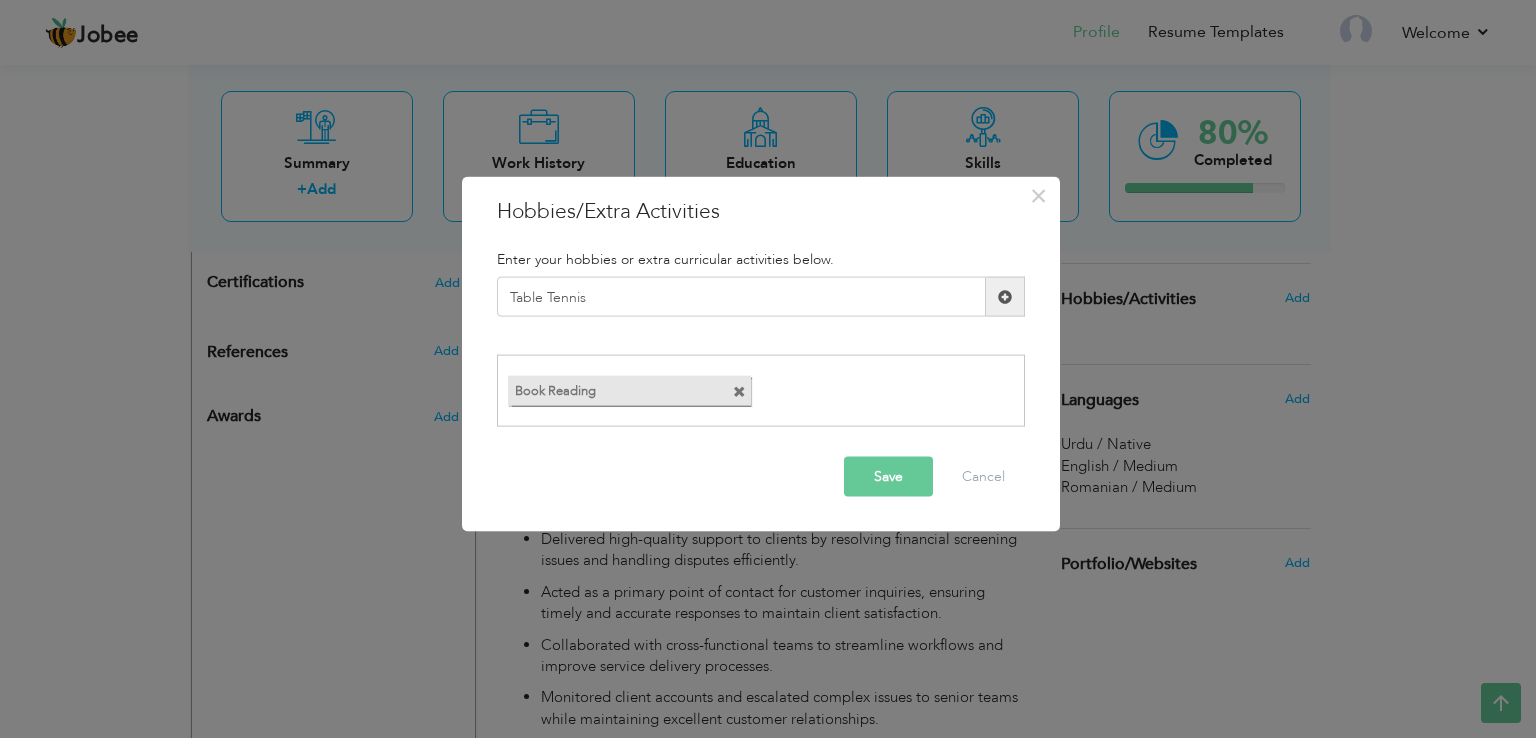 click at bounding box center (1005, 297) 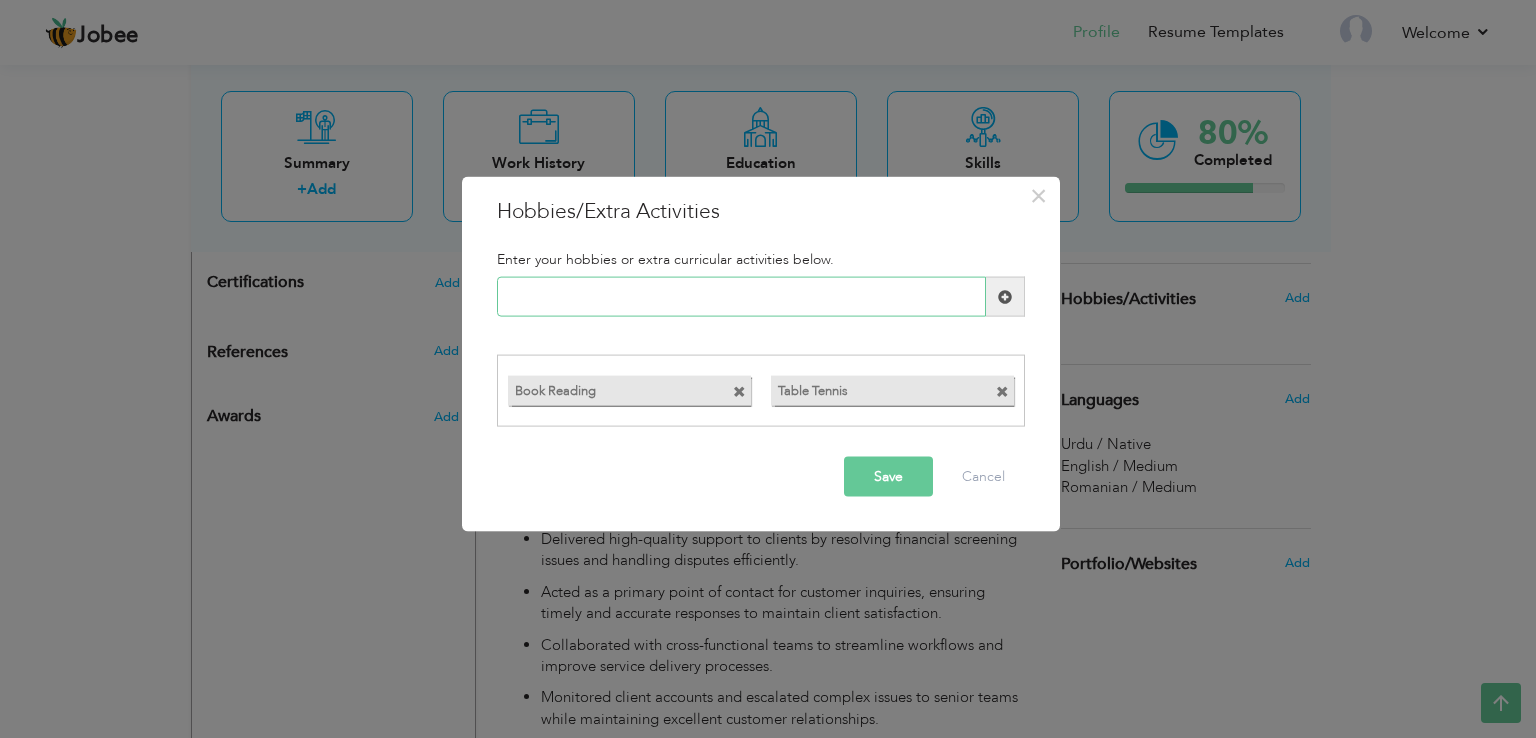 click at bounding box center (741, 297) 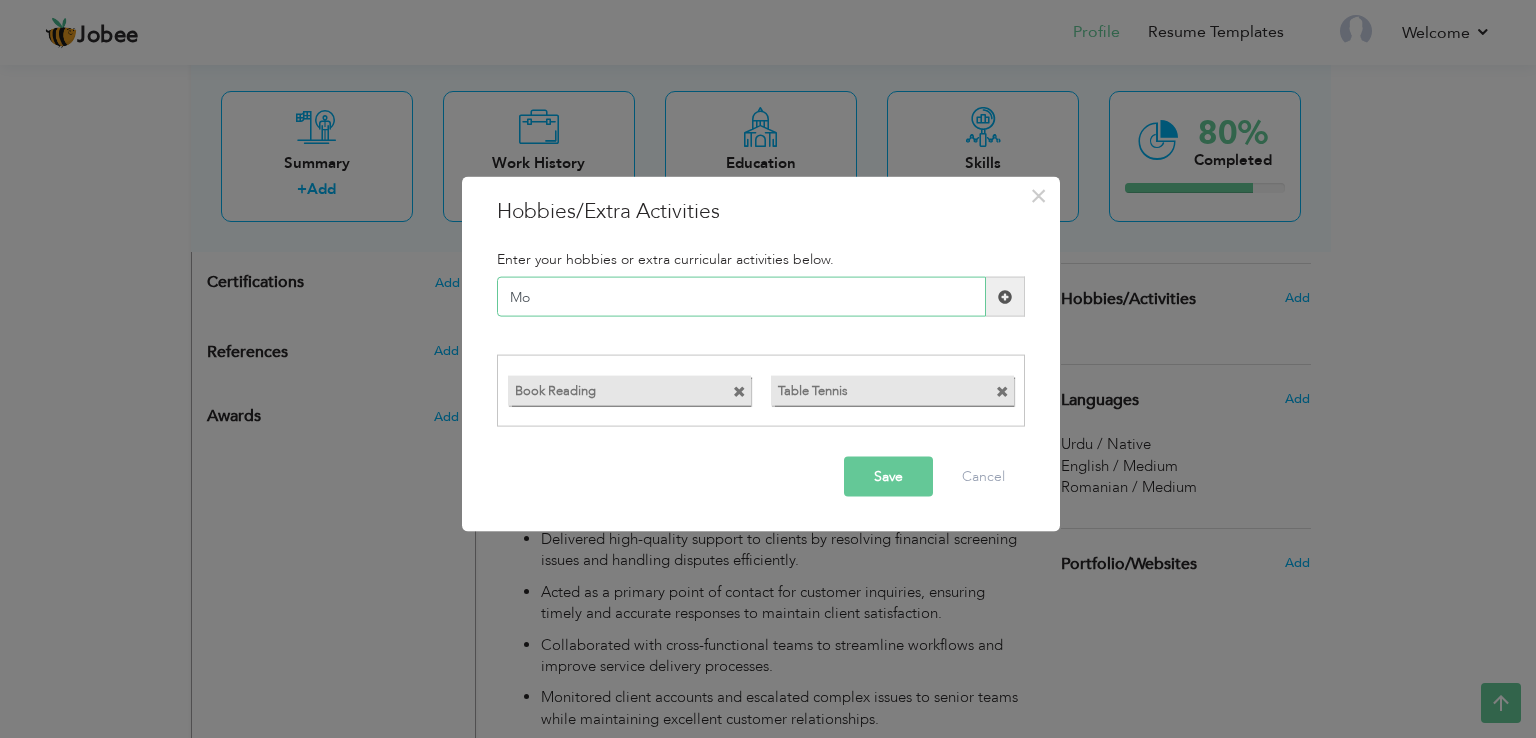 type on "M" 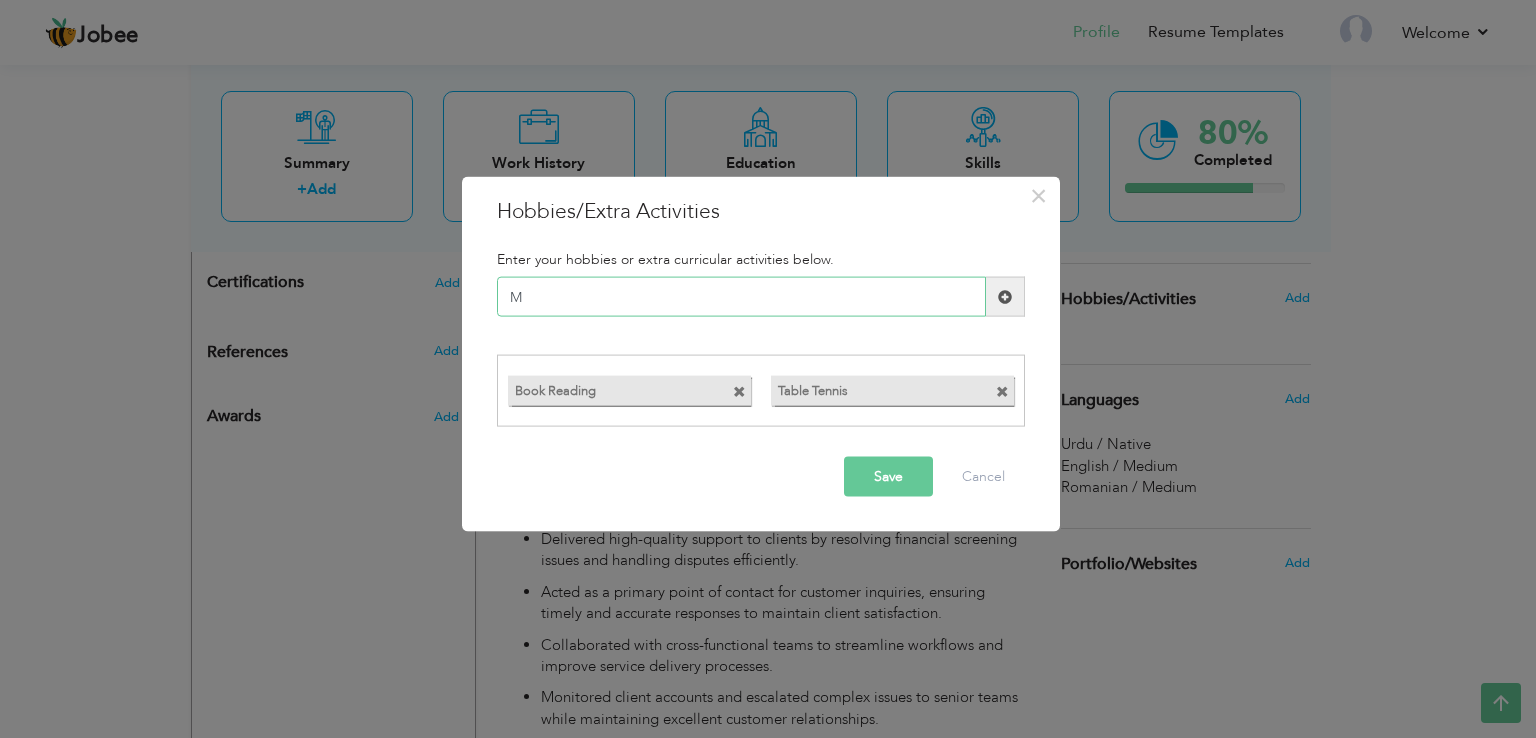 type 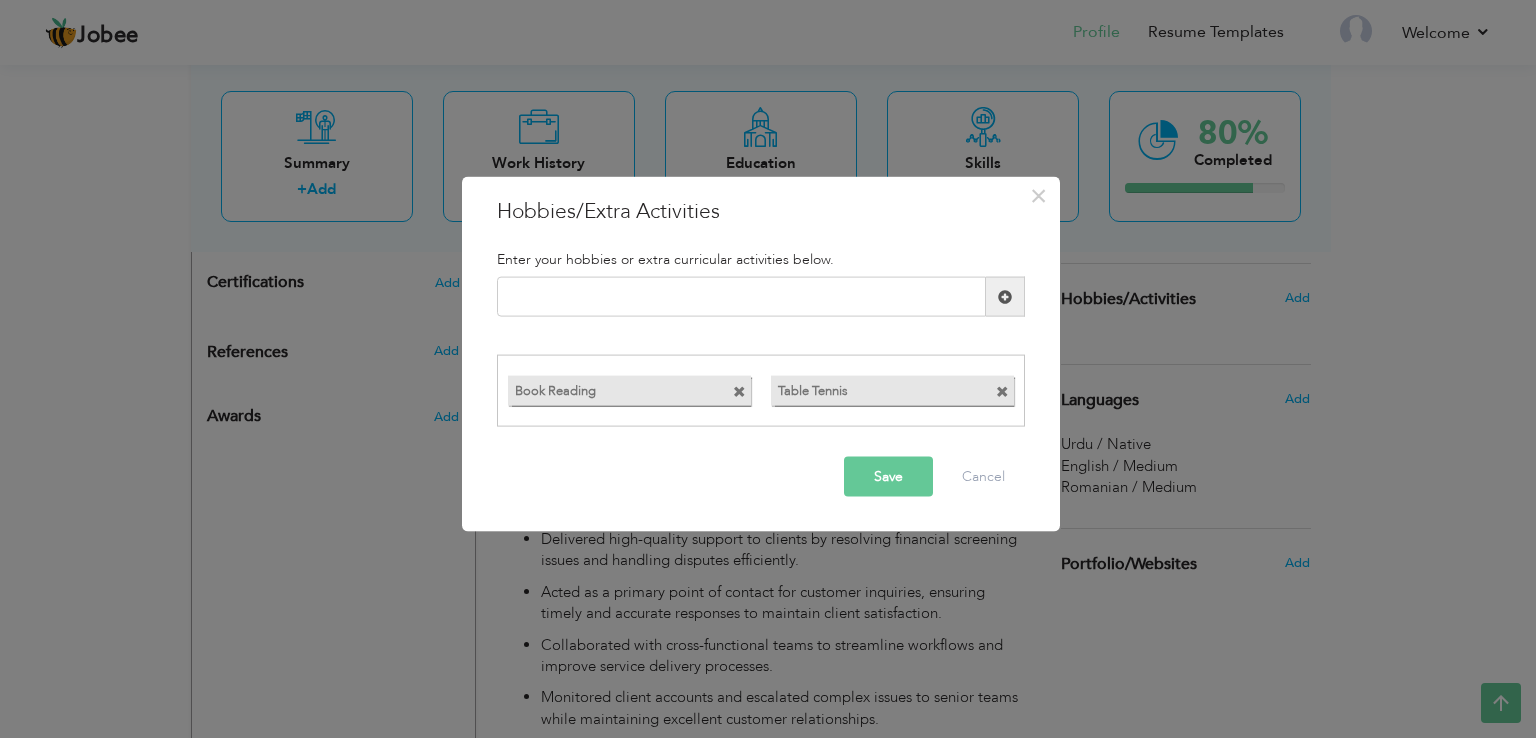 click on "Save" at bounding box center (888, 476) 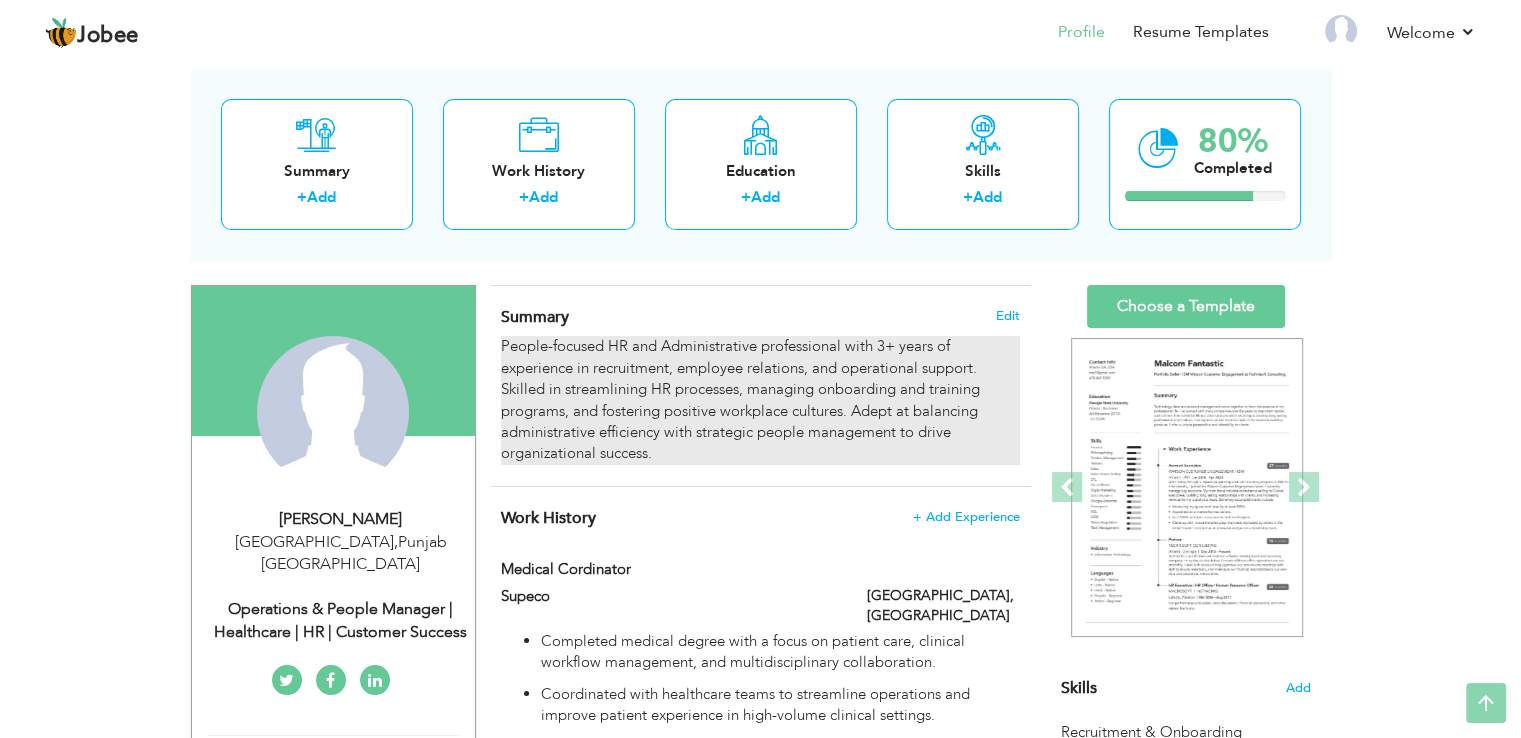 scroll, scrollTop: 0, scrollLeft: 0, axis: both 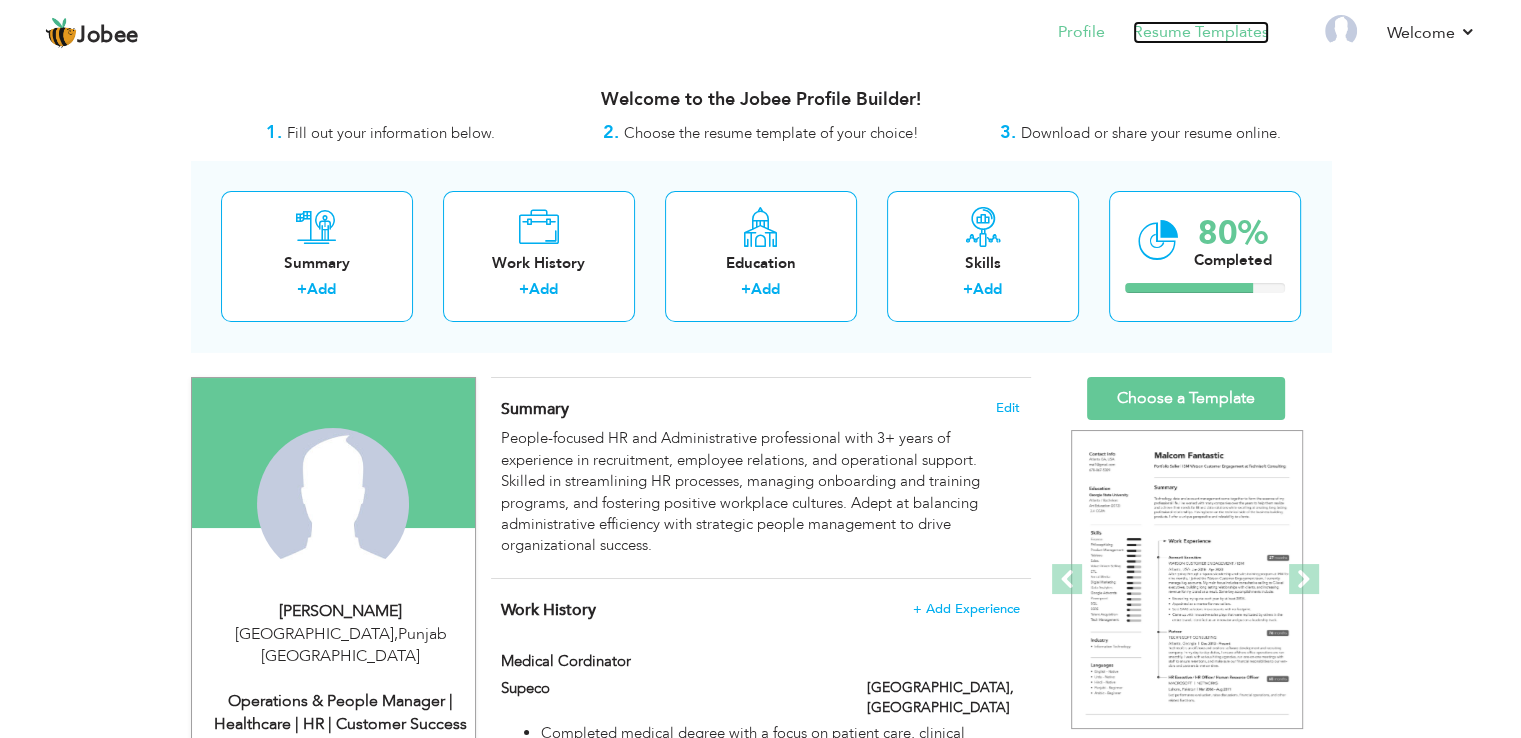 click on "Resume Templates" at bounding box center (1201, 32) 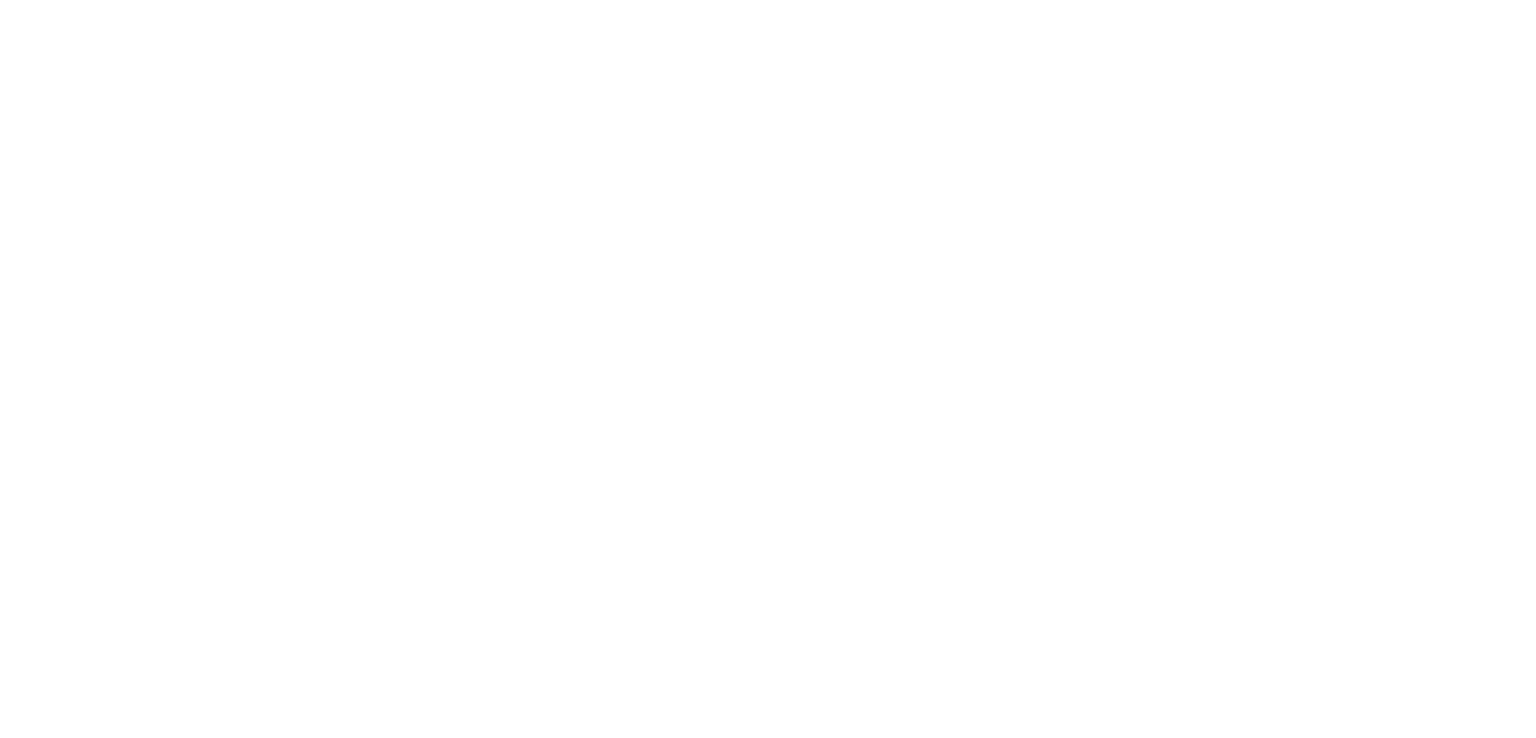 scroll, scrollTop: 0, scrollLeft: 0, axis: both 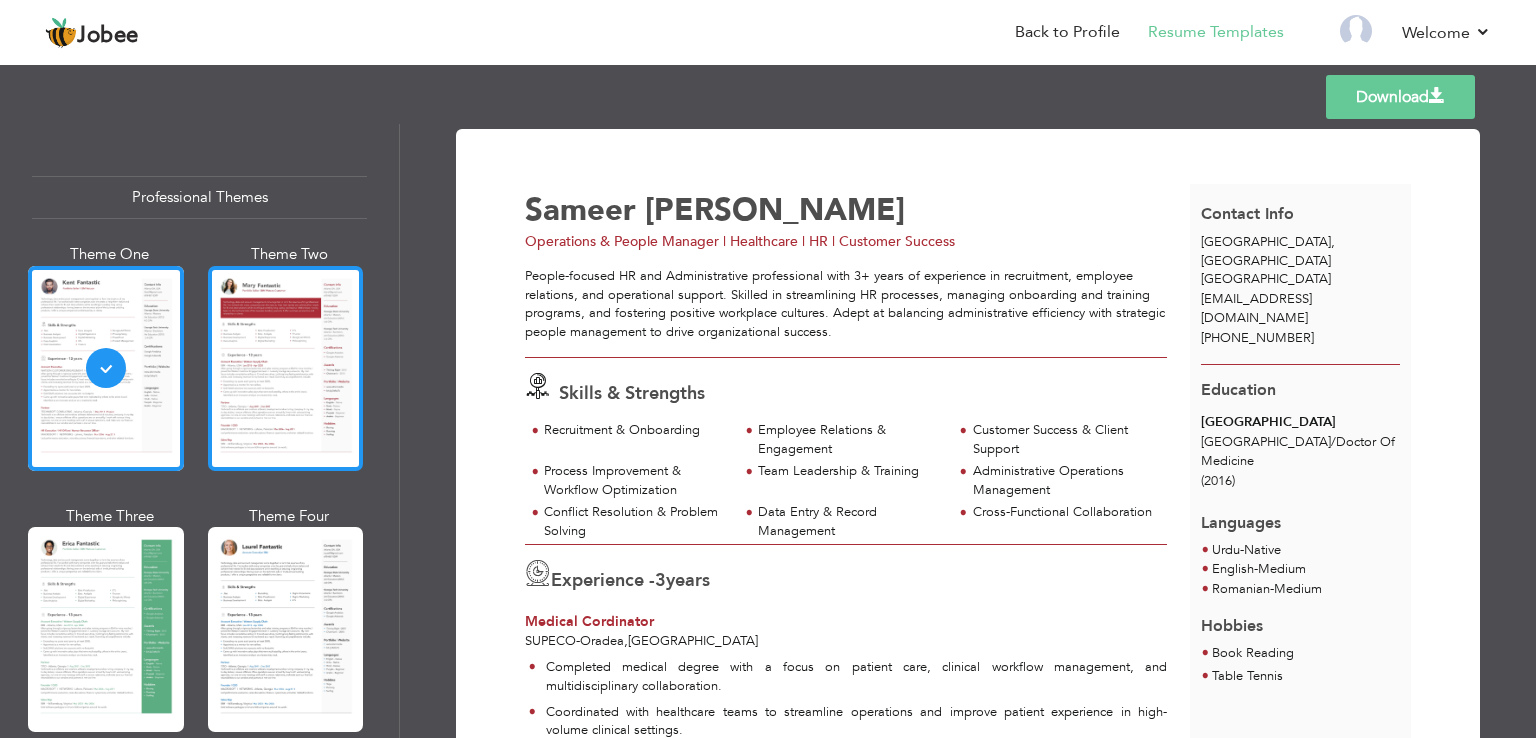 click at bounding box center [286, 368] 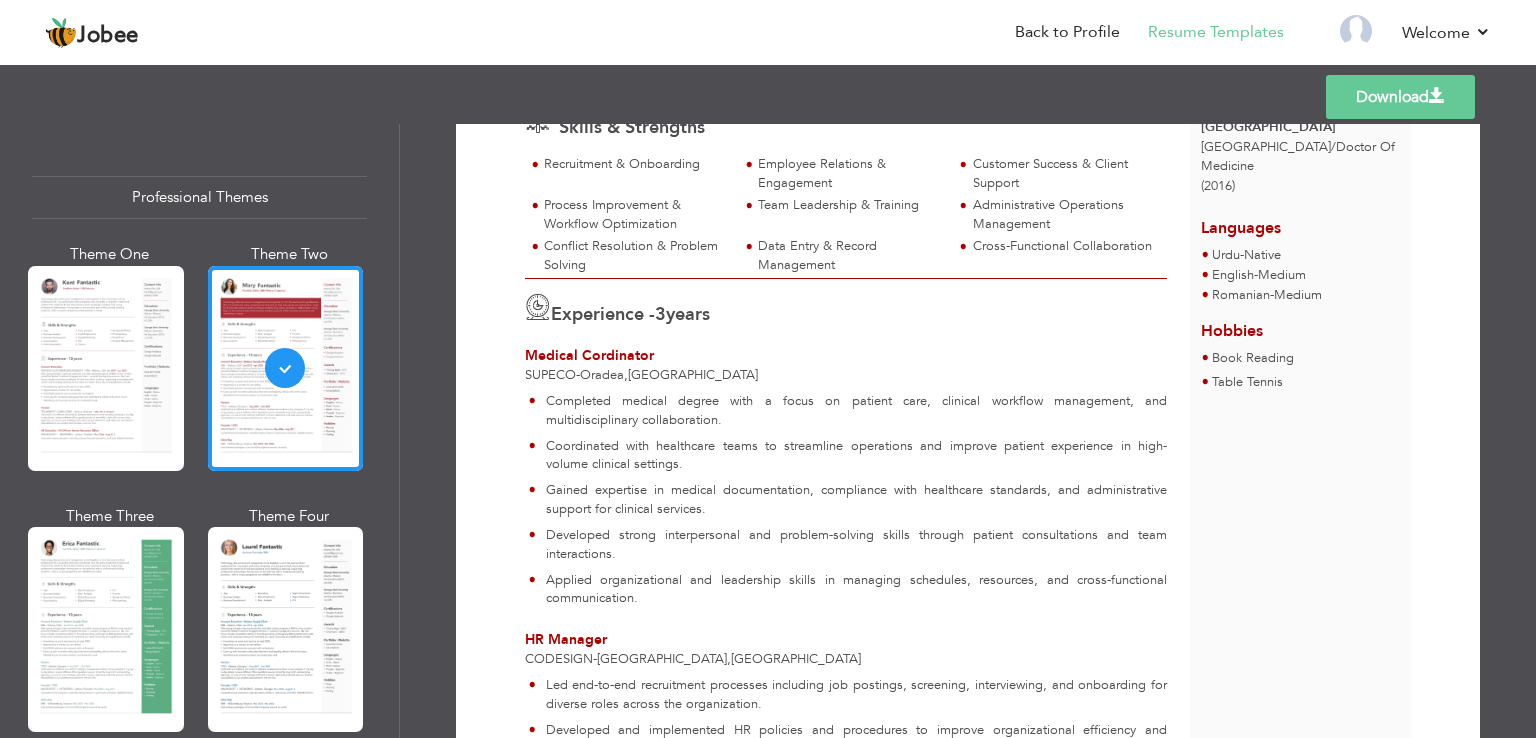 scroll, scrollTop: 300, scrollLeft: 0, axis: vertical 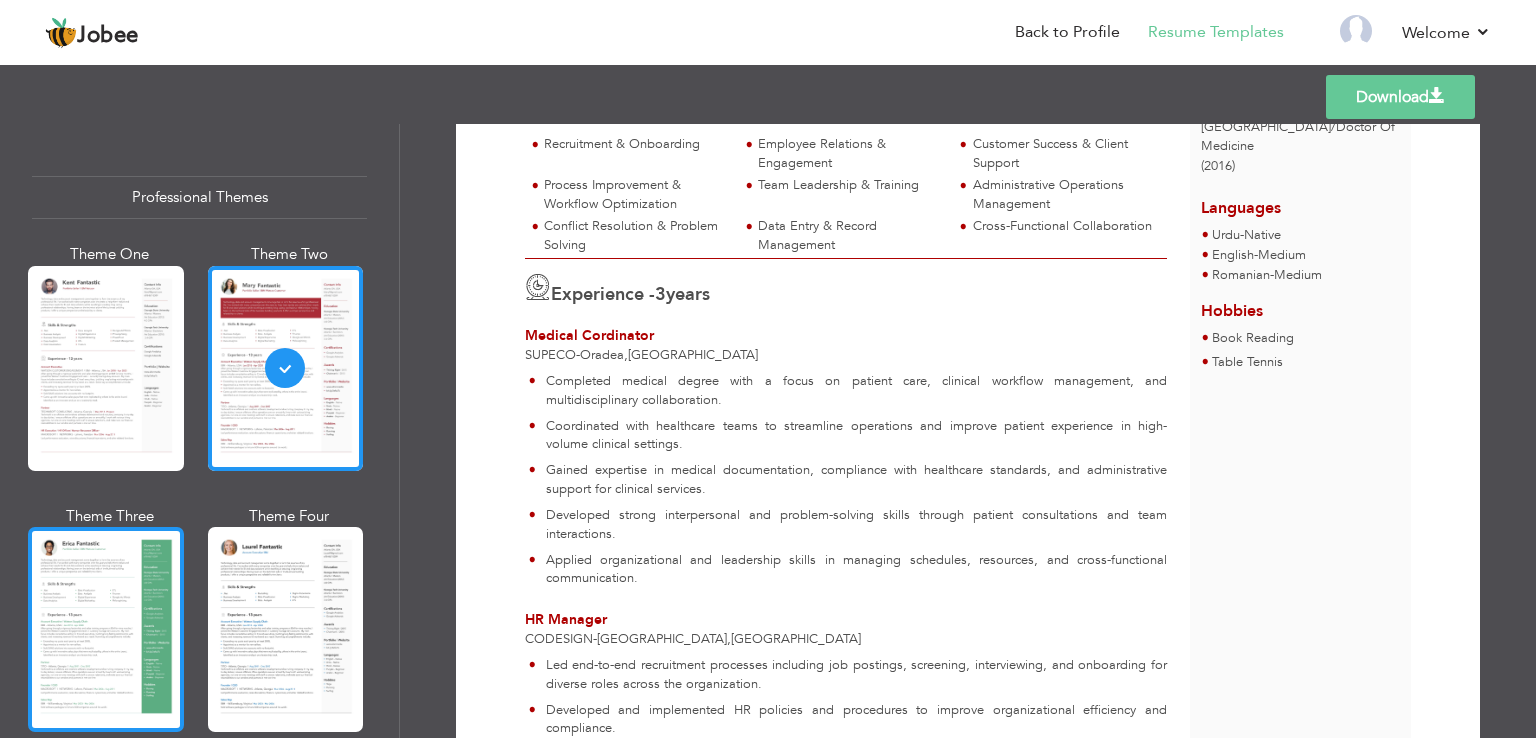 click at bounding box center [106, 629] 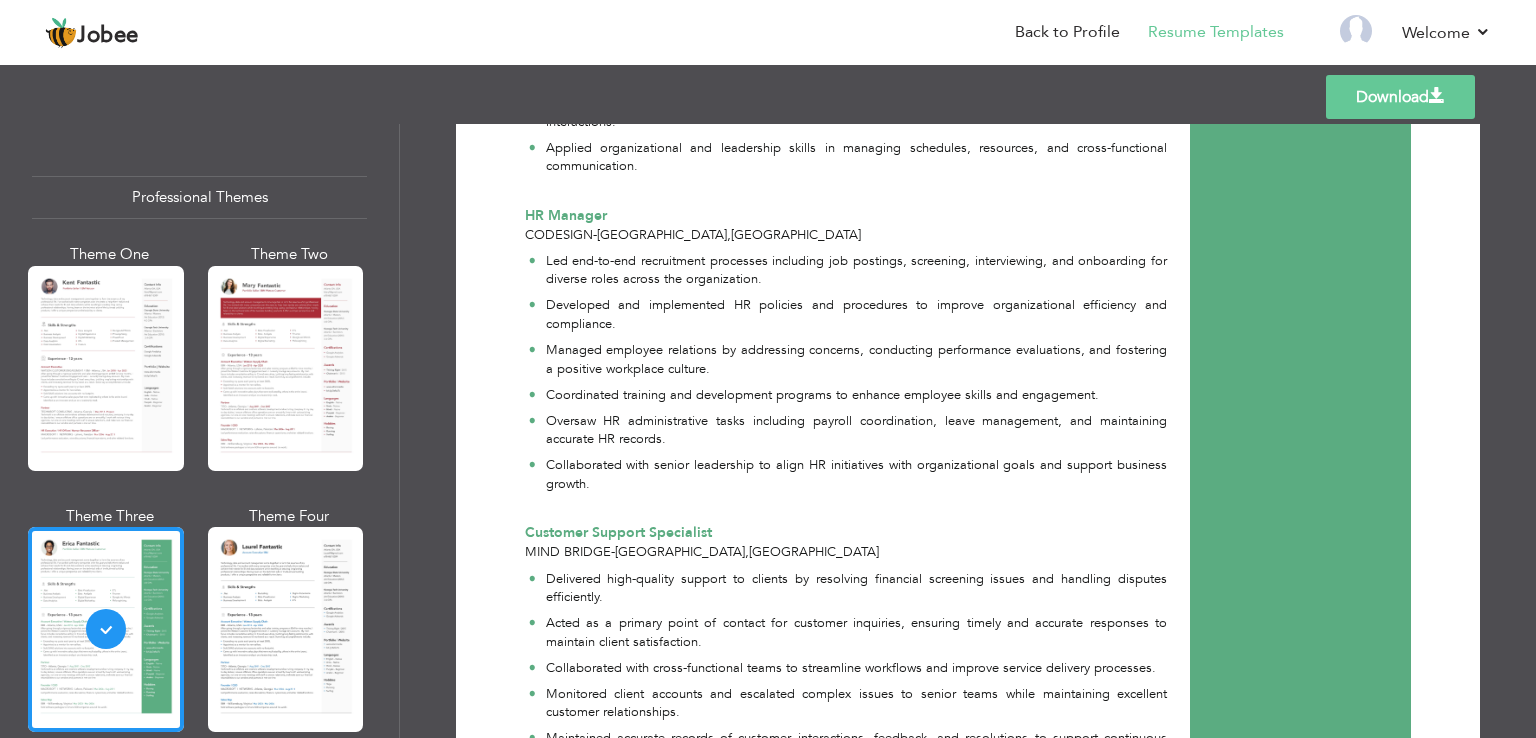 scroll, scrollTop: 700, scrollLeft: 0, axis: vertical 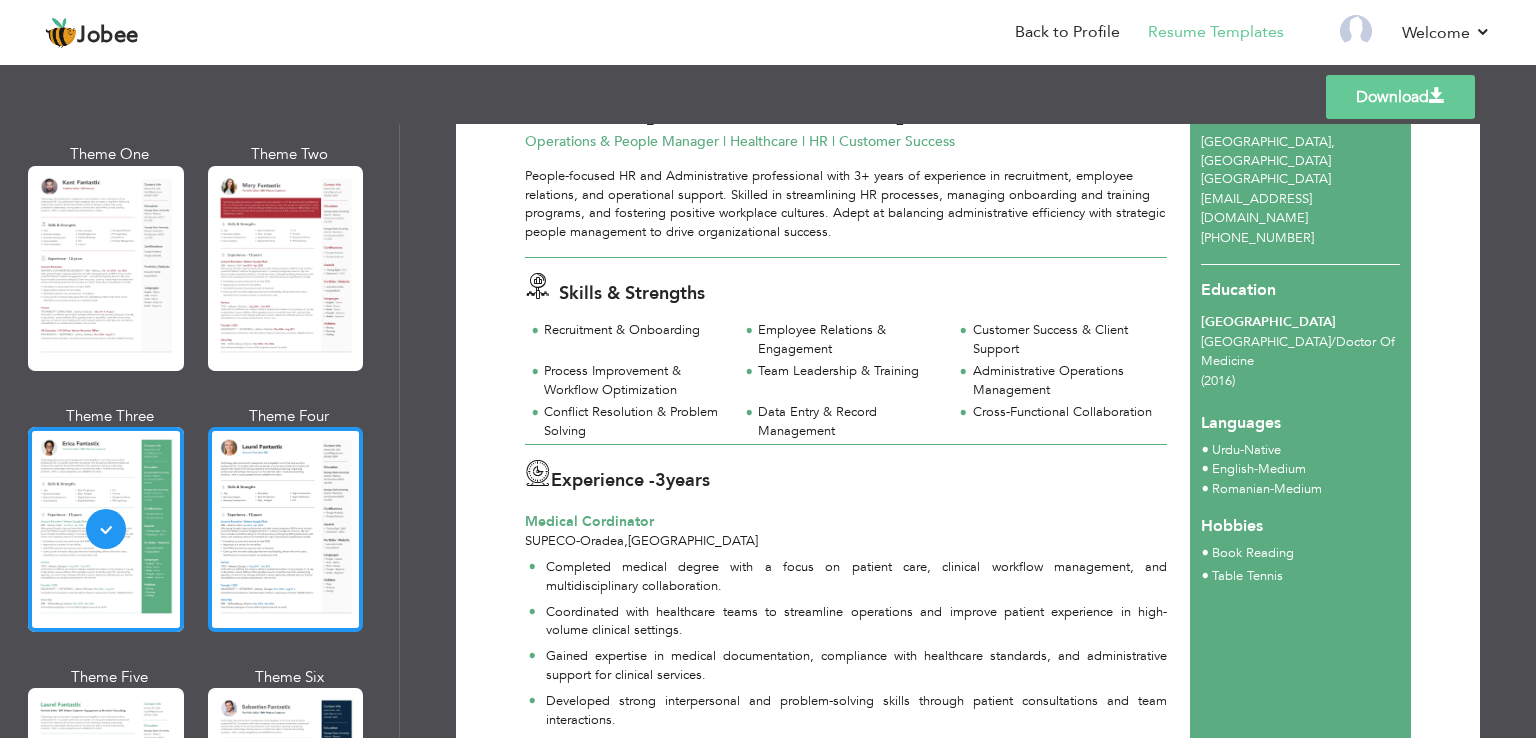 click at bounding box center (286, 529) 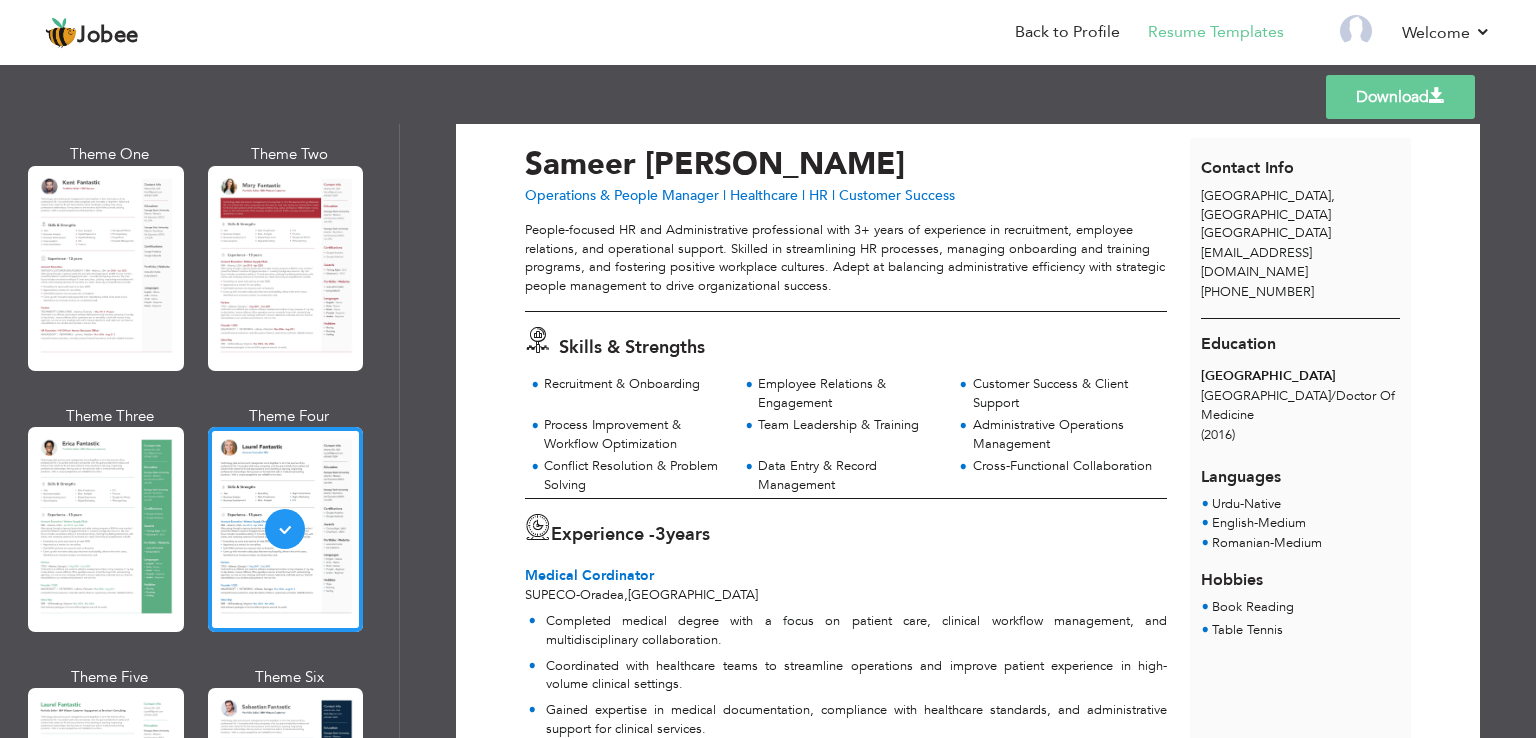 scroll, scrollTop: 0, scrollLeft: 0, axis: both 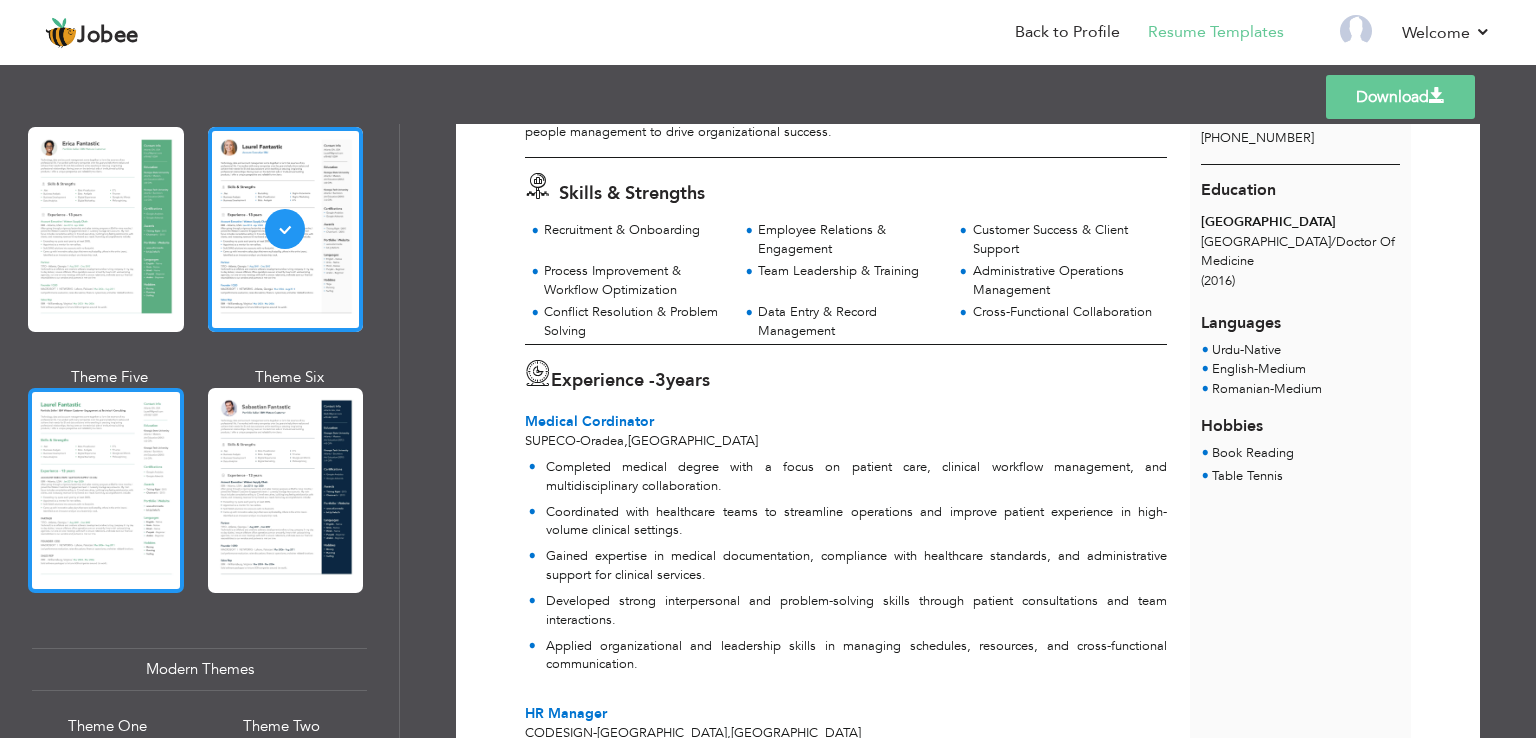 click at bounding box center (106, 490) 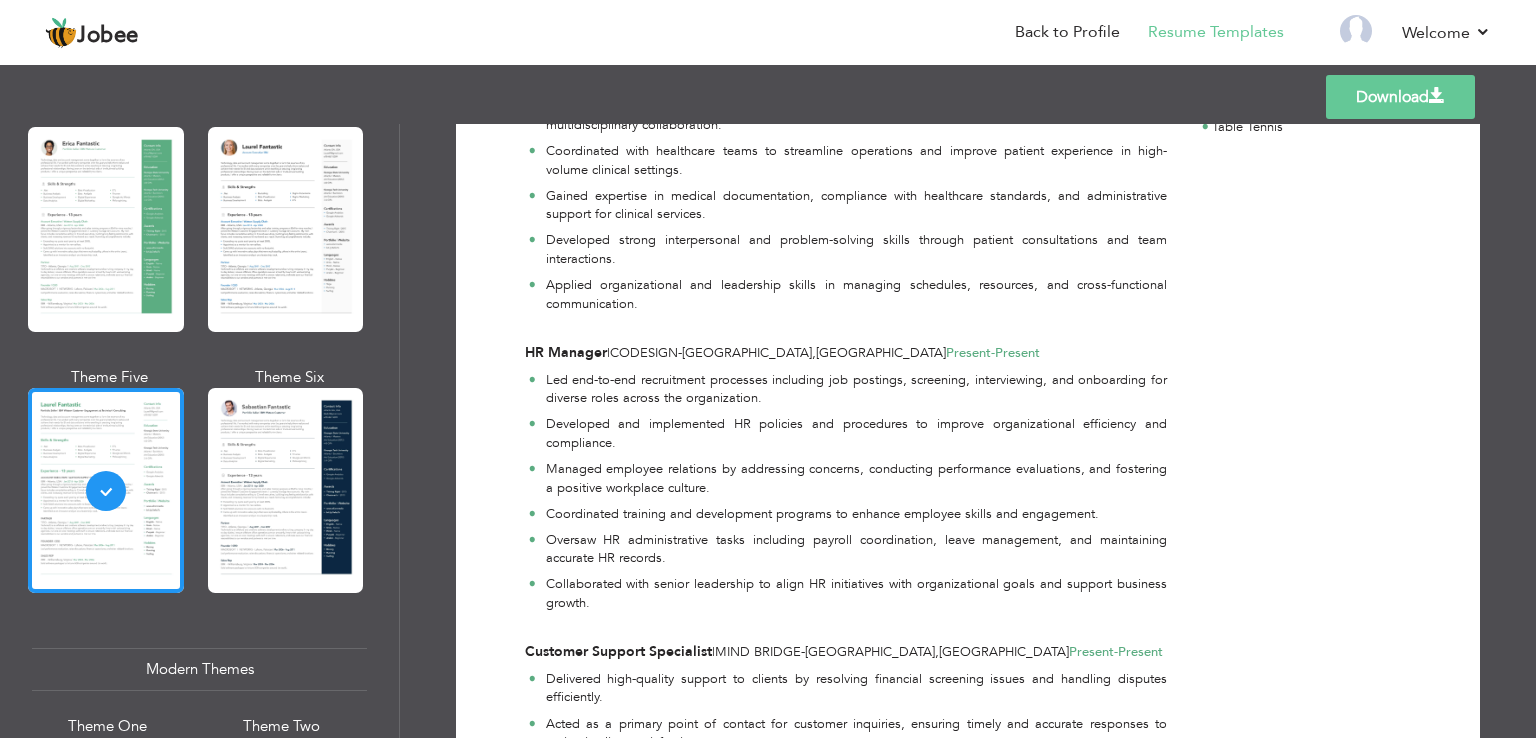 scroll, scrollTop: 500, scrollLeft: 0, axis: vertical 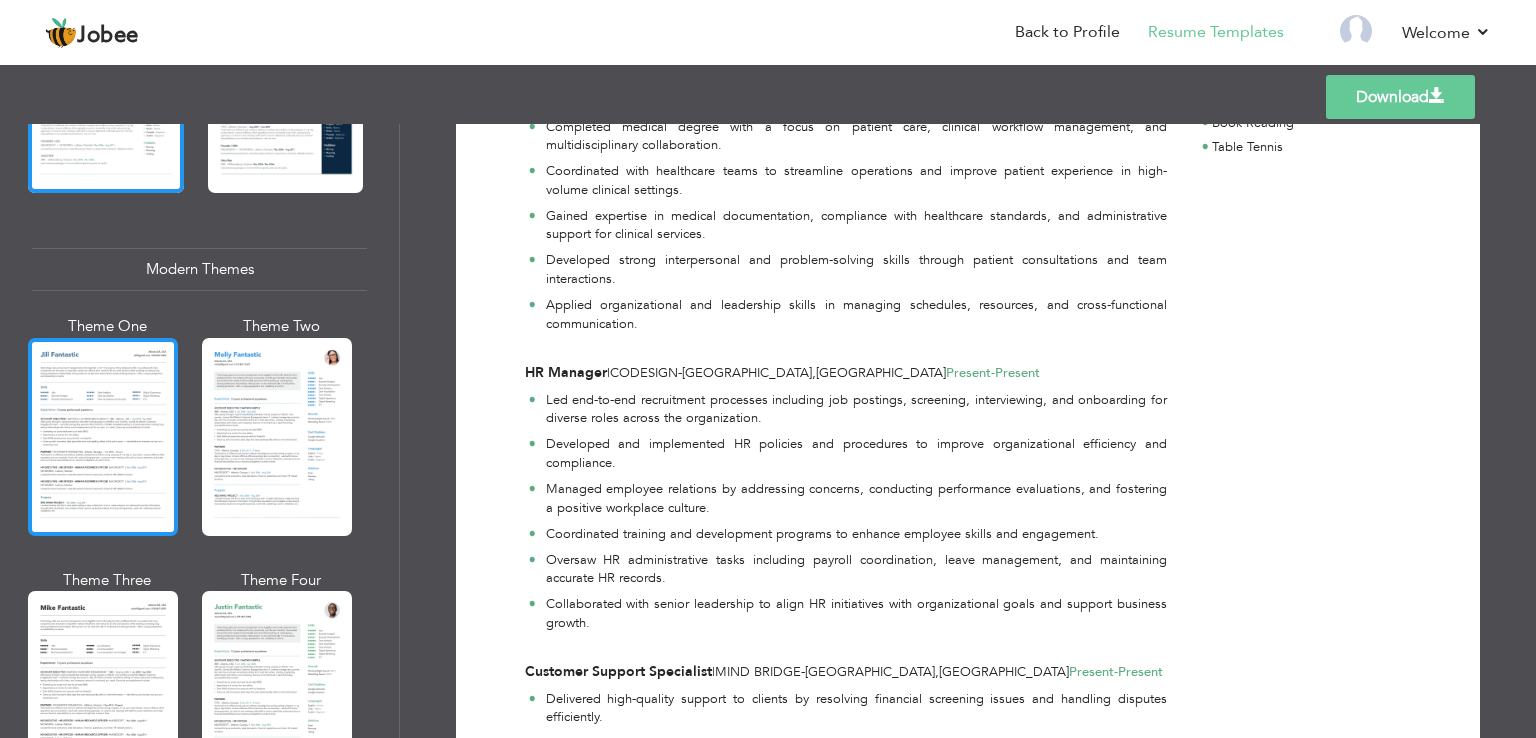 click at bounding box center (103, 437) 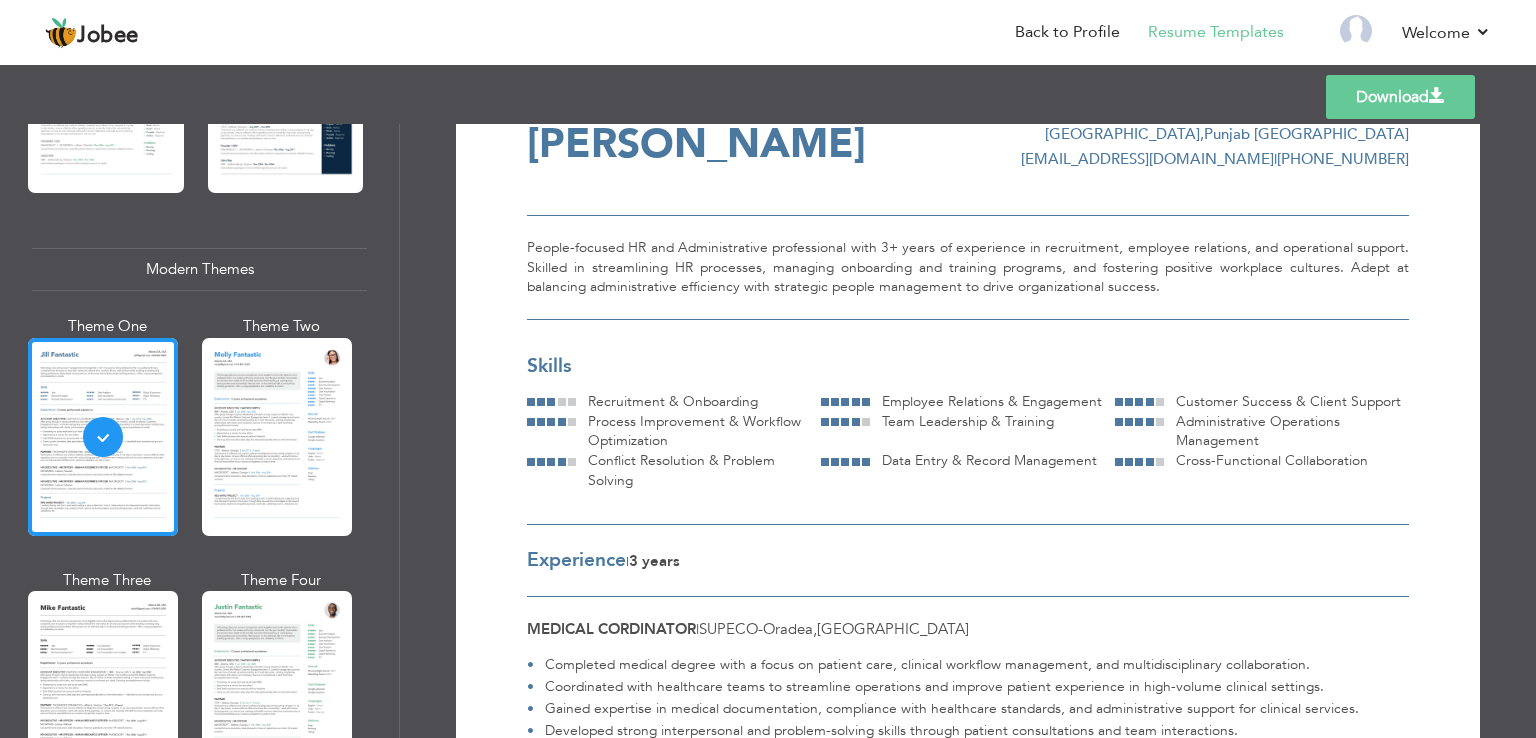 scroll, scrollTop: 0, scrollLeft: 0, axis: both 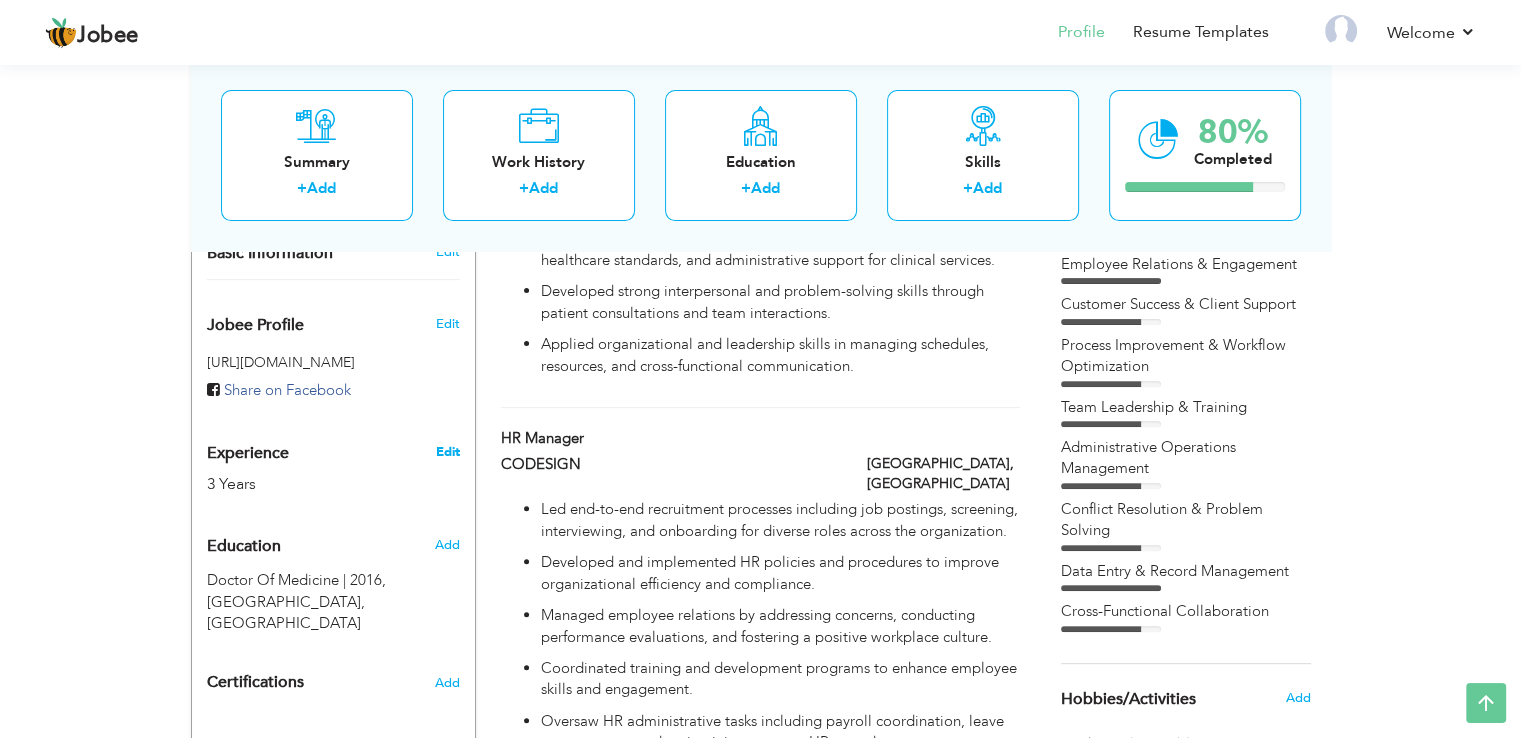click on "Edit" at bounding box center [447, 452] 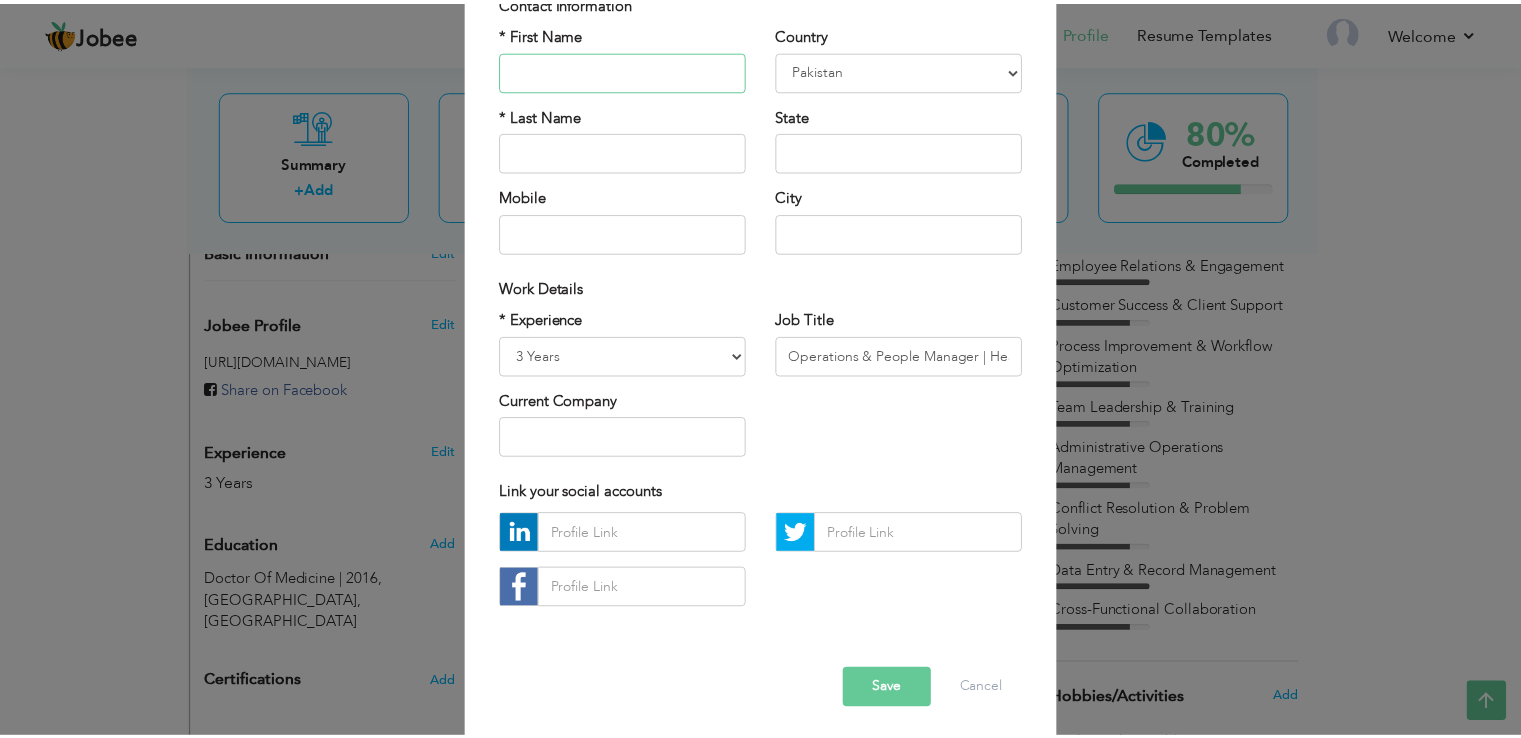scroll, scrollTop: 174, scrollLeft: 0, axis: vertical 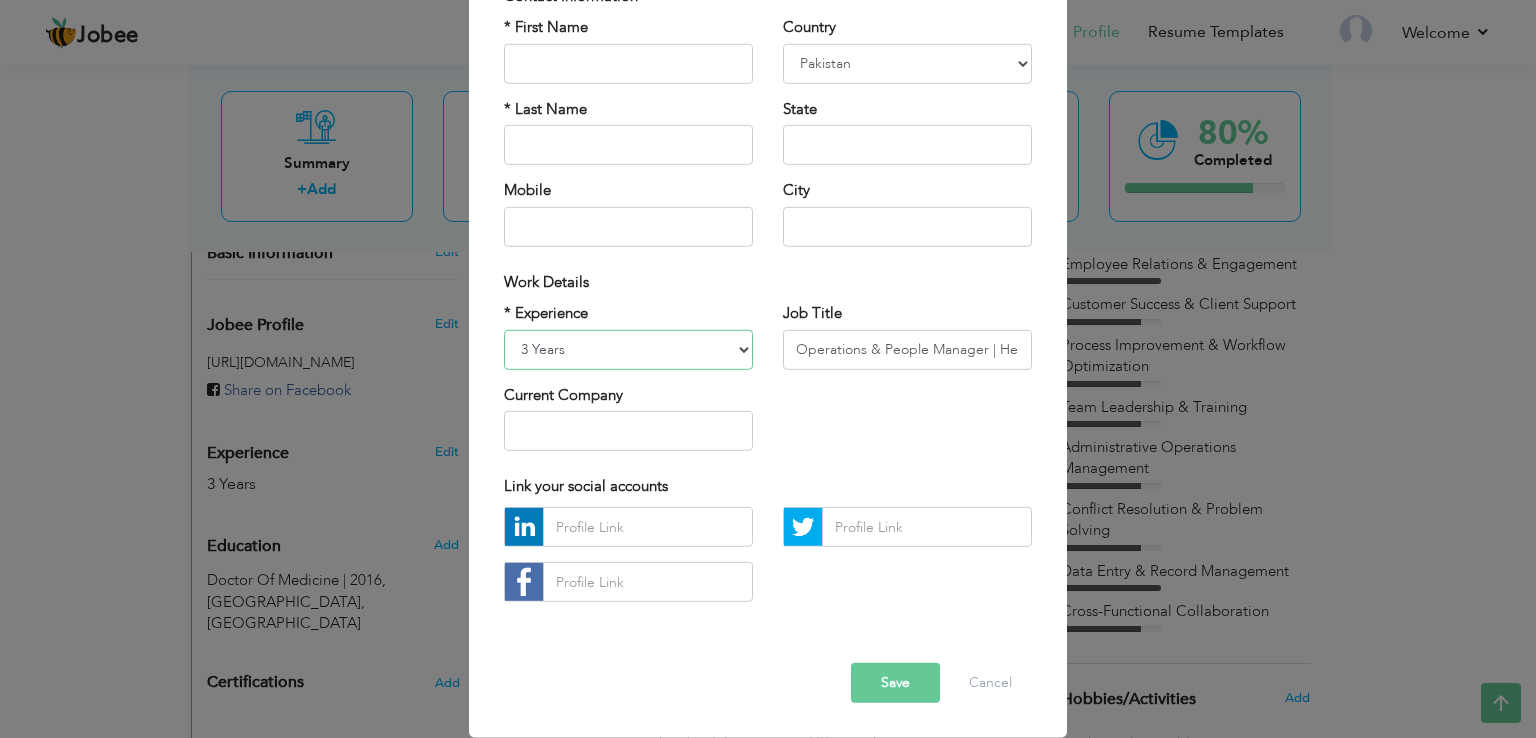 click on "Entry Level Less than 1 Year 1 Year 2 Years 3 Years 4 Years 5 Years 6 Years 7 Years 8 Years 9 Years 10 Years 11 Years 12 Years 13 Years 14 Years 15 Years 16 Years 17 Years 18 Years 19 Years 20 Years 21 Years 22 Years 23 Years 24 Years 25 Years 26 Years 27 Years 28 Years 29 Years 30 Years 31 Years 32 Years 33 Years 34 Years 35 Years More than 35 Years" at bounding box center [628, 349] 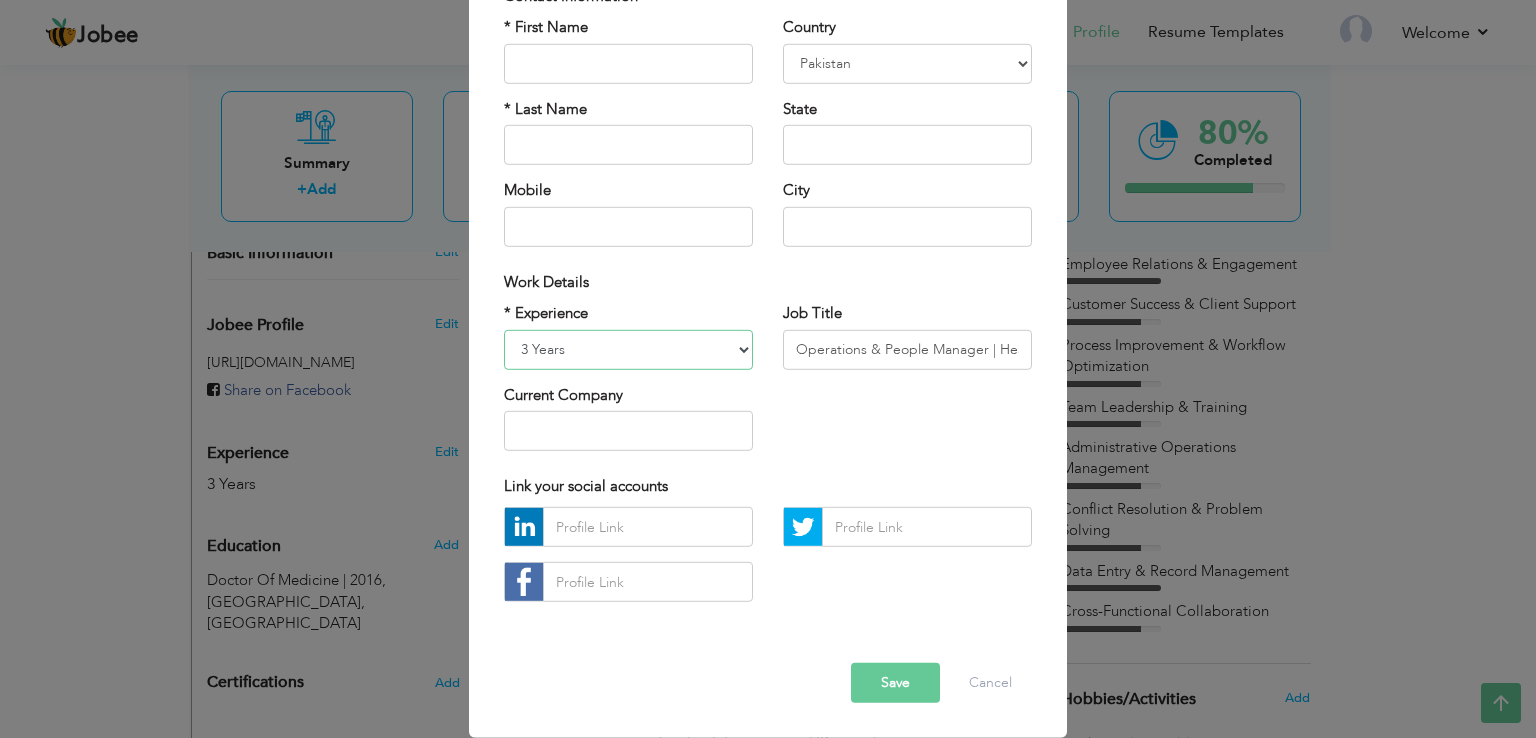 select on "number:10" 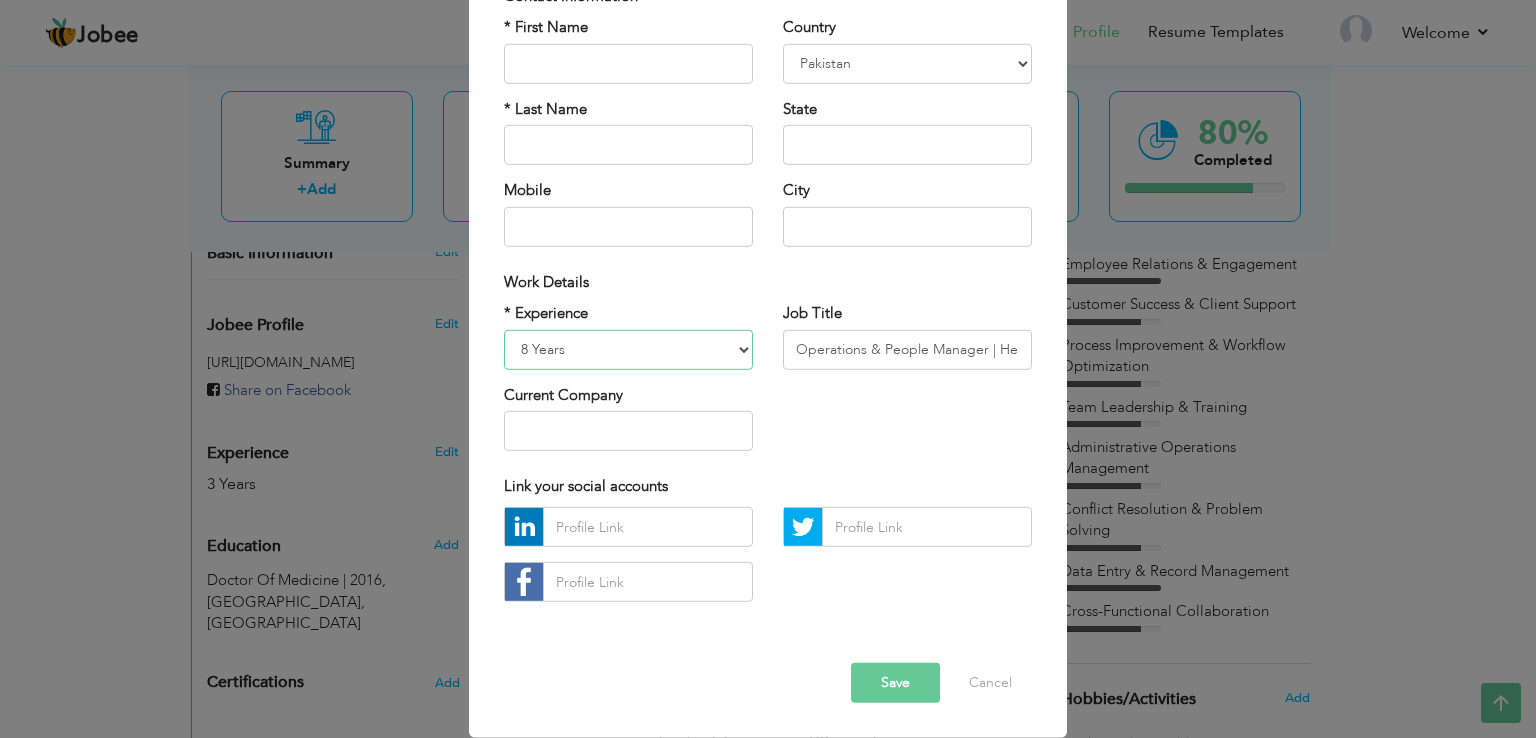 click on "Entry Level Less than 1 Year 1 Year 2 Years 3 Years 4 Years 5 Years 6 Years 7 Years 8 Years 9 Years 10 Years 11 Years 12 Years 13 Years 14 Years 15 Years 16 Years 17 Years 18 Years 19 Years 20 Years 21 Years 22 Years 23 Years 24 Years 25 Years 26 Years 27 Years 28 Years 29 Years 30 Years 31 Years 32 Years 33 Years 34 Years 35 Years More than 35 Years" at bounding box center [628, 349] 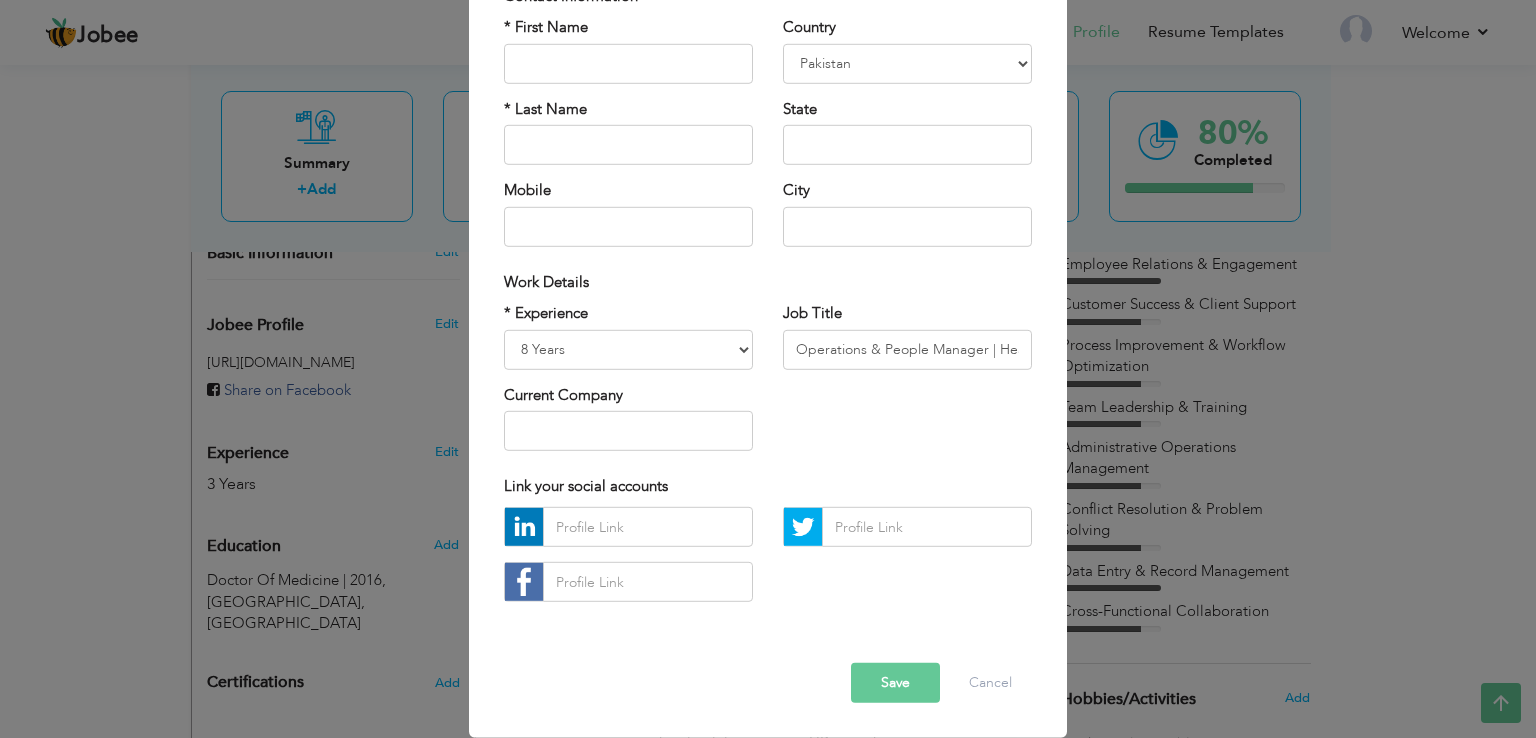 click on "Save" at bounding box center [895, 683] 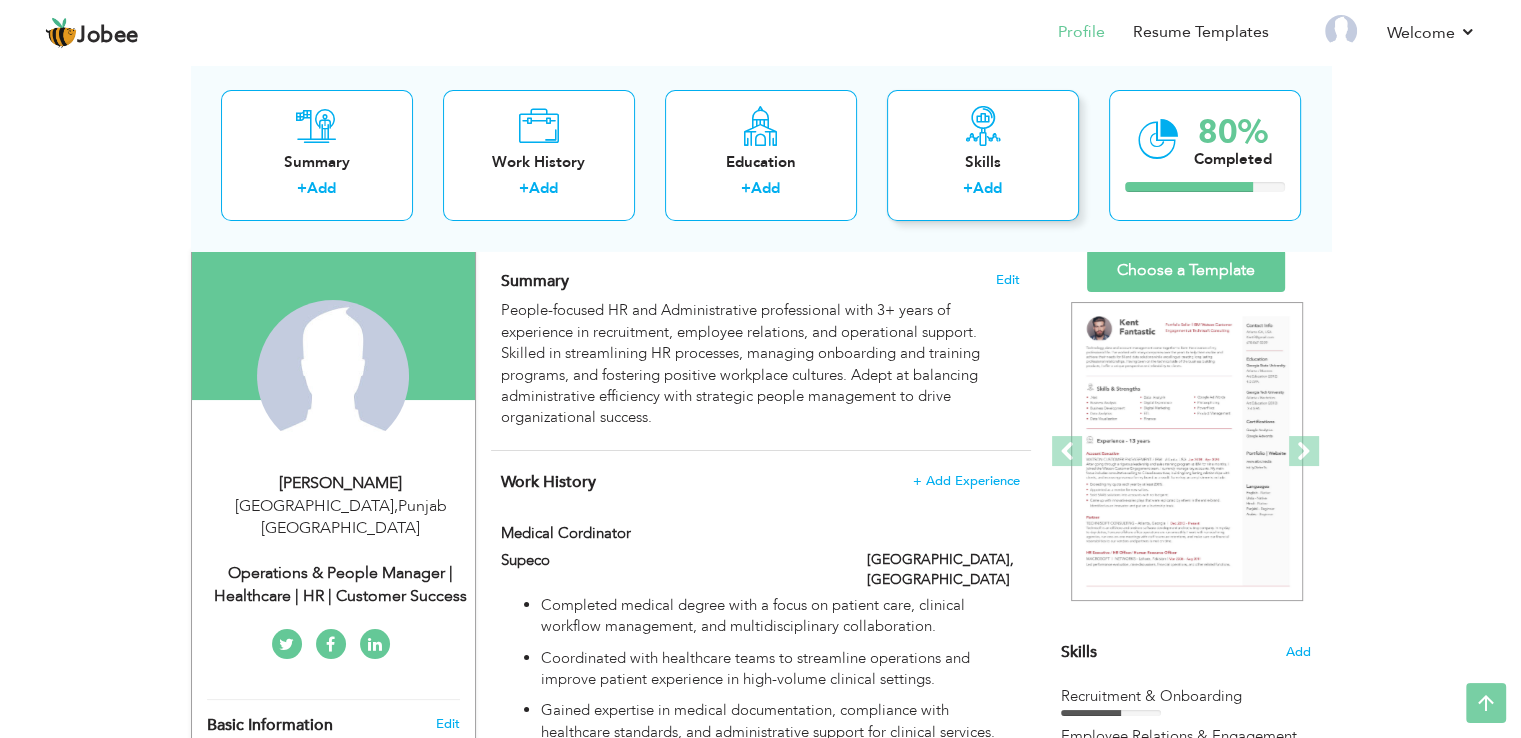 scroll, scrollTop: 0, scrollLeft: 0, axis: both 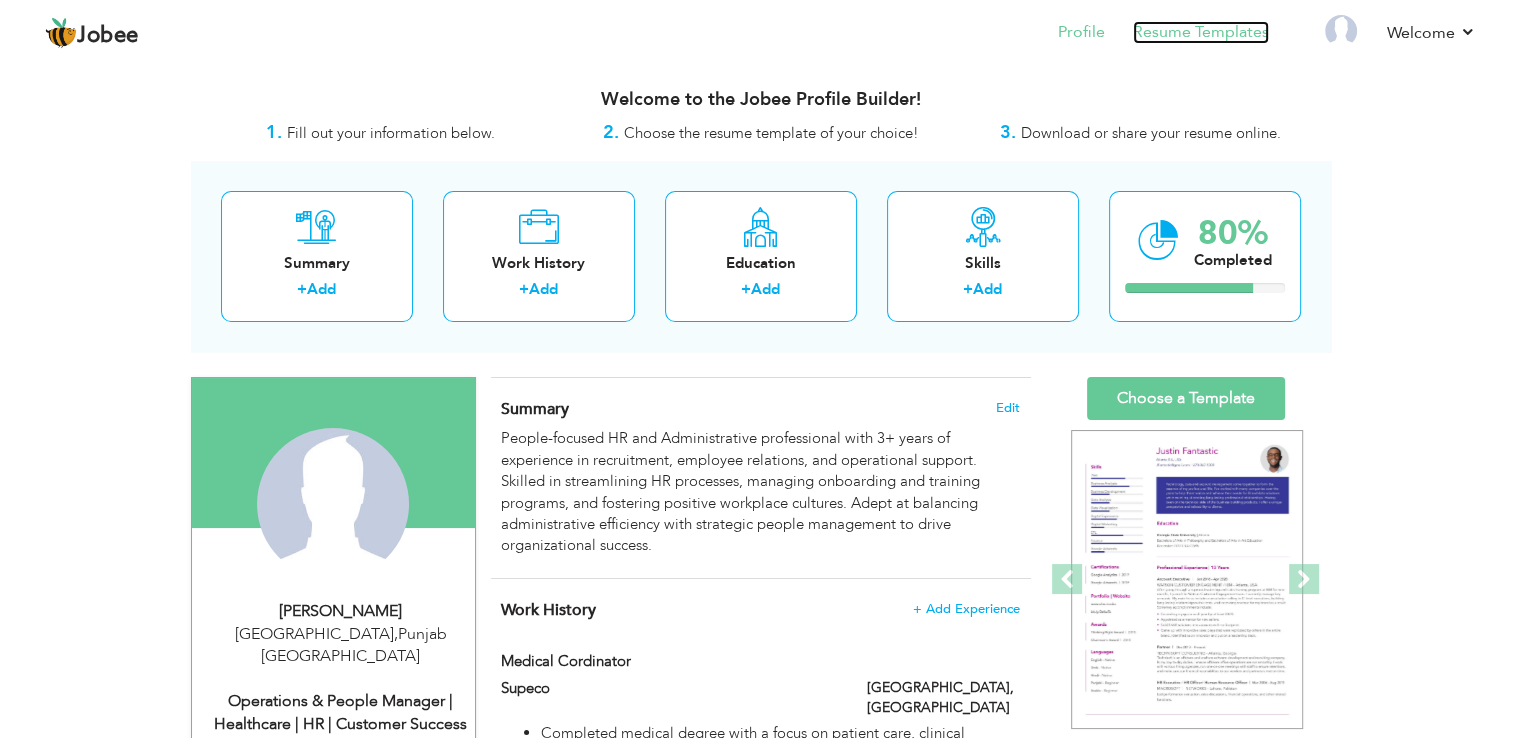 click on "Resume Templates" at bounding box center [1201, 32] 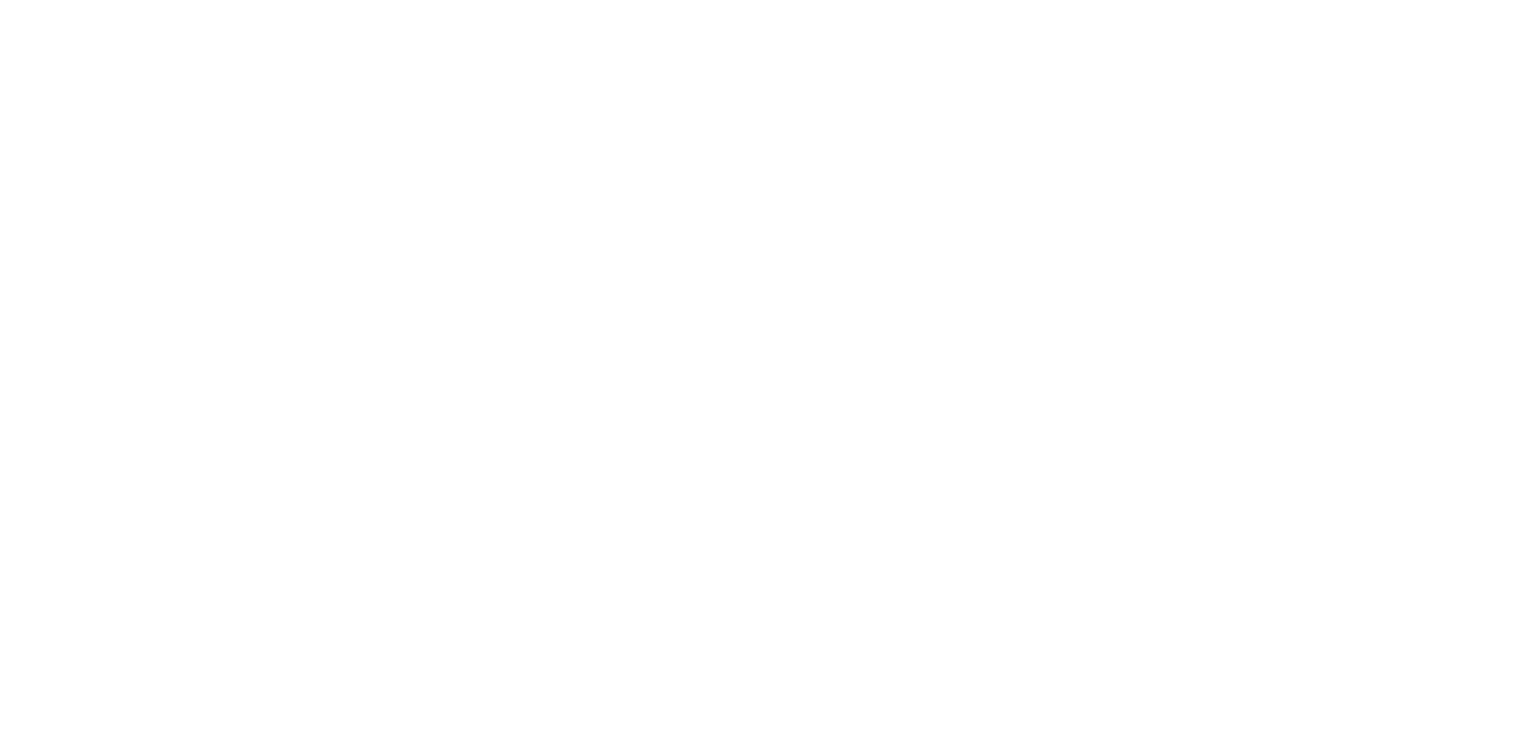 scroll, scrollTop: 0, scrollLeft: 0, axis: both 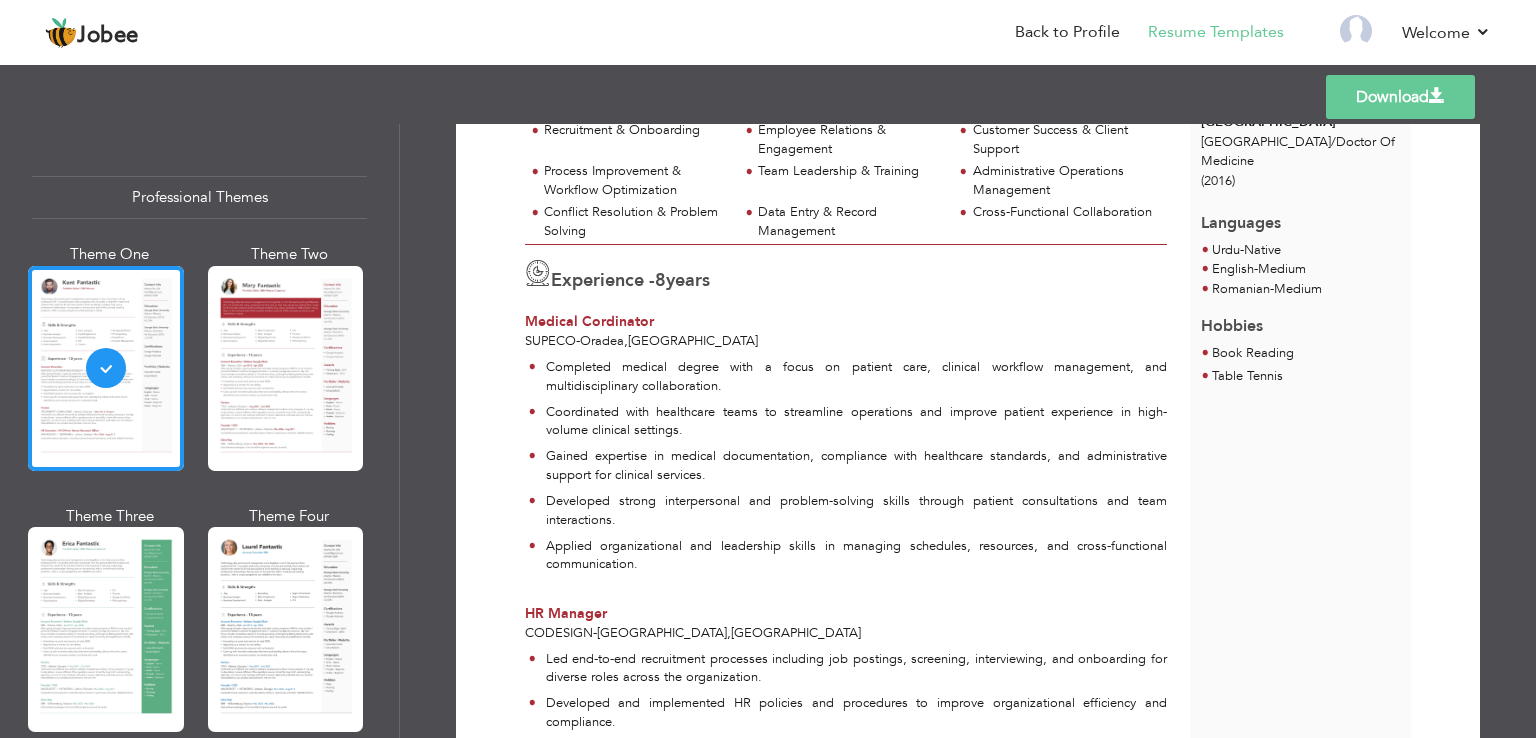drag, startPoint x: 561, startPoint y: 273, endPoint x: 726, endPoint y: 293, distance: 166.2077 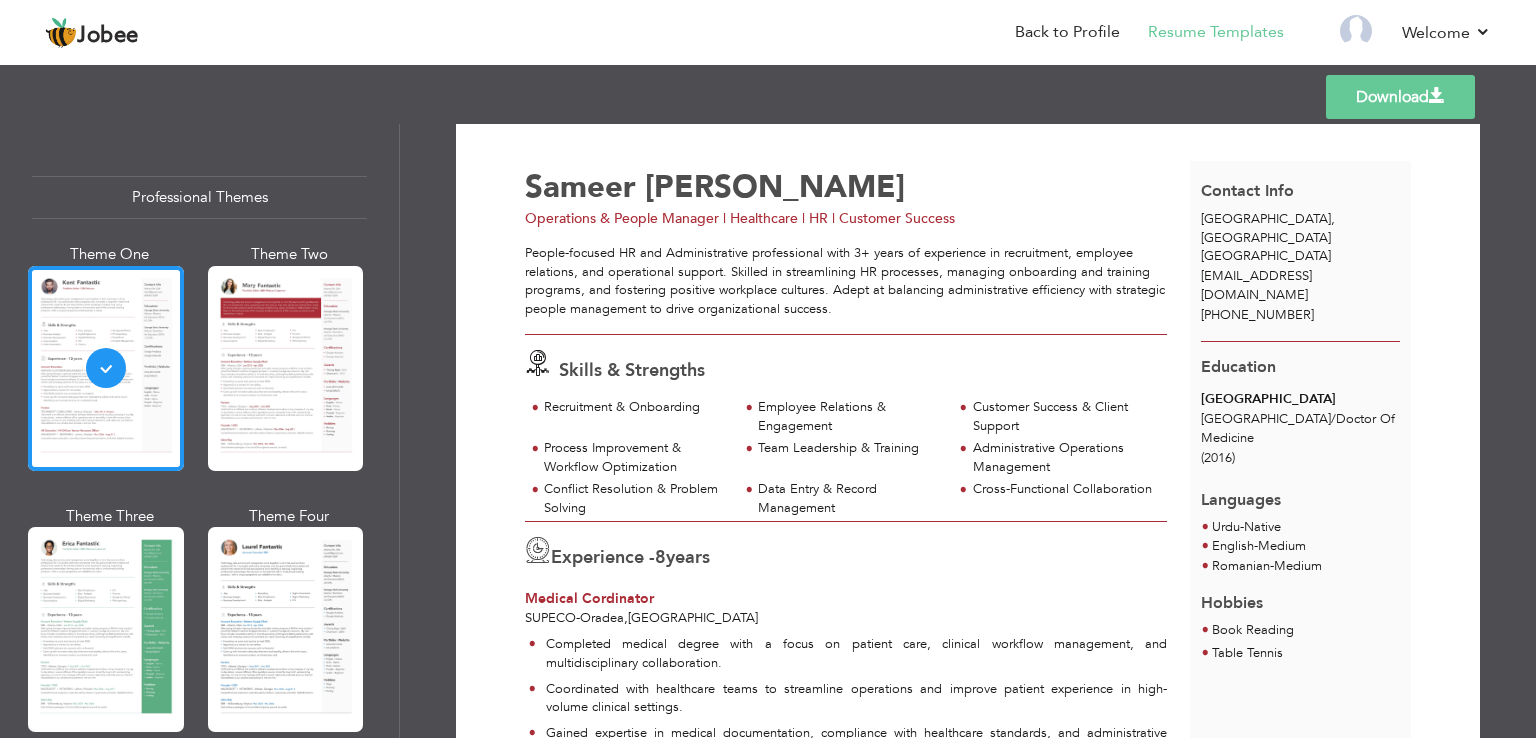 scroll, scrollTop: 0, scrollLeft: 0, axis: both 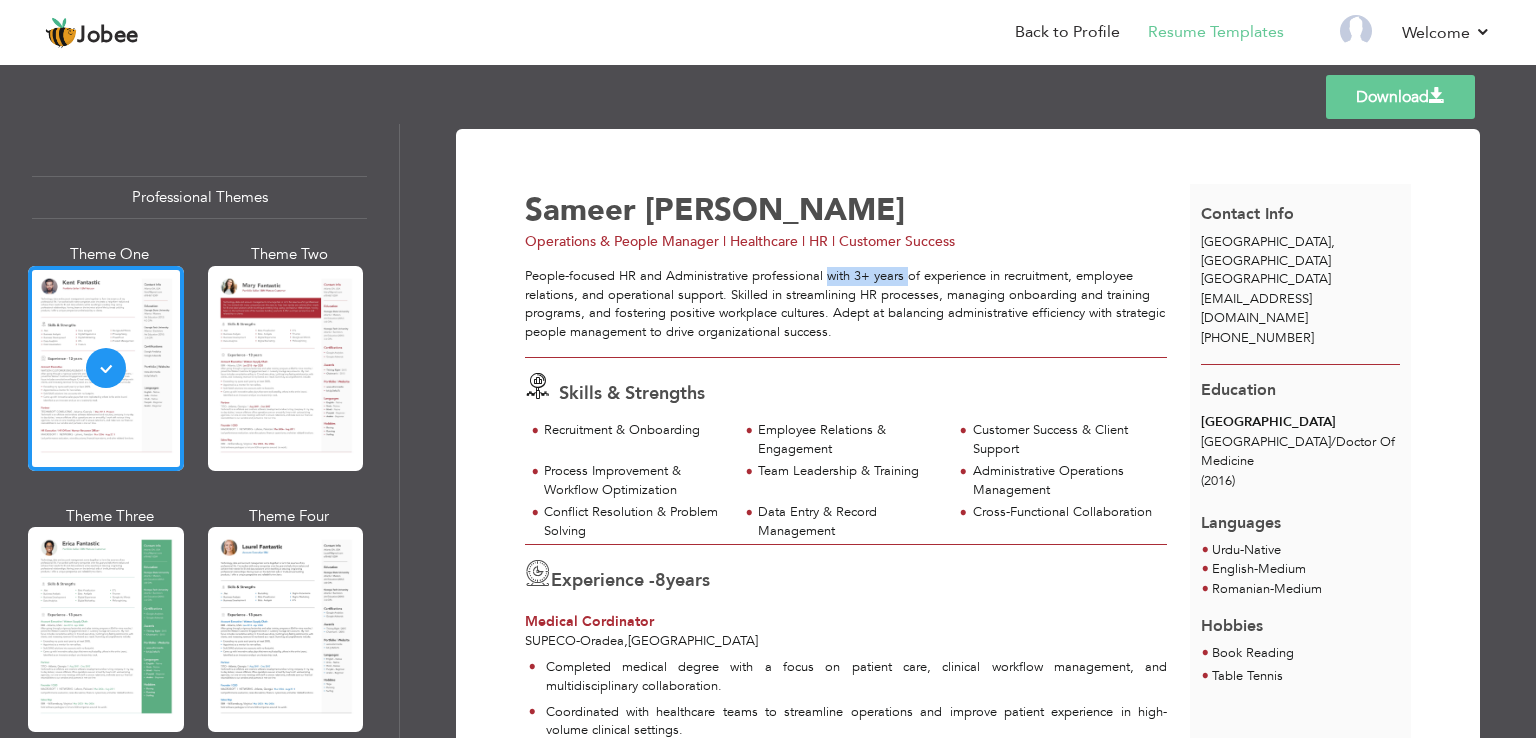 drag, startPoint x: 820, startPoint y: 273, endPoint x: 902, endPoint y: 281, distance: 82.38932 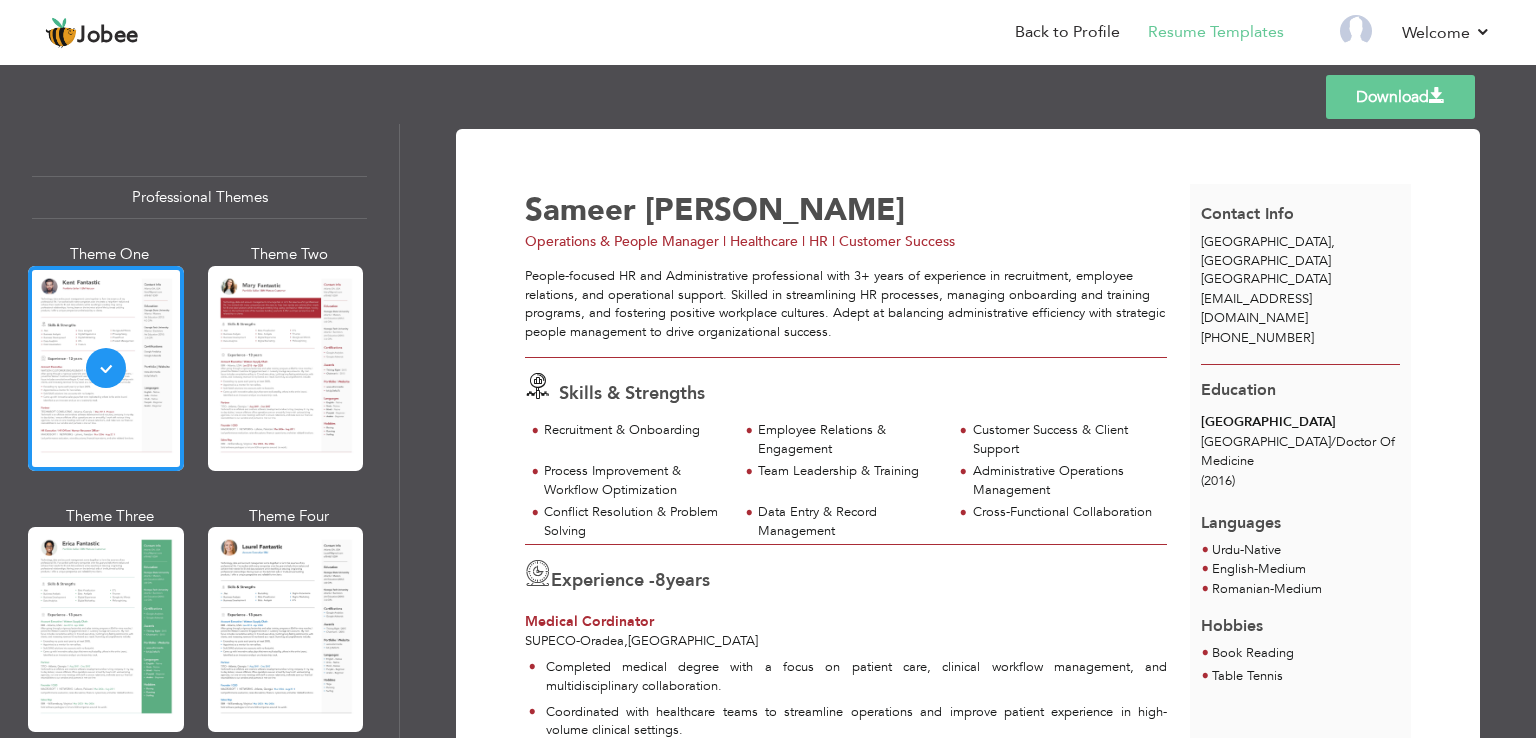 click on "People-focused HR and Administrative professional with 3+ years of experience in recruitment, employee relations, and operational support. Skilled in streamlining HR processes, managing onboarding and training programs, and fostering positive workplace cultures. Adept at balancing administrative efficiency with strategic people management to drive organizational success." at bounding box center [846, 304] 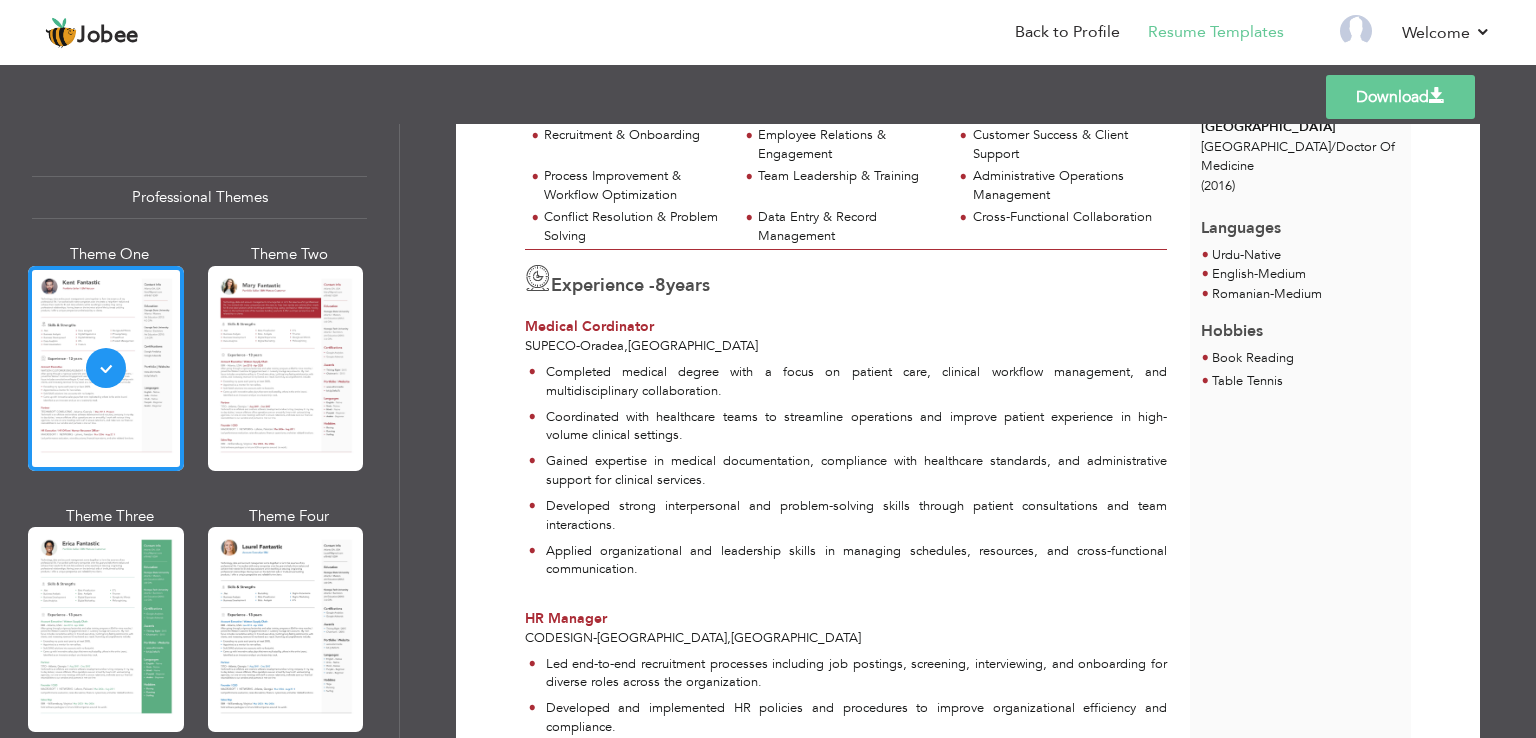 scroll, scrollTop: 300, scrollLeft: 0, axis: vertical 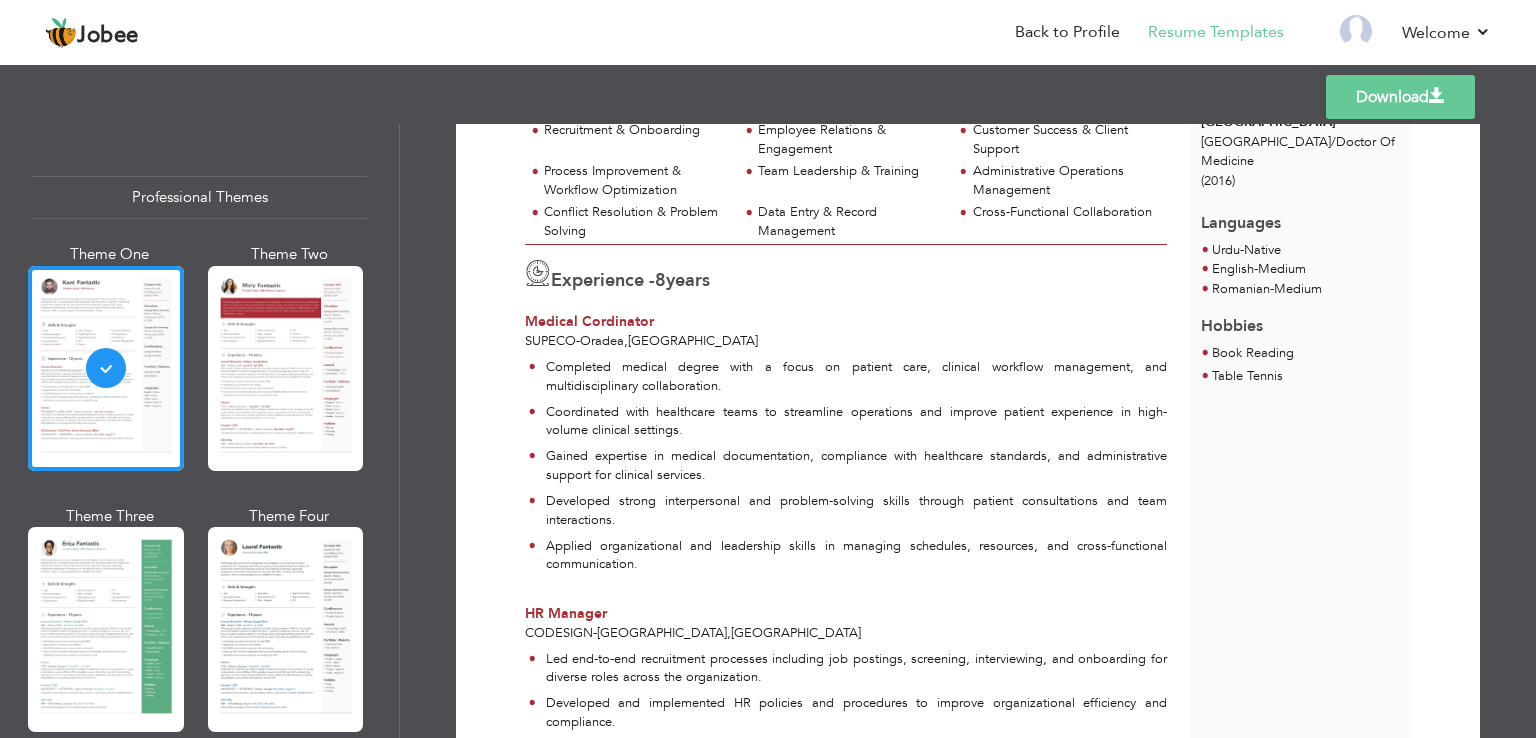 drag, startPoint x: 556, startPoint y: 273, endPoint x: 739, endPoint y: 273, distance: 183 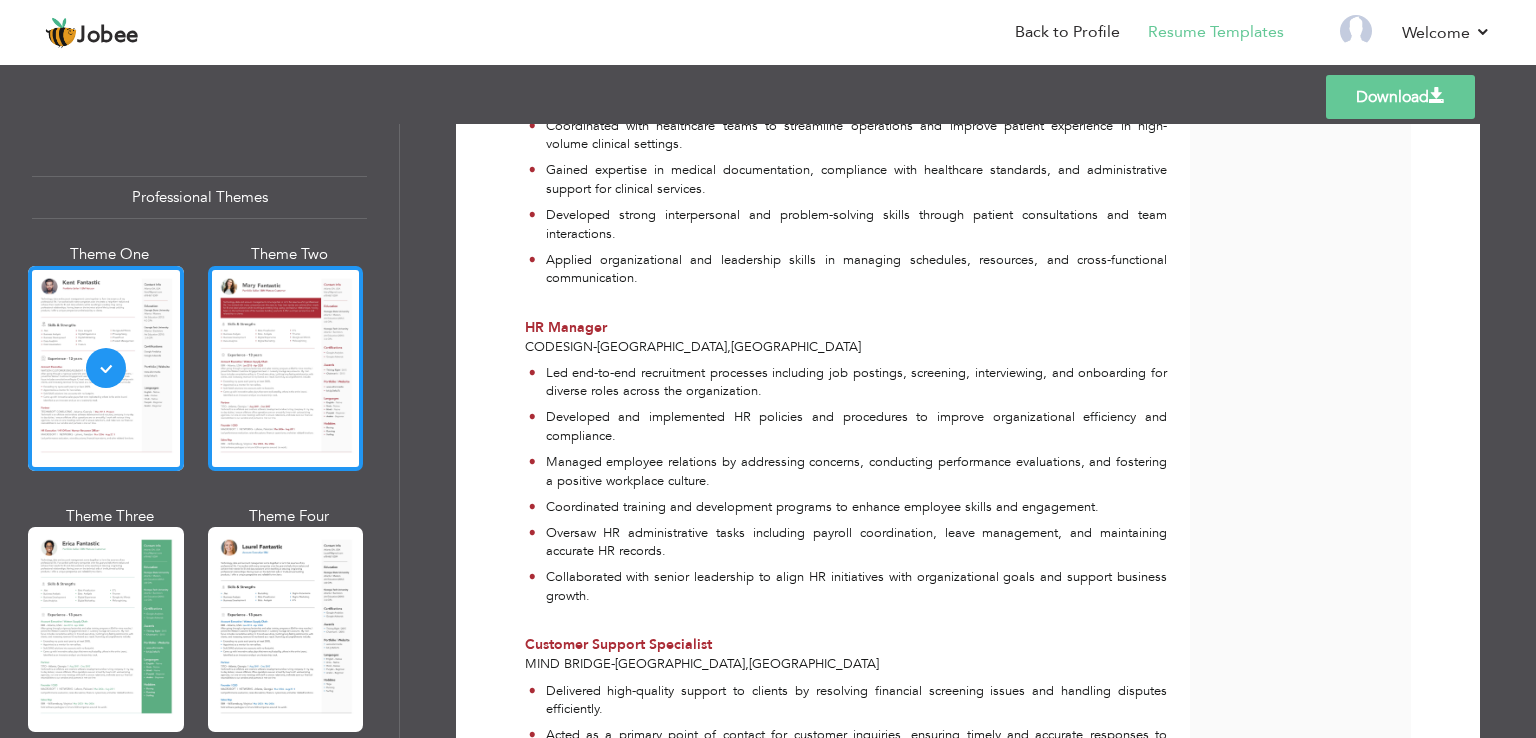 scroll, scrollTop: 580, scrollLeft: 0, axis: vertical 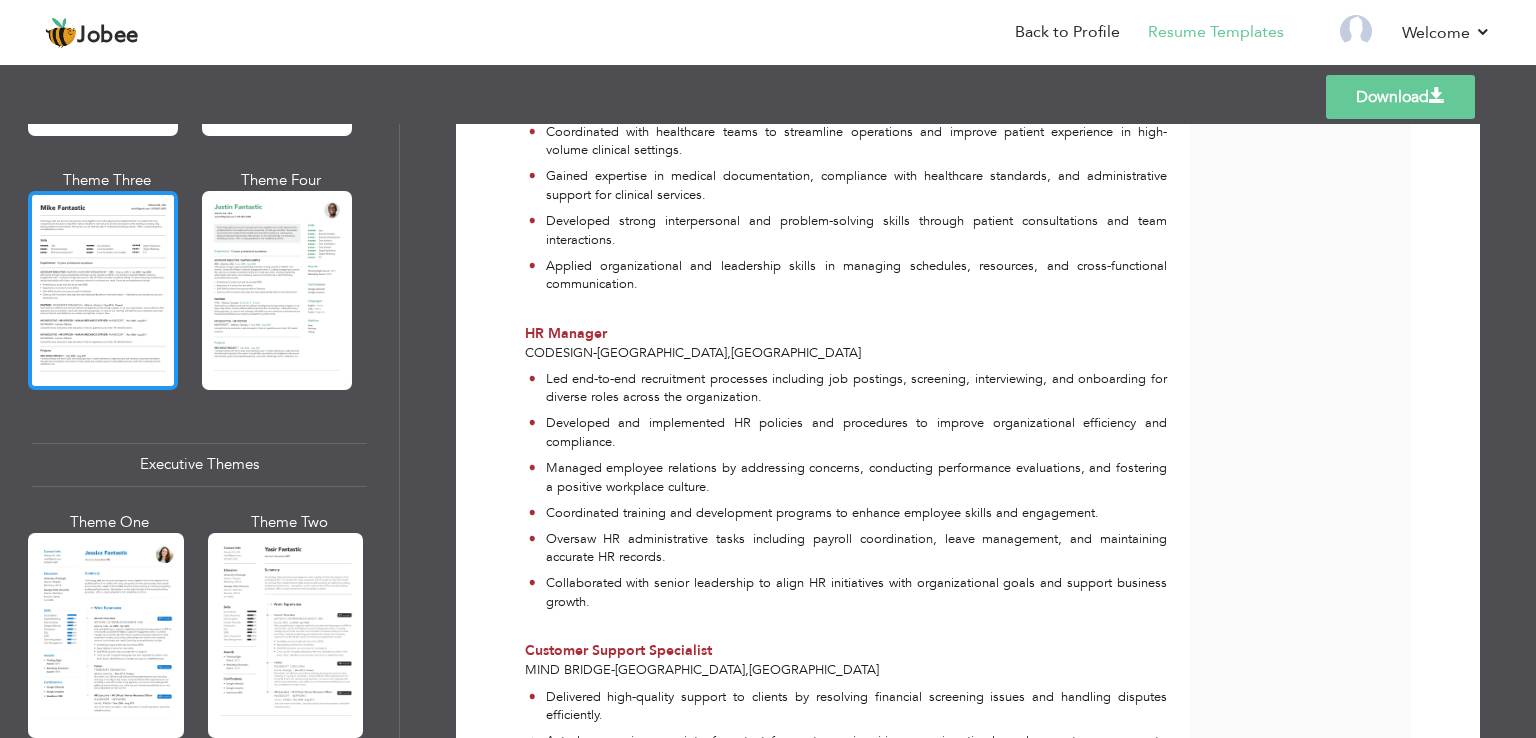 click at bounding box center (103, 290) 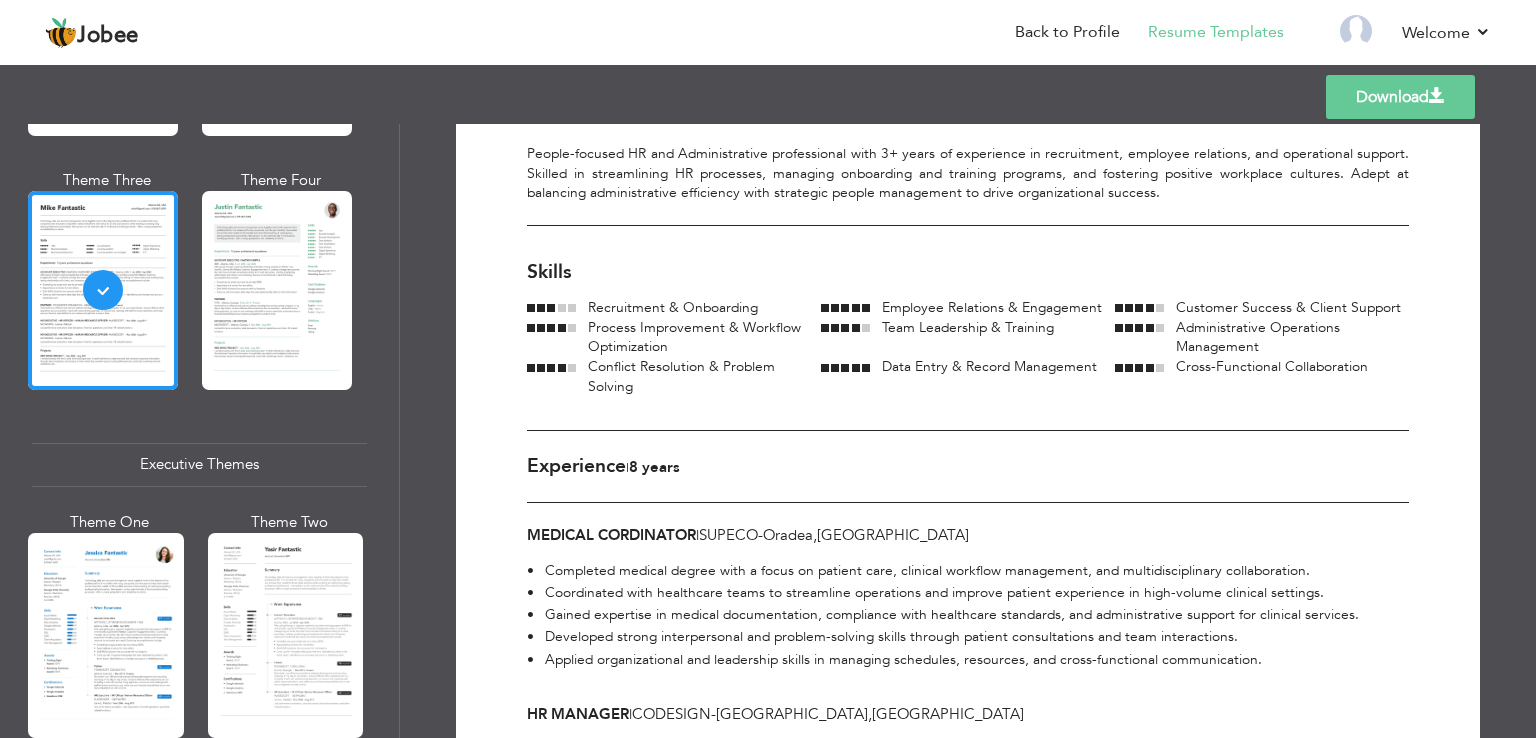 scroll, scrollTop: 200, scrollLeft: 0, axis: vertical 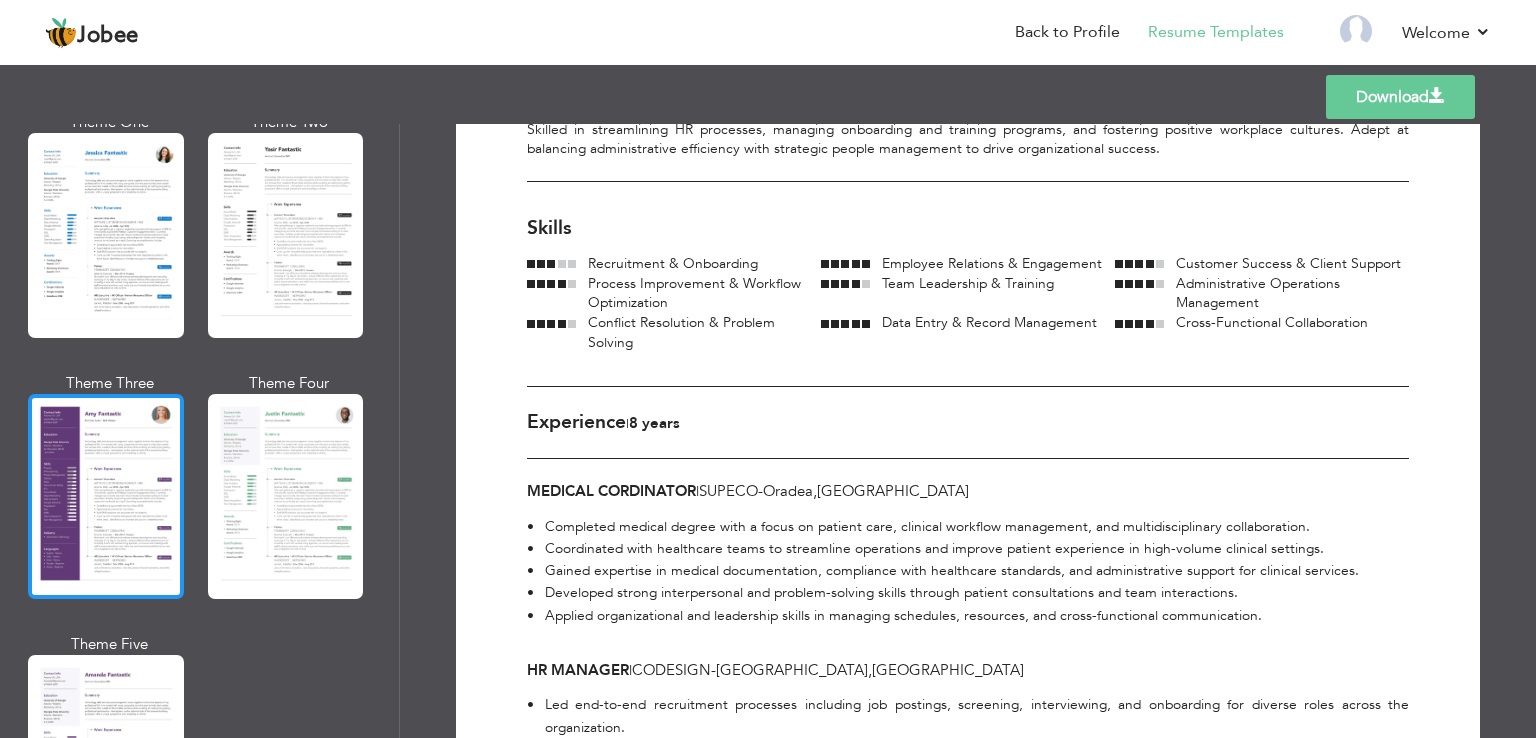 click at bounding box center [106, 496] 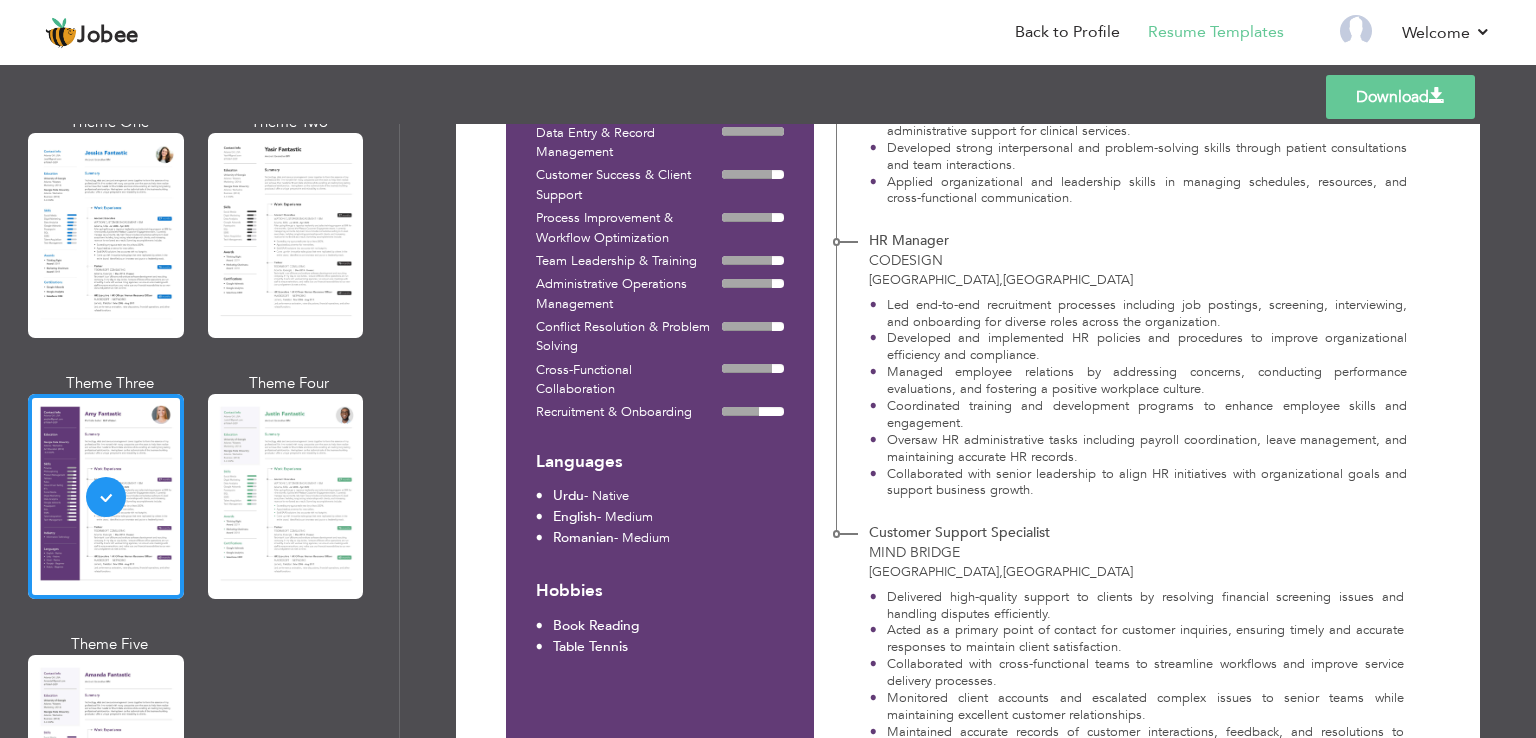 scroll, scrollTop: 500, scrollLeft: 0, axis: vertical 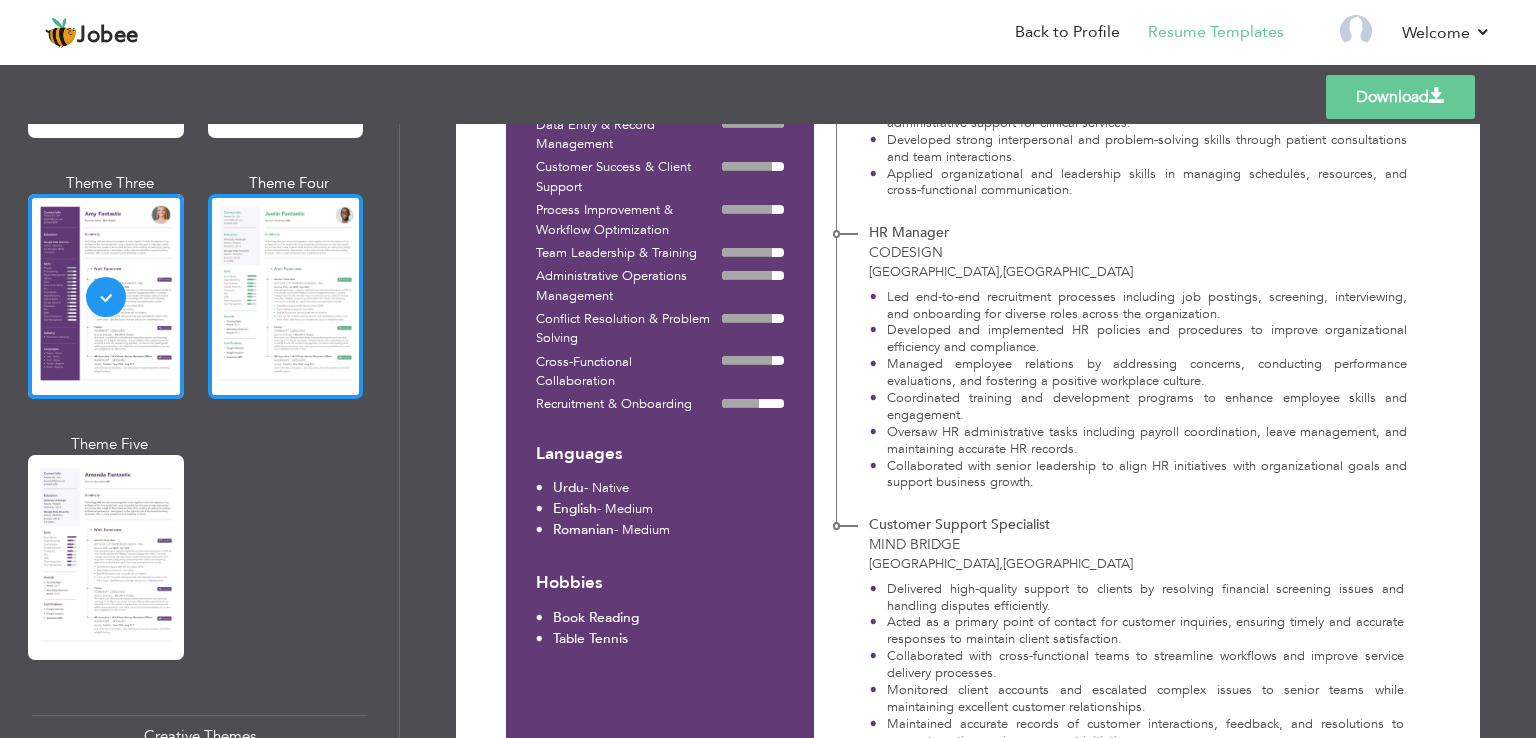 click at bounding box center [286, 296] 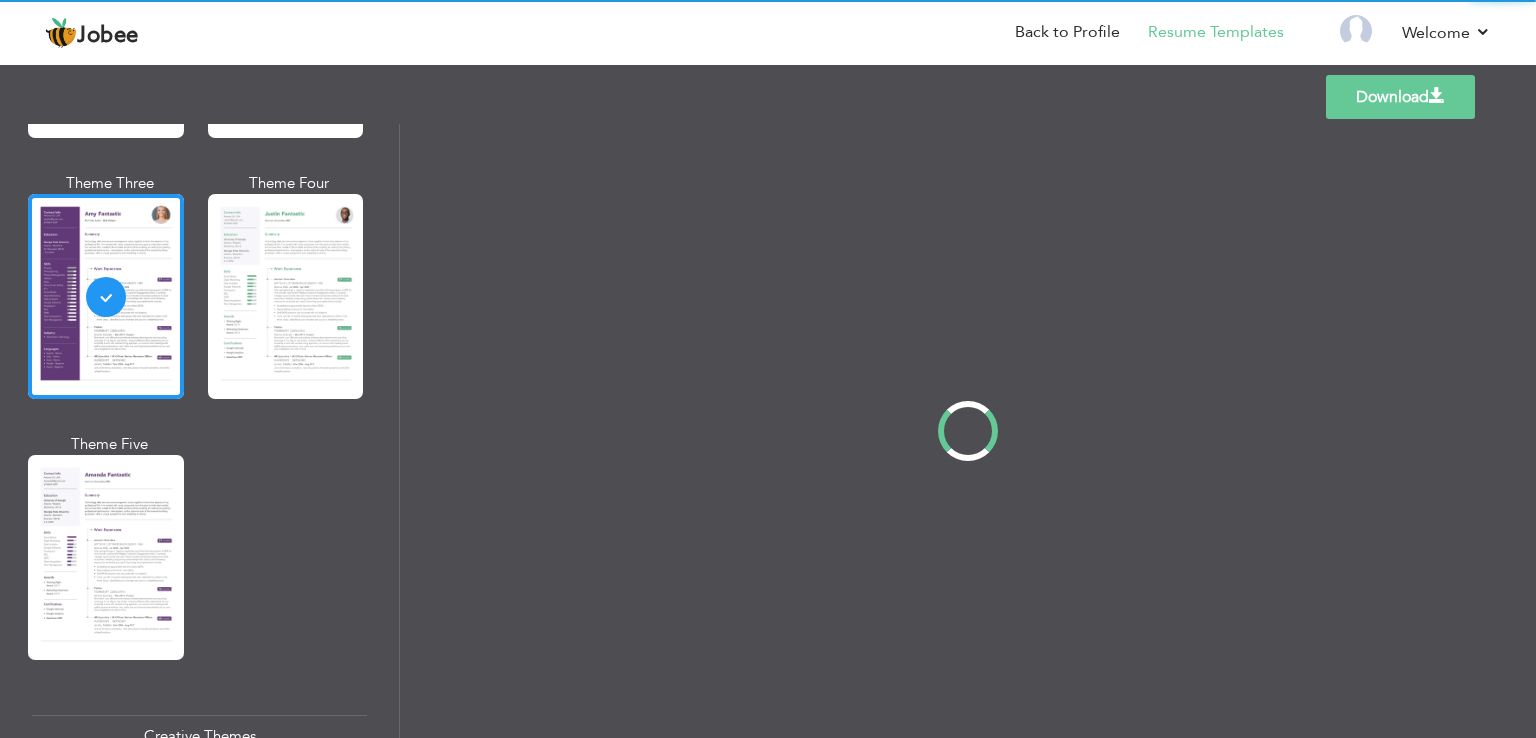 scroll, scrollTop: 0, scrollLeft: 0, axis: both 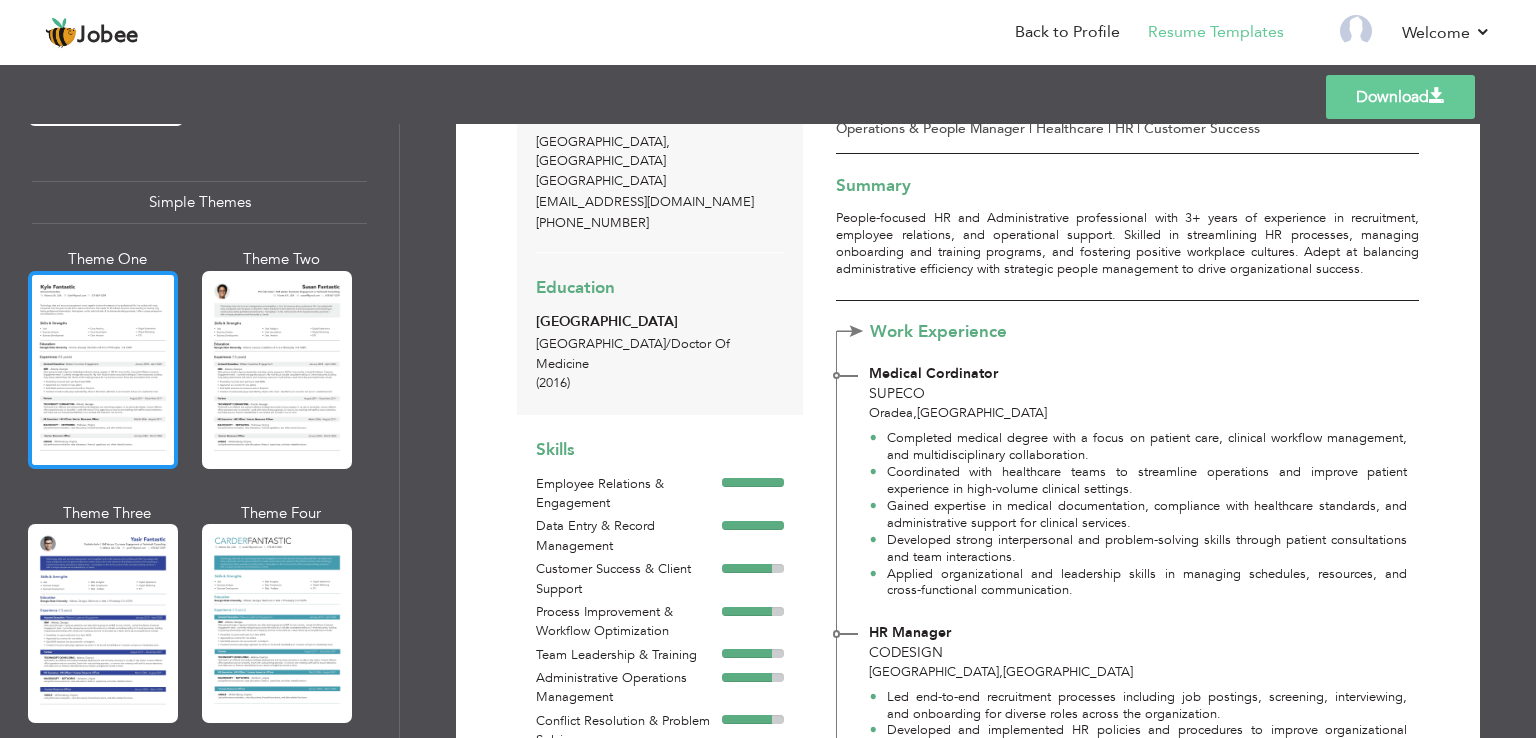 click at bounding box center [103, 370] 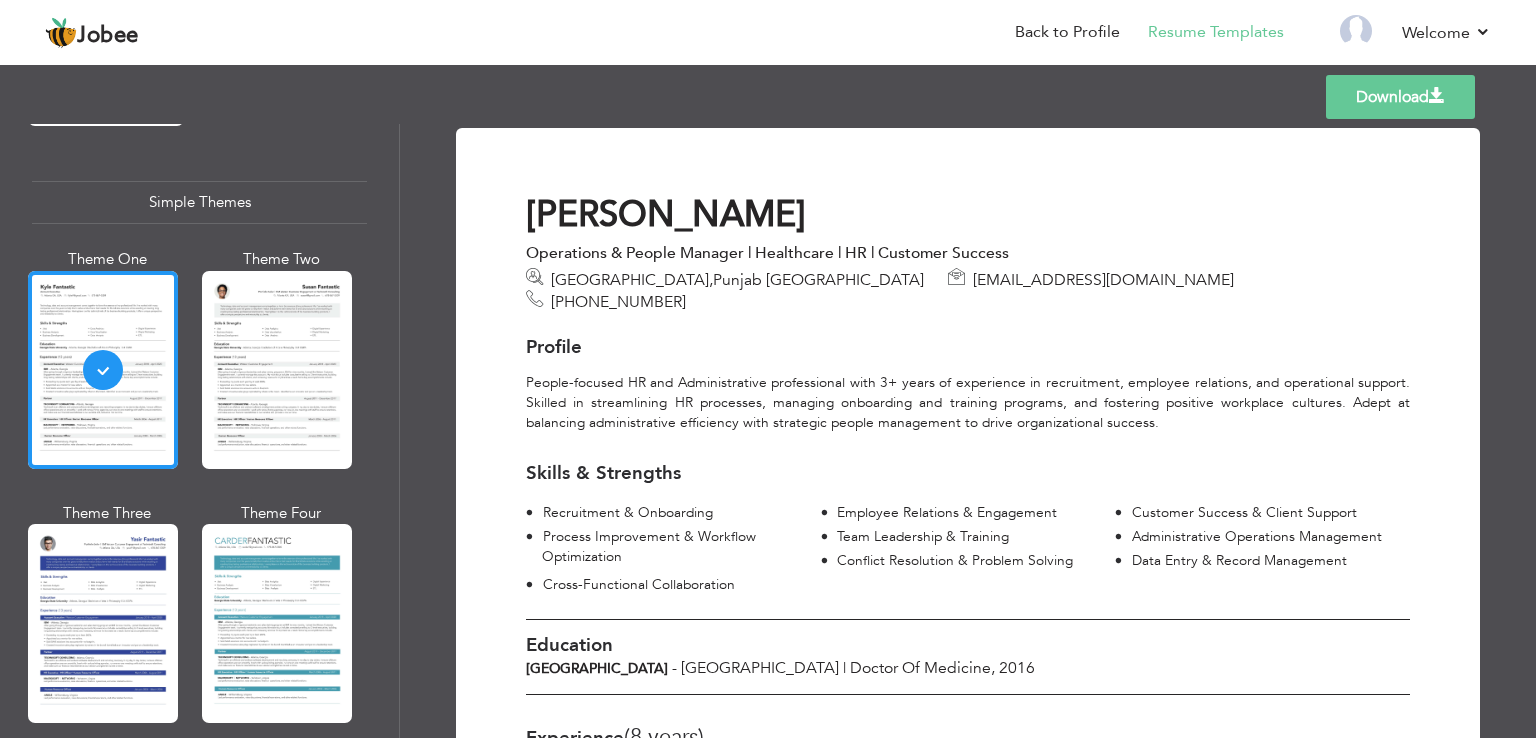 scroll, scrollTop: 0, scrollLeft: 0, axis: both 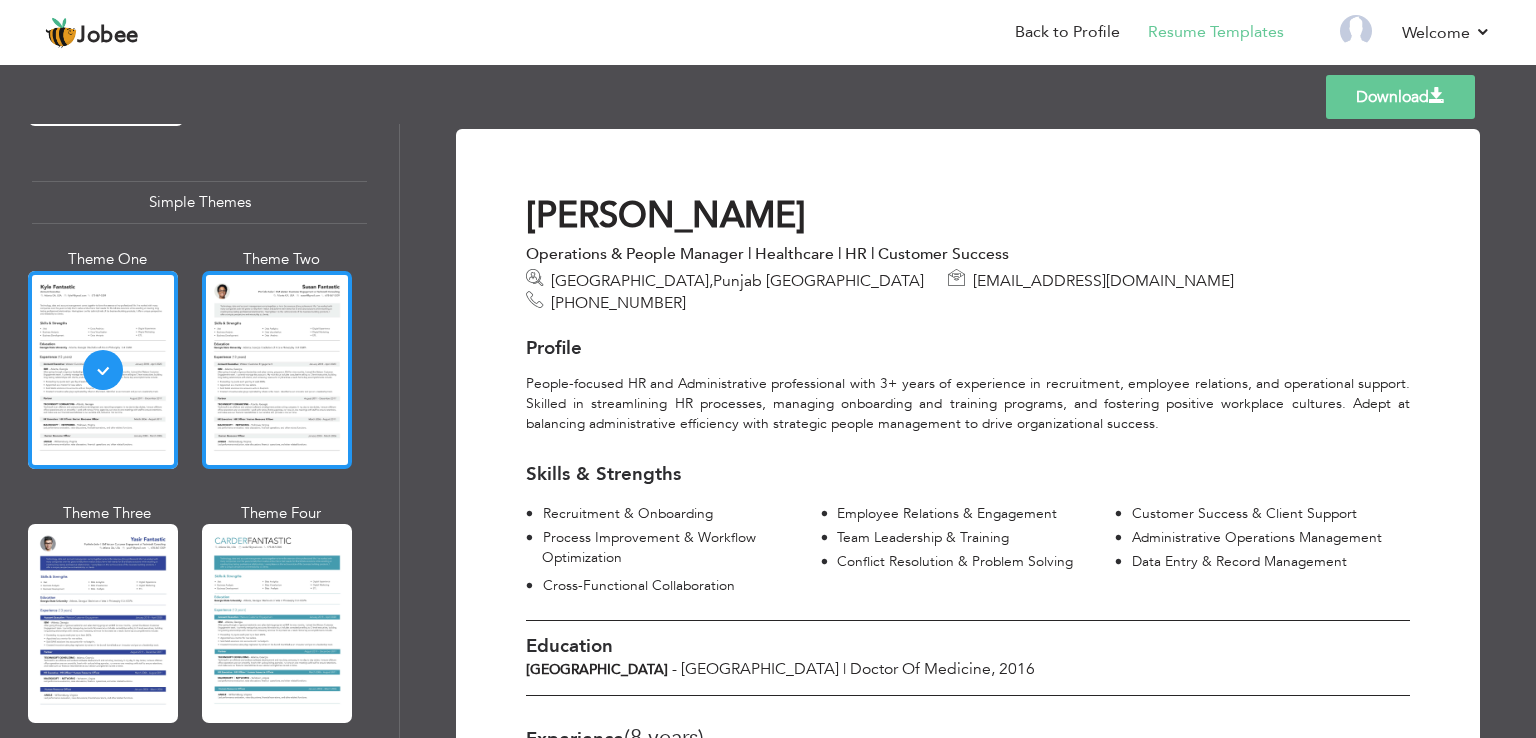 click at bounding box center (277, 370) 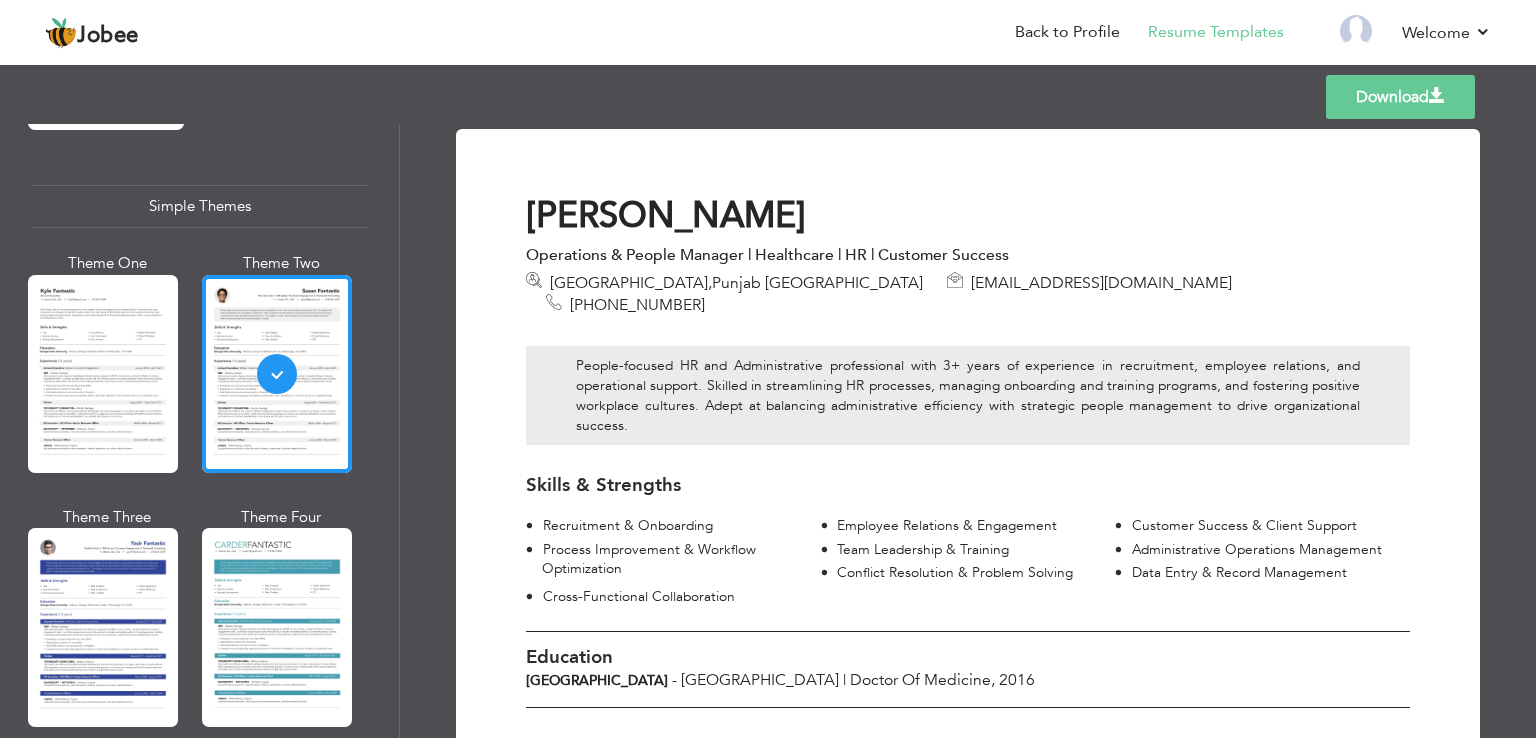 scroll, scrollTop: 3467, scrollLeft: 0, axis: vertical 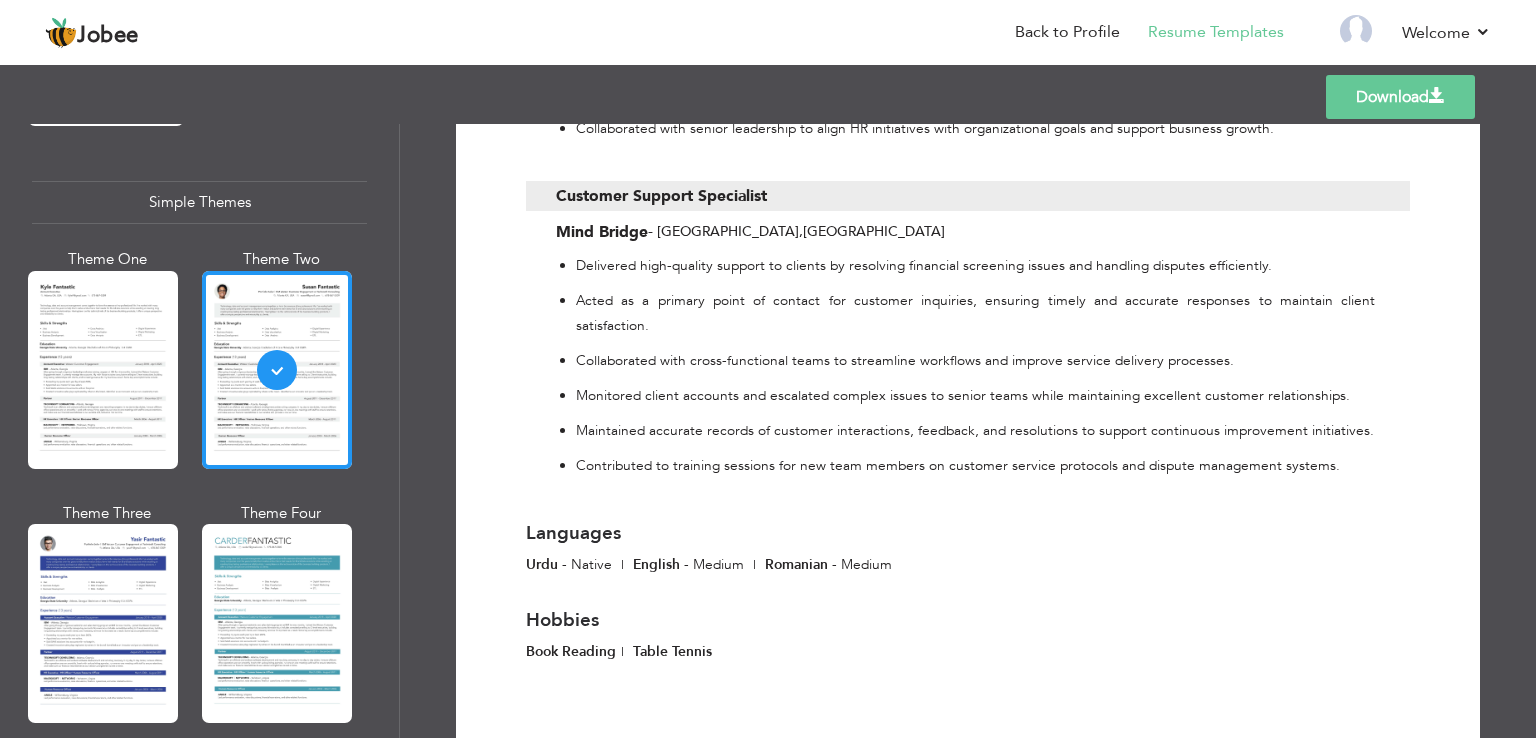 click at bounding box center [277, 623] 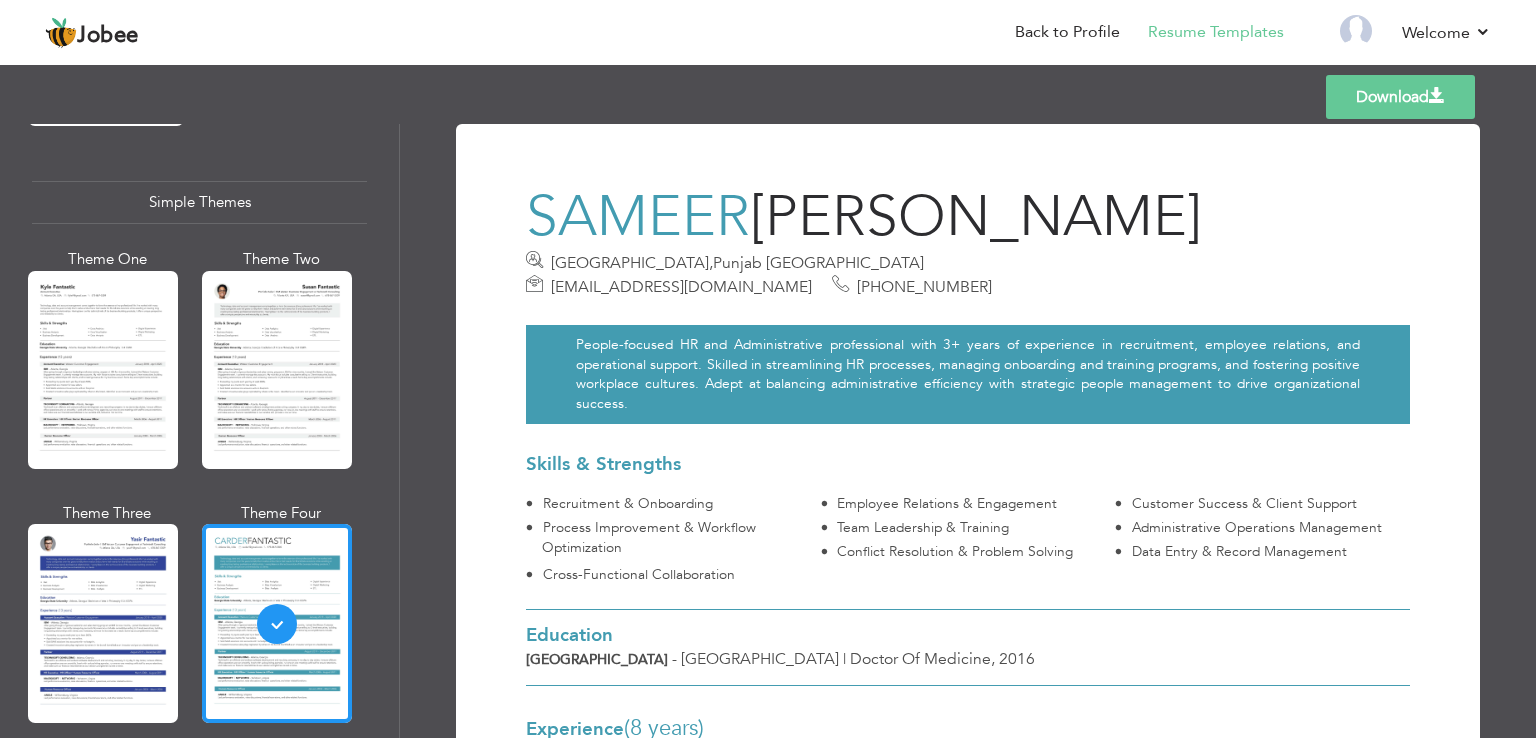 scroll, scrollTop: 0, scrollLeft: 0, axis: both 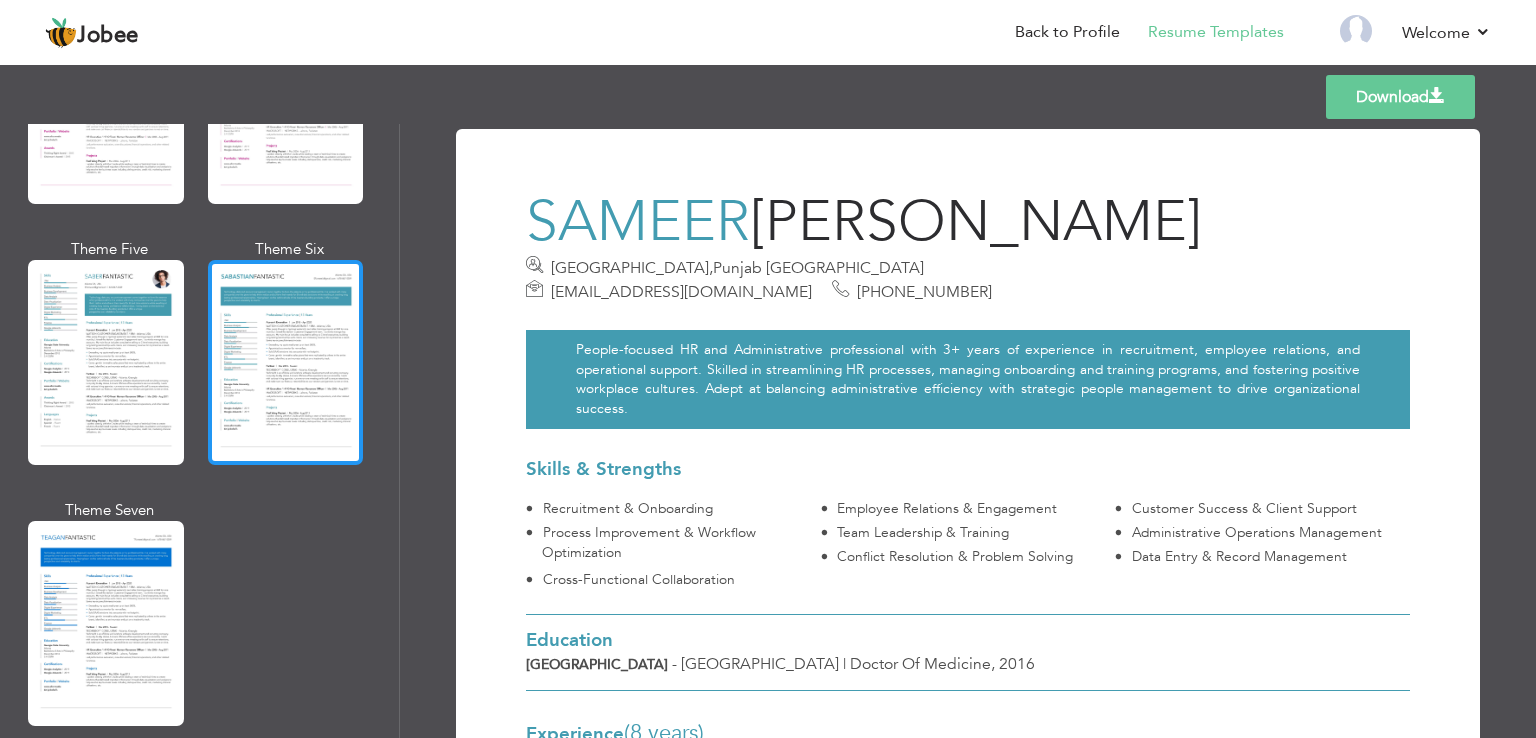 click at bounding box center [286, 362] 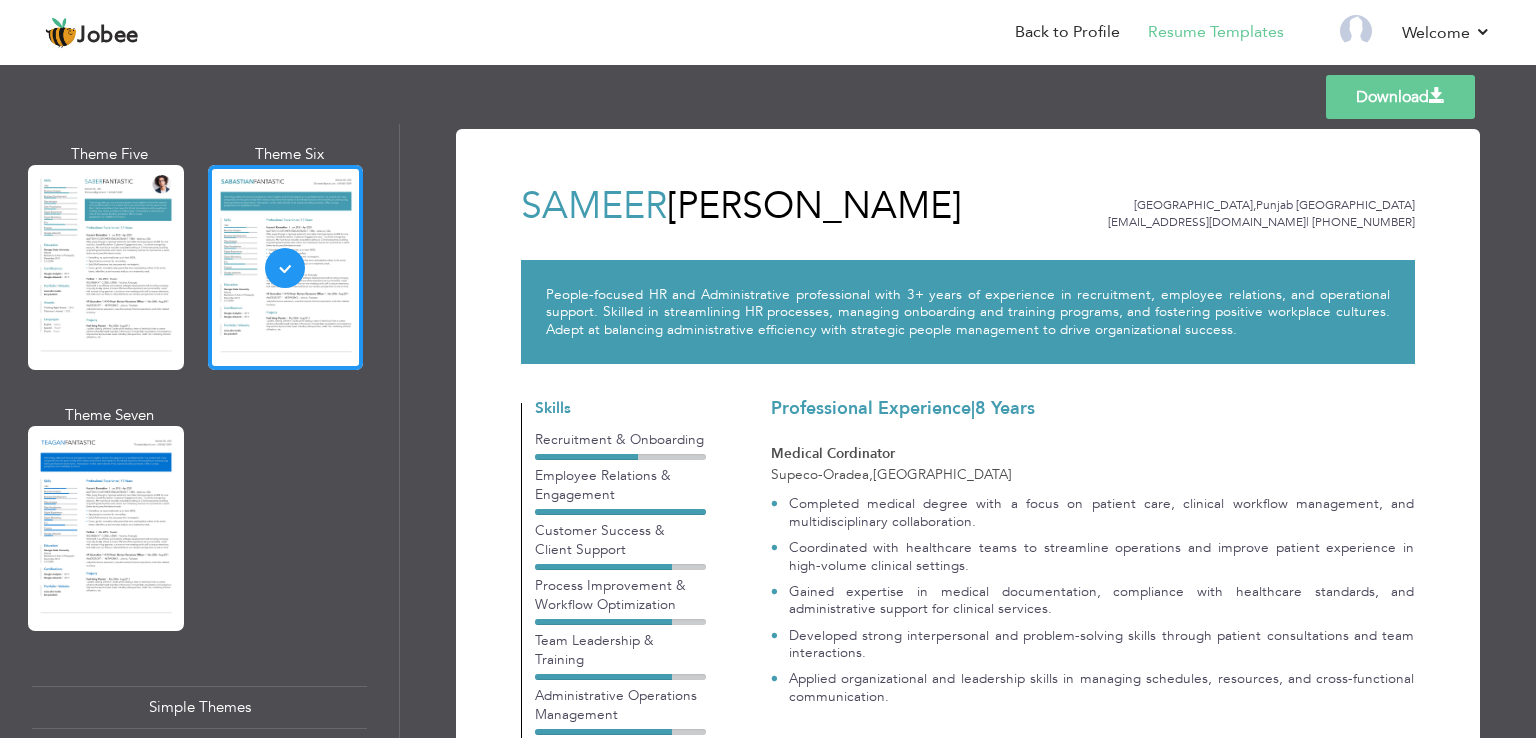 scroll, scrollTop: 2967, scrollLeft: 0, axis: vertical 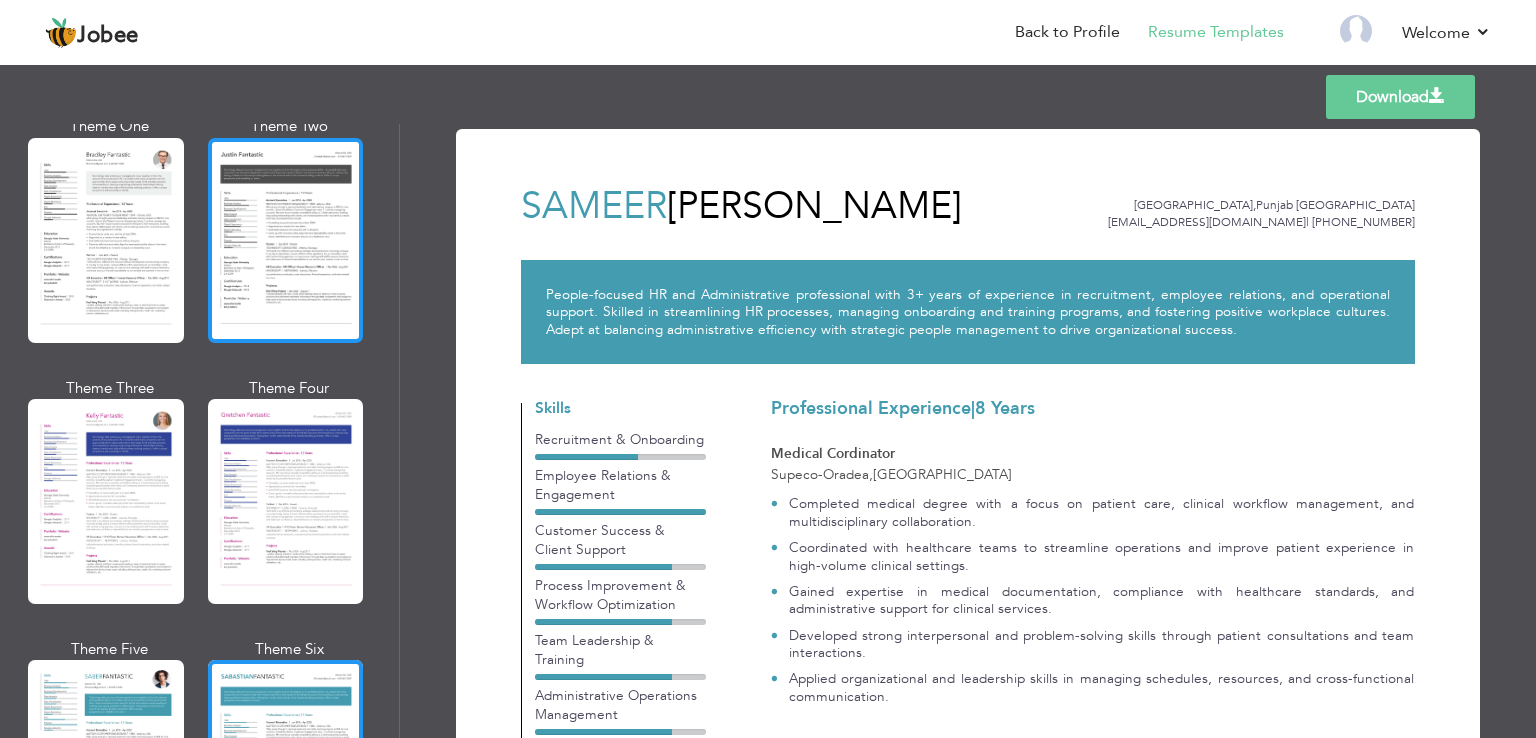 click at bounding box center [286, 240] 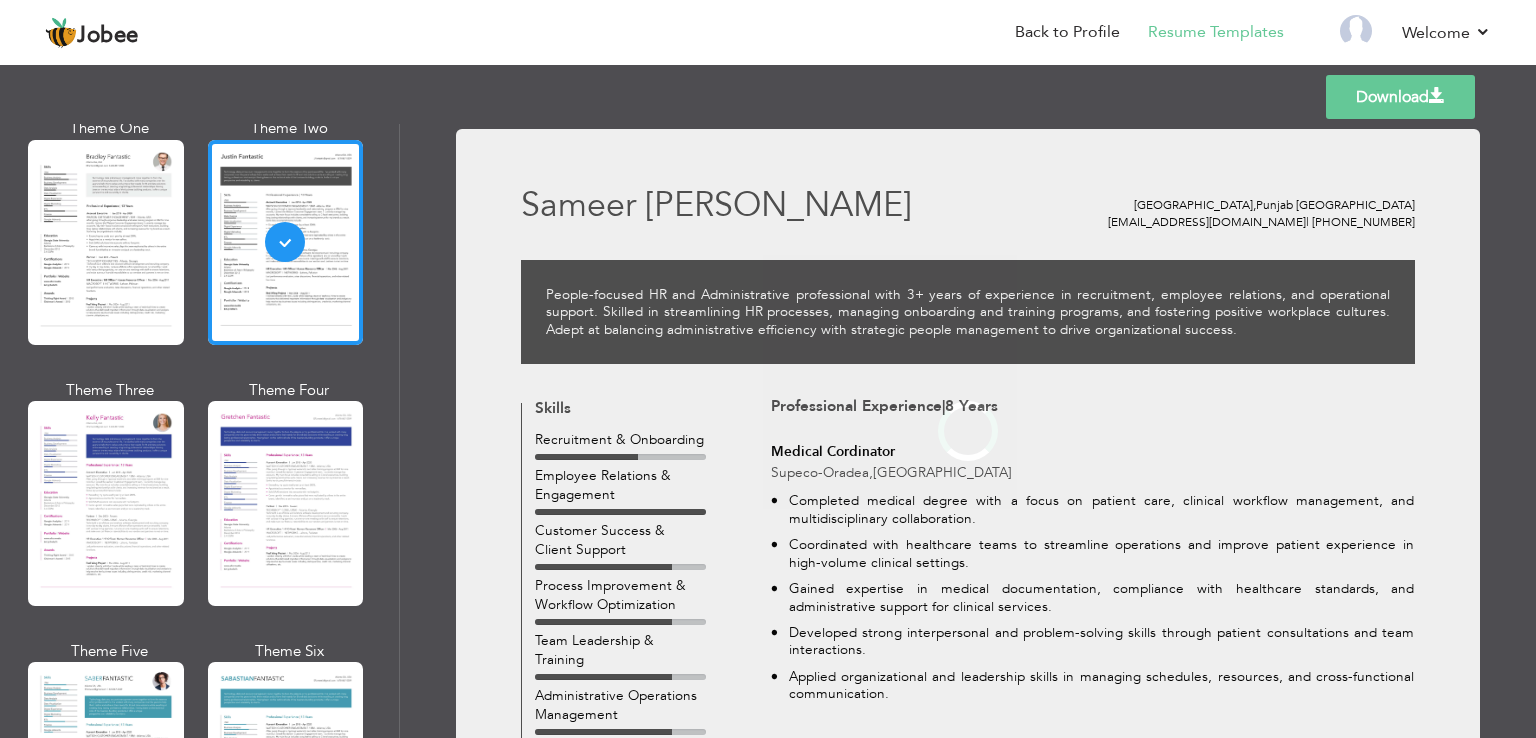 scroll, scrollTop: 2467, scrollLeft: 0, axis: vertical 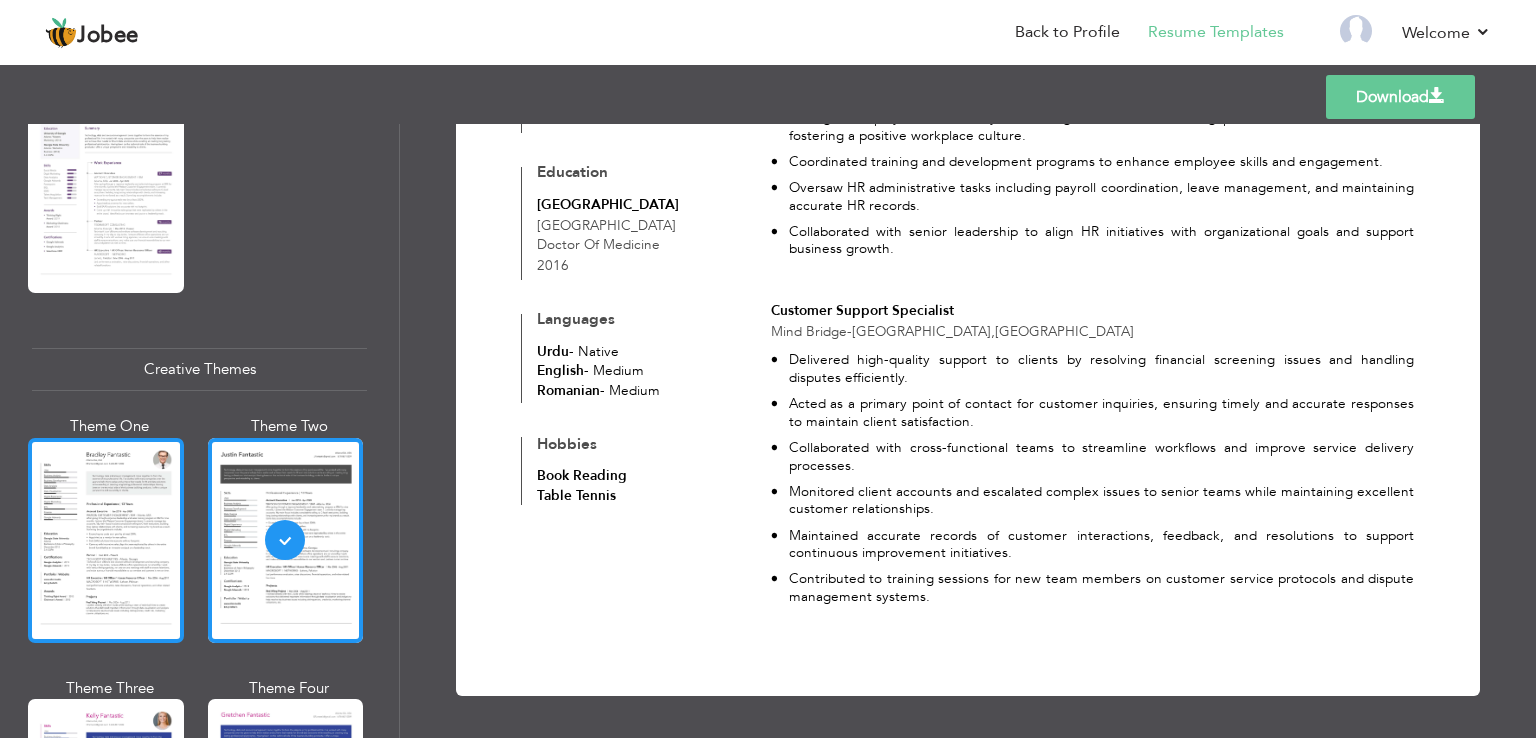 click at bounding box center (106, 540) 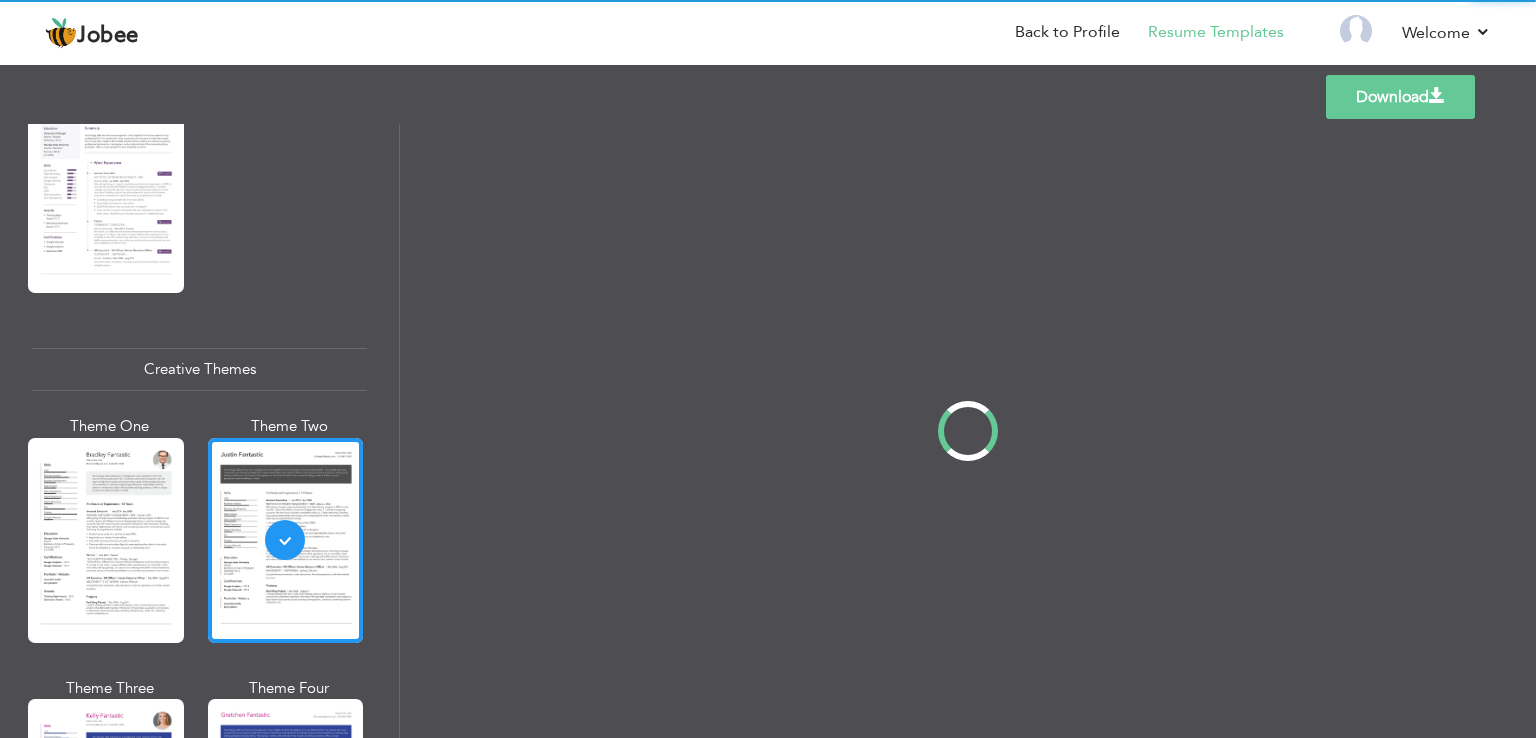 scroll, scrollTop: 0, scrollLeft: 0, axis: both 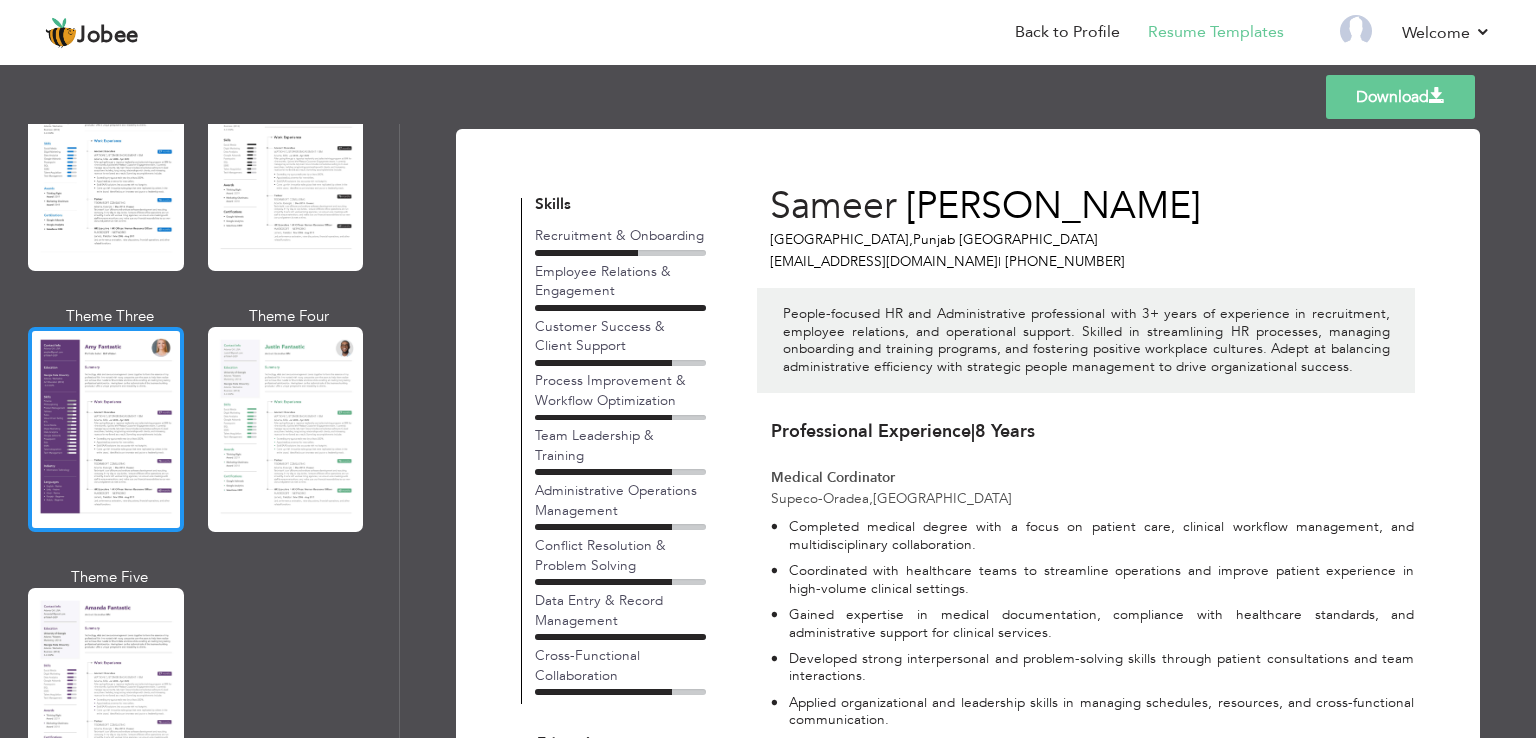 click at bounding box center [106, 429] 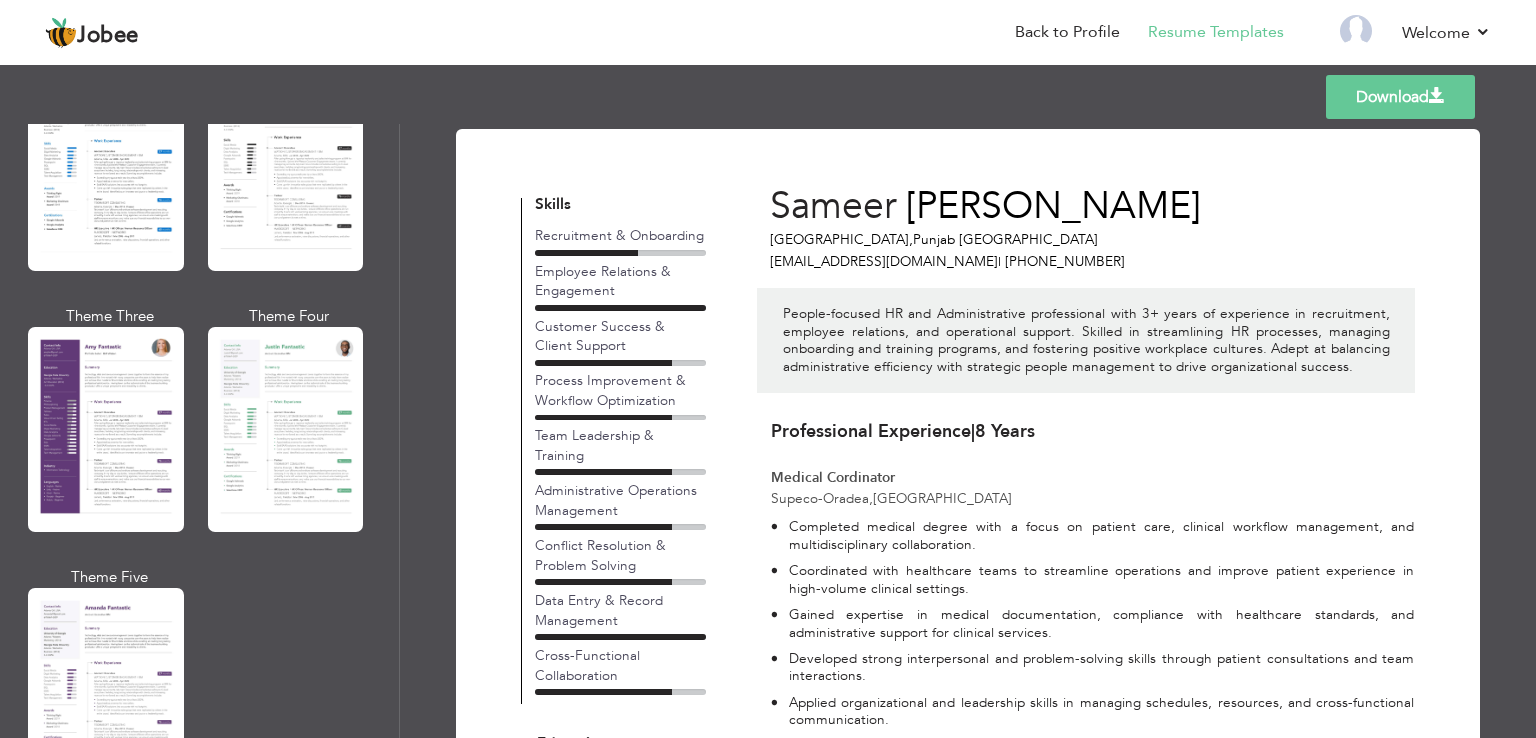 scroll, scrollTop: 1667, scrollLeft: 0, axis: vertical 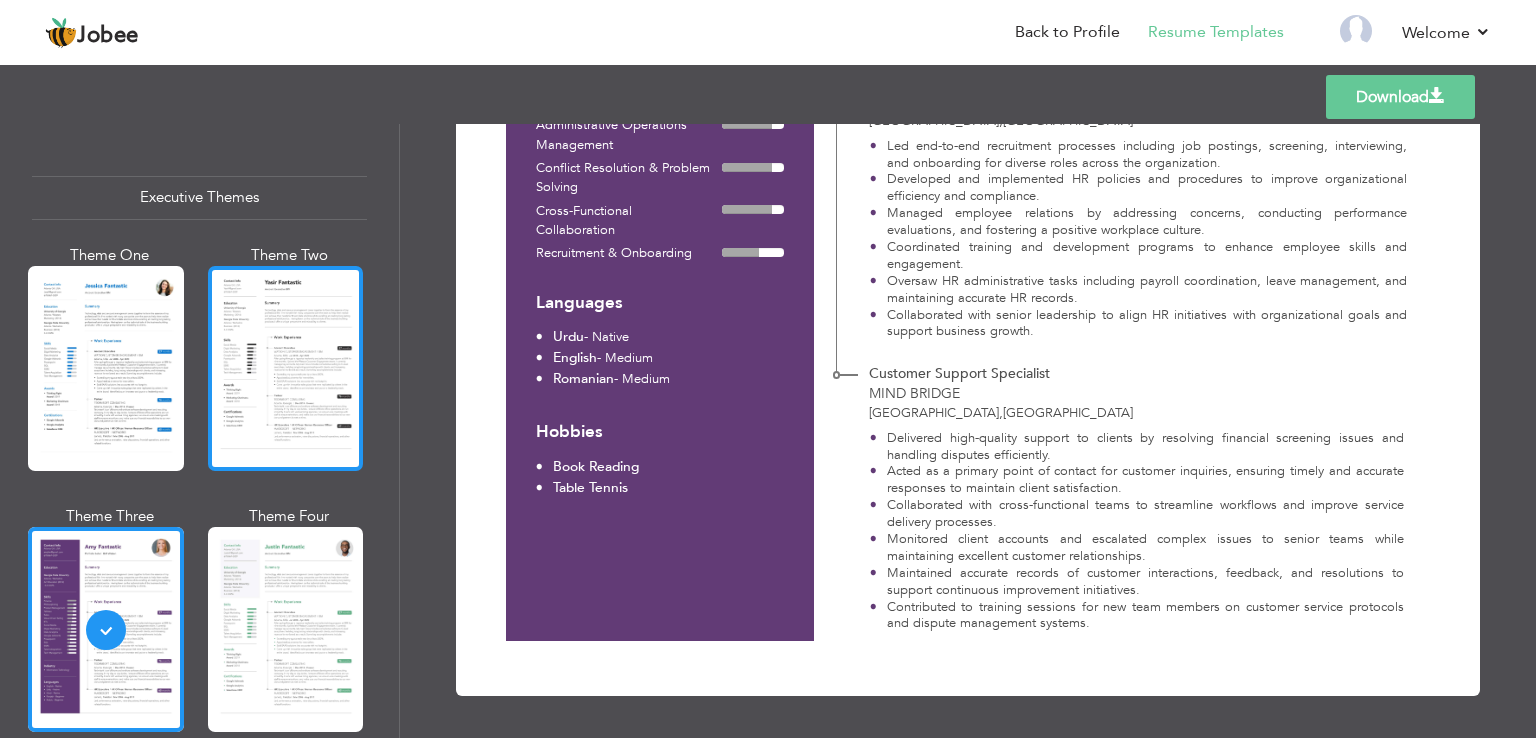 click at bounding box center (286, 368) 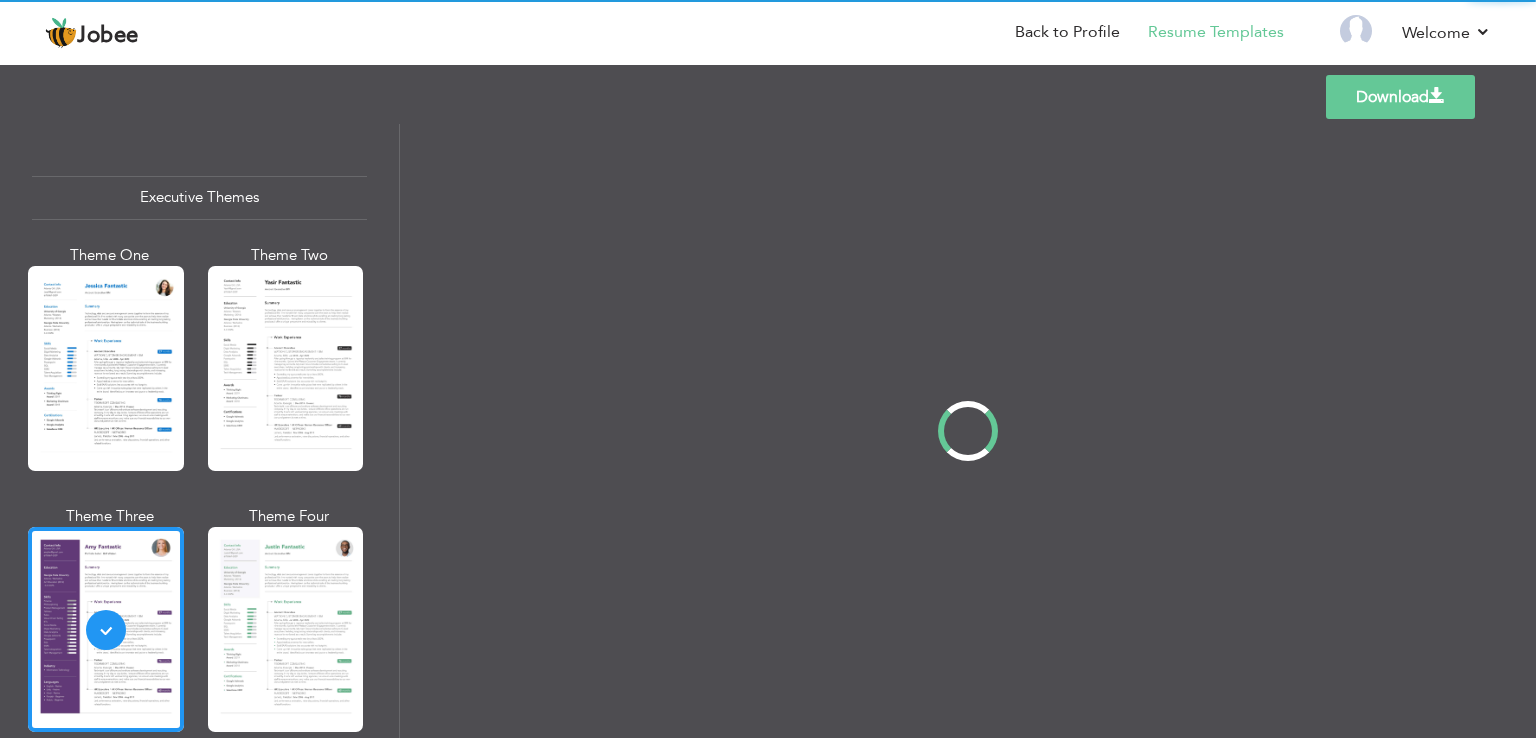 scroll, scrollTop: 0, scrollLeft: 0, axis: both 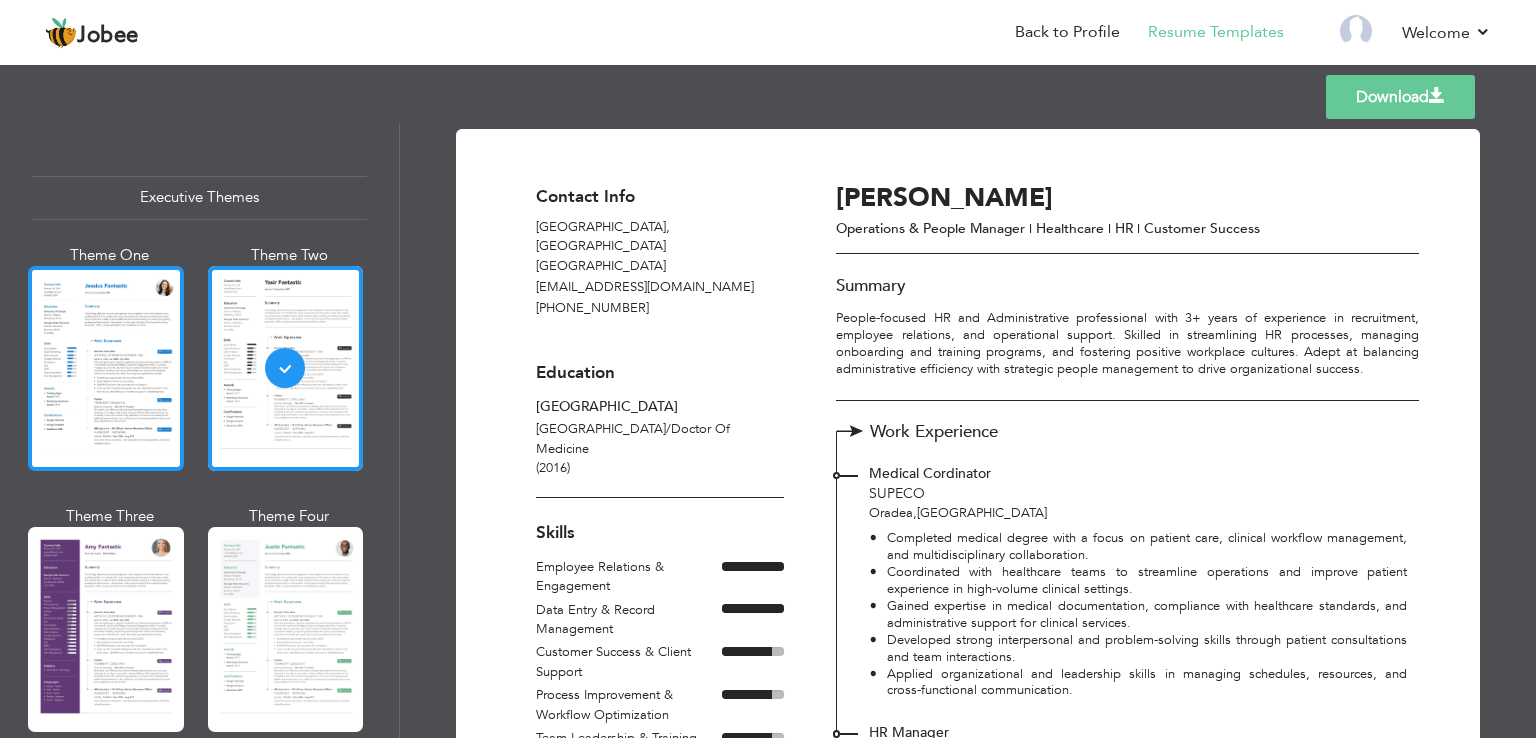 click at bounding box center (106, 368) 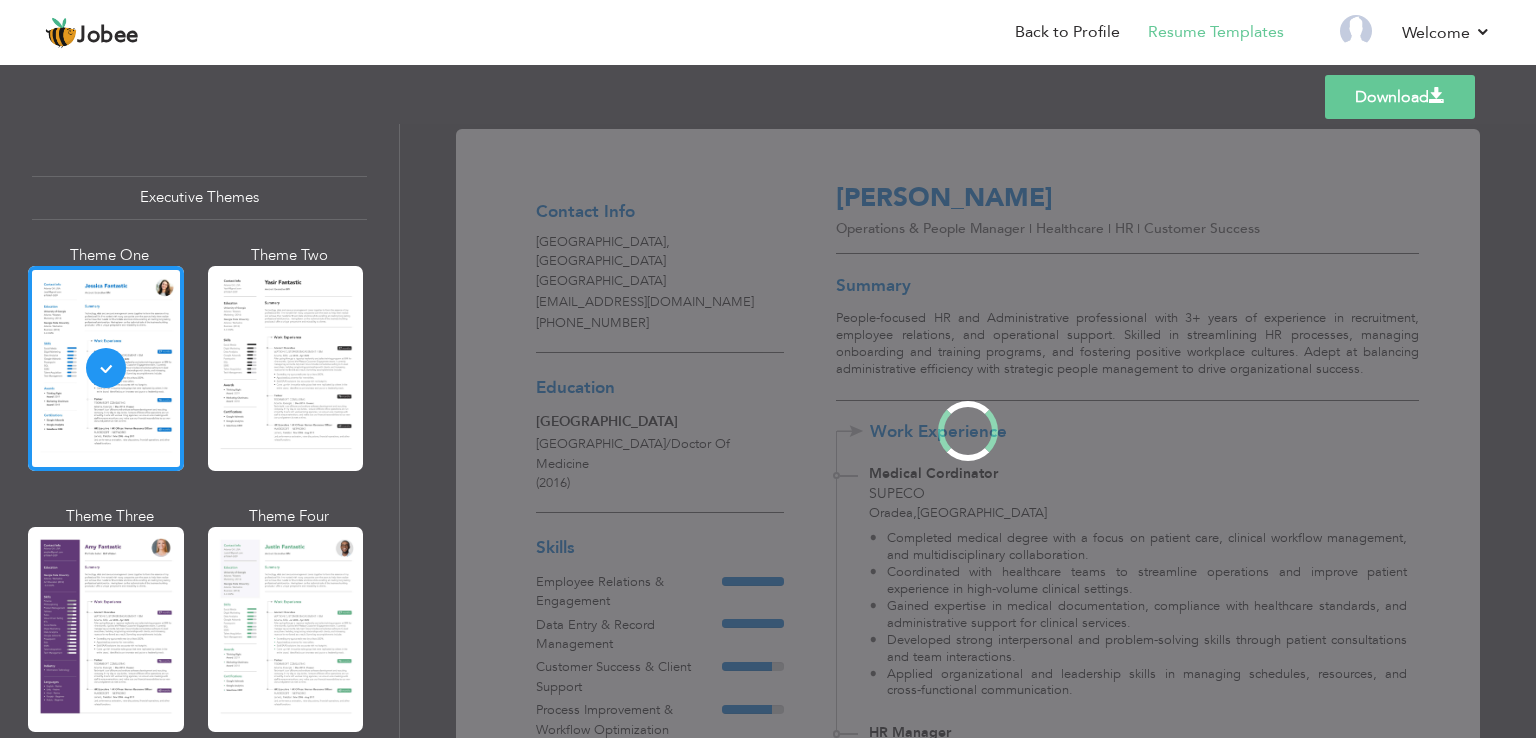 scroll, scrollTop: 1465, scrollLeft: 0, axis: vertical 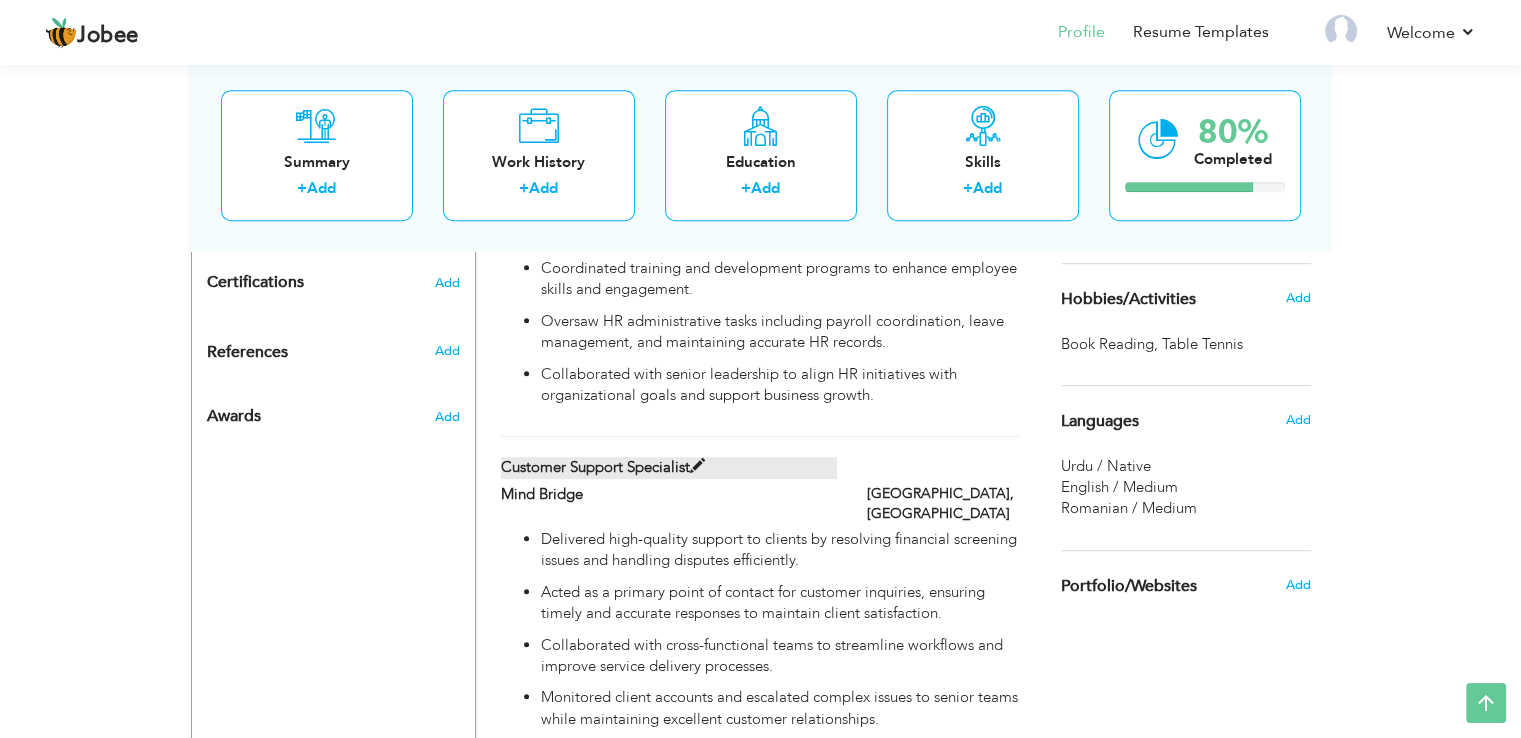 click at bounding box center [697, 466] 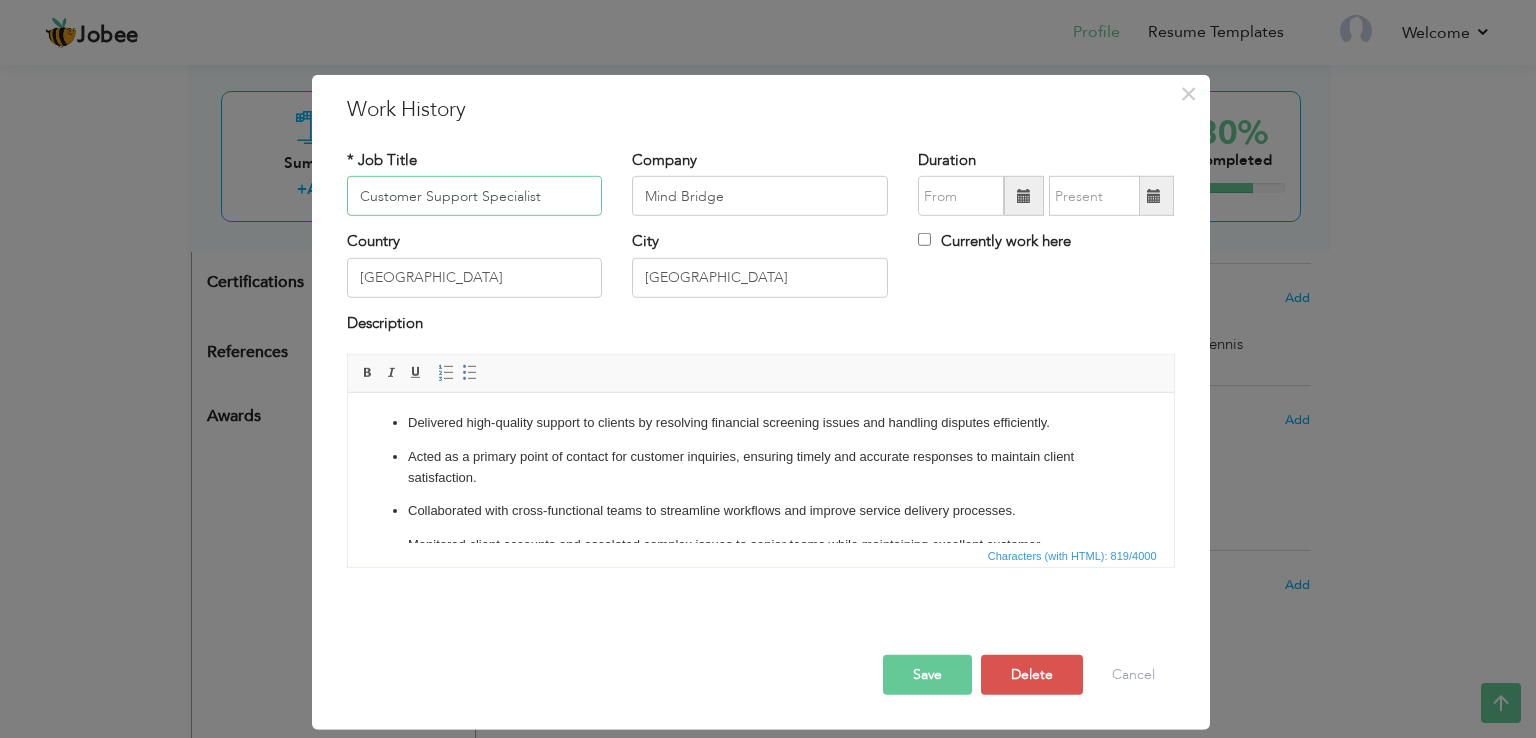 click on "Customer Support Specialist" at bounding box center [475, 196] 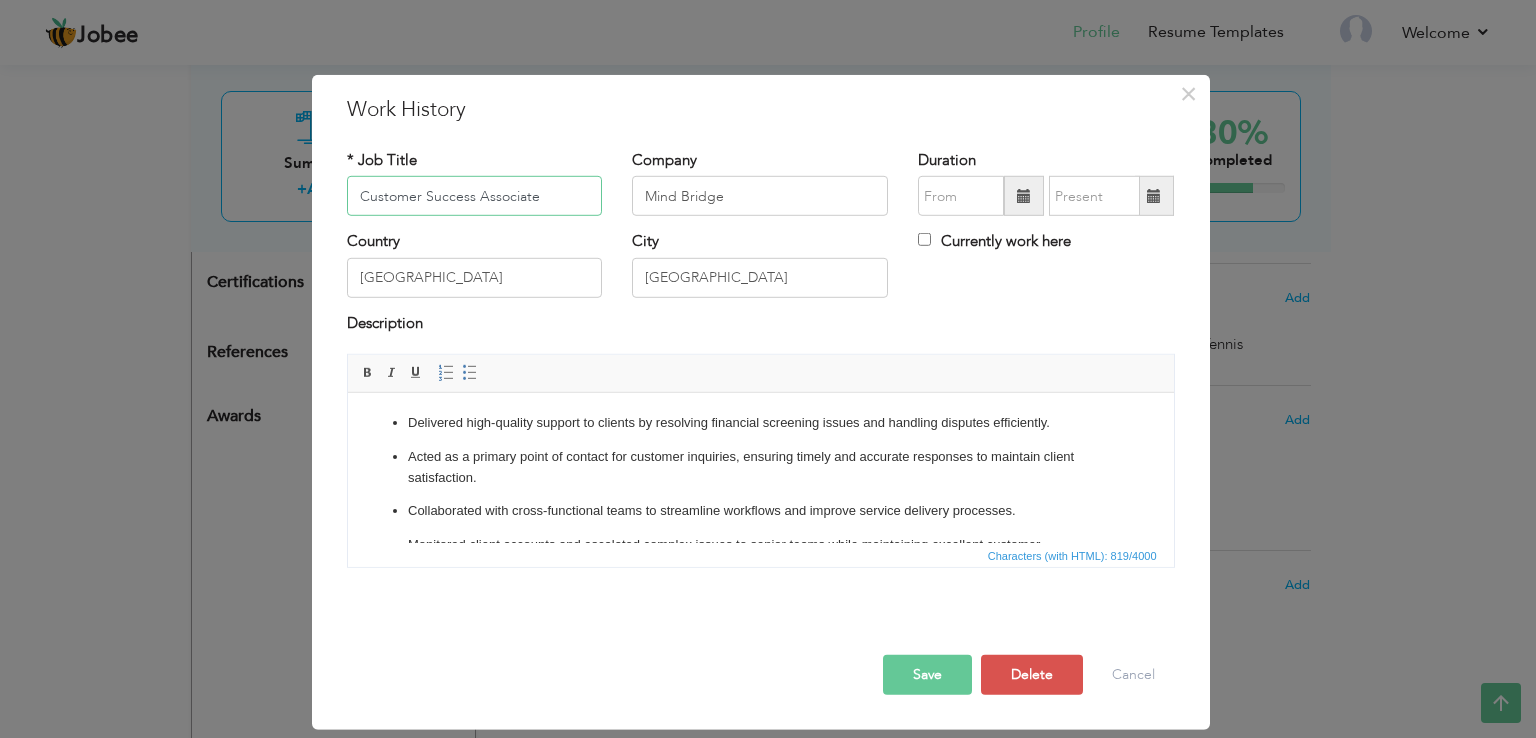 type on "Customer Success Associate" 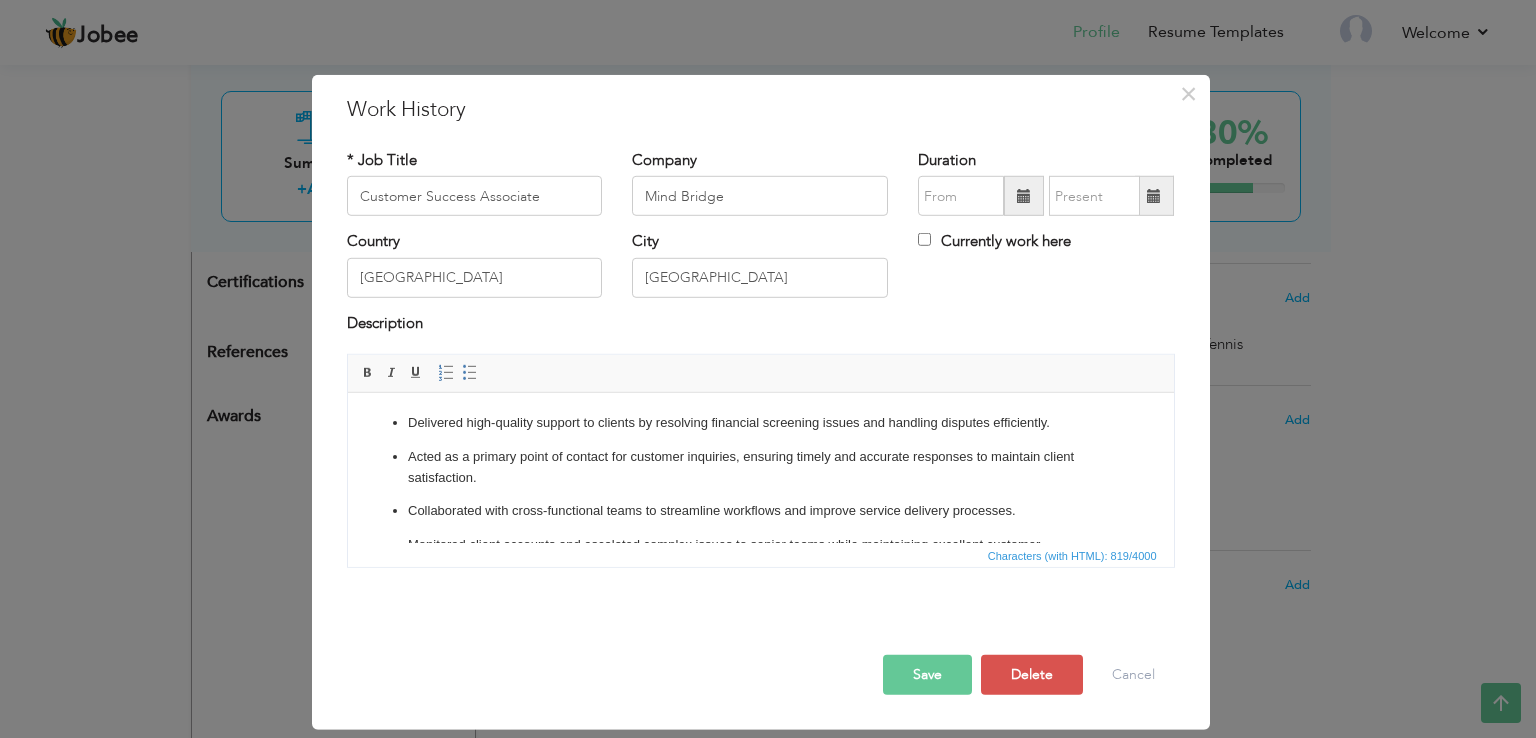 drag, startPoint x: 931, startPoint y: 672, endPoint x: 892, endPoint y: 653, distance: 43.382023 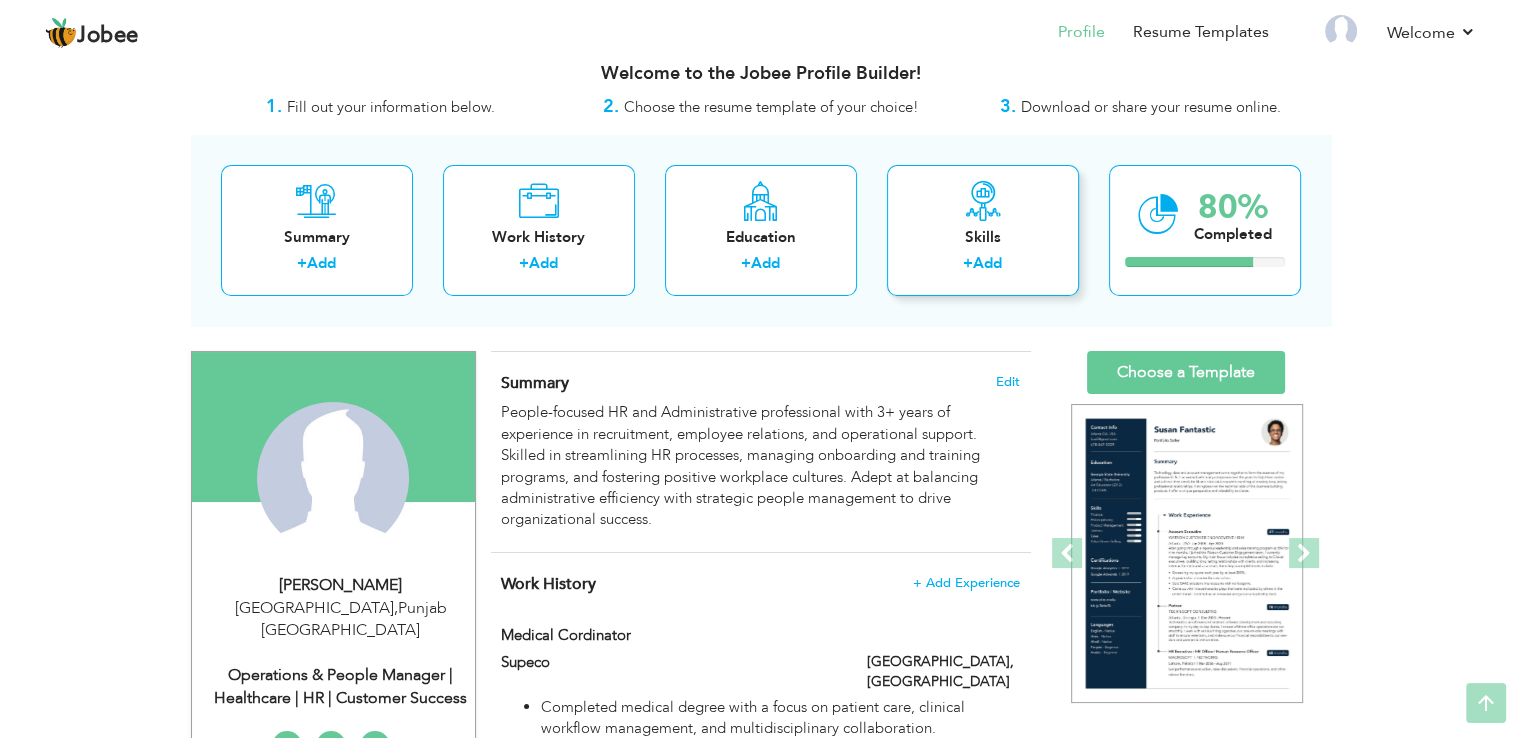 scroll, scrollTop: 0, scrollLeft: 0, axis: both 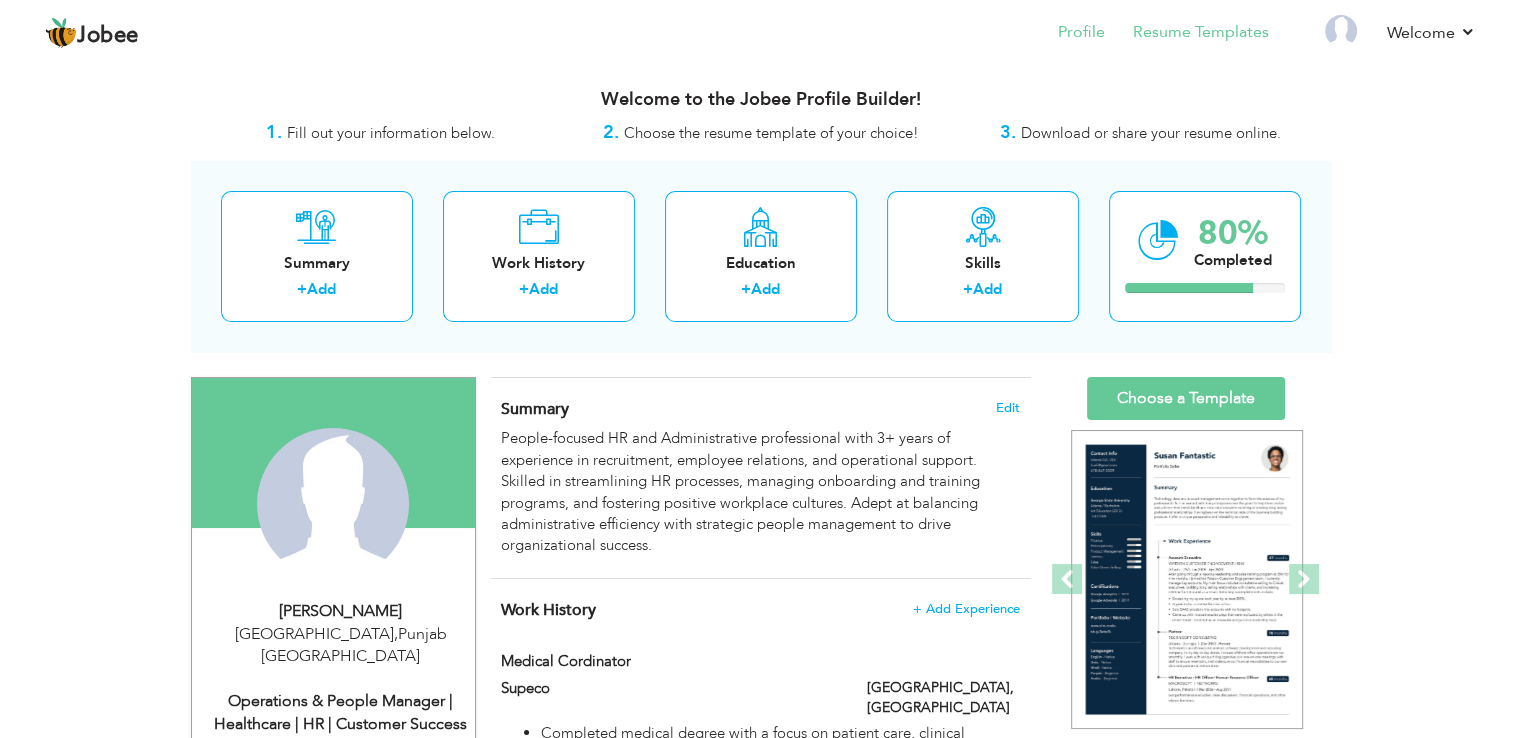 click on "Resume Templates" at bounding box center [1187, 34] 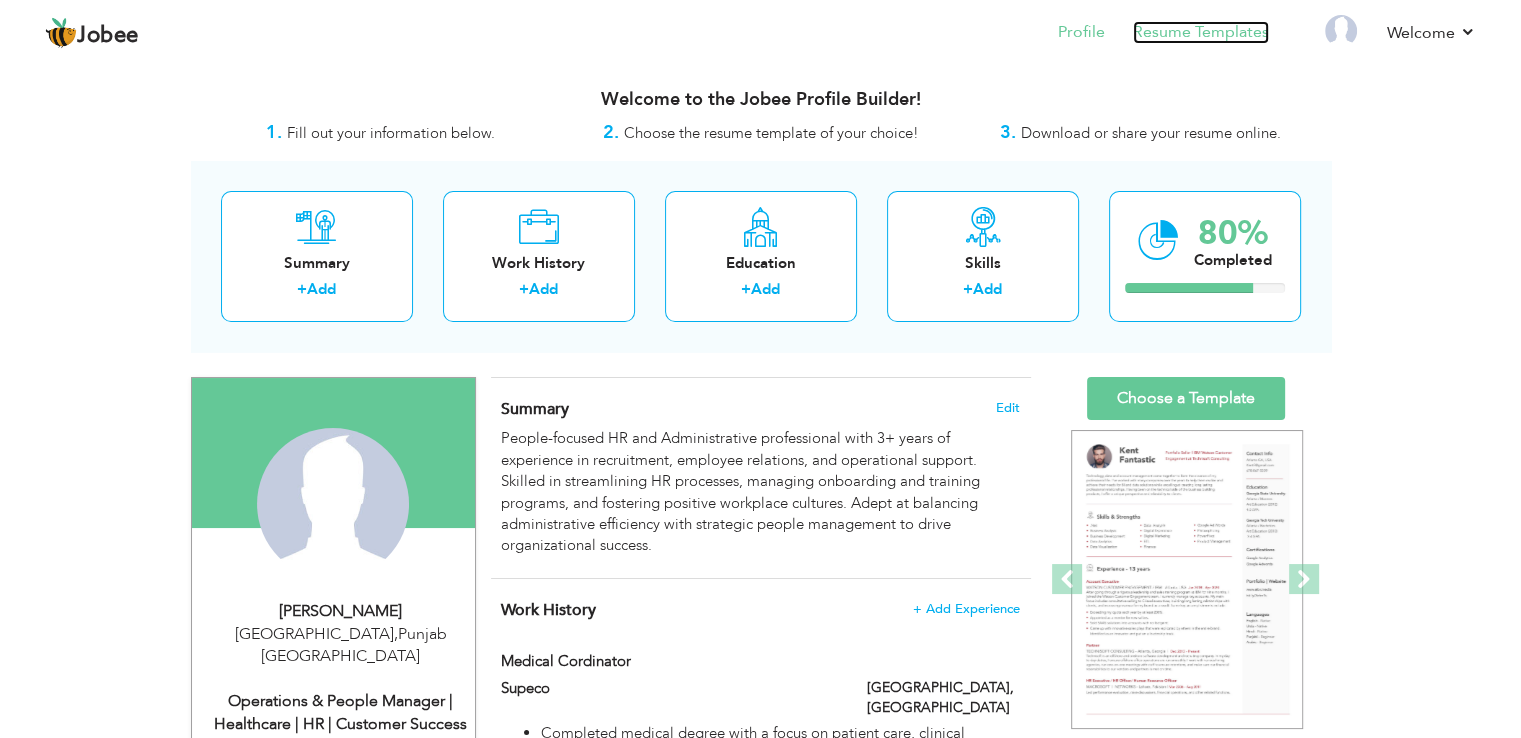 click on "Resume Templates" at bounding box center (1201, 32) 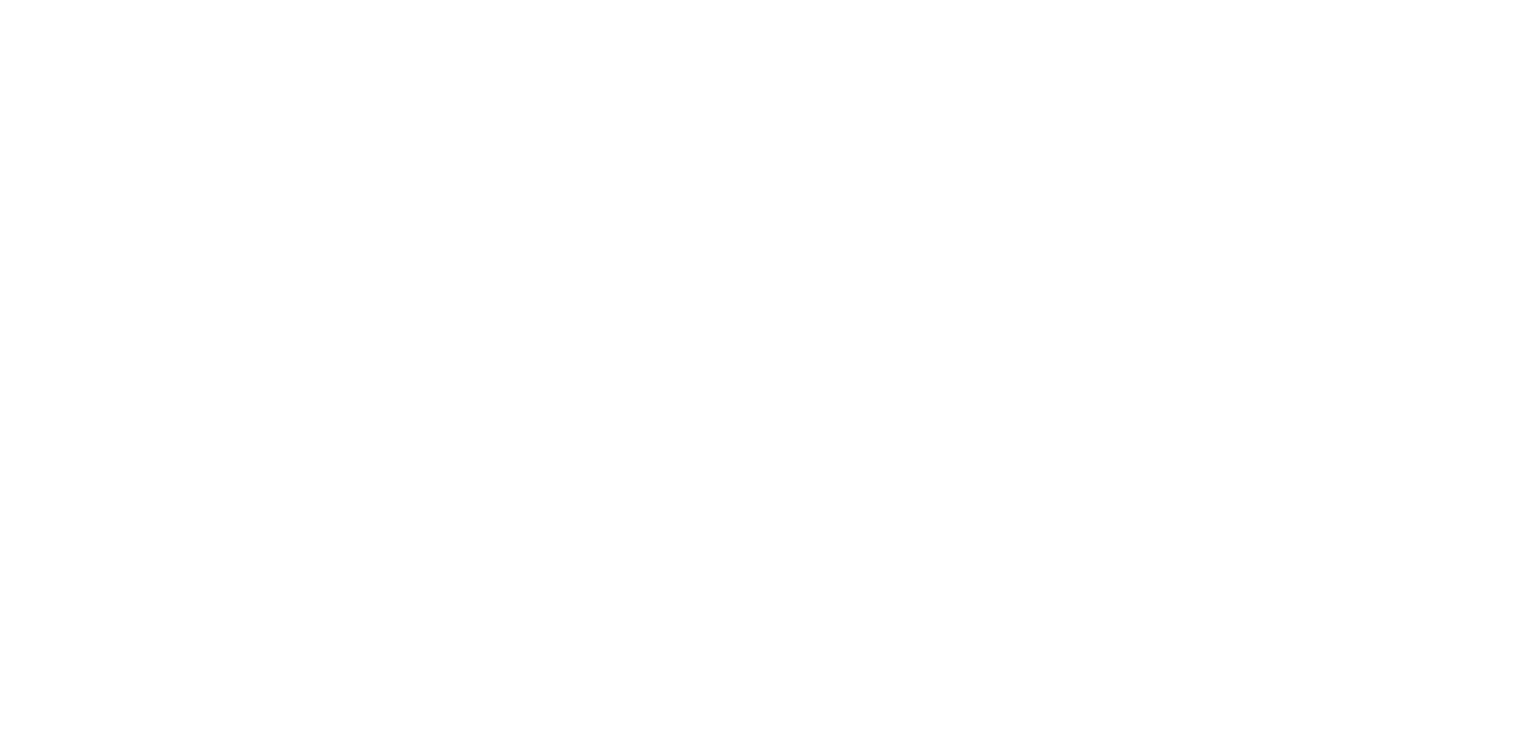 scroll, scrollTop: 0, scrollLeft: 0, axis: both 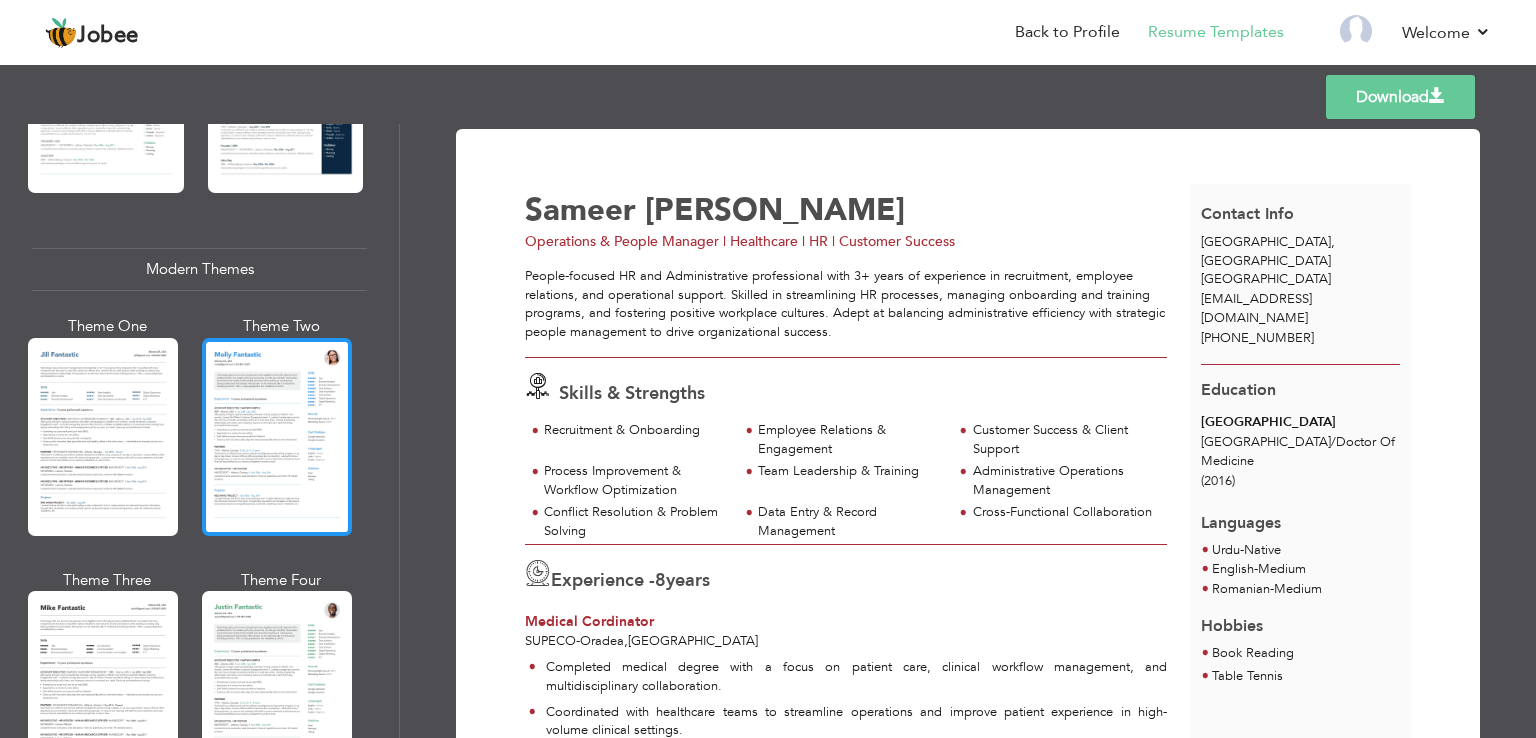 click at bounding box center [277, 437] 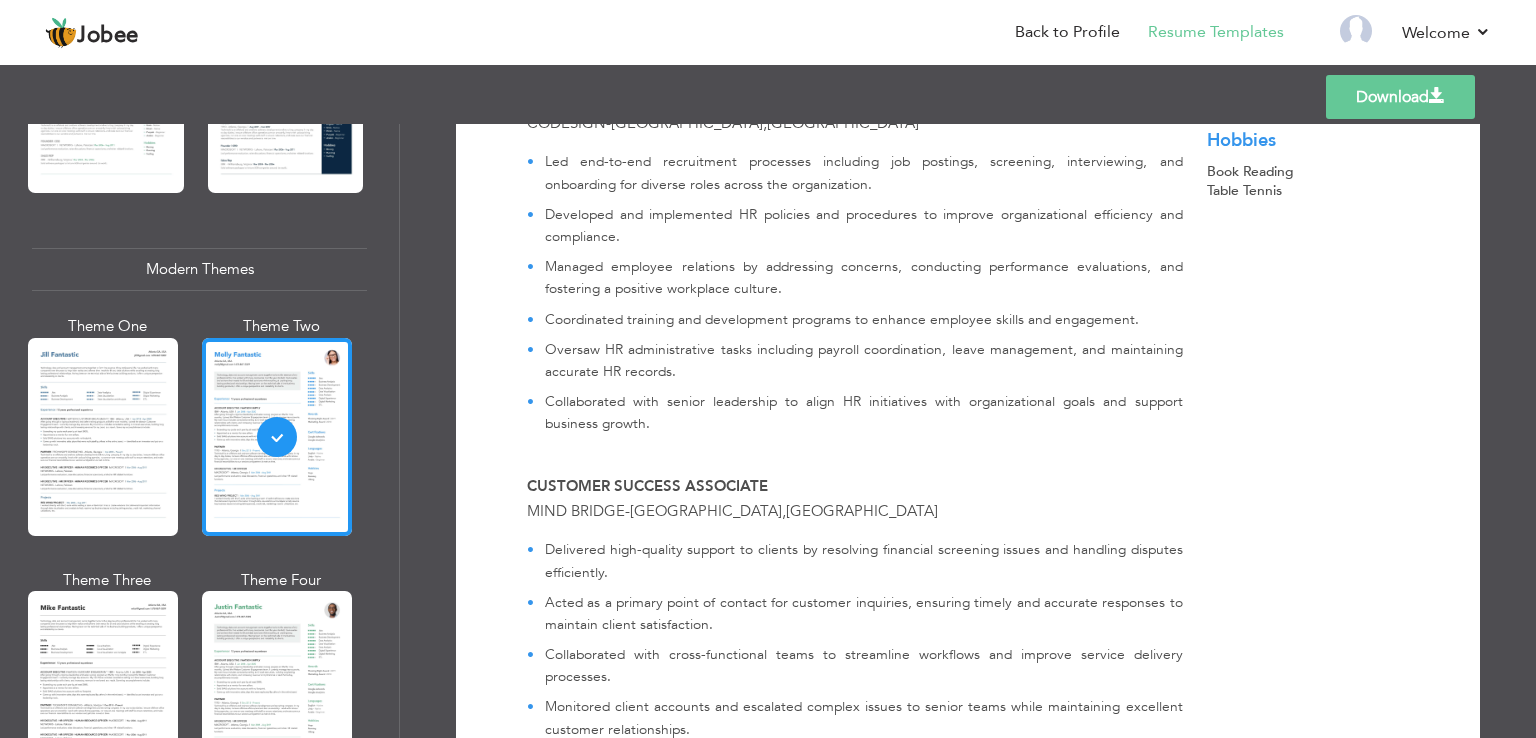 scroll, scrollTop: 1000, scrollLeft: 0, axis: vertical 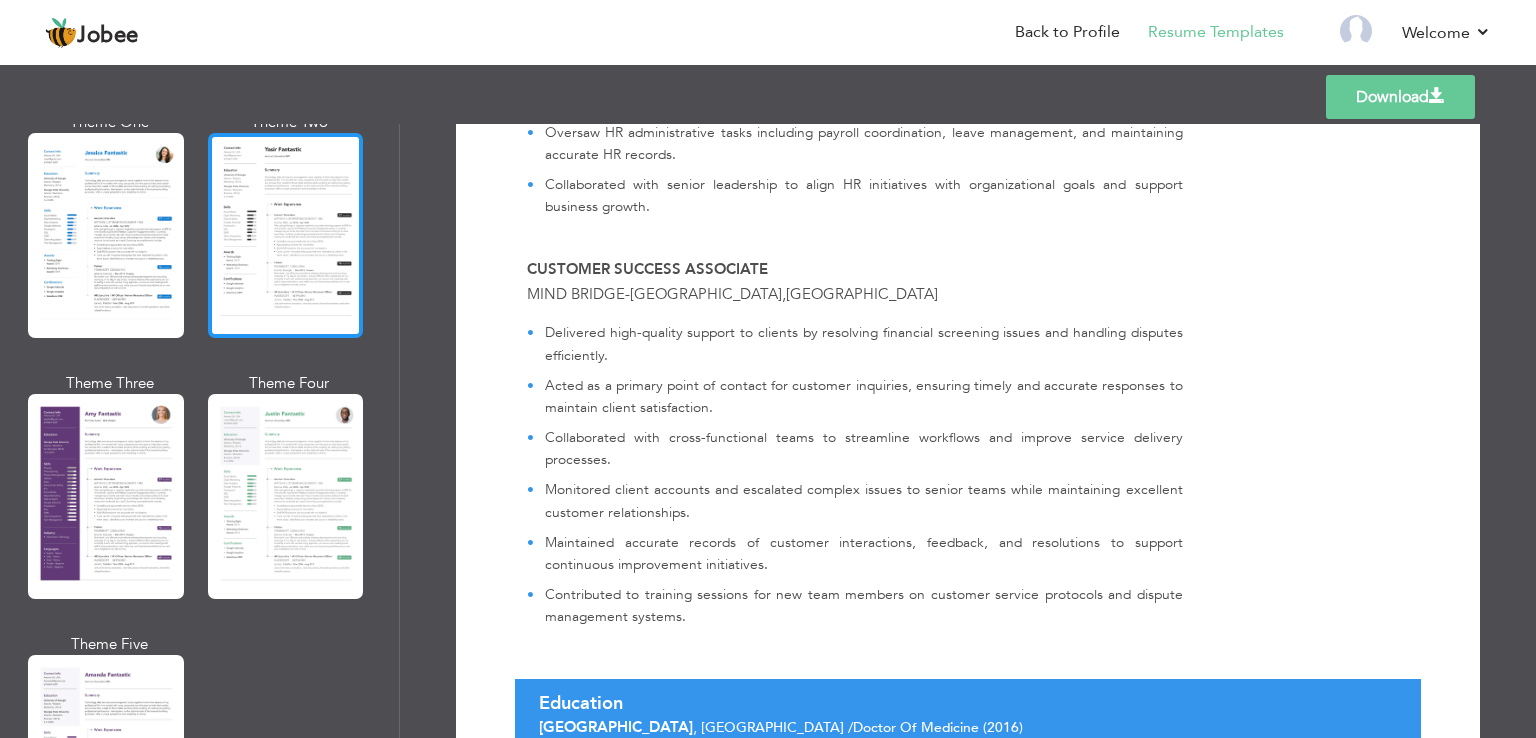 click at bounding box center (286, 235) 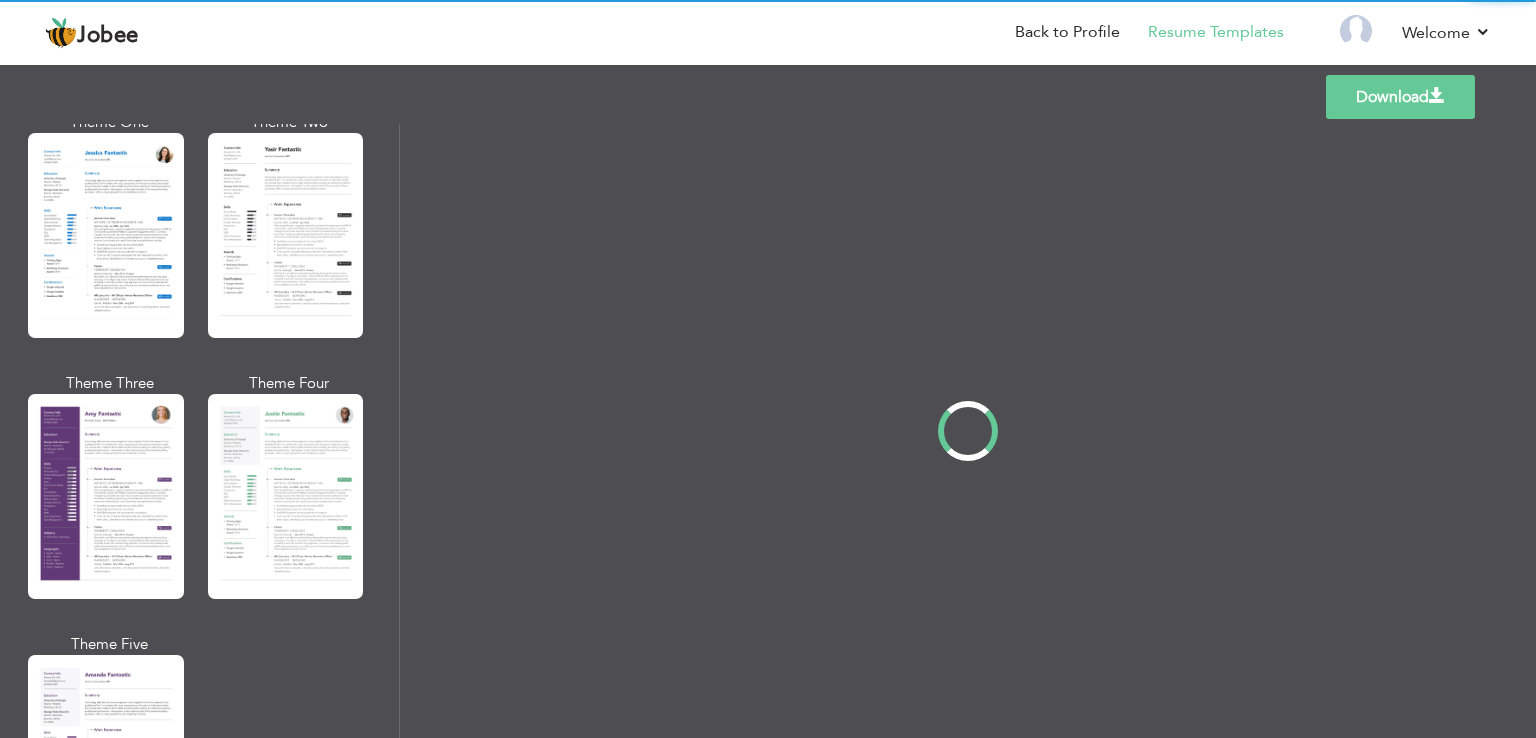 scroll, scrollTop: 0, scrollLeft: 0, axis: both 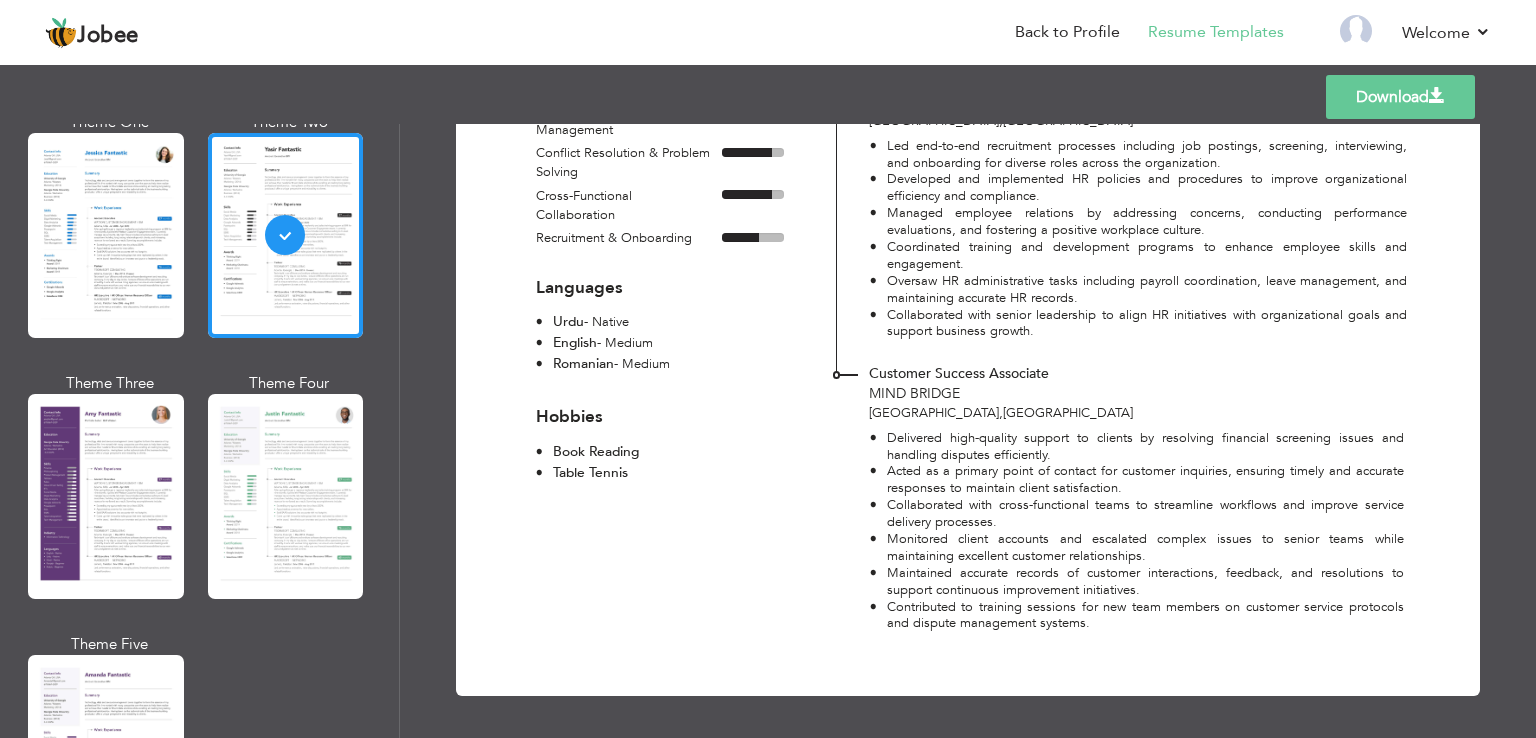 click on "Download" at bounding box center (1400, 97) 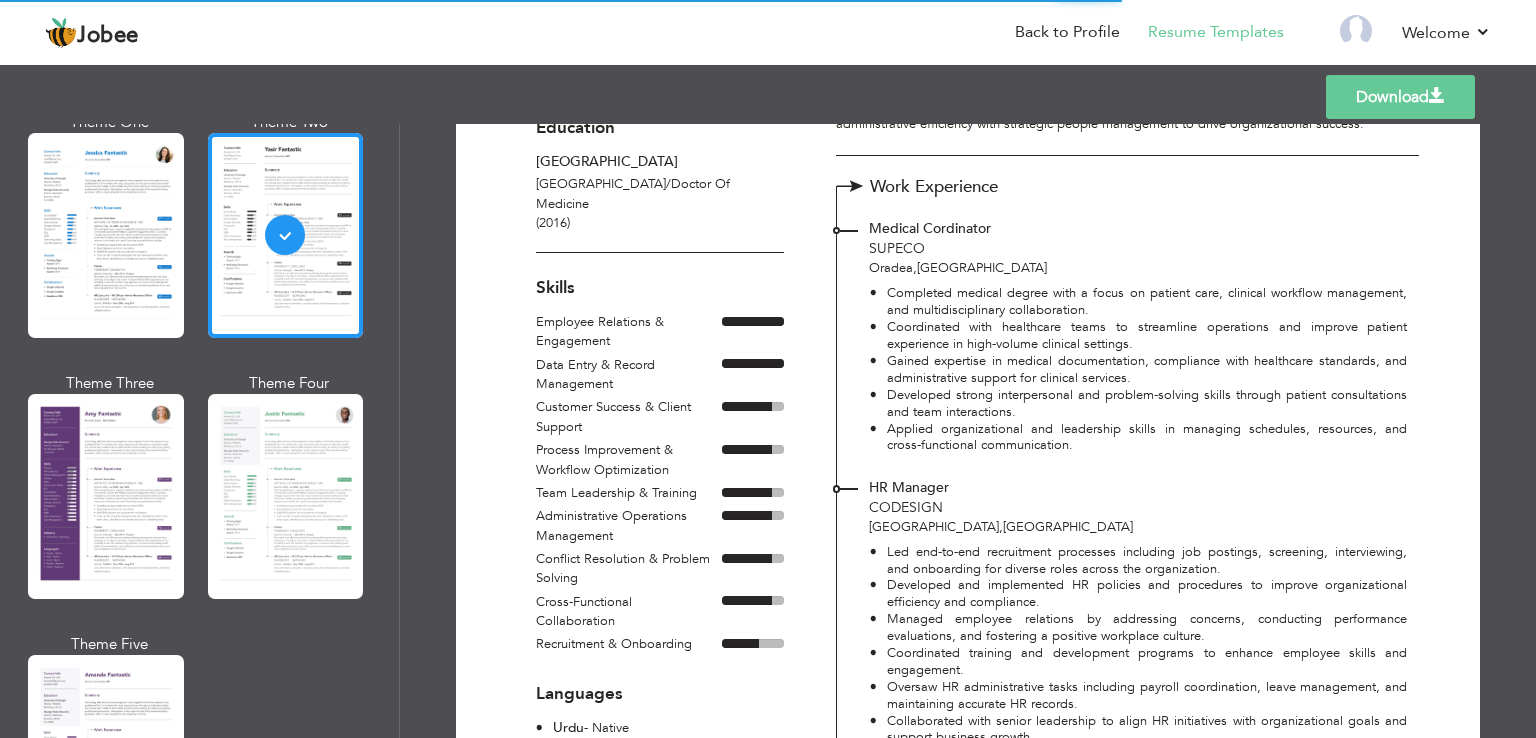scroll, scrollTop: 252, scrollLeft: 0, axis: vertical 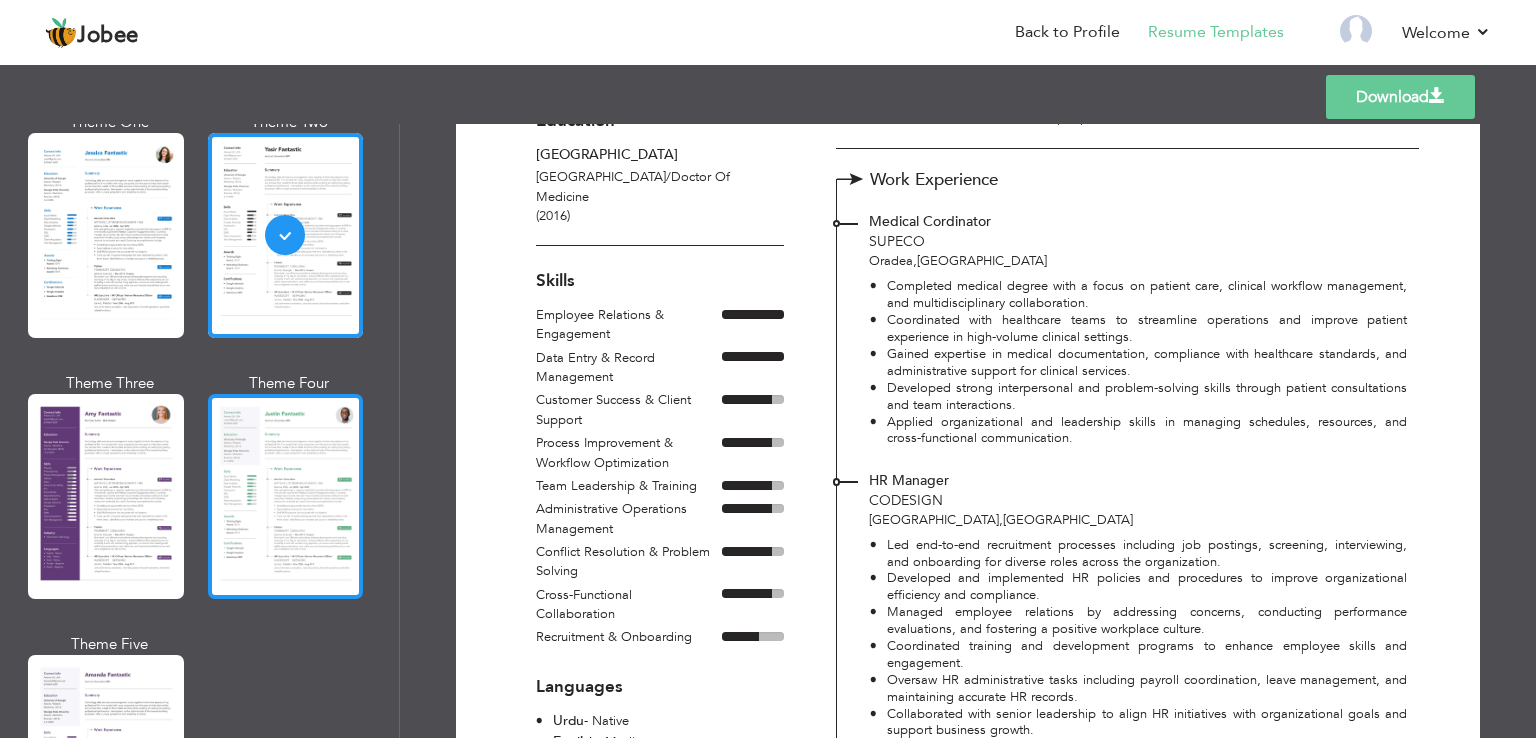 click at bounding box center [286, 496] 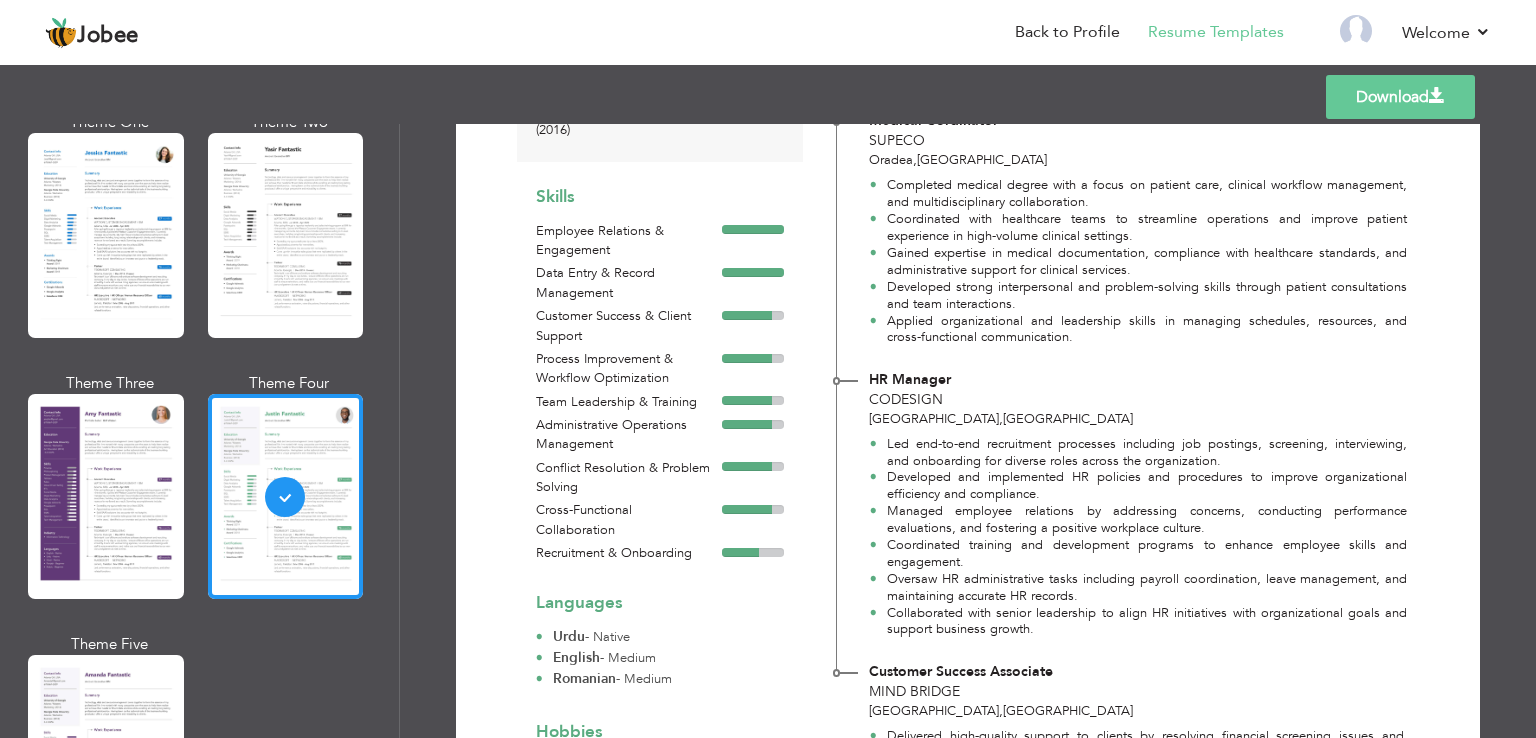 scroll, scrollTop: 352, scrollLeft: 0, axis: vertical 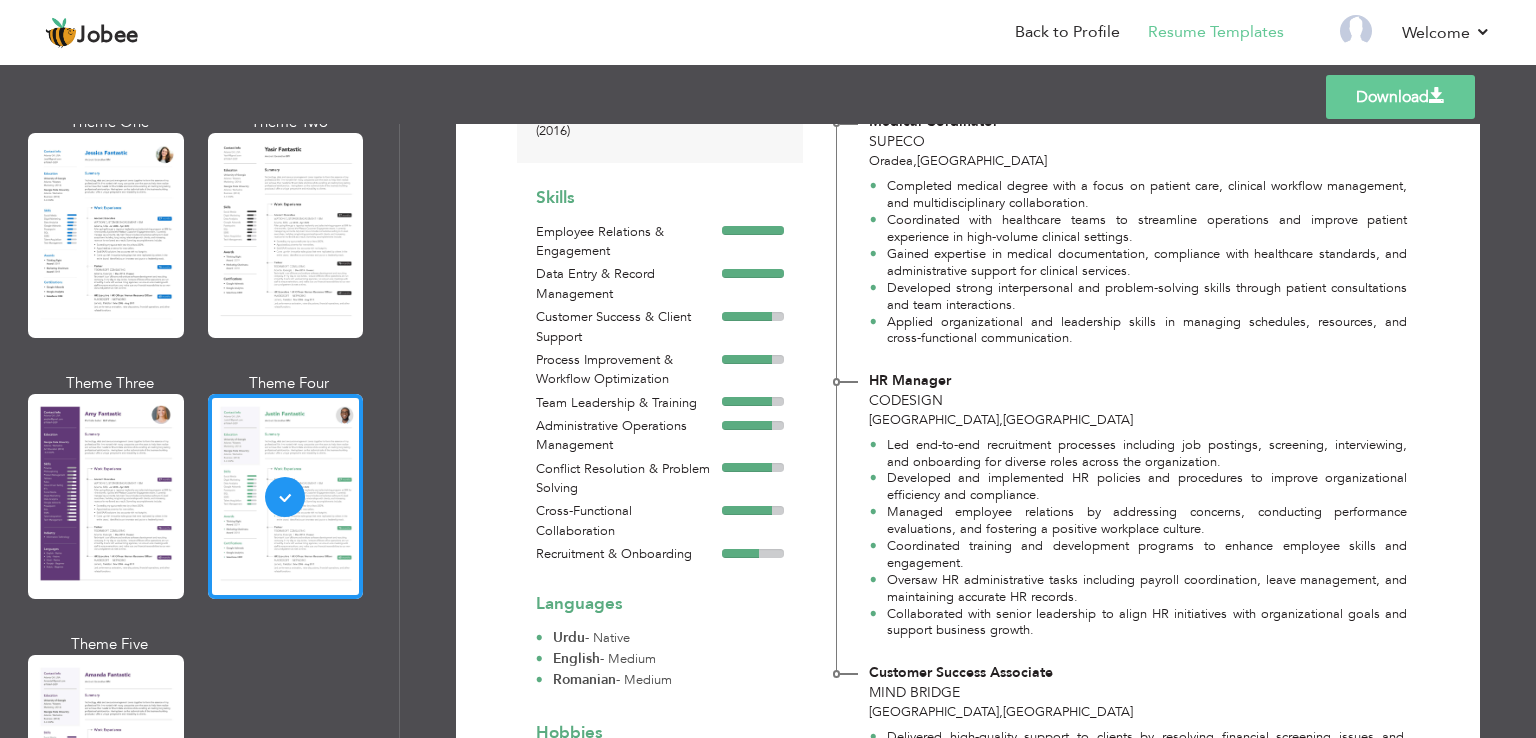 click on "Download" at bounding box center [1400, 97] 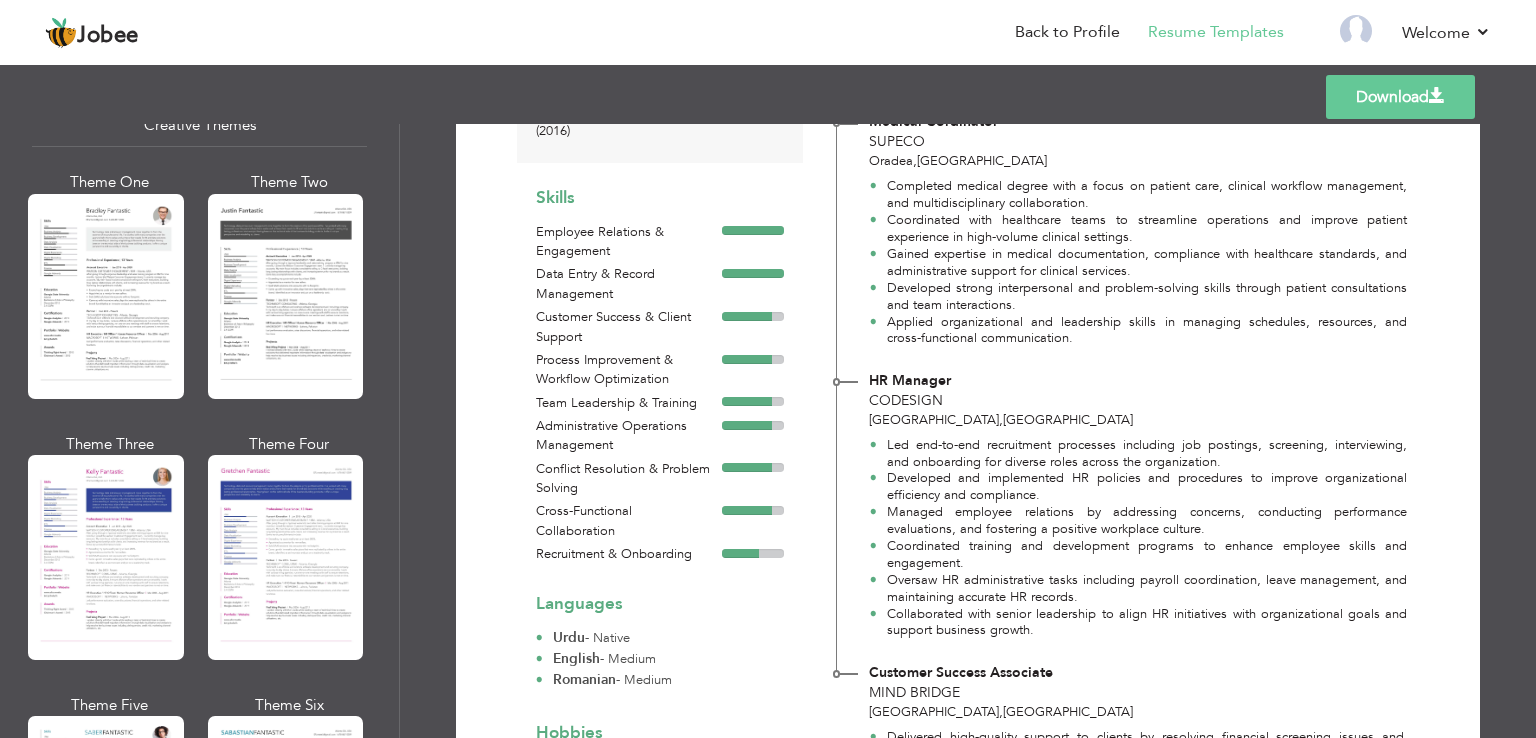 scroll, scrollTop: 2400, scrollLeft: 0, axis: vertical 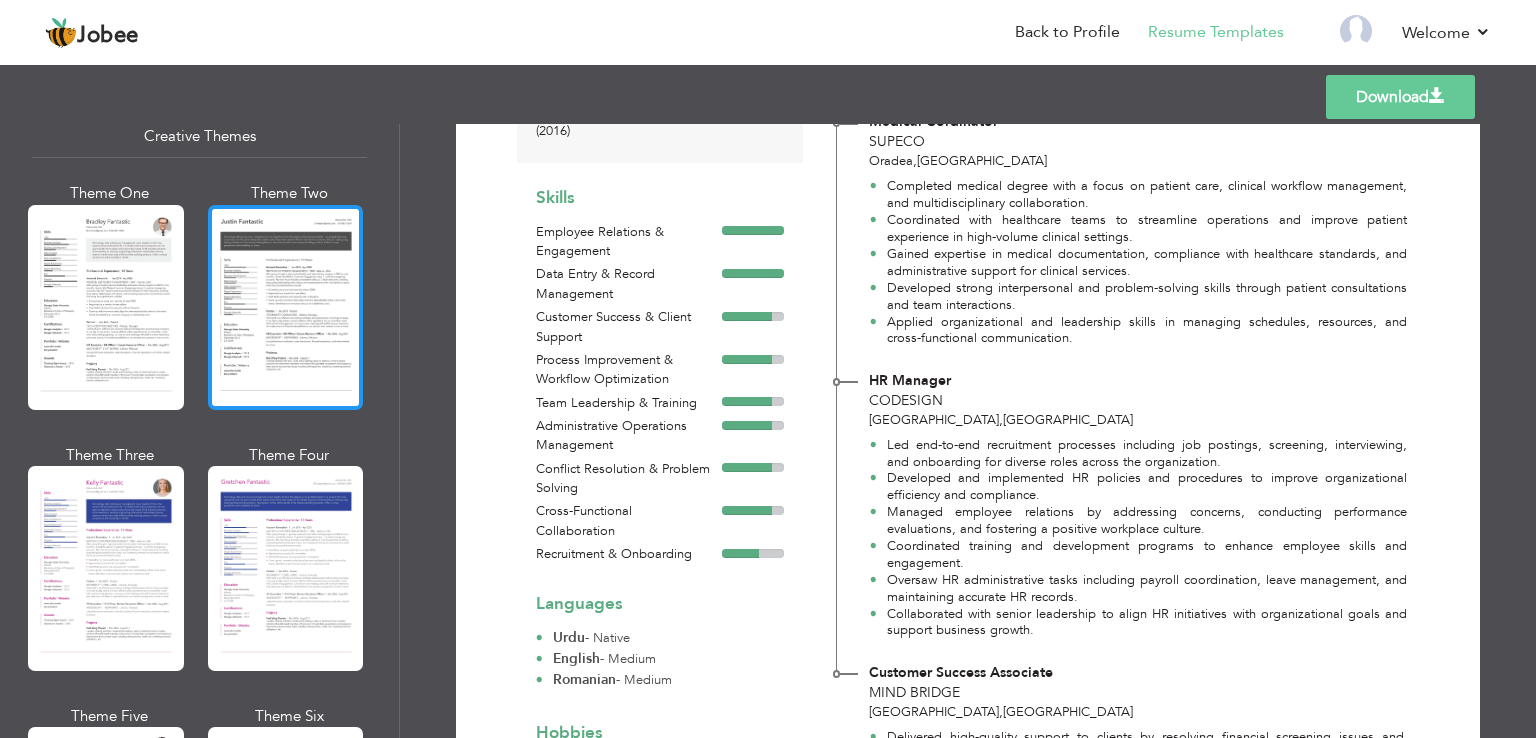 click at bounding box center (286, 307) 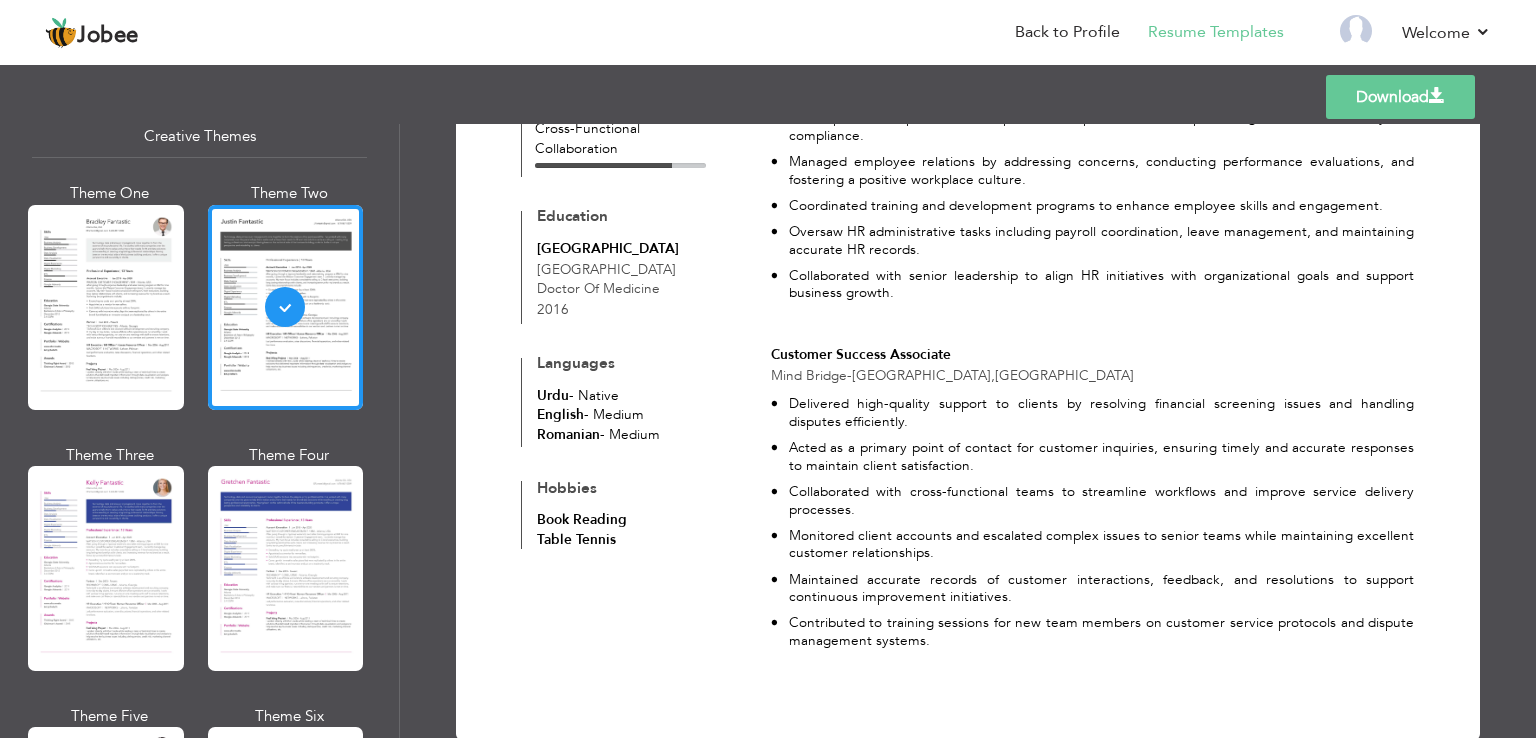 scroll, scrollTop: 775, scrollLeft: 0, axis: vertical 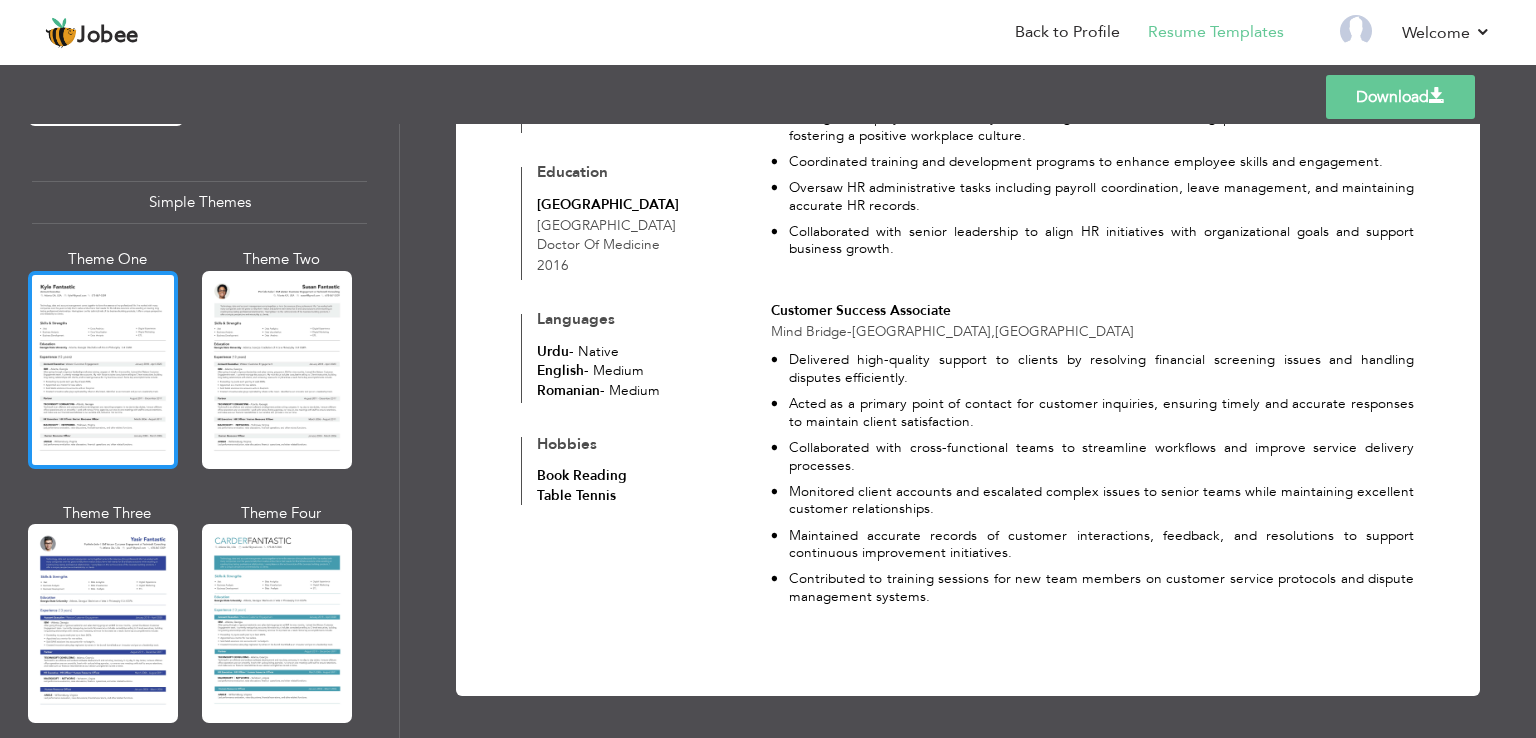 click at bounding box center [103, 370] 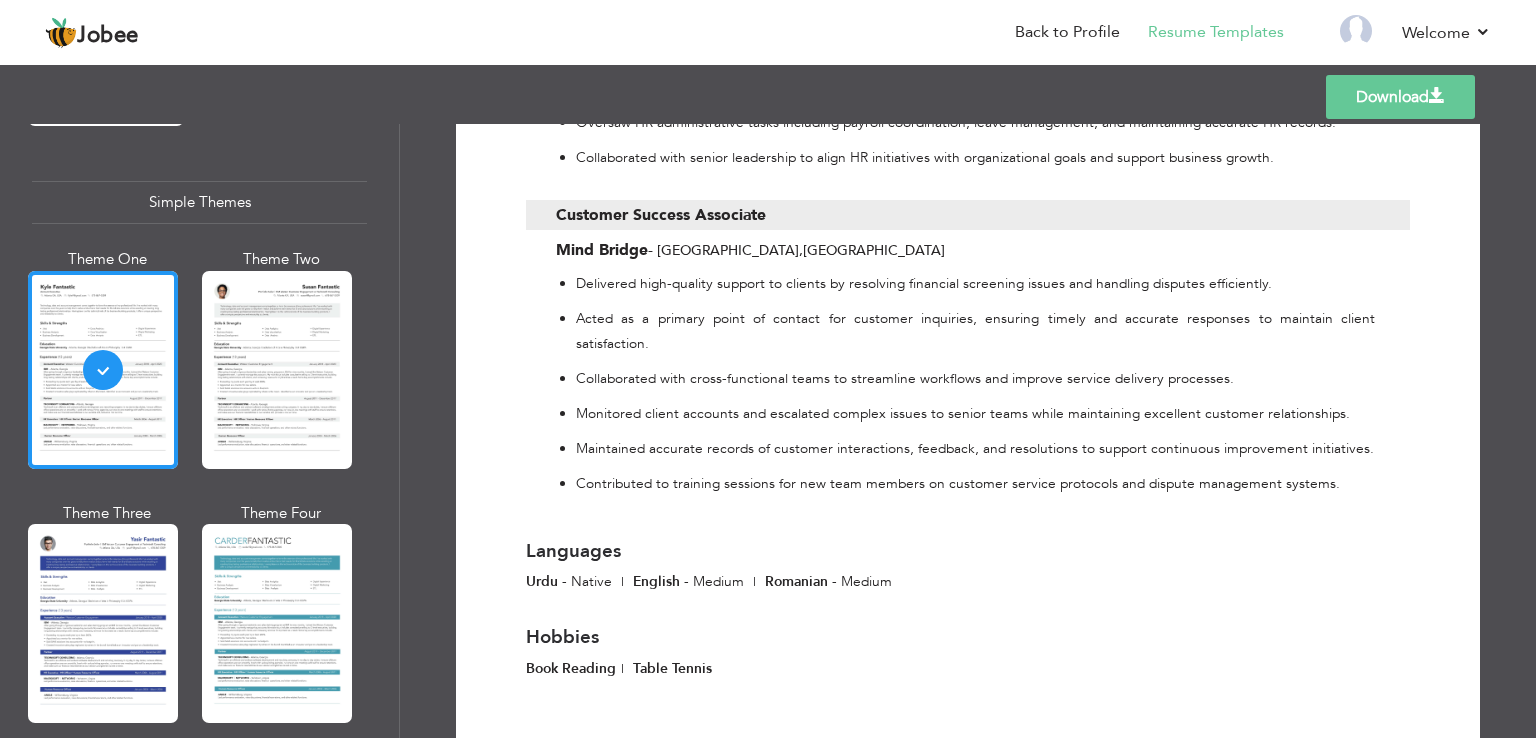 scroll, scrollTop: 1227, scrollLeft: 0, axis: vertical 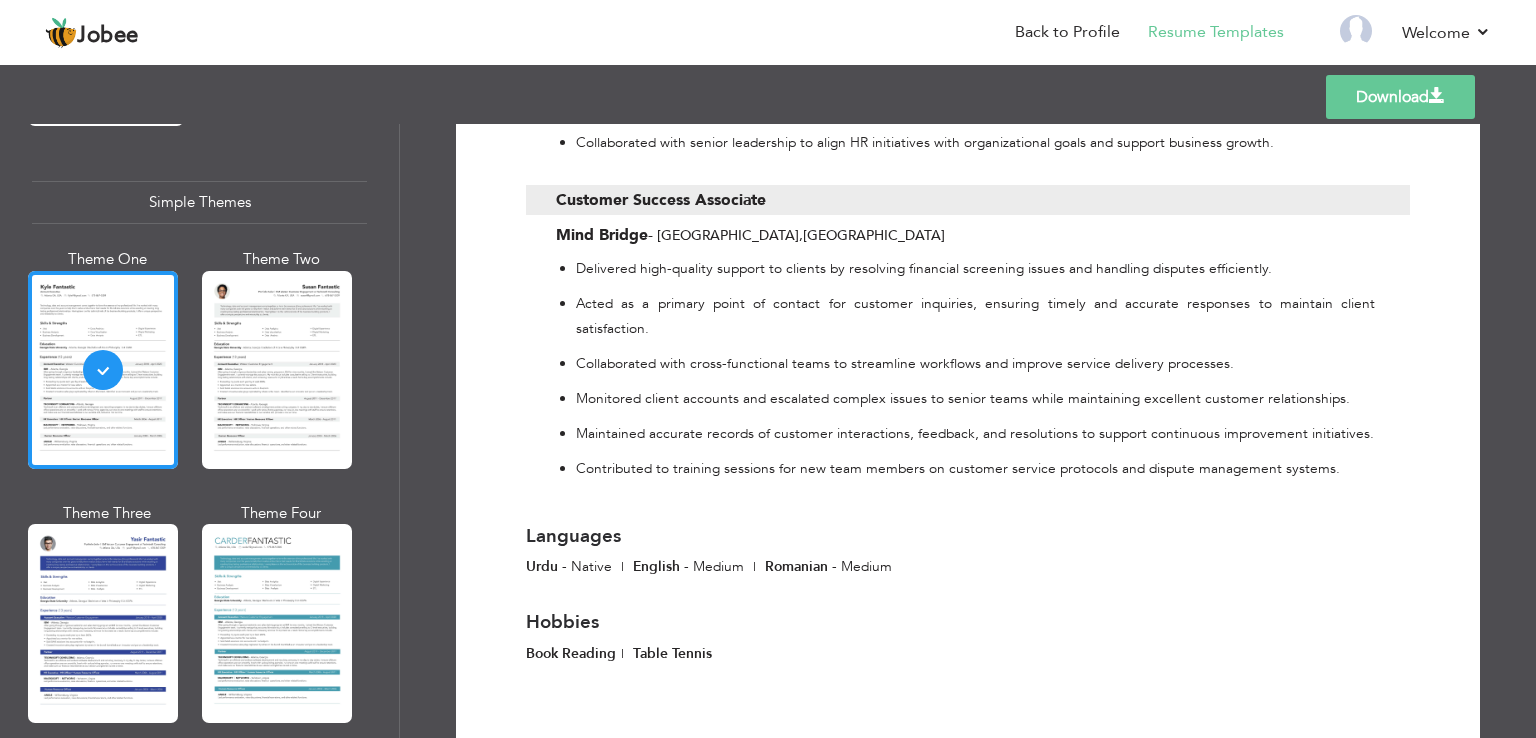 click on "Download" at bounding box center [1400, 97] 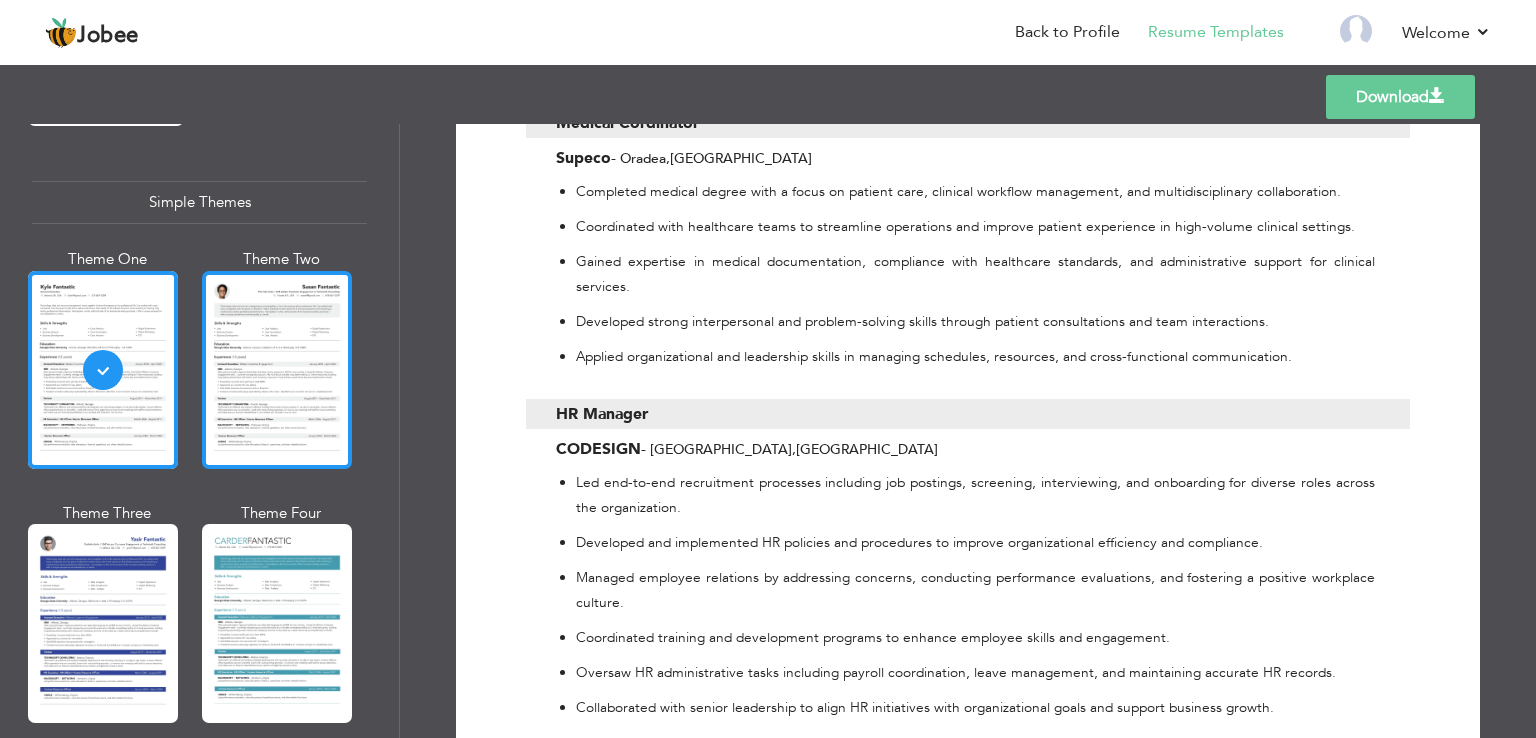 scroll, scrollTop: 627, scrollLeft: 0, axis: vertical 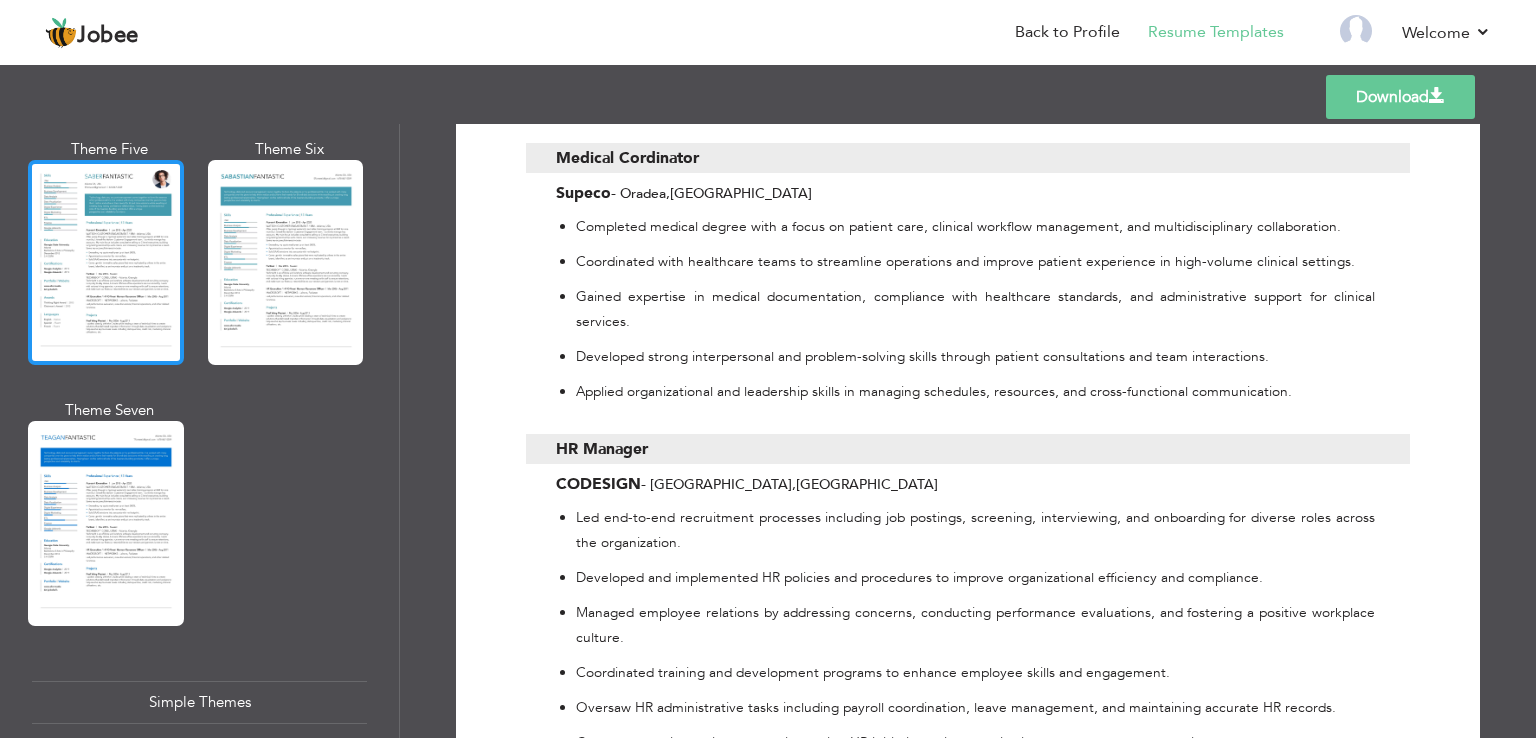 click at bounding box center (106, 262) 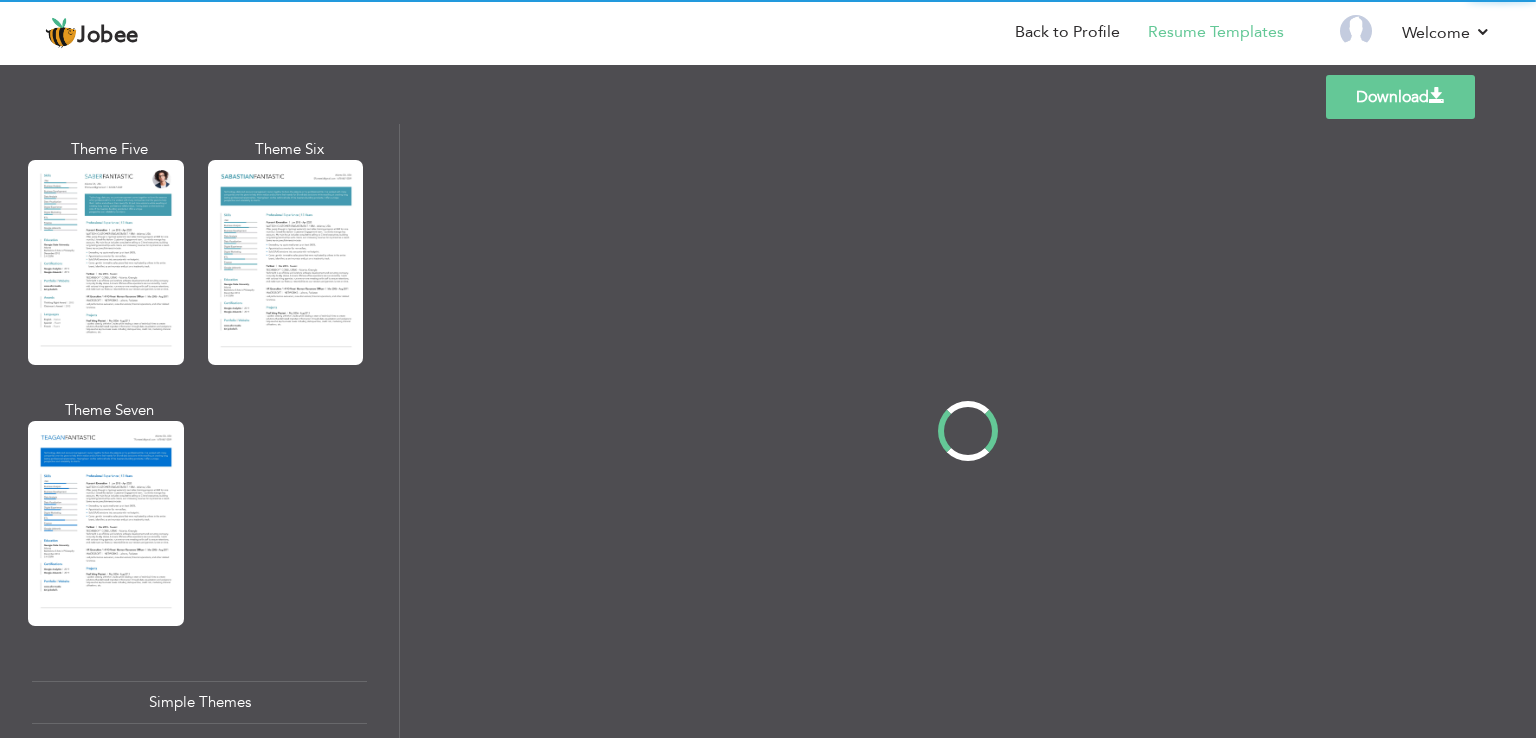 scroll, scrollTop: 0, scrollLeft: 0, axis: both 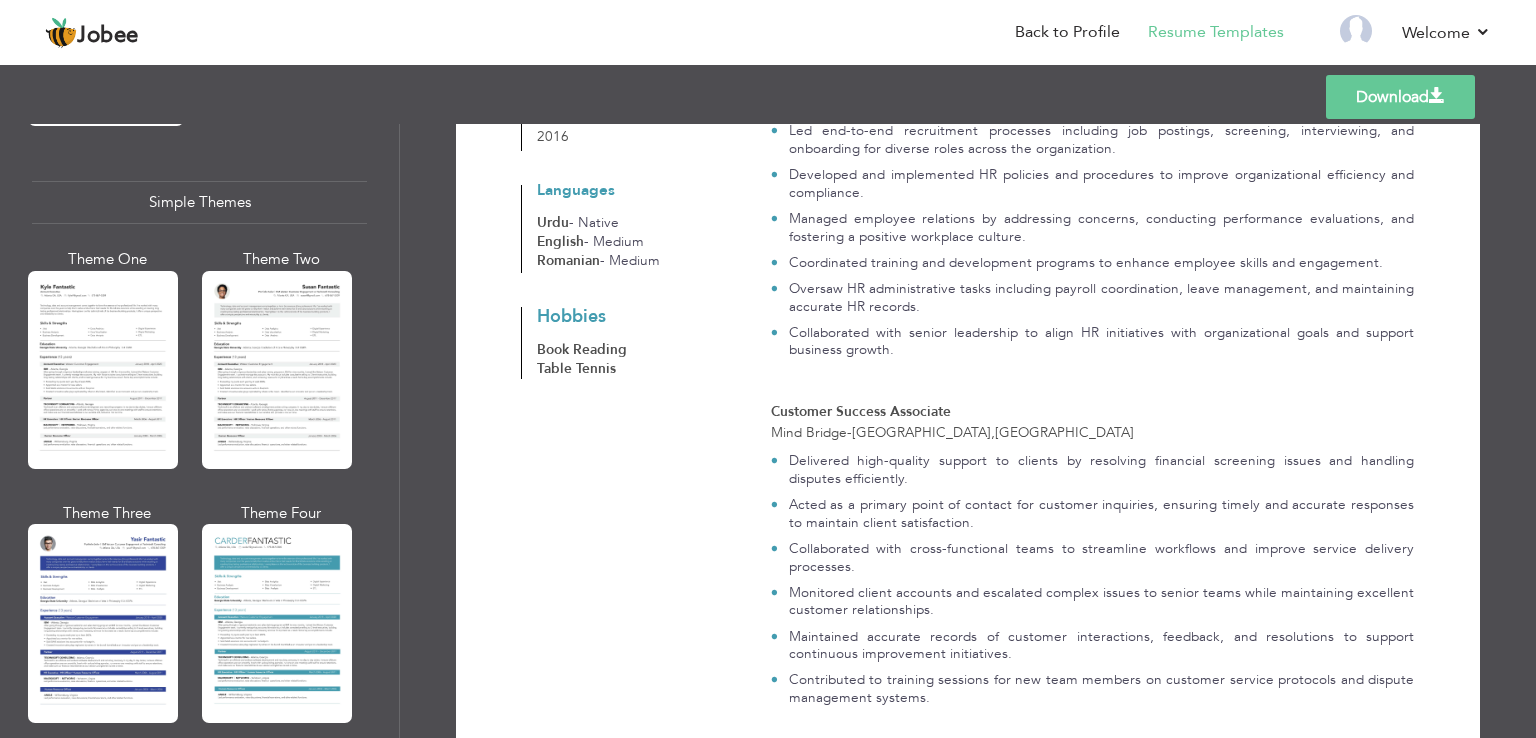click on "Led end-to-end recruitment processes including job postings, screening, interviewing, and onboarding for diverse roles across the organization." at bounding box center (1102, 139) 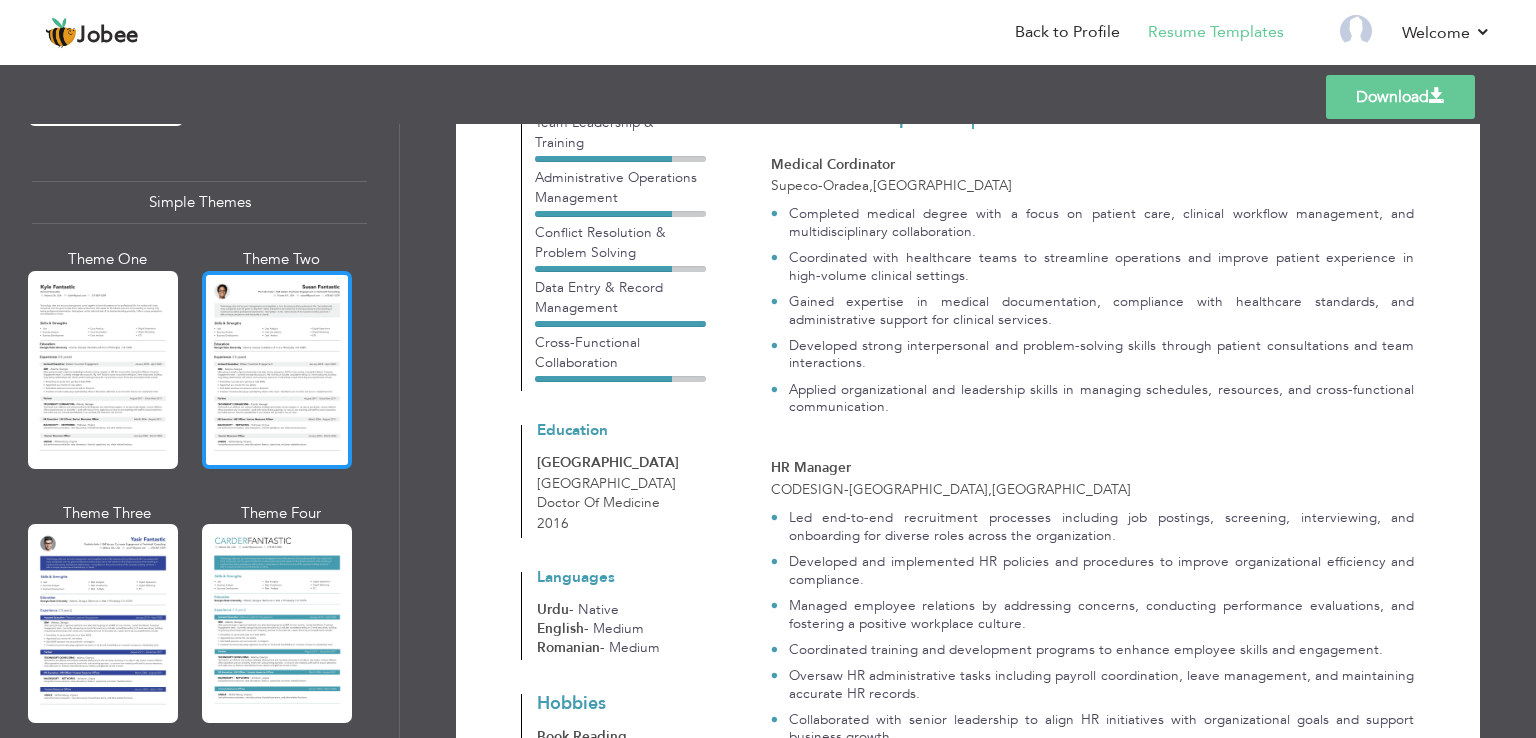scroll, scrollTop: 300, scrollLeft: 0, axis: vertical 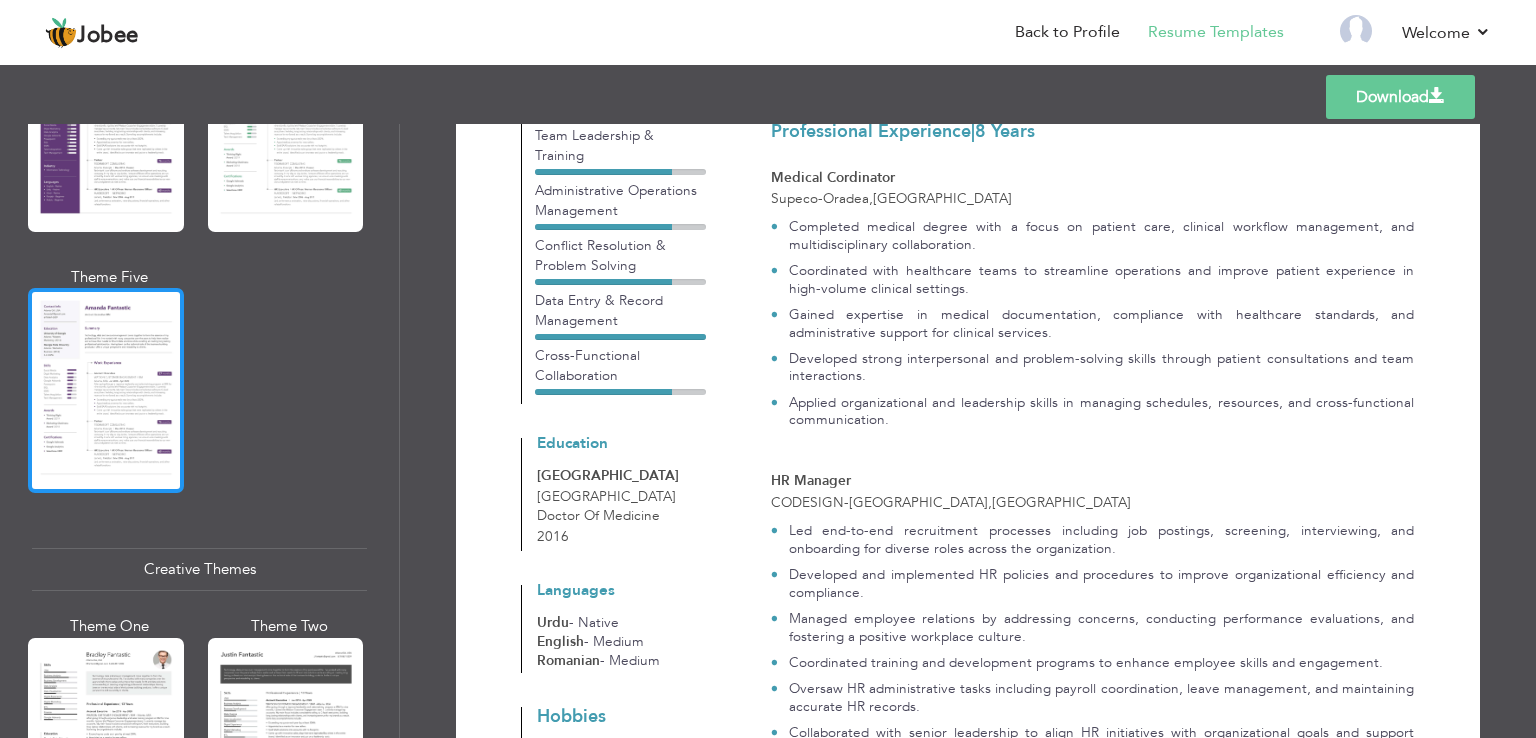 click at bounding box center (106, 390) 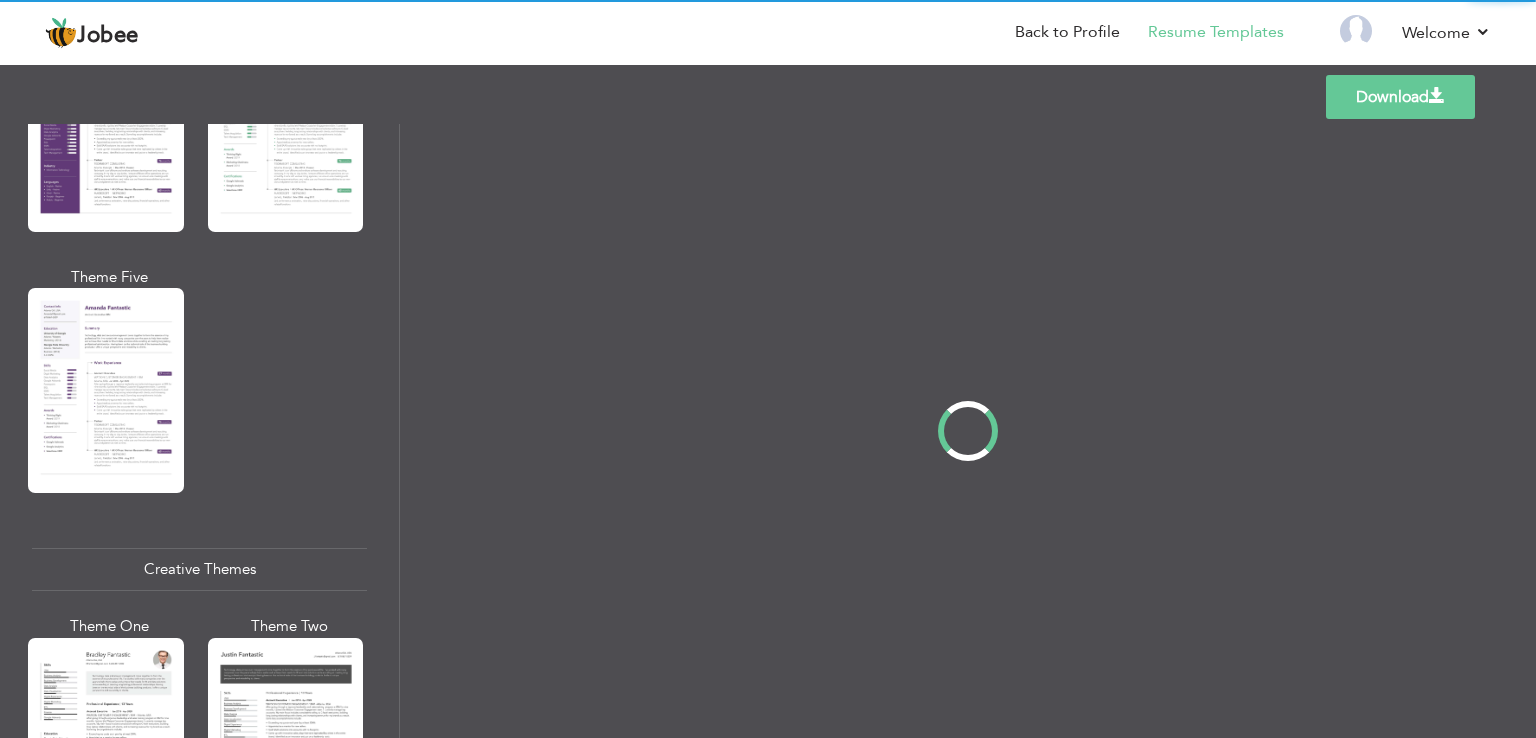 scroll, scrollTop: 0, scrollLeft: 0, axis: both 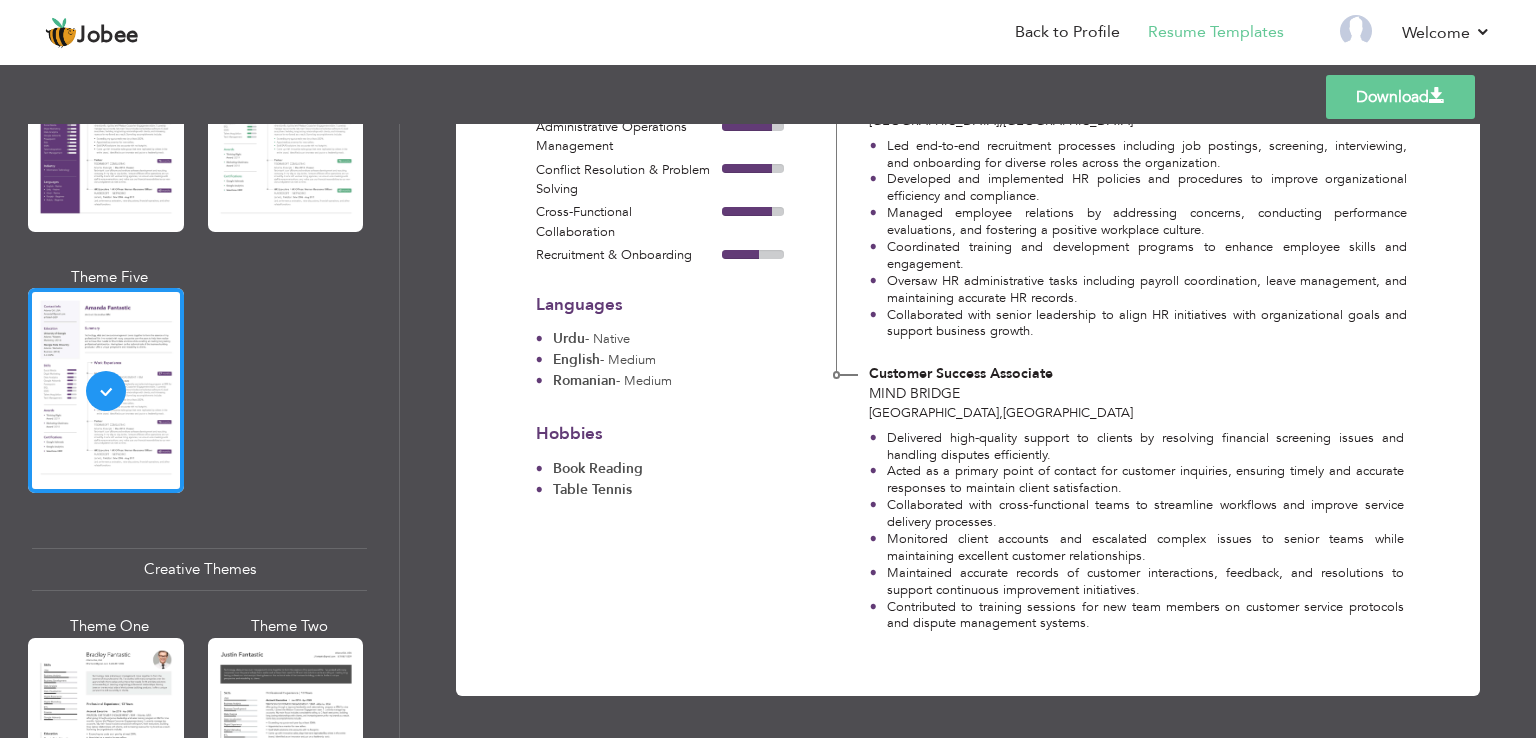 click on "Templates
Download" at bounding box center [768, 97] 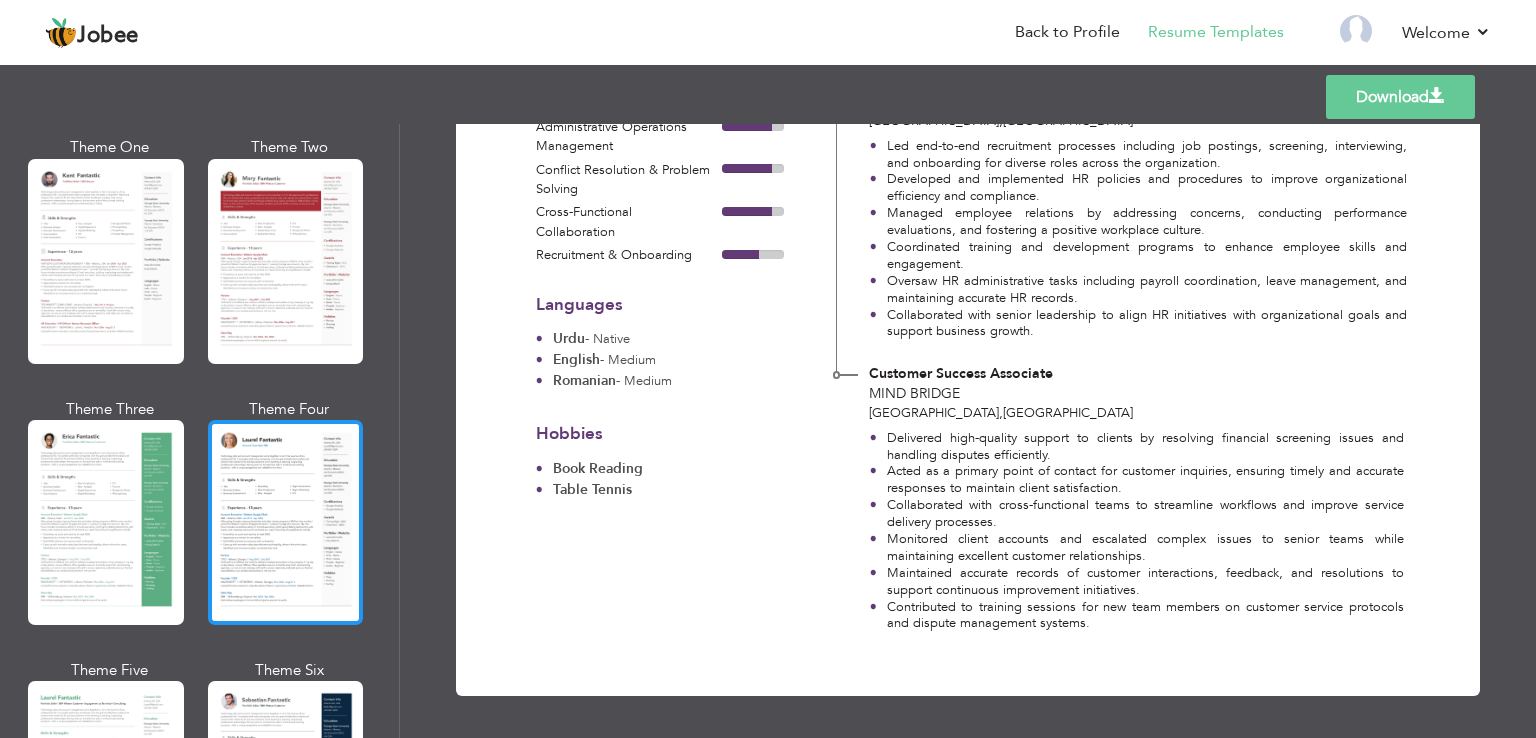 scroll, scrollTop: 0, scrollLeft: 0, axis: both 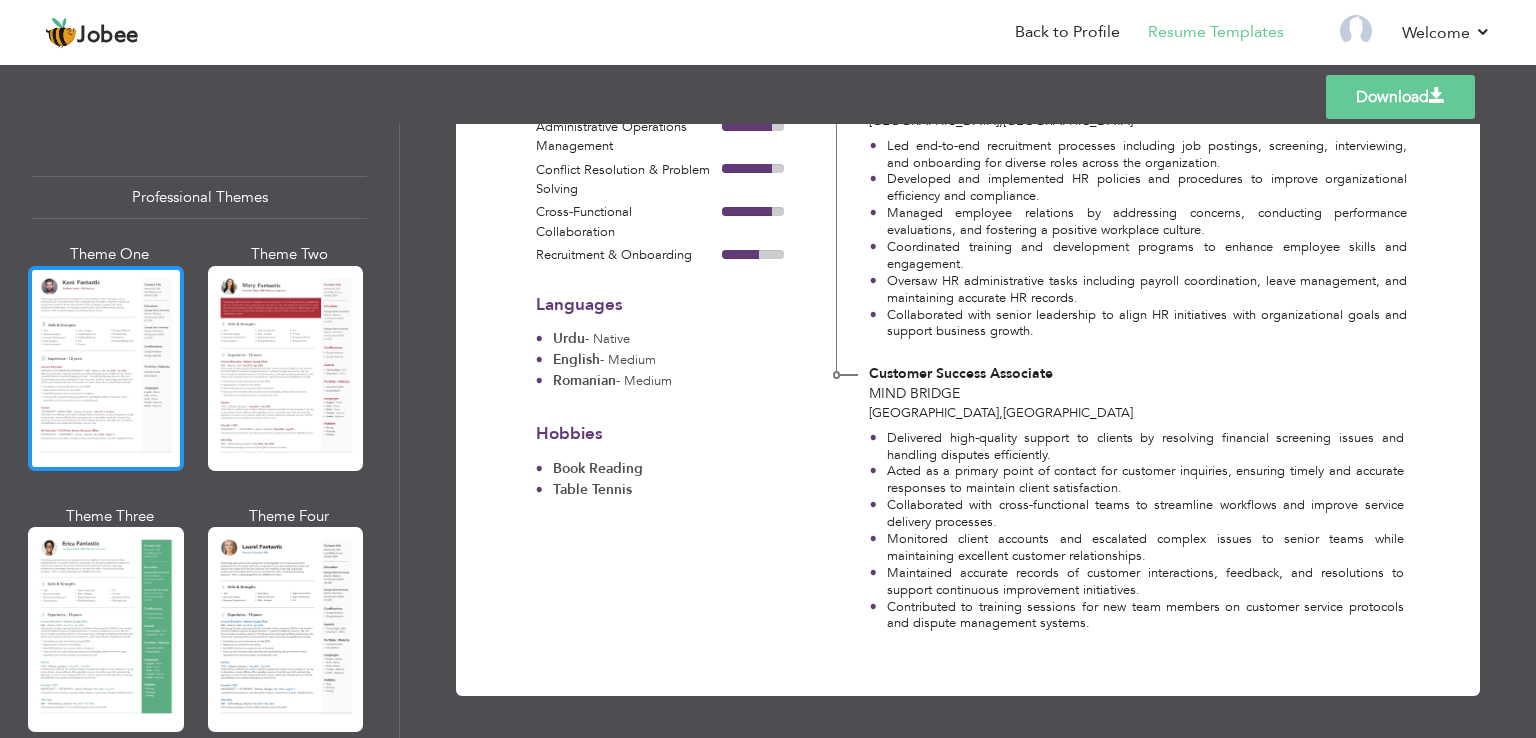 click at bounding box center (106, 368) 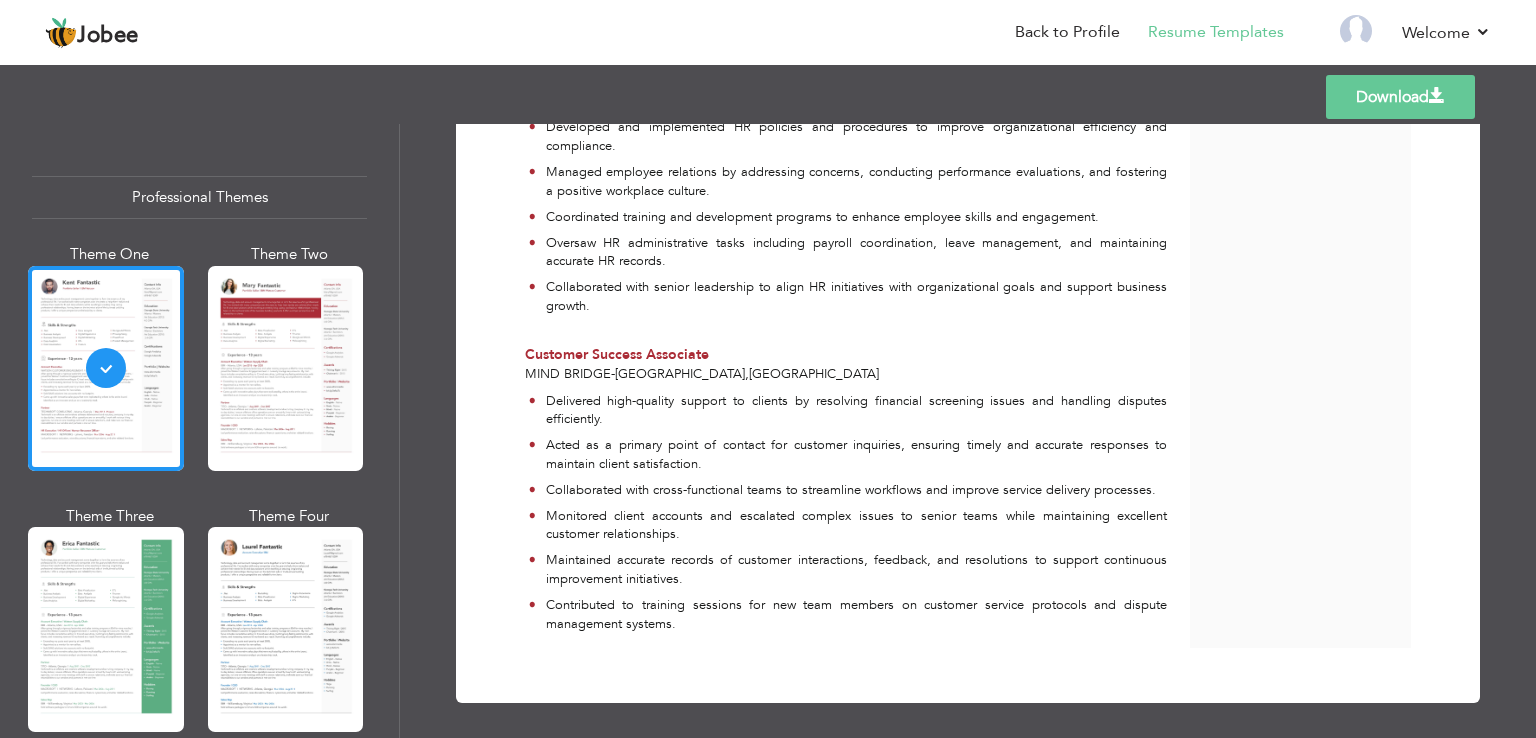 scroll, scrollTop: 880, scrollLeft: 0, axis: vertical 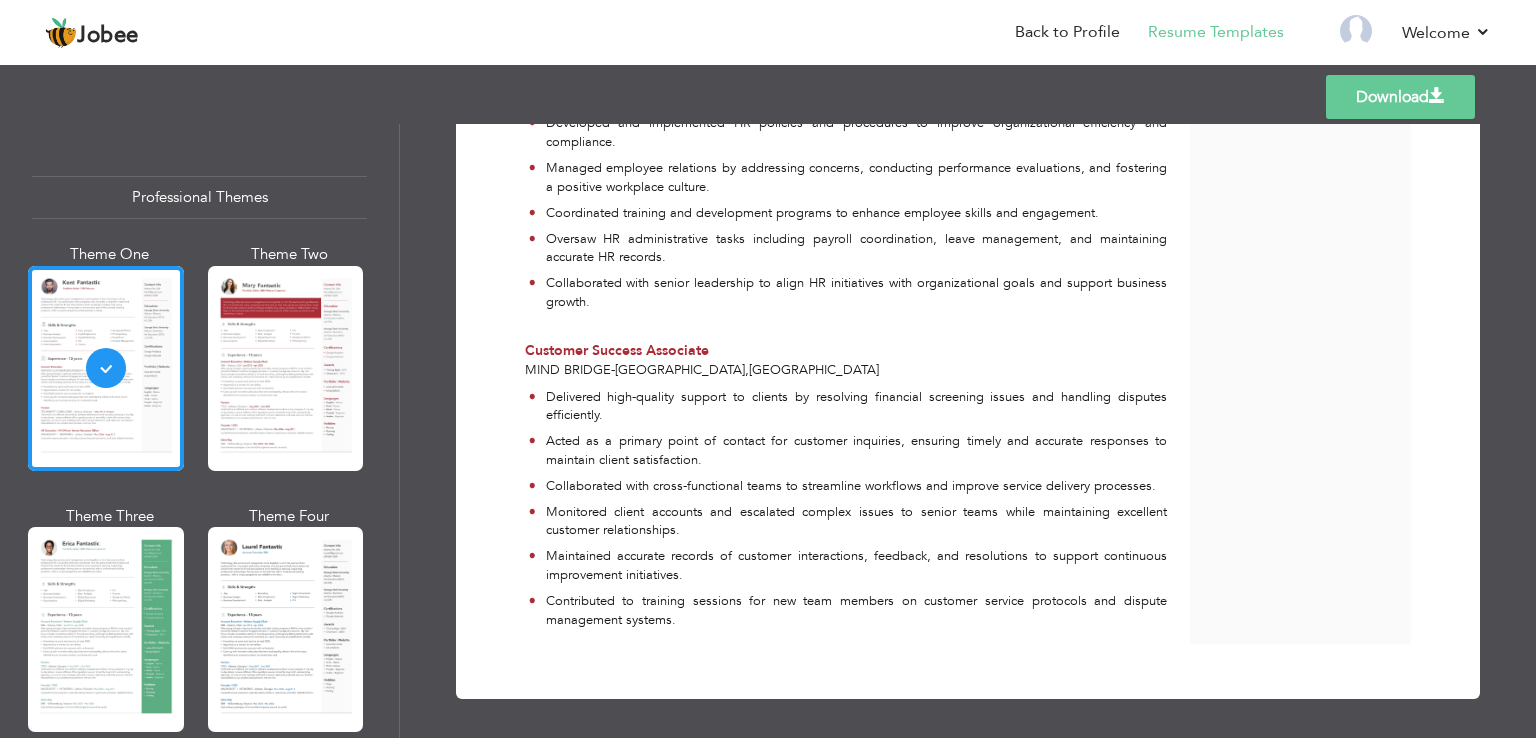 click on "Download" at bounding box center (1400, 97) 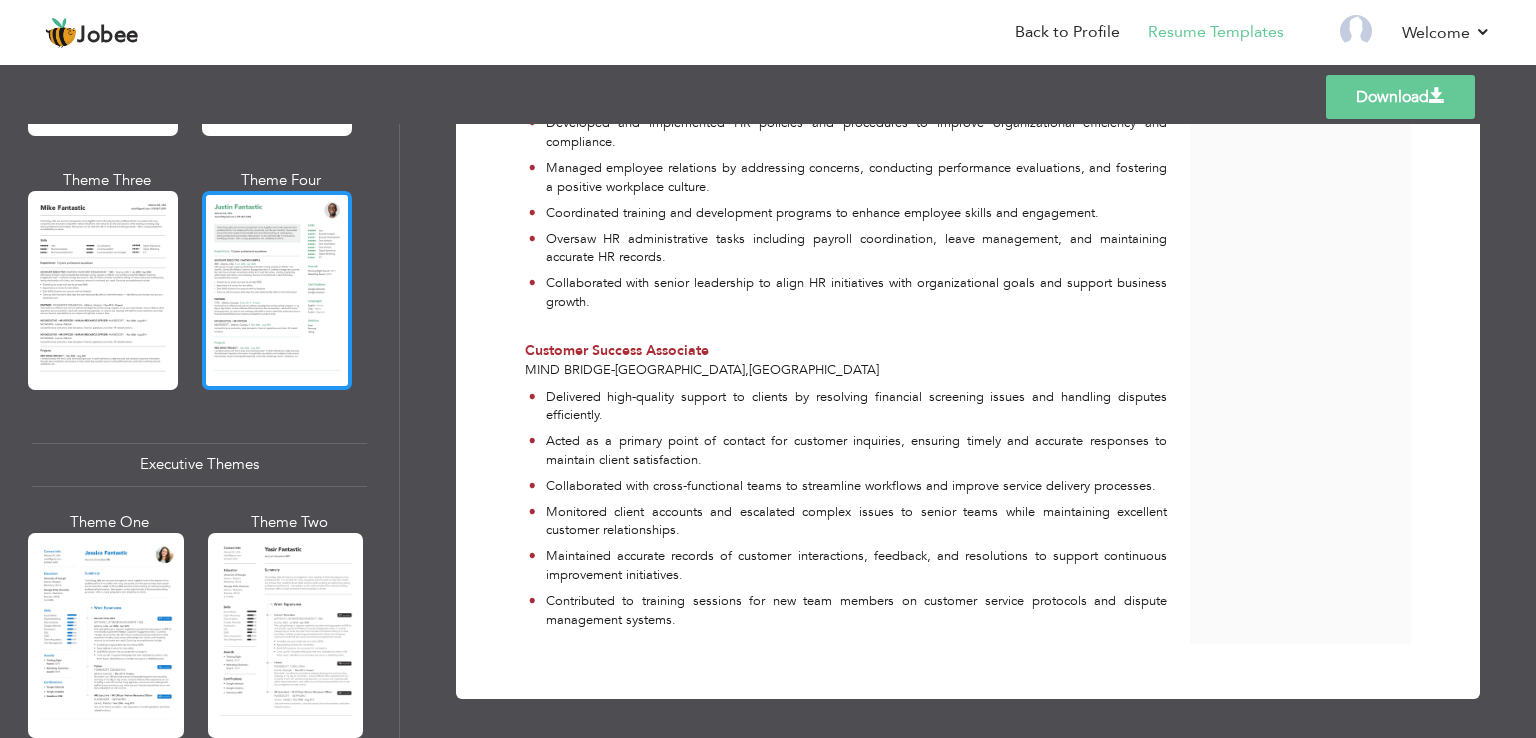 scroll, scrollTop: 1600, scrollLeft: 0, axis: vertical 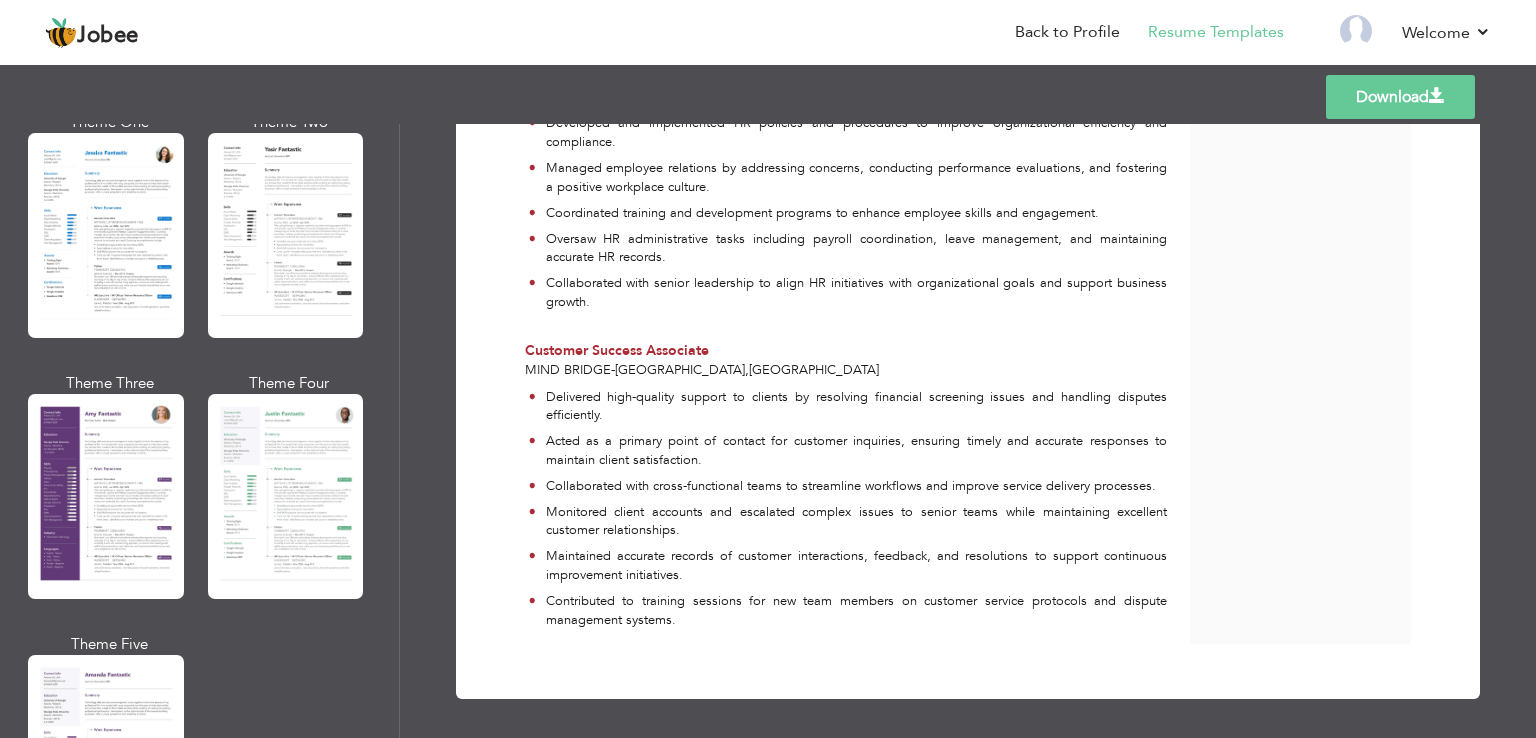 click at bounding box center [286, 235] 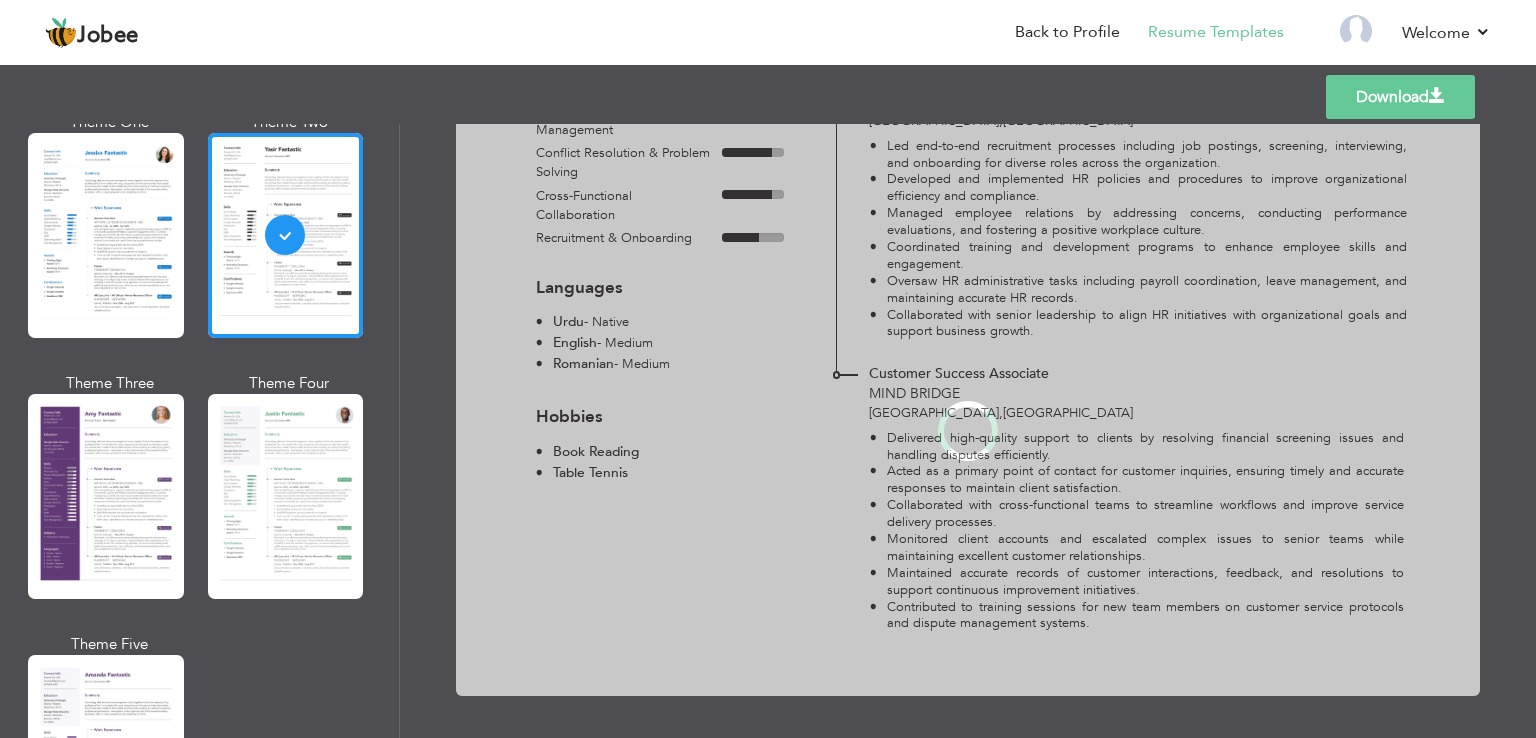 scroll, scrollTop: 0, scrollLeft: 0, axis: both 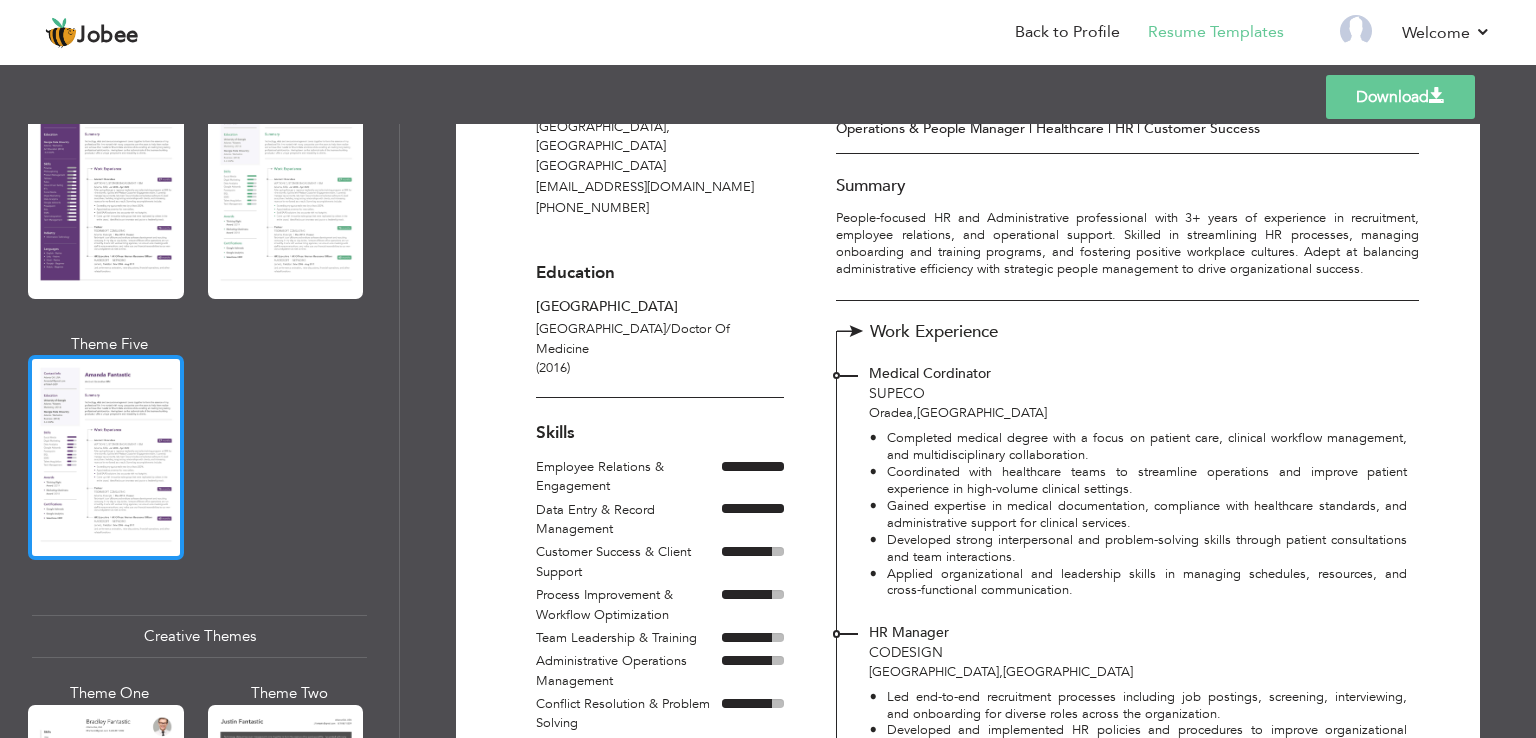 click at bounding box center (106, 457) 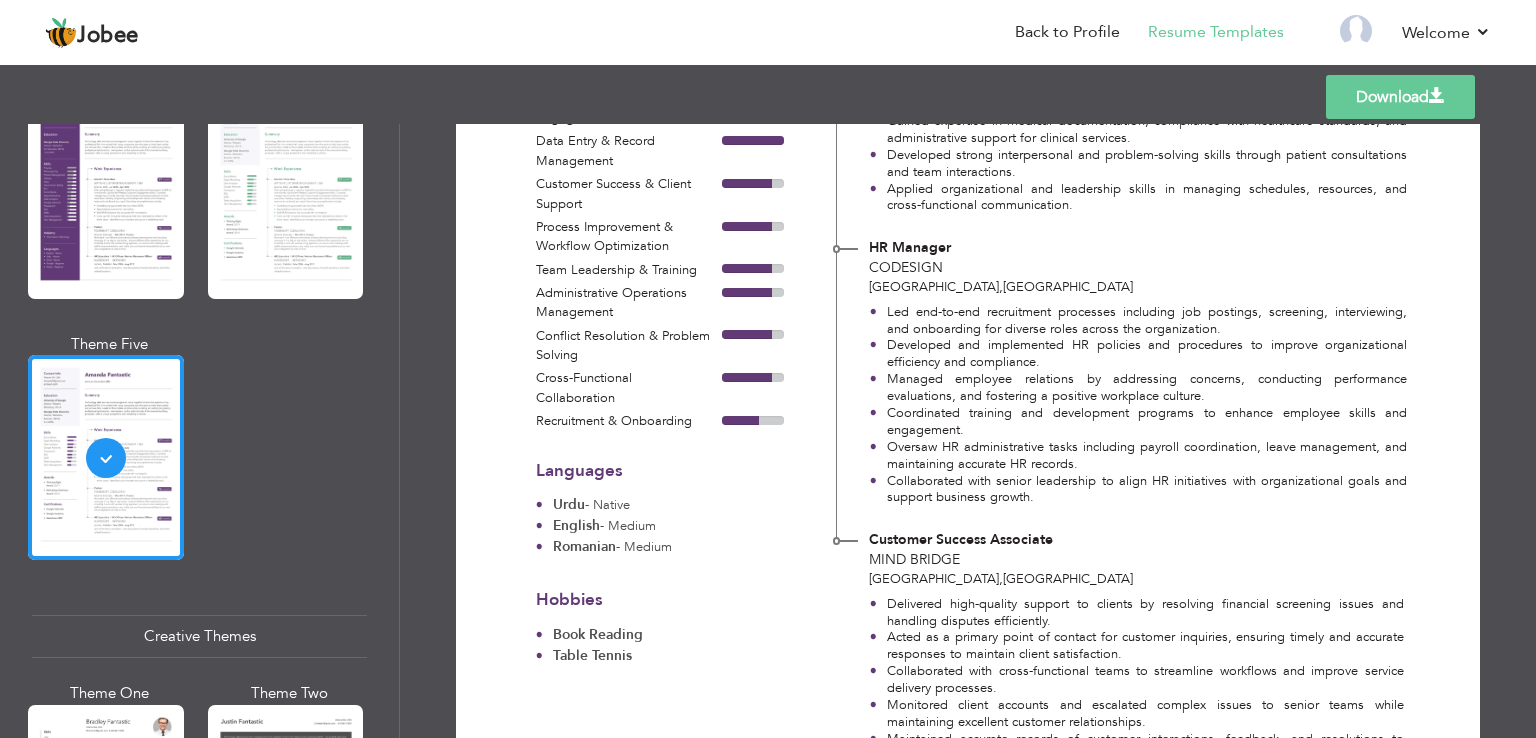 scroll, scrollTop: 652, scrollLeft: 0, axis: vertical 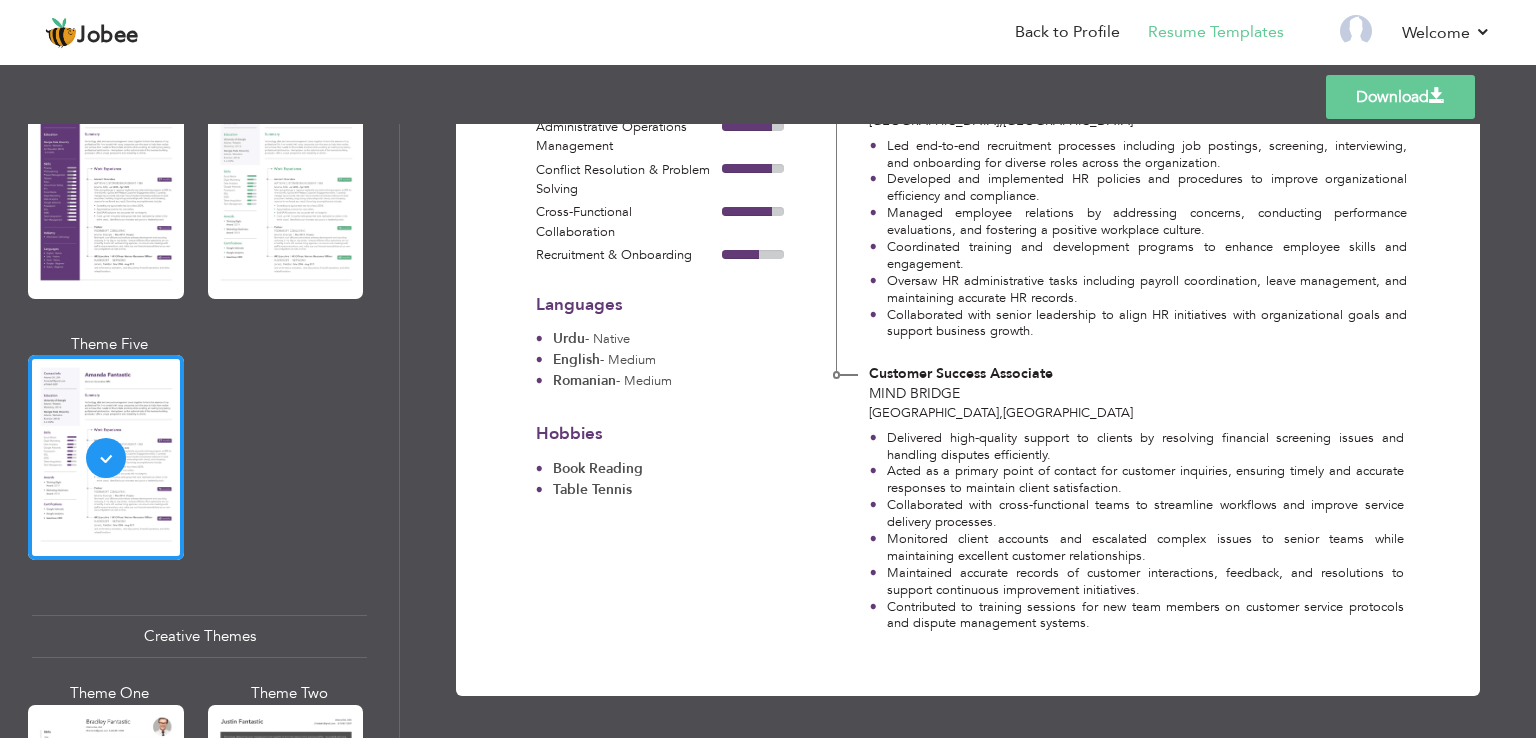 click on "Download" at bounding box center [1400, 97] 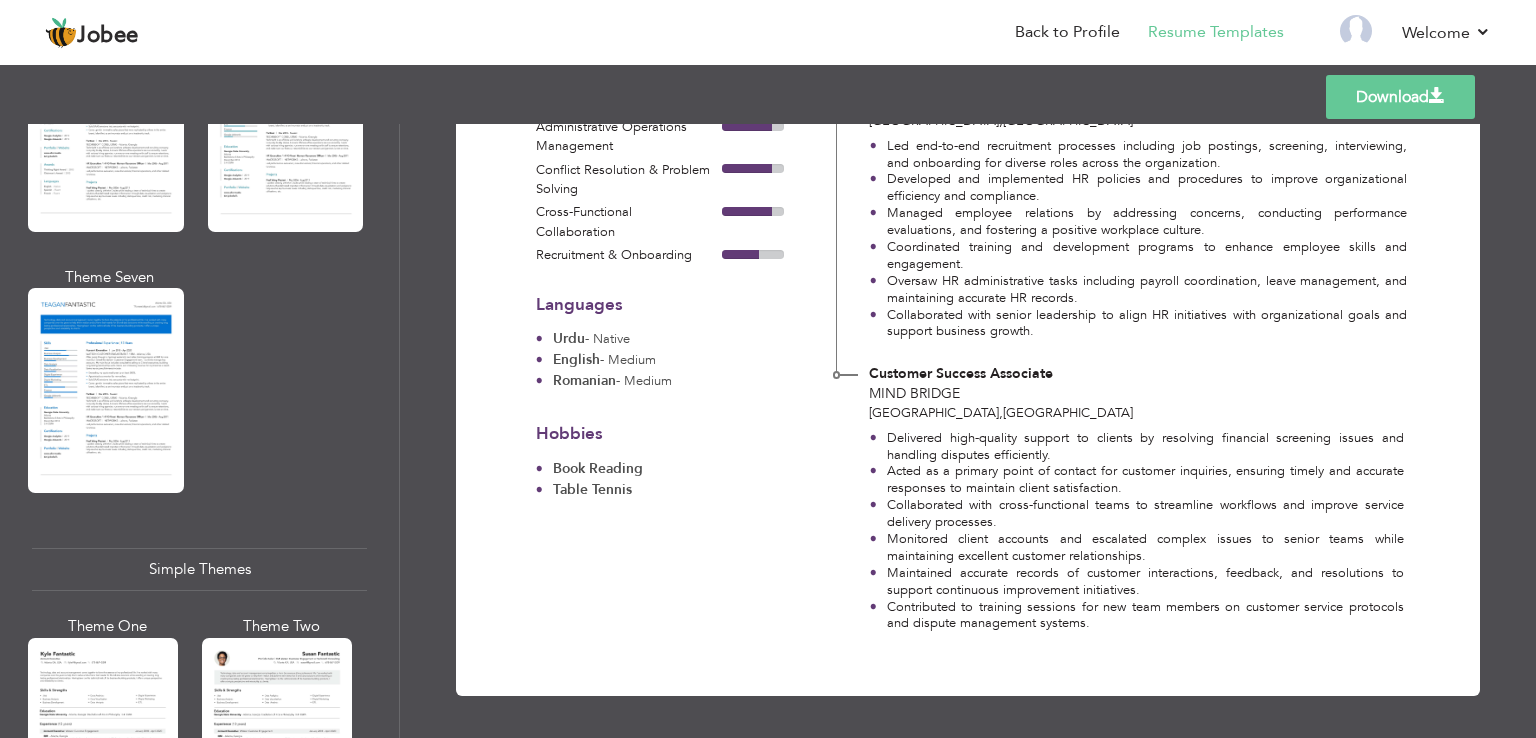 scroll, scrollTop: 3467, scrollLeft: 0, axis: vertical 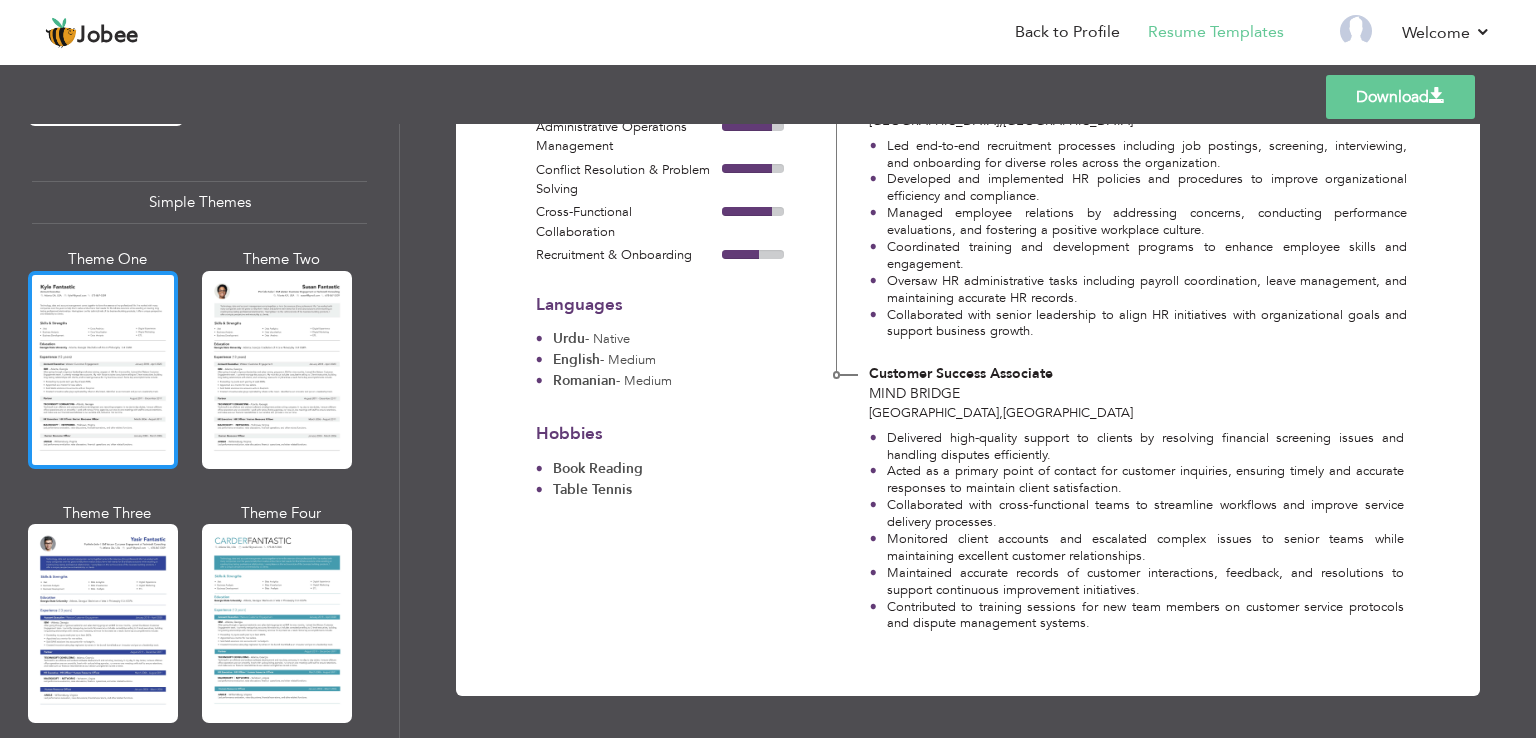 click at bounding box center [103, 370] 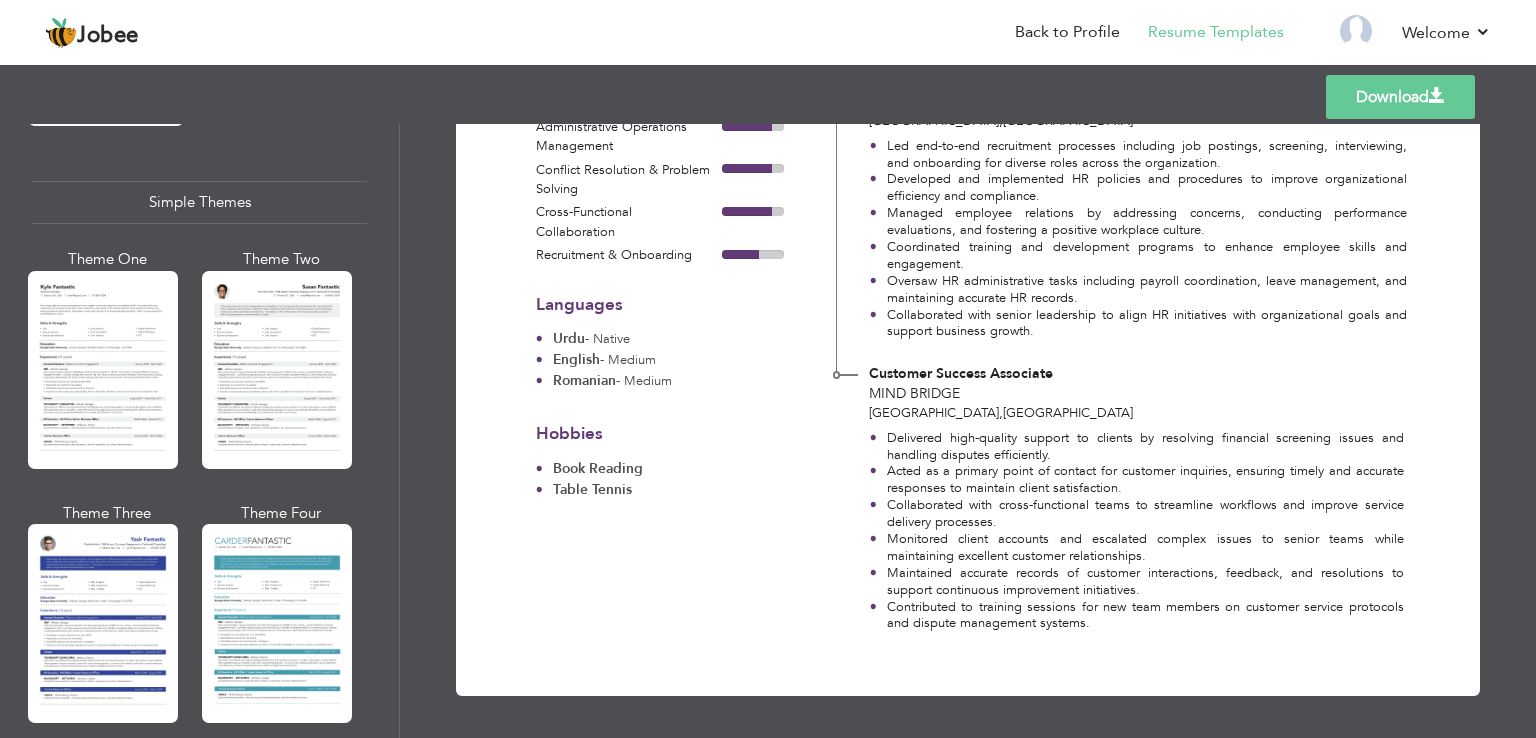 scroll, scrollTop: 0, scrollLeft: 0, axis: both 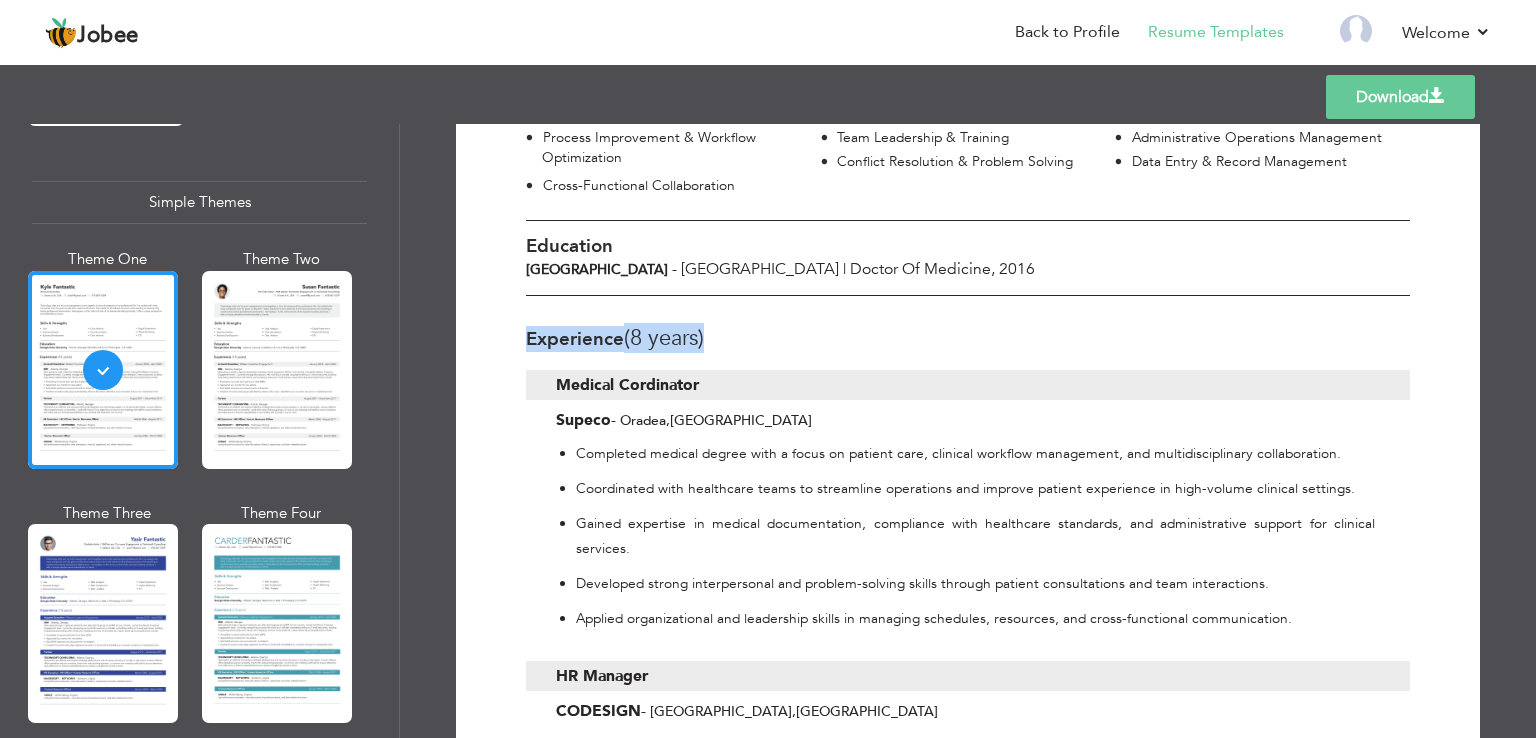 drag, startPoint x: 520, startPoint y: 313, endPoint x: 760, endPoint y: 322, distance: 240.16869 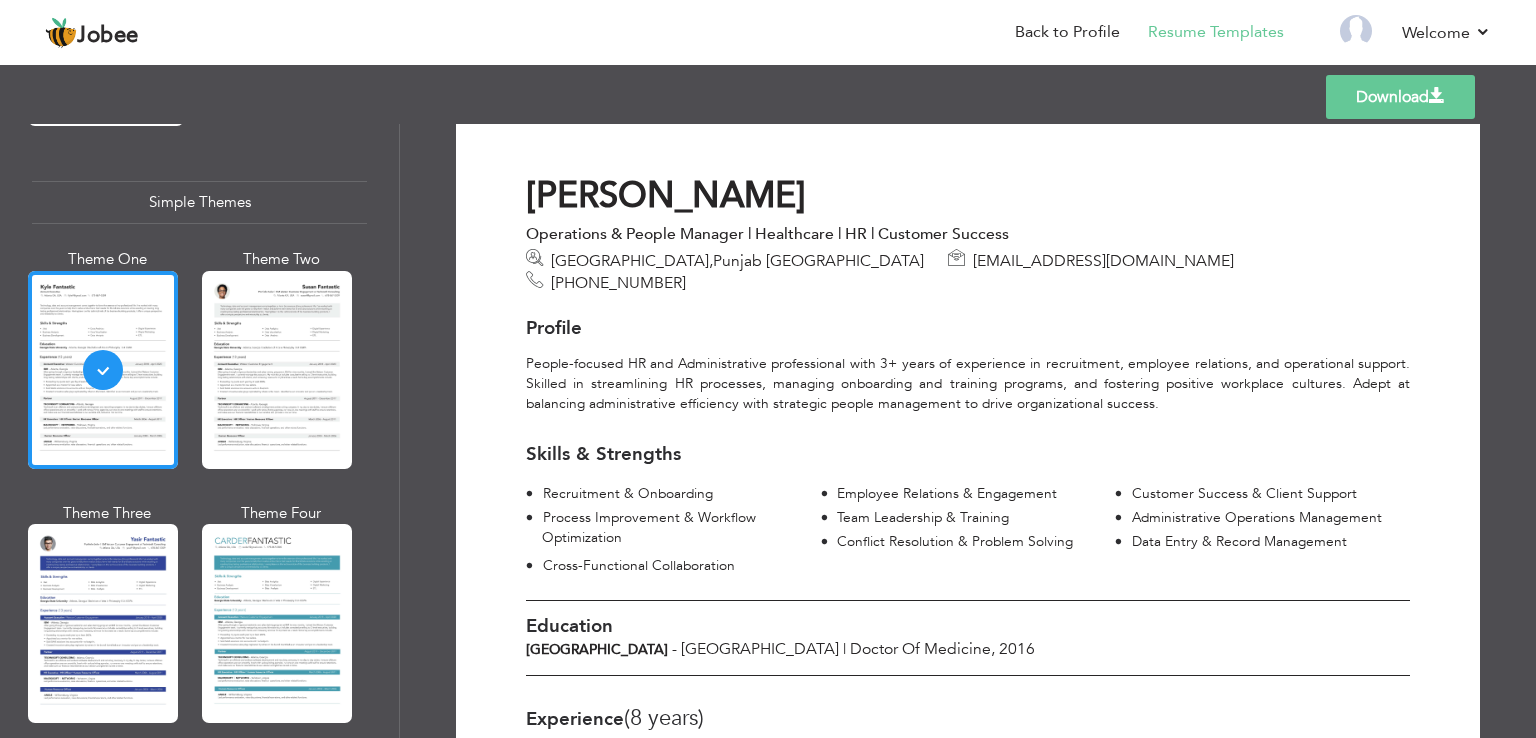 scroll, scrollTop: 0, scrollLeft: 0, axis: both 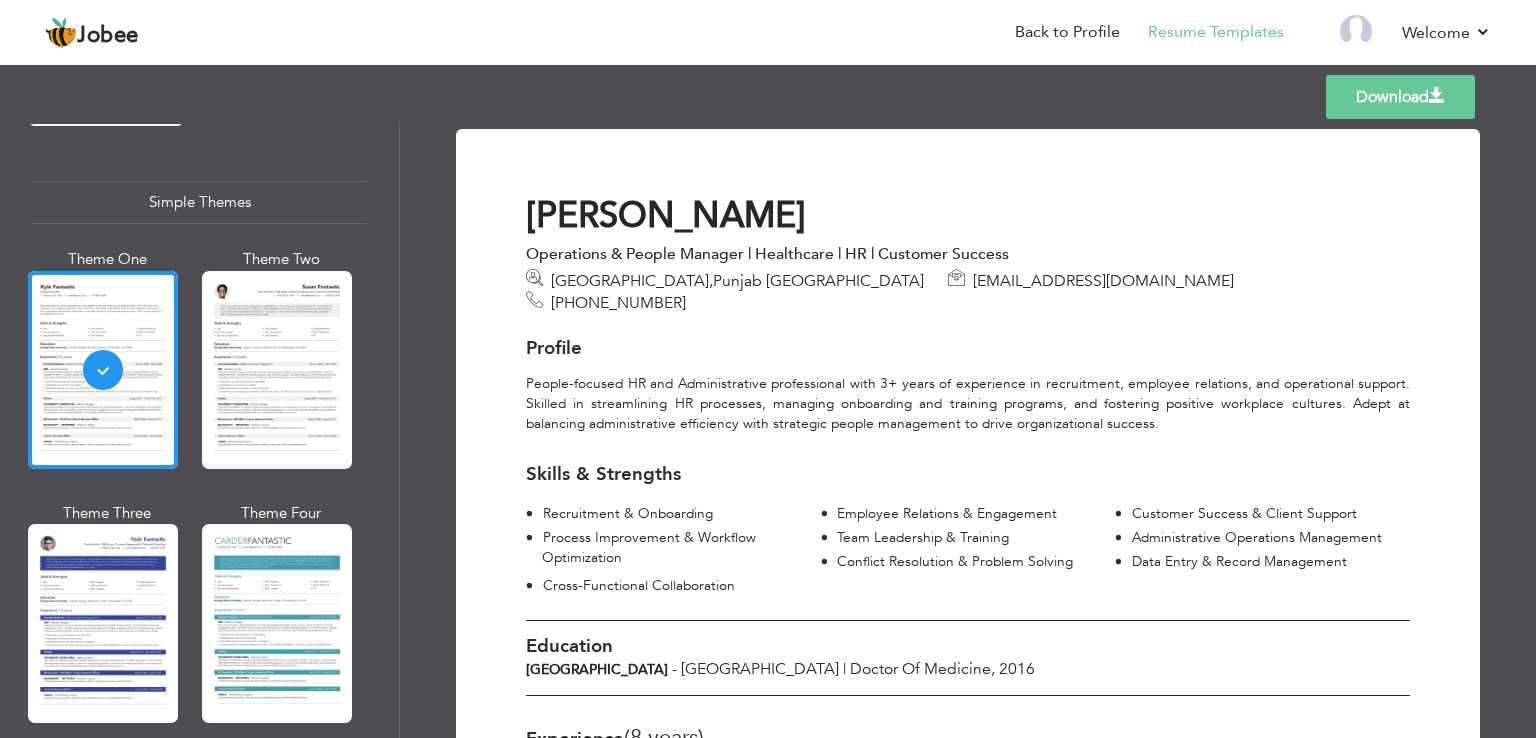 click on "Download" at bounding box center [1400, 97] 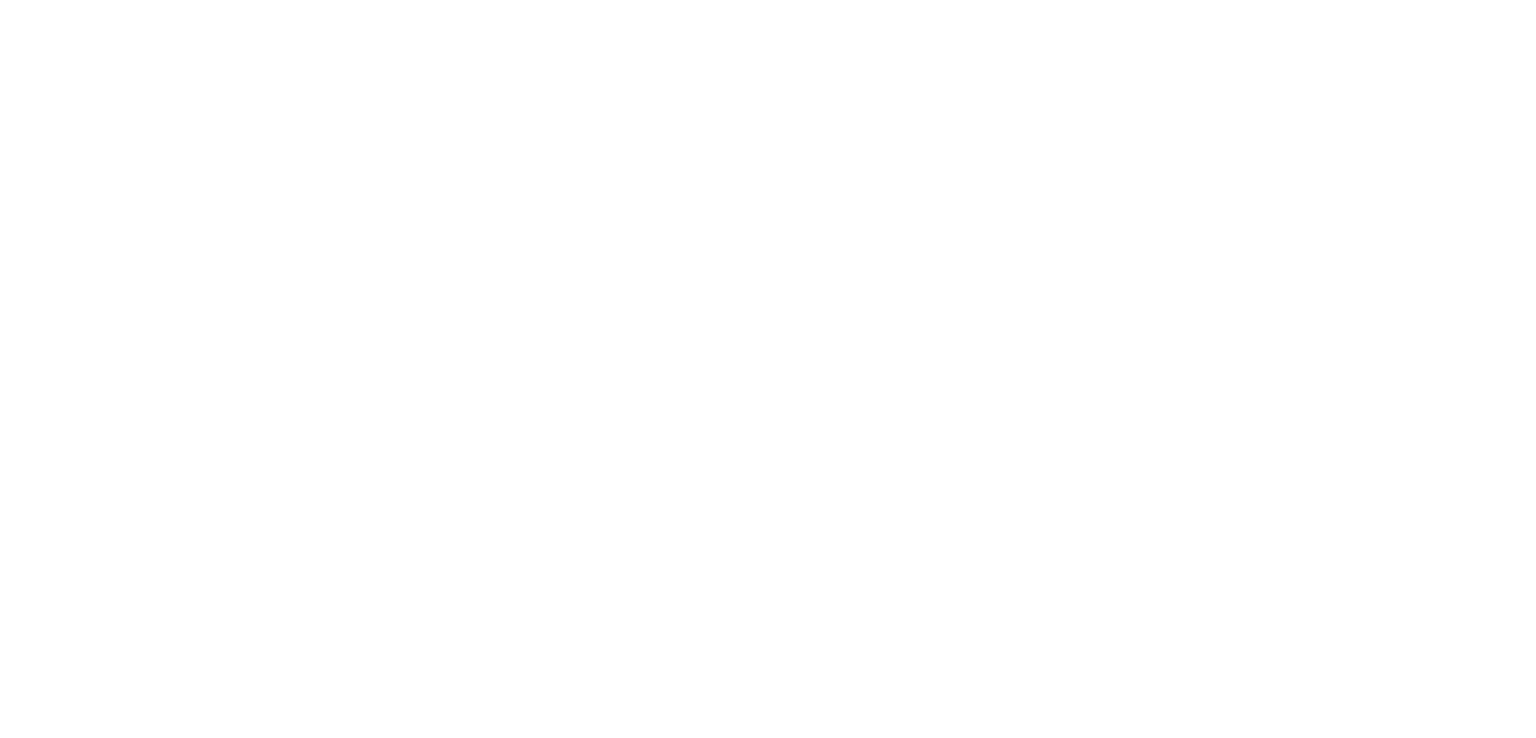 scroll, scrollTop: 0, scrollLeft: 0, axis: both 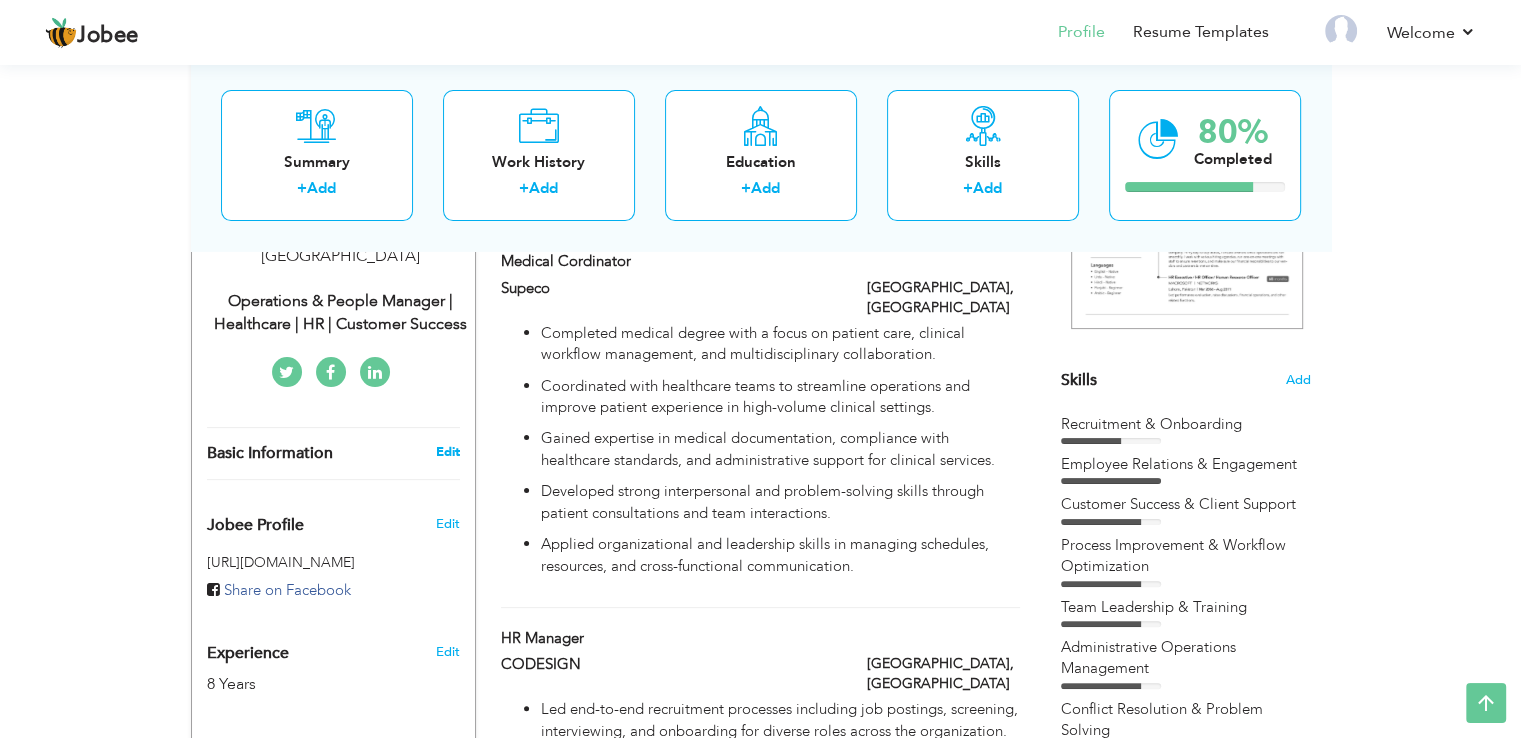 click on "Edit" at bounding box center (447, 452) 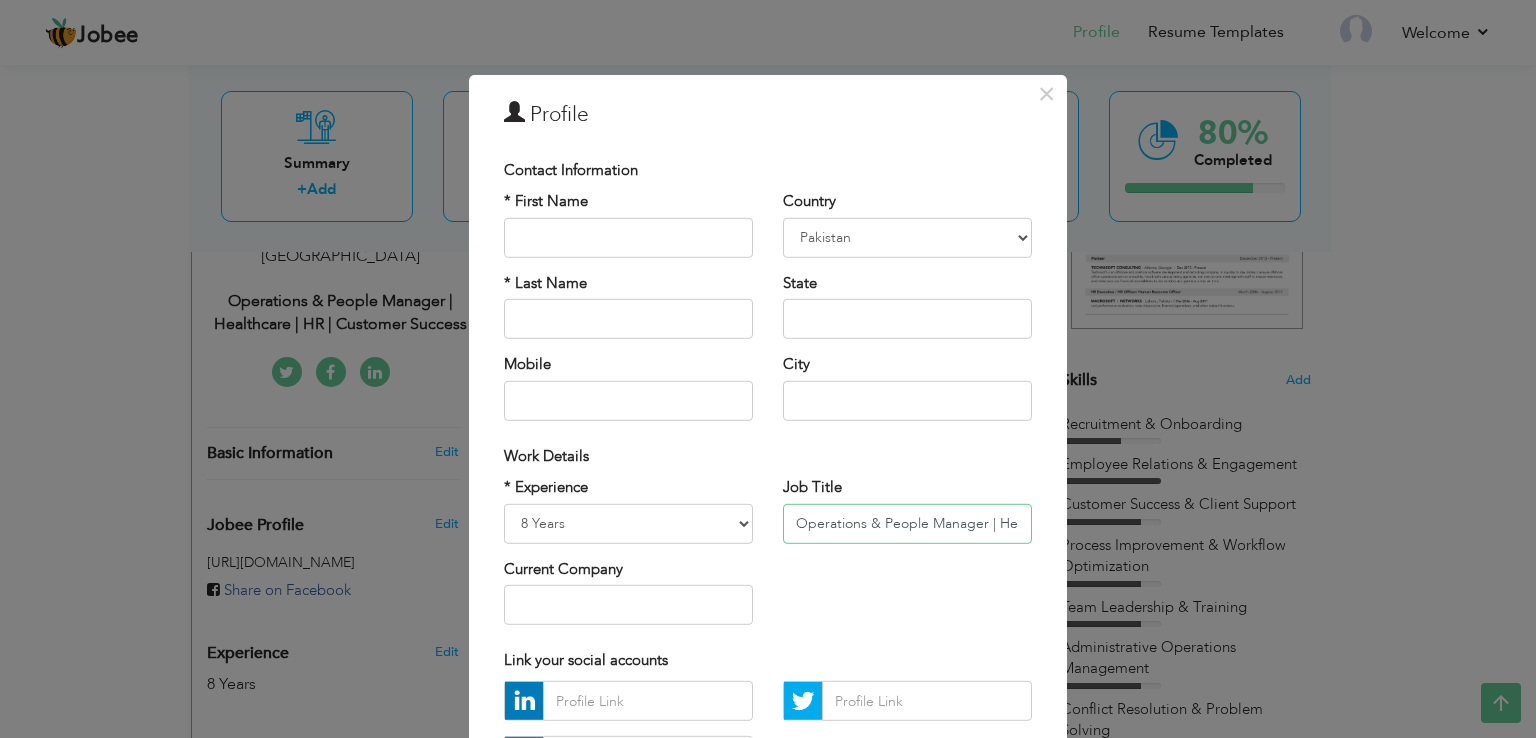 click on "Operations & People Manager | Healthcare | HR | Customer Success" at bounding box center [907, 523] 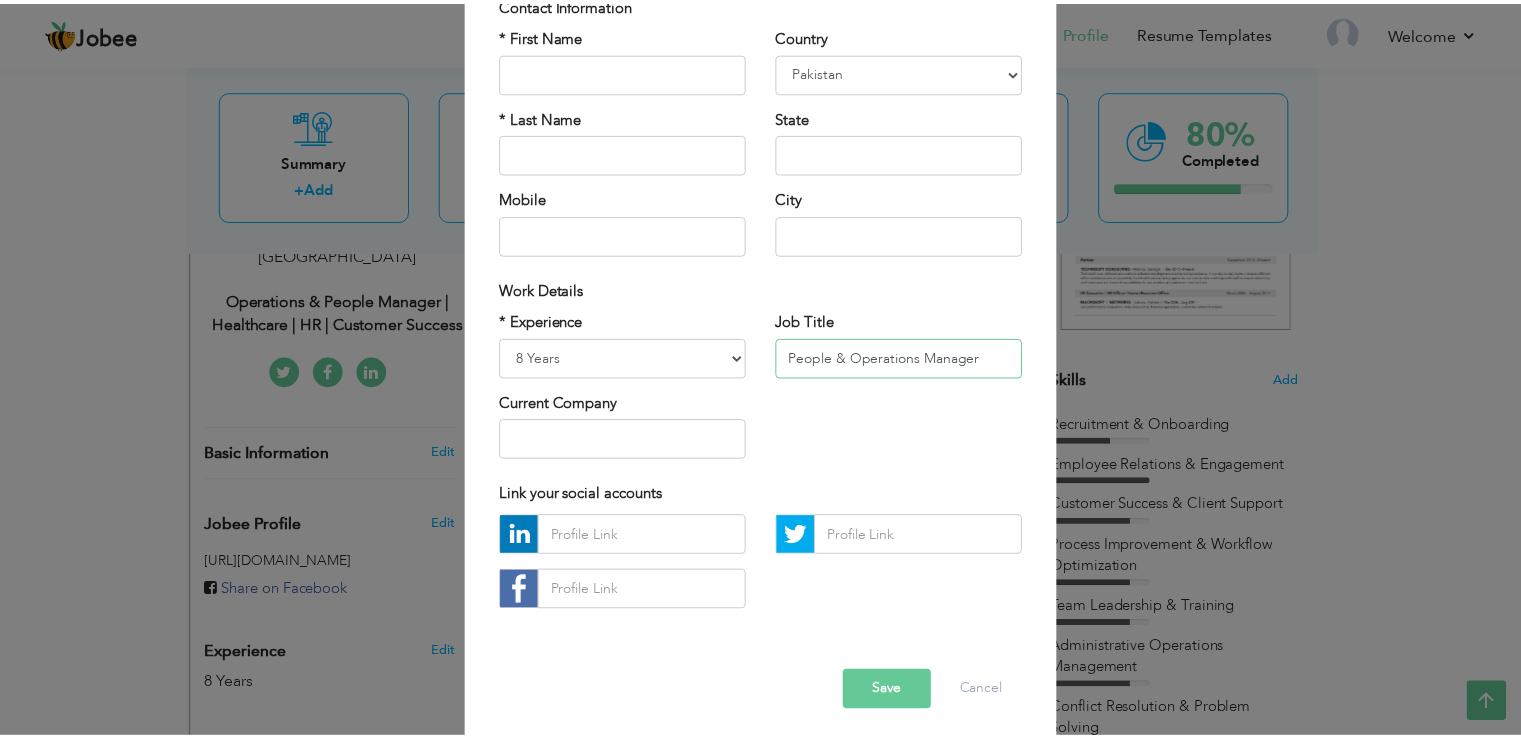 scroll, scrollTop: 174, scrollLeft: 0, axis: vertical 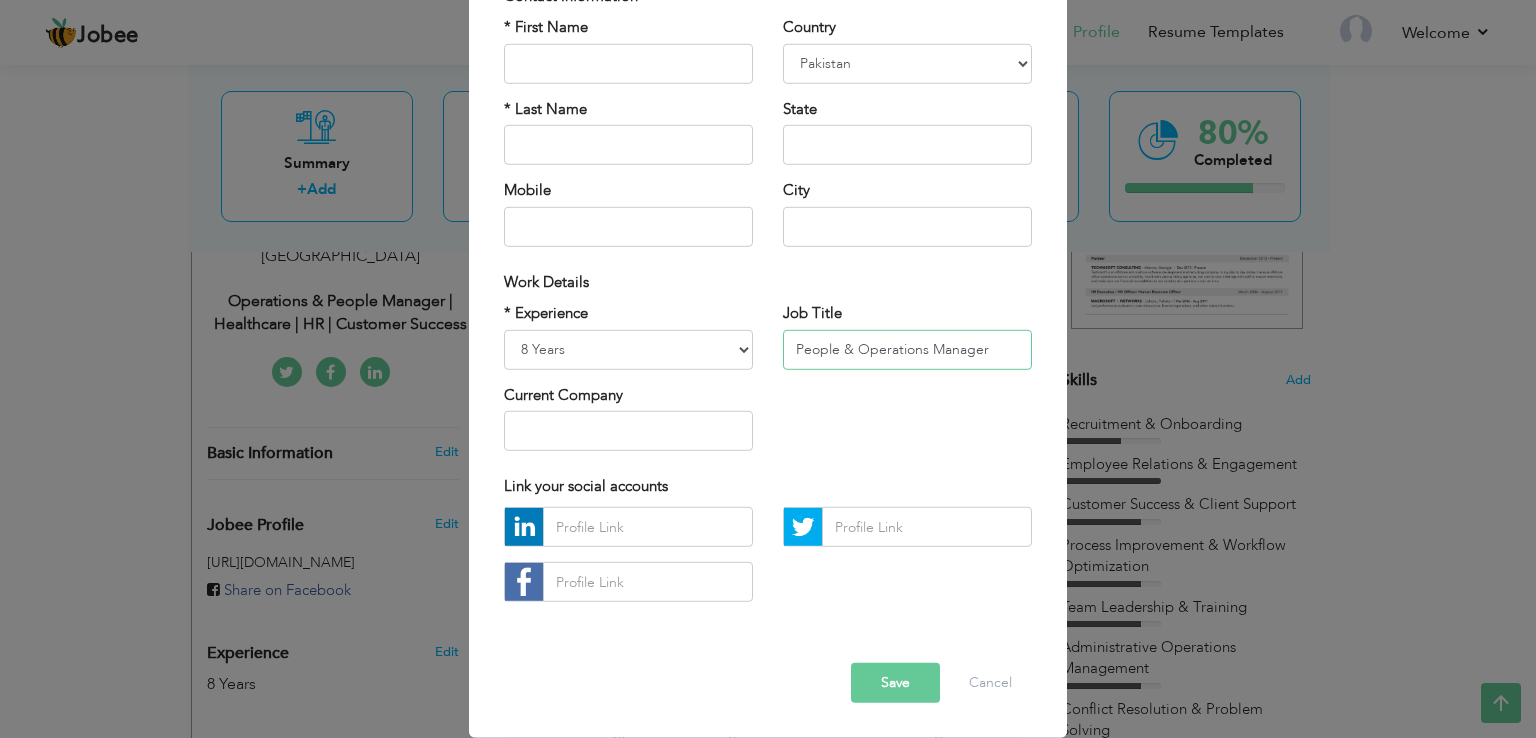 type on "People & Operations Manager" 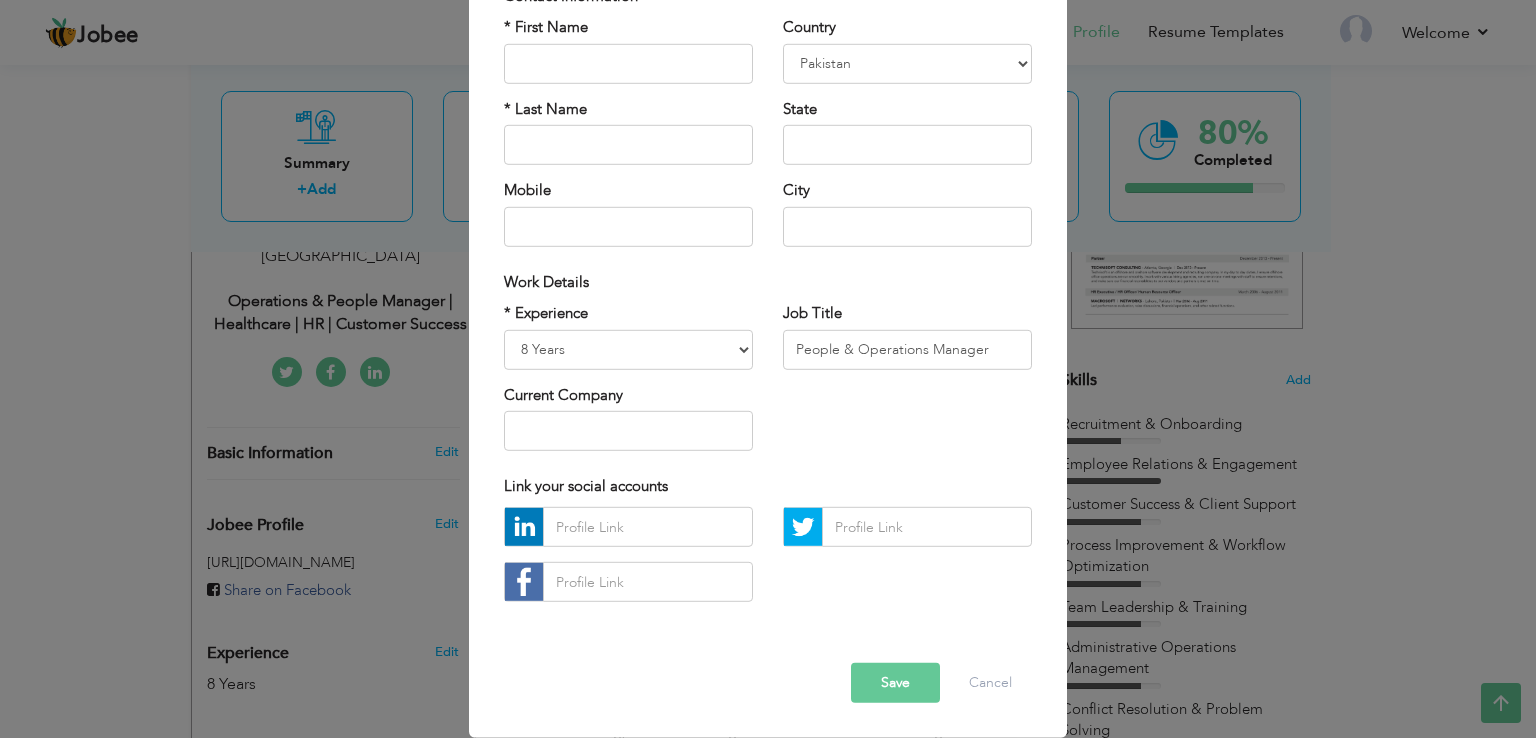 click on "Save" at bounding box center [895, 683] 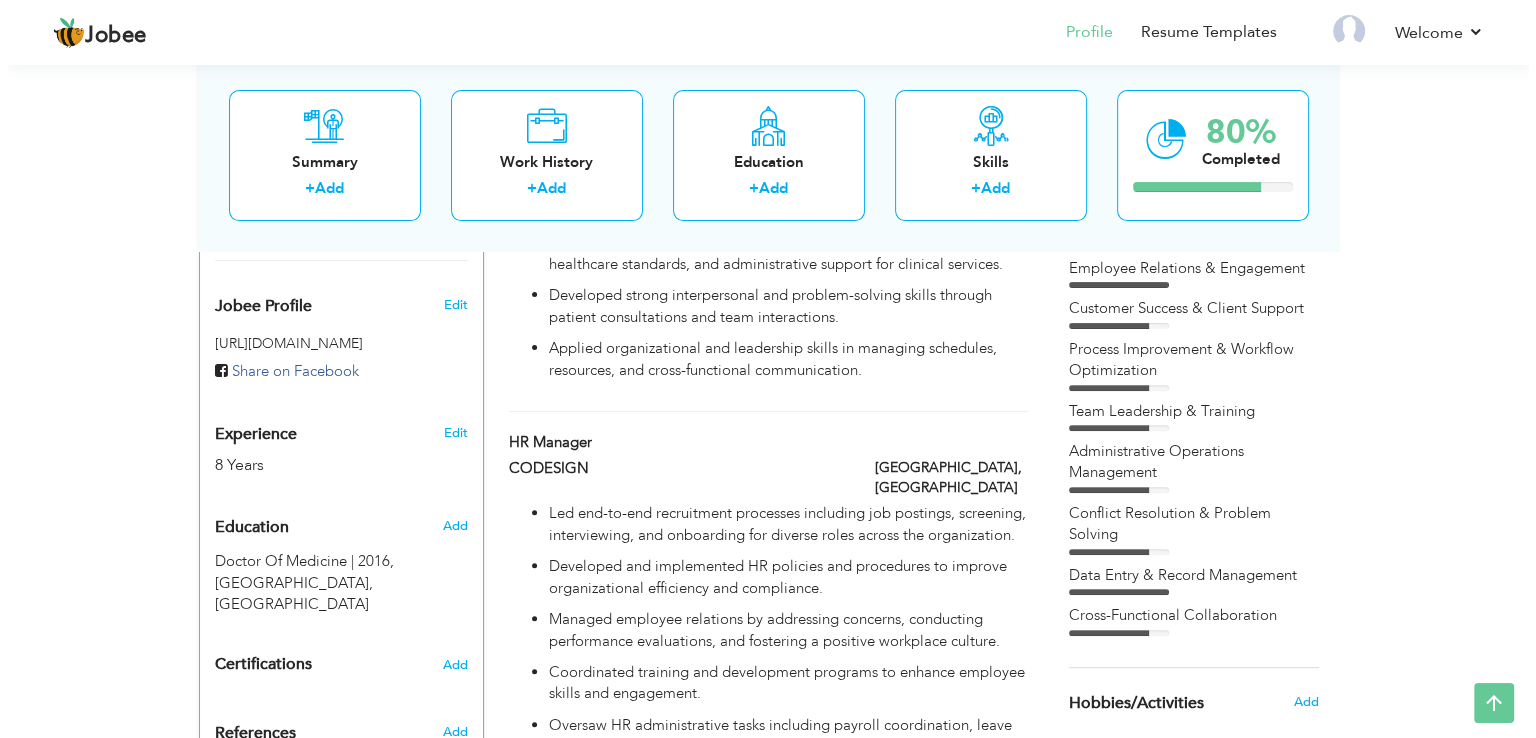 scroll, scrollTop: 600, scrollLeft: 0, axis: vertical 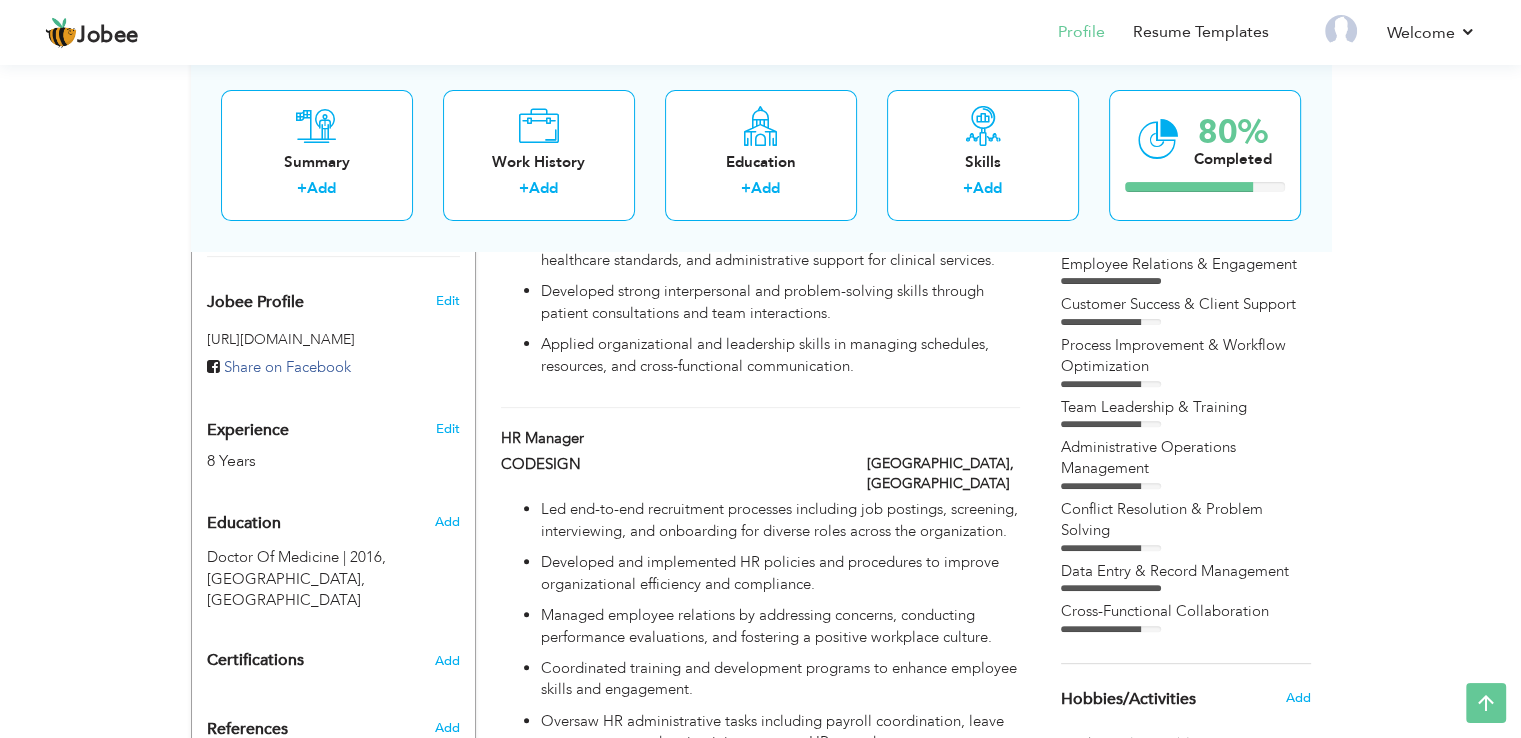 click on "Edit" at bounding box center [450, 424] 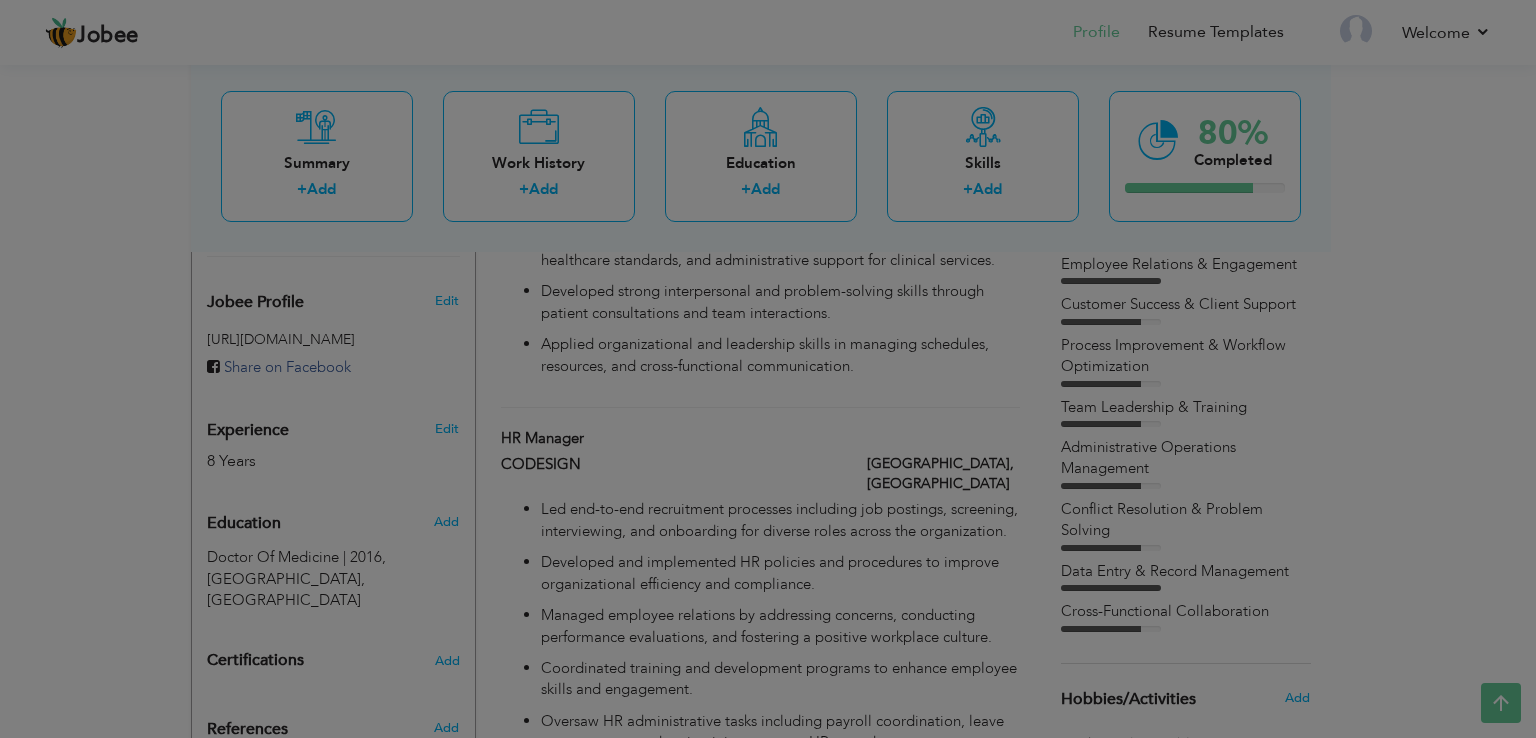 scroll, scrollTop: 0, scrollLeft: 0, axis: both 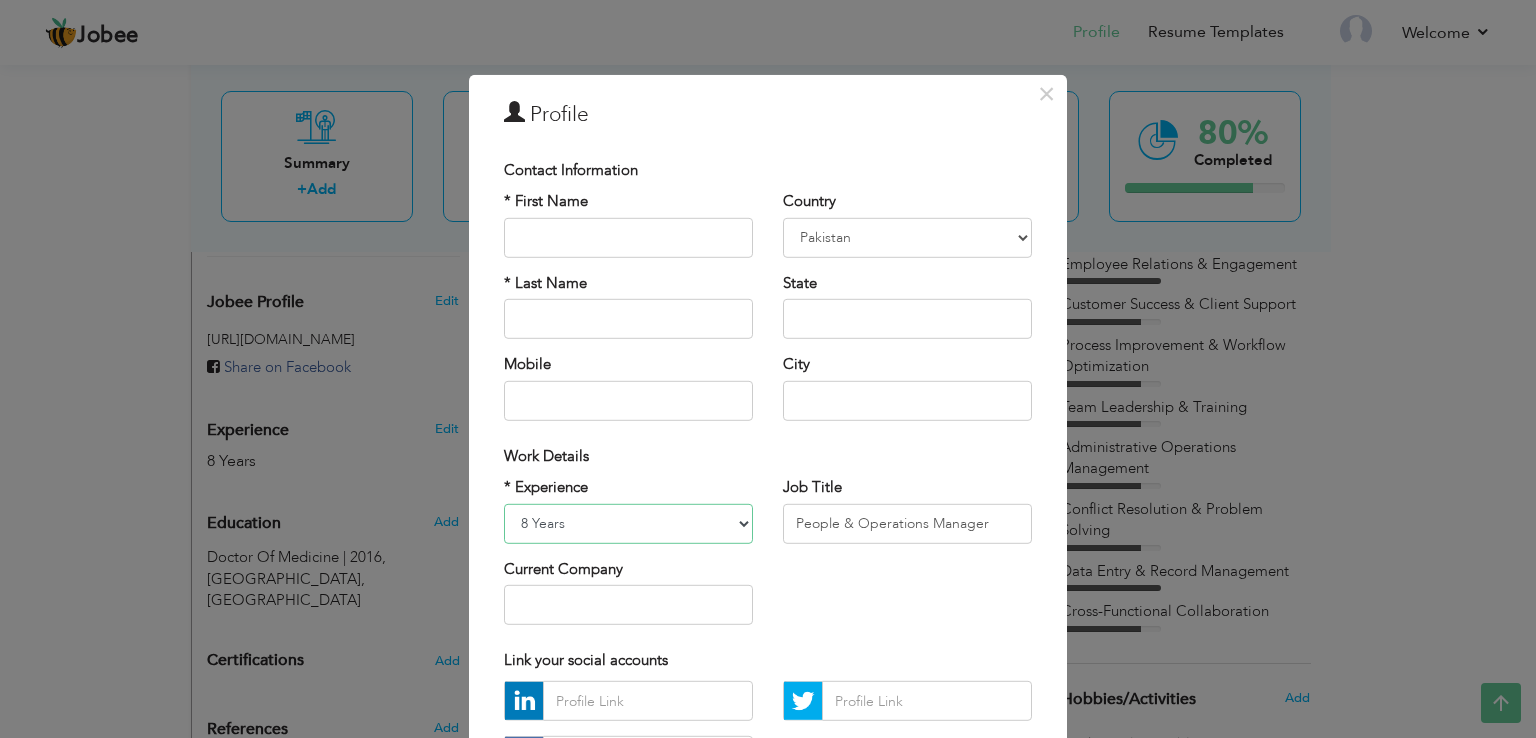 click on "Entry Level Less than 1 Year 1 Year 2 Years 3 Years 4 Years 5 Years 6 Years 7 Years 8 Years 9 Years 10 Years 11 Years 12 Years 13 Years 14 Years 15 Years 16 Years 17 Years 18 Years 19 Years 20 Years 21 Years 22 Years 23 Years 24 Years 25 Years 26 Years 27 Years 28 Years 29 Years 30 Years 31 Years 32 Years 33 Years 34 Years 35 Years More than 35 Years" at bounding box center [628, 523] 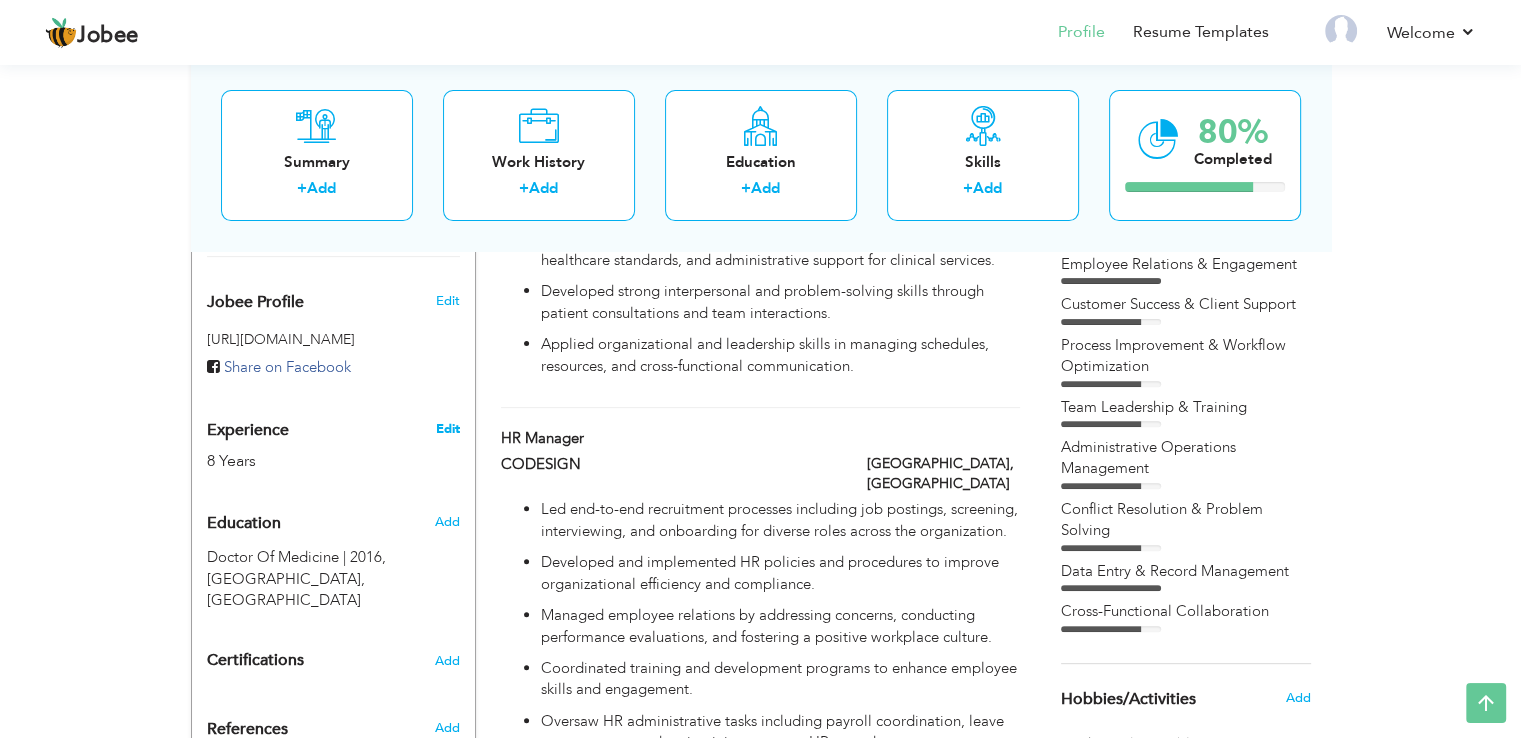 click on "Edit" at bounding box center (447, 429) 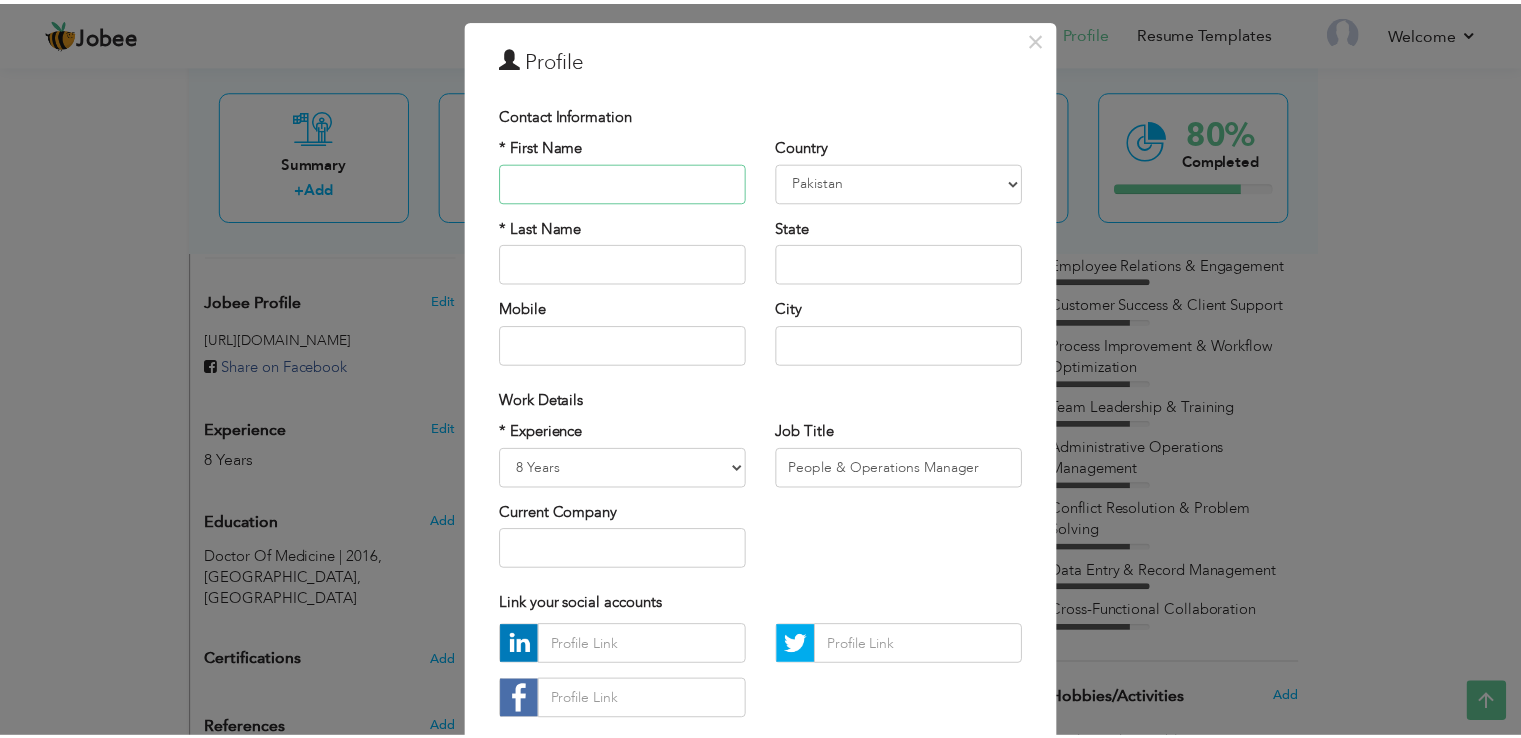 scroll, scrollTop: 174, scrollLeft: 0, axis: vertical 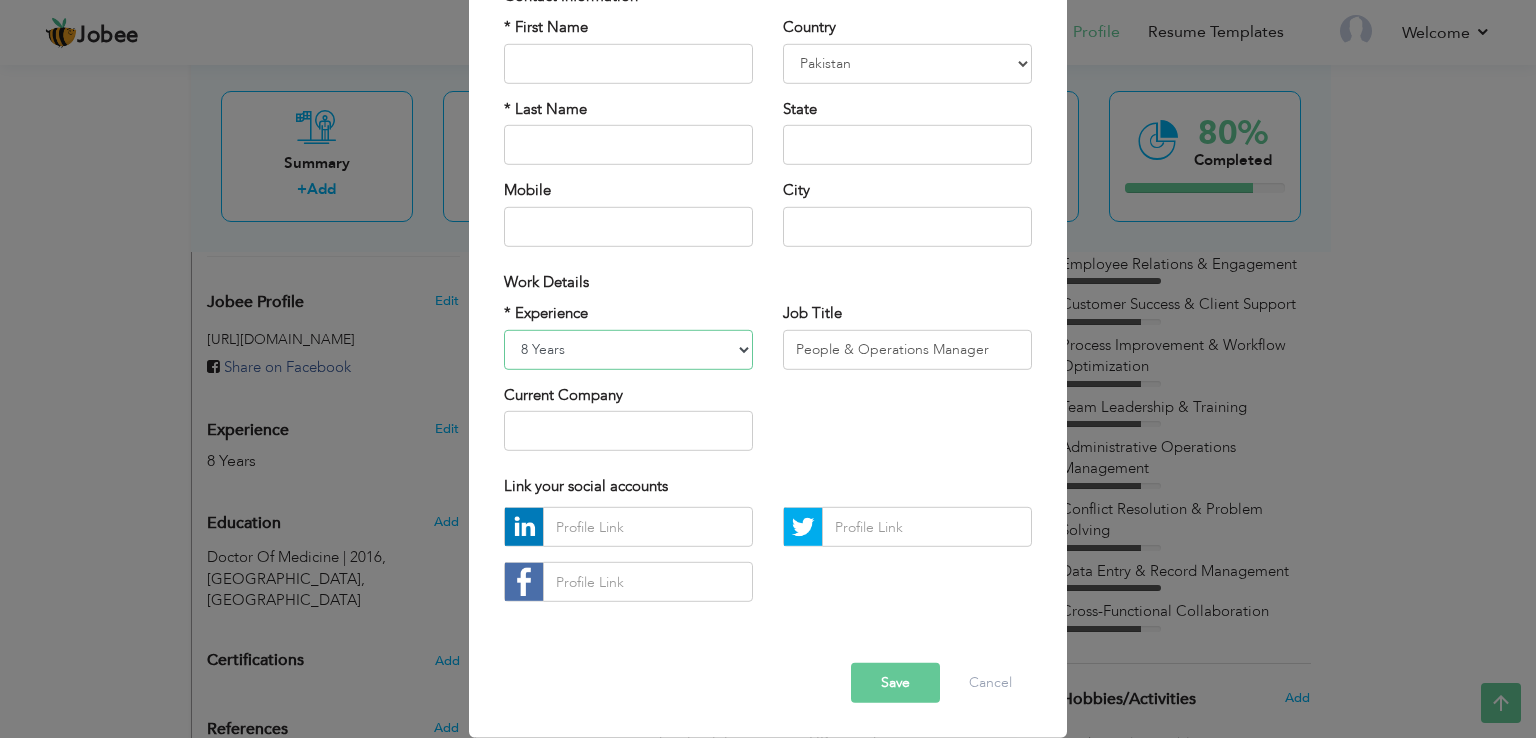 click on "Entry Level Less than 1 Year 1 Year 2 Years 3 Years 4 Years 5 Years 6 Years 7 Years 8 Years 9 Years 10 Years 11 Years 12 Years 13 Years 14 Years 15 Years 16 Years 17 Years 18 Years 19 Years 20 Years 21 Years 22 Years 23 Years 24 Years 25 Years 26 Years 27 Years 28 Years 29 Years 30 Years 31 Years 32 Years 33 Years 34 Years 35 Years More than 35 Years" at bounding box center [628, 349] 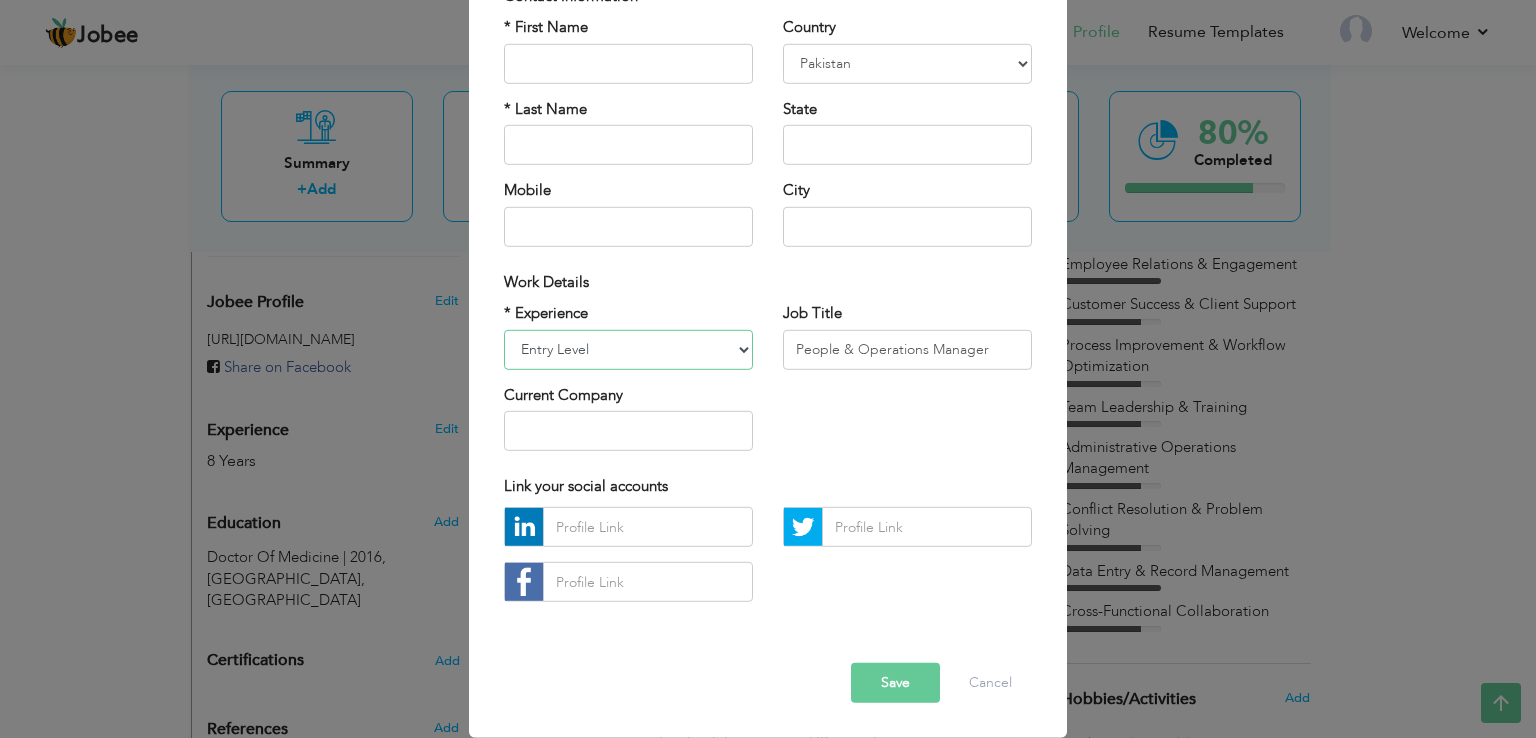click on "Entry Level Less than 1 Year 1 Year 2 Years 3 Years 4 Years 5 Years 6 Years 7 Years 8 Years 9 Years 10 Years 11 Years 12 Years 13 Years 14 Years 15 Years 16 Years 17 Years 18 Years 19 Years 20 Years 21 Years 22 Years 23 Years 24 Years 25 Years 26 Years 27 Years 28 Years 29 Years 30 Years 31 Years 32 Years 33 Years 34 Years 35 Years More than 35 Years" at bounding box center (628, 349) 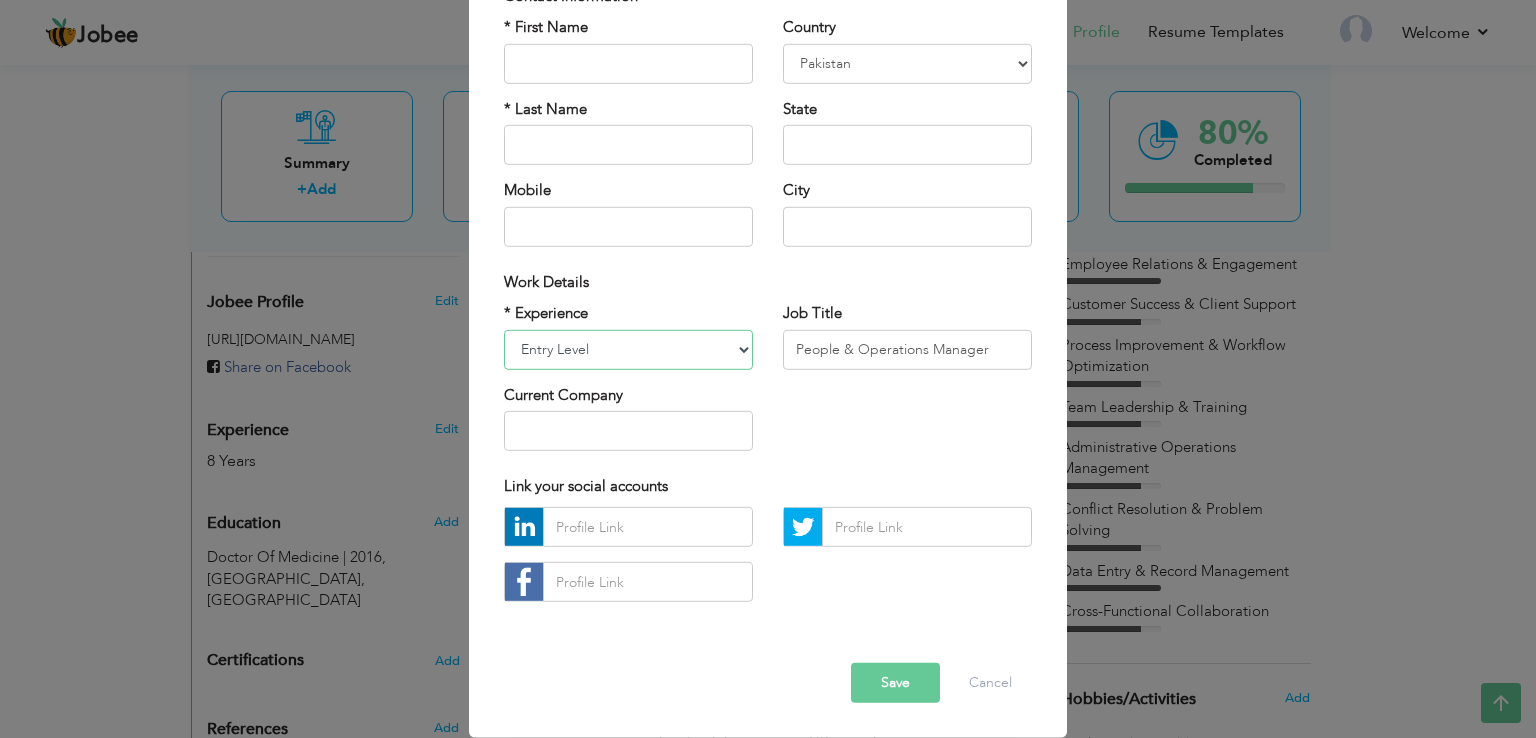 click on "Entry Level Less than 1 Year 1 Year 2 Years 3 Years 4 Years 5 Years 6 Years 7 Years 8 Years 9 Years 10 Years 11 Years 12 Years 13 Years 14 Years 15 Years 16 Years 17 Years 18 Years 19 Years 20 Years 21 Years 22 Years 23 Years 24 Years 25 Years 26 Years 27 Years 28 Years 29 Years 30 Years 31 Years 32 Years 33 Years 34 Years 35 Years More than 35 Years" at bounding box center [628, 349] 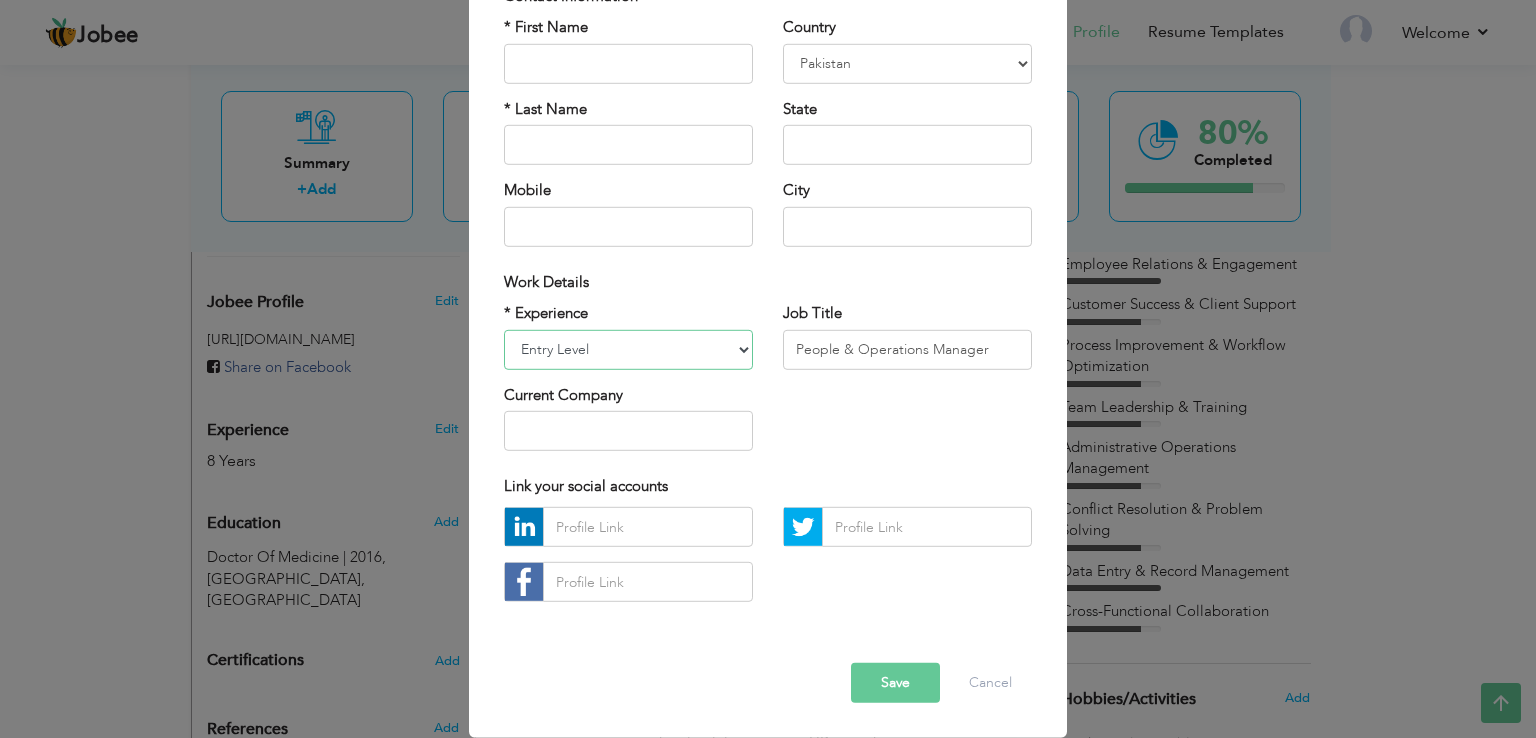 select on "number:10" 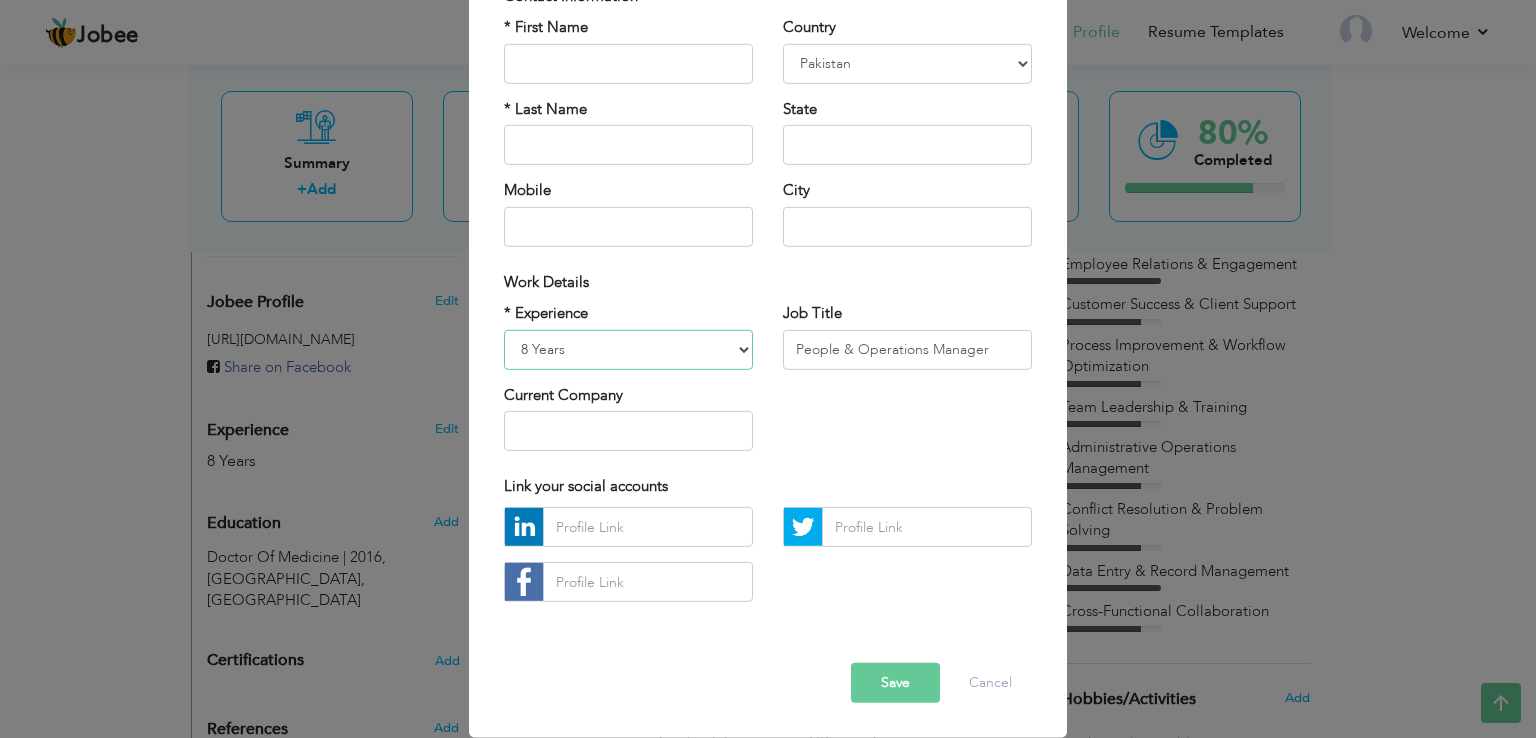 click on "Entry Level Less than 1 Year 1 Year 2 Years 3 Years 4 Years 5 Years 6 Years 7 Years 8 Years 9 Years 10 Years 11 Years 12 Years 13 Years 14 Years 15 Years 16 Years 17 Years 18 Years 19 Years 20 Years 21 Years 22 Years 23 Years 24 Years 25 Years 26 Years 27 Years 28 Years 29 Years 30 Years 31 Years 32 Years 33 Years 34 Years 35 Years More than 35 Years" at bounding box center (628, 349) 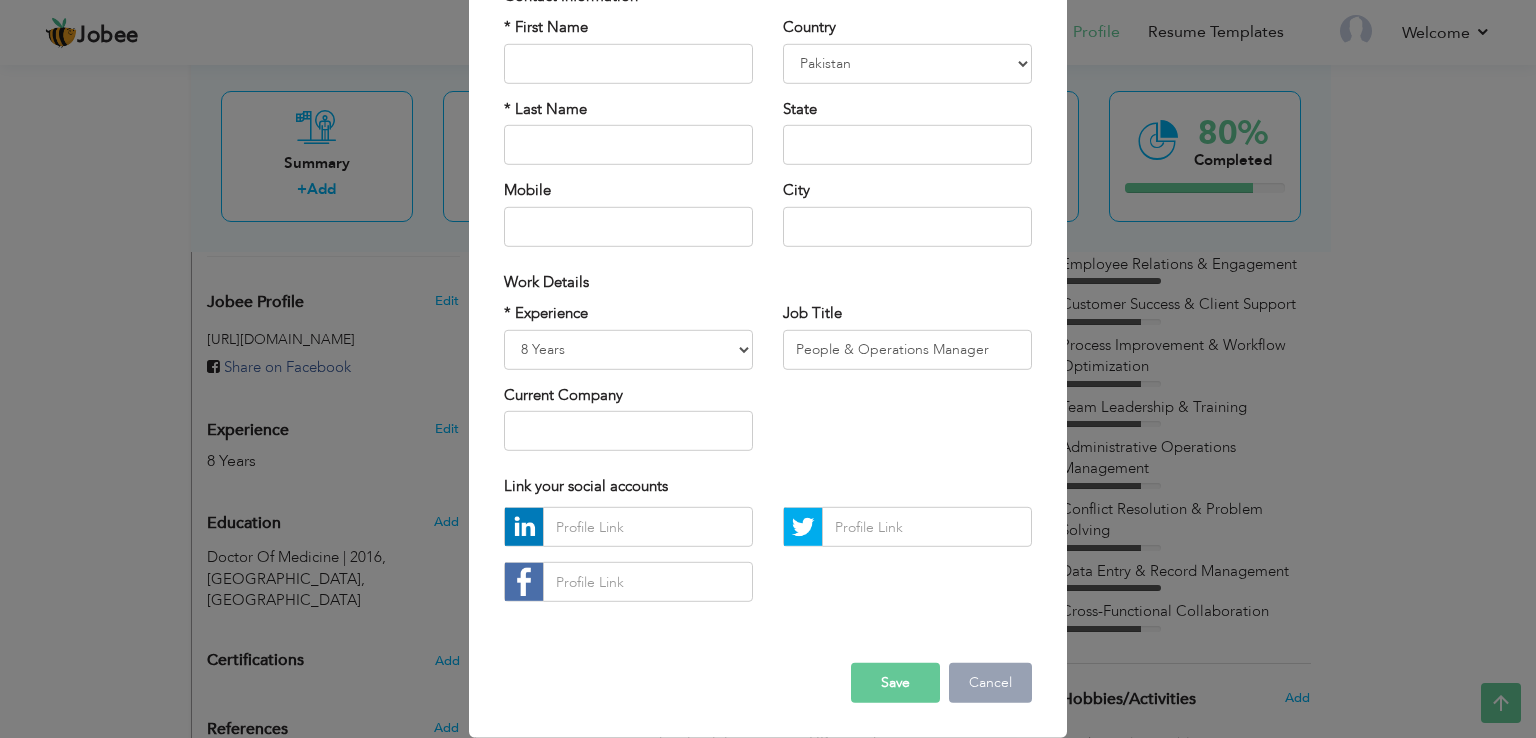click on "Cancel" at bounding box center [990, 683] 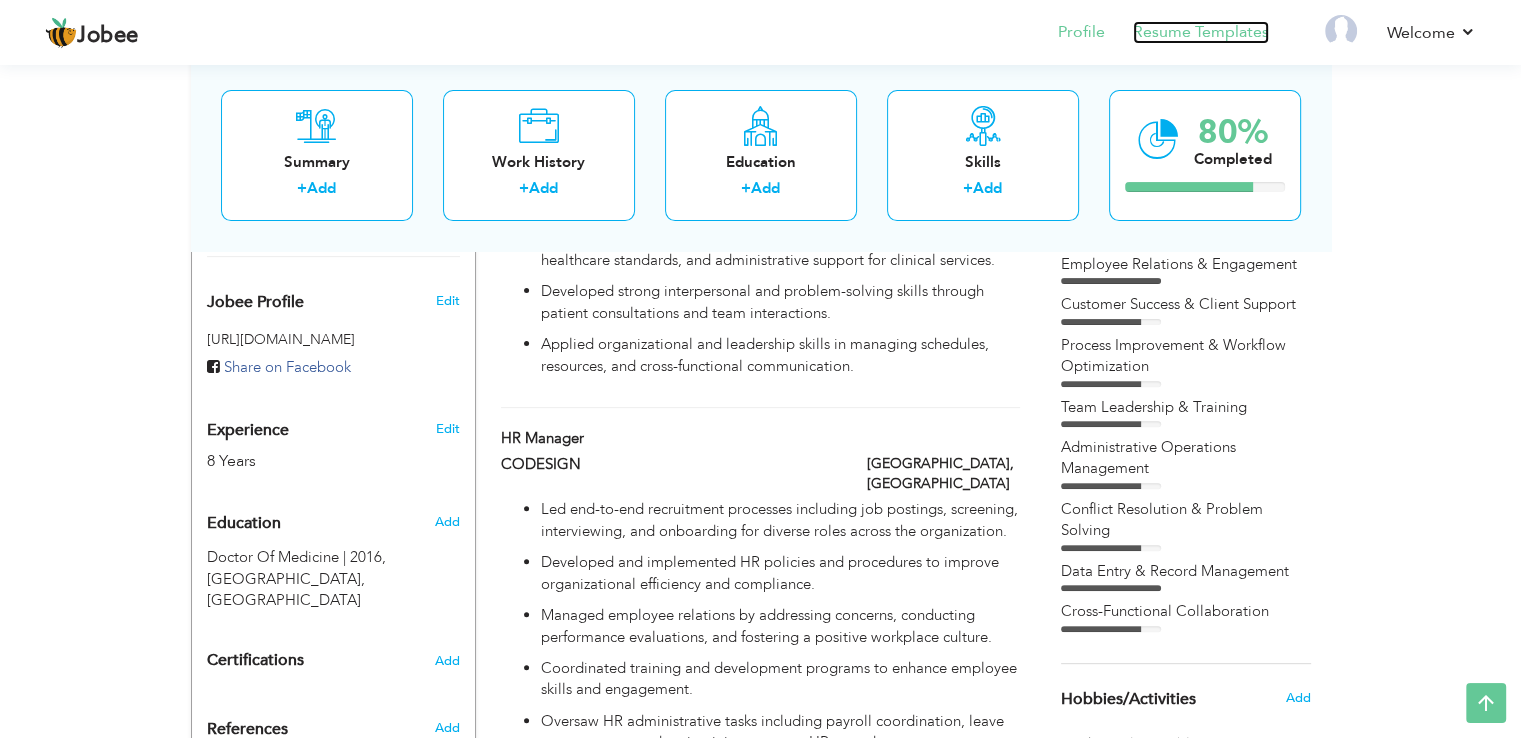 click on "Resume Templates" at bounding box center (1201, 32) 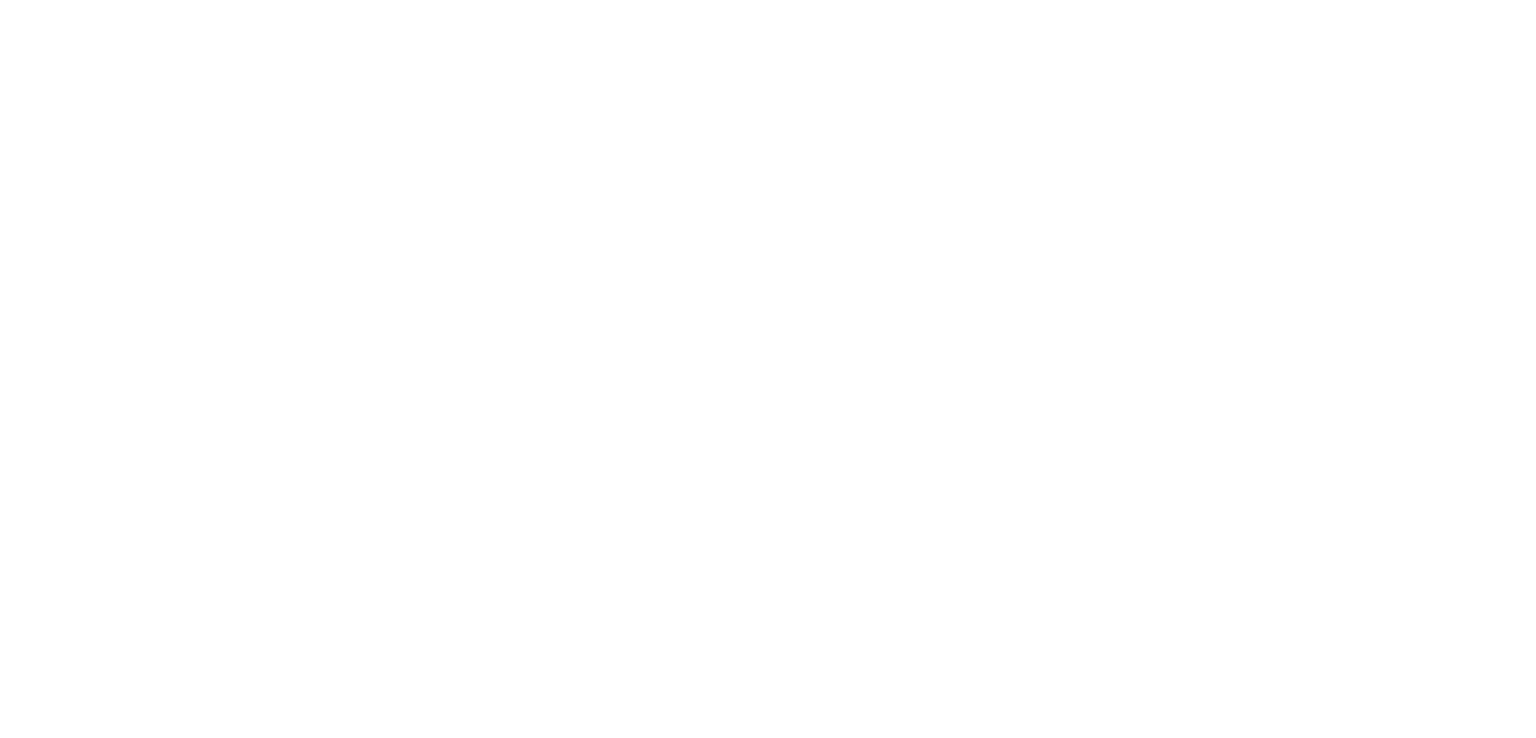 scroll, scrollTop: 0, scrollLeft: 0, axis: both 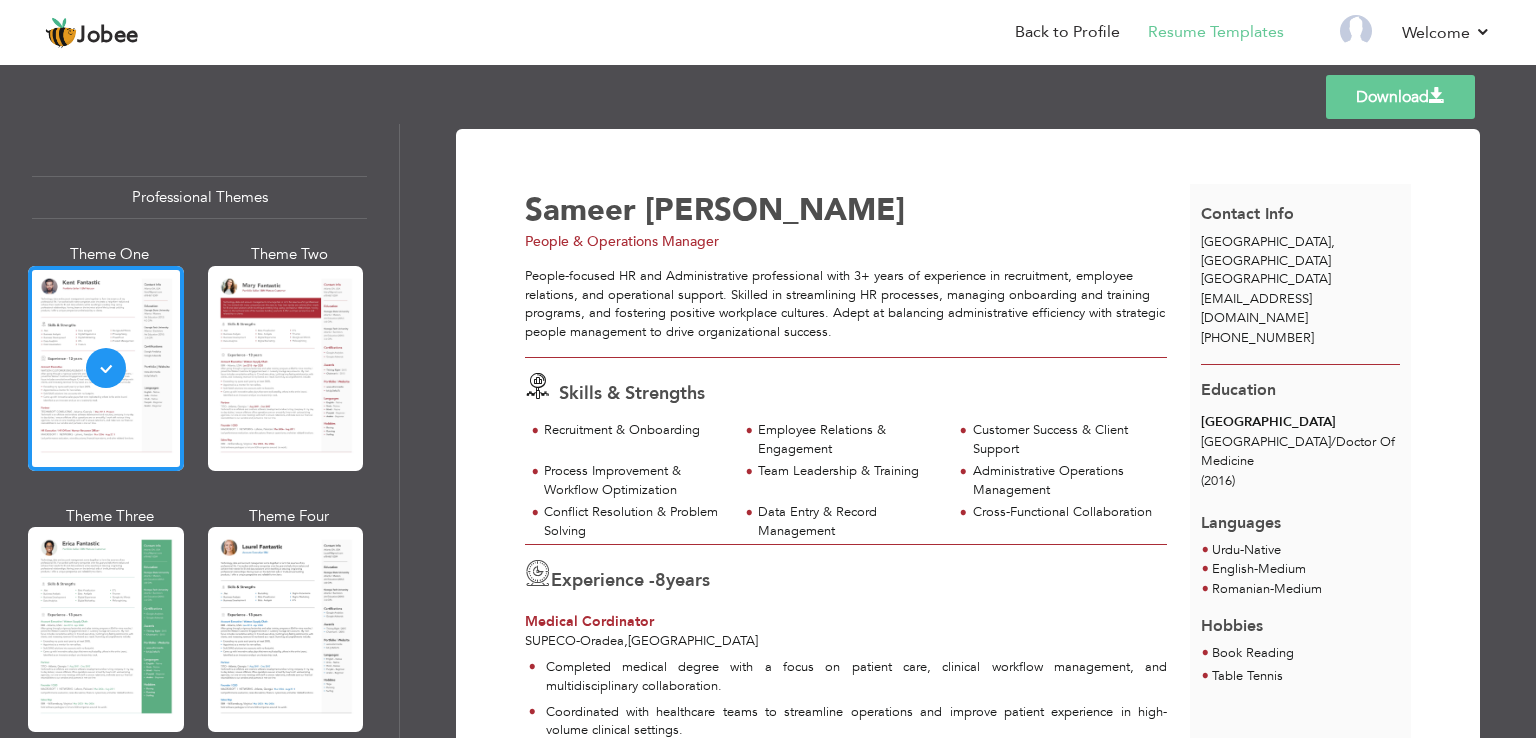 click on "Download" at bounding box center [1400, 97] 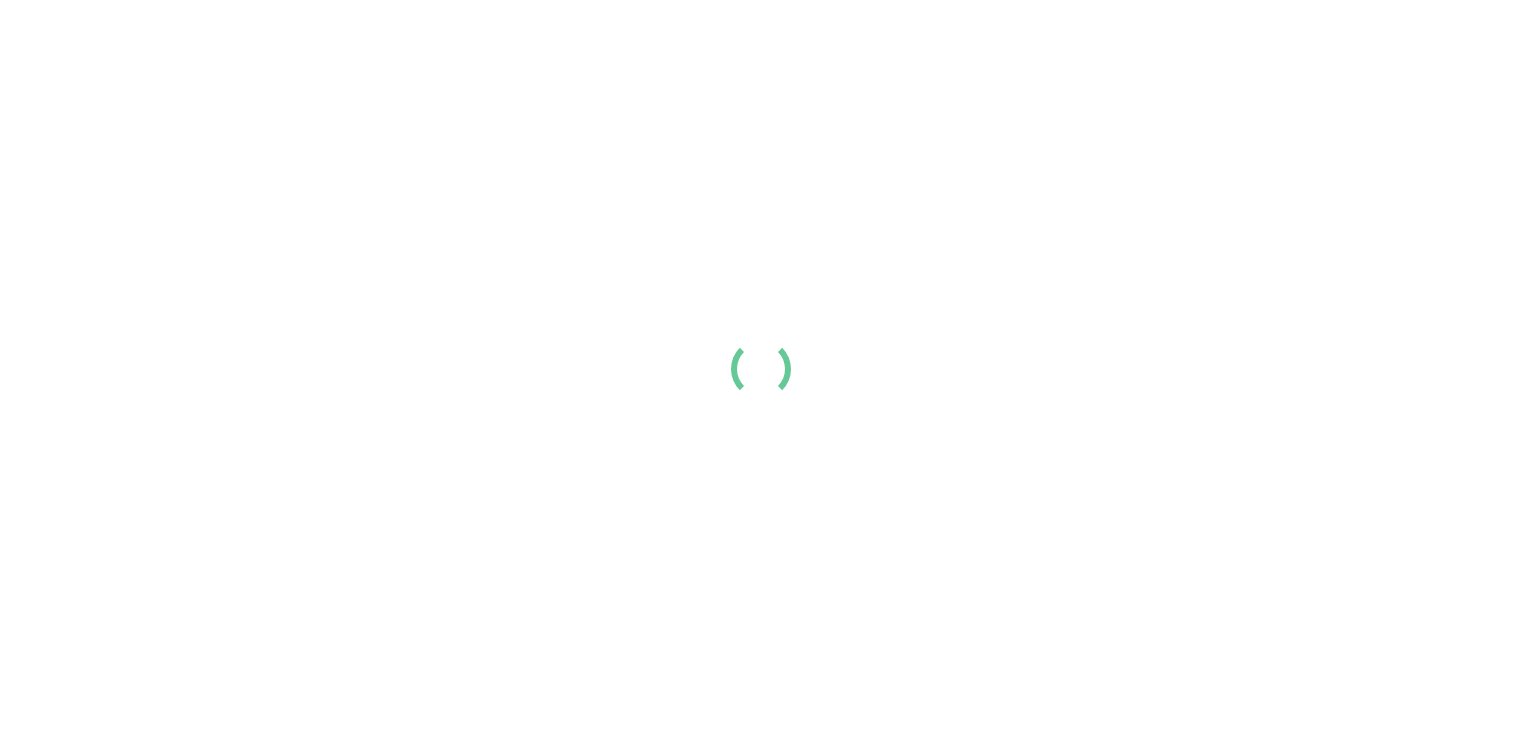 scroll, scrollTop: 0, scrollLeft: 0, axis: both 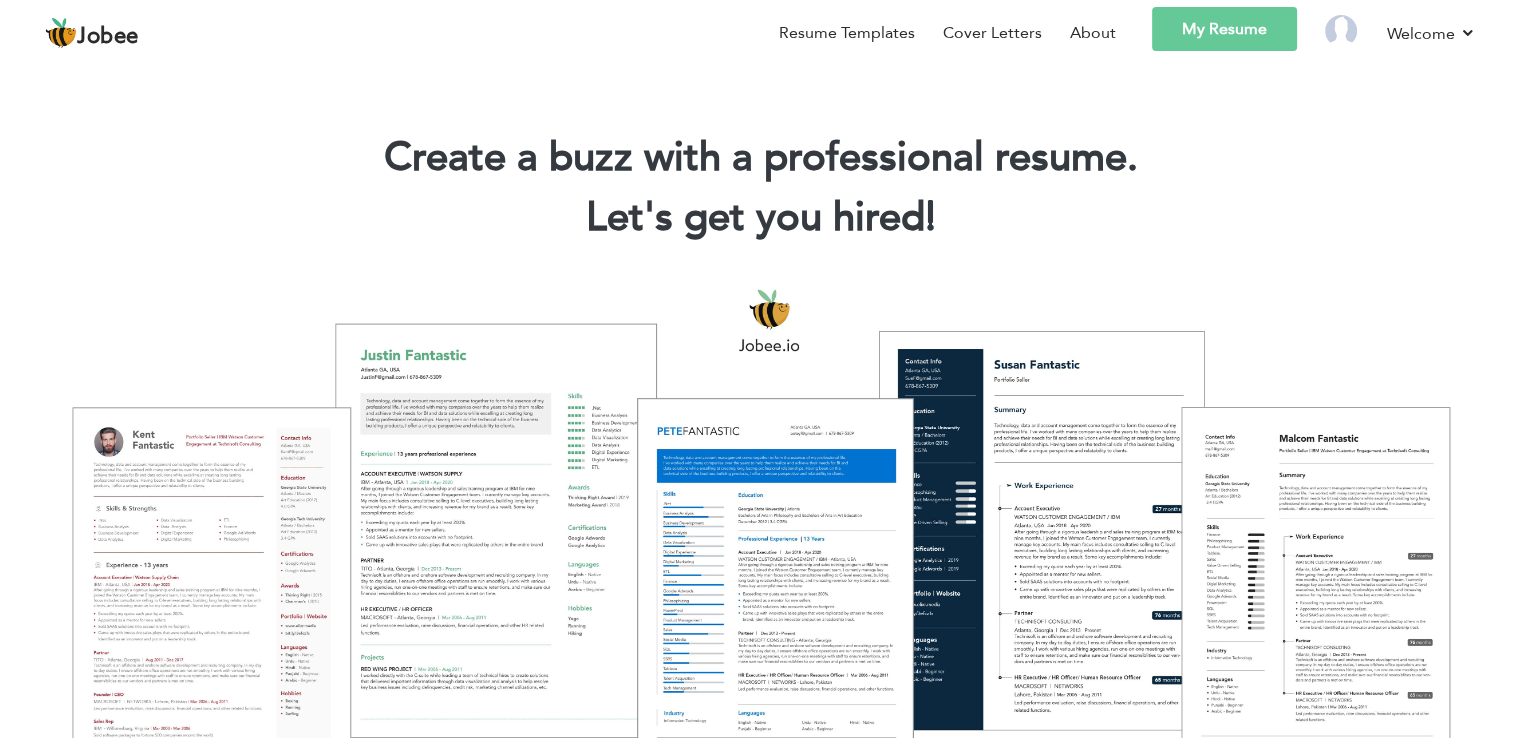 click on "Create a buzz with a professional resume.
Let's
get you hired!  |" at bounding box center [760, 180] 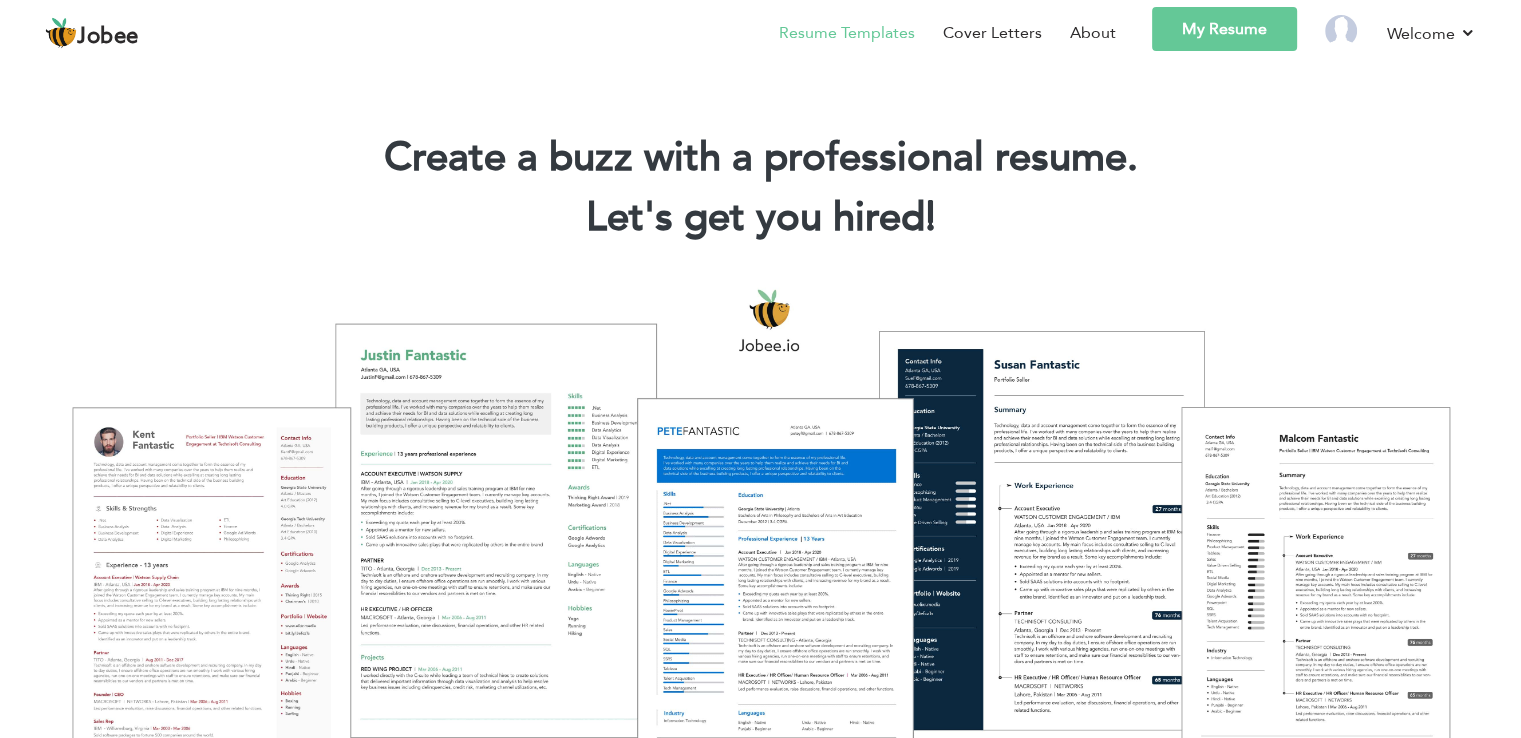 click on "Resume Templates" at bounding box center [847, 33] 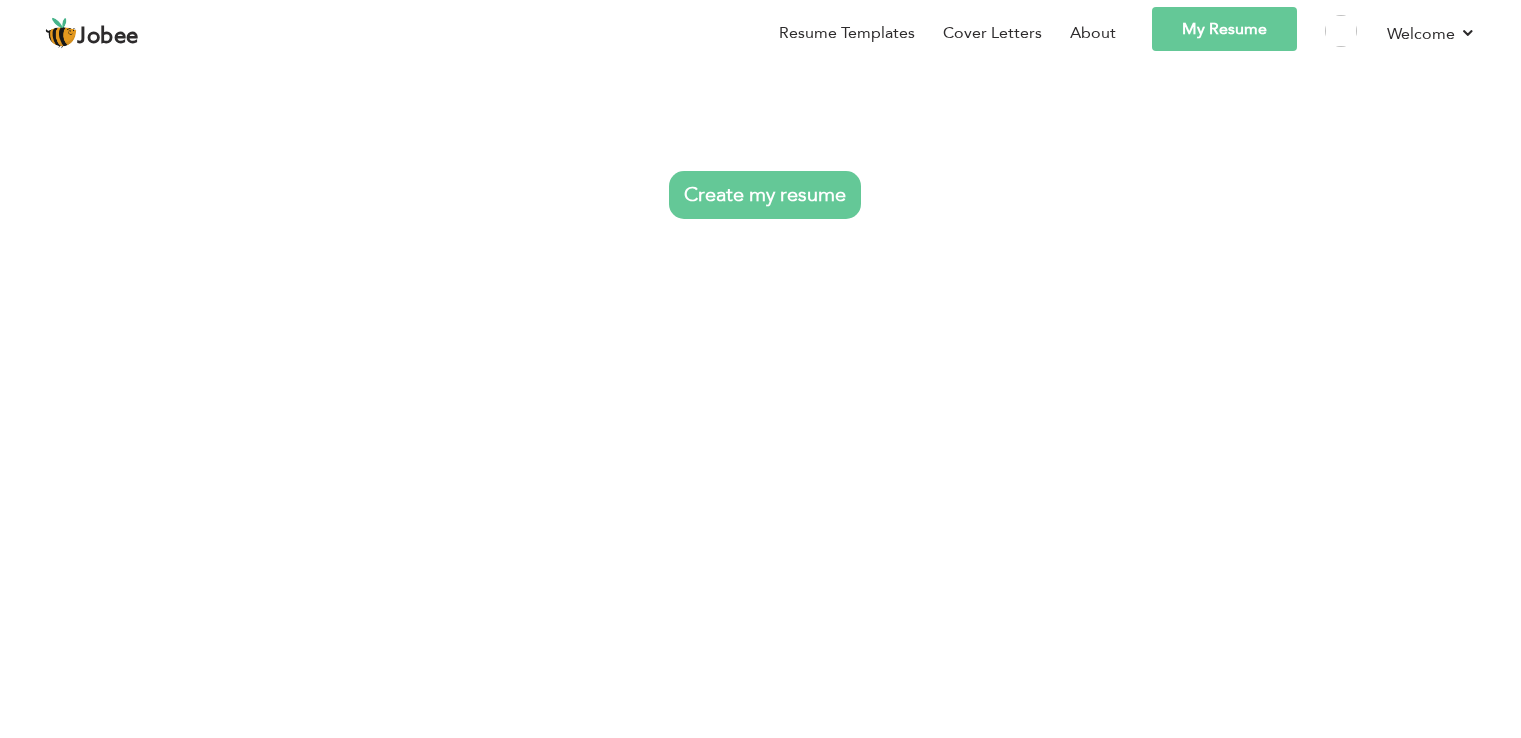 scroll, scrollTop: 0, scrollLeft: 0, axis: both 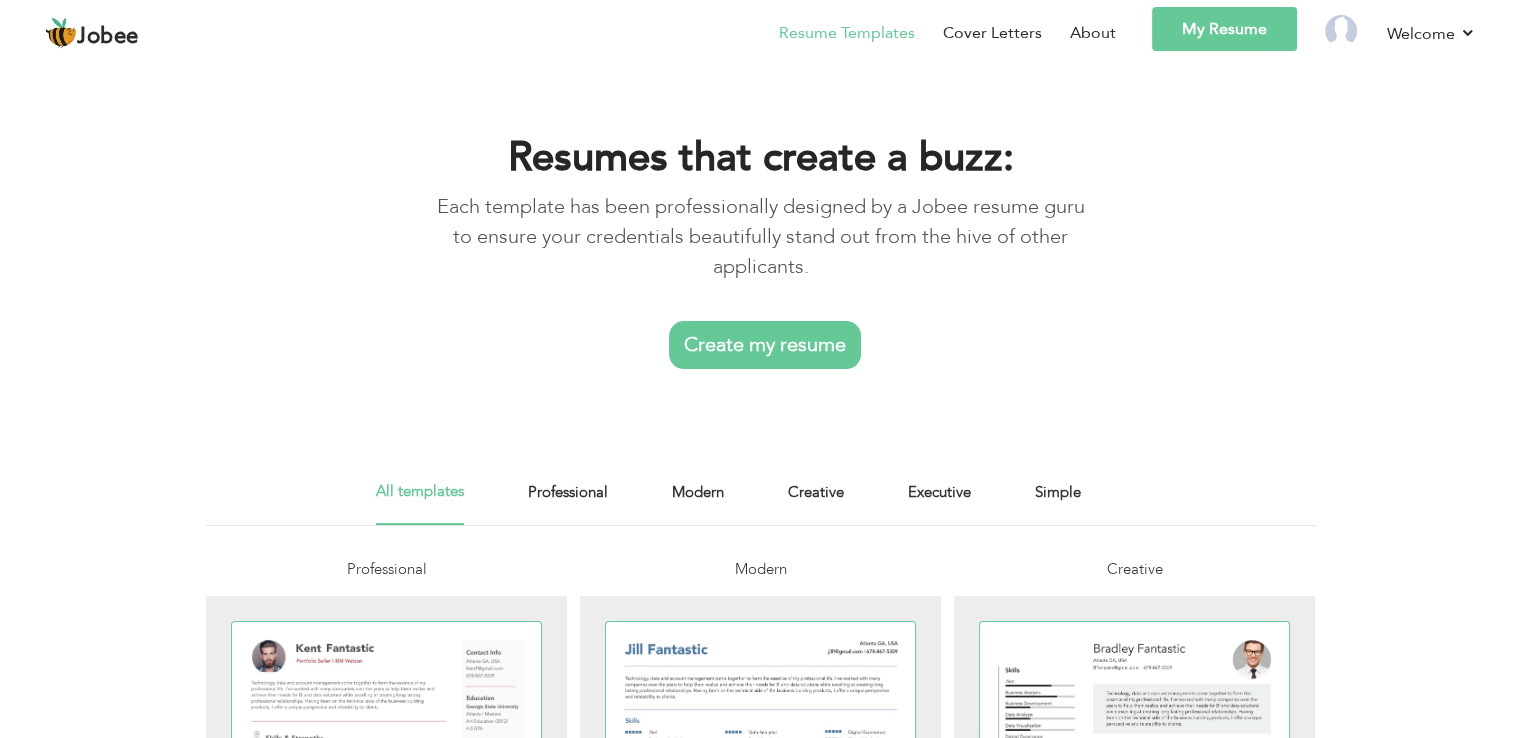 click on "My Resume" at bounding box center (1224, 29) 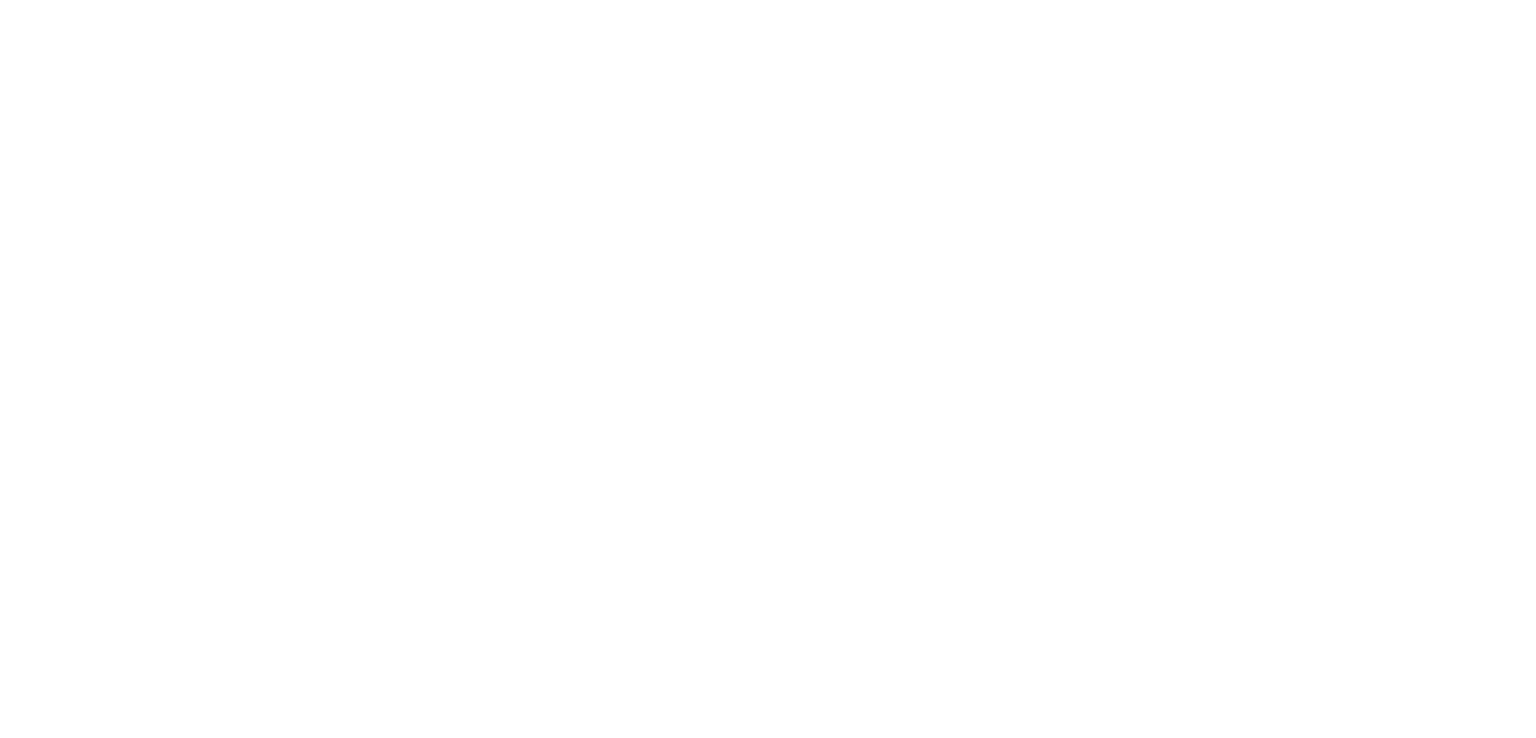 scroll, scrollTop: 0, scrollLeft: 0, axis: both 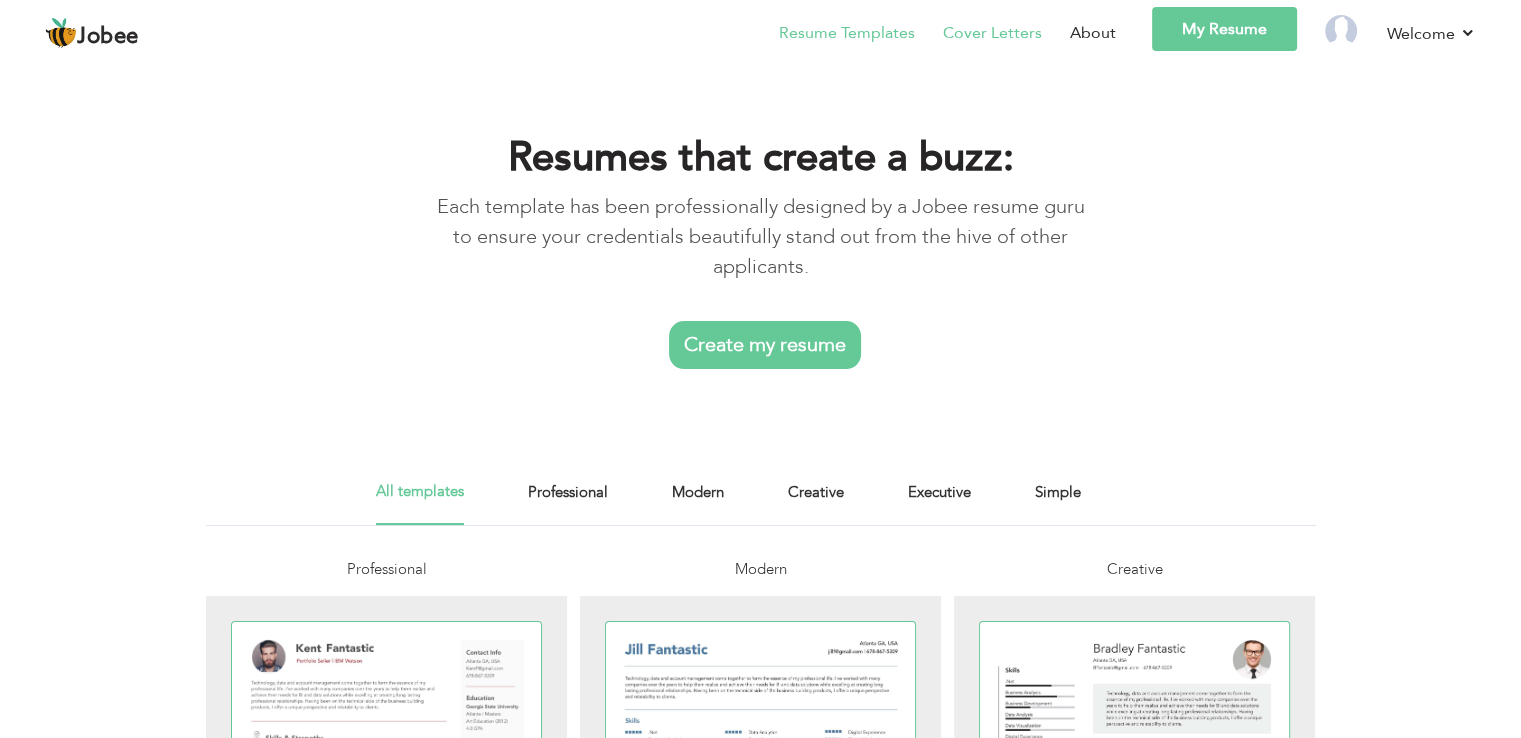 click on "Cover Letters" at bounding box center (992, 33) 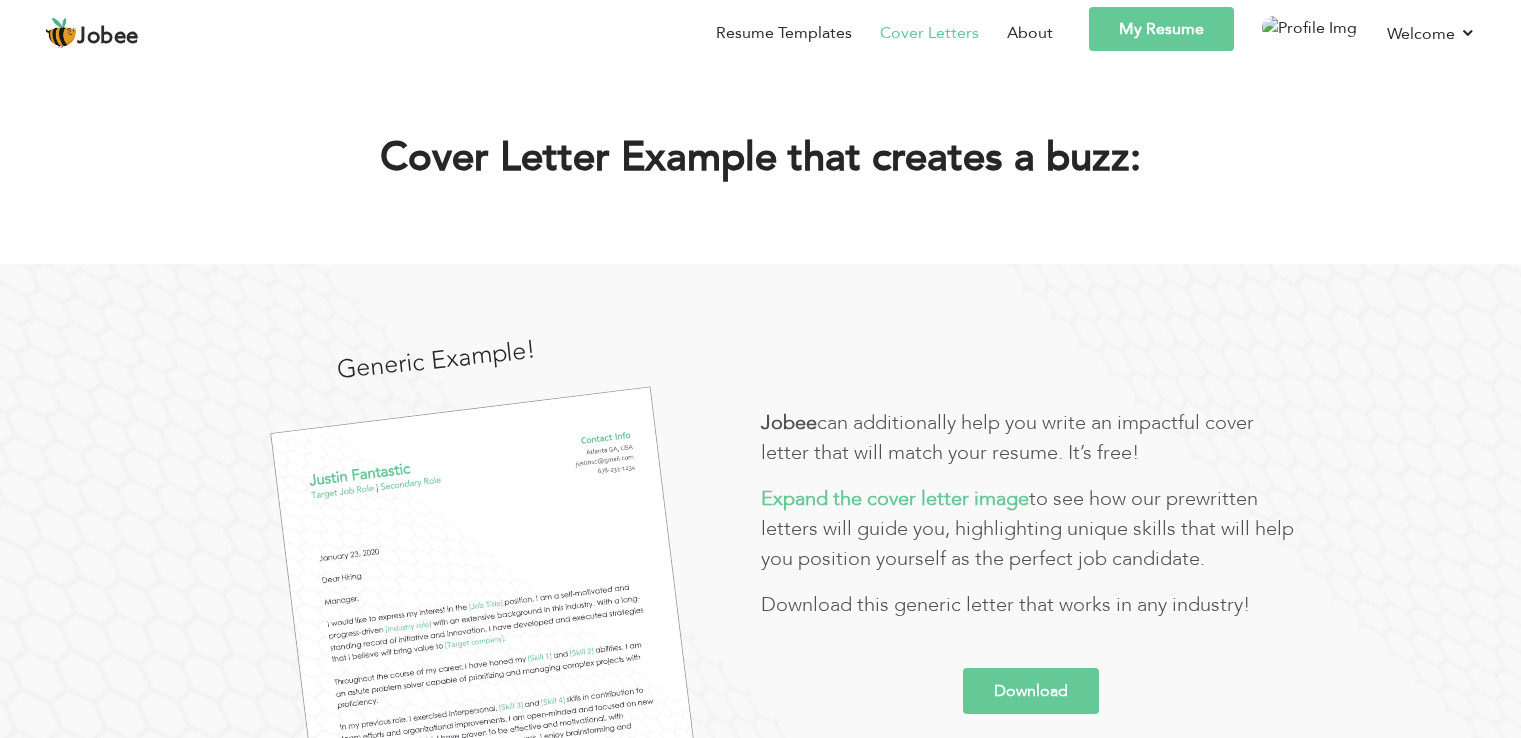 scroll, scrollTop: 0, scrollLeft: 0, axis: both 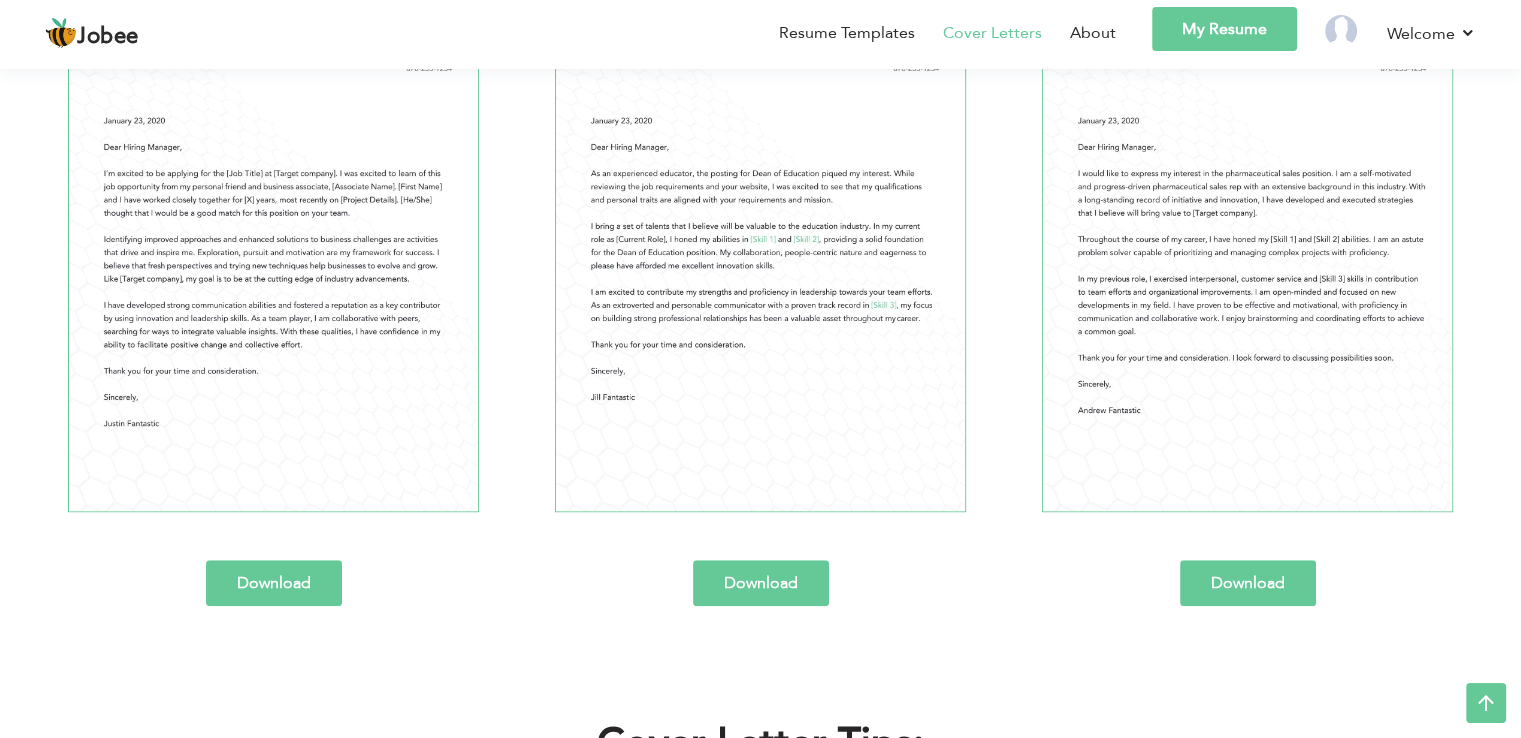 drag, startPoint x: 1208, startPoint y: 581, endPoint x: 1040, endPoint y: 567, distance: 168.58232 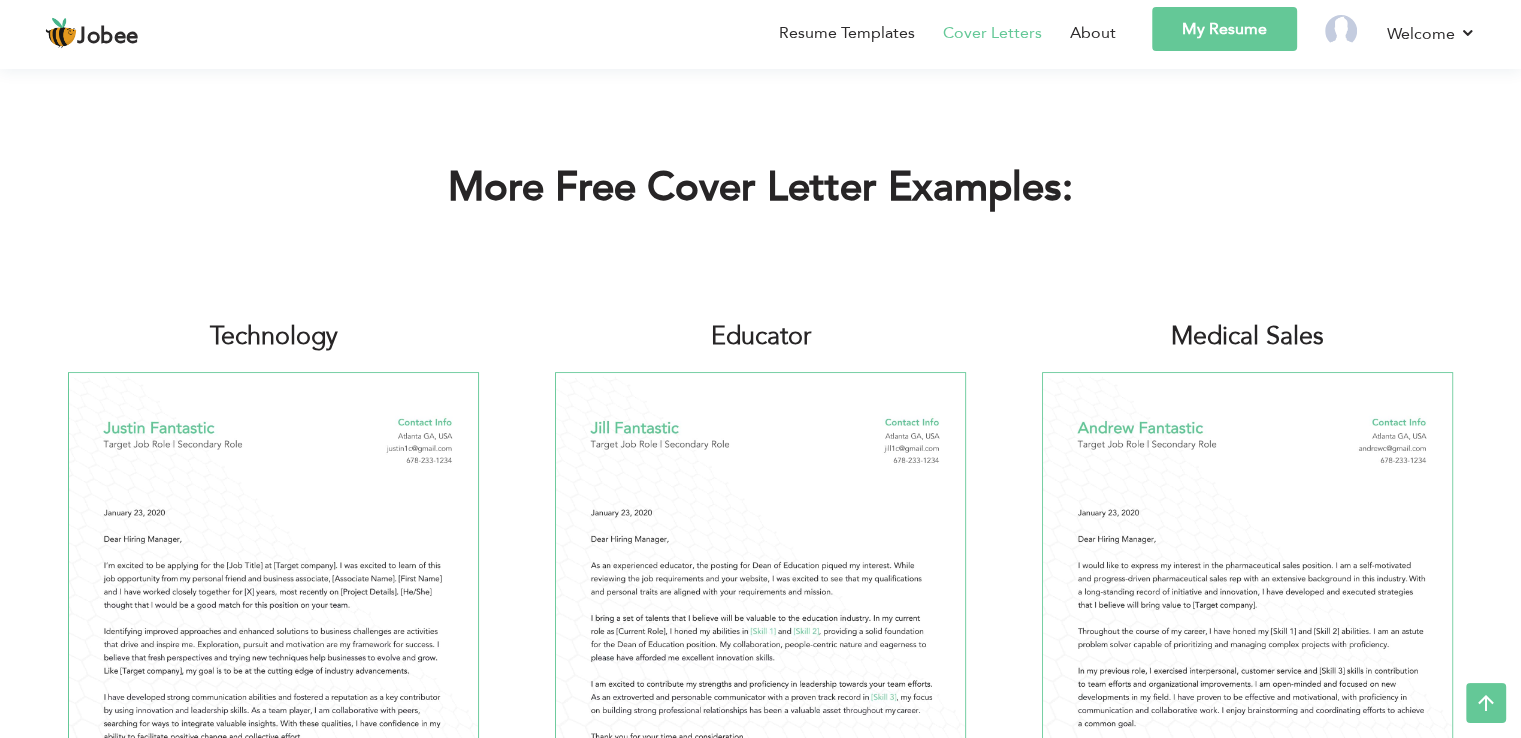 scroll, scrollTop: 900, scrollLeft: 0, axis: vertical 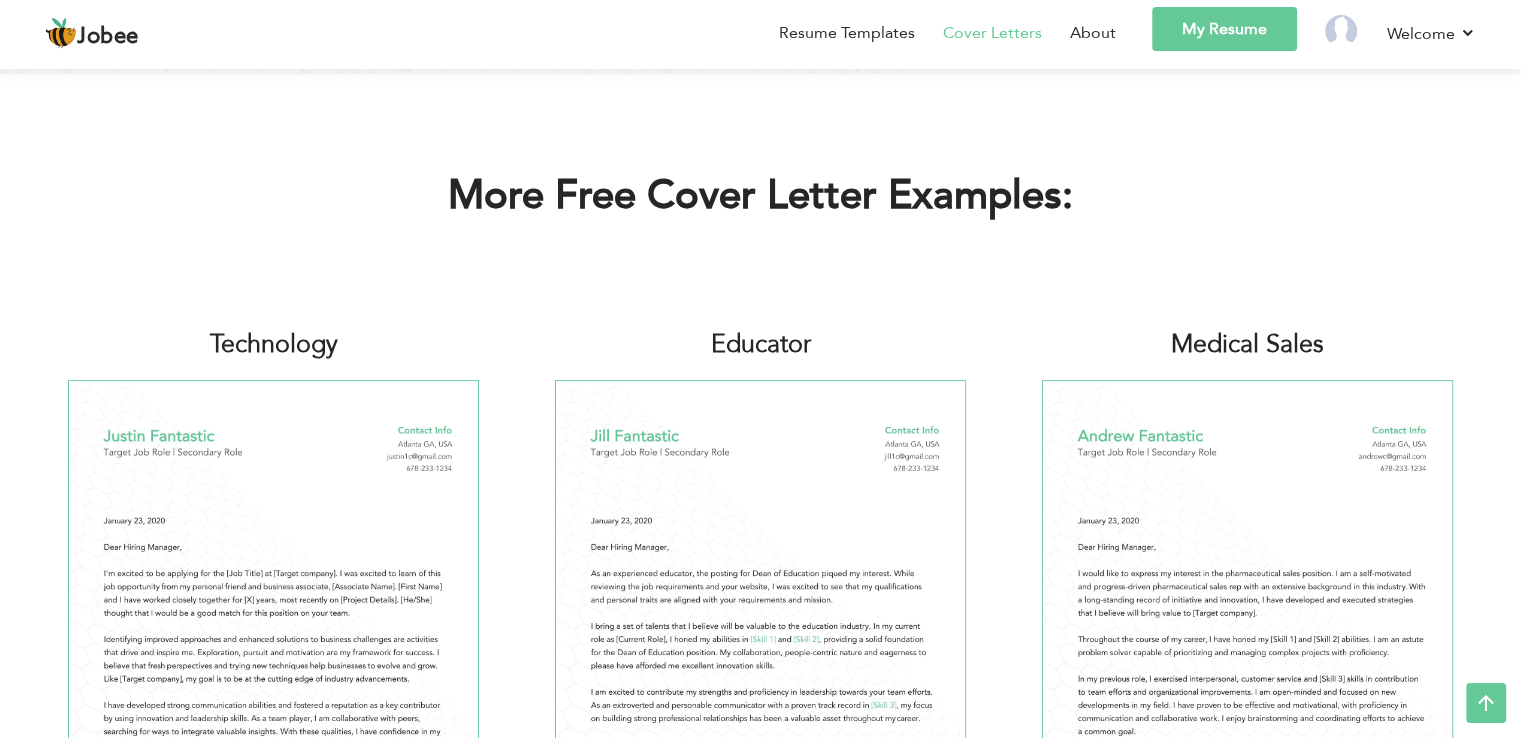 click on "My Resume" at bounding box center (1224, 29) 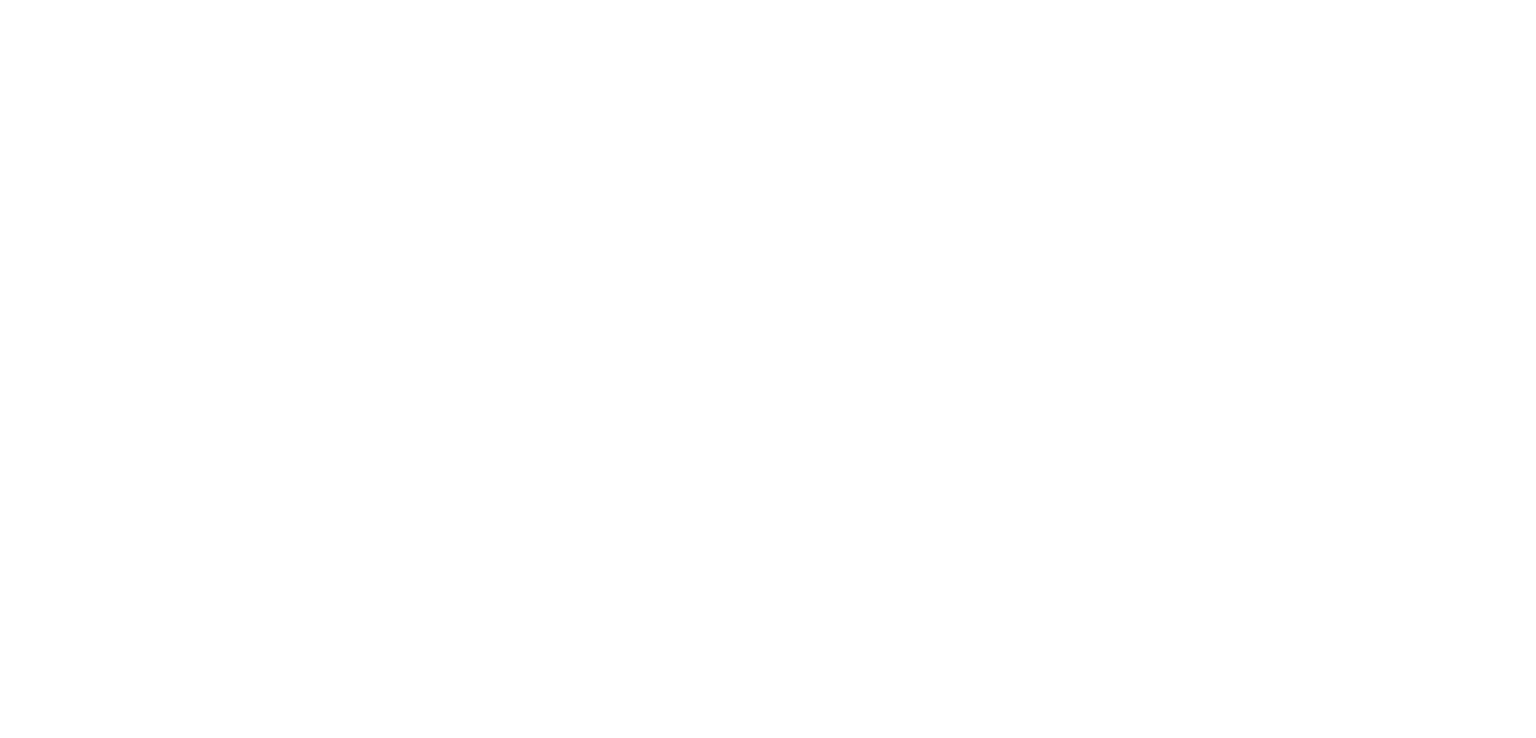 scroll, scrollTop: 0, scrollLeft: 0, axis: both 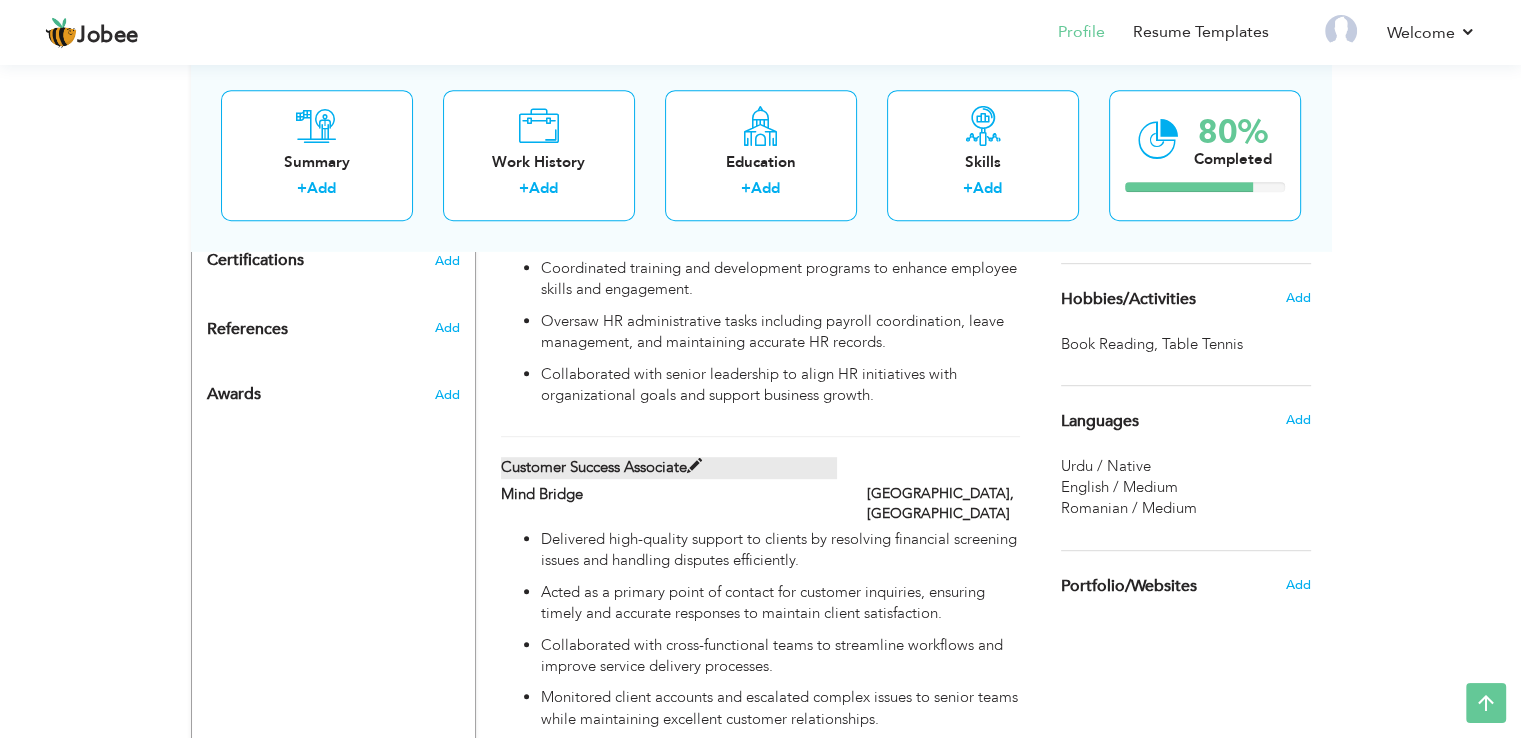 click on "Customer Success Associate" at bounding box center [669, 467] 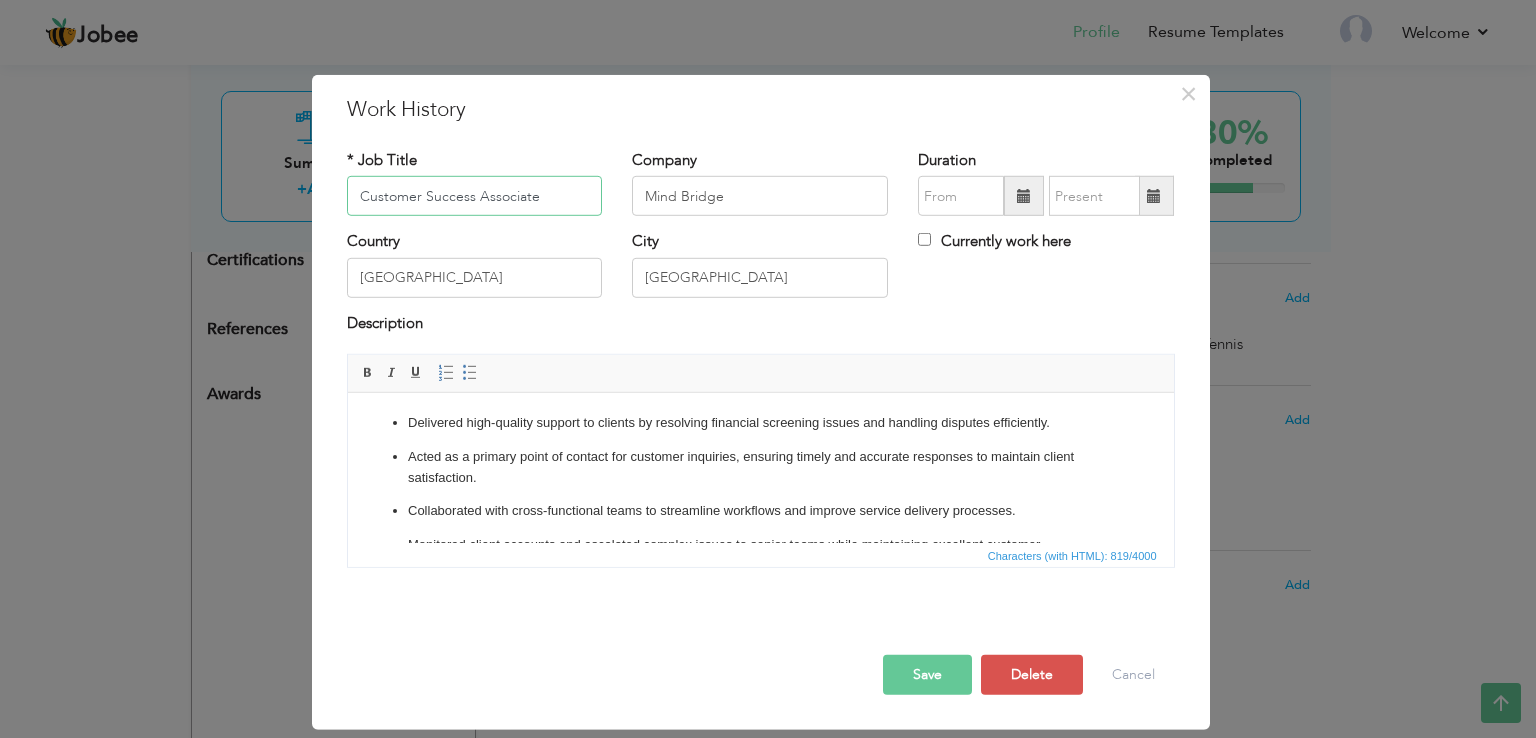 click on "Customer Success Associate" at bounding box center [475, 196] 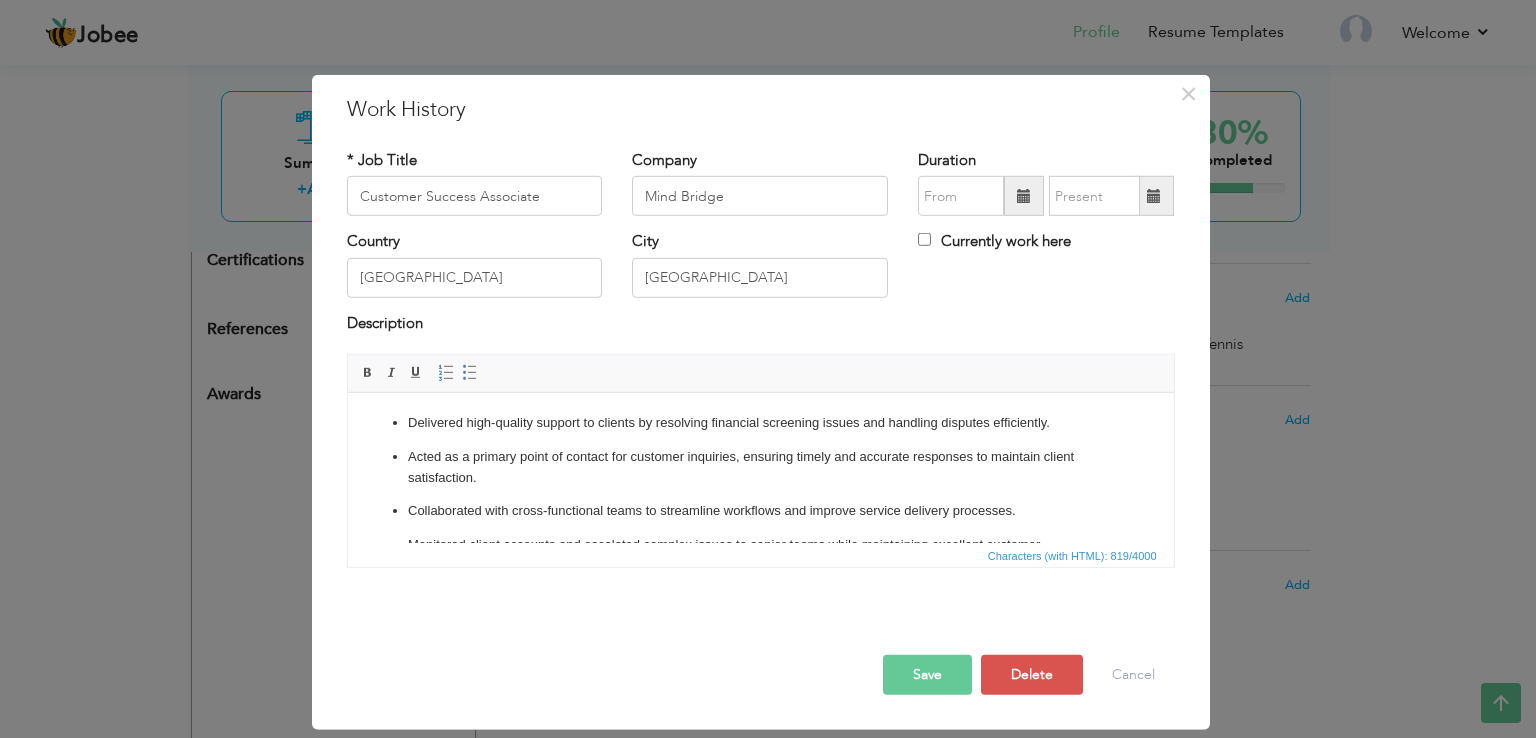 click on "Delivered high-quality support to clients by resolving financial screening issues and handling disputes efficiently." at bounding box center (760, 423) 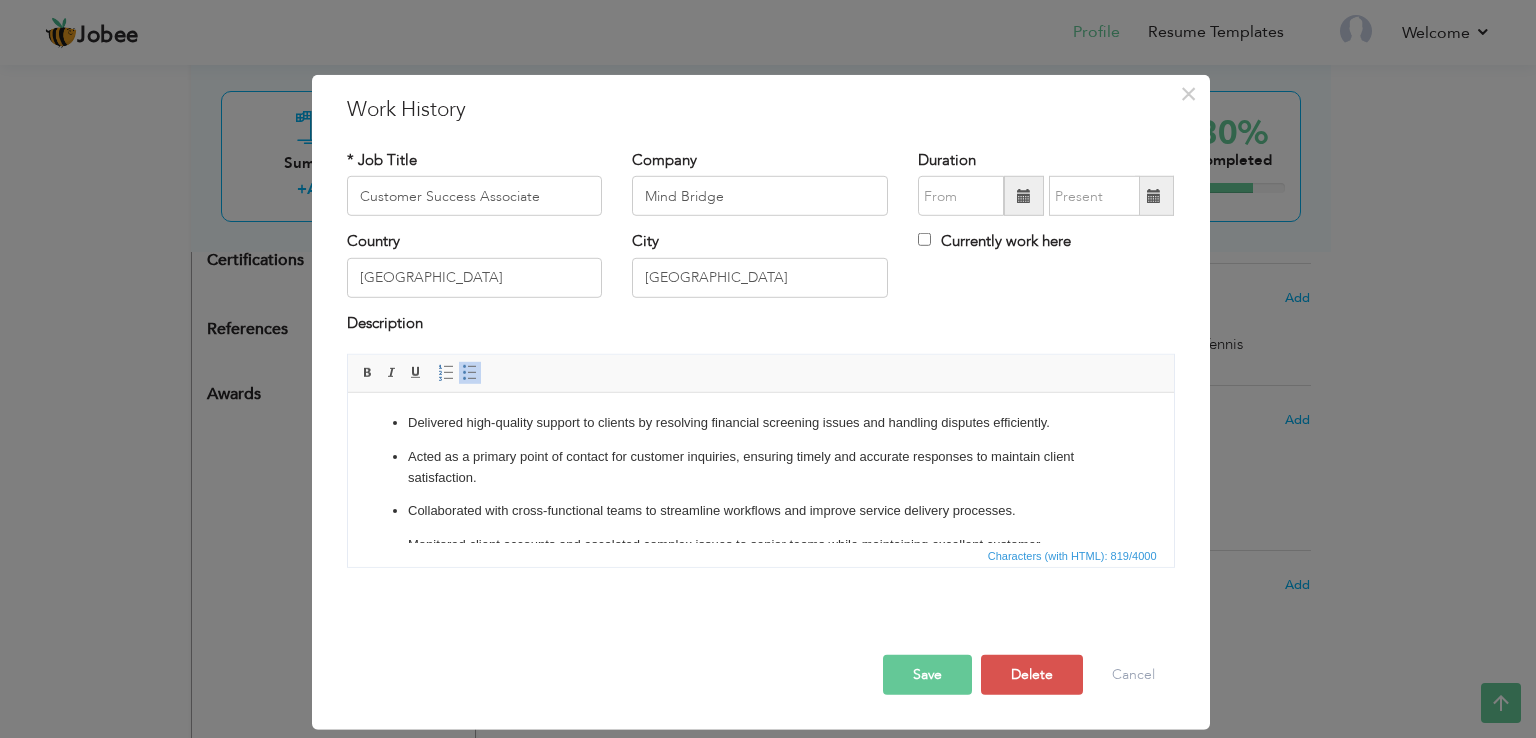 click on "Delivered high-quality support to clients by resolving financial screening issues and handling disputes efficiently." at bounding box center [760, 423] 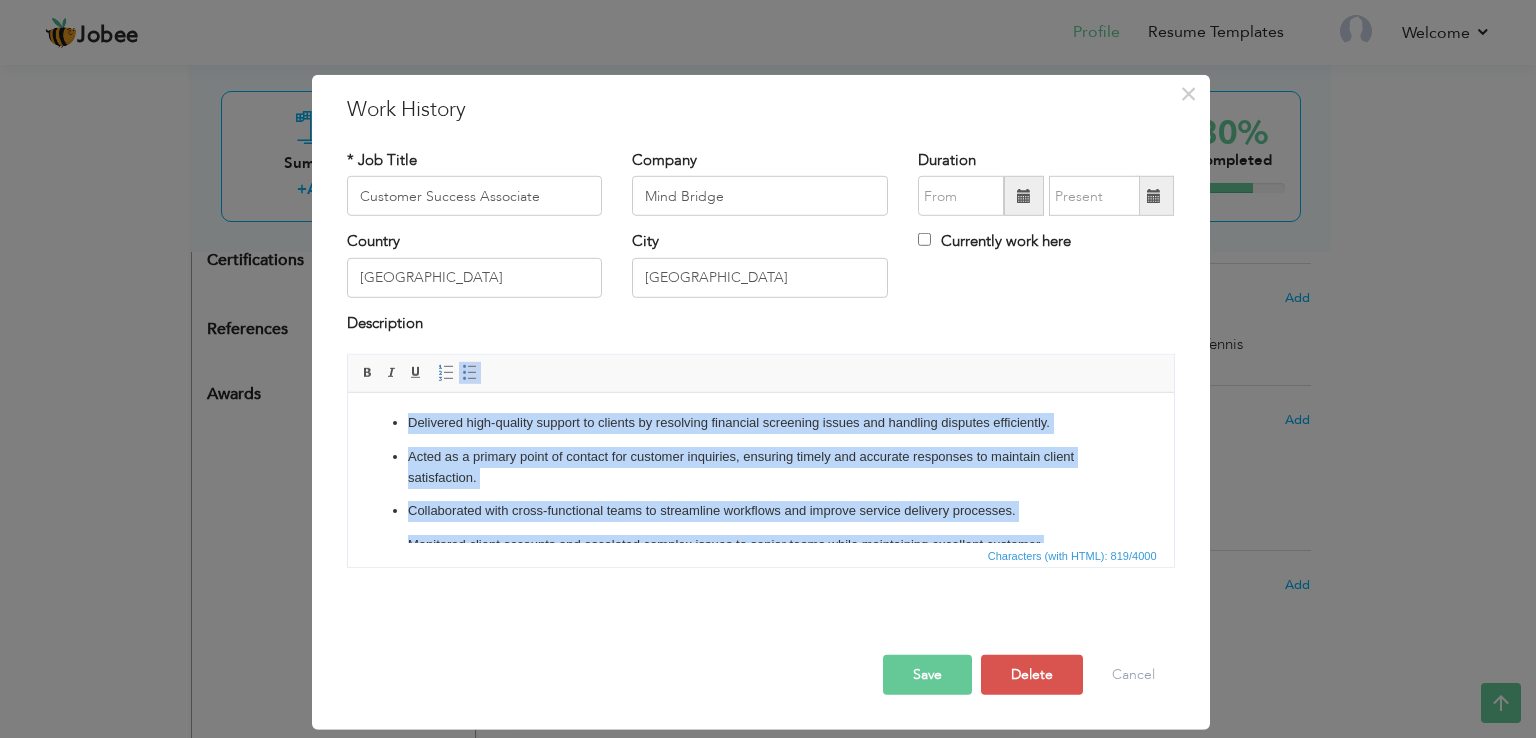 copy on "Delivered high-quality support to clients by resolving financial screening issues and handling disputes efficiently. Acted as a primary point of contact for customer inquiries, ensuring timely and accurate responses to maintain client satisfaction. Collaborated with cross-functional teams to streamline workflows and improve service delivery processes. Monitored client accounts and escalated complex issues to senior teams while maintaining excellent customer relationships. Maintained accurate records of customer interactions, feedback, and resolutions to support continuous improvement initiatives. Contributed to training sessions for new team members on customer service protocols and dispute management systems." 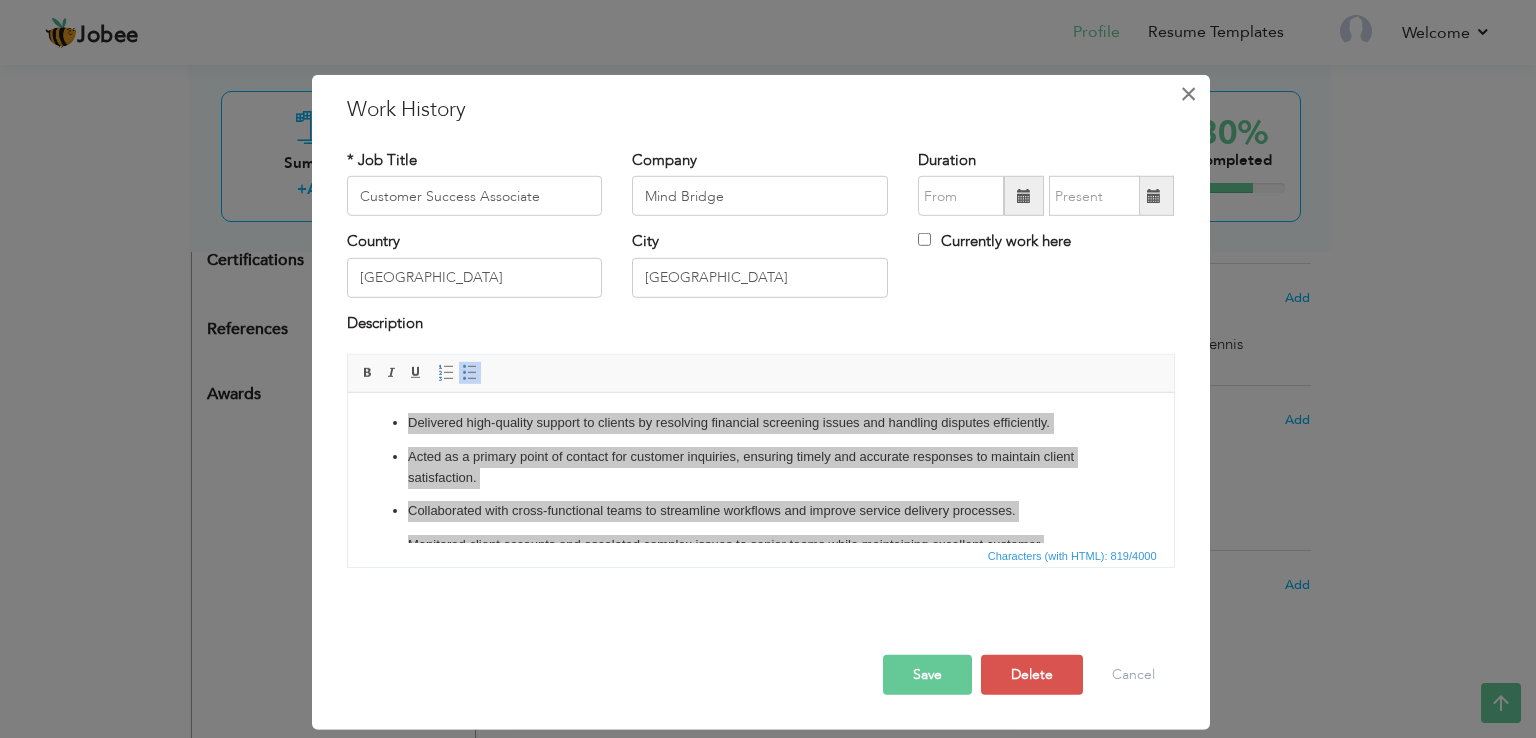 click on "×" at bounding box center [1189, 94] 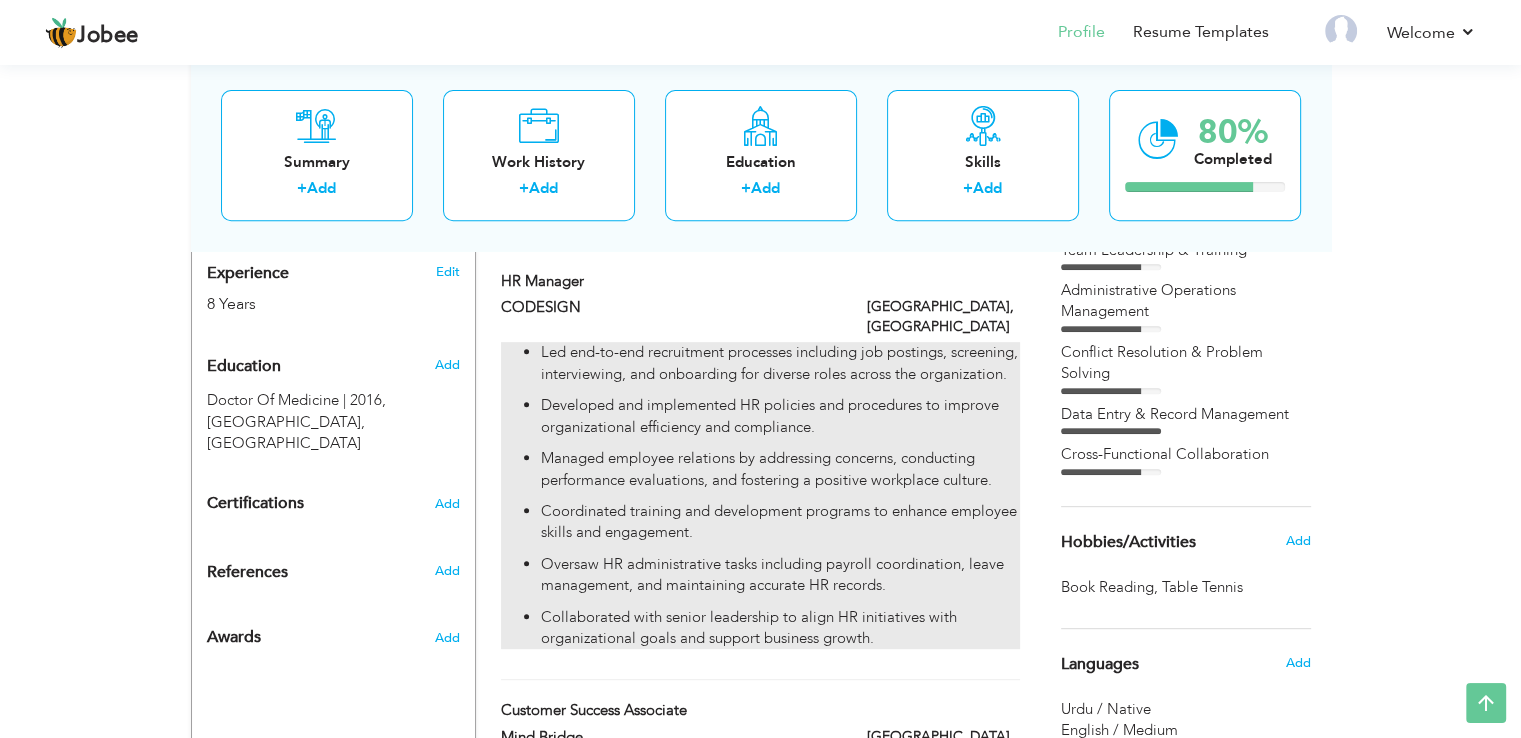 scroll, scrollTop: 700, scrollLeft: 0, axis: vertical 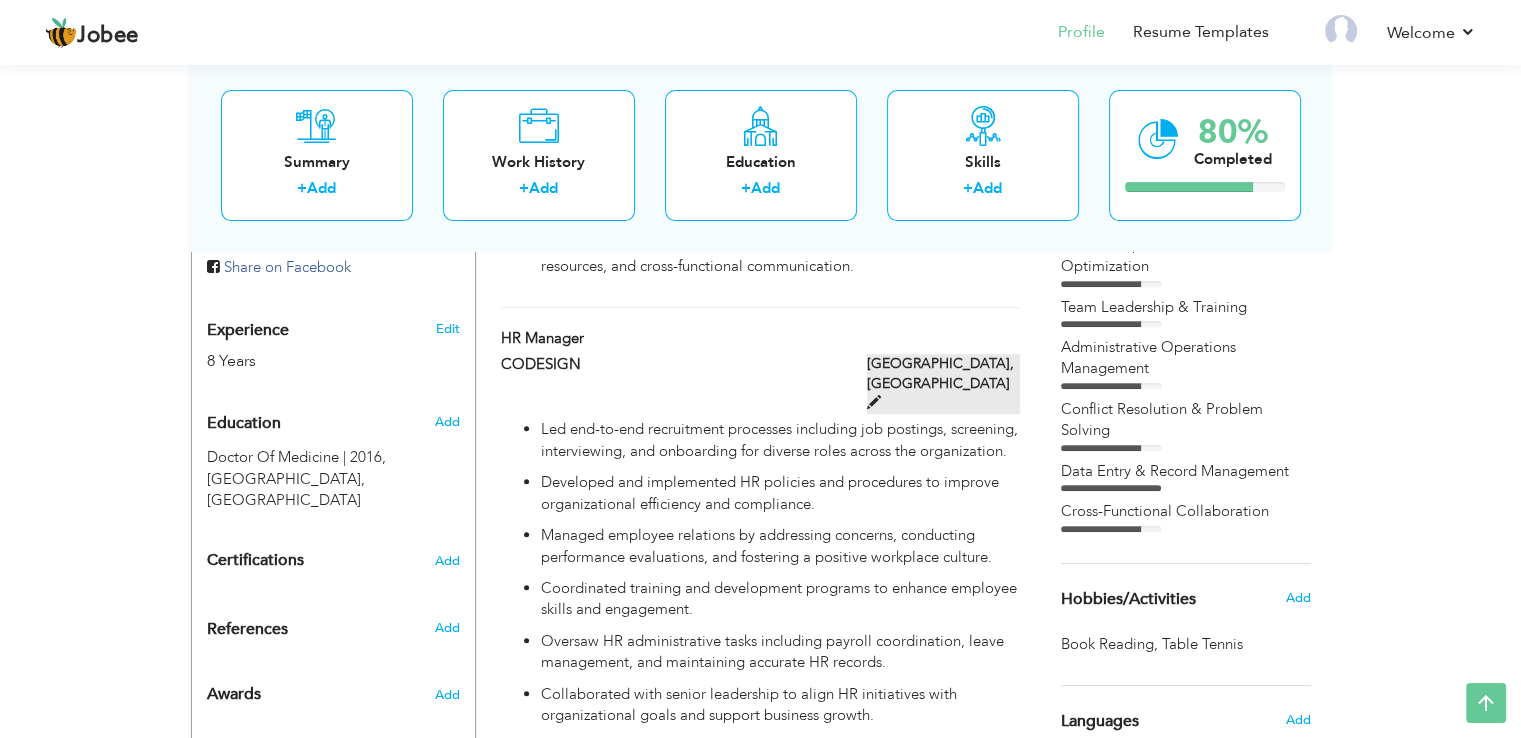 click at bounding box center [874, 402] 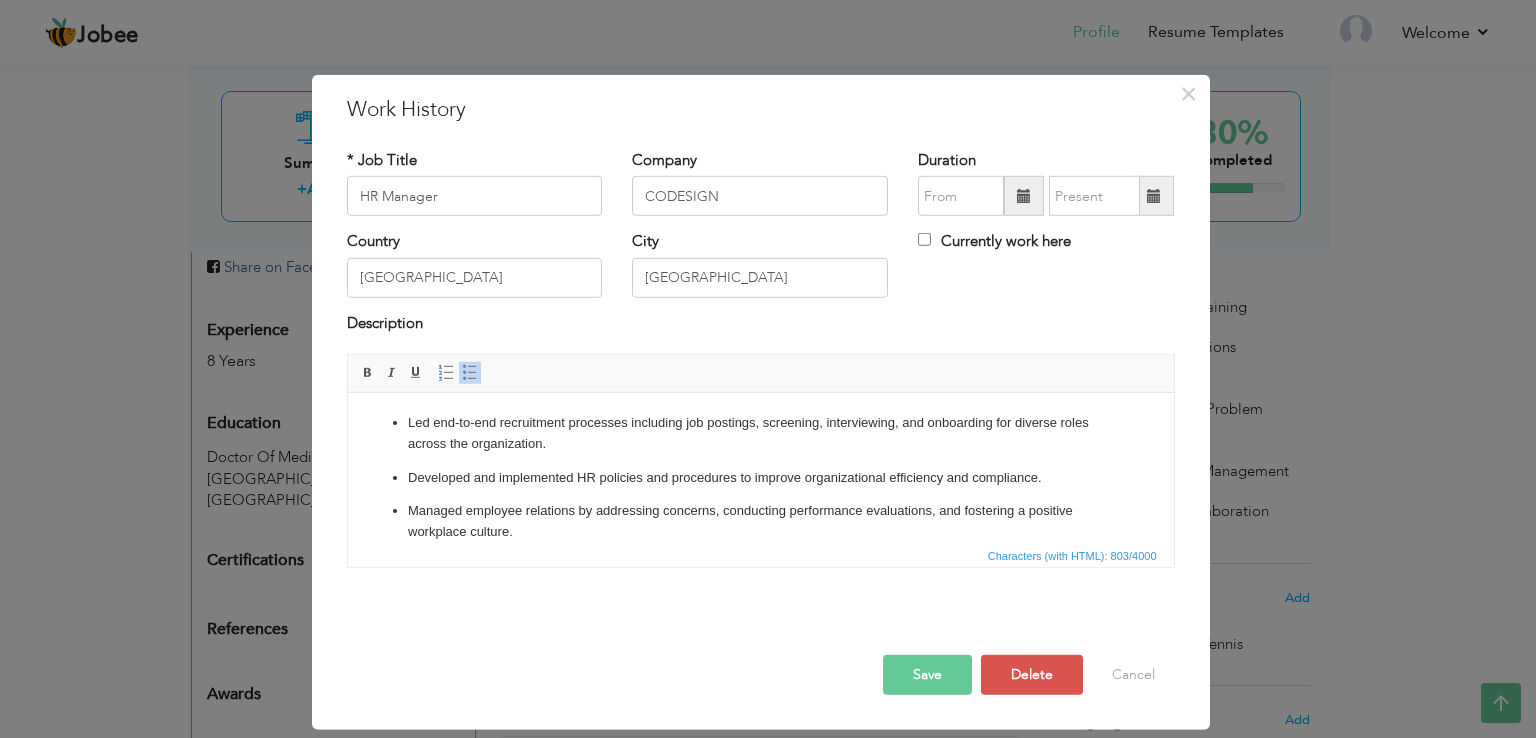 click on "Managed employee relations by addressing concerns, conducting performance evaluations, and fostering a positive workplace culture." at bounding box center (760, 522) 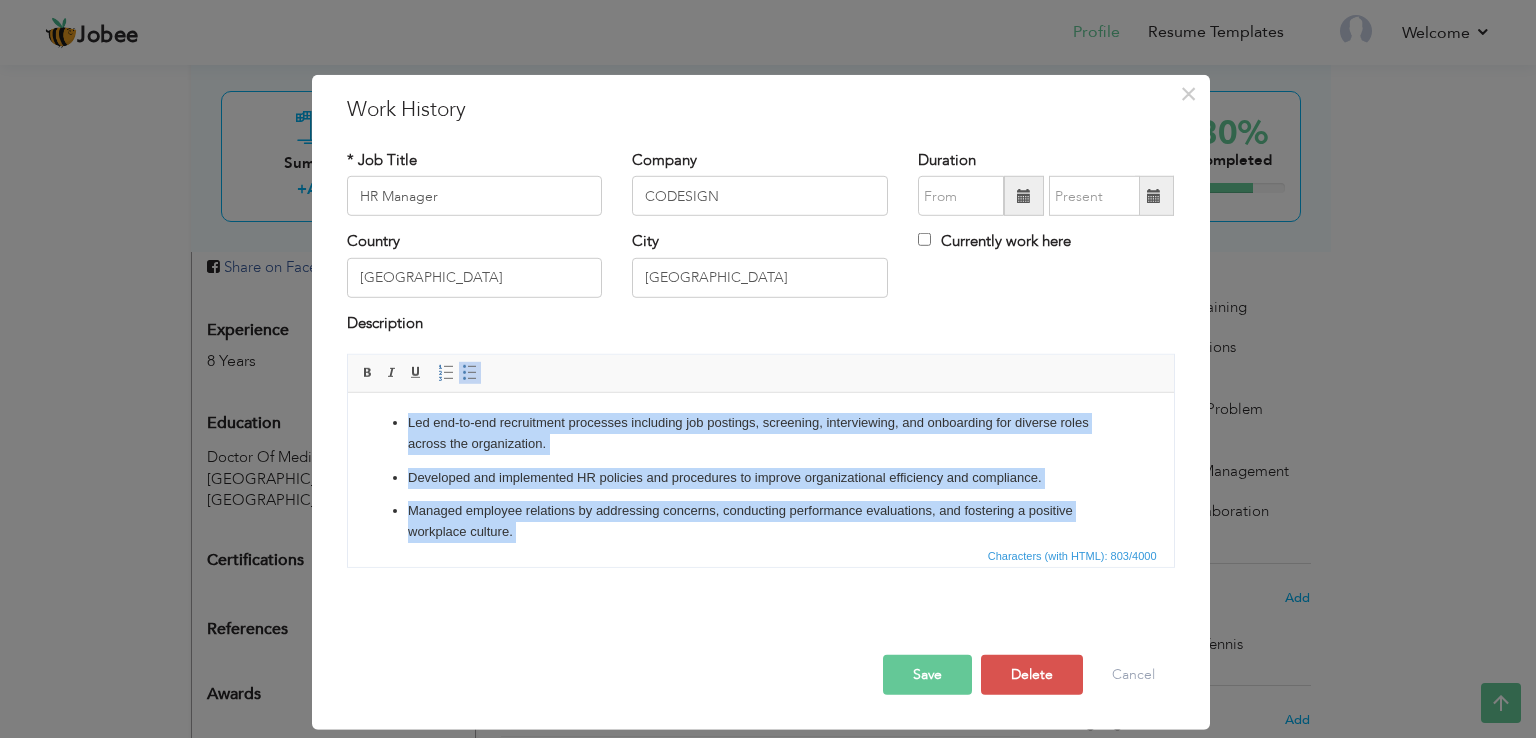 copy on "Led end-to-end recruitment processes including job postings, screening, interviewing, and onboarding for diverse roles across the organization. Developed and implemented HR policies and procedures to improve organizational efficiency and compliance. Managed employee relations by addressing concerns, conducting performance evaluations, and fostering a positive workplace culture. Coordinated training and development programs to enhance employee skills and engagement. Oversaw HR administrative tasks including payroll coordination, leave management, and maintaining accurate HR records. Collaborated with senior leadership to align HR initiatives with organizational goals and support business growth." 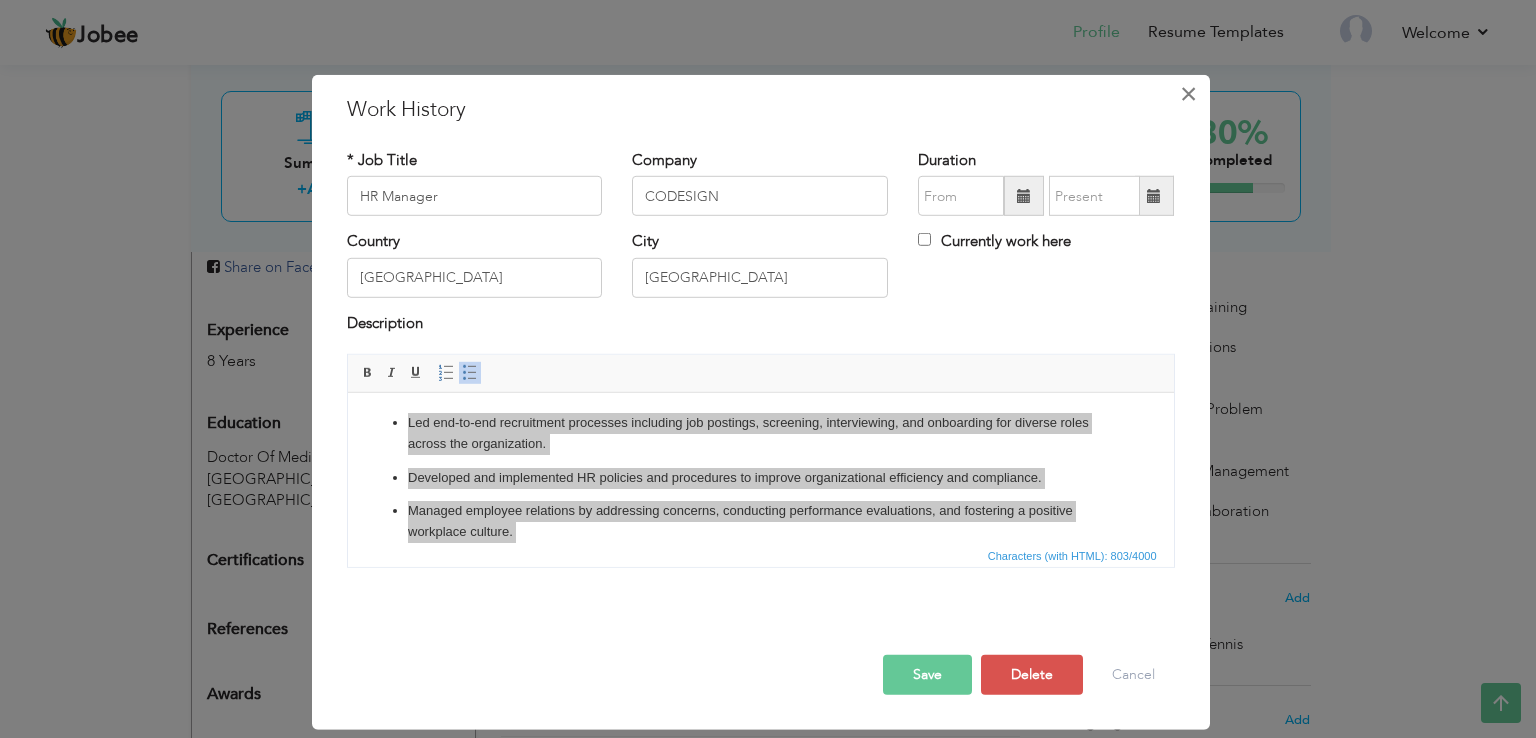 click on "×" at bounding box center (1189, 94) 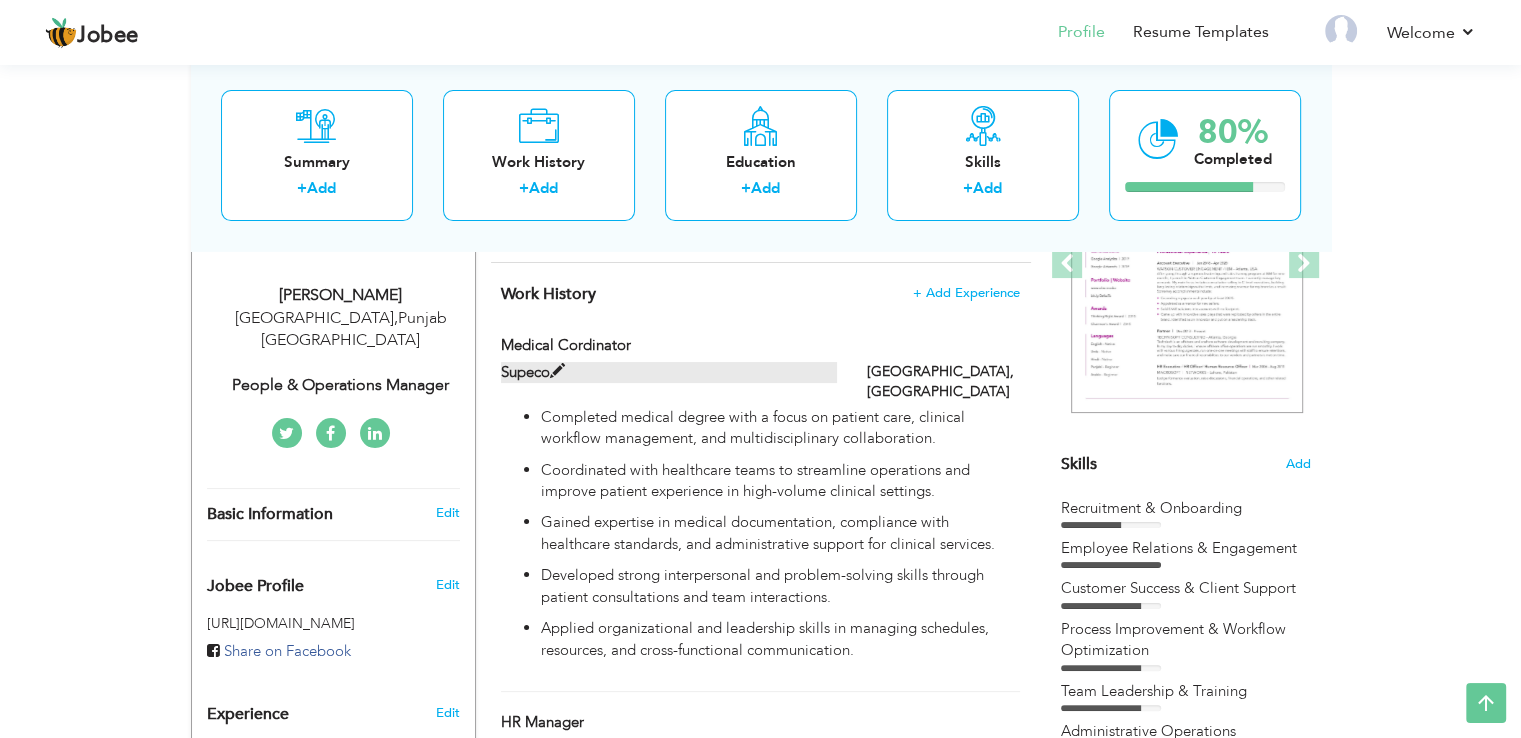 scroll, scrollTop: 300, scrollLeft: 0, axis: vertical 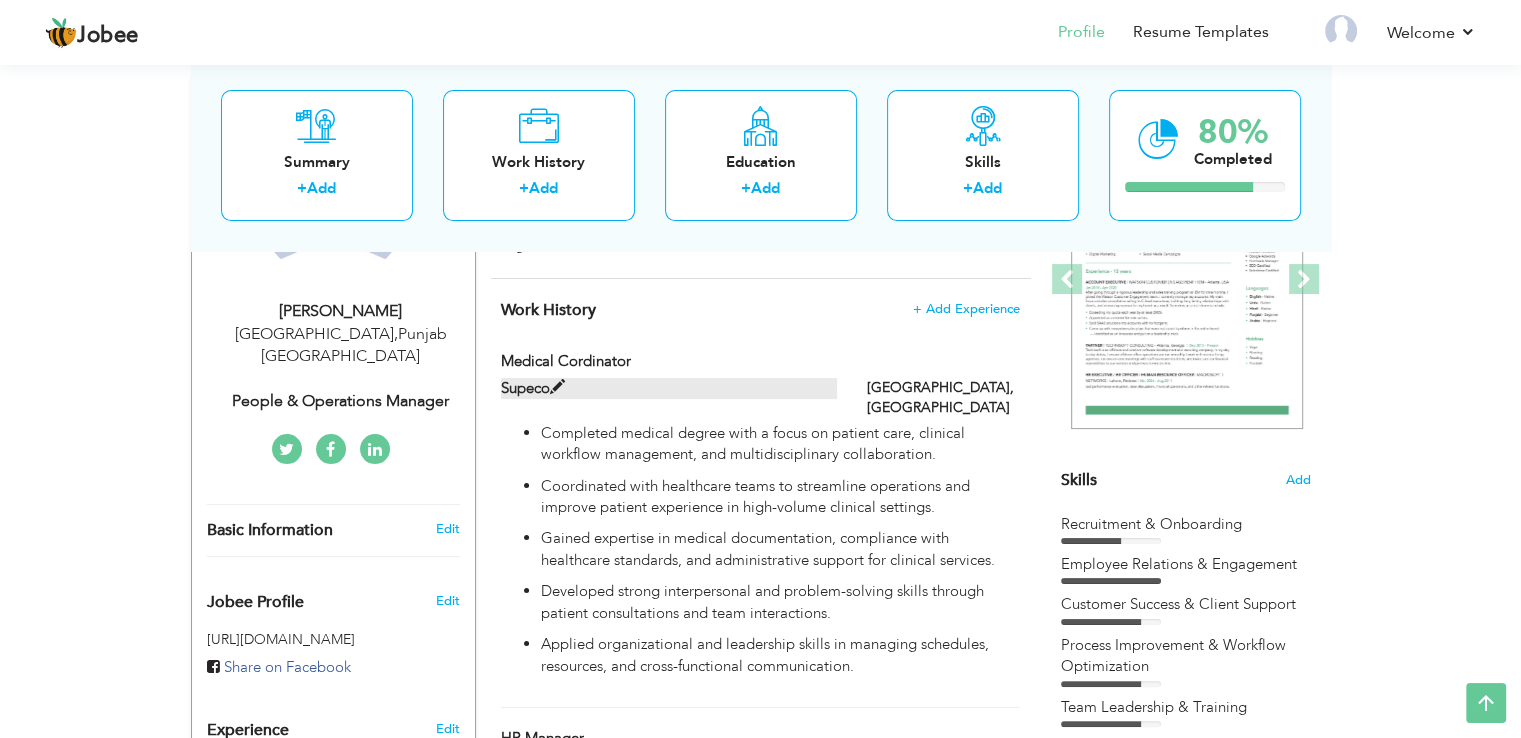 click at bounding box center [557, 387] 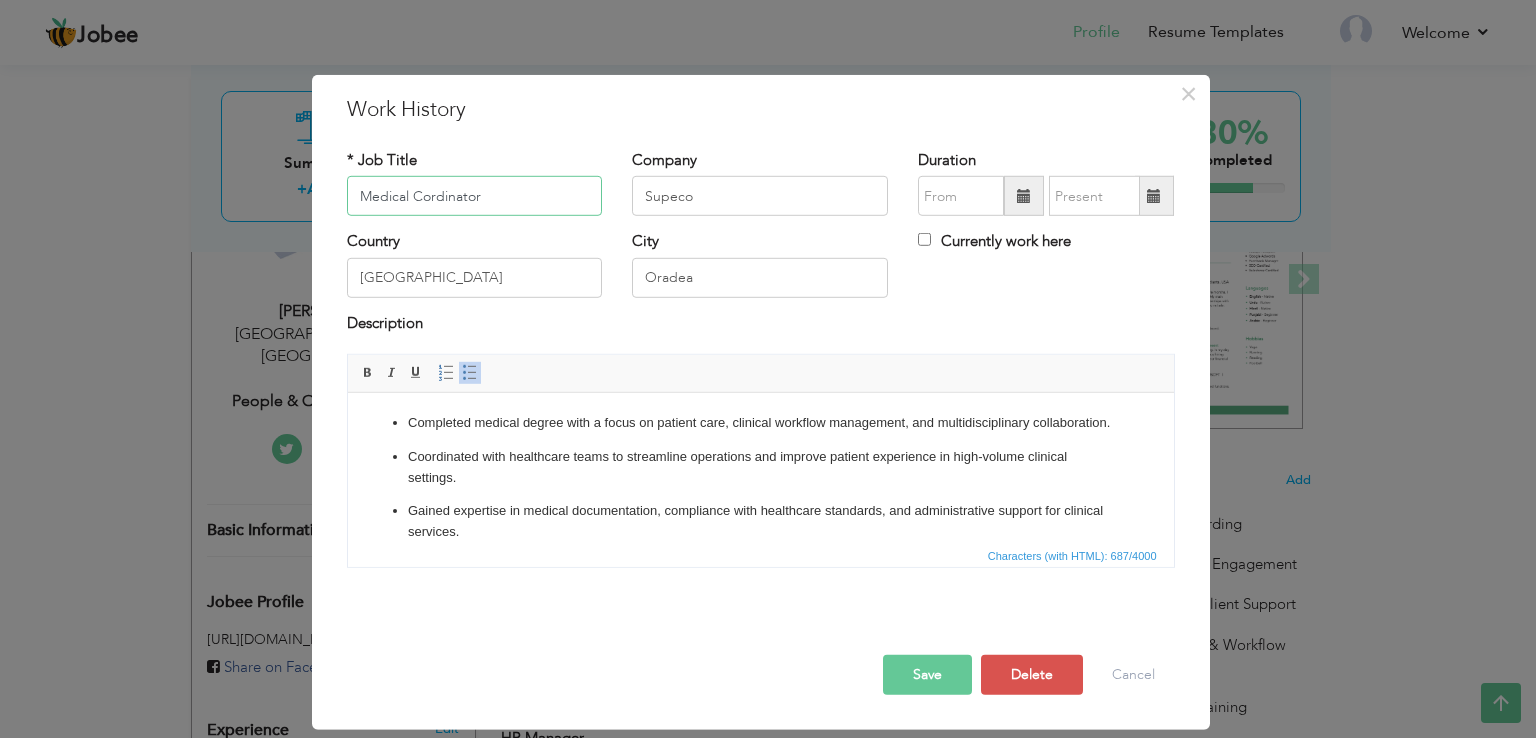 click on "Medical Cordinator" at bounding box center (475, 196) 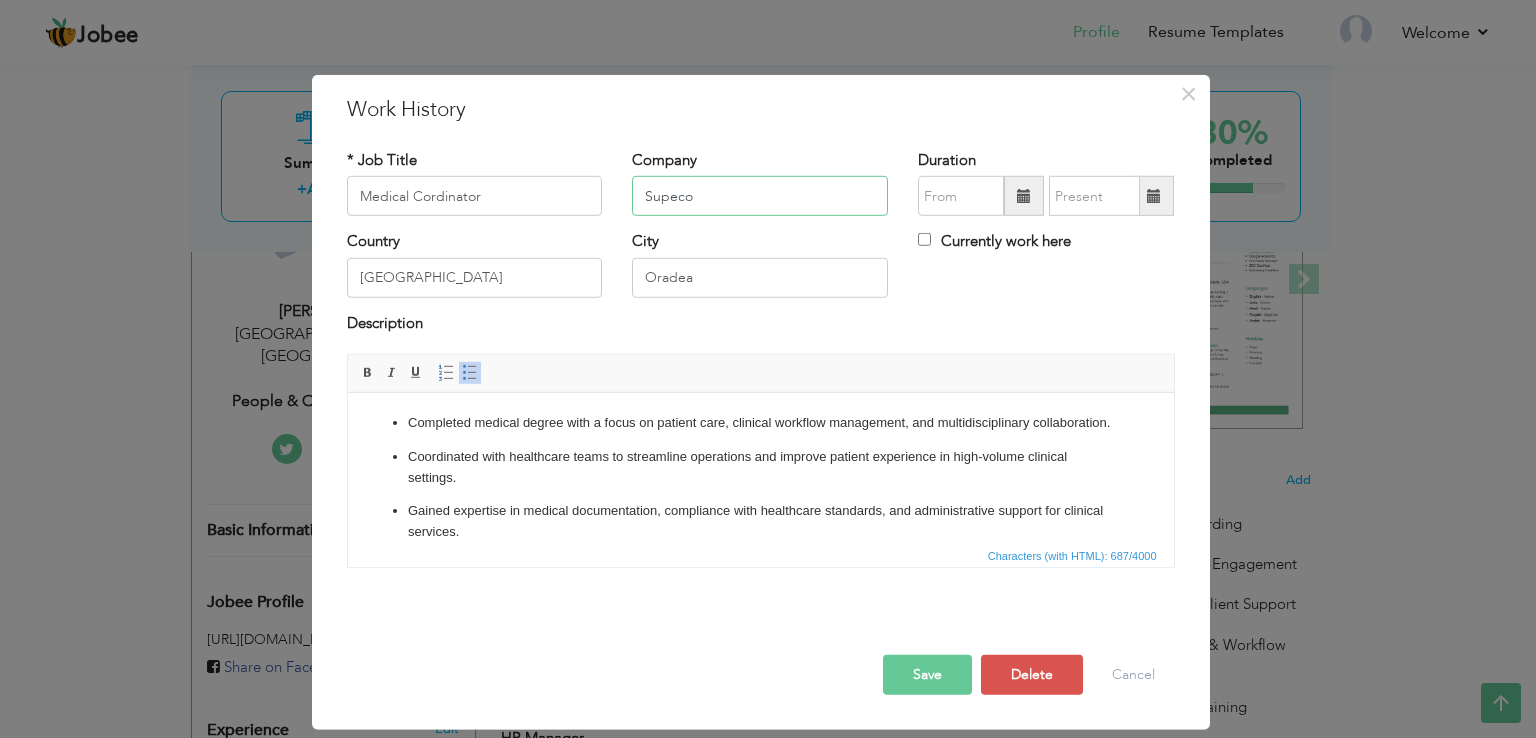 click on "Supeco" at bounding box center (760, 196) 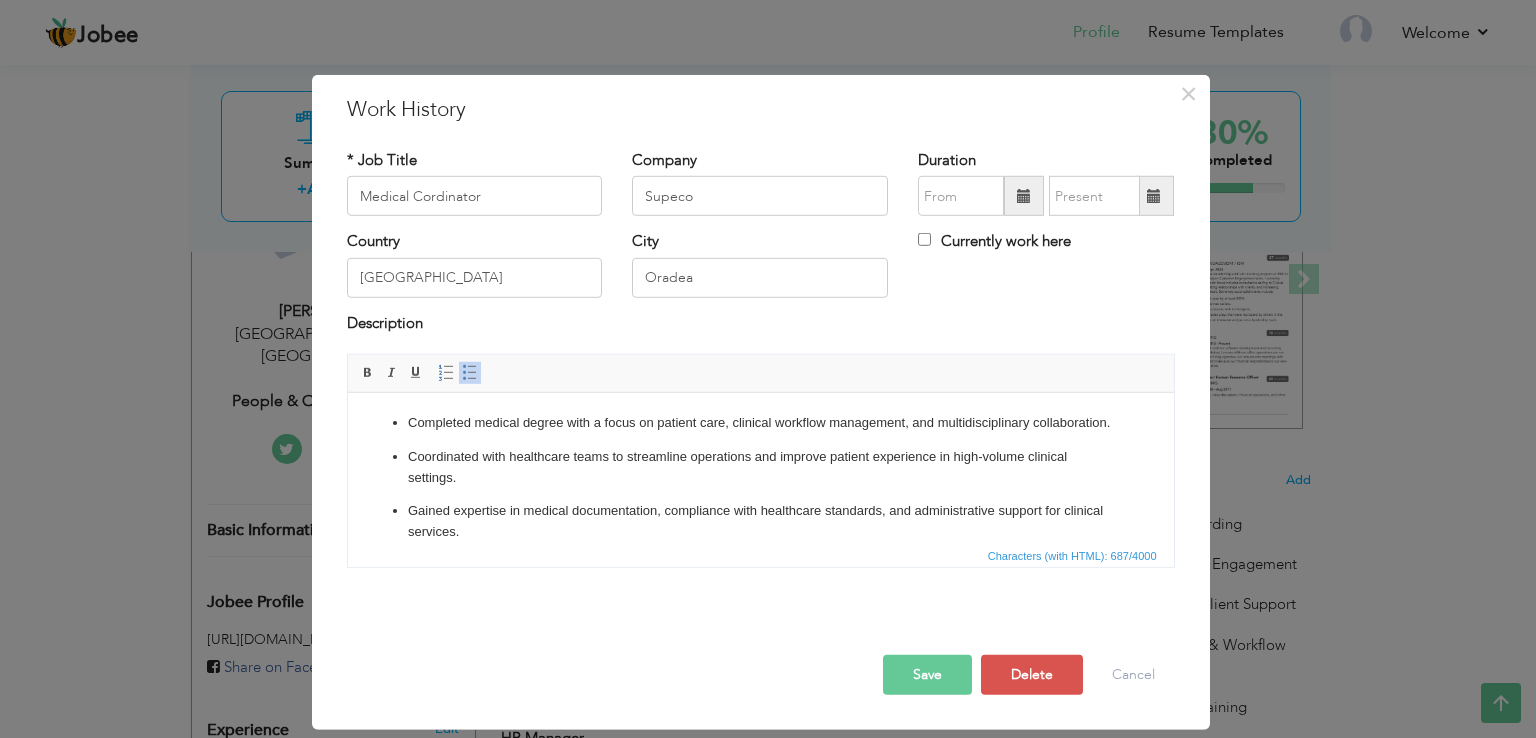 click on "Coordinated with healthcare teams to streamline operations and improve patient experience in high-volume clinical settings." at bounding box center [760, 468] 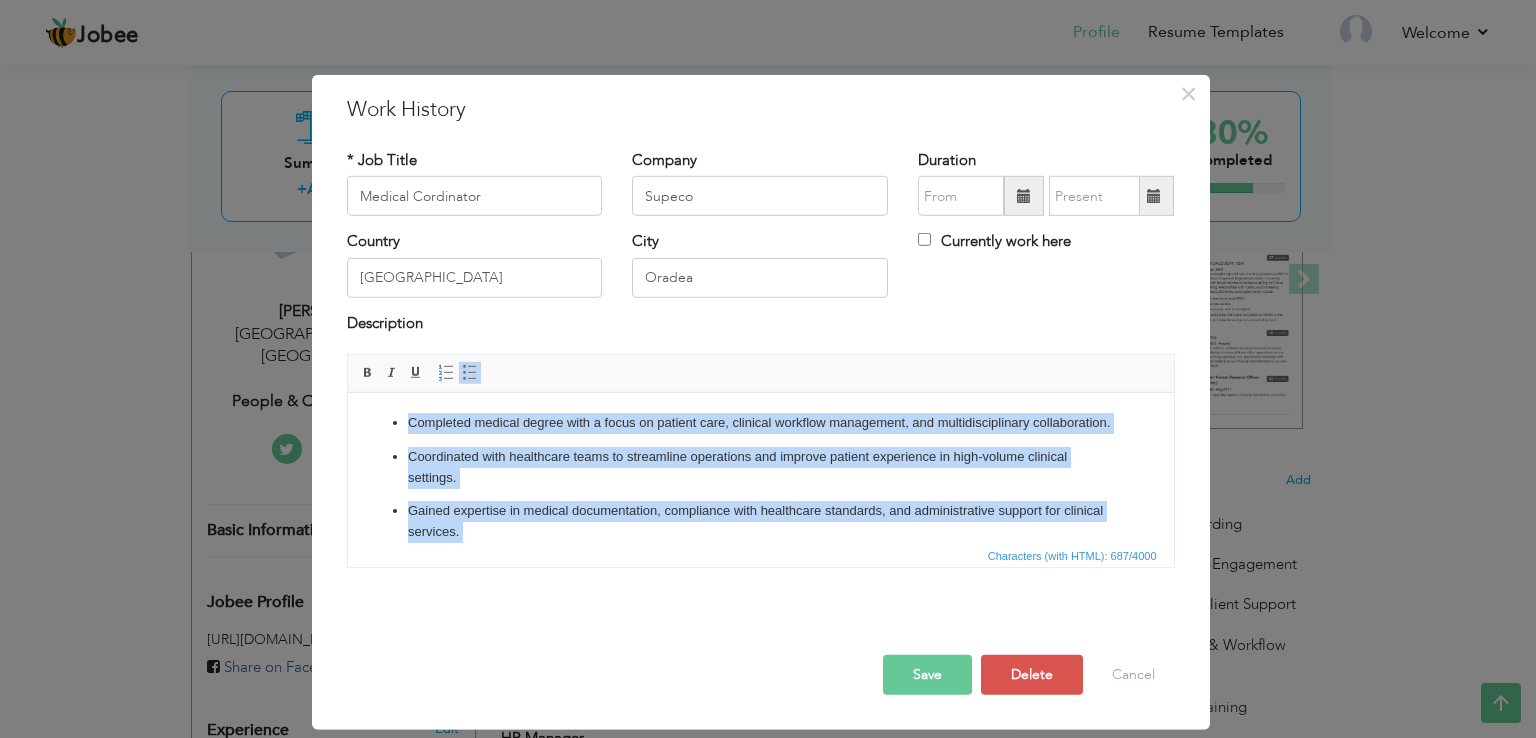 copy on "Completed medical degree with a focus on patient care, clinical workflow management, and multidisciplinary collaboration. Coordinated with healthcare teams to streamline operations and improve patient experience in high-volume clinical settings. Gained expertise in medical documentation, compliance with healthcare standards, and administrative support for clinical services. Developed strong interpersonal and problem-solving skills through patient consultations and team interactions. Applied organizational and leadership skills in managing schedules, resources, and cross-functional communication." 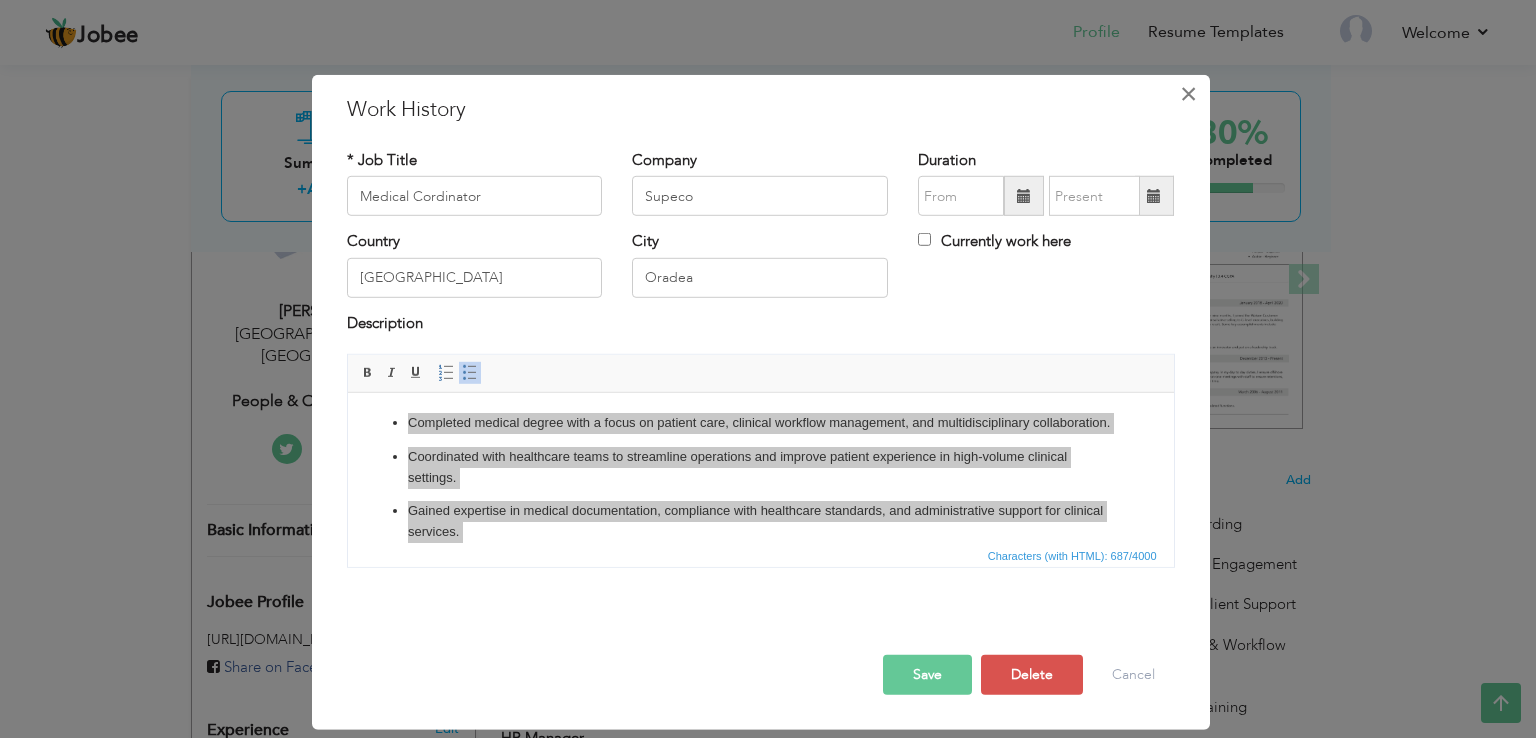 click on "×" at bounding box center (1188, 94) 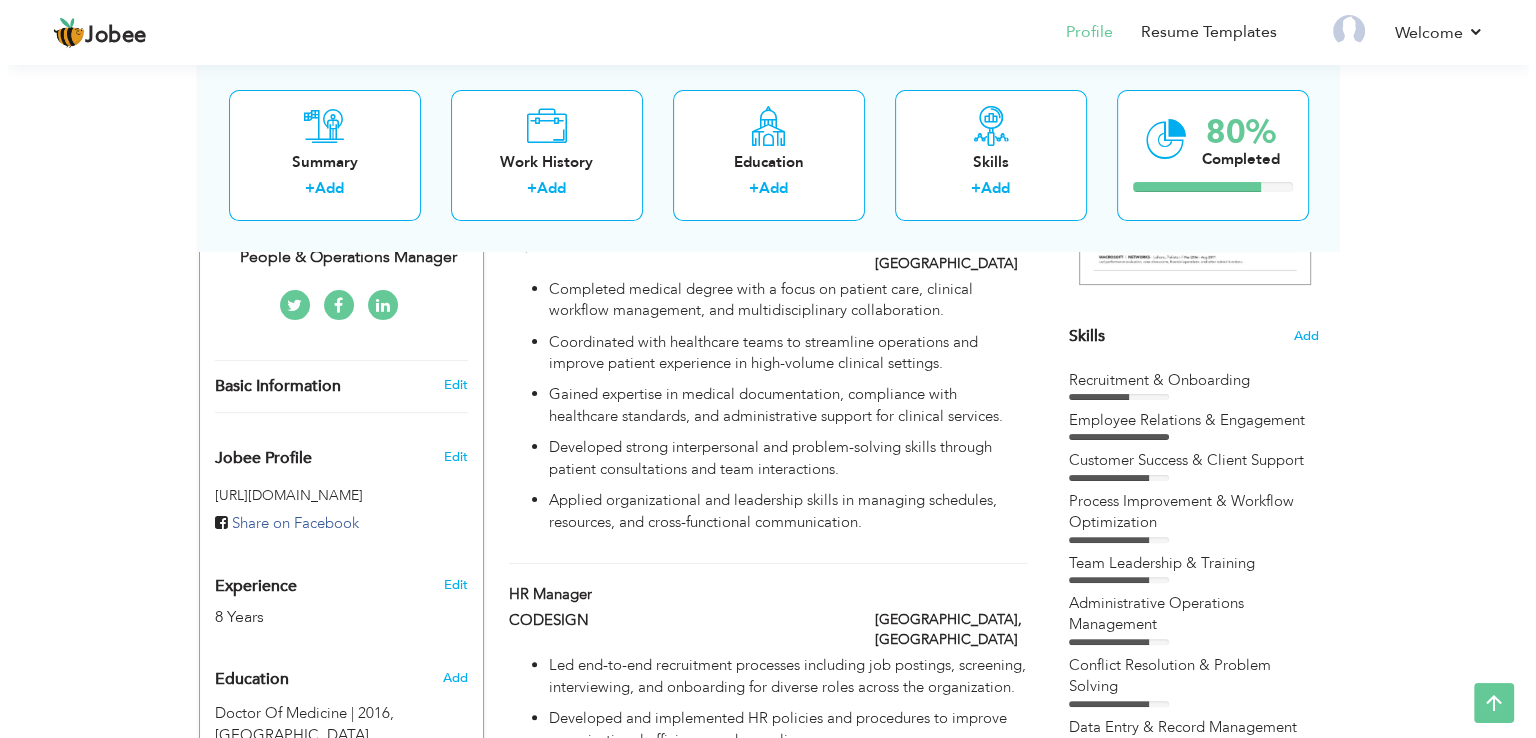 scroll, scrollTop: 500, scrollLeft: 0, axis: vertical 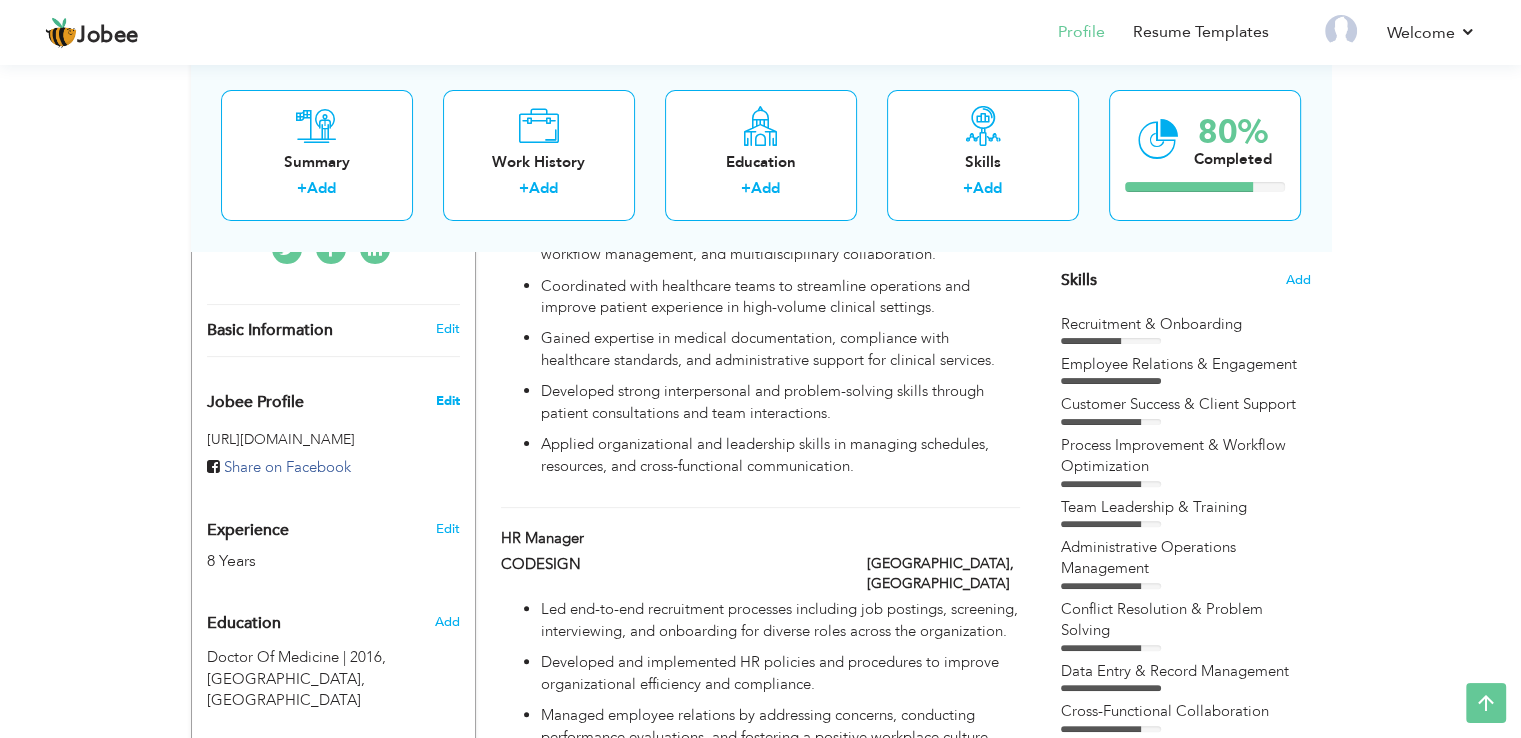 click on "Edit" at bounding box center [447, 401] 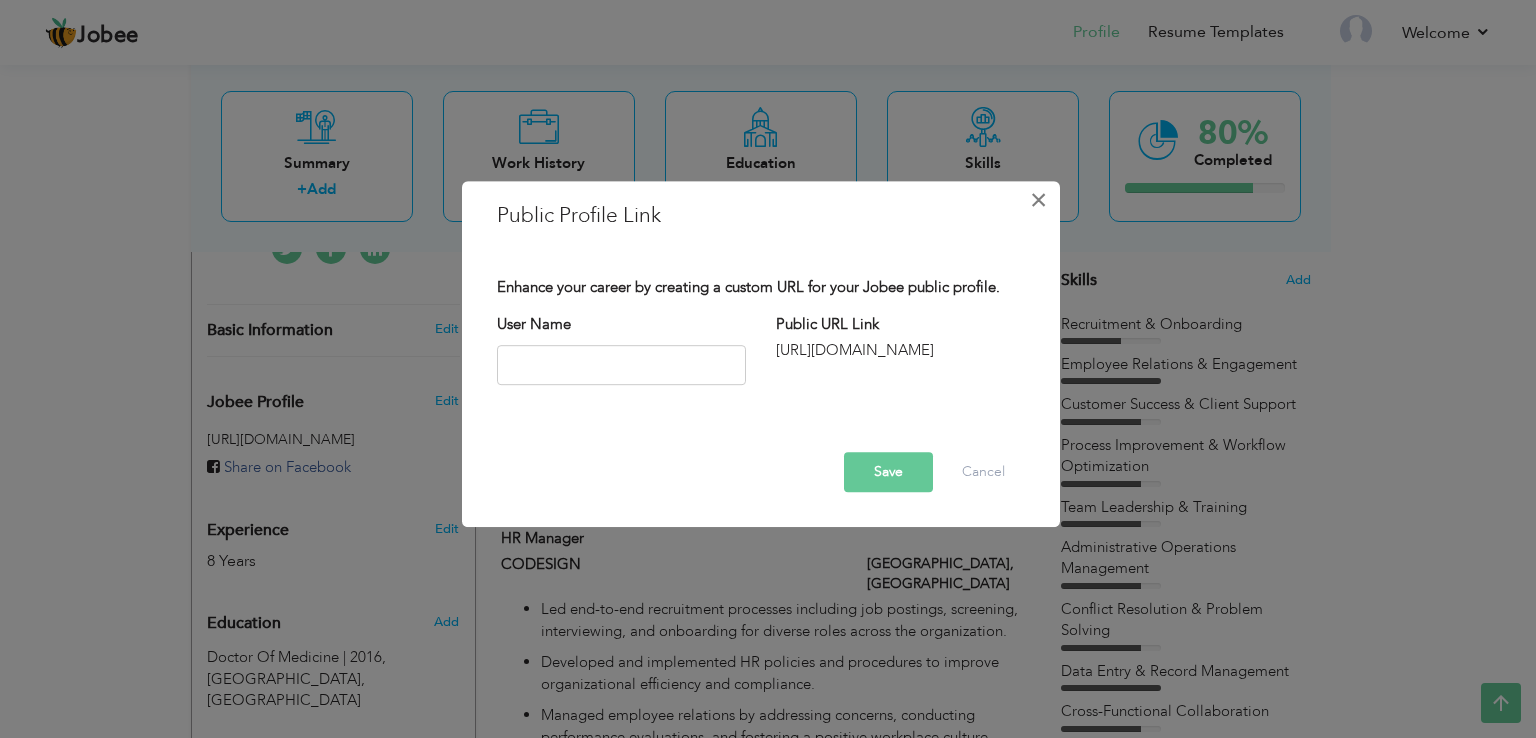 click on "×" at bounding box center [1038, 200] 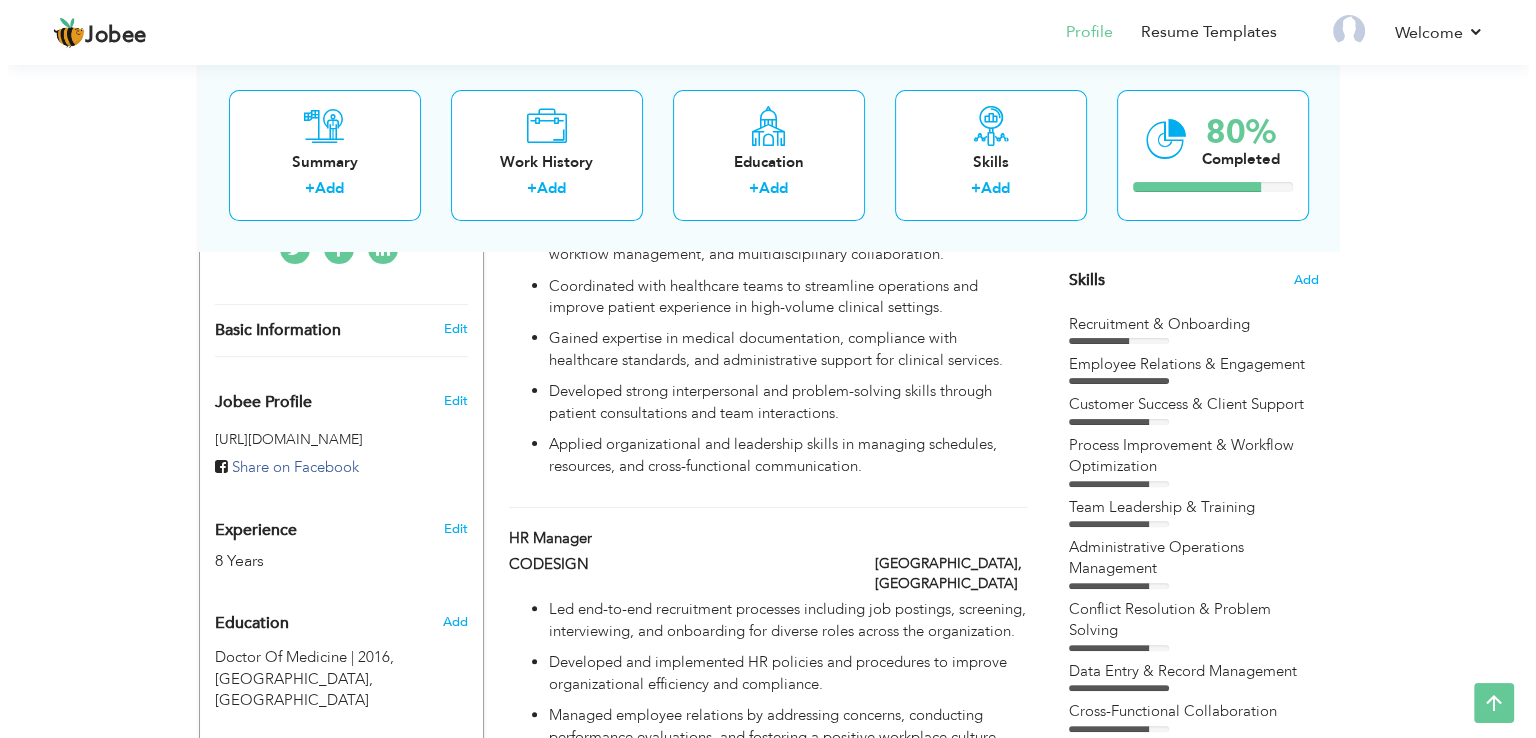 scroll, scrollTop: 200, scrollLeft: 0, axis: vertical 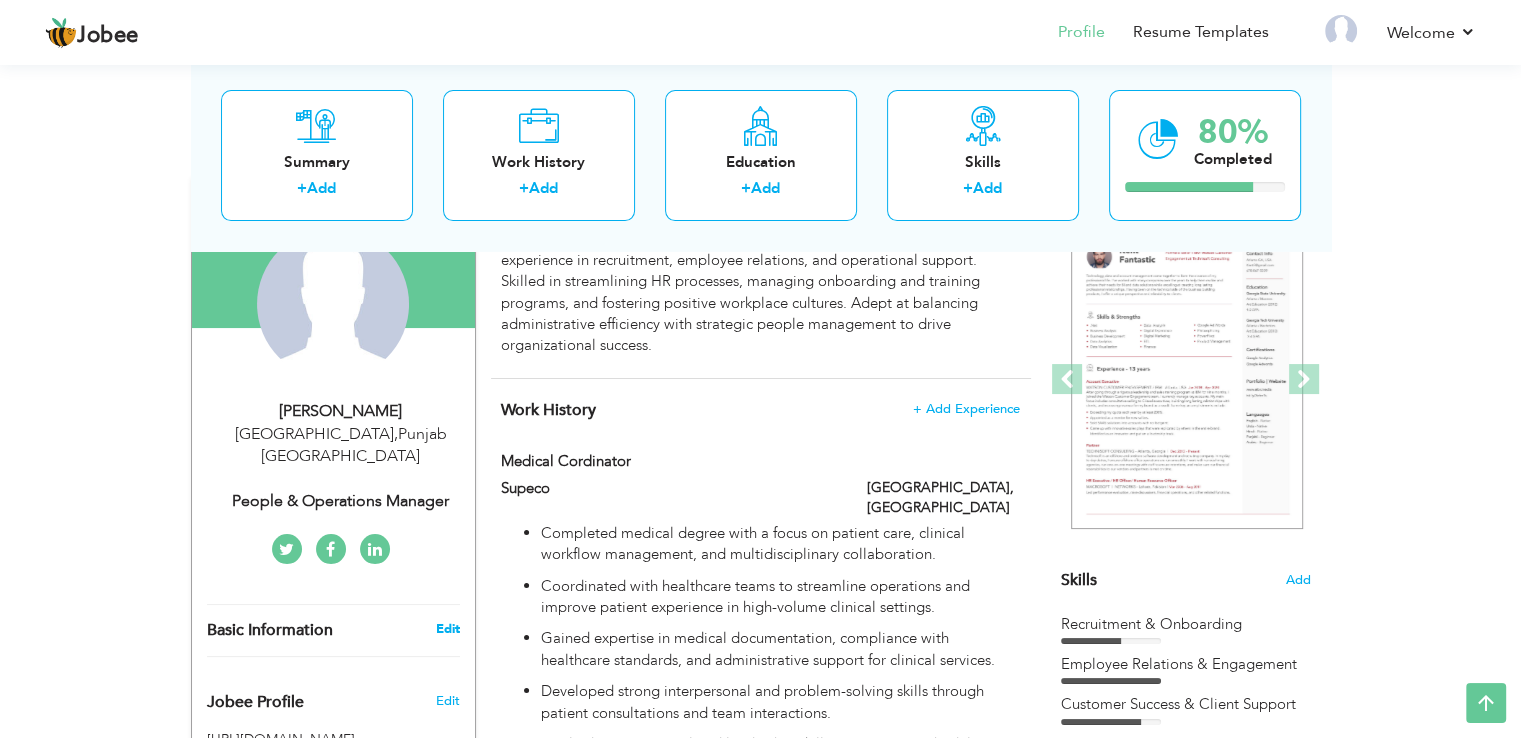 click on "Edit" at bounding box center (447, 629) 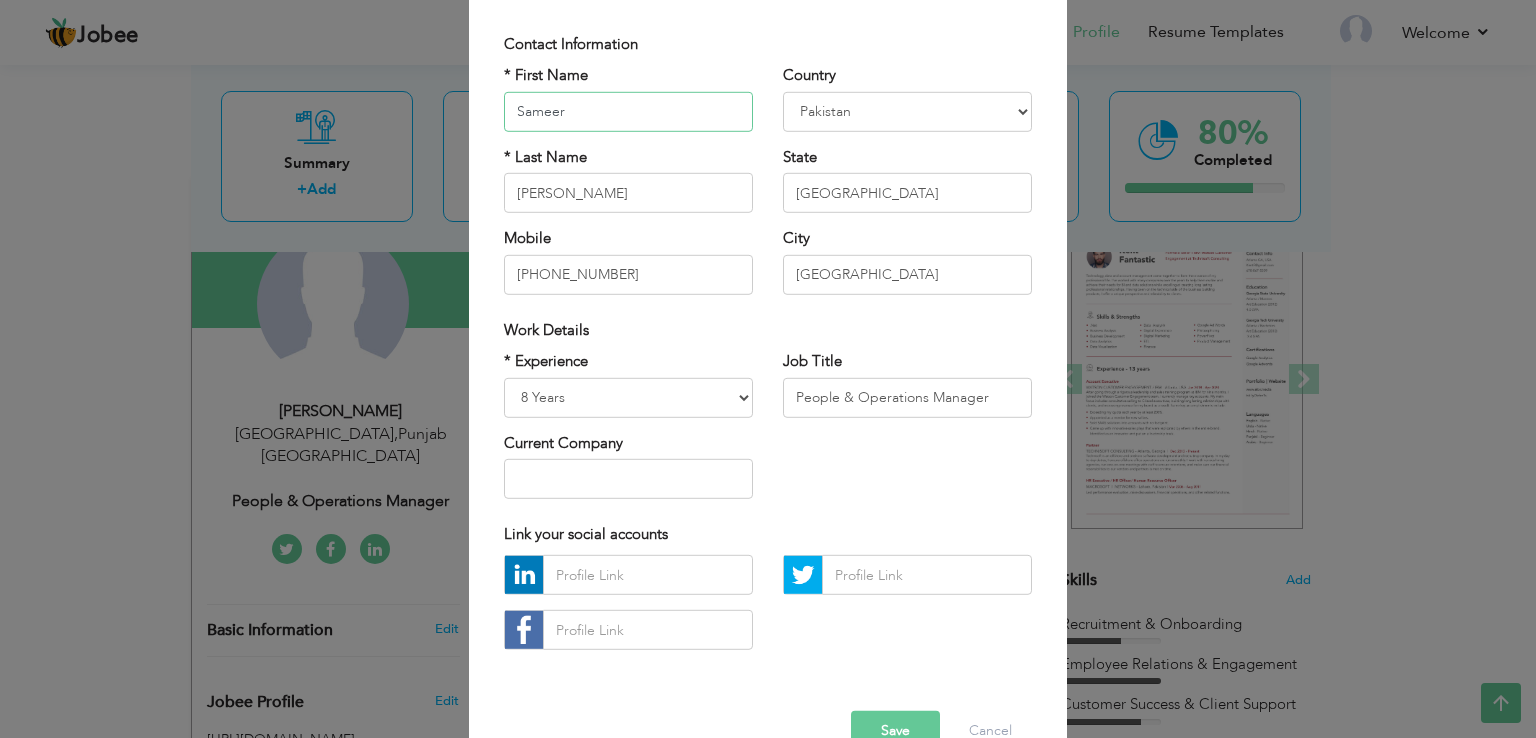 scroll, scrollTop: 174, scrollLeft: 0, axis: vertical 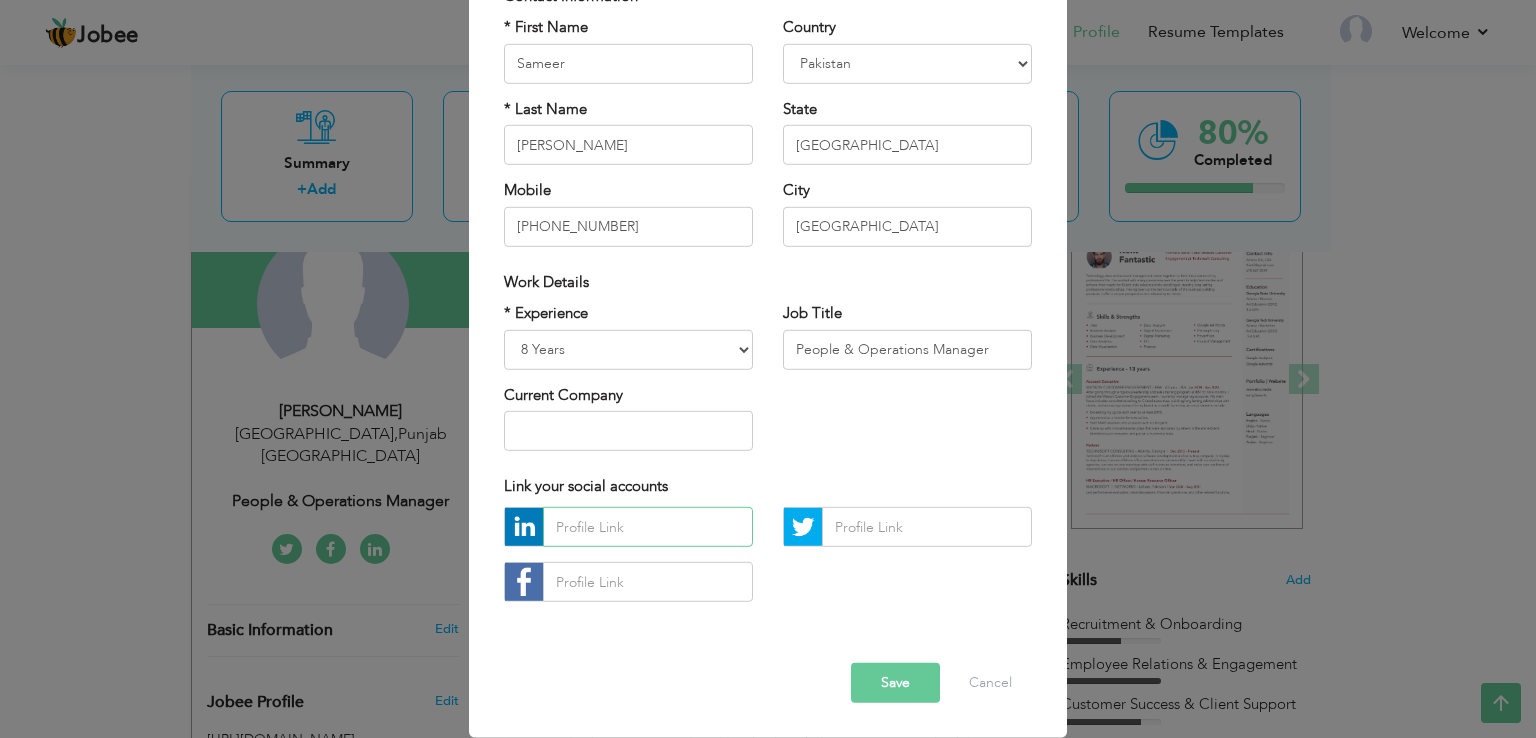click at bounding box center [648, 527] 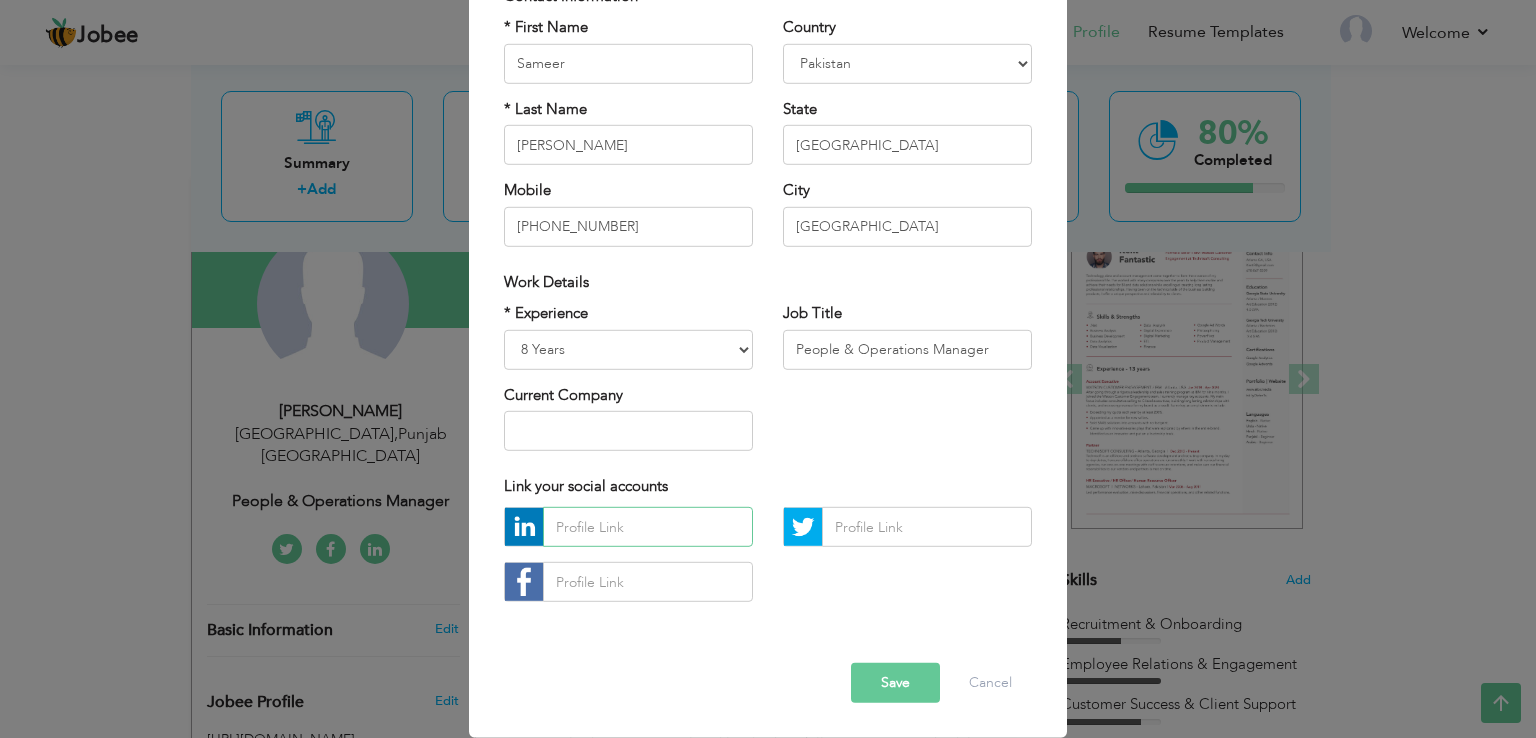 paste on "www.linkedin.com/in/sameer-farooqui-51914a375" 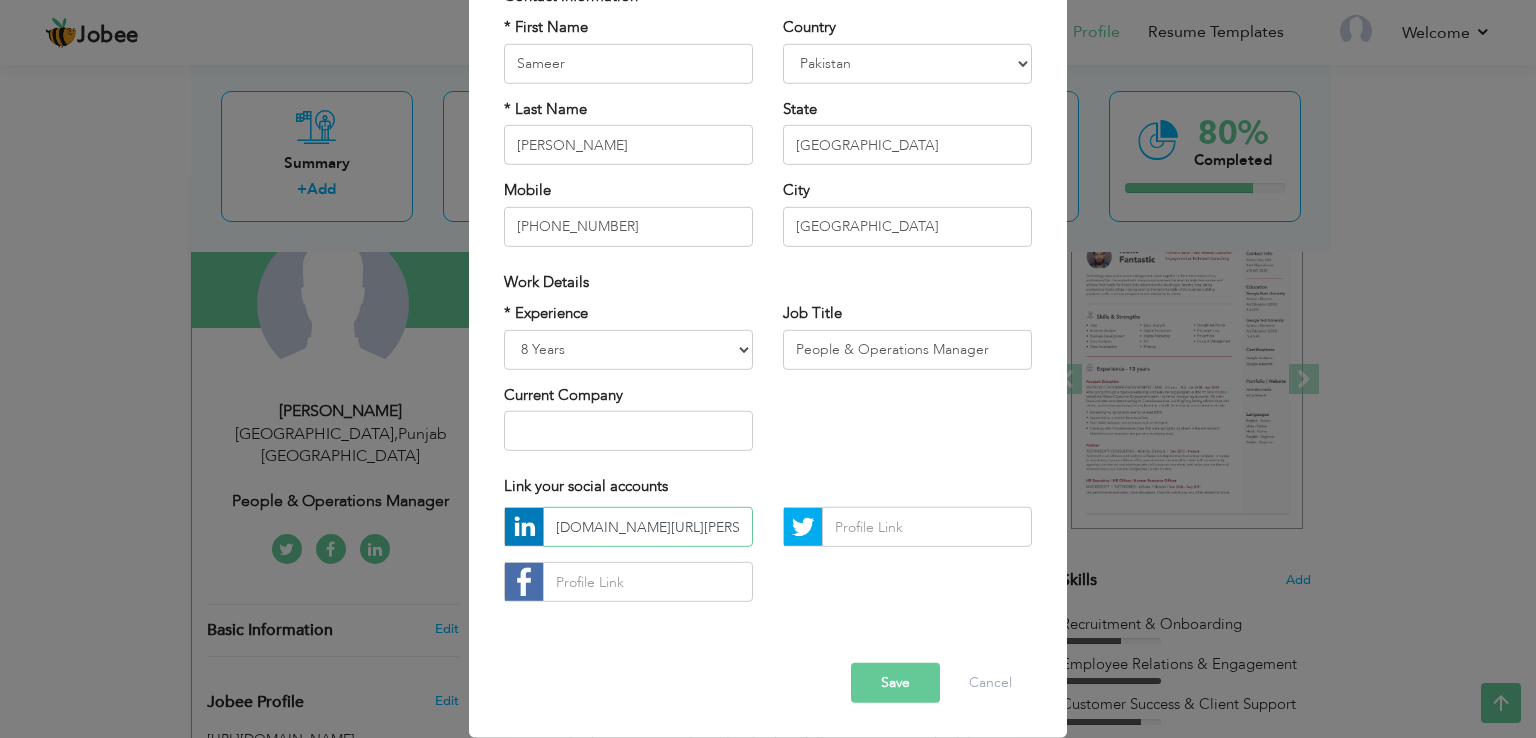 scroll, scrollTop: 0, scrollLeft: 119, axis: horizontal 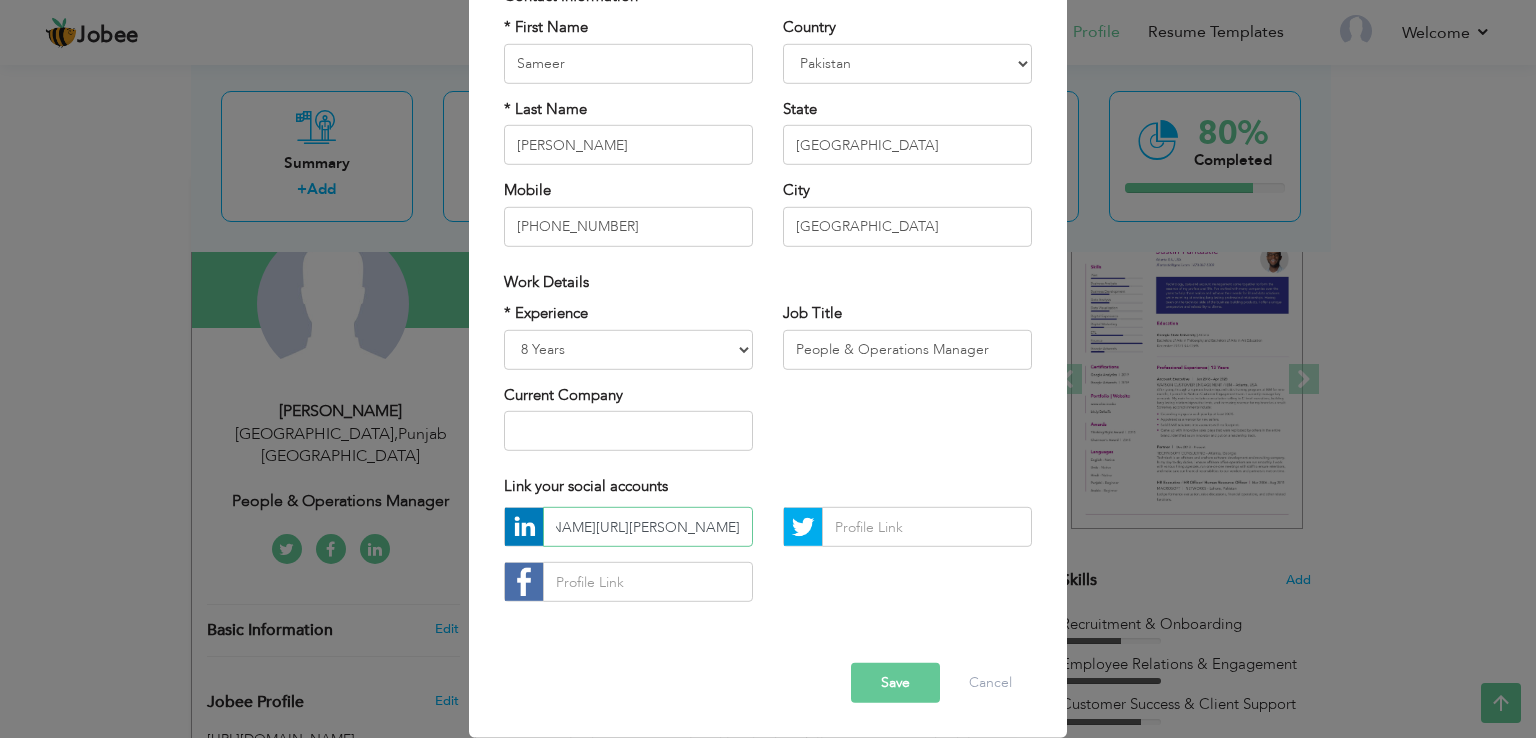 type on "www.linkedin.com/in/sameer-farooqui-51914a375" 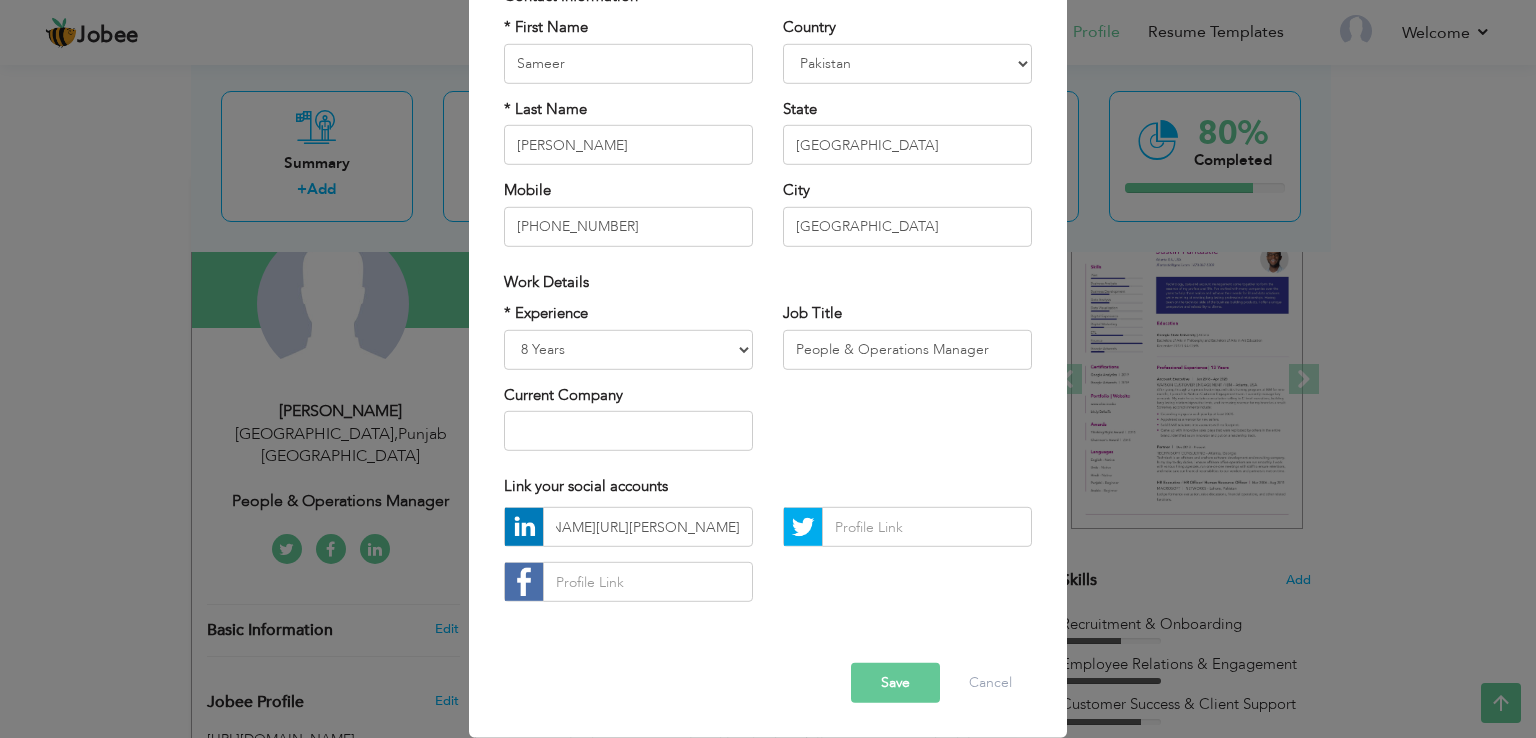 click on "Save" at bounding box center (895, 683) 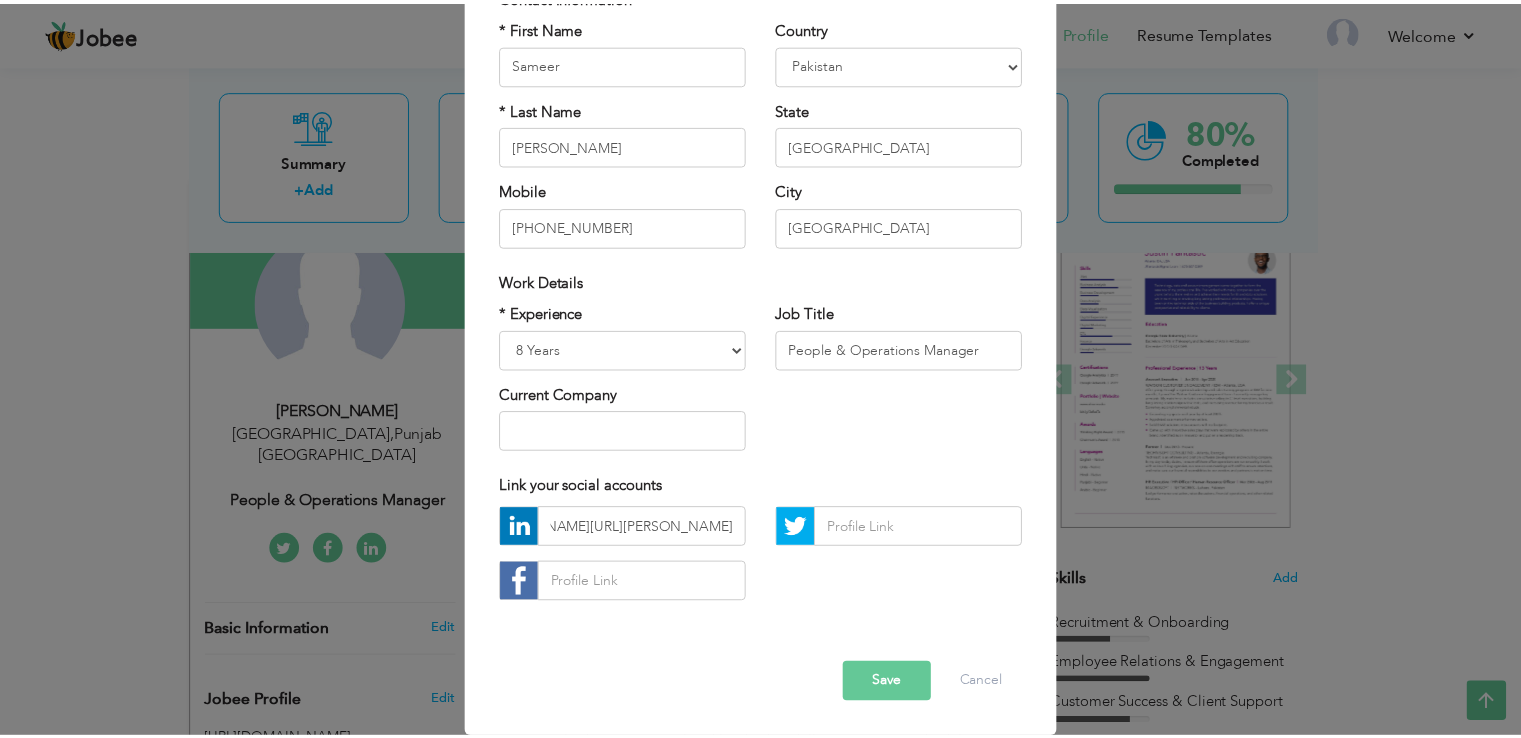 scroll, scrollTop: 0, scrollLeft: 0, axis: both 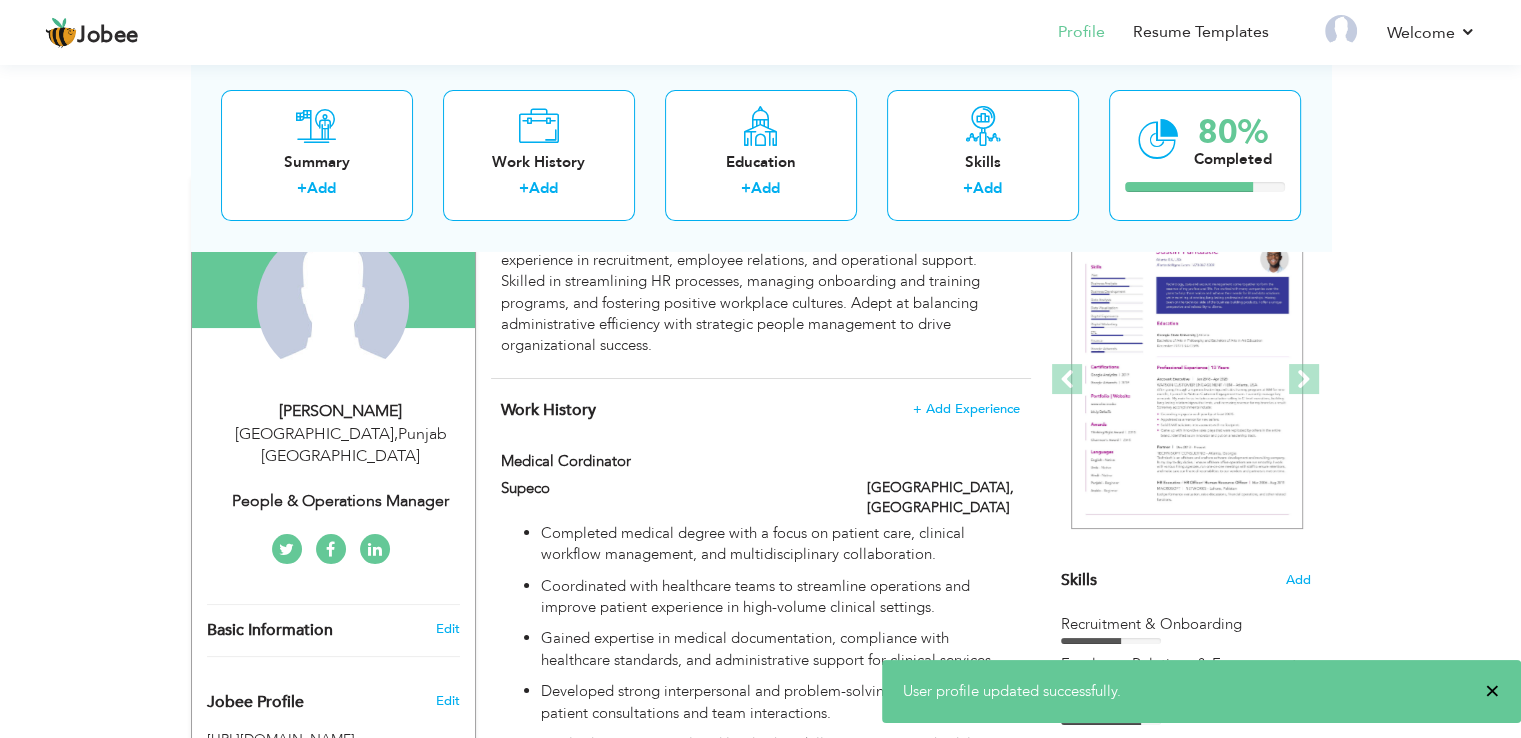 click on "×" at bounding box center [1492, 691] 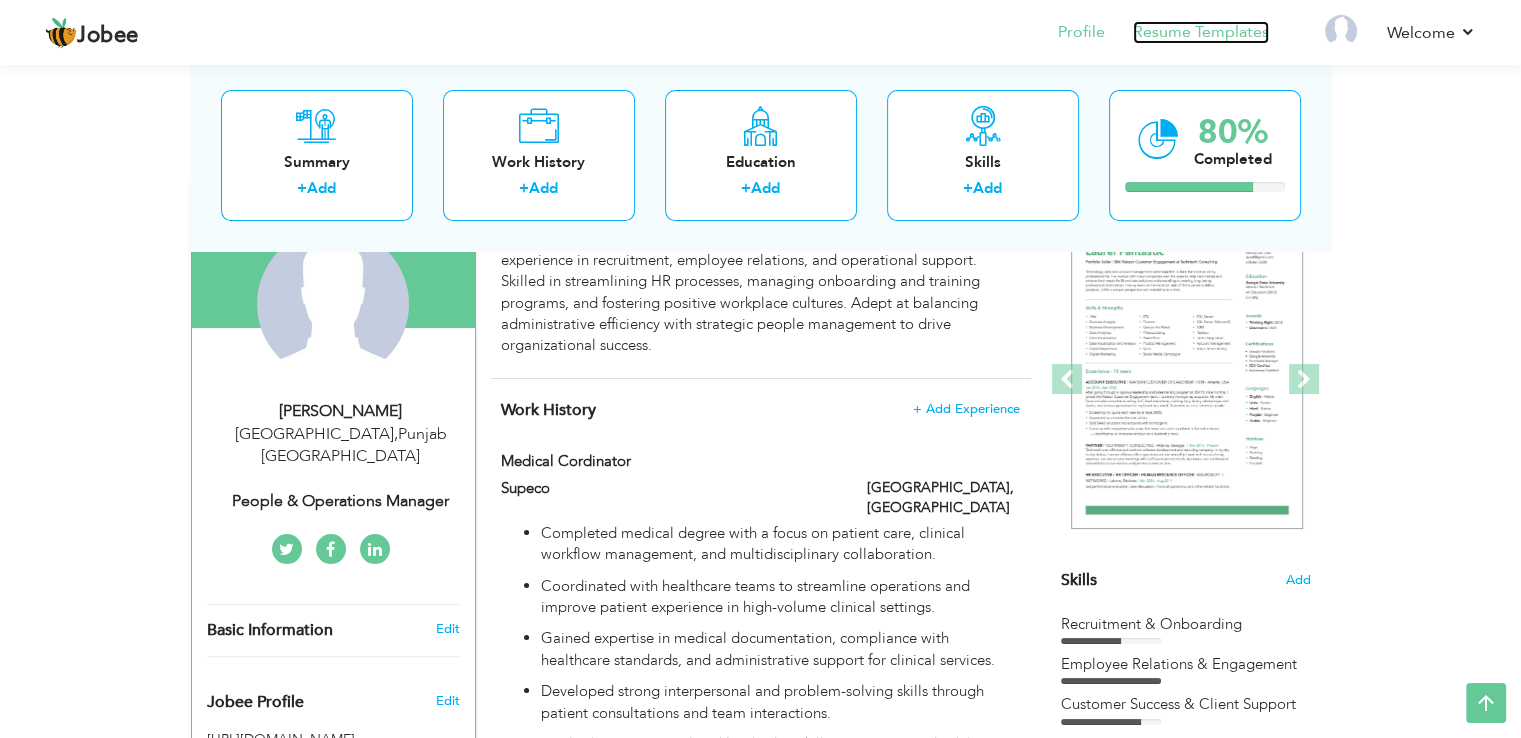 click on "Resume Templates" at bounding box center [1201, 32] 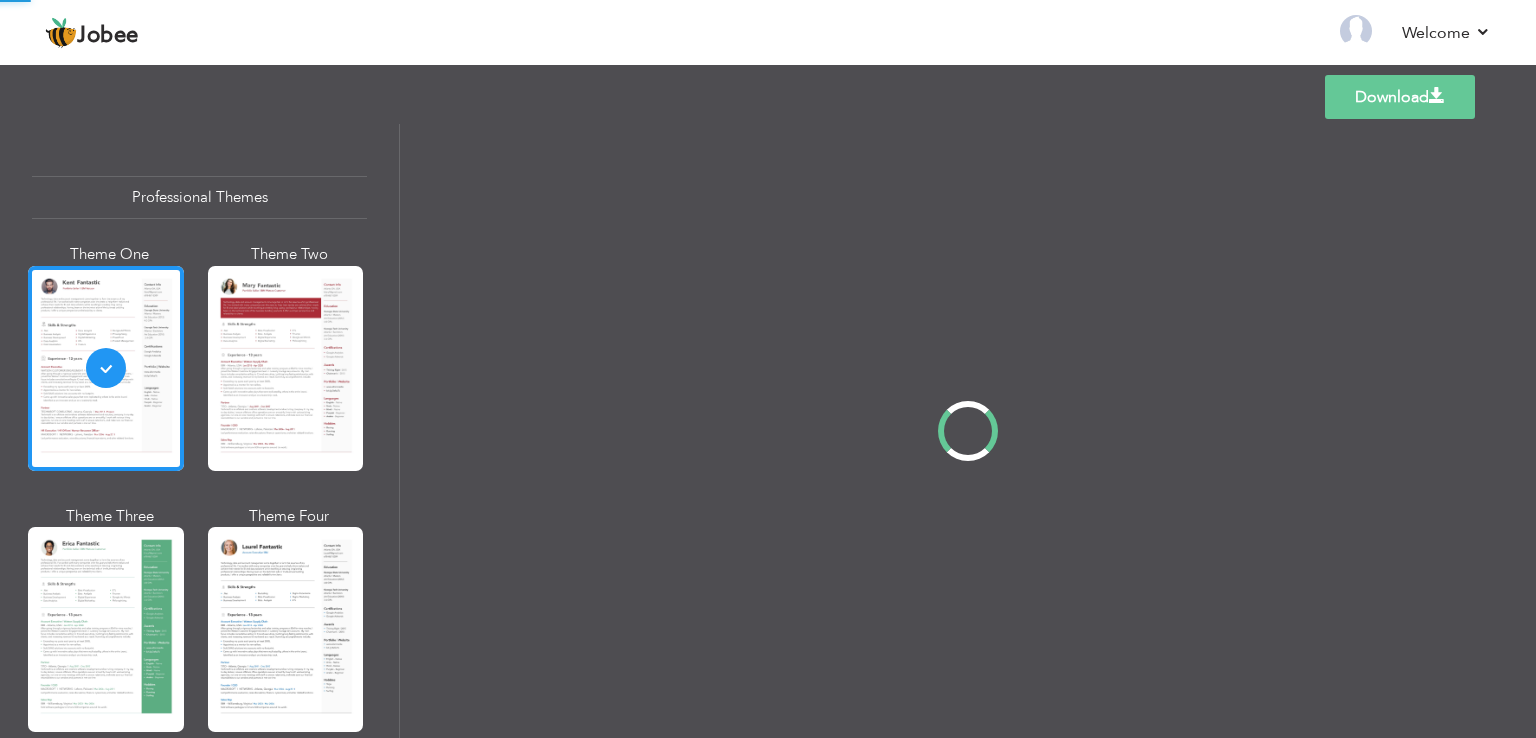 scroll, scrollTop: 0, scrollLeft: 0, axis: both 